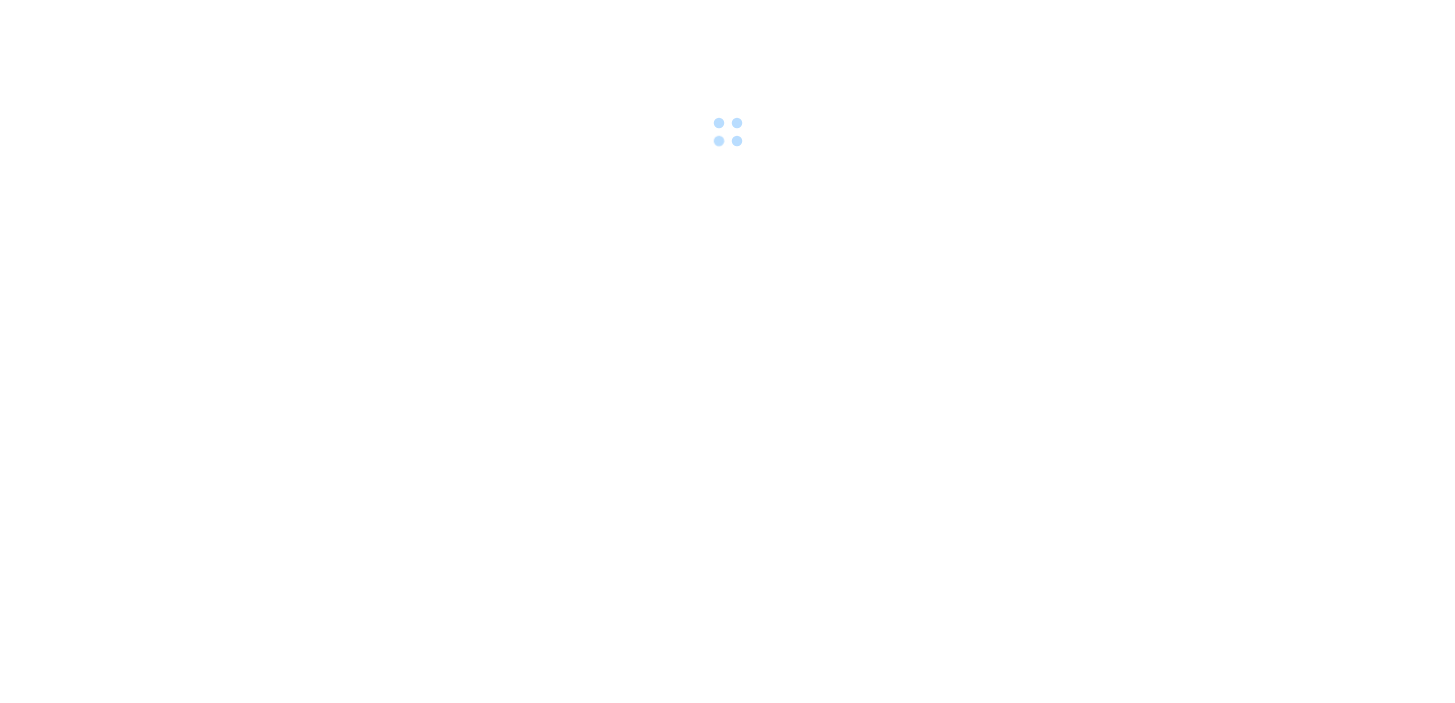scroll, scrollTop: 0, scrollLeft: 0, axis: both 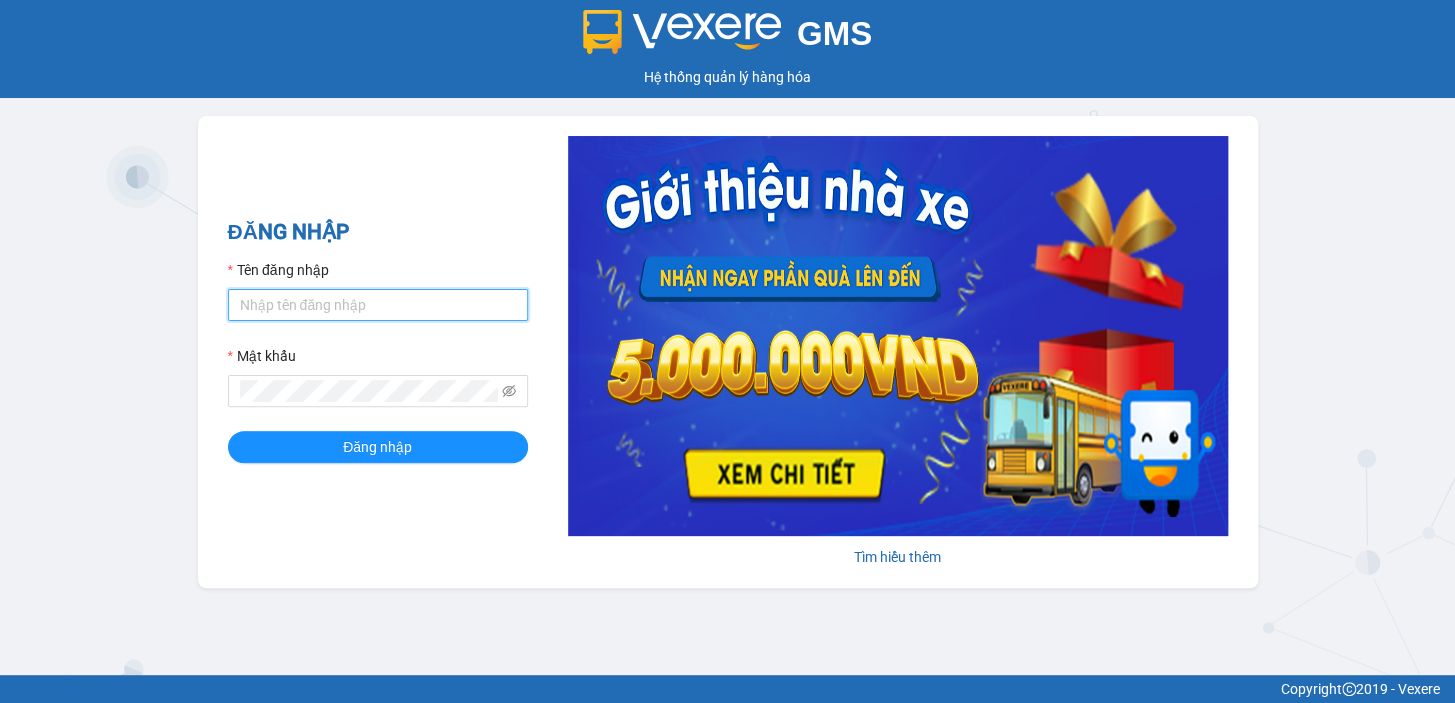 click on "Tên đăng nhập" at bounding box center (378, 305) 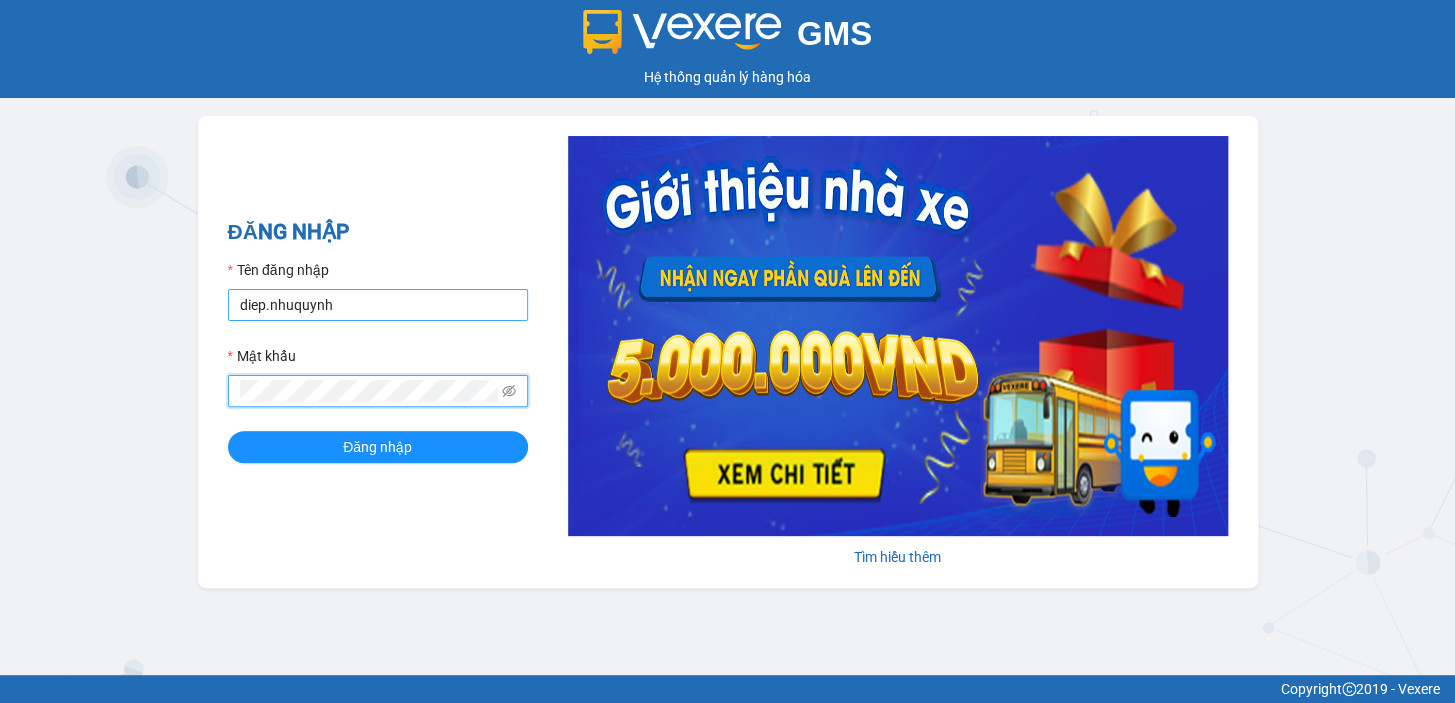 click on "Đăng nhập" at bounding box center [378, 447] 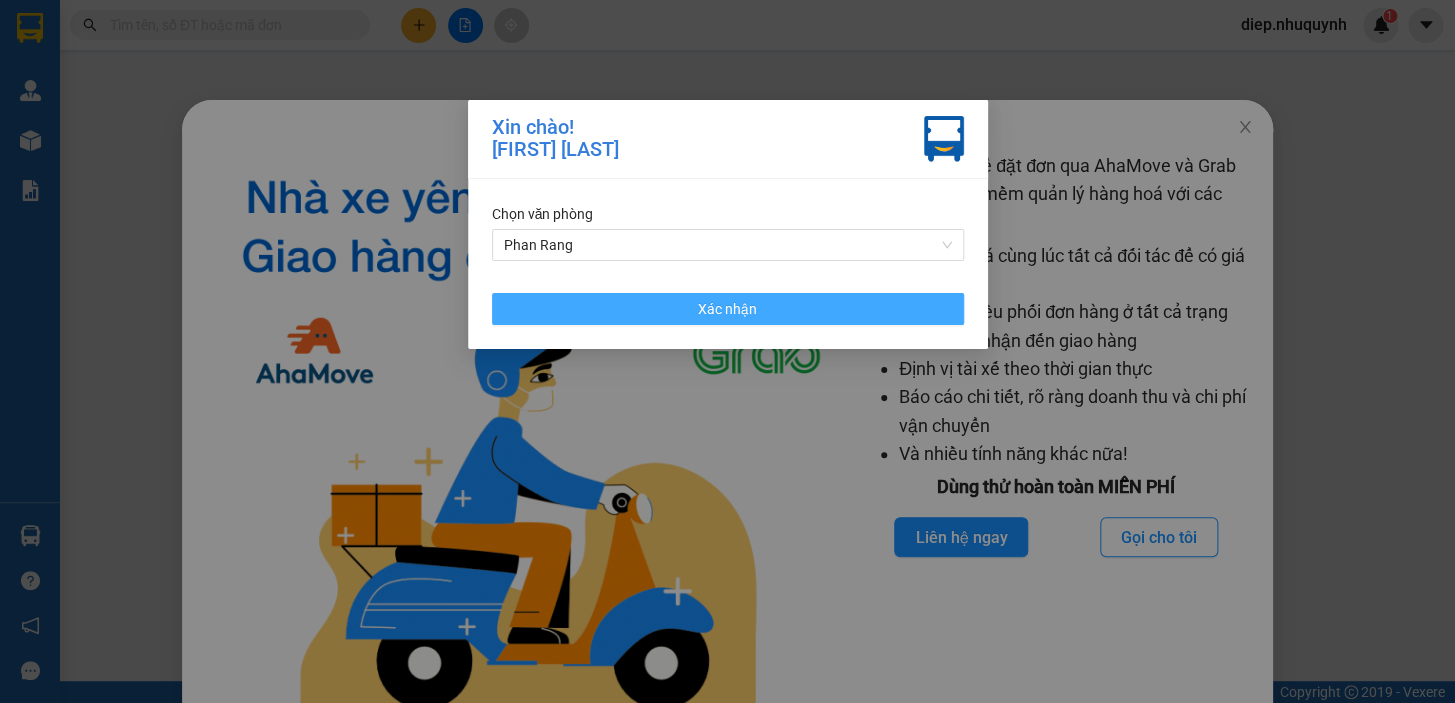 click on "Xác nhận" at bounding box center (728, 309) 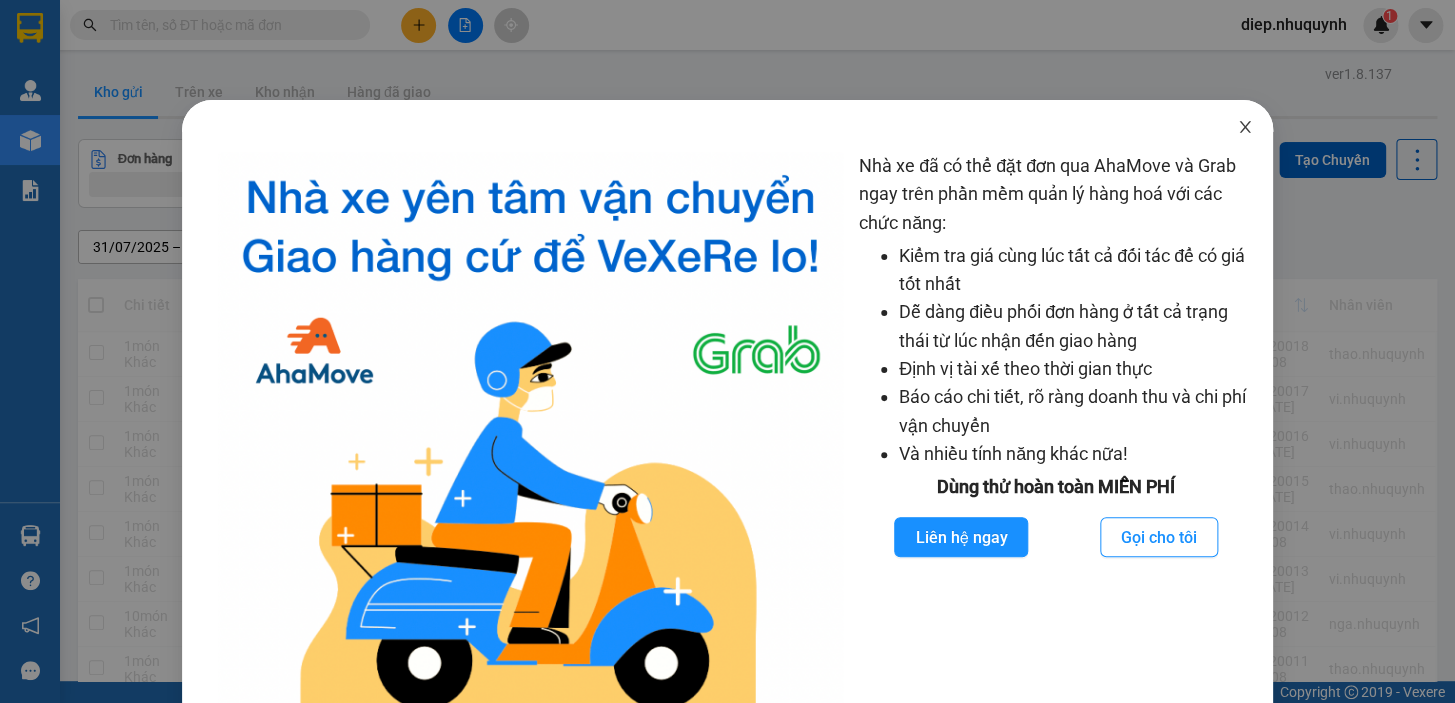 click 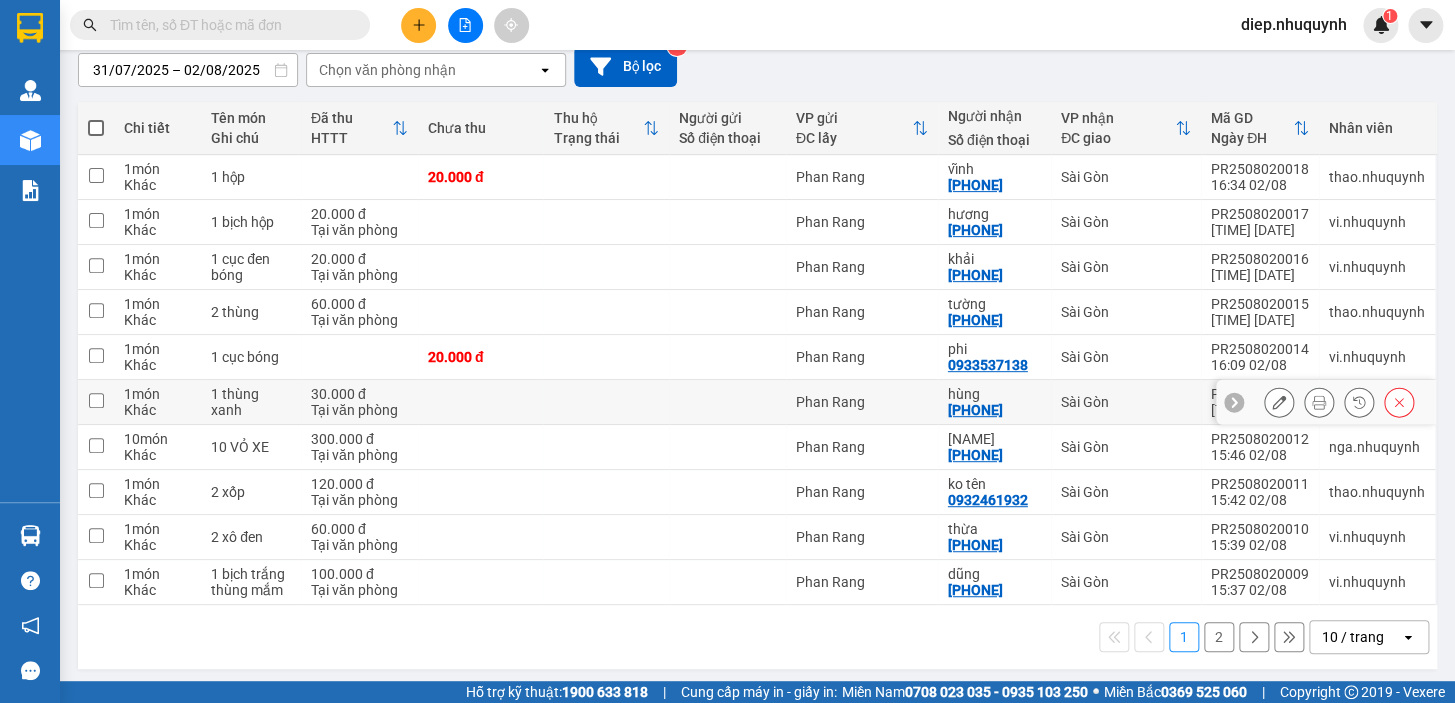 scroll, scrollTop: 184, scrollLeft: 0, axis: vertical 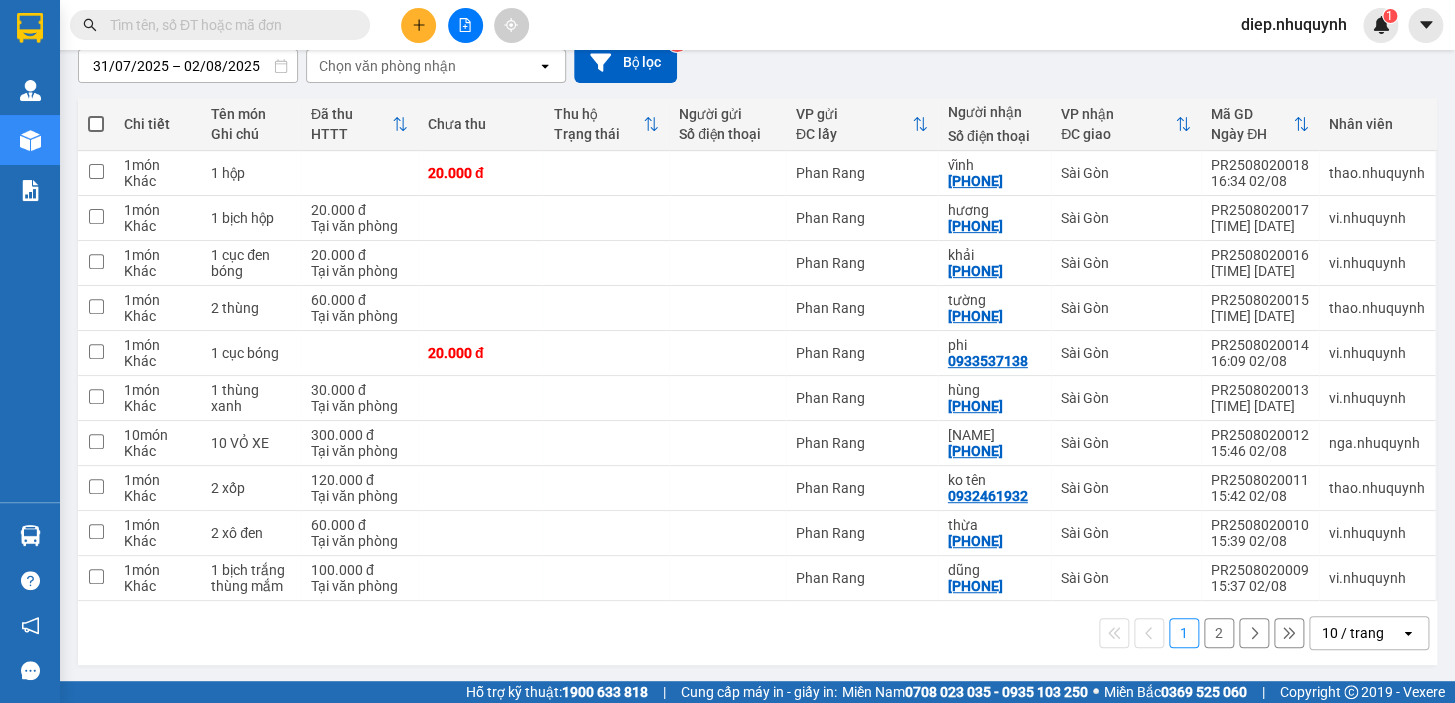 click on "2" at bounding box center (1219, 633) 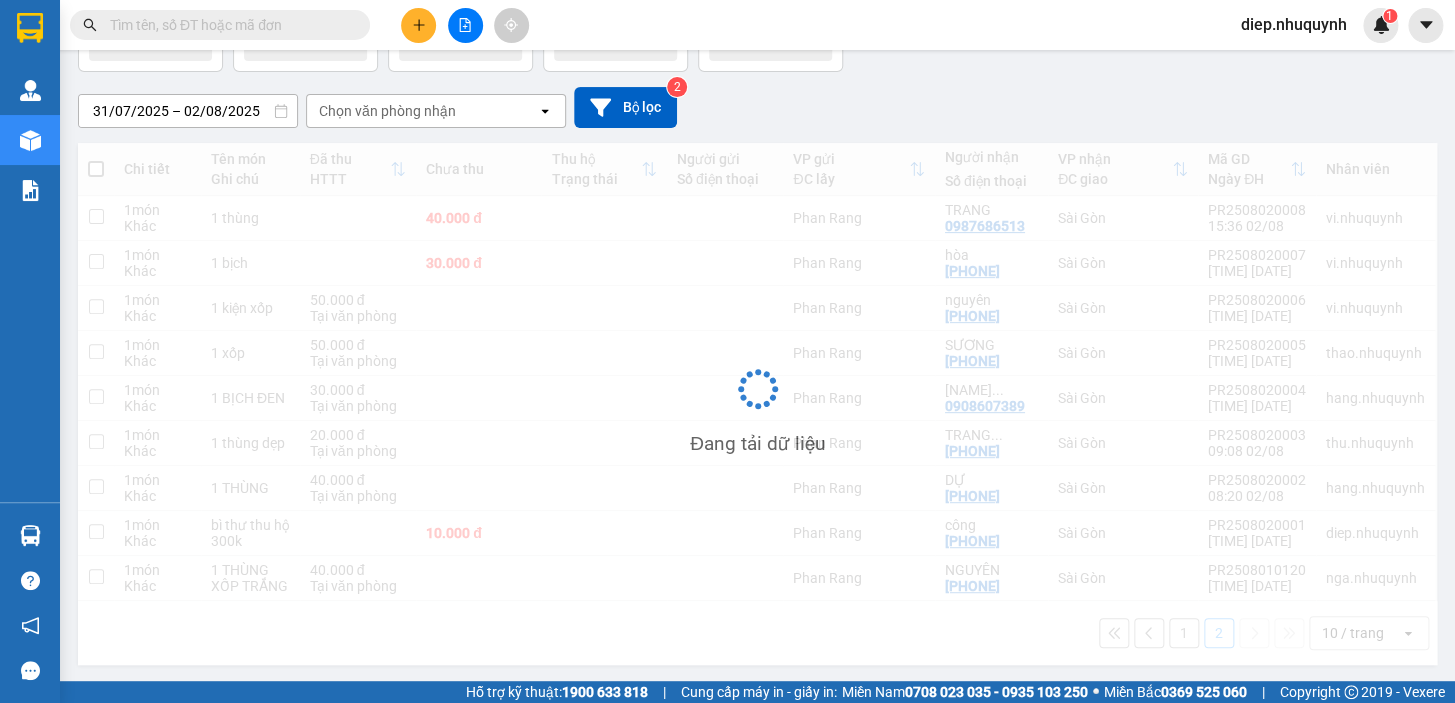 scroll, scrollTop: 140, scrollLeft: 0, axis: vertical 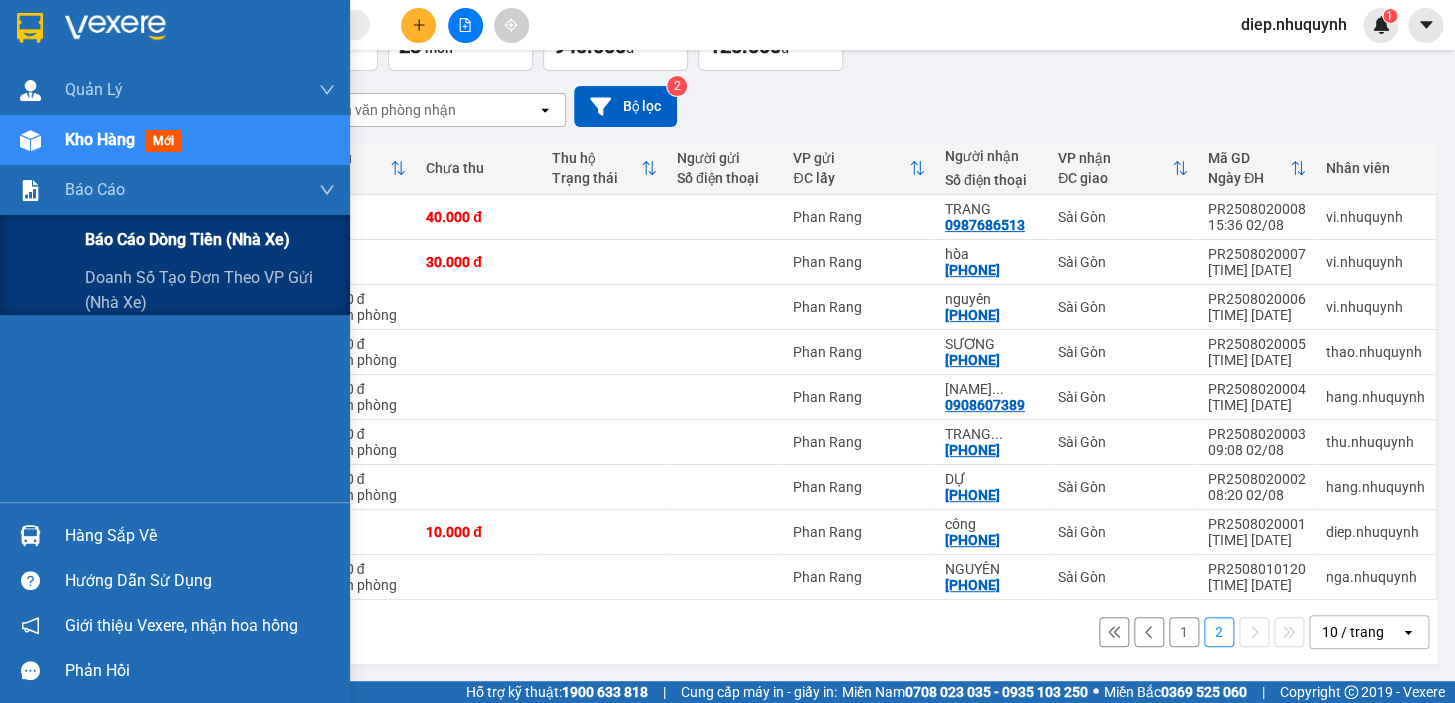 click on "Báo cáo dòng tiền (nhà xe)" at bounding box center (187, 239) 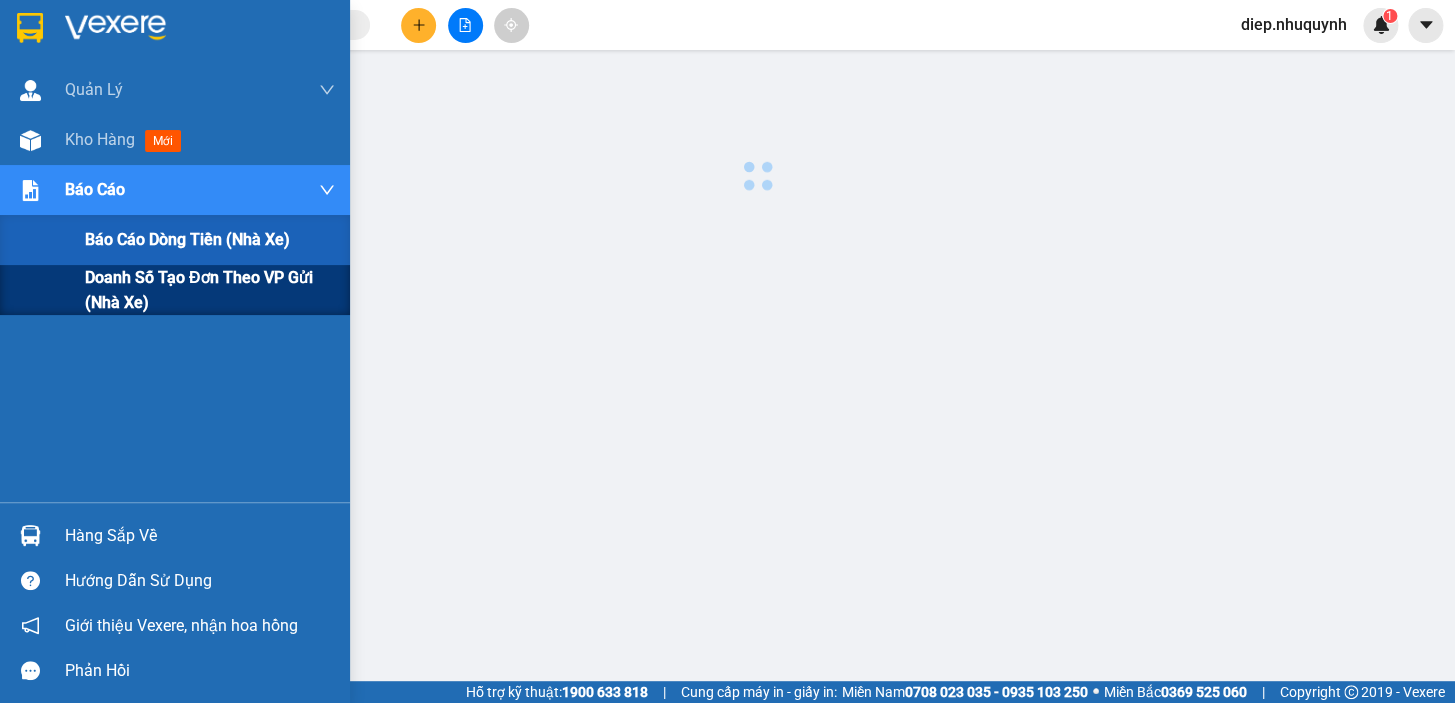 scroll, scrollTop: 0, scrollLeft: 0, axis: both 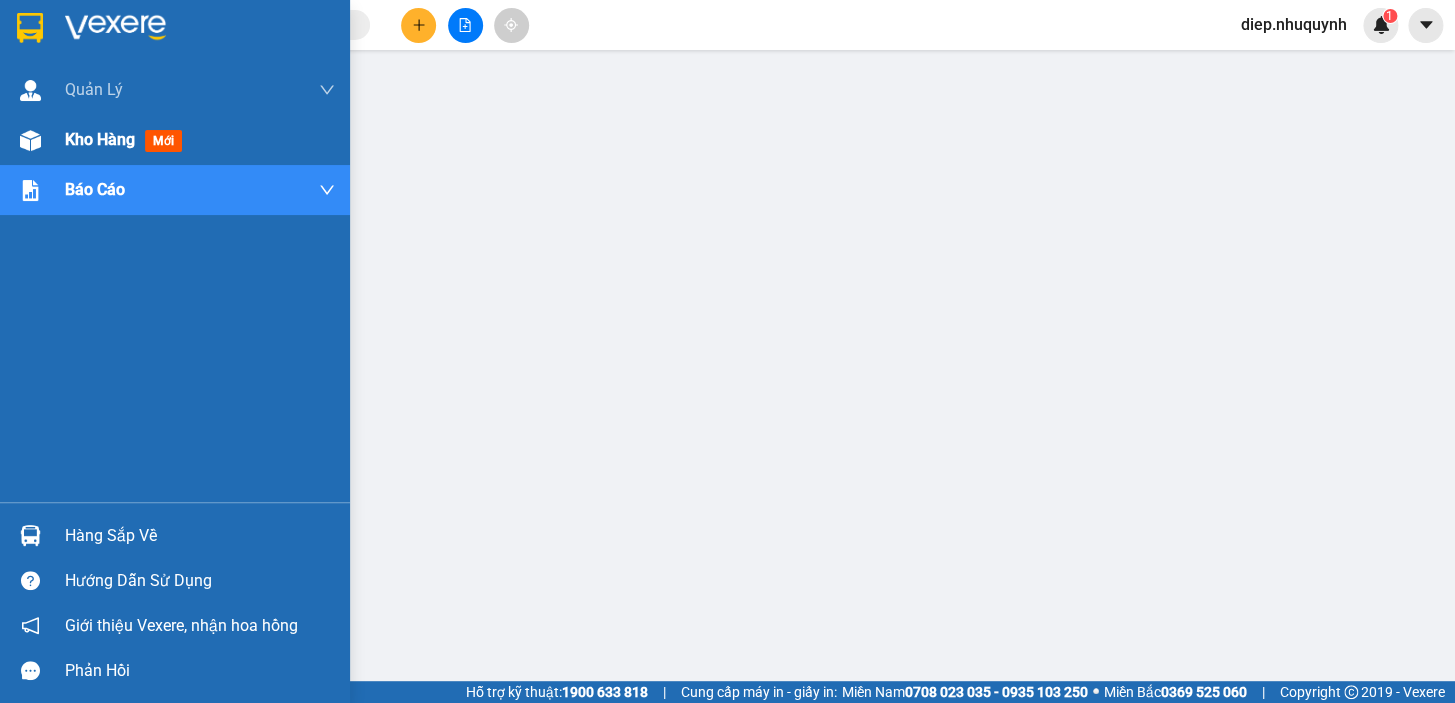 click on "Kho hàng" at bounding box center [100, 139] 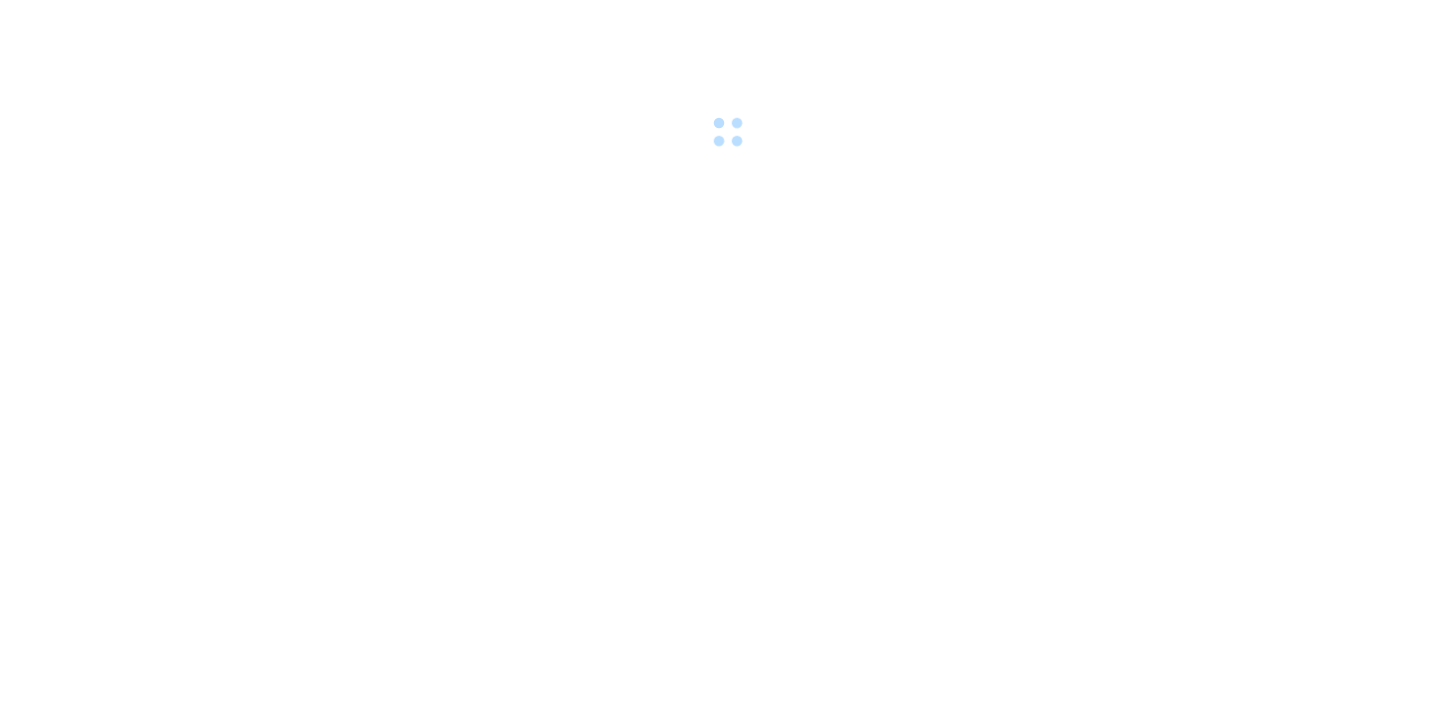 scroll, scrollTop: 0, scrollLeft: 0, axis: both 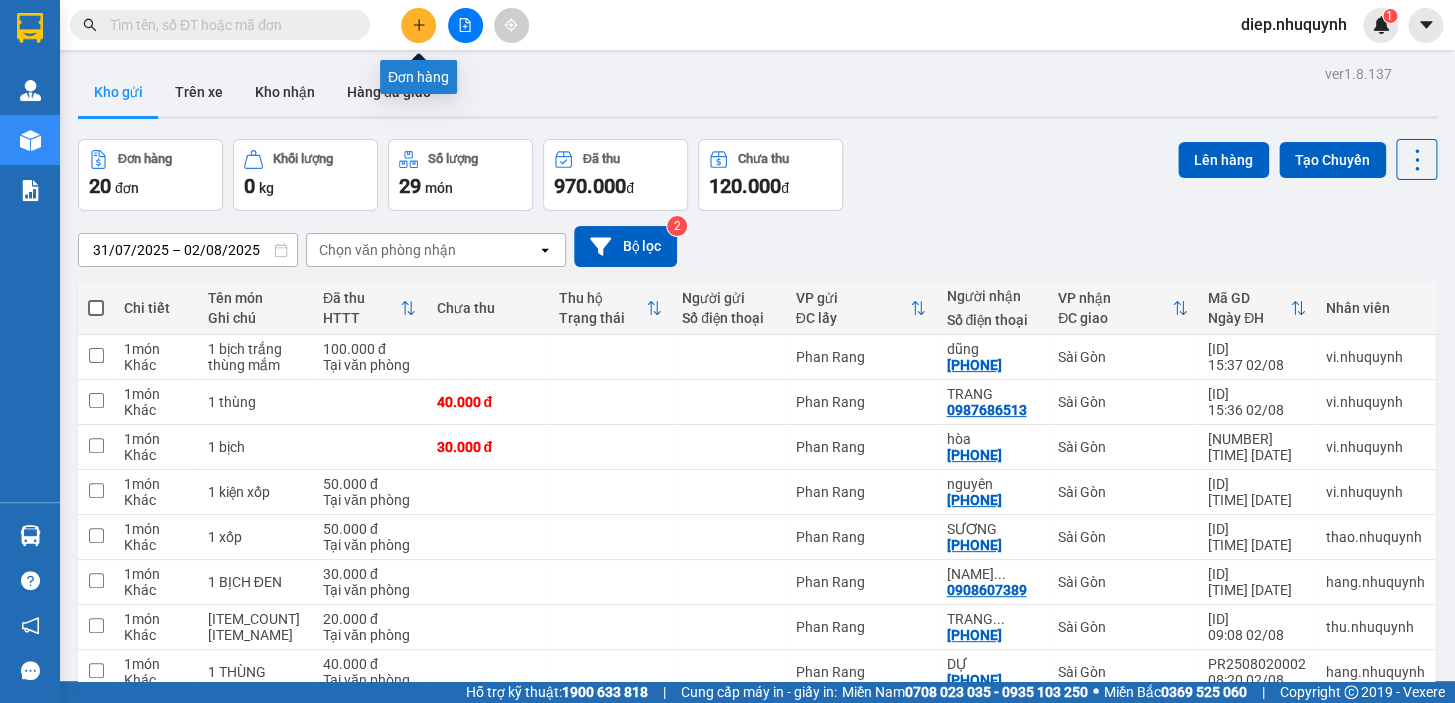 click at bounding box center (418, 25) 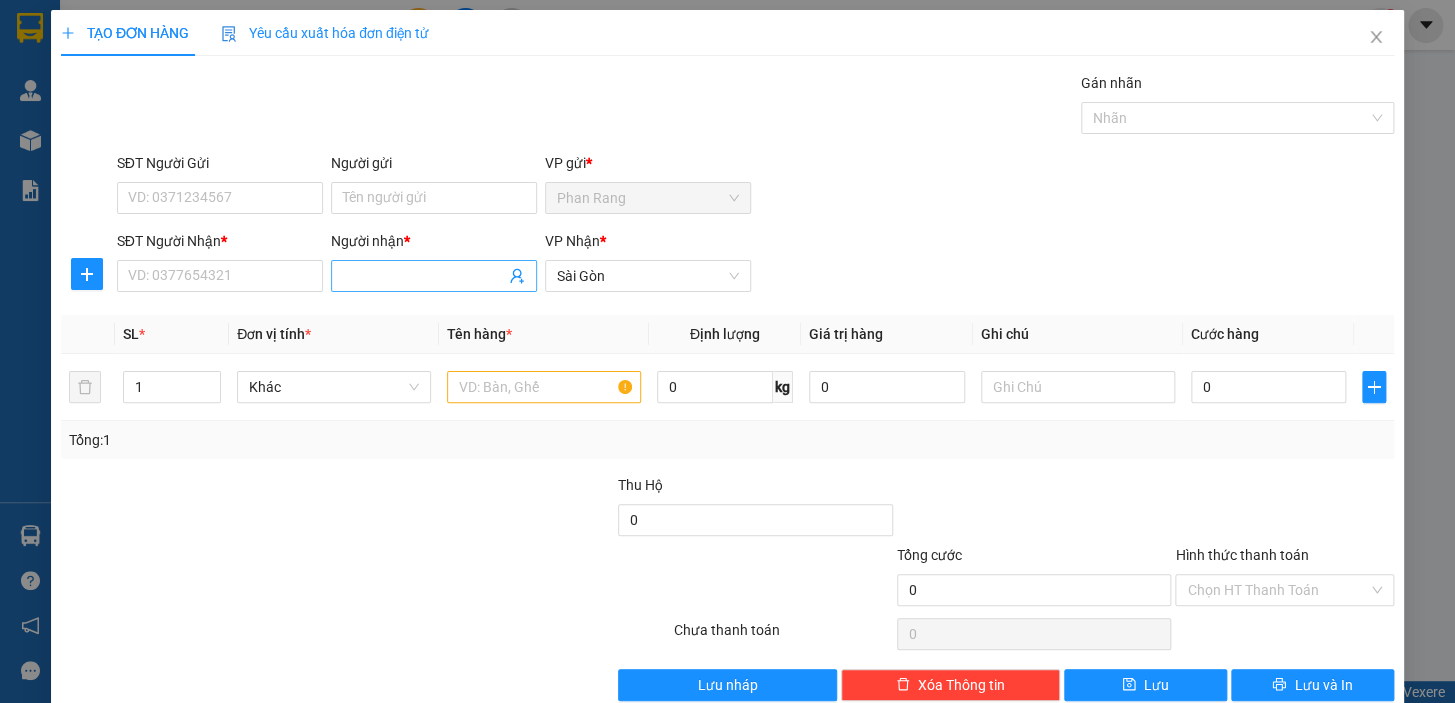 click on "Người nhận  *" at bounding box center [424, 276] 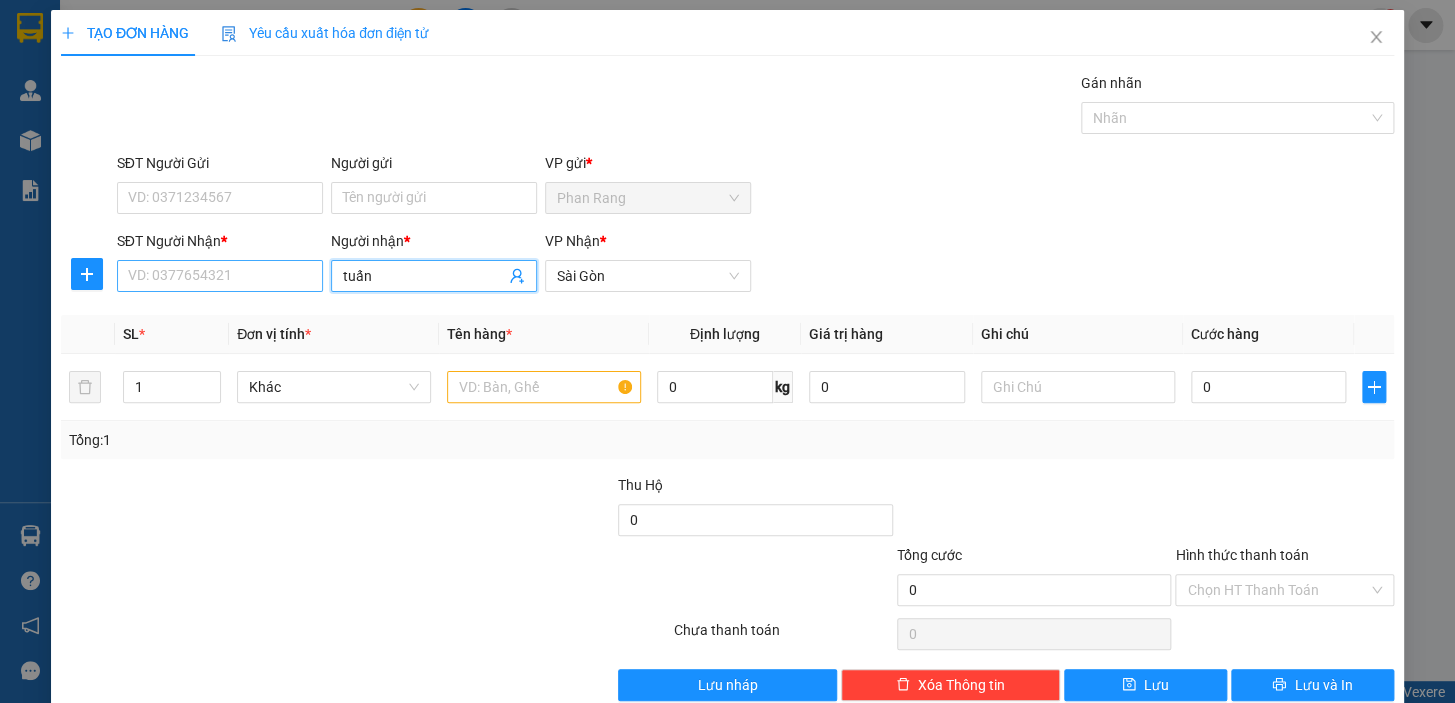 type on "tuấn" 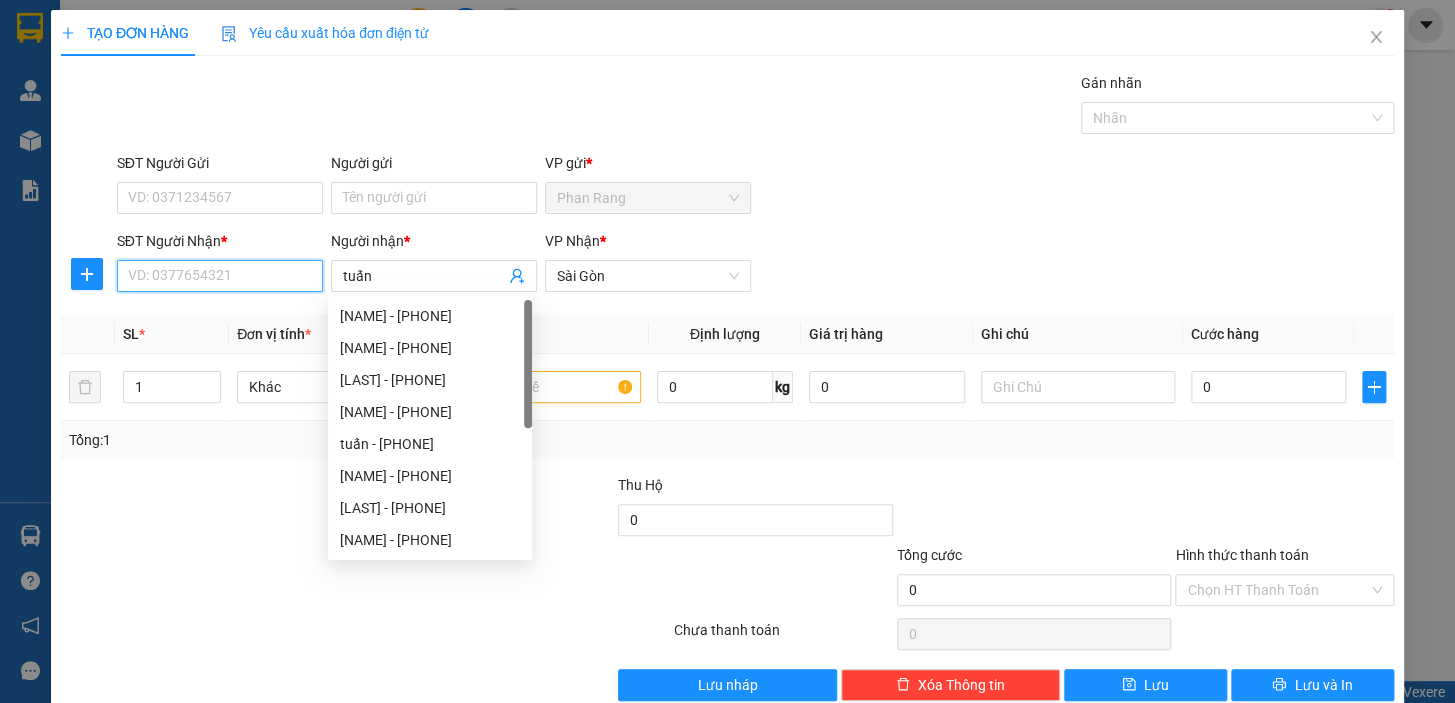 click on "SĐT Người Nhận  *" at bounding box center [220, 276] 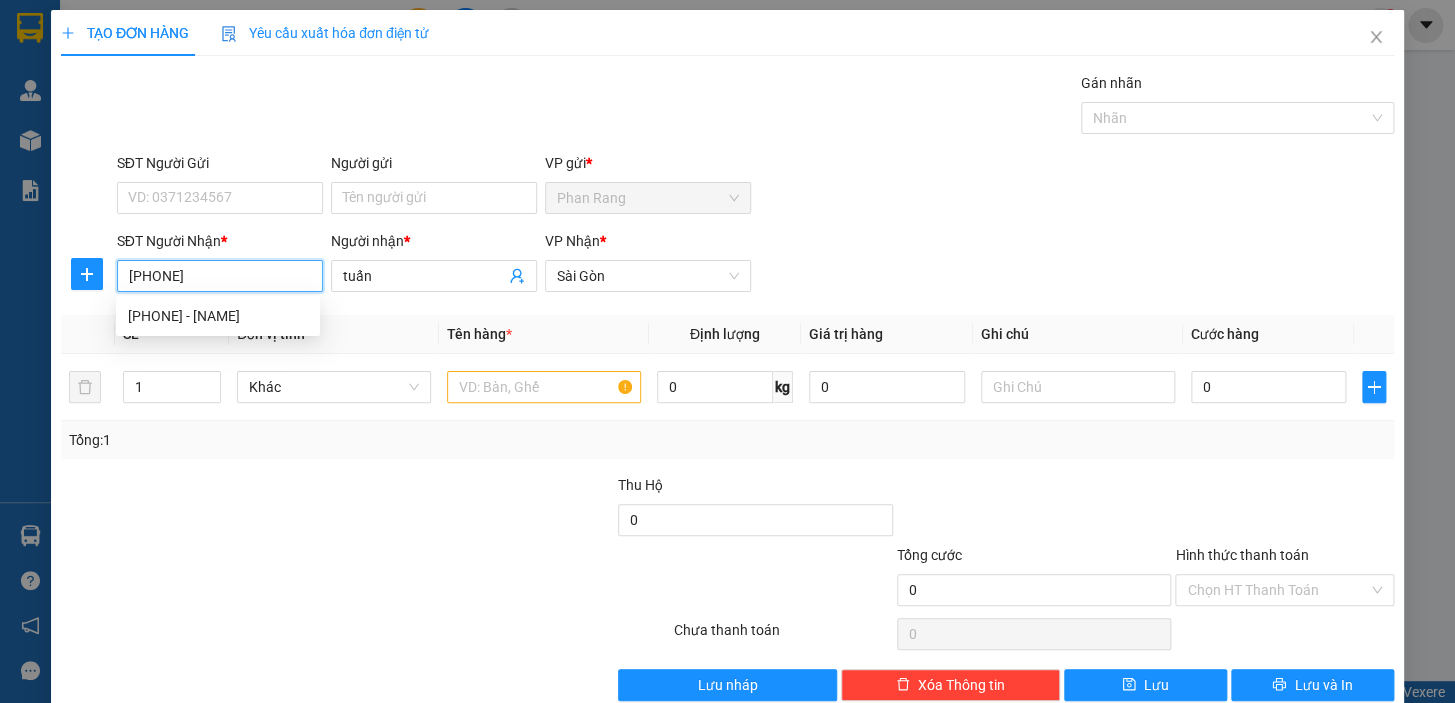 type on "[PHONE]" 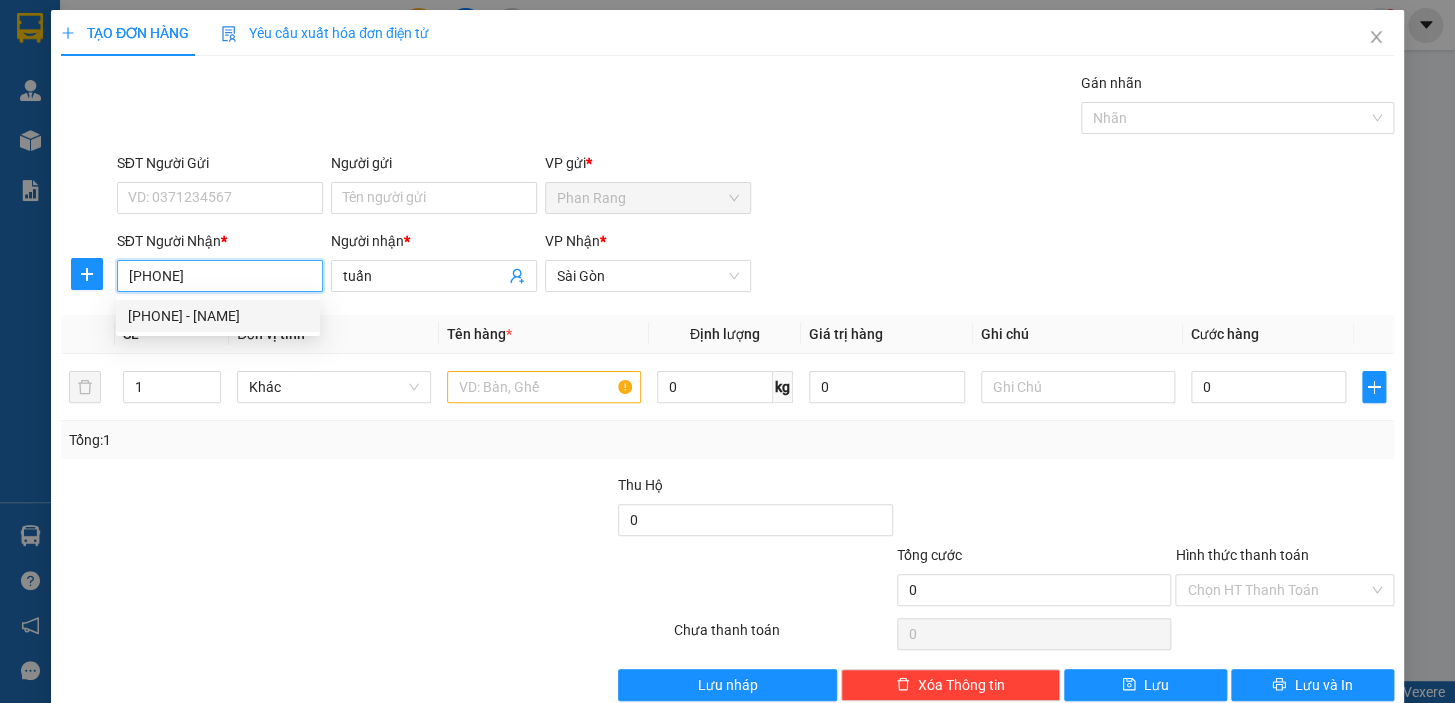 click on "[PHONE] - [NAME]" at bounding box center (218, 316) 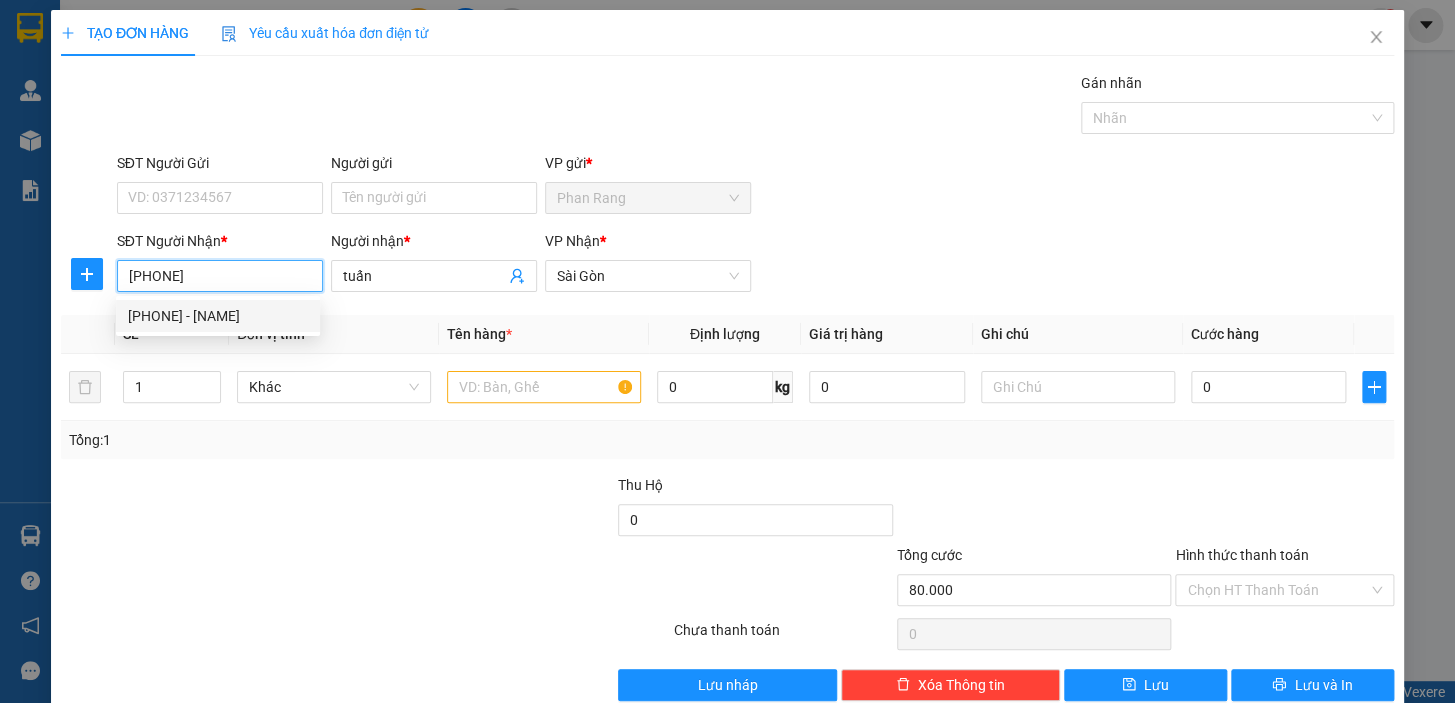 type on "80.000" 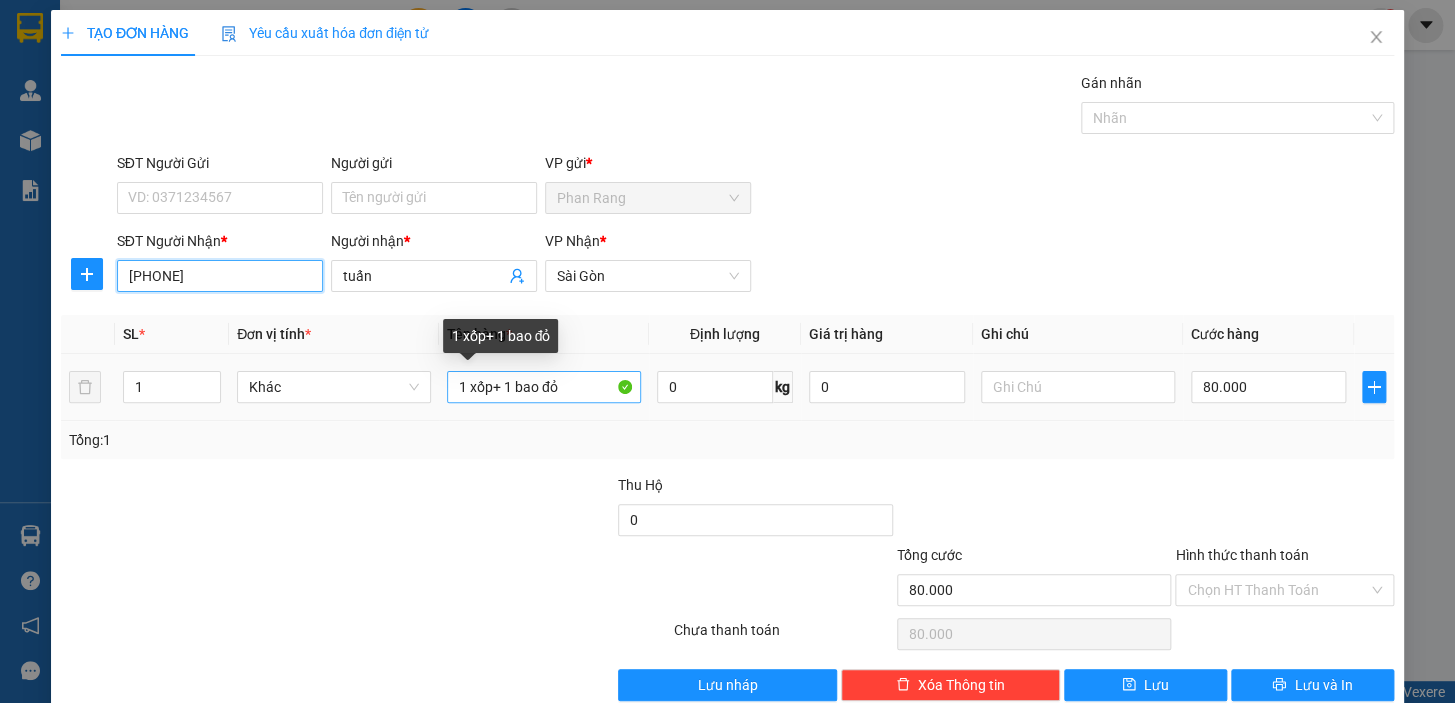 type on "[PHONE]" 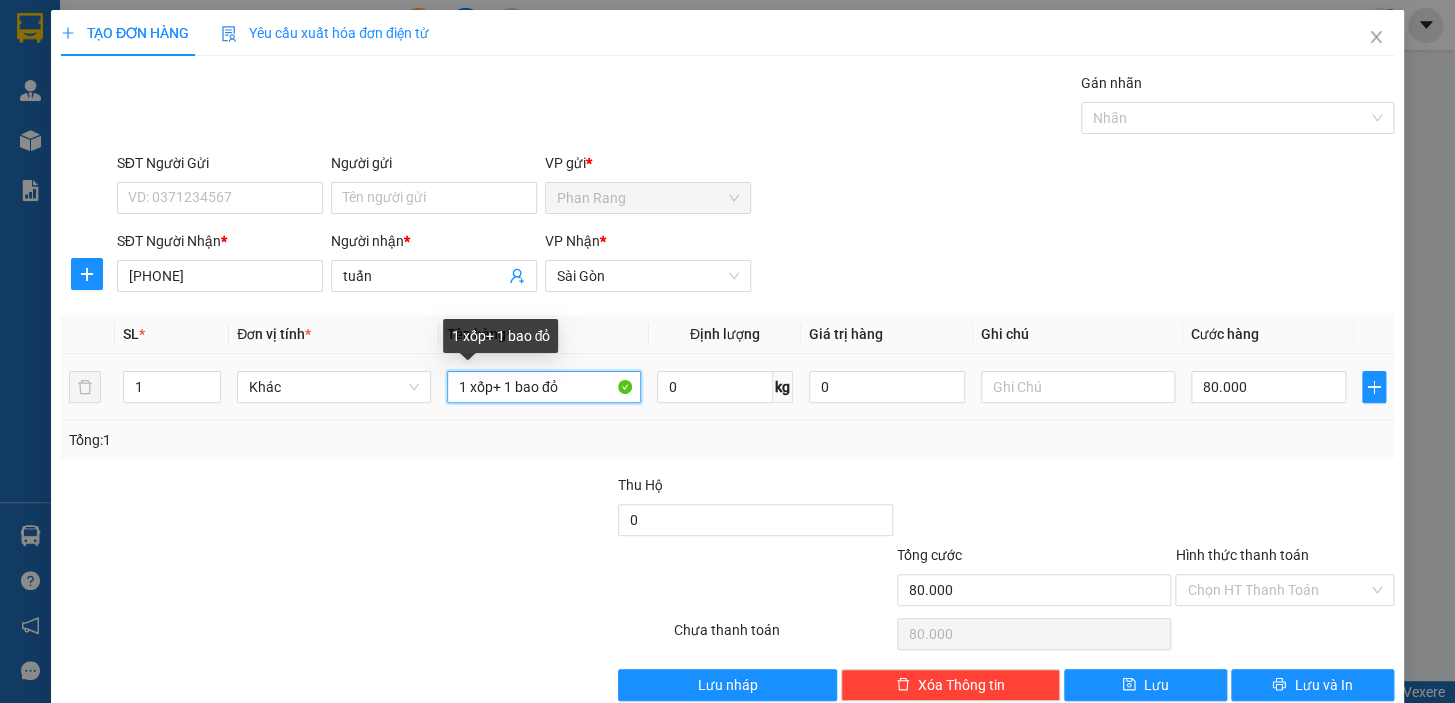 drag, startPoint x: 542, startPoint y: 385, endPoint x: 560, endPoint y: 385, distance: 18 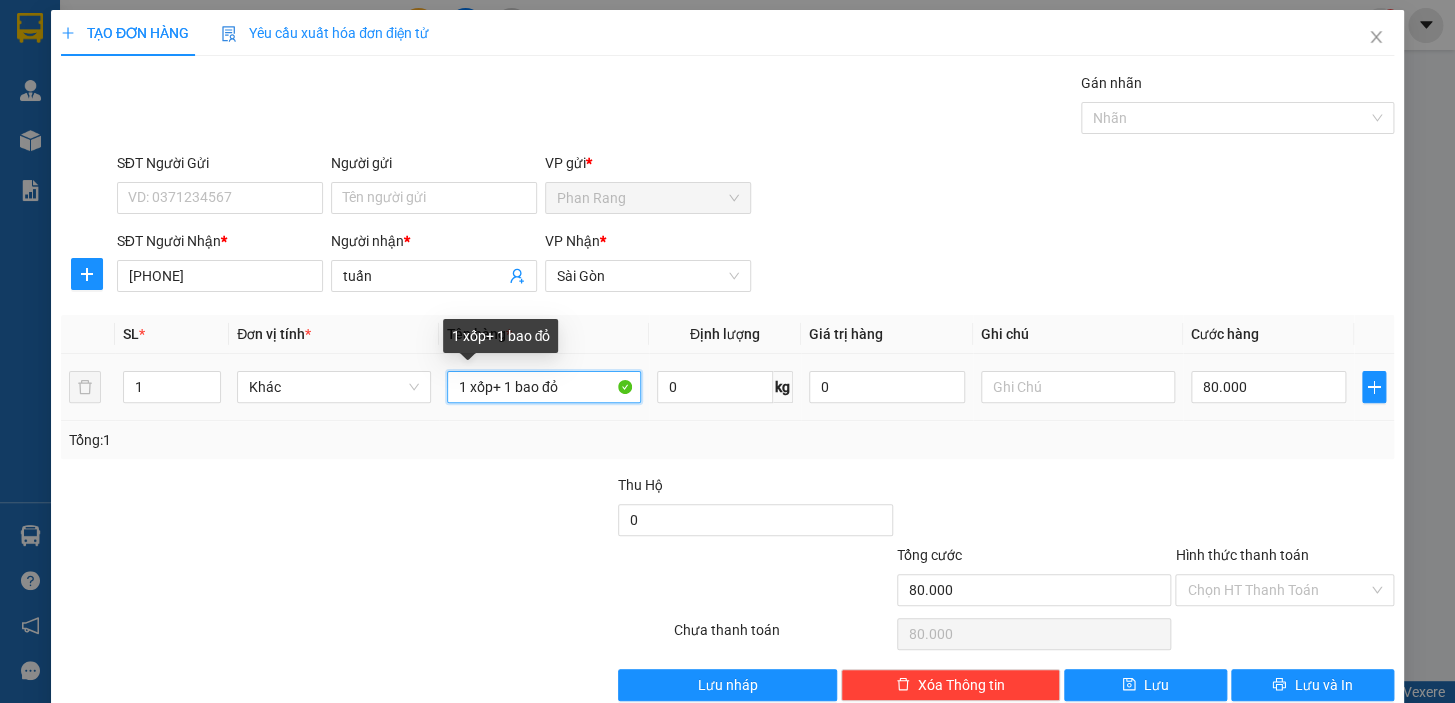 click on "1 xốp+ 1 bao đỏ" at bounding box center (544, 387) 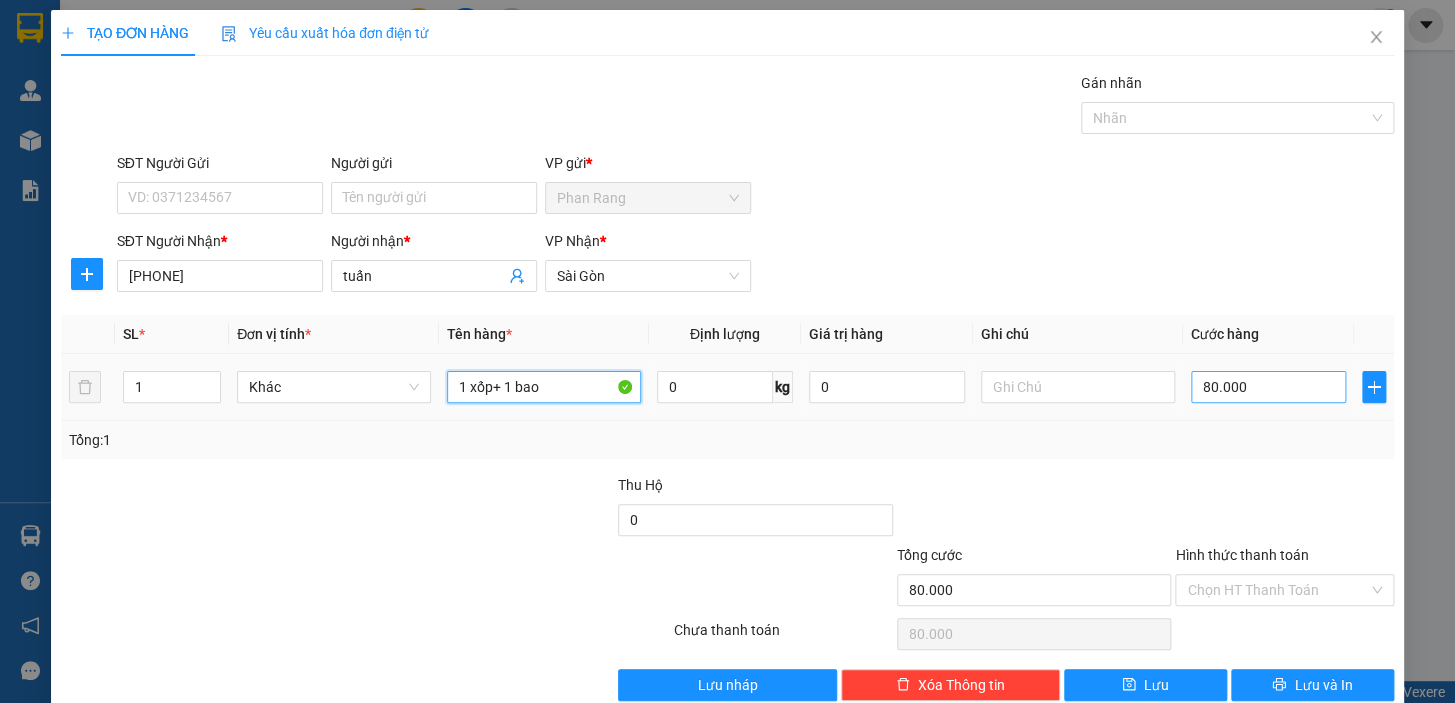 type on "1 xốp+ 1 bao" 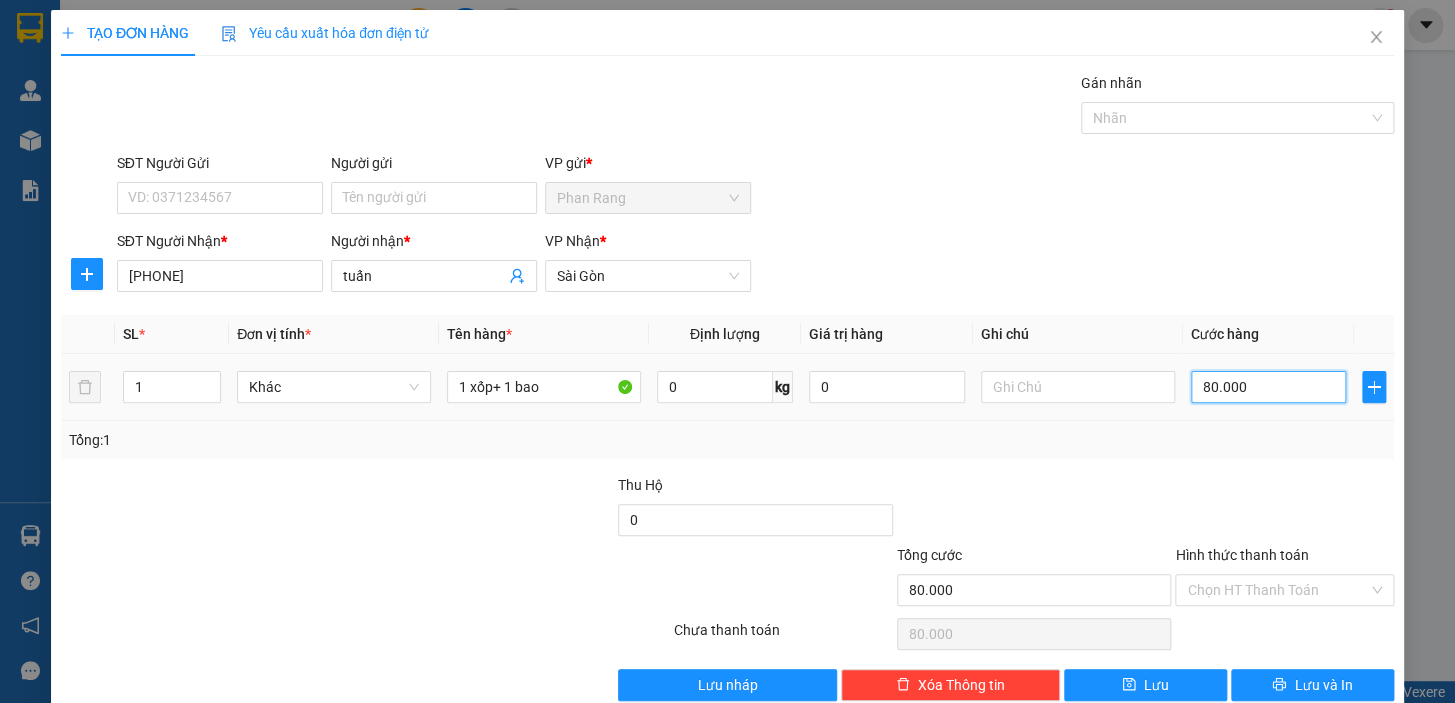click on "80.000" at bounding box center [1269, 387] 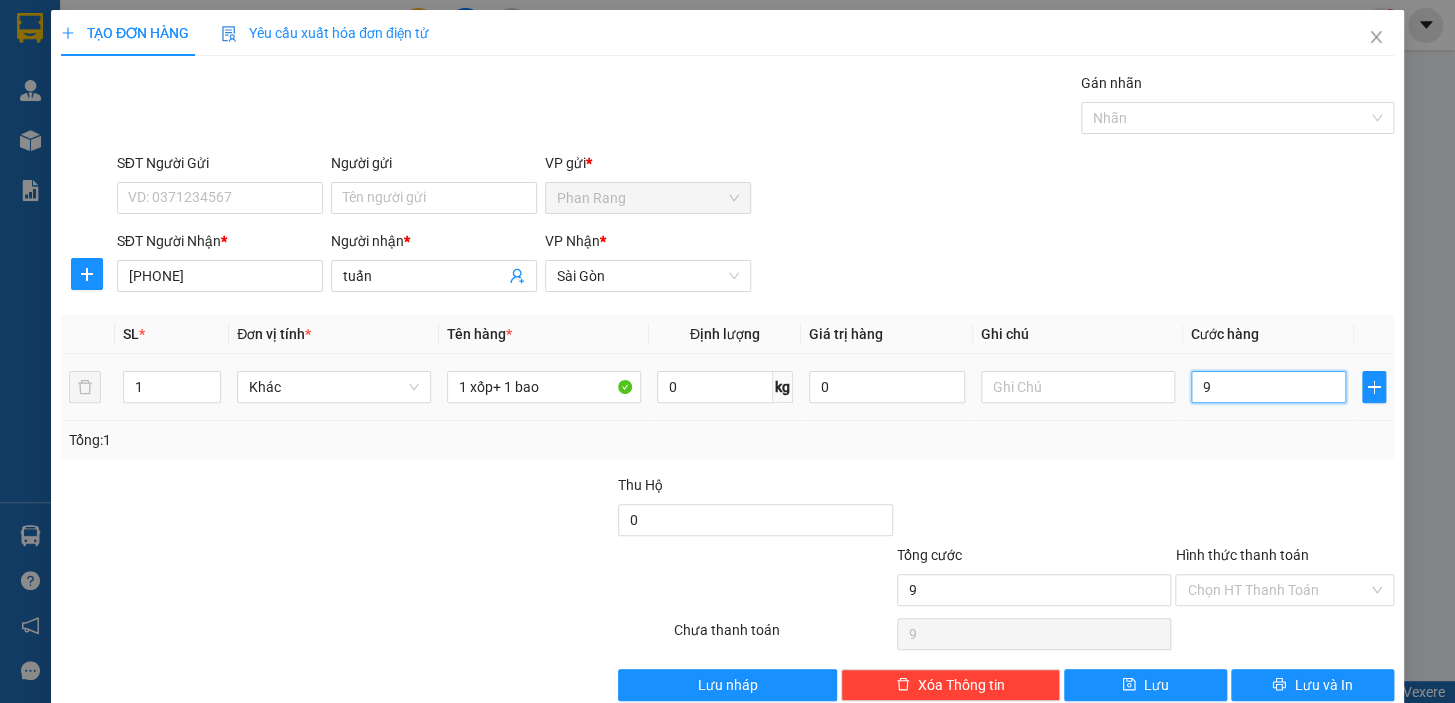 type on "90" 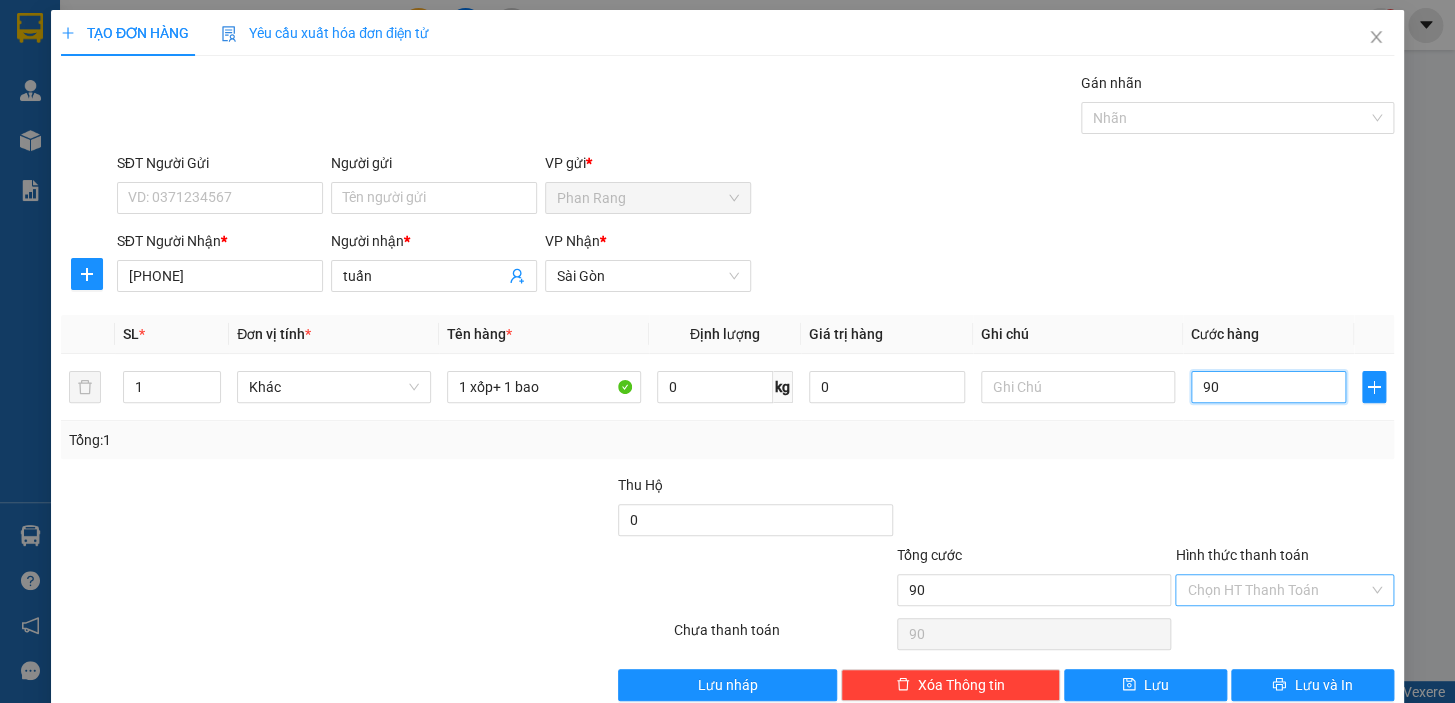 type on "90" 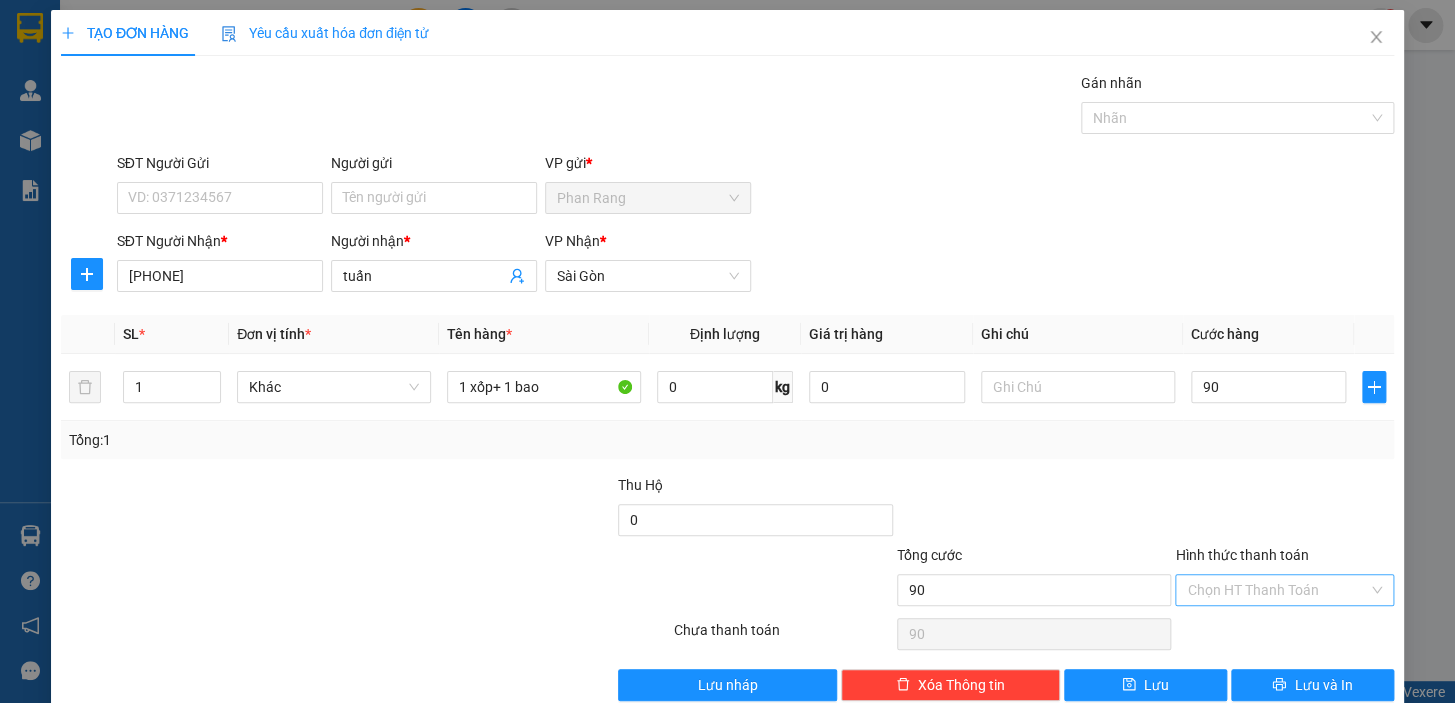 type on "90.000" 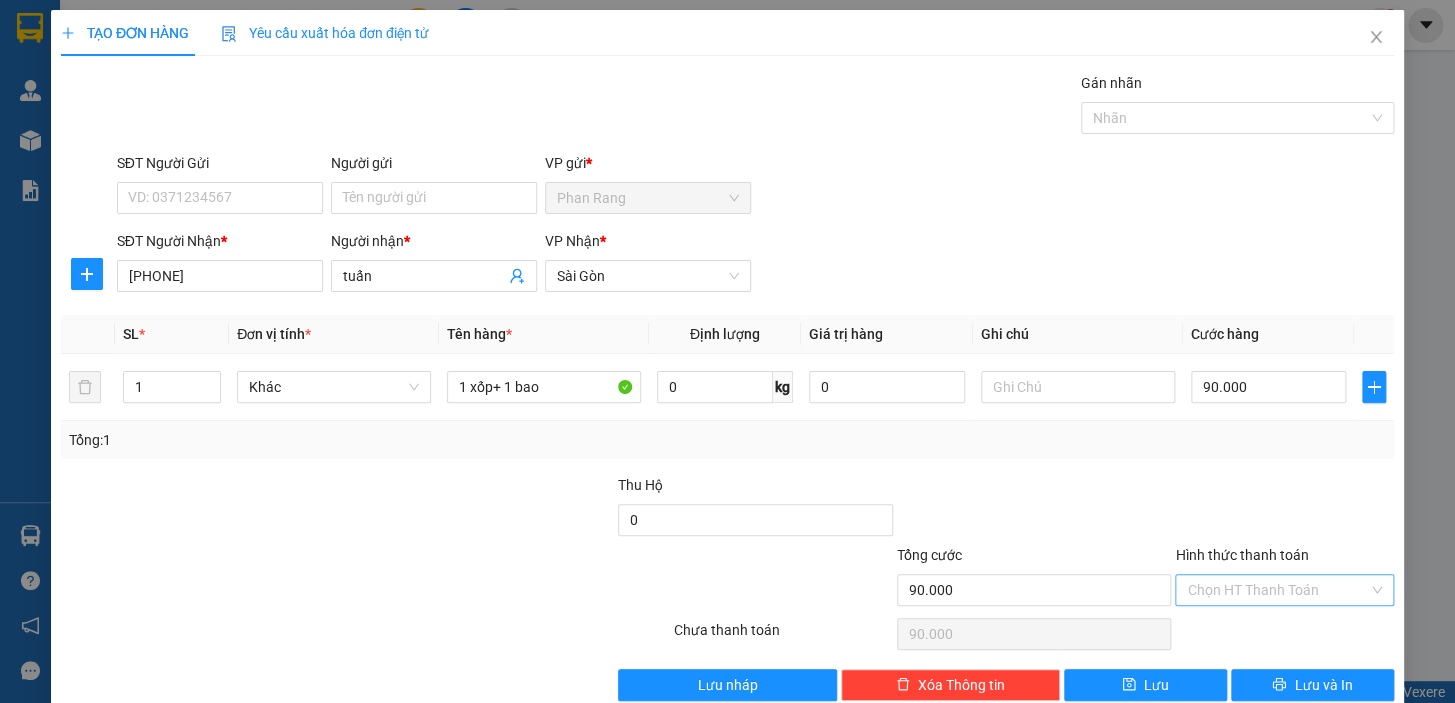 click on "Hình thức thanh toán" at bounding box center (1277, 590) 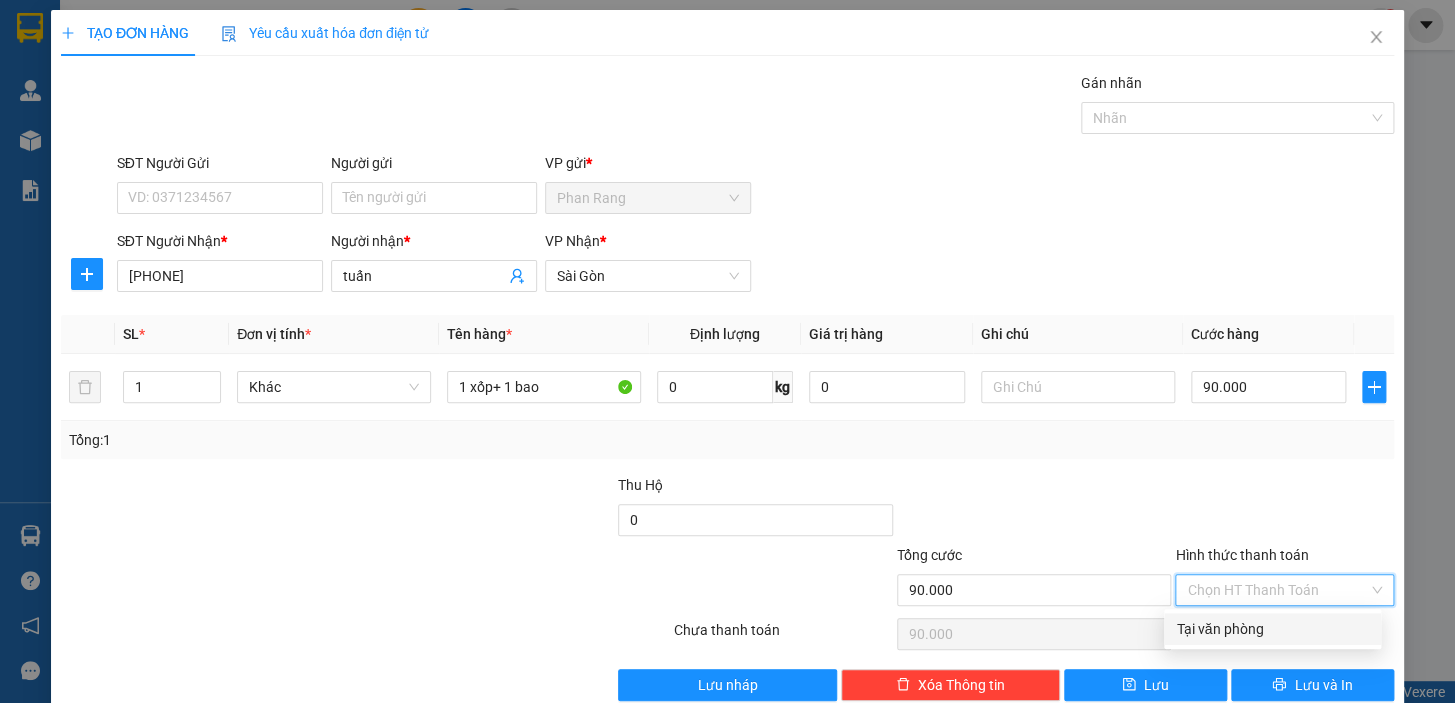 click on "Tại văn phòng" at bounding box center [1272, 629] 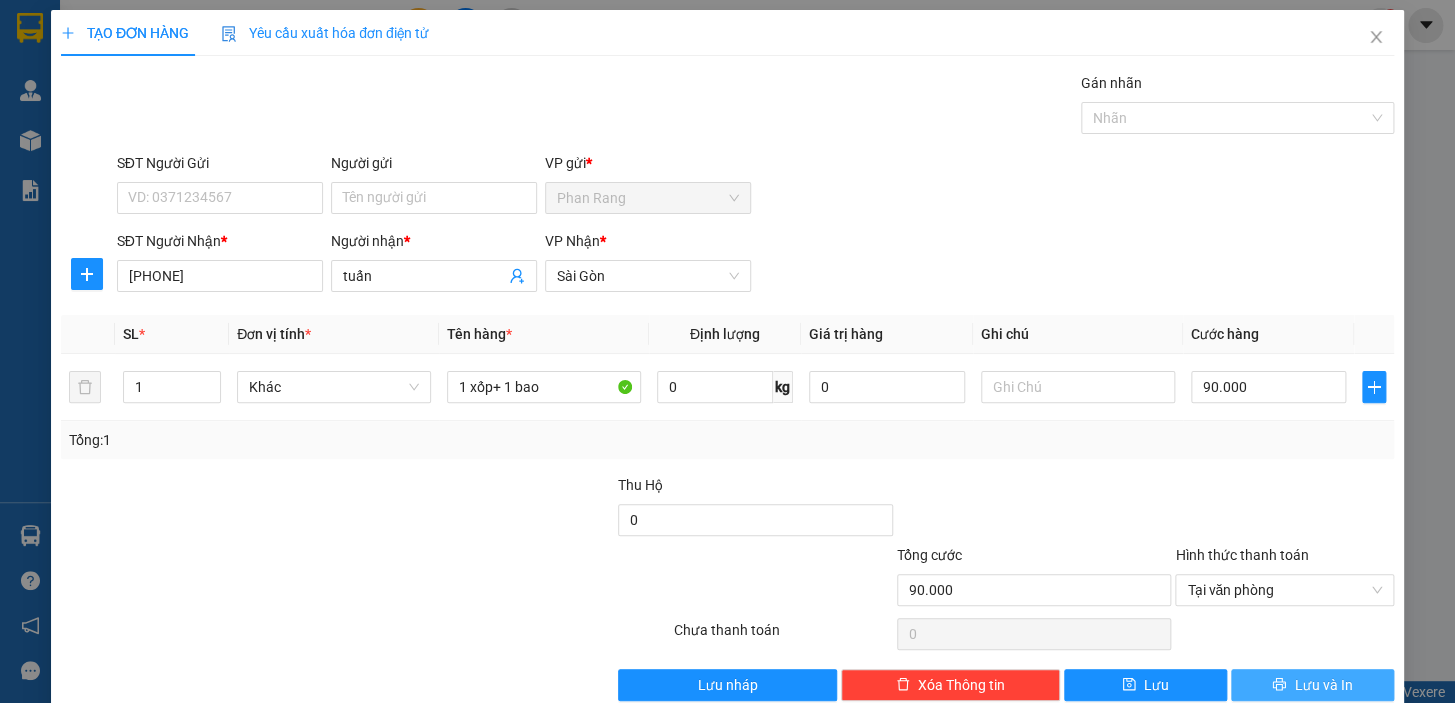 click on "Lưu và In" at bounding box center [1323, 685] 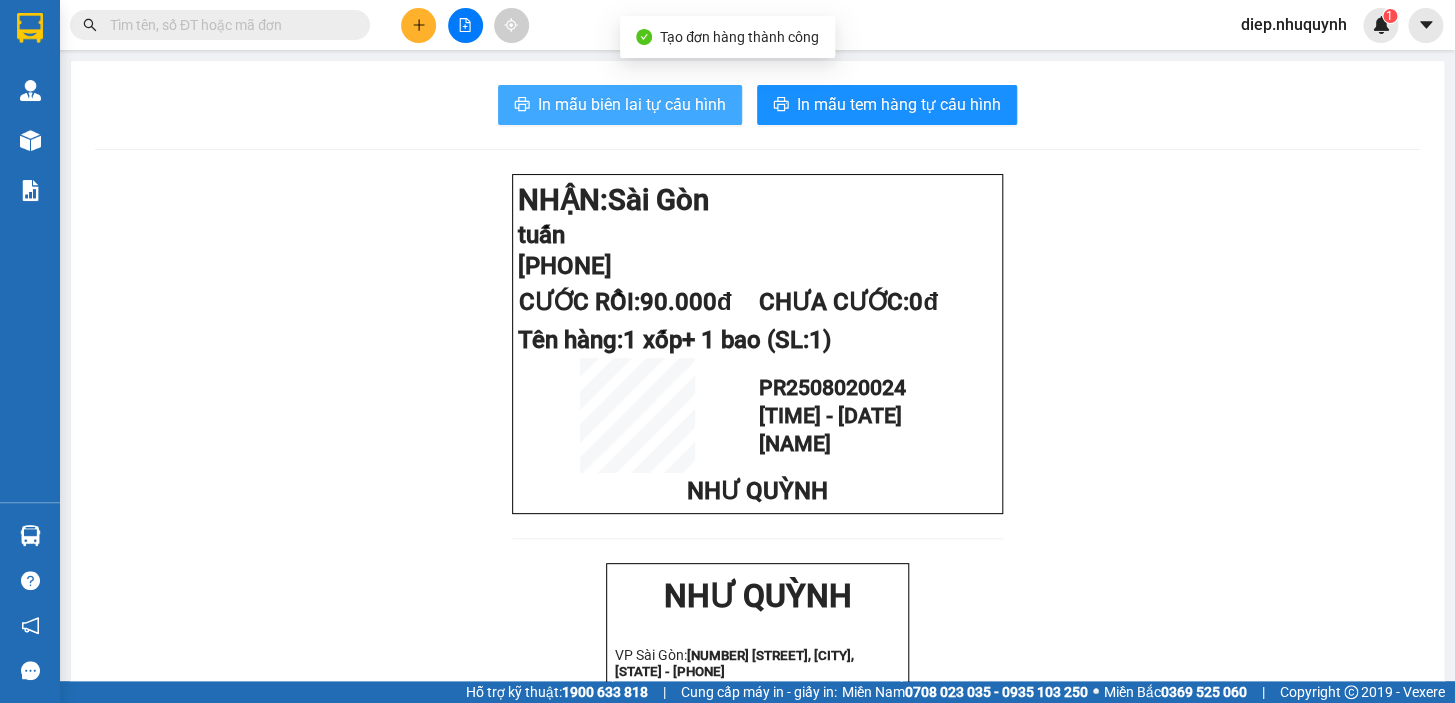 click on "In mẫu biên lai tự cấu hình" at bounding box center [632, 104] 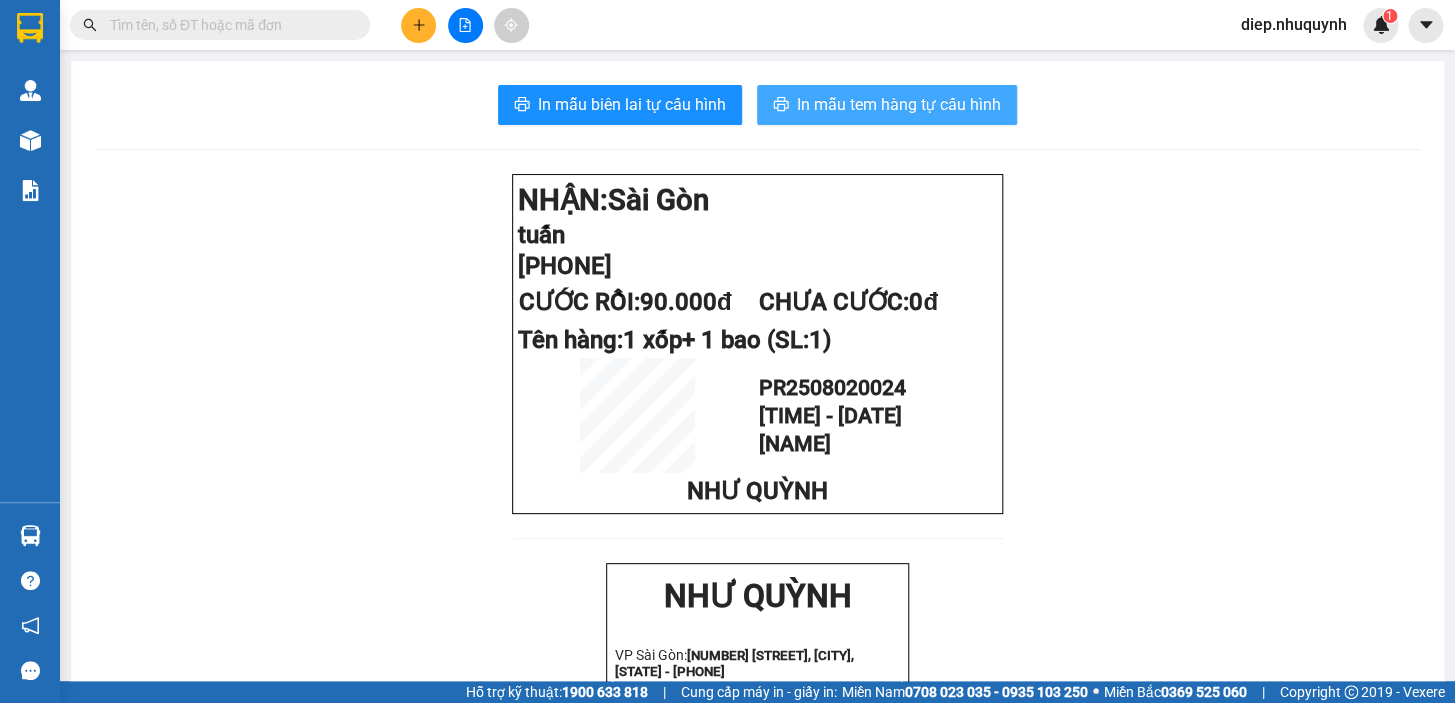 click on "In mẫu tem hàng tự cấu hình" at bounding box center [899, 104] 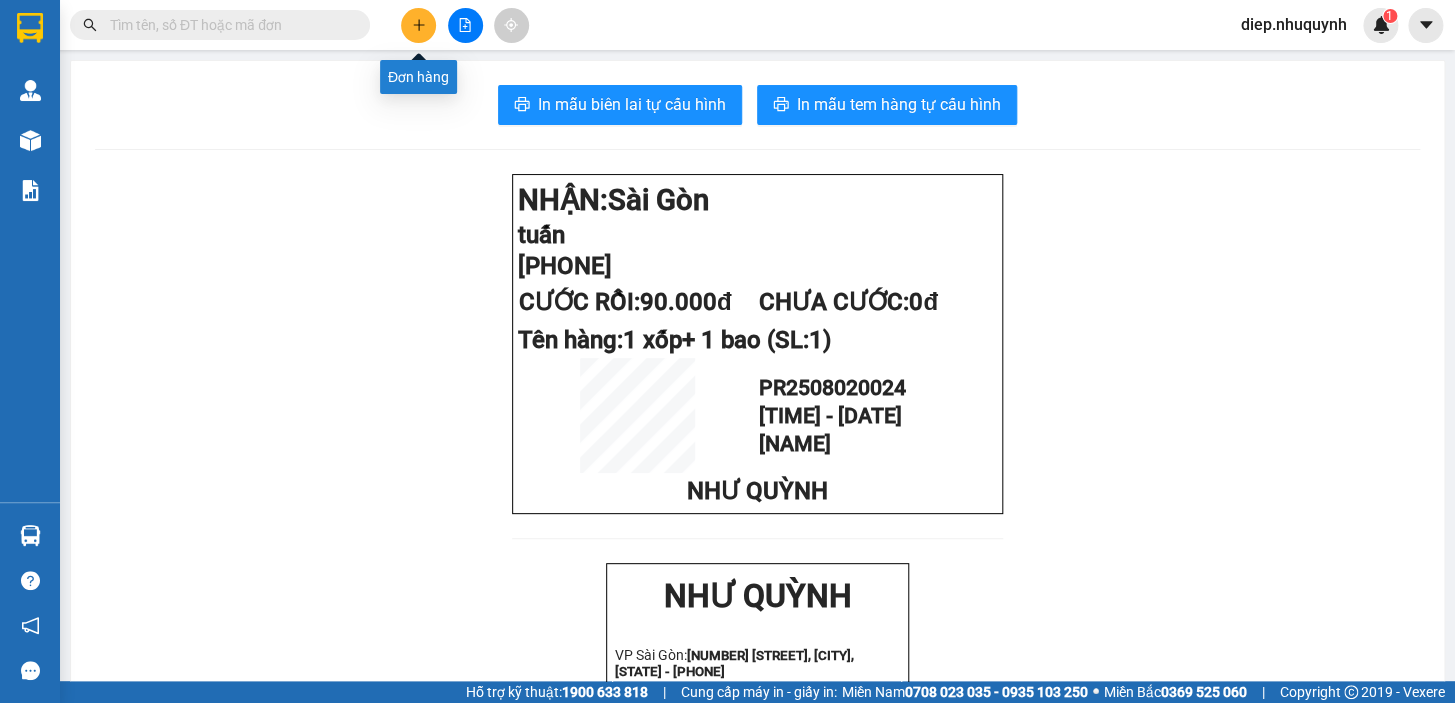 click at bounding box center [418, 25] 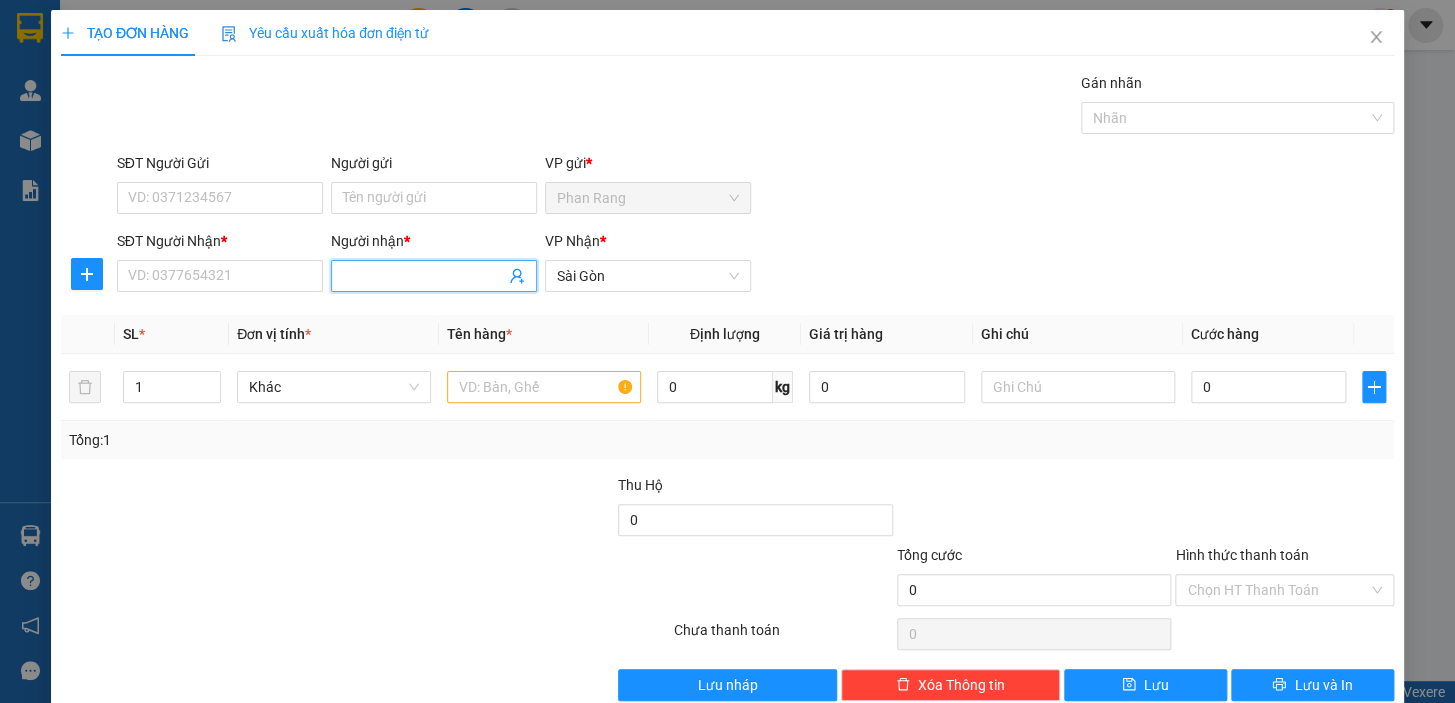 click on "Người nhận  *" at bounding box center [424, 276] 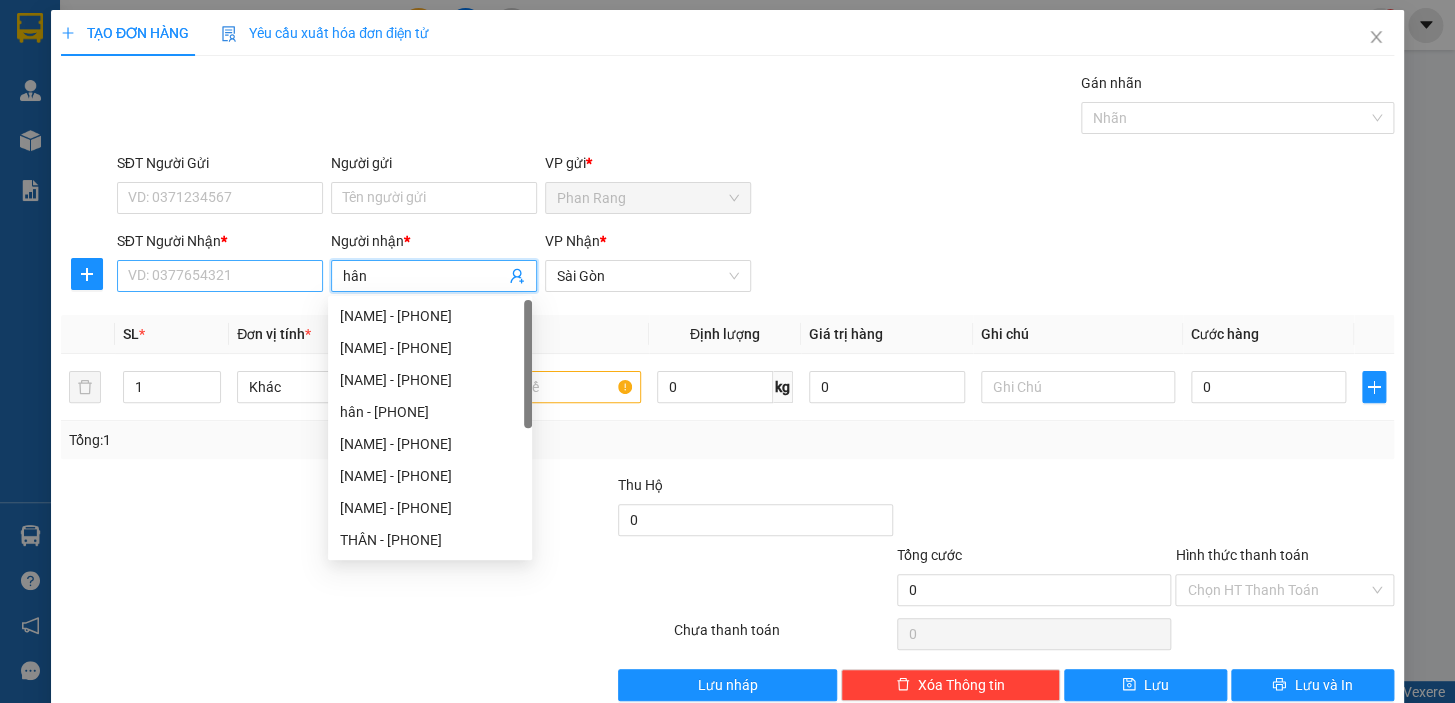 type on "hân" 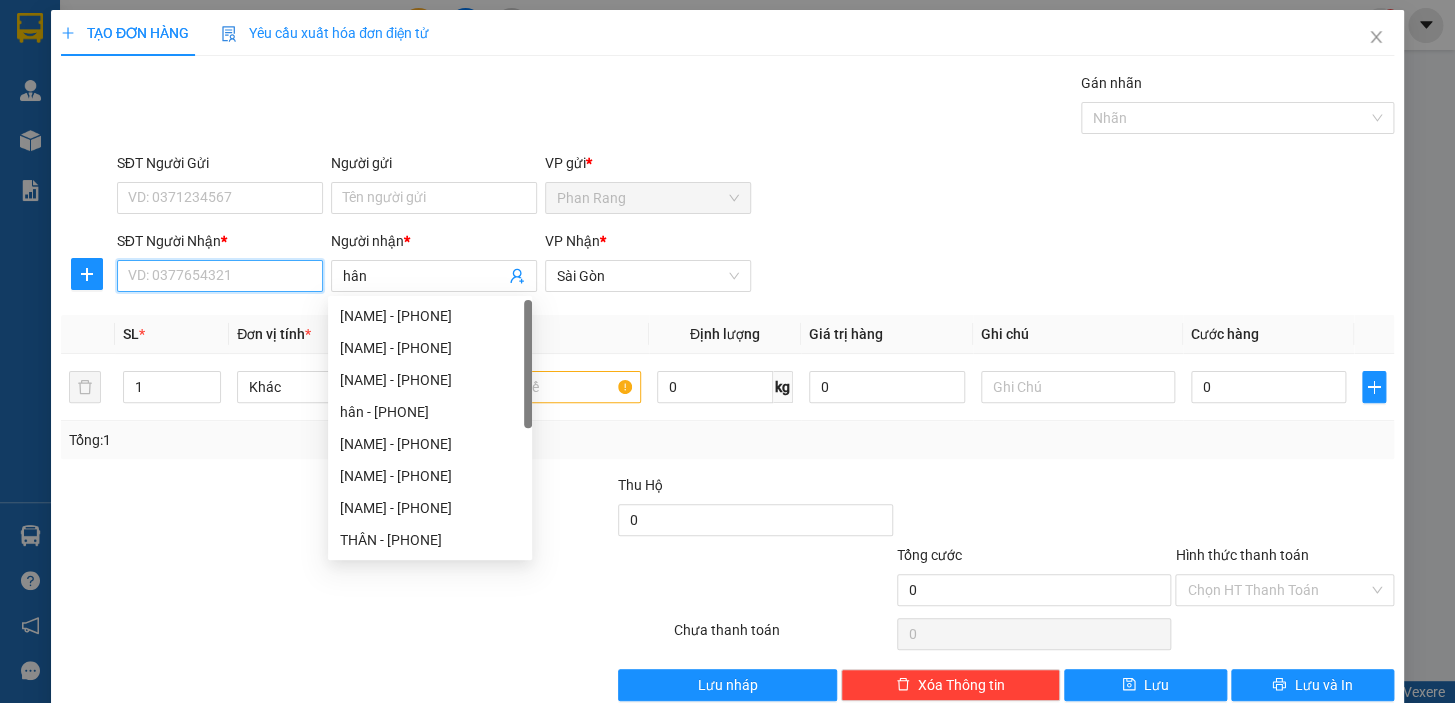 click on "SĐT Người Nhận  *" at bounding box center [220, 276] 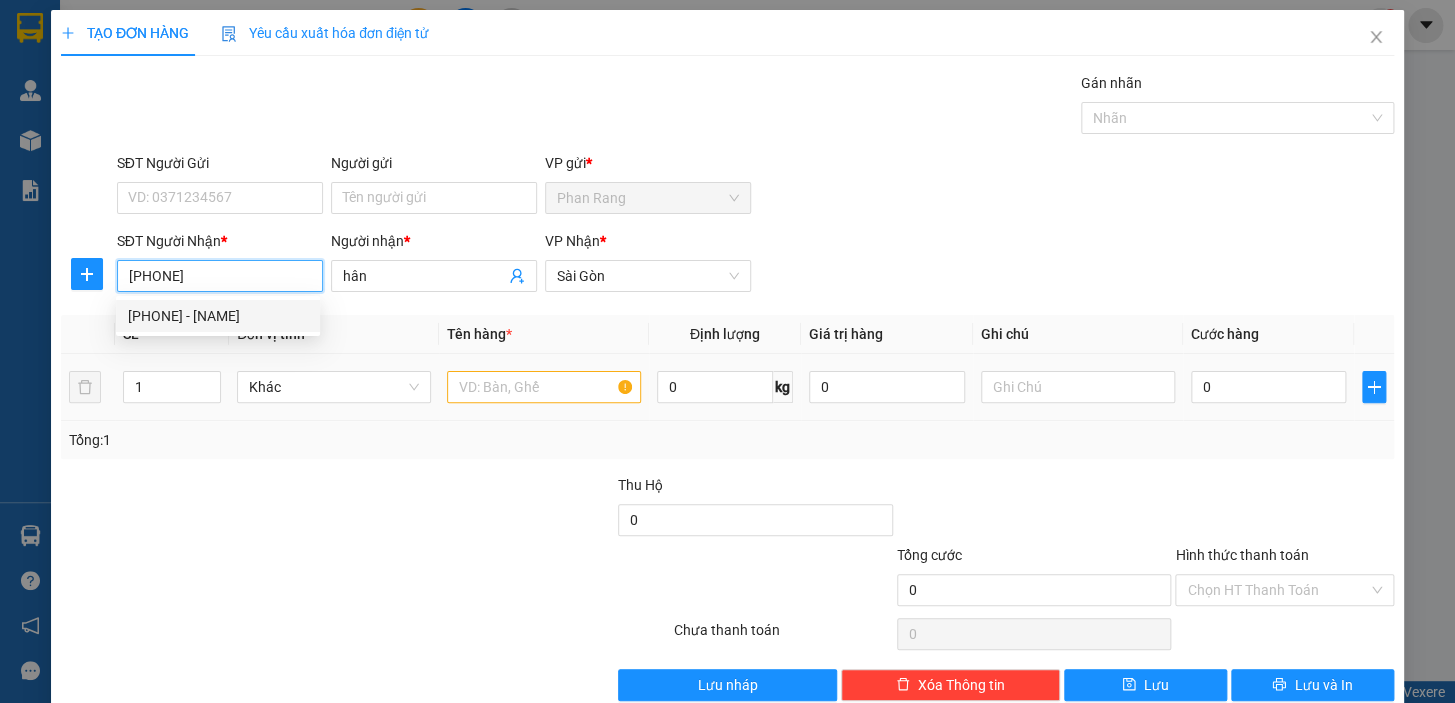 type on "[PHONE]" 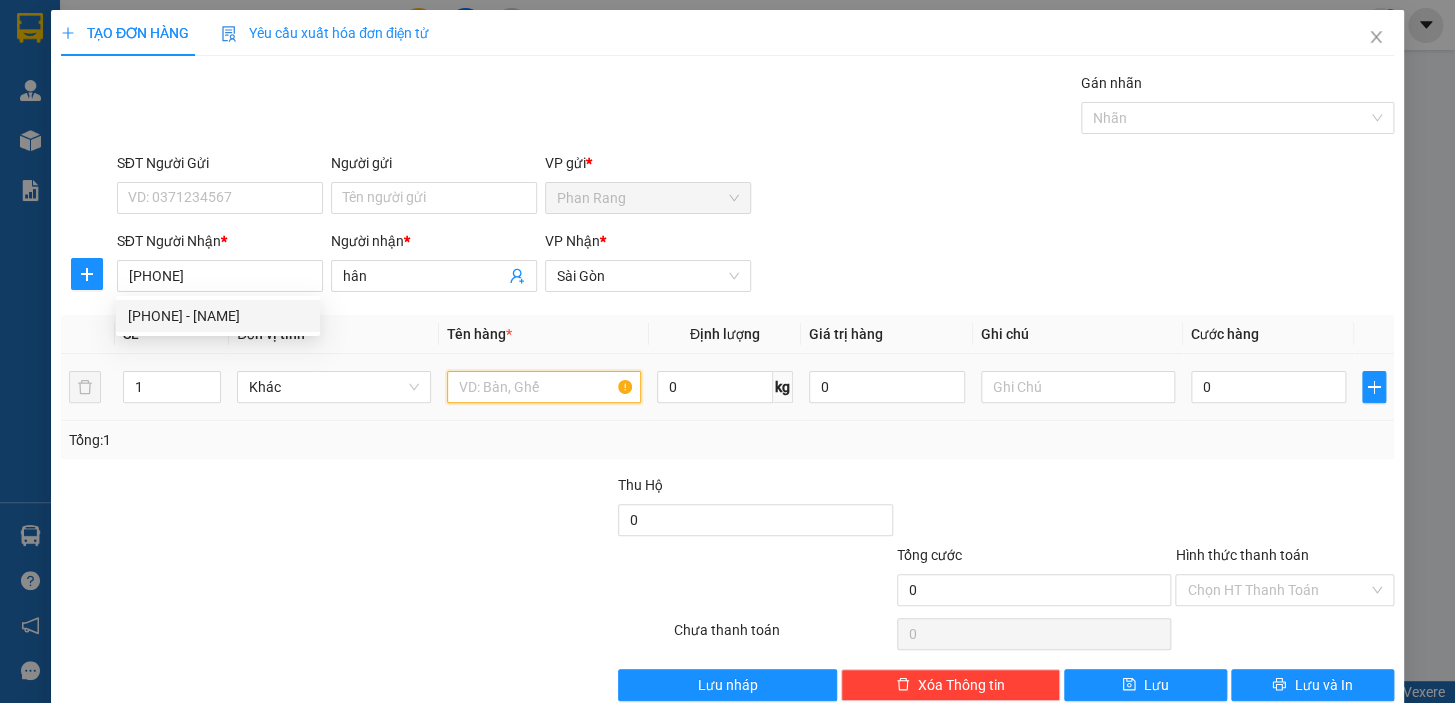 click at bounding box center [544, 387] 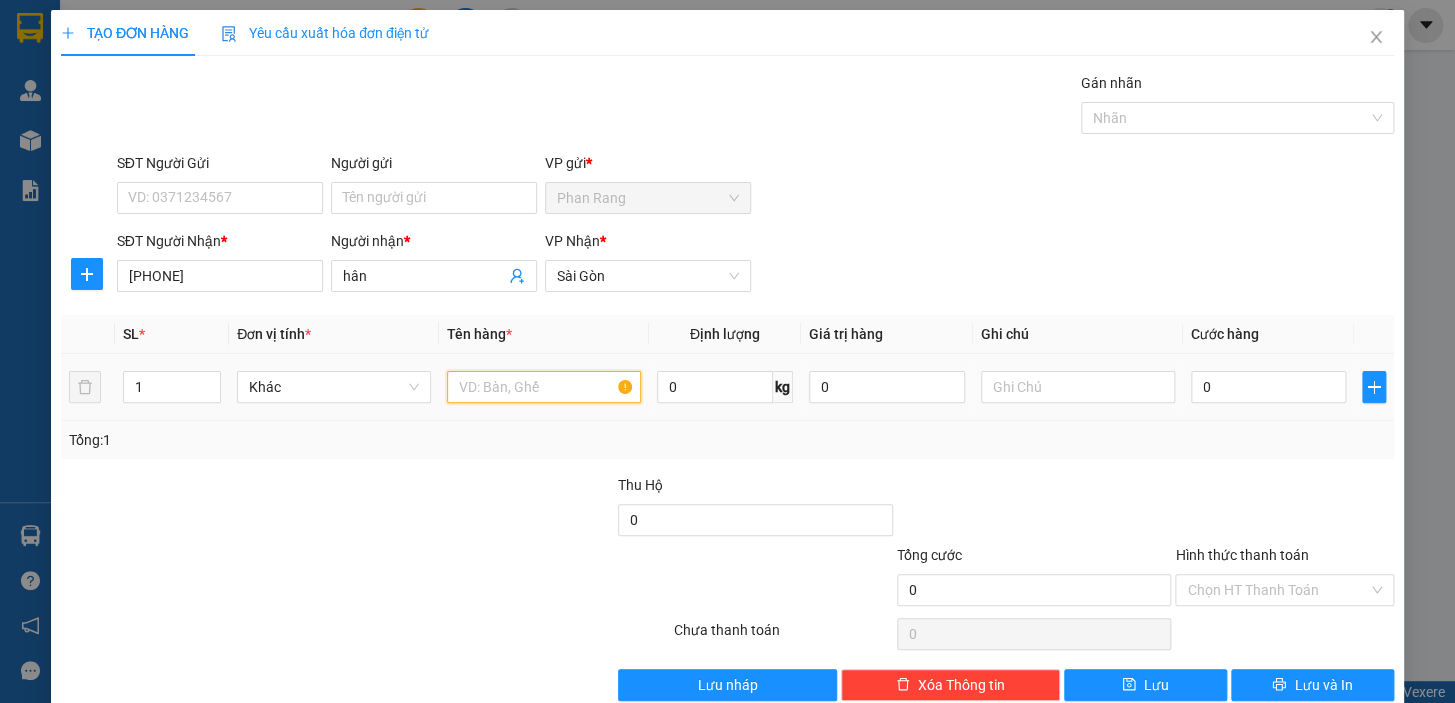 click at bounding box center [544, 387] 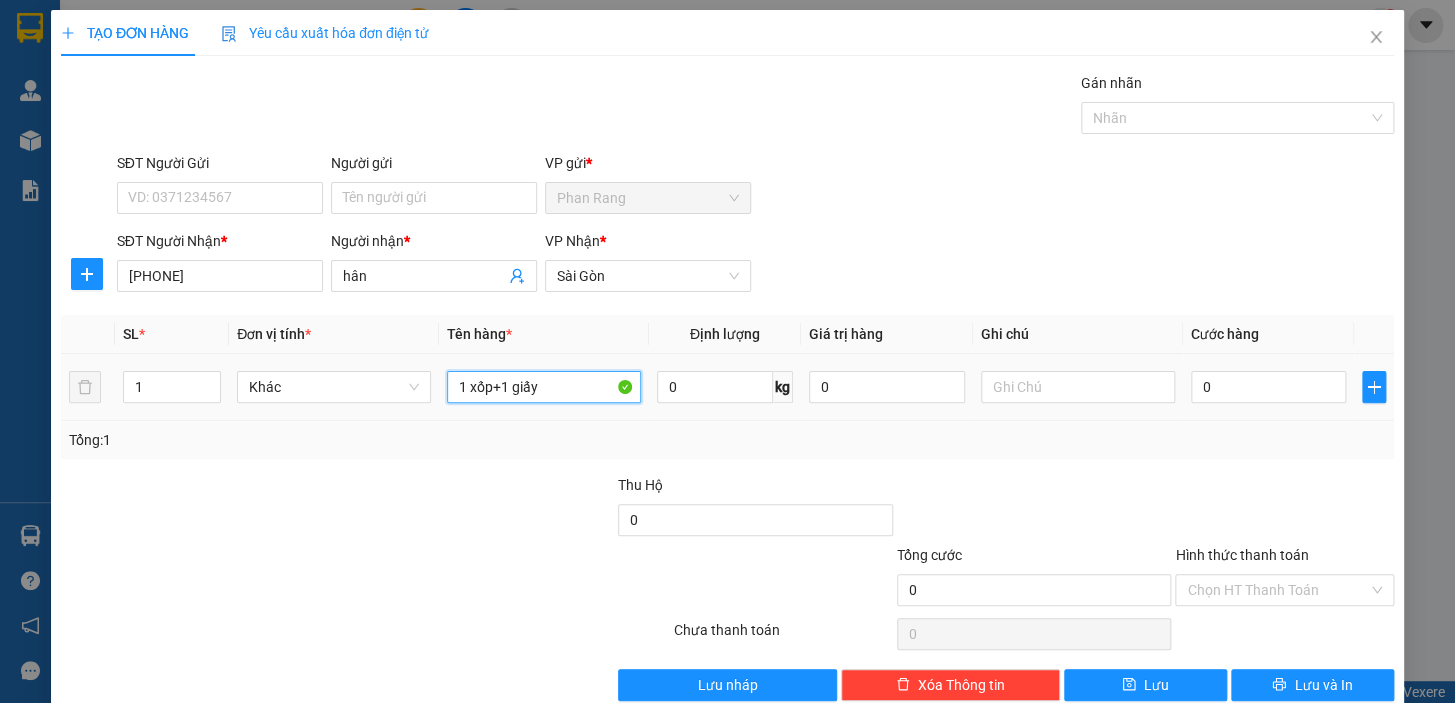 drag, startPoint x: 512, startPoint y: 390, endPoint x: 541, endPoint y: 387, distance: 29.15476 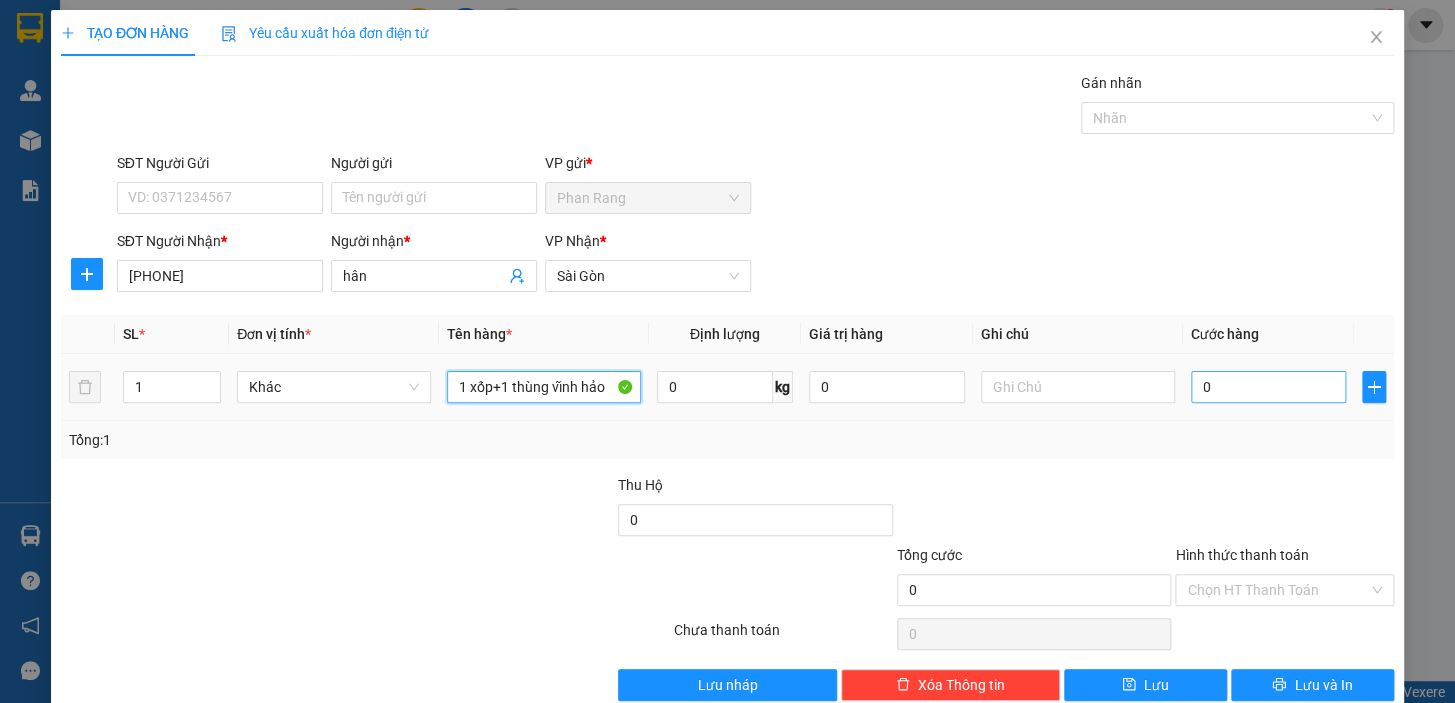 type on "1 xốp+1 thùng vĩnh hảo" 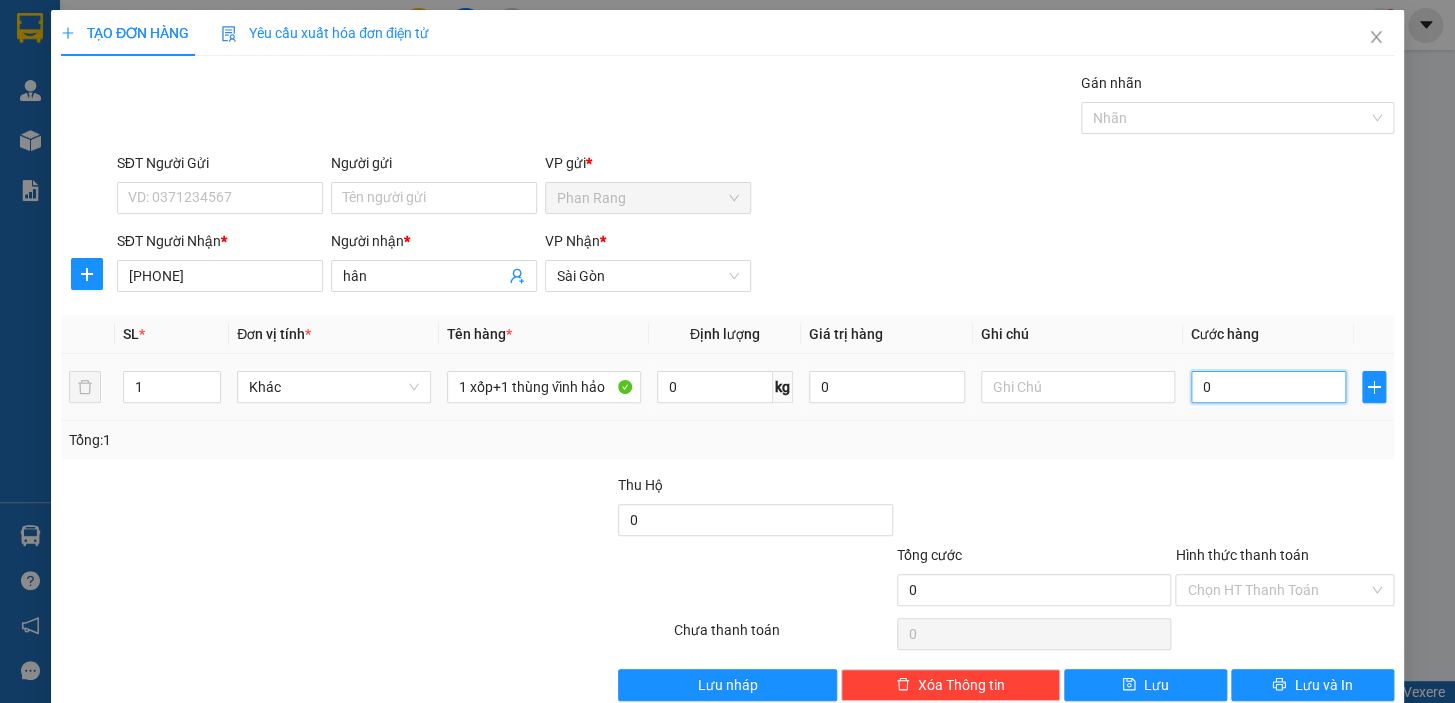 click on "0" at bounding box center [1269, 387] 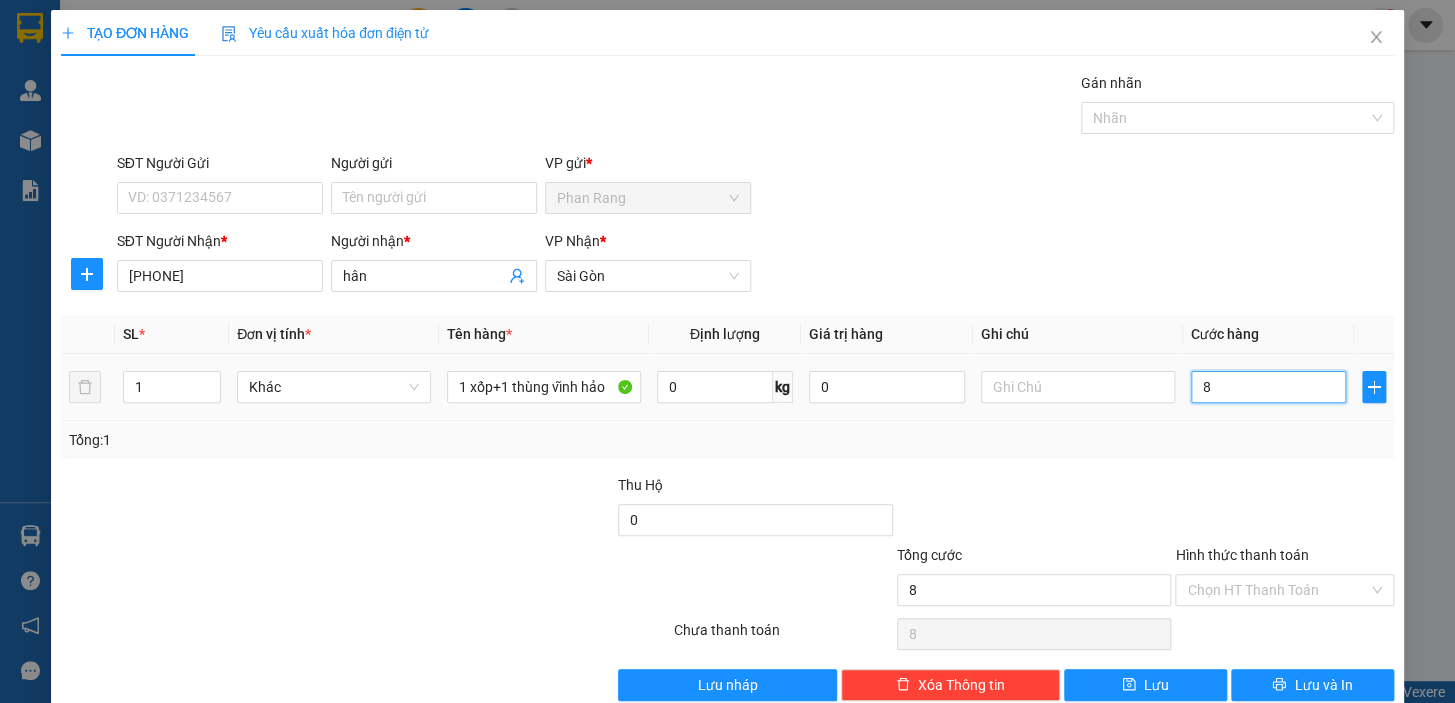 type on "80" 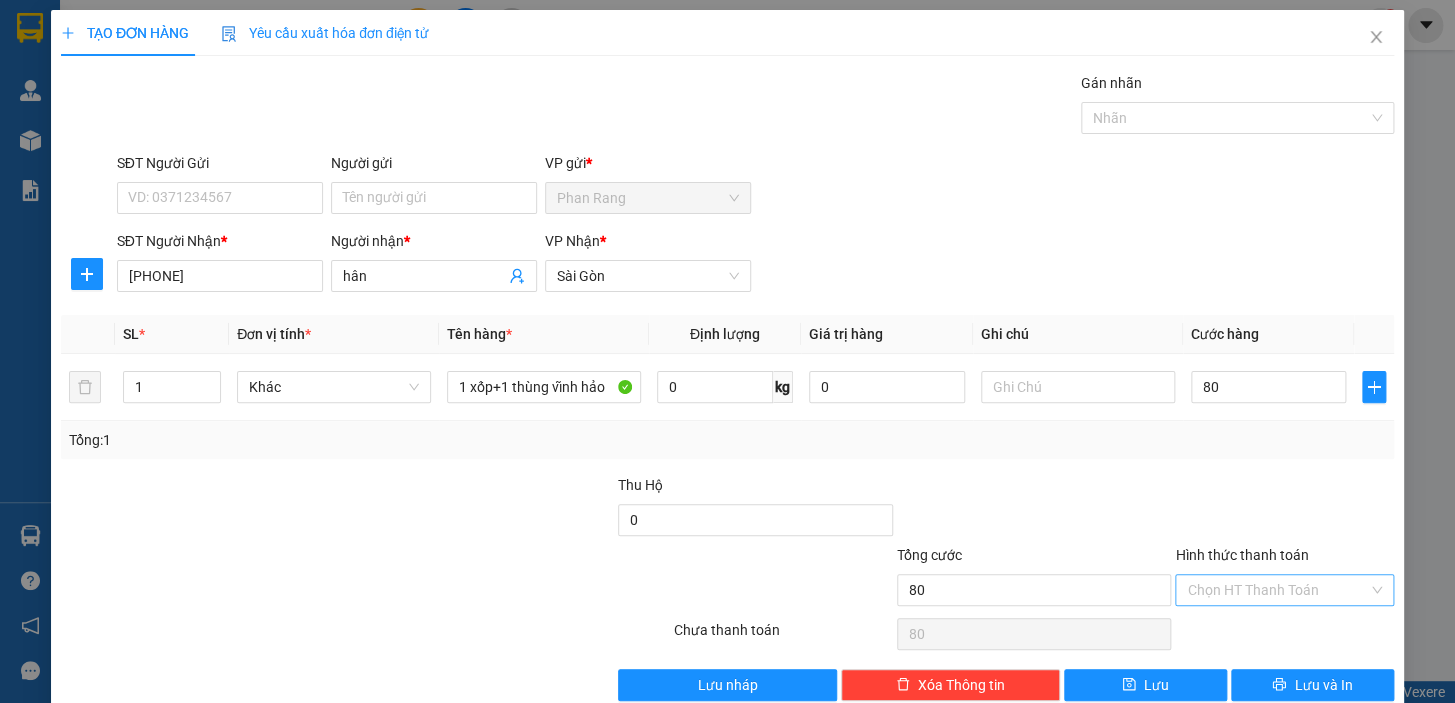 type on "80.000" 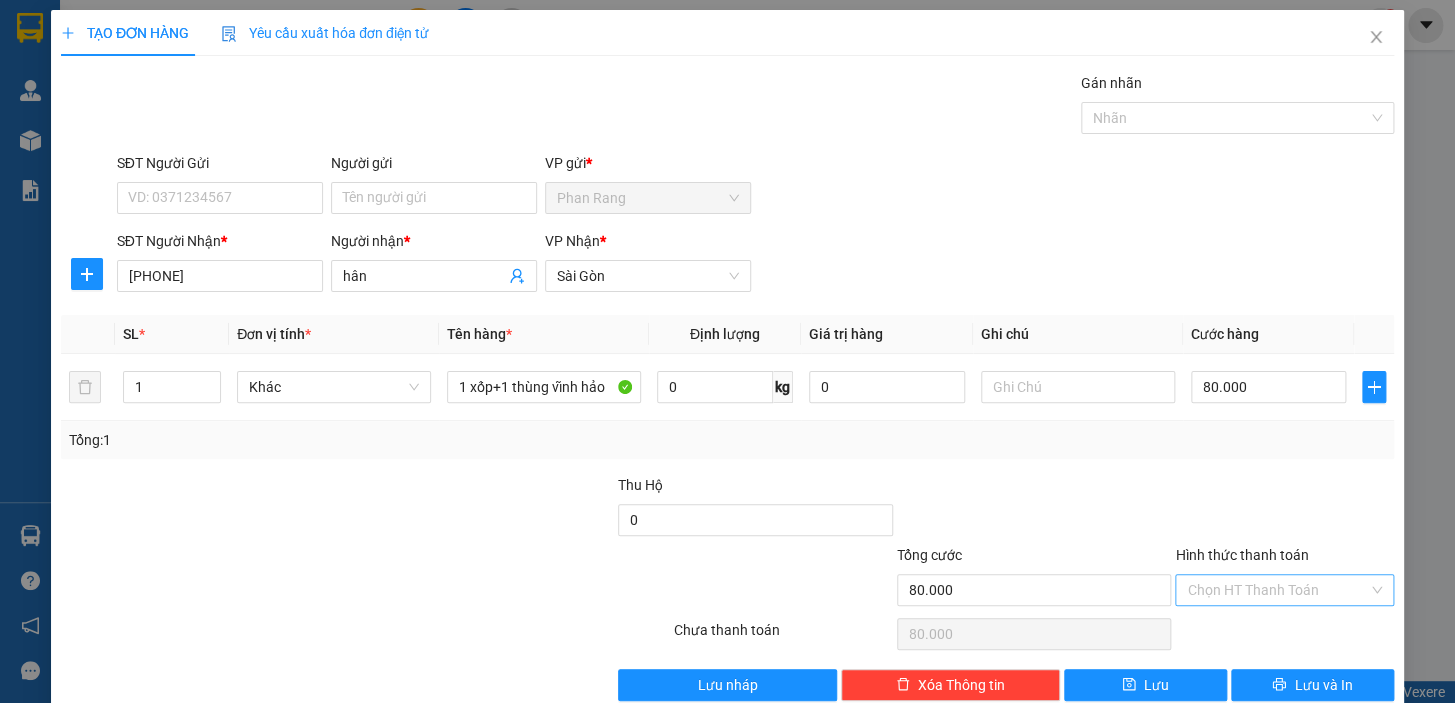 click on "Hình thức thanh toán" at bounding box center [1277, 590] 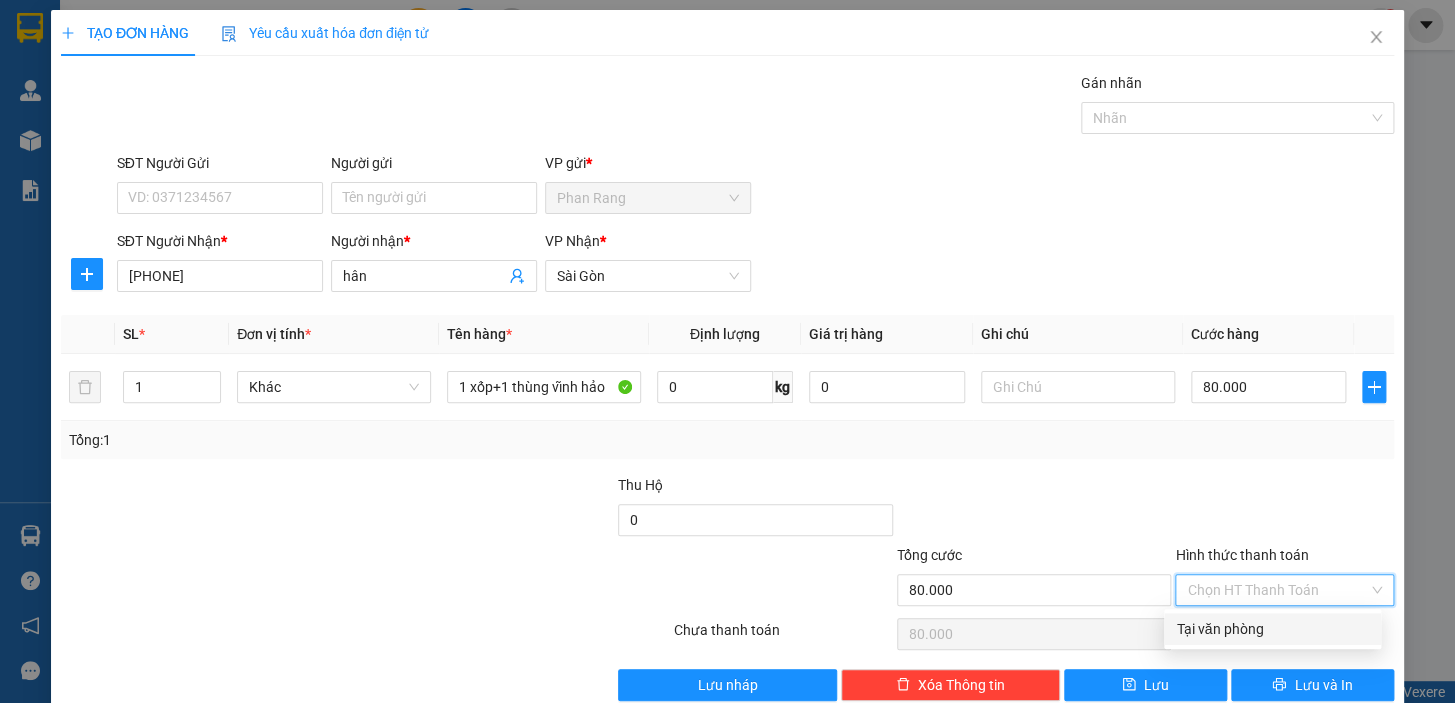 click on "Tại văn phòng" at bounding box center [1272, 629] 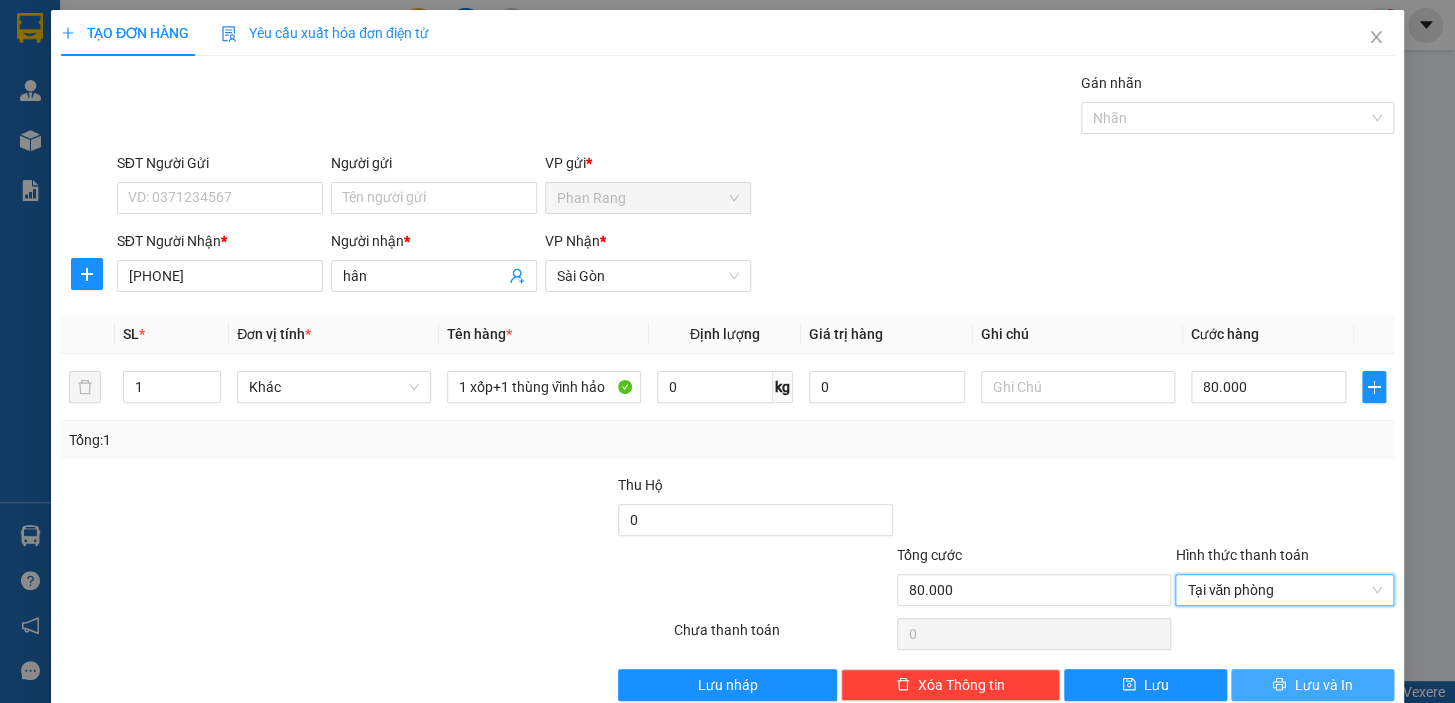 click on "Lưu và In" at bounding box center (1323, 685) 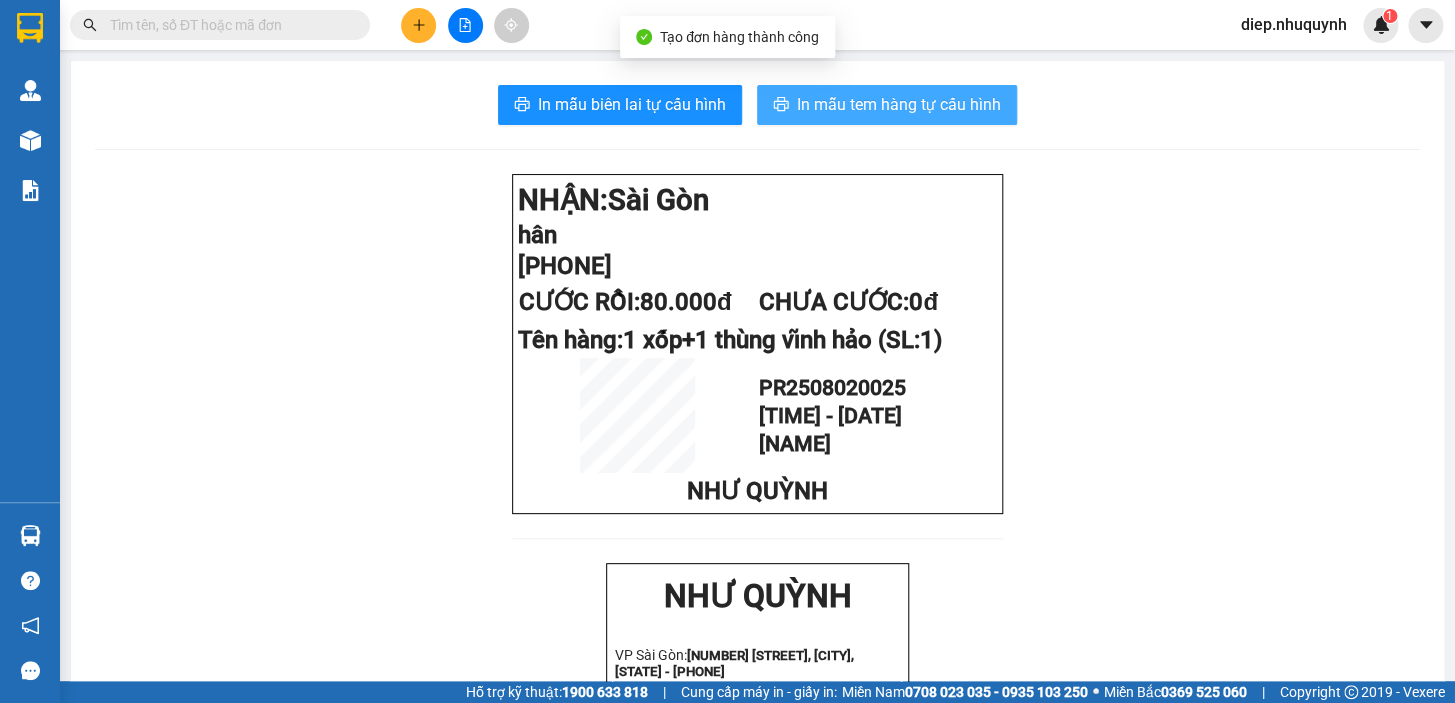 click on "In mẫu tem hàng tự cấu hình" at bounding box center (899, 104) 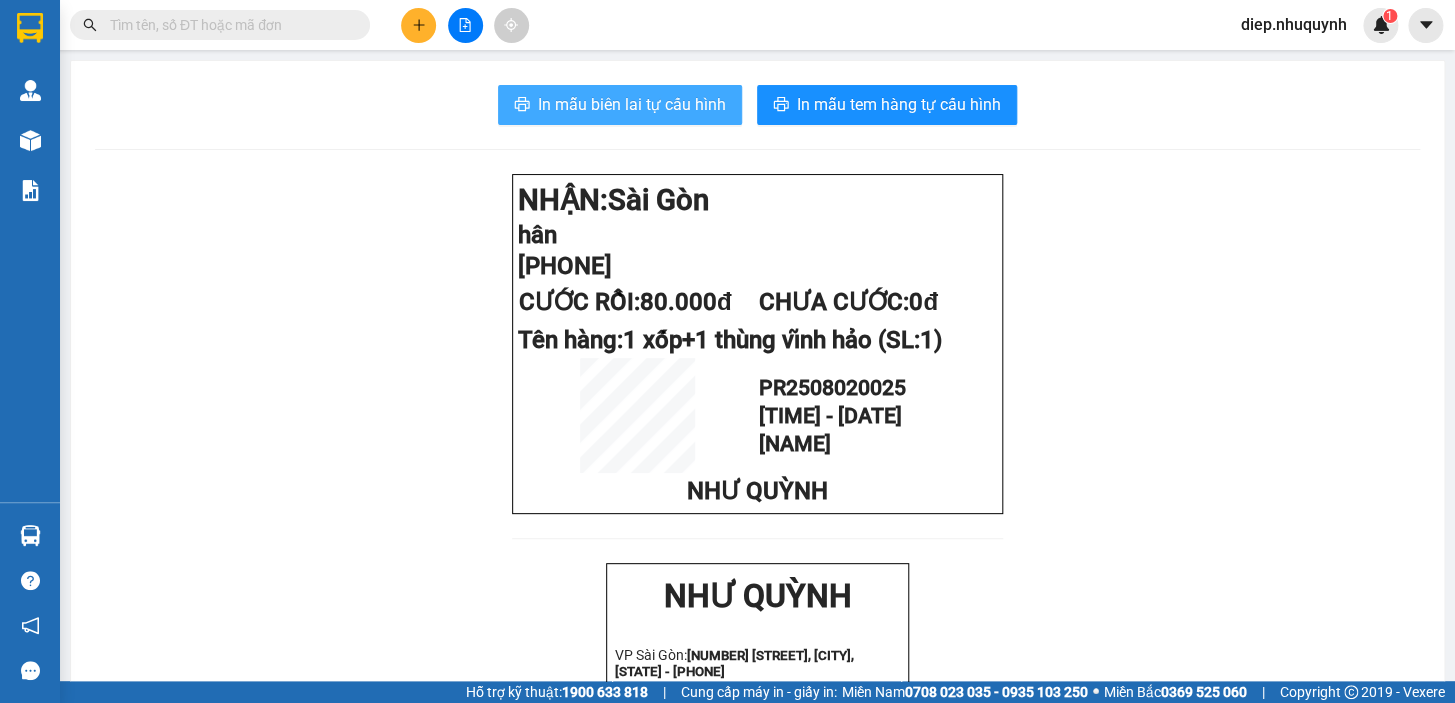 click on "In mẫu biên lai tự cấu hình" at bounding box center (632, 104) 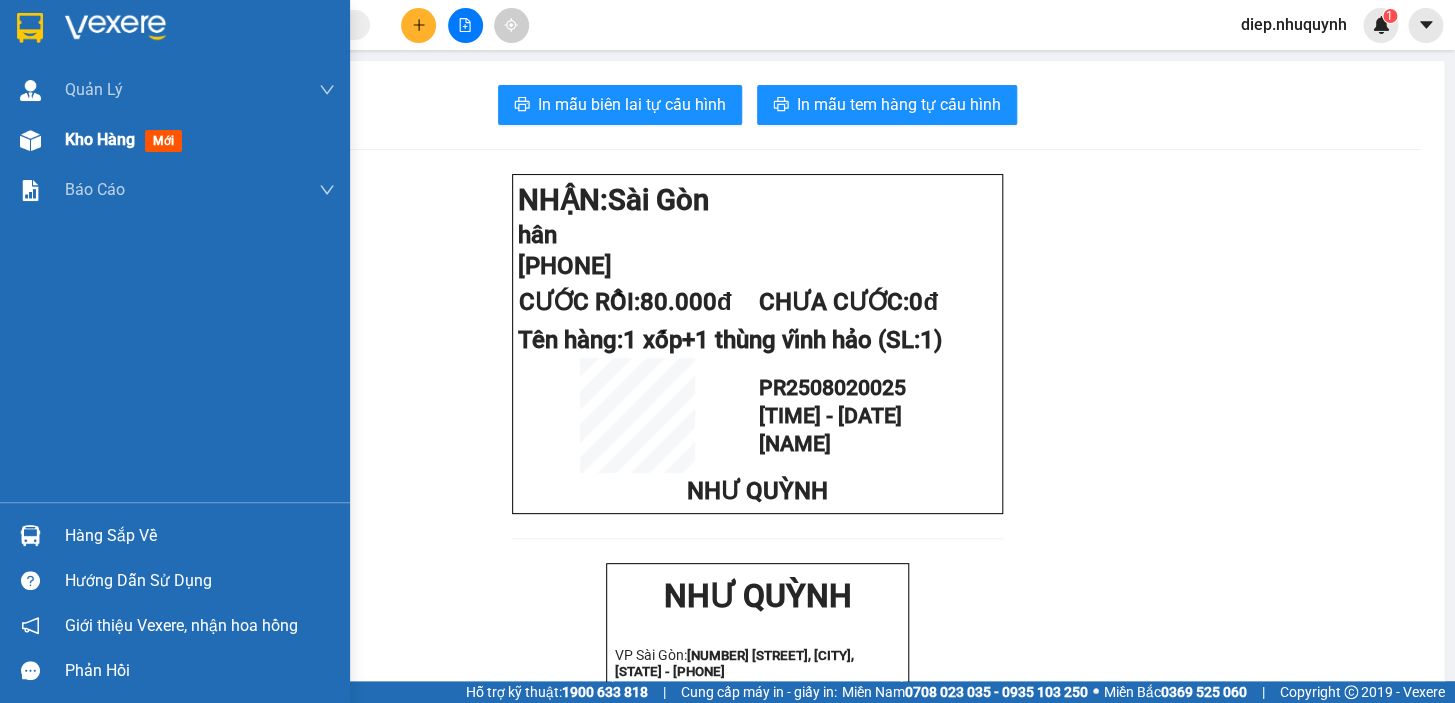 click on "Kho hàng" at bounding box center [100, 139] 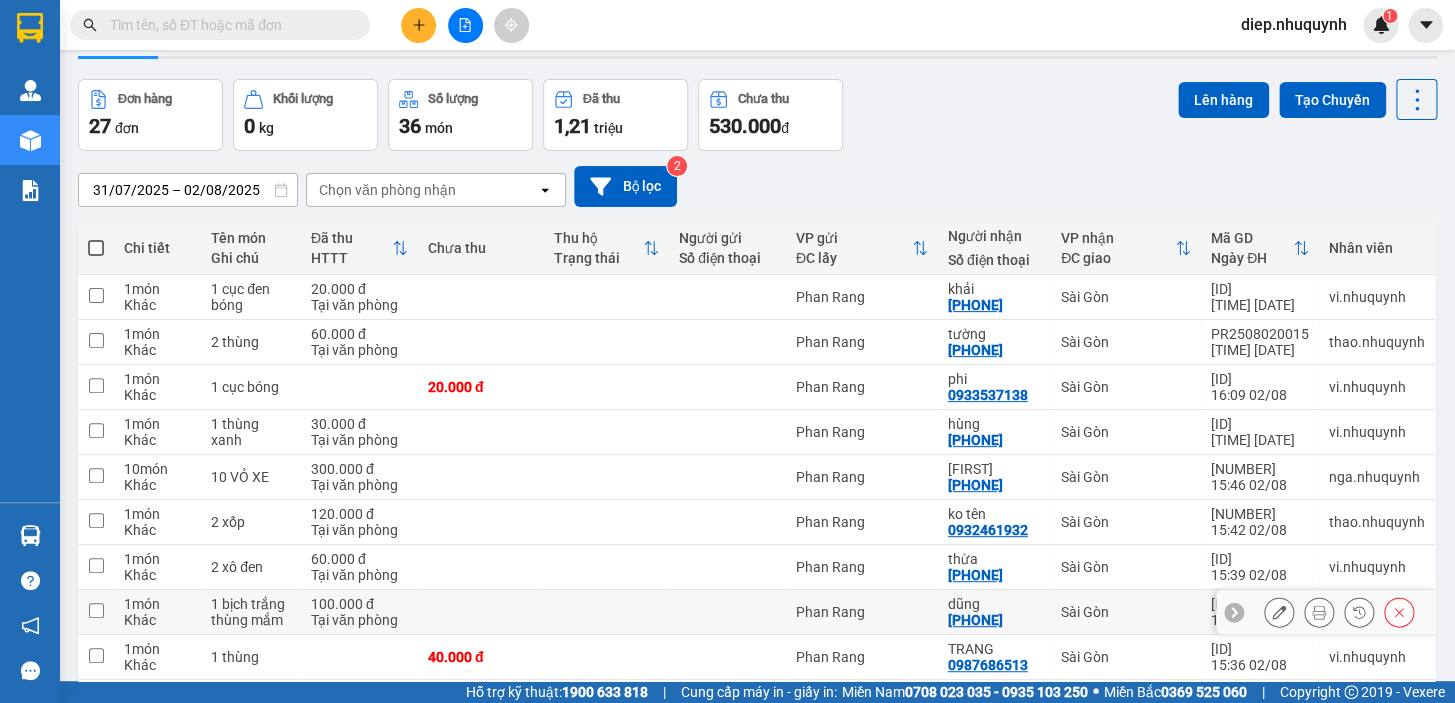 scroll, scrollTop: 184, scrollLeft: 0, axis: vertical 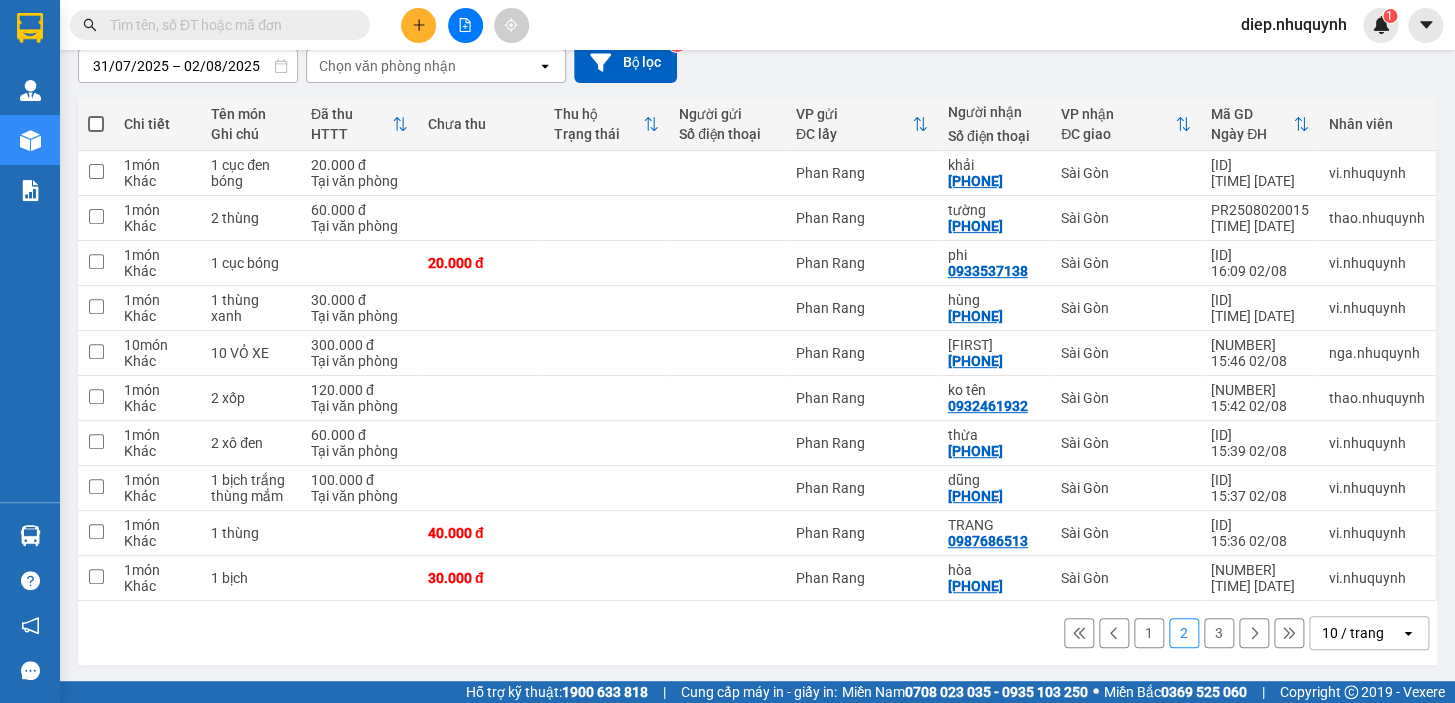 click on "1" at bounding box center (1149, 633) 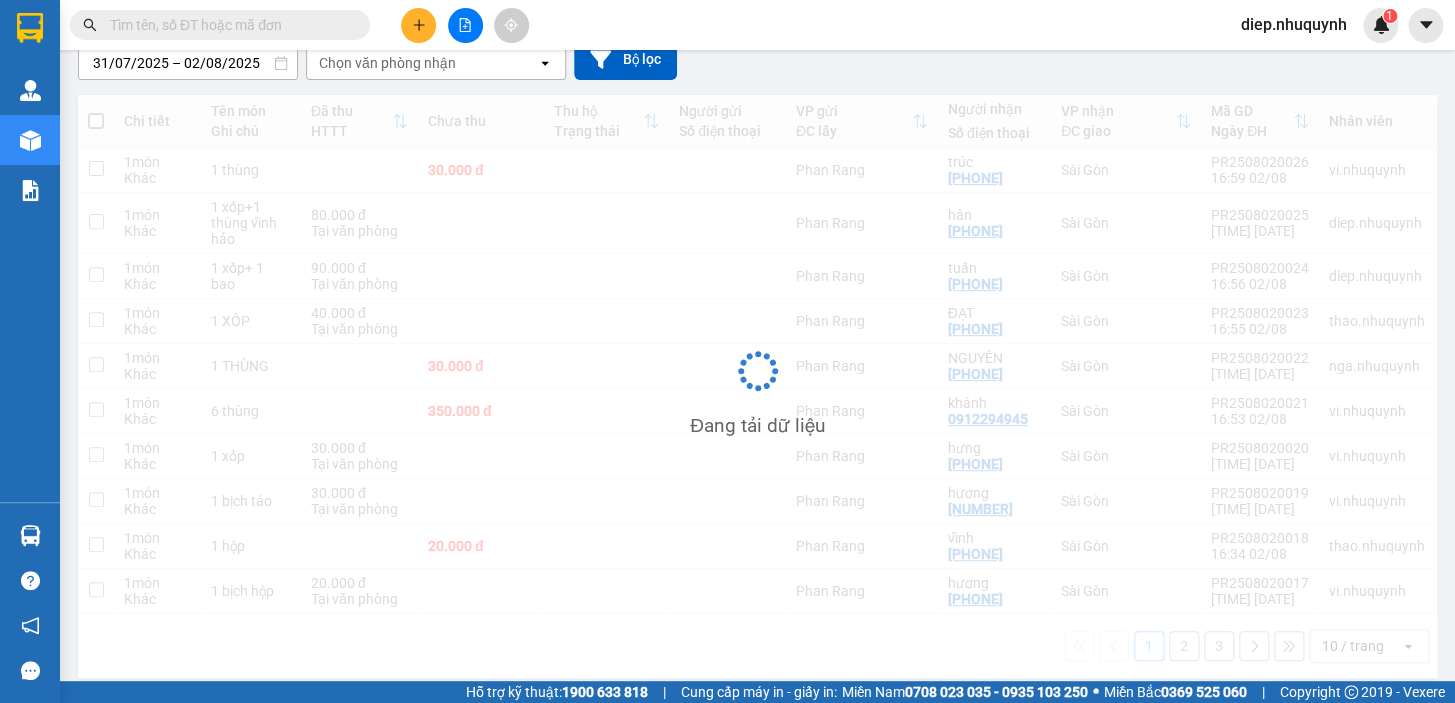 scroll, scrollTop: 184, scrollLeft: 0, axis: vertical 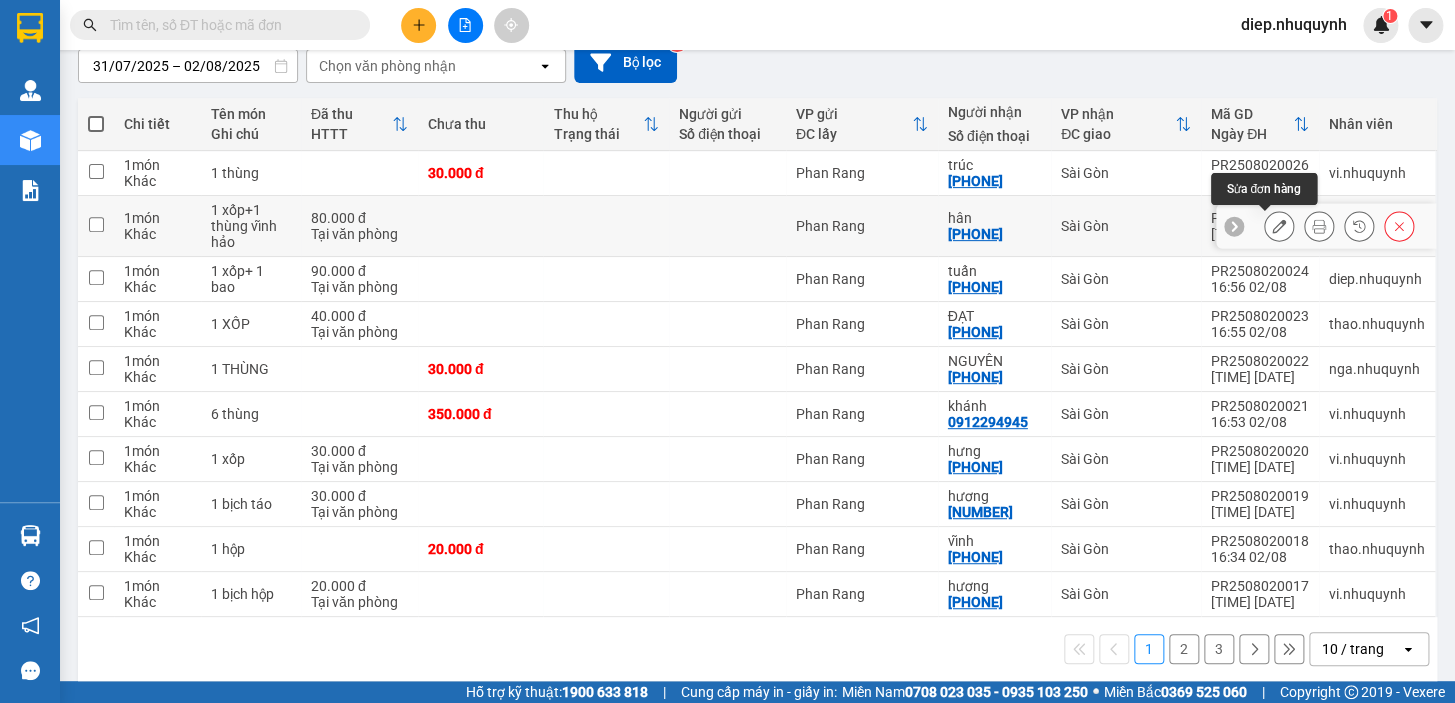 click 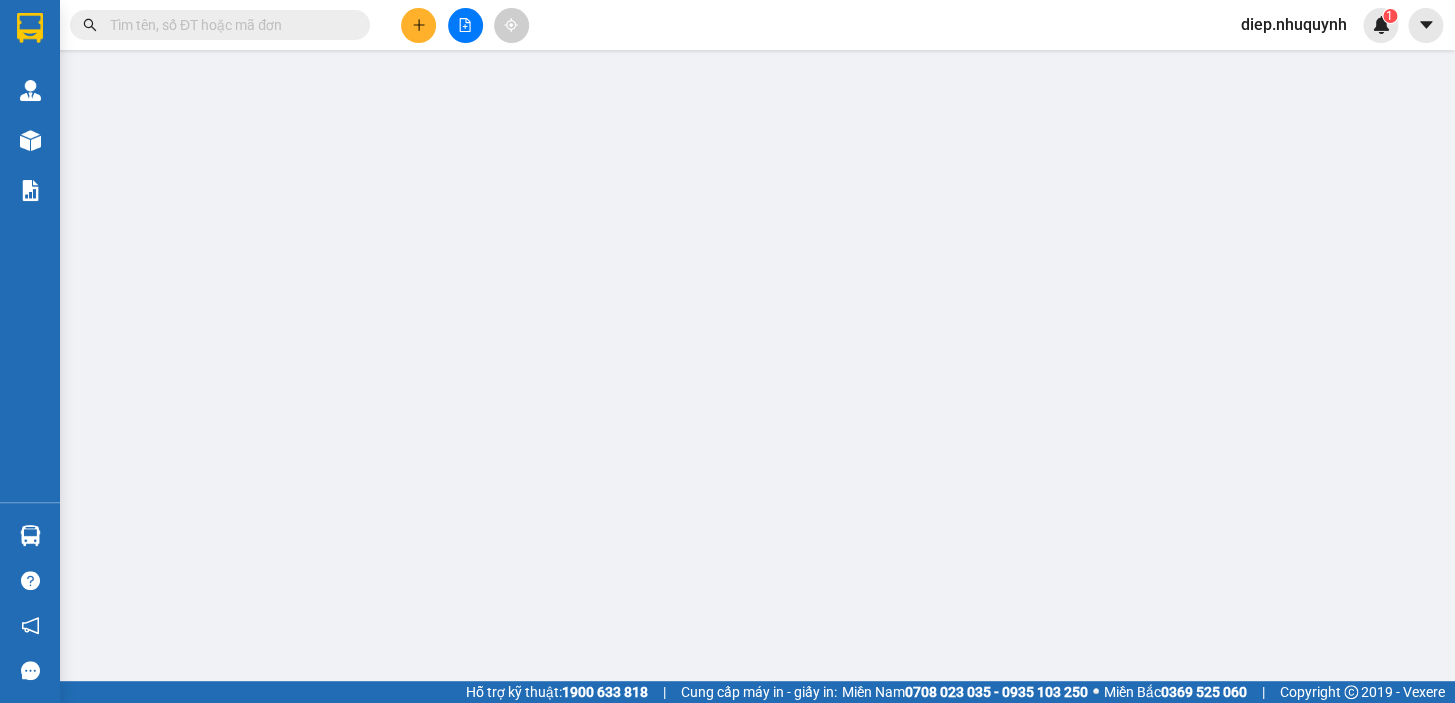 type on "[PHONE]" 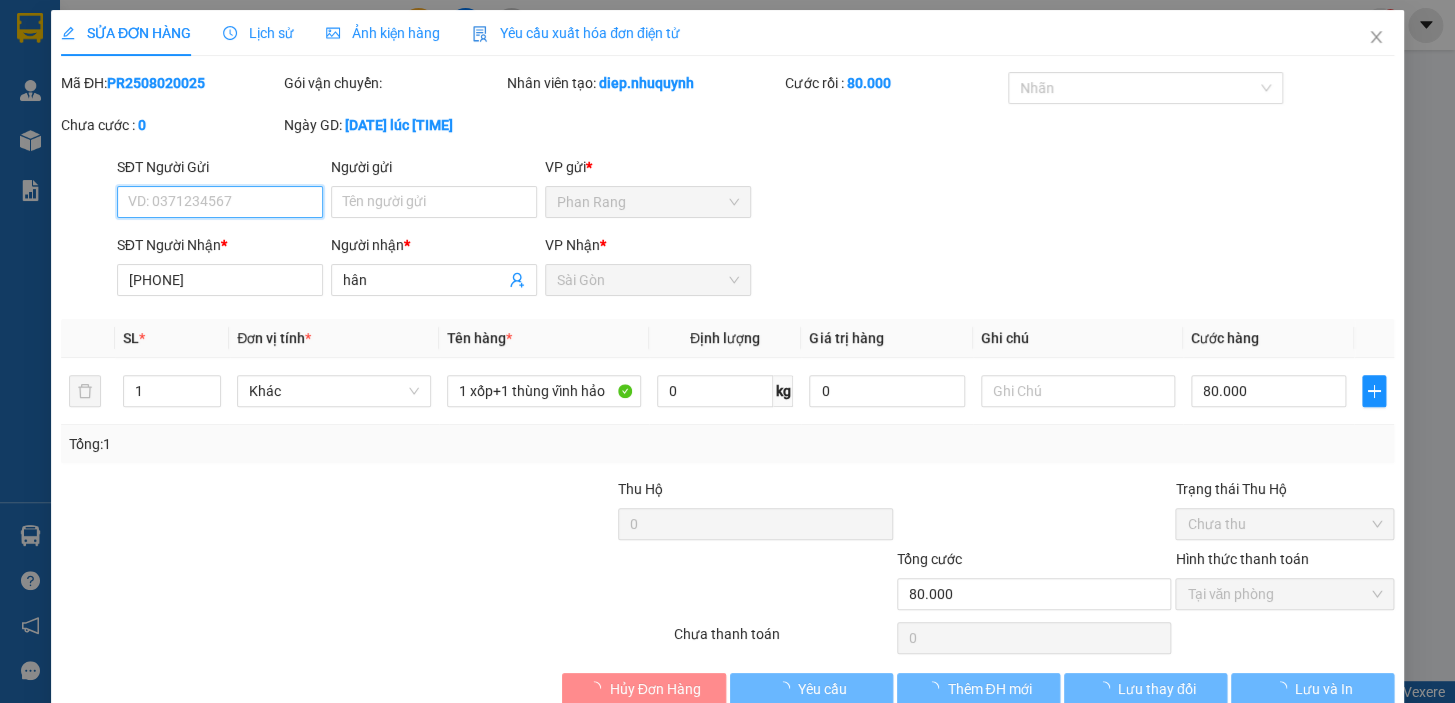 scroll, scrollTop: 0, scrollLeft: 0, axis: both 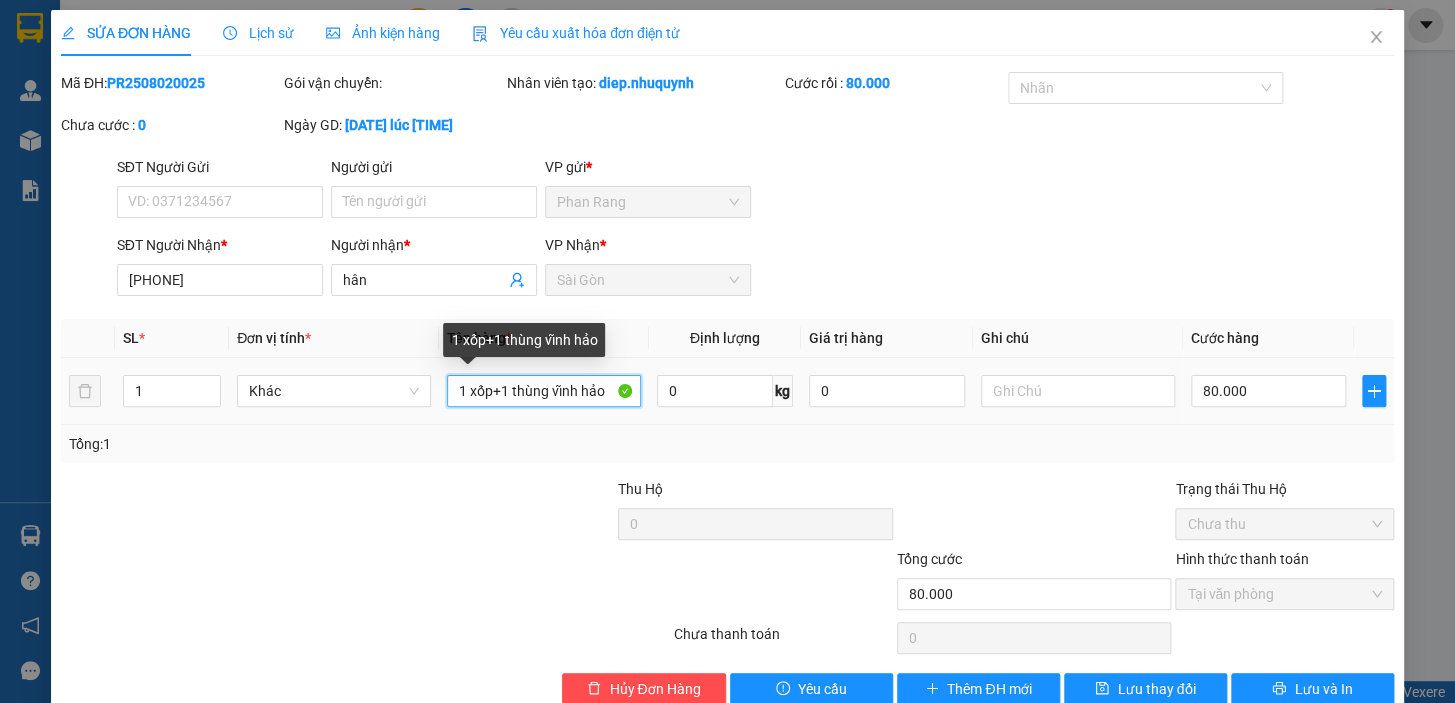click on "1 xốp+1 thùng vĩnh hảo" at bounding box center [544, 391] 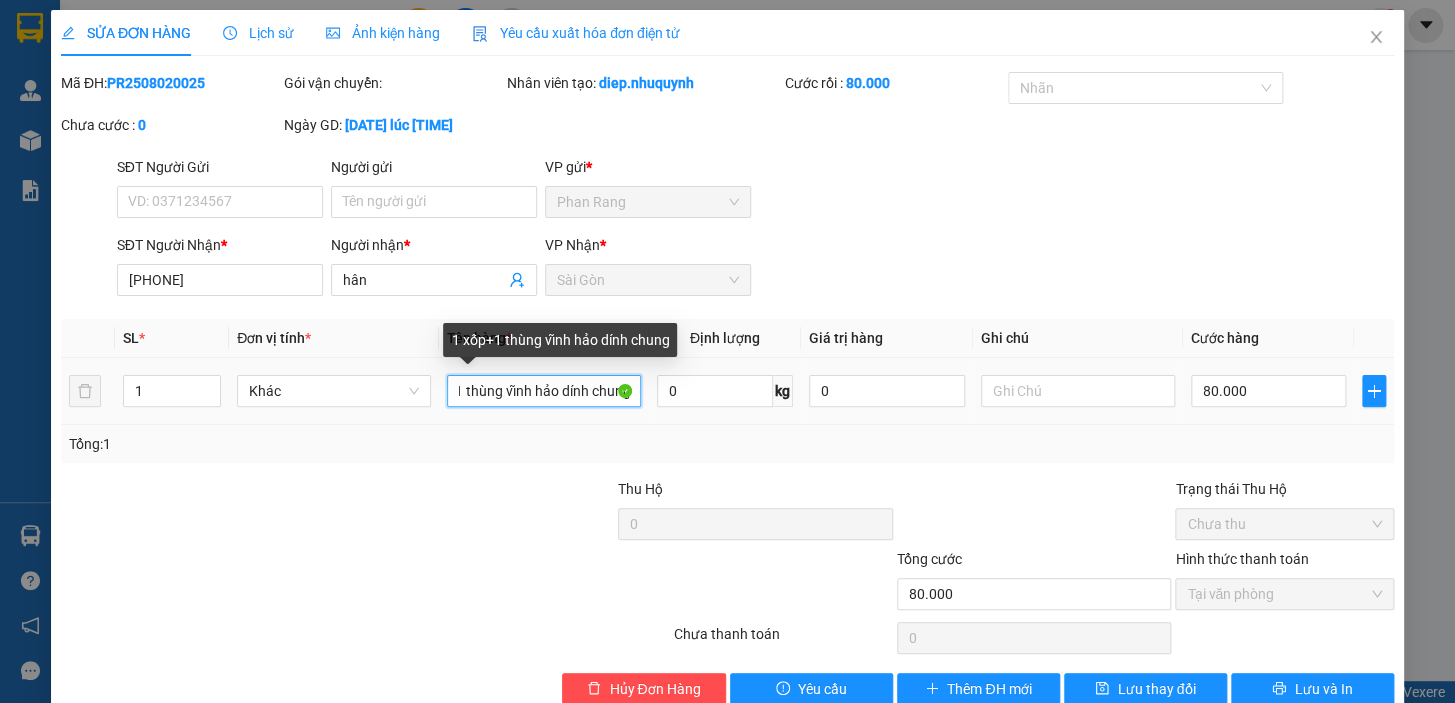 scroll, scrollTop: 0, scrollLeft: 54, axis: horizontal 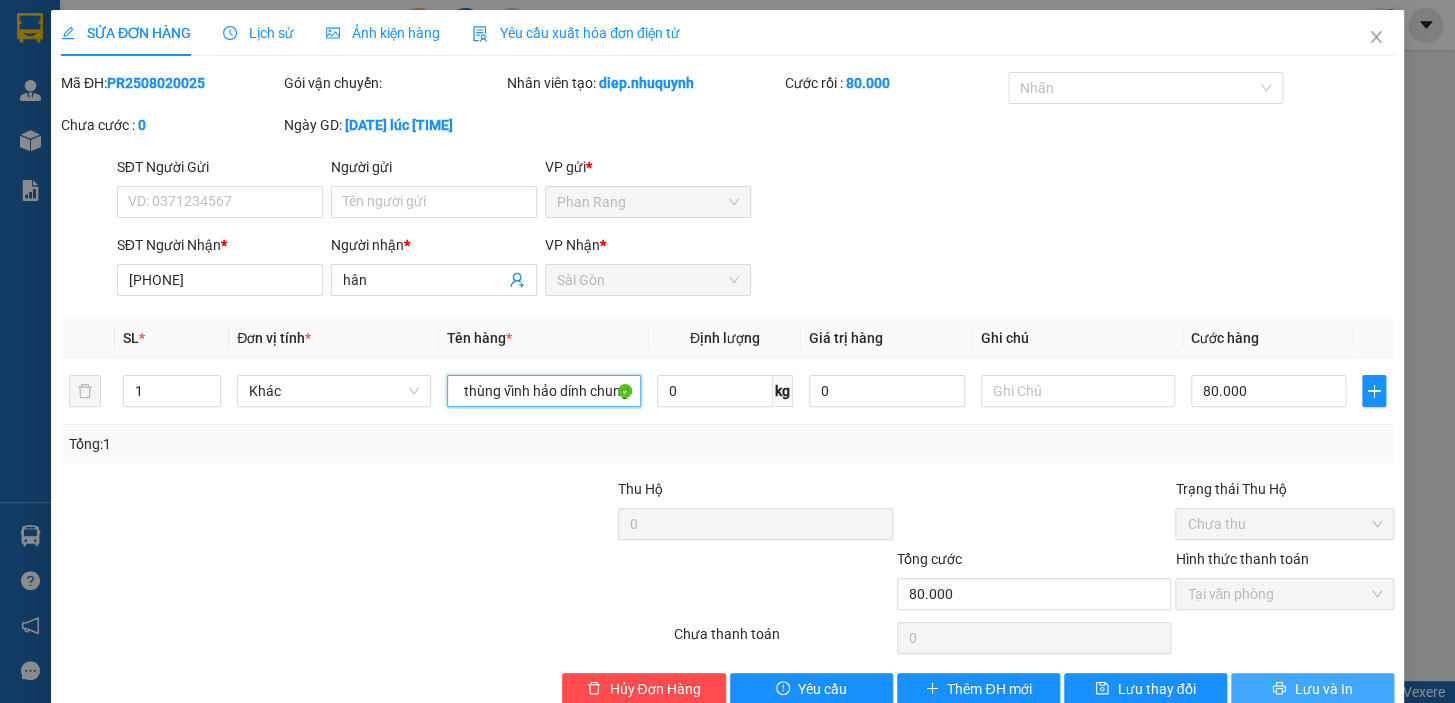 type on "1 xốp+1 thùng vĩnh hảo dính chung" 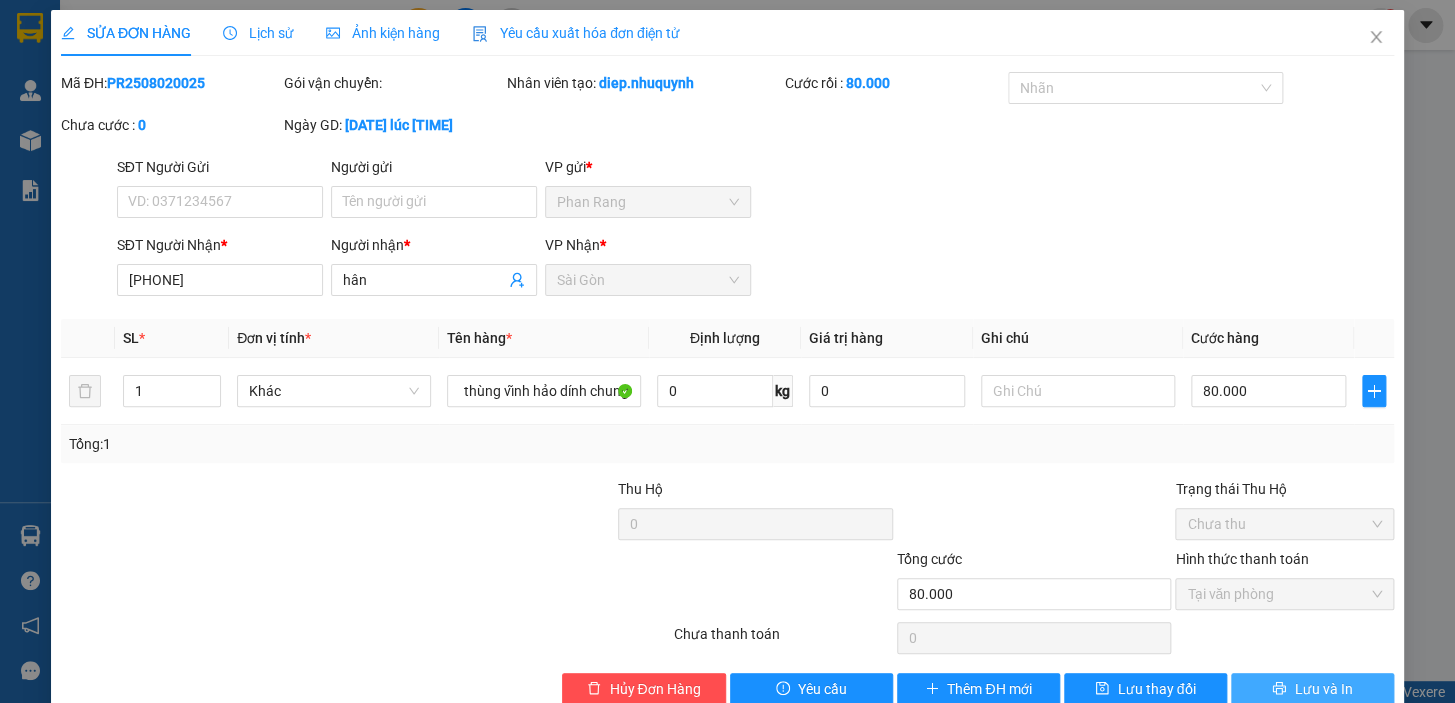 click on "Lưu và In" at bounding box center [1312, 689] 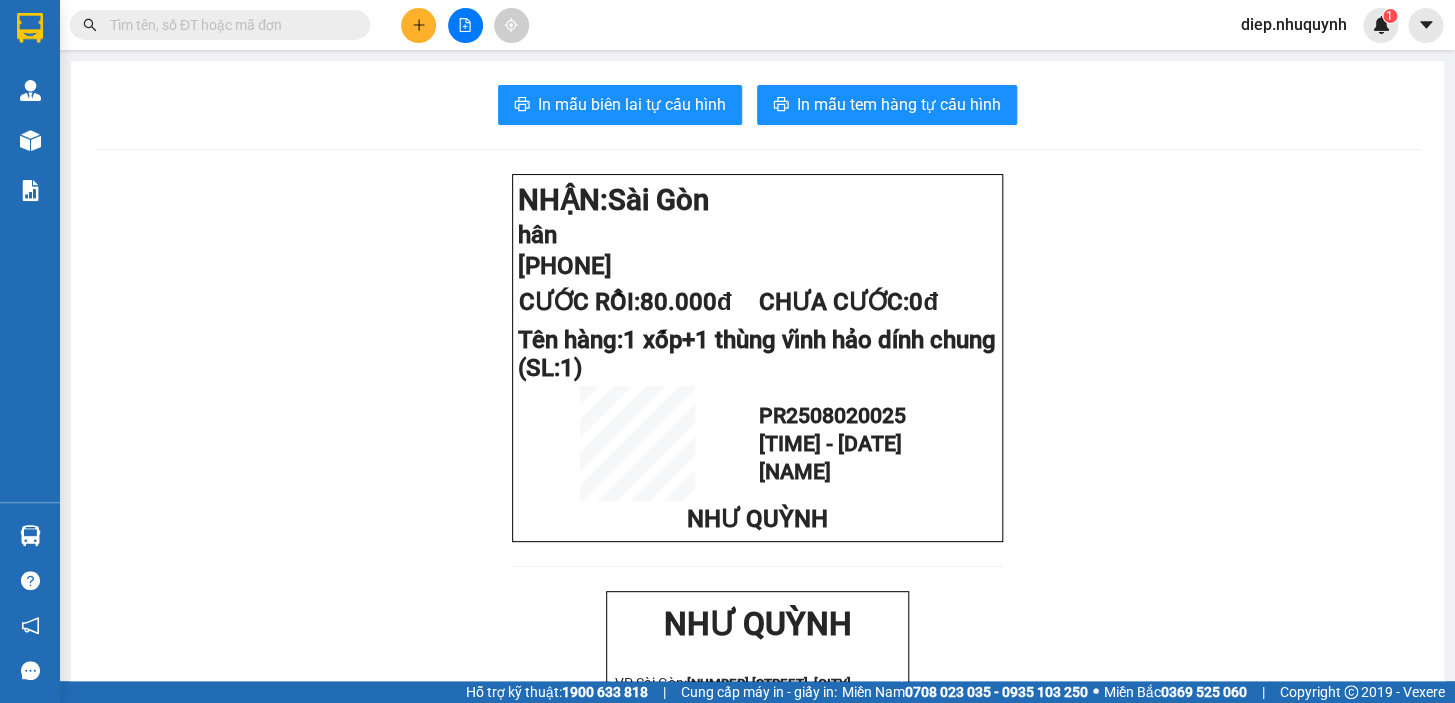 click at bounding box center [228, 25] 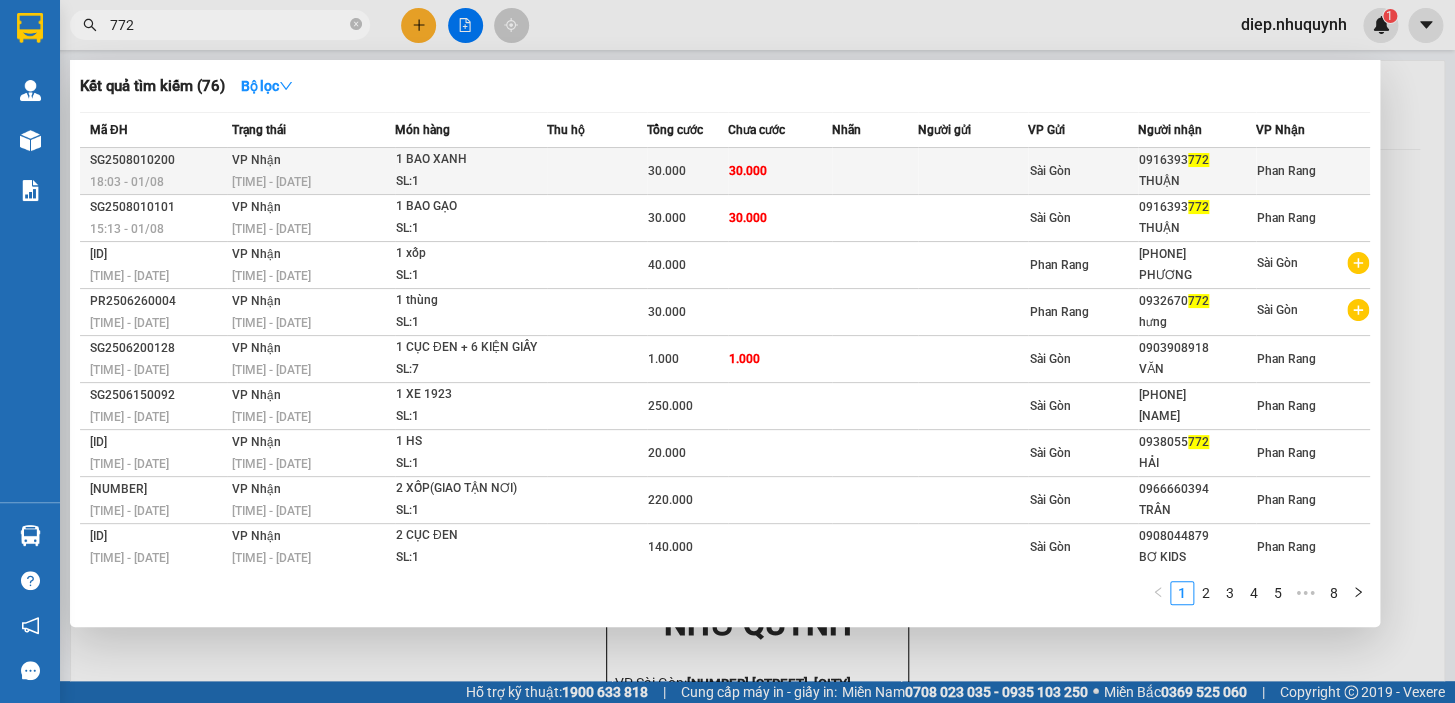 type on "772" 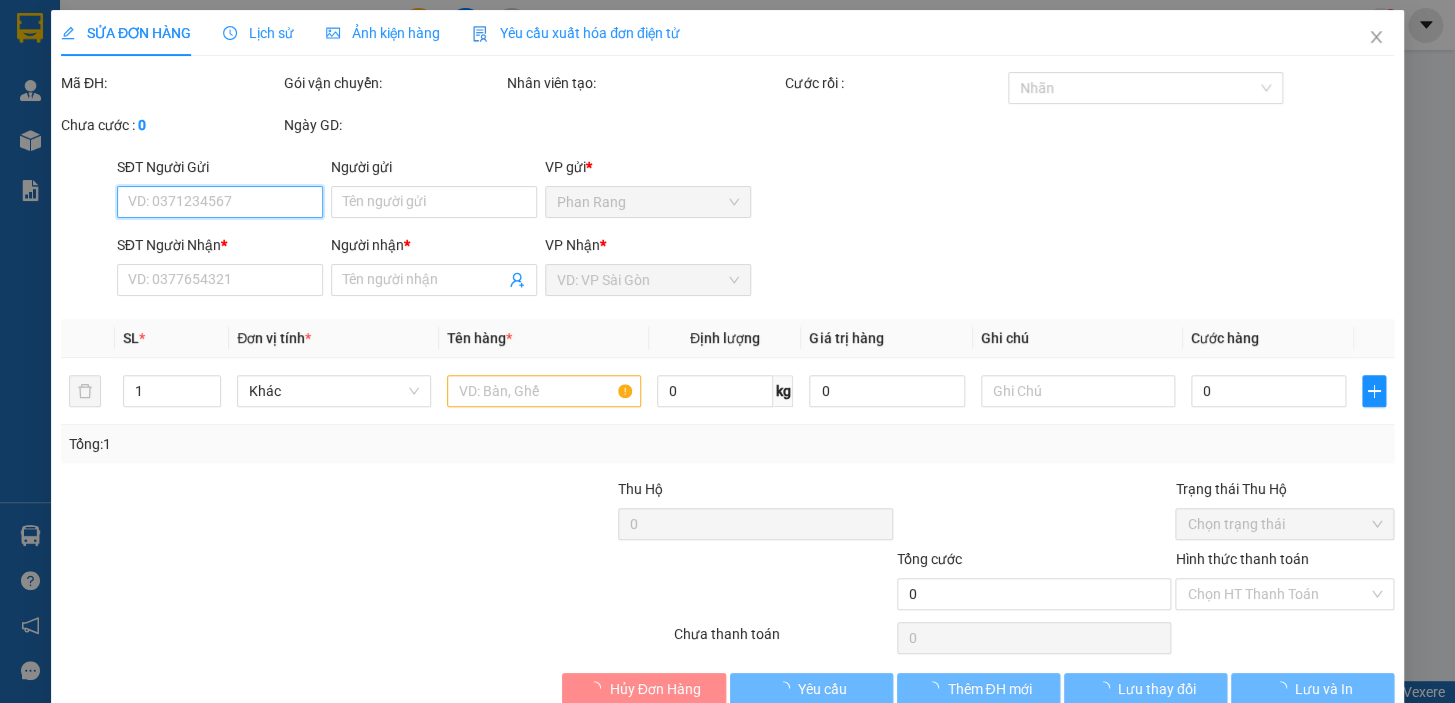 type on "[PHONE]" 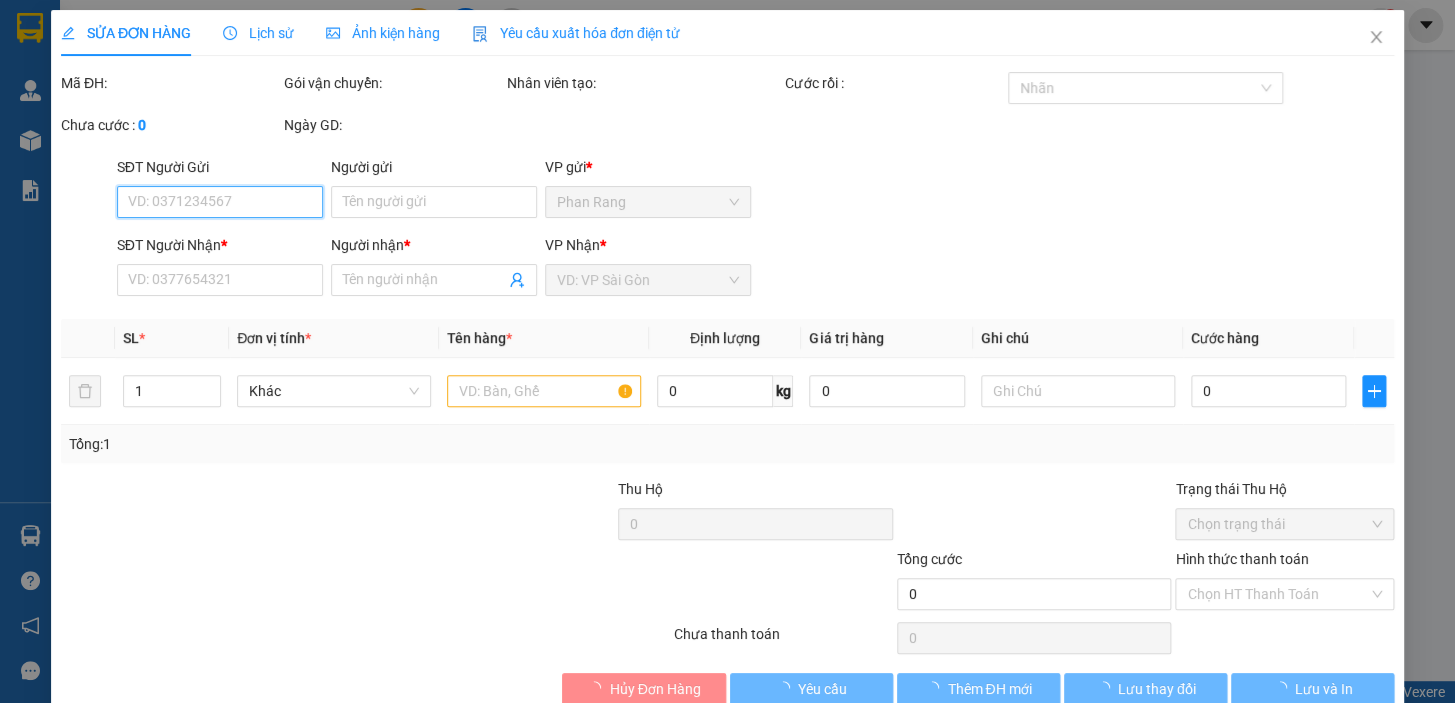 type on "THUẬN" 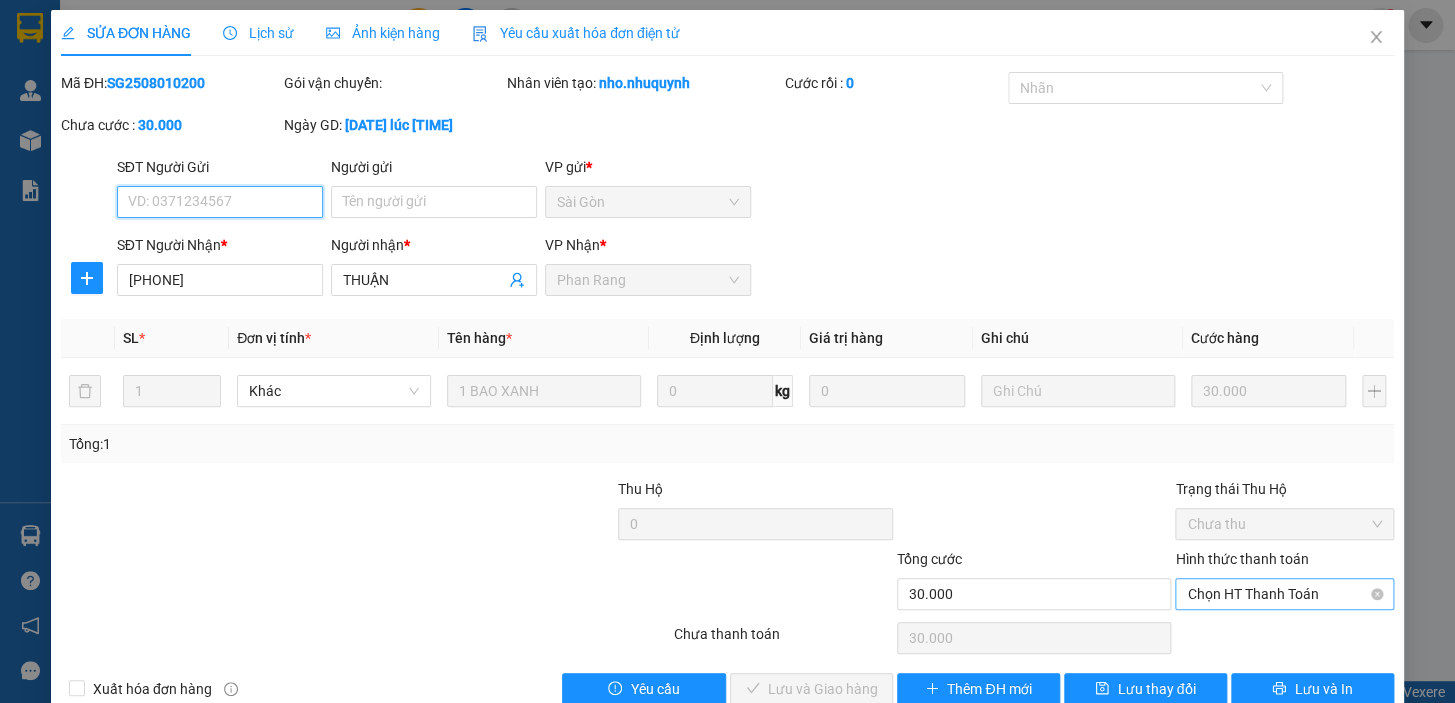 click on "Chọn HT Thanh Toán" at bounding box center (1284, 594) 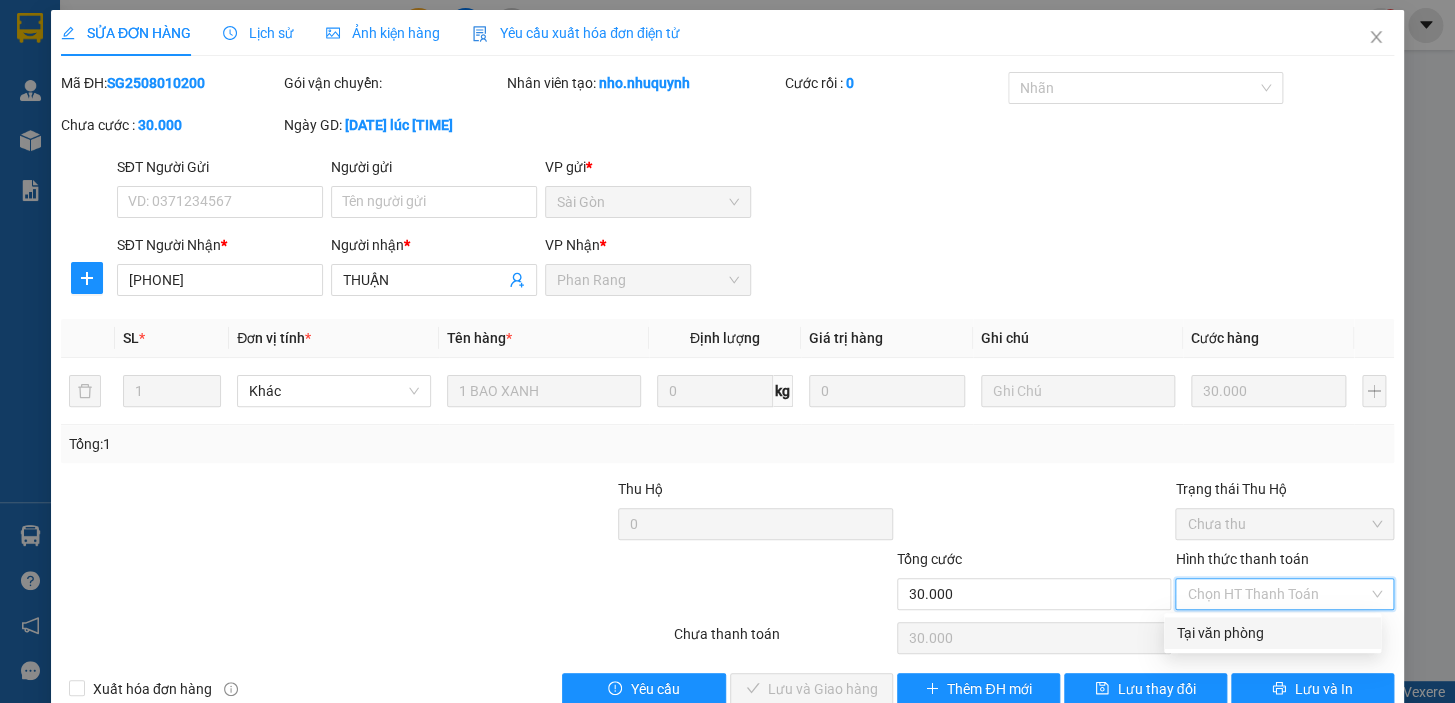 click on "Tại văn phòng" at bounding box center (1272, 633) 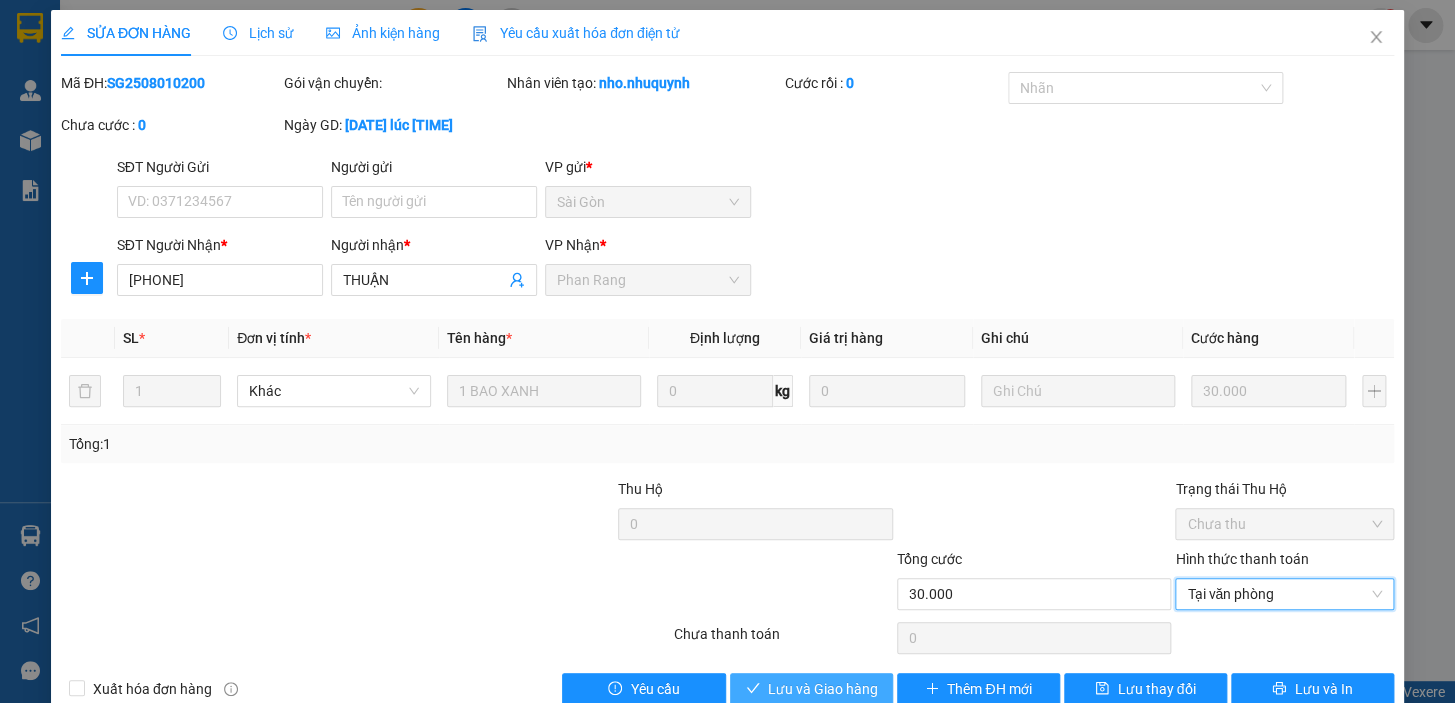 click on "Lưu và Giao hàng" at bounding box center [823, 689] 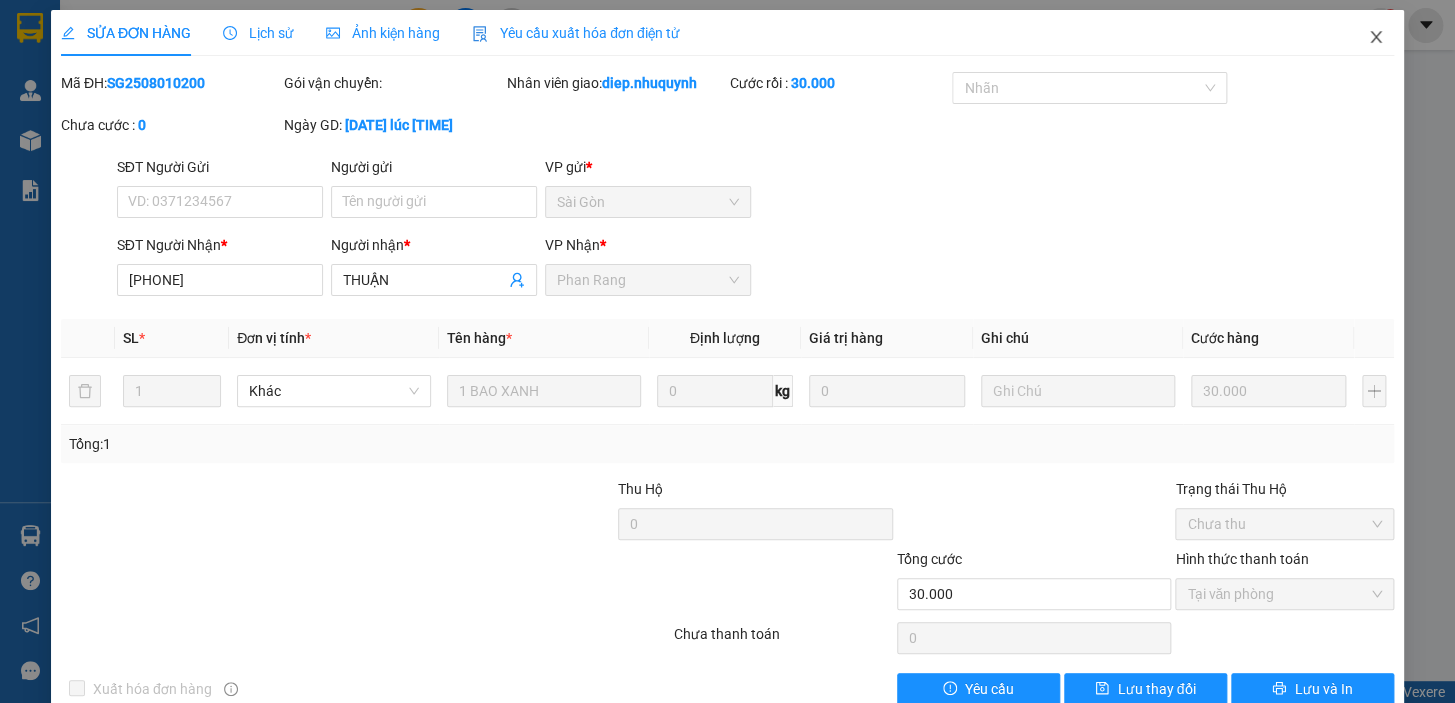 click 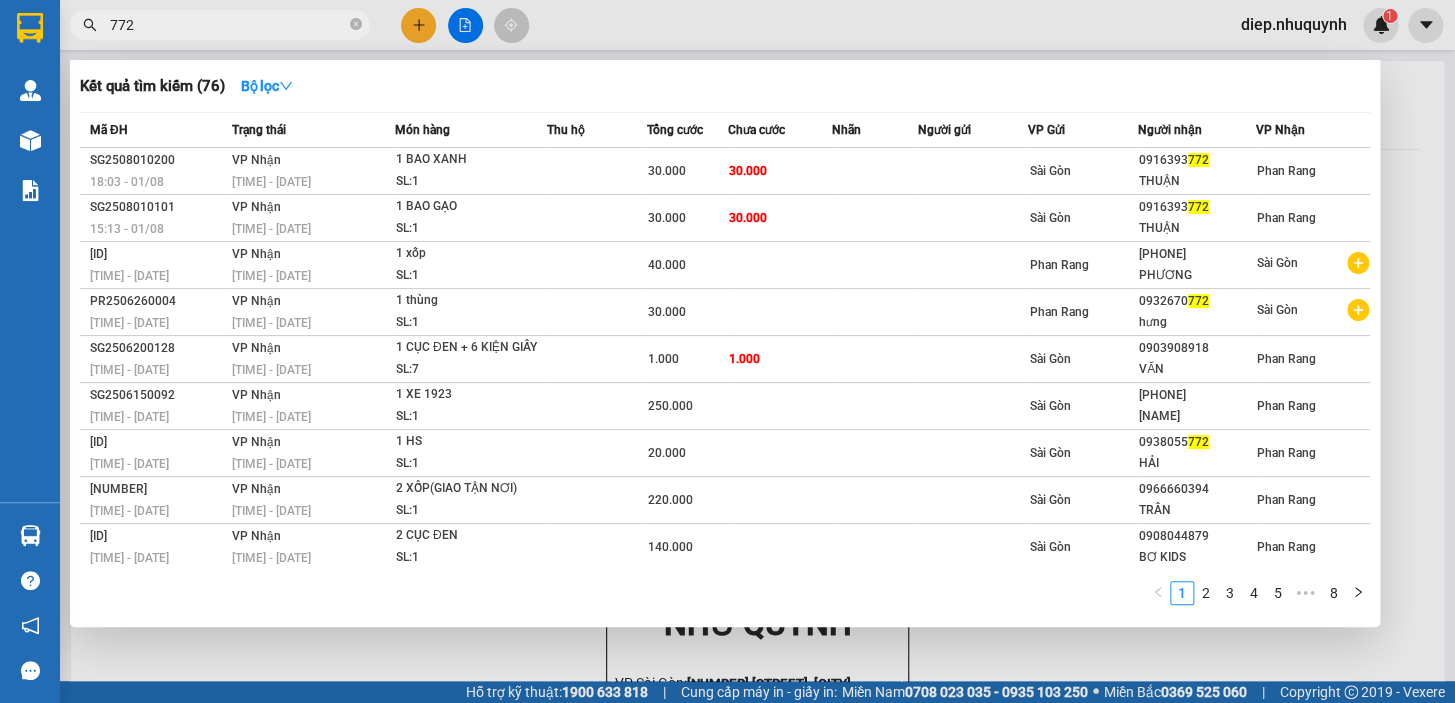 click on "772" at bounding box center (228, 25) 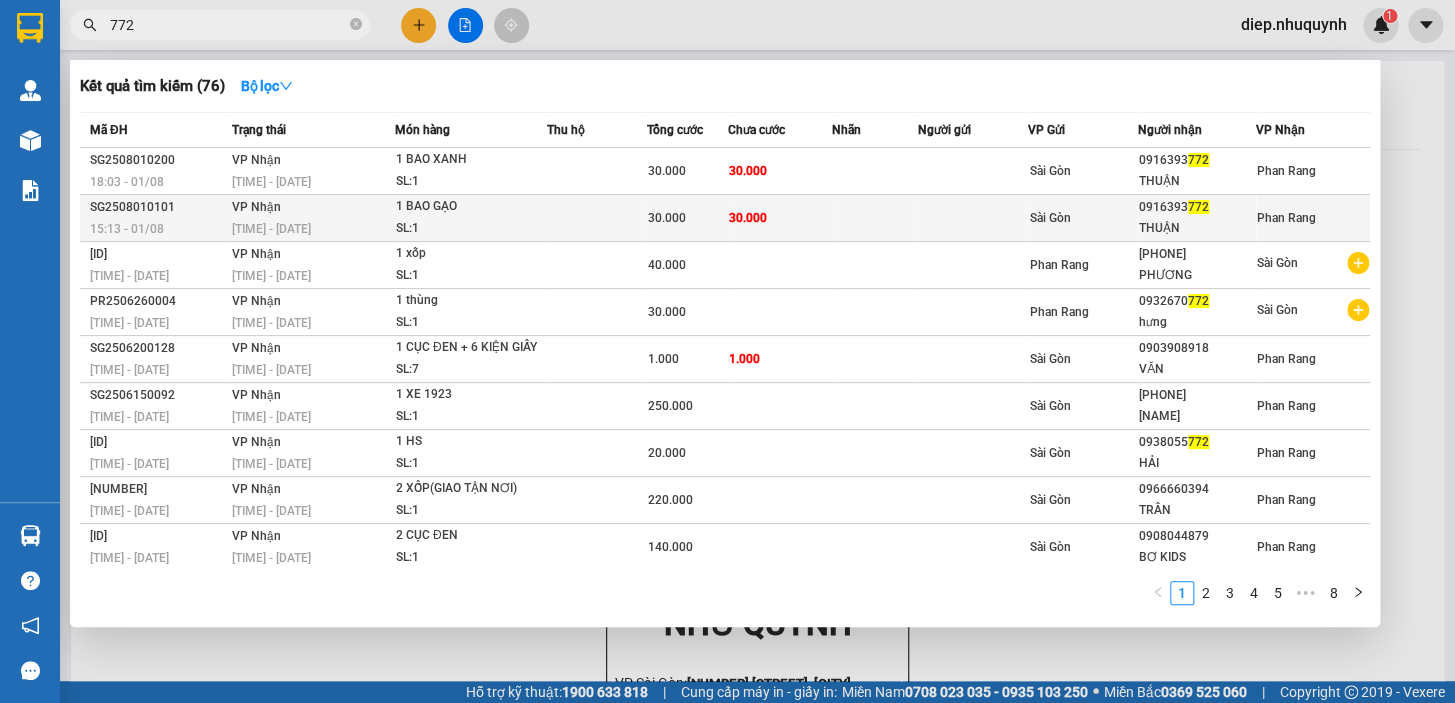 click on "30.000" at bounding box center (780, 218) 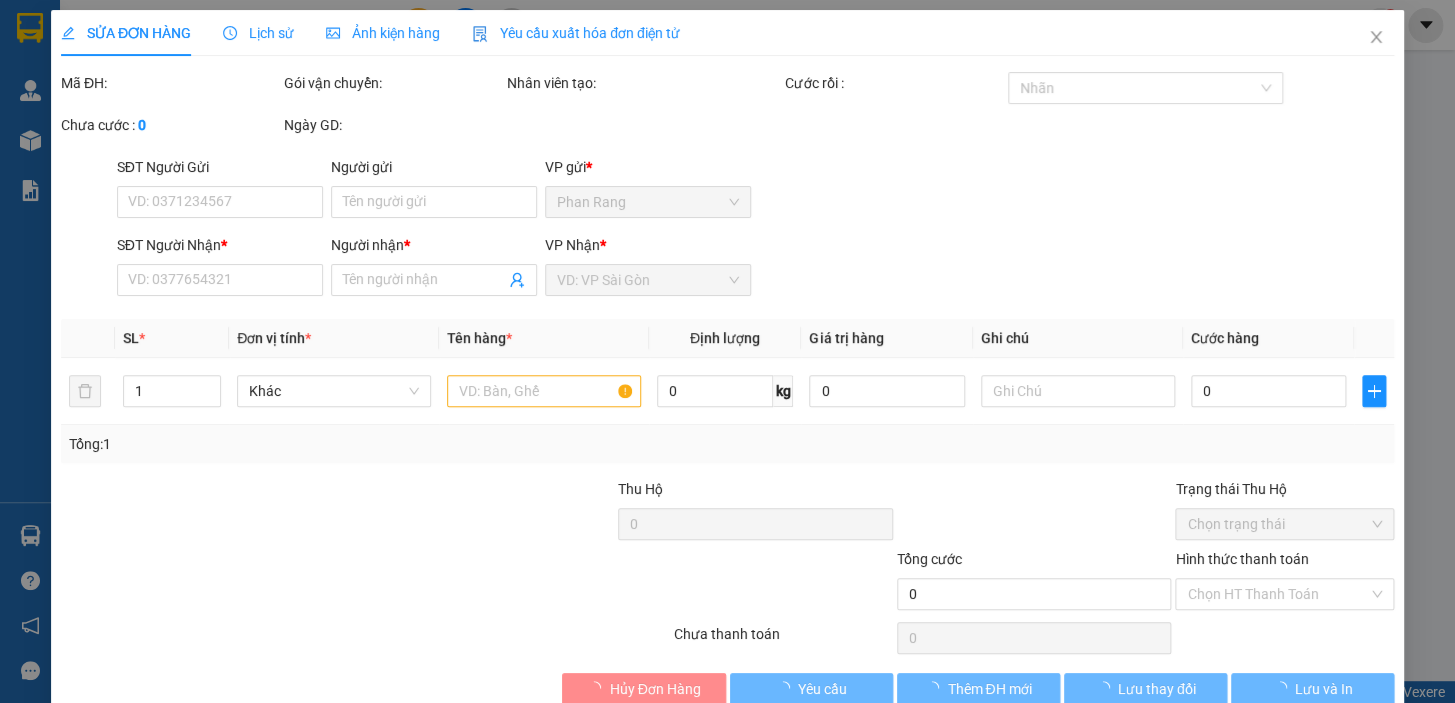 type on "[PHONE]" 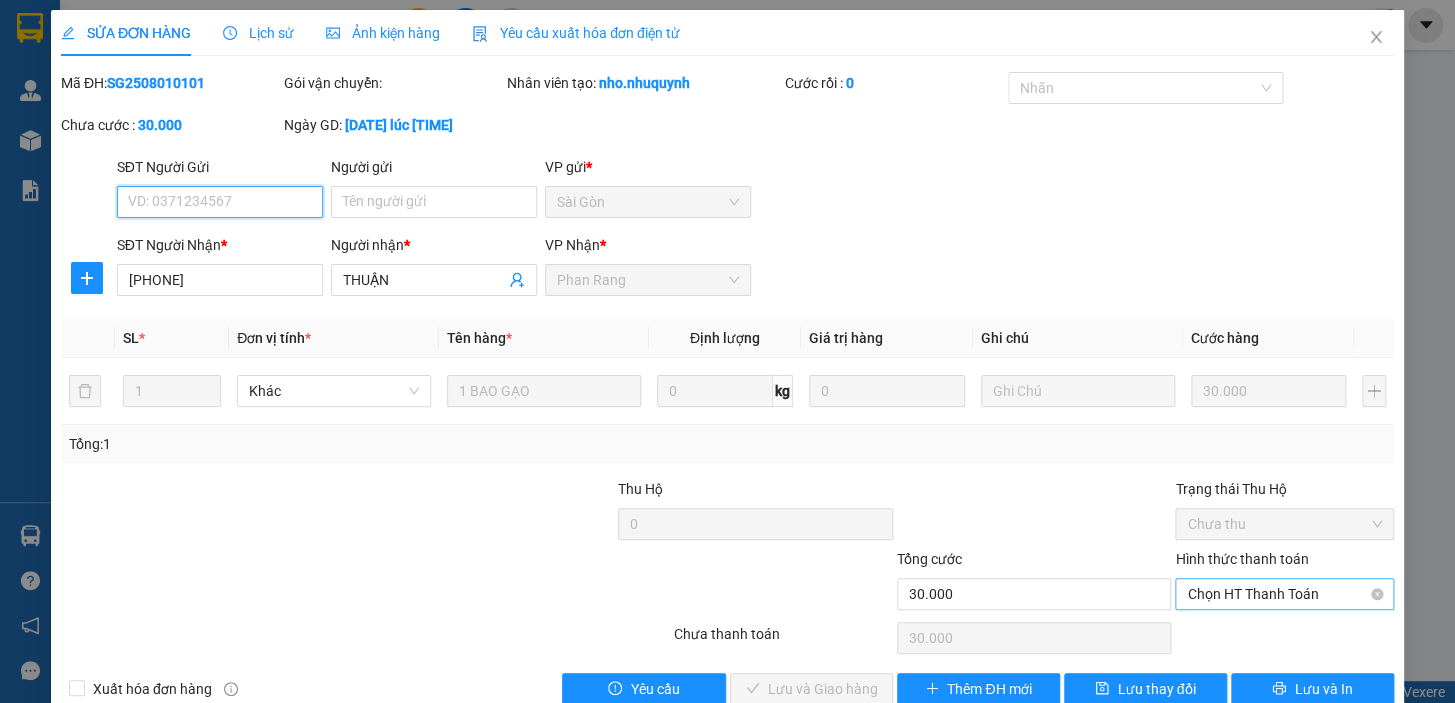 click on "Chọn HT Thanh Toán" at bounding box center (1284, 594) 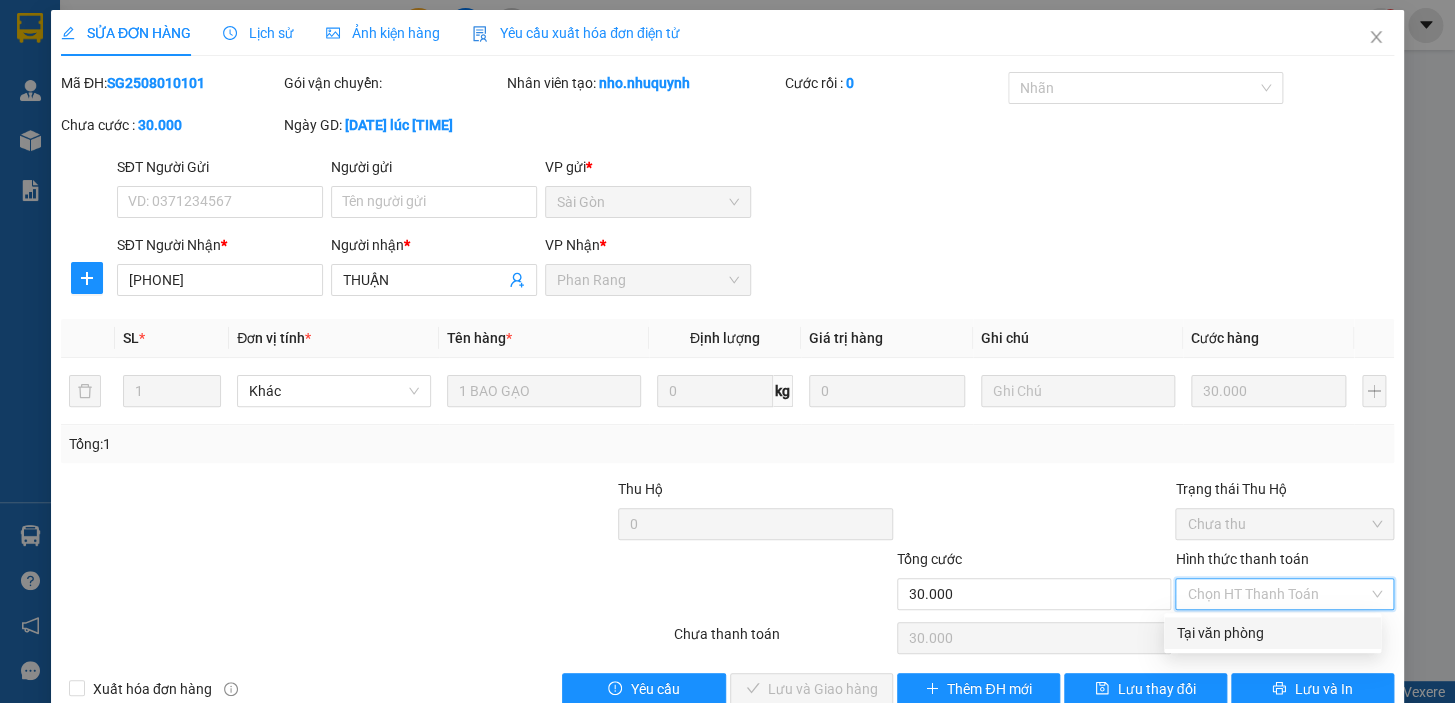 click on "Tại văn phòng" at bounding box center [1272, 633] 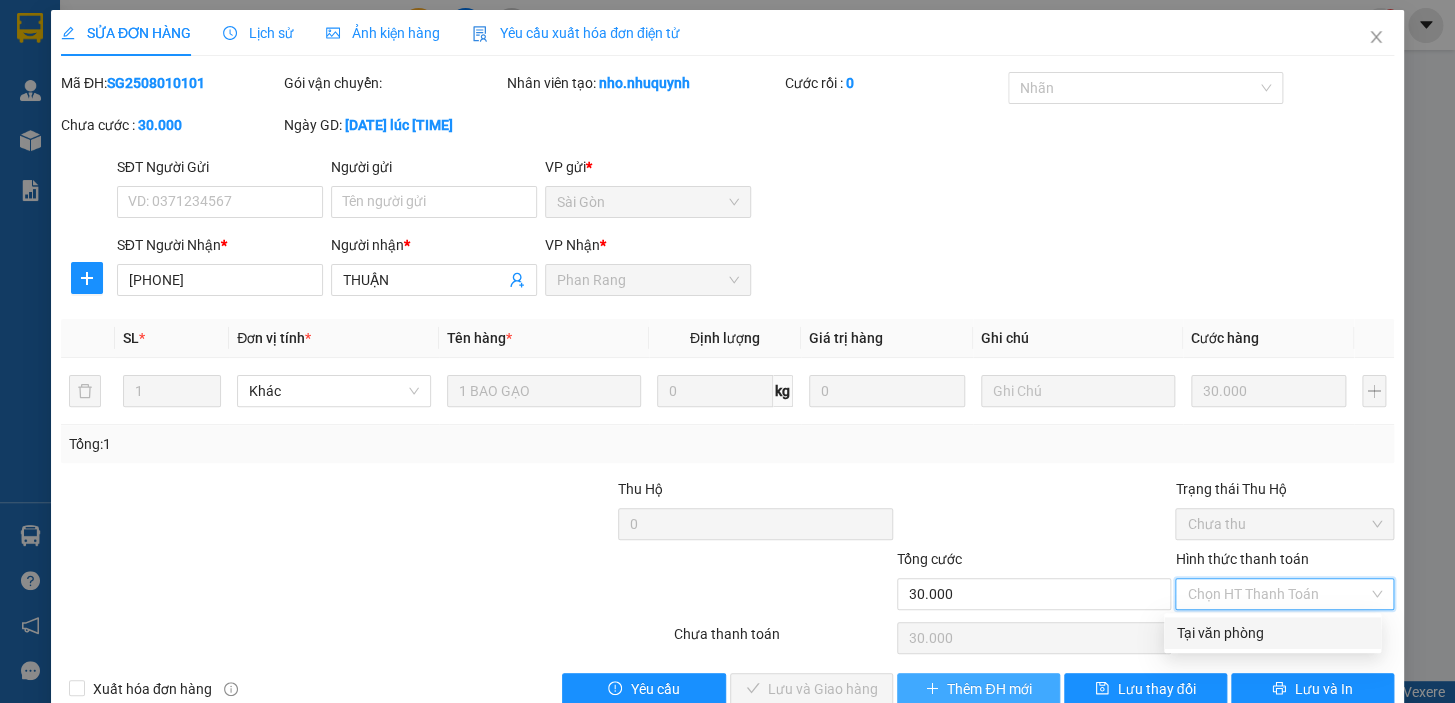 type on "0" 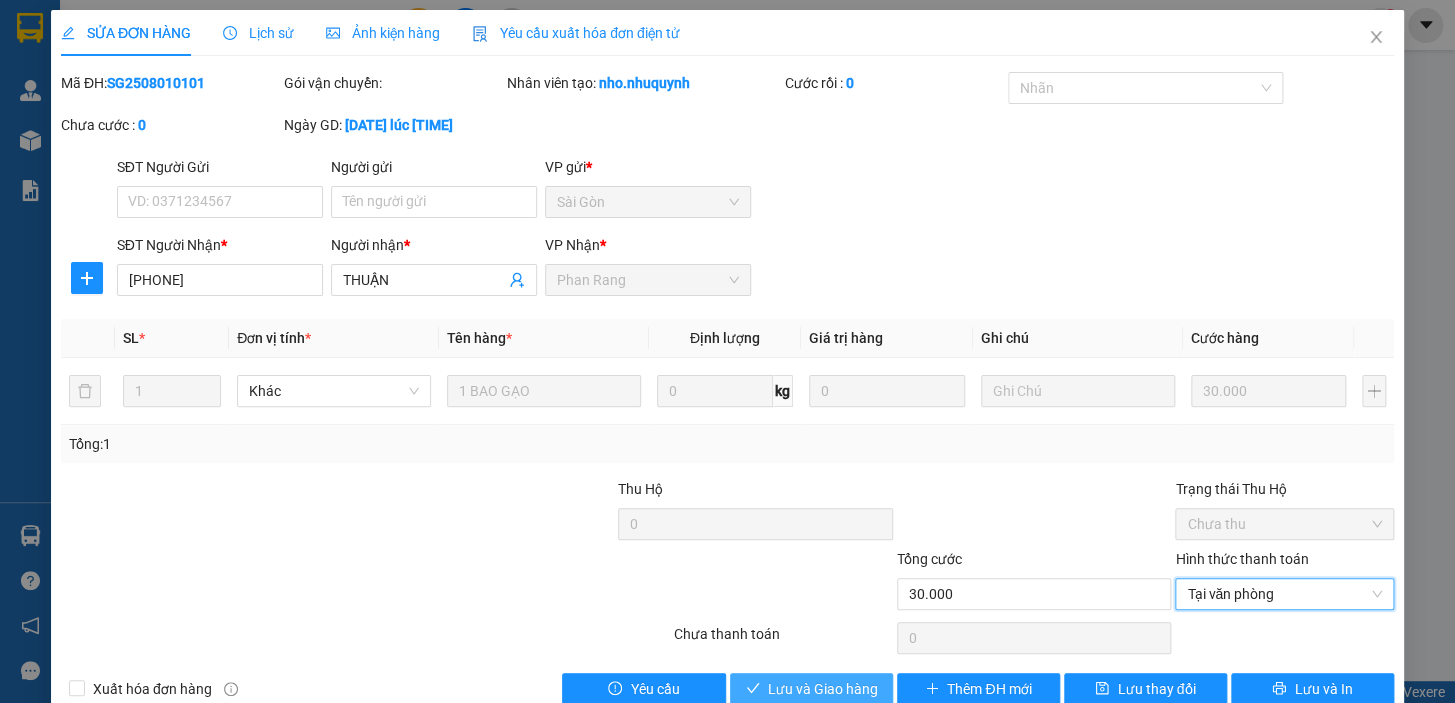 click on "Lưu và Giao hàng" at bounding box center [823, 689] 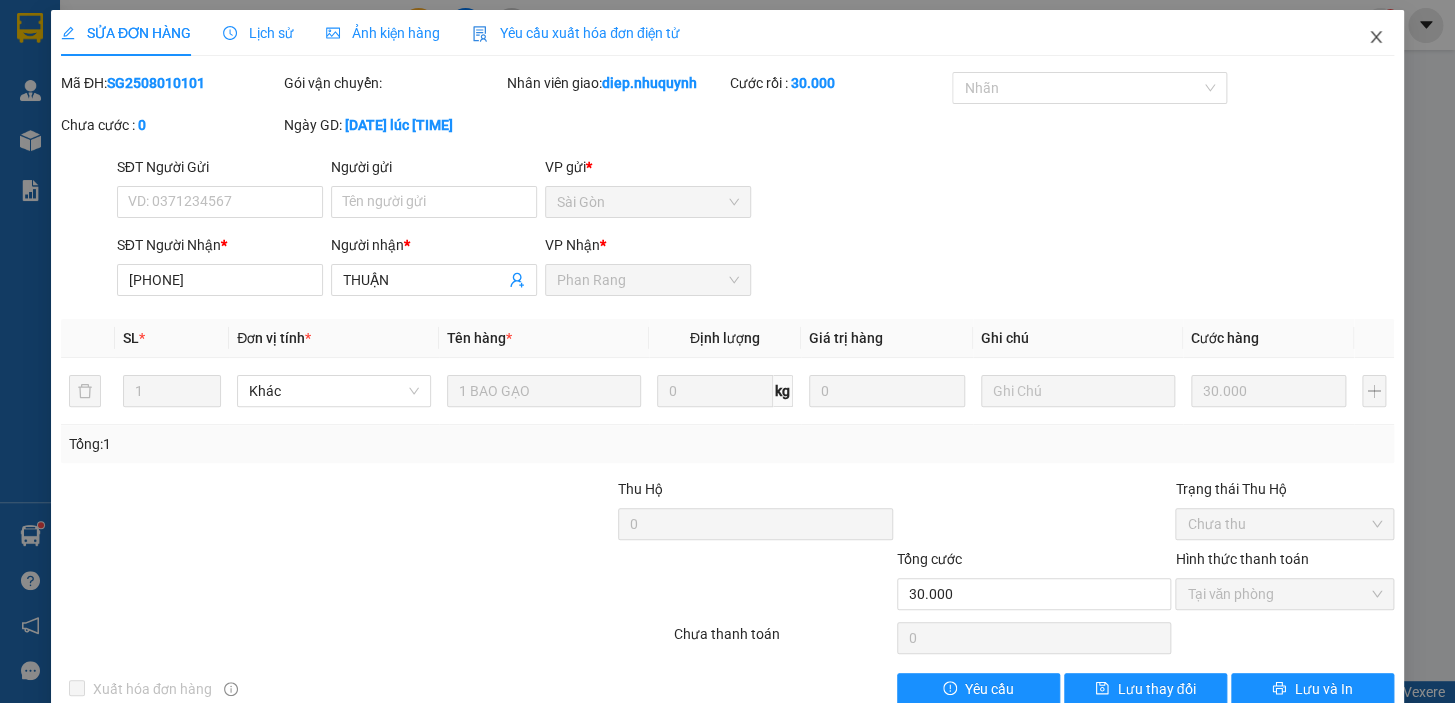 click 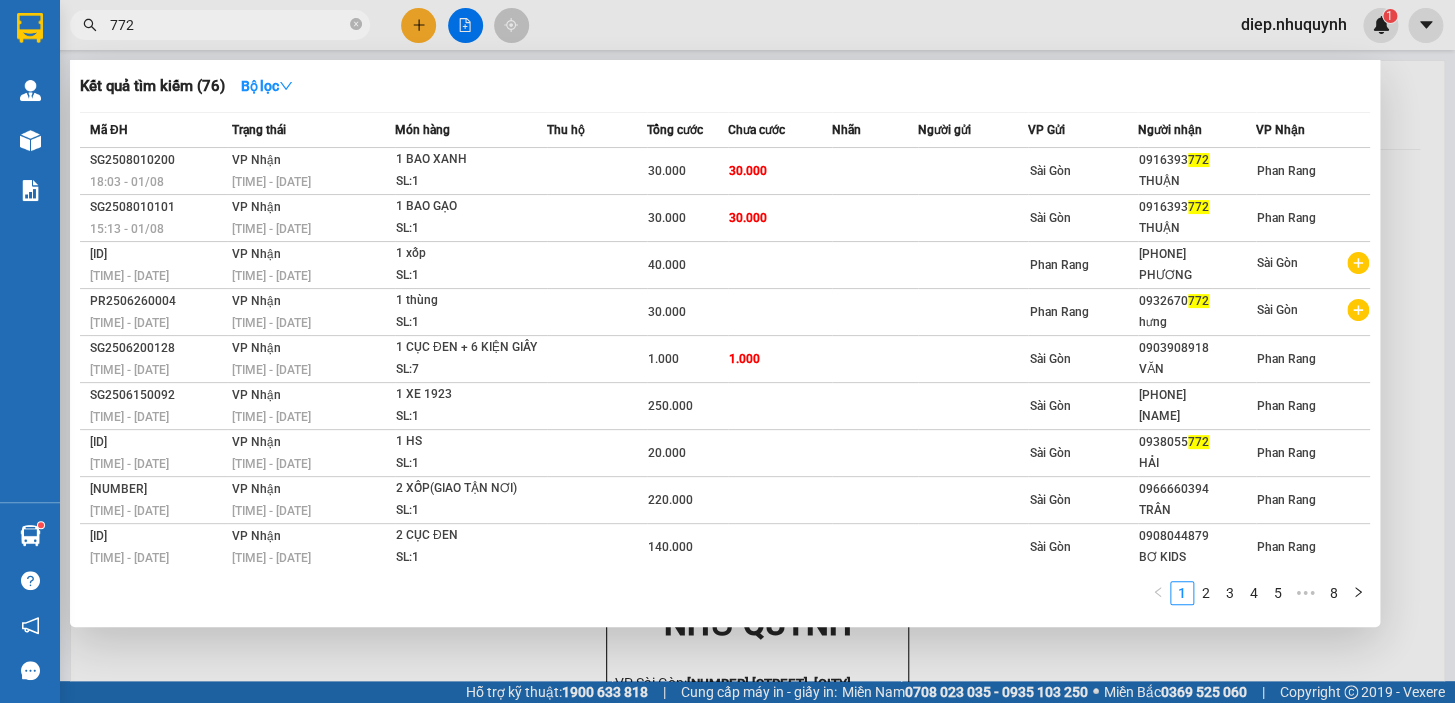 drag, startPoint x: 152, startPoint y: 30, endPoint x: 100, endPoint y: 29, distance: 52.009613 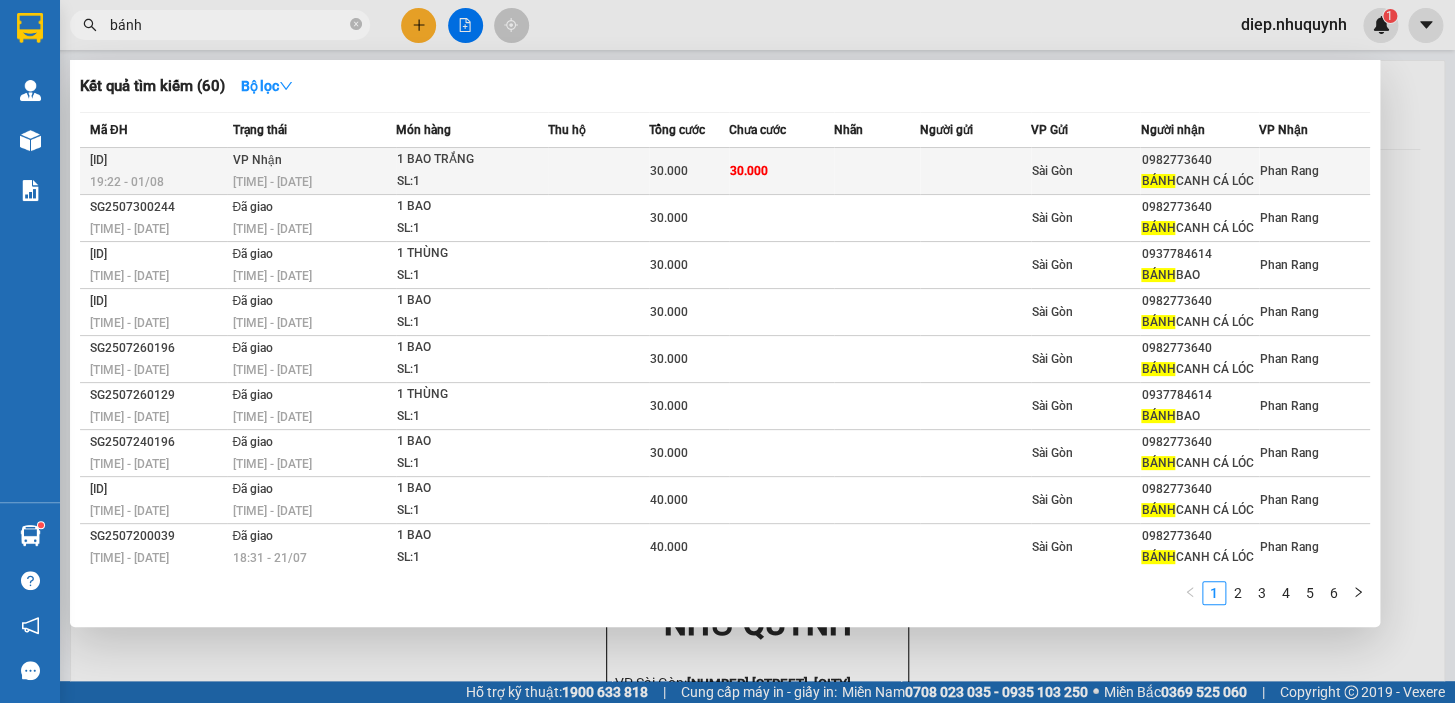 type on "bánh" 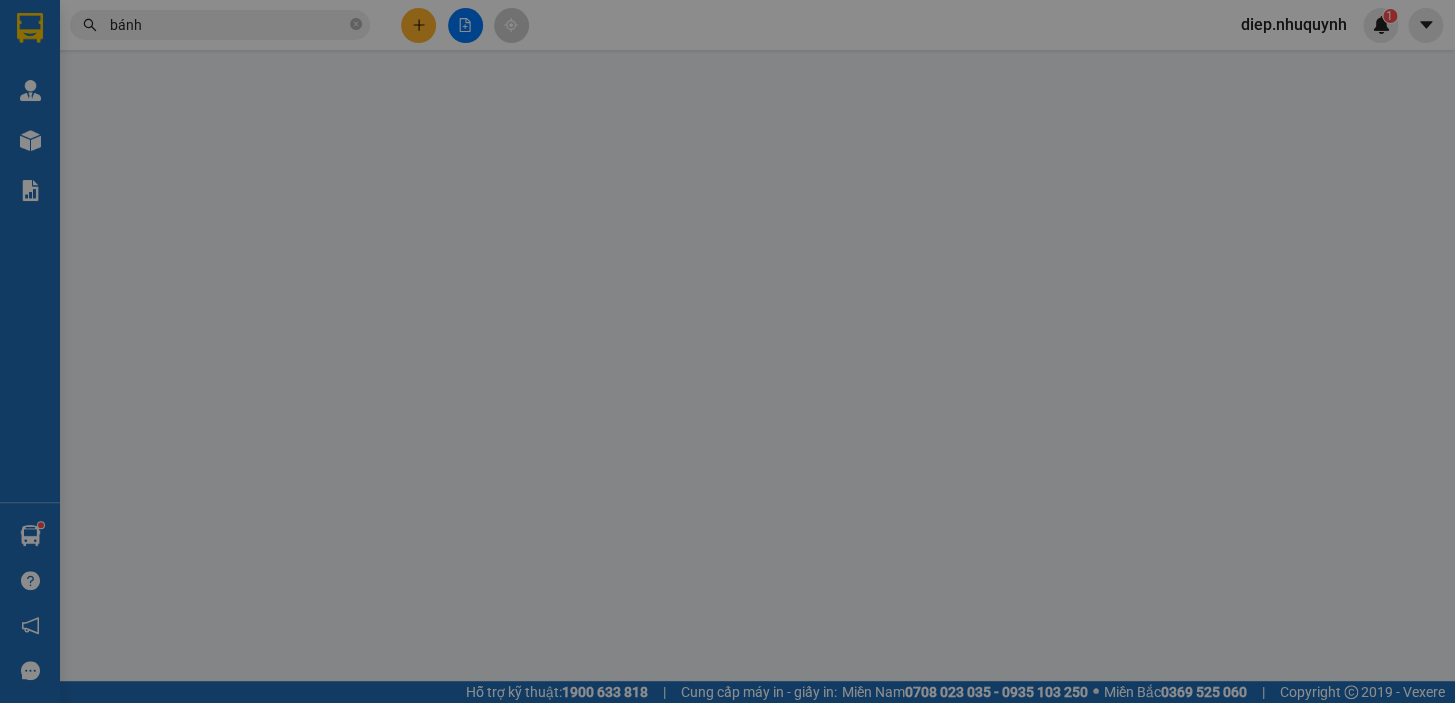 type on "0982773640" 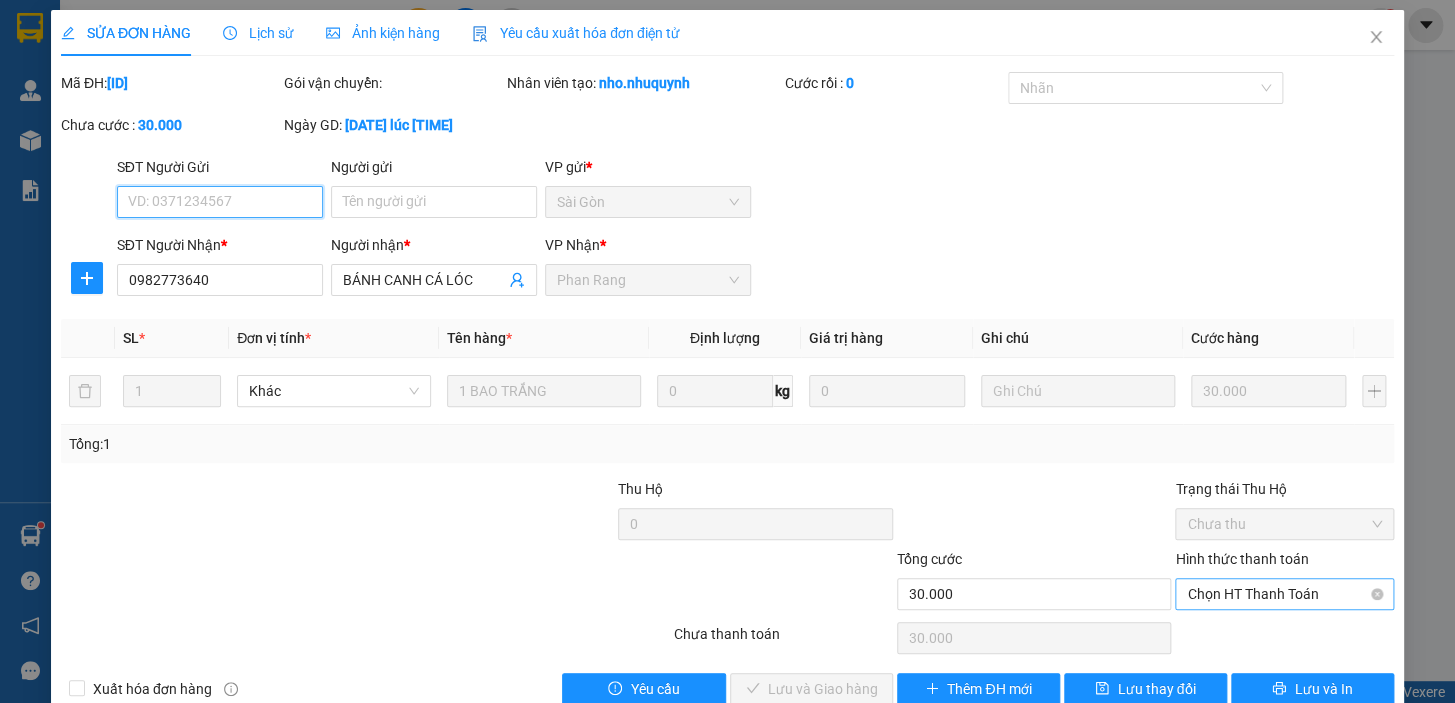 click on "Chọn HT Thanh Toán" at bounding box center [1284, 594] 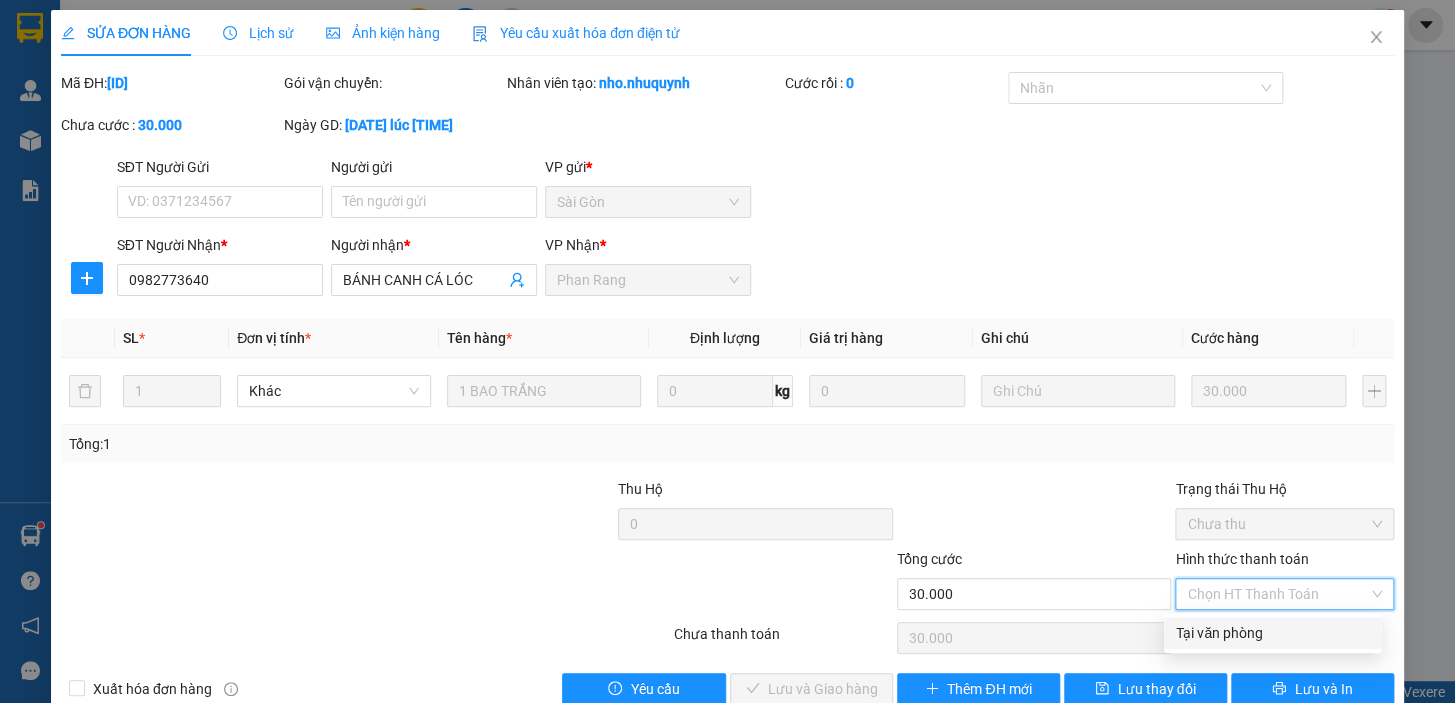 click on "Tại văn phòng" at bounding box center [1272, 633] 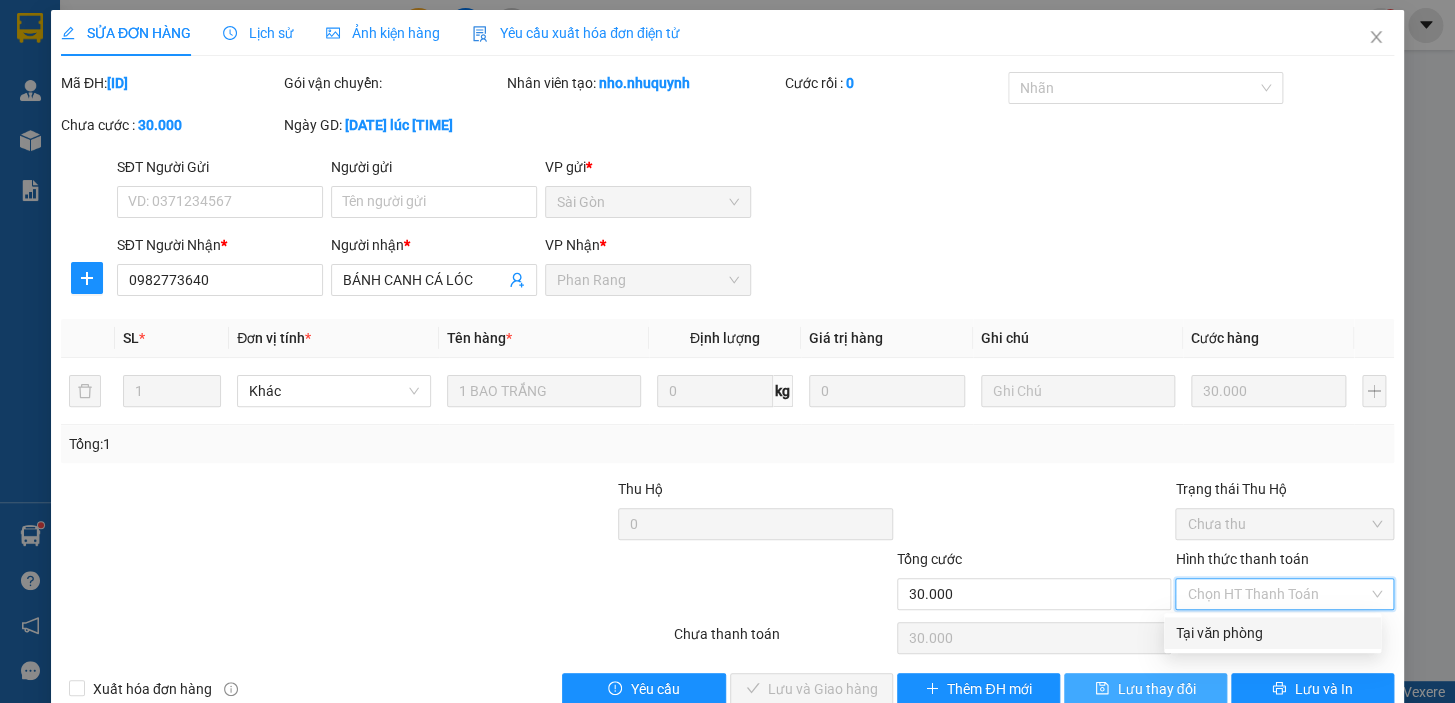 type on "0" 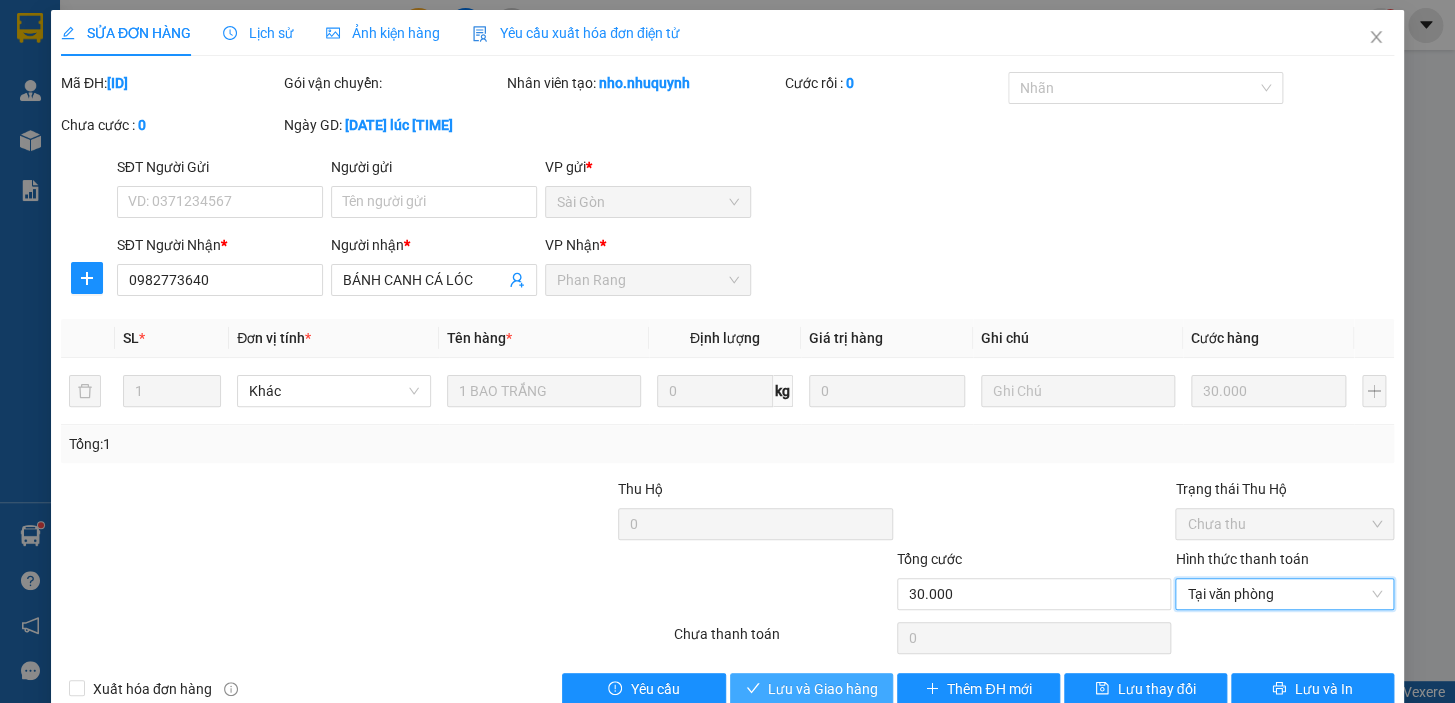 click on "Lưu và Giao hàng" at bounding box center (823, 689) 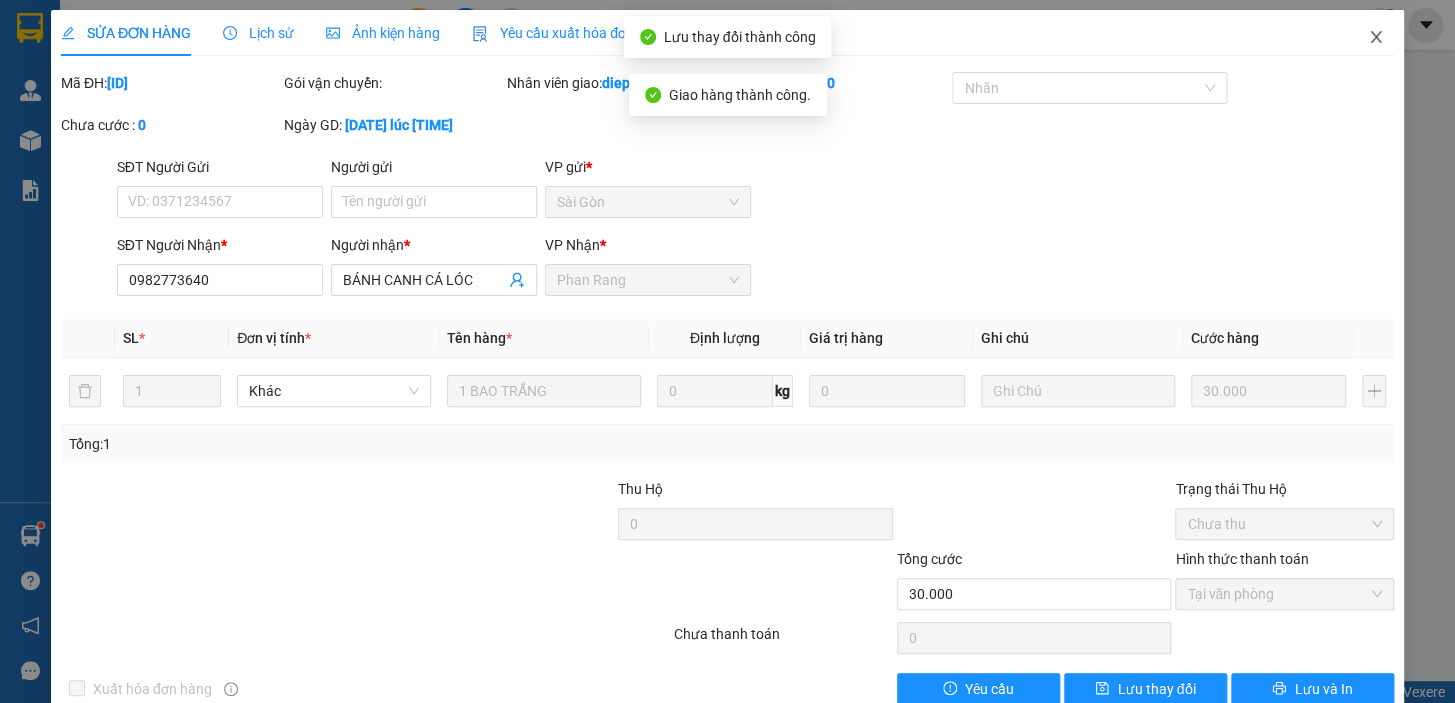 click 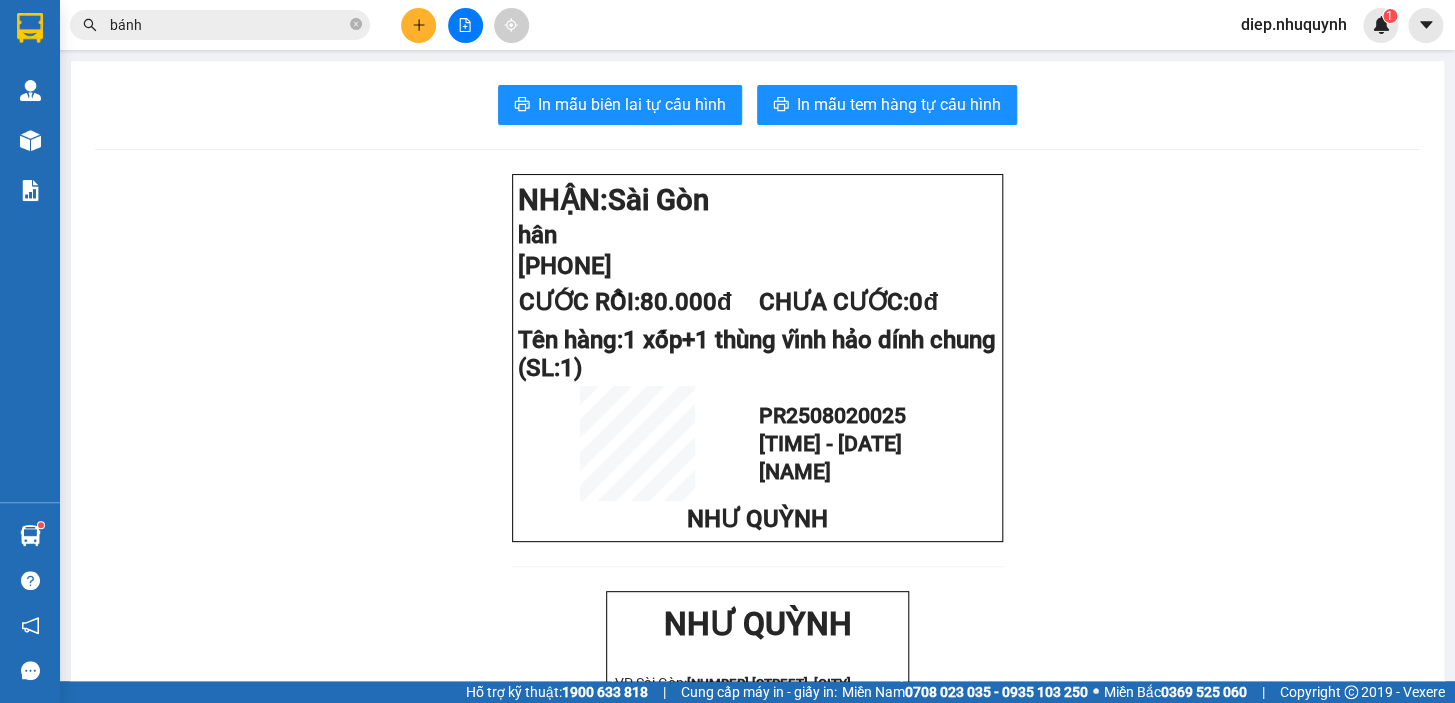 click at bounding box center [418, 25] 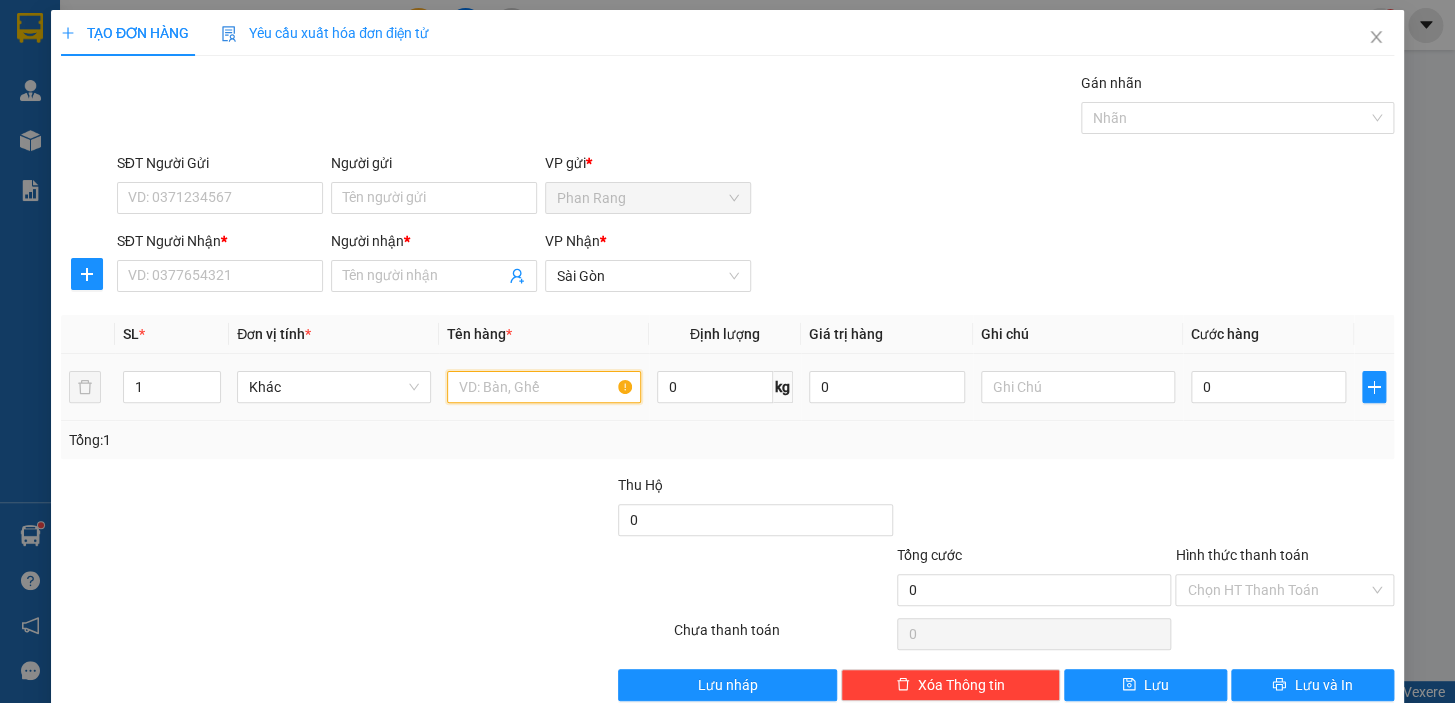 click at bounding box center (544, 387) 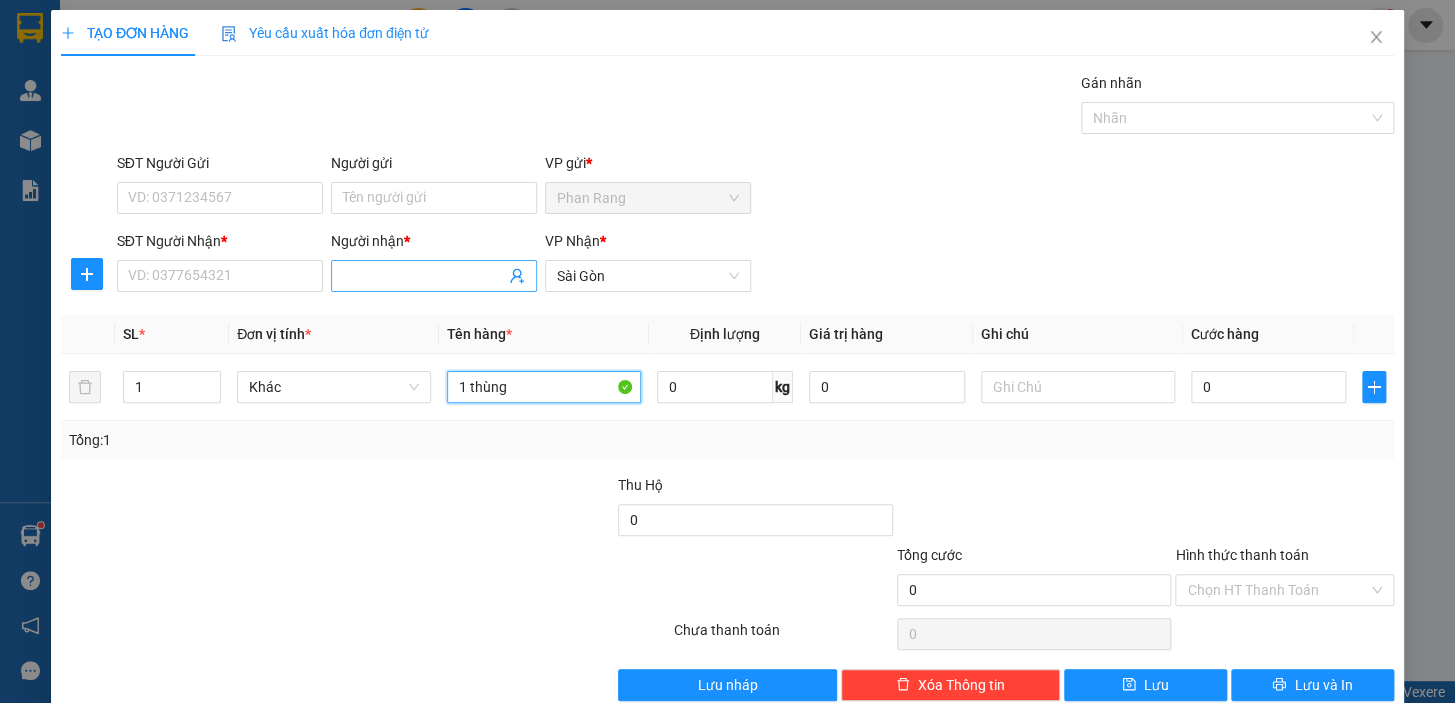 type on "1 thùng" 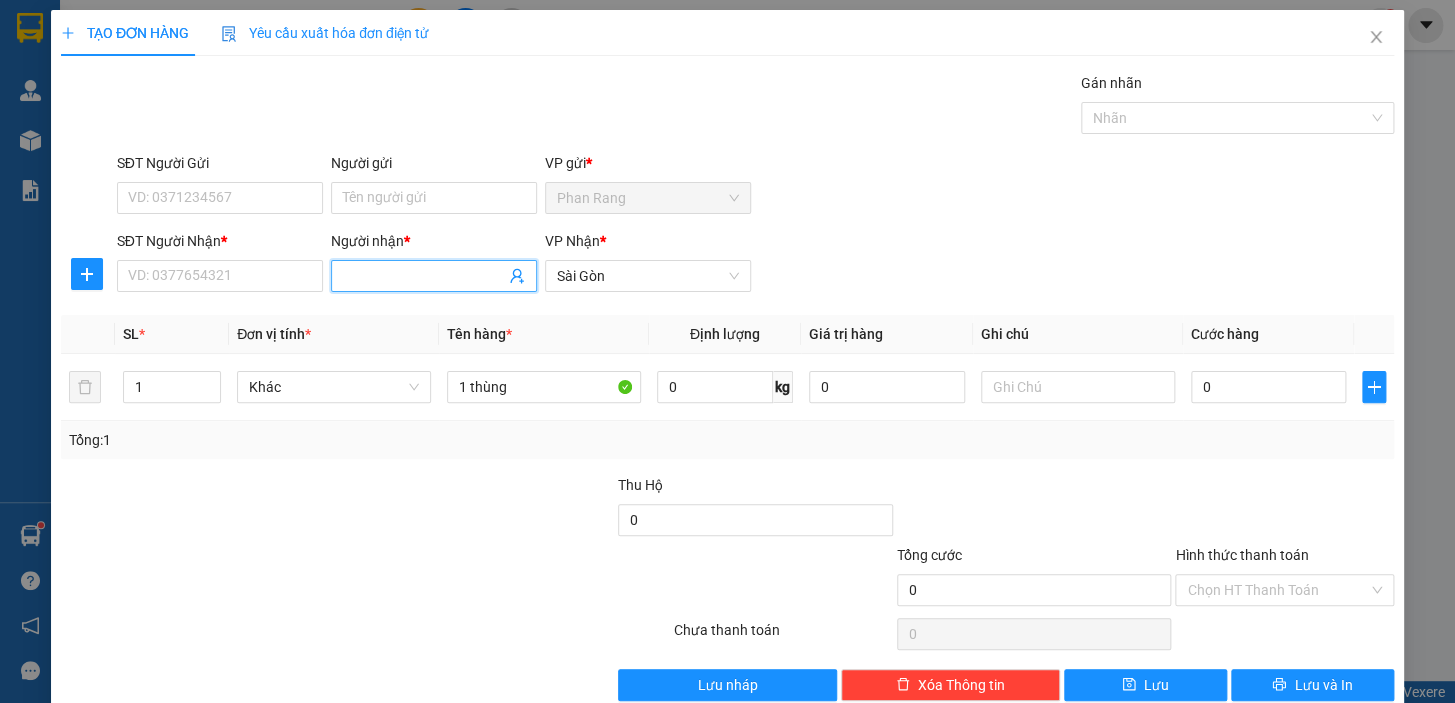 click on "Người nhận  *" at bounding box center (424, 276) 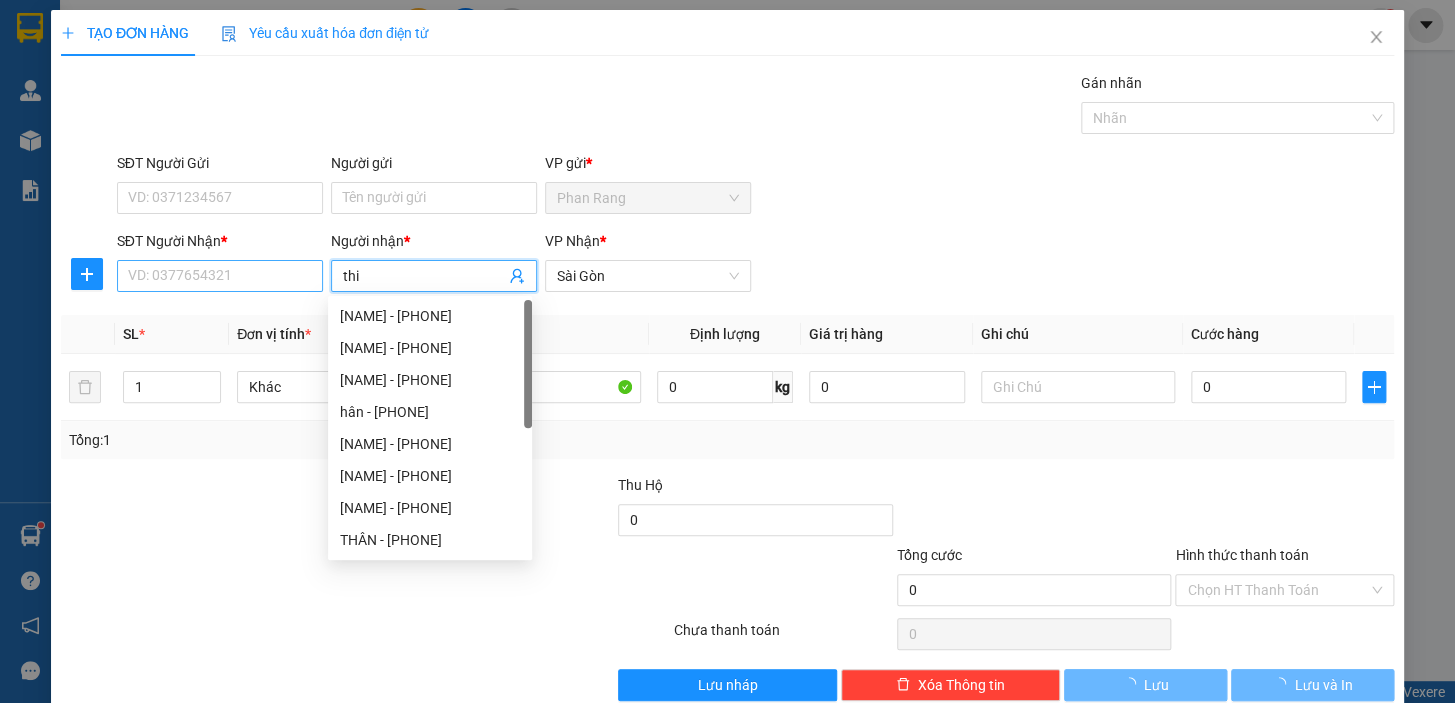 type on "thi" 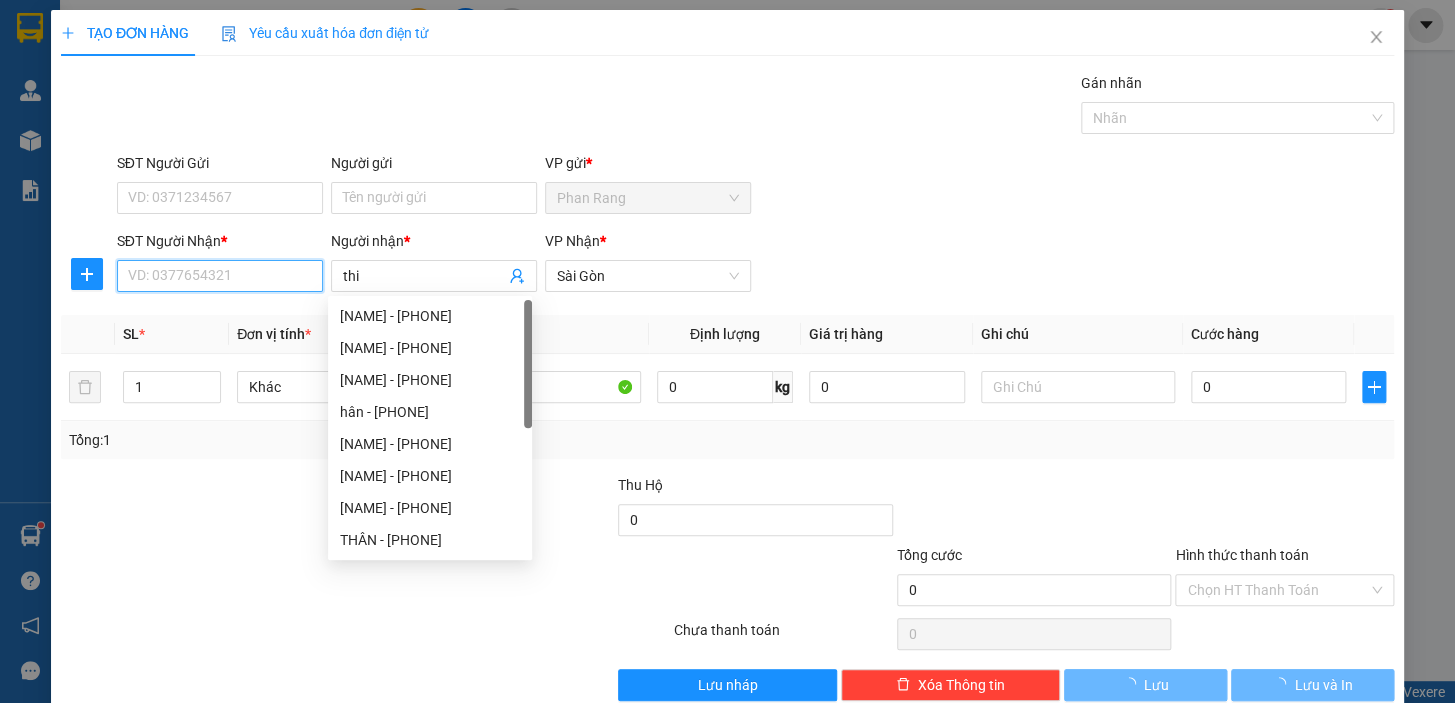 click on "SĐT Người Nhận  *" at bounding box center [220, 276] 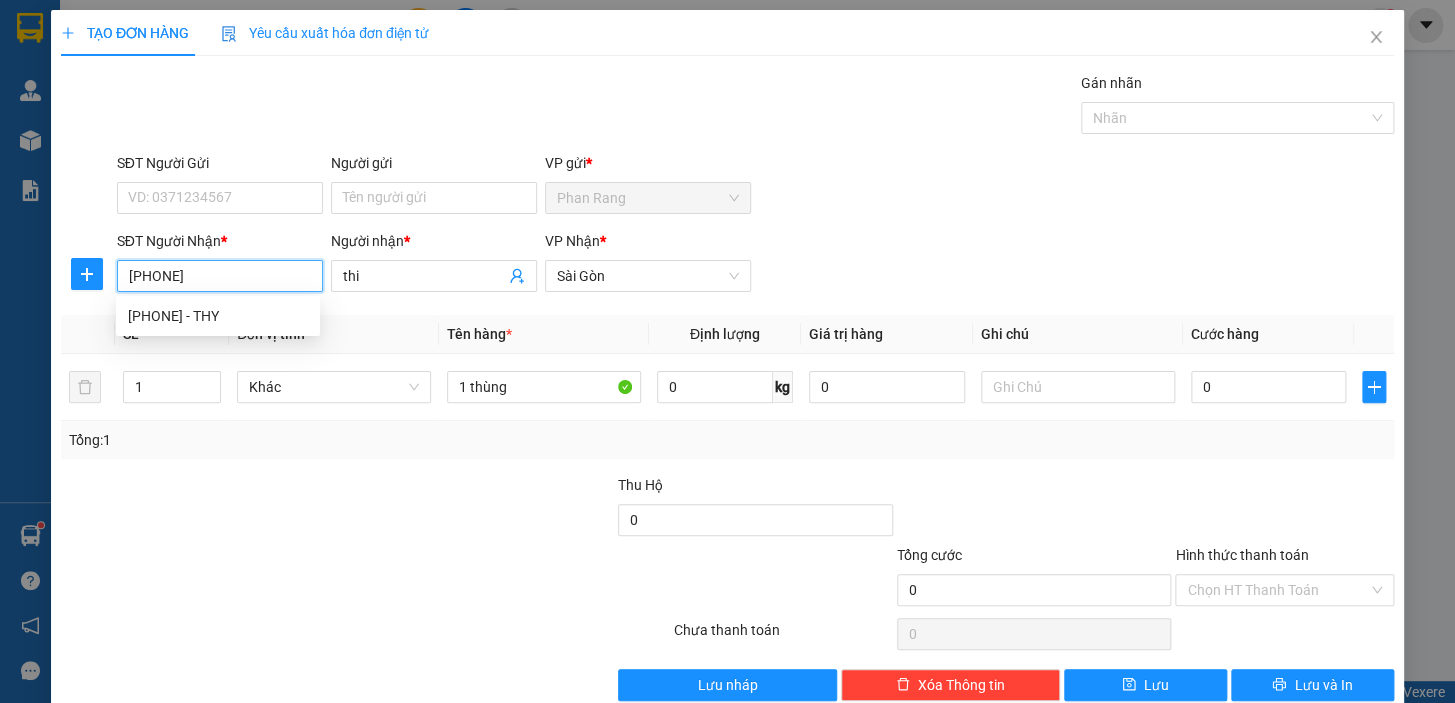 type on "[PHONE]" 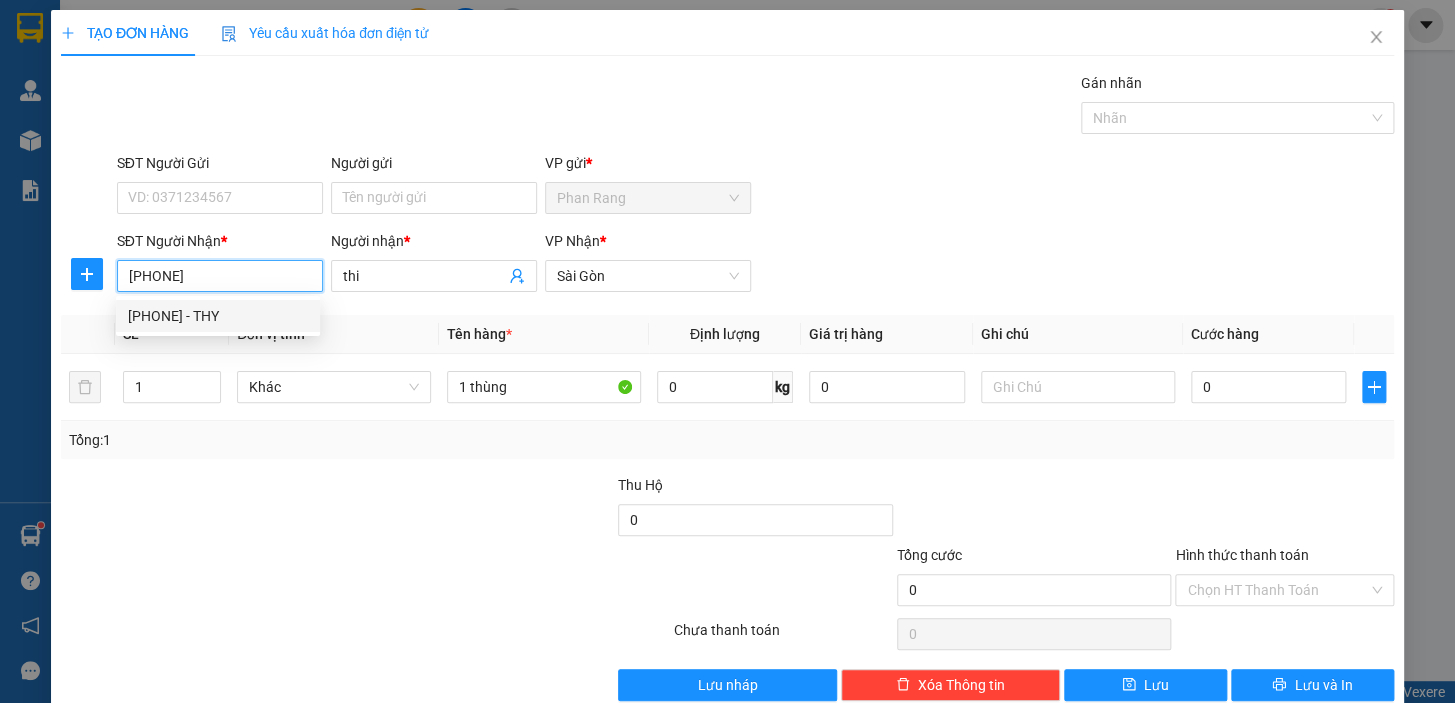 click on "[PHONE] - THY" at bounding box center (218, 316) 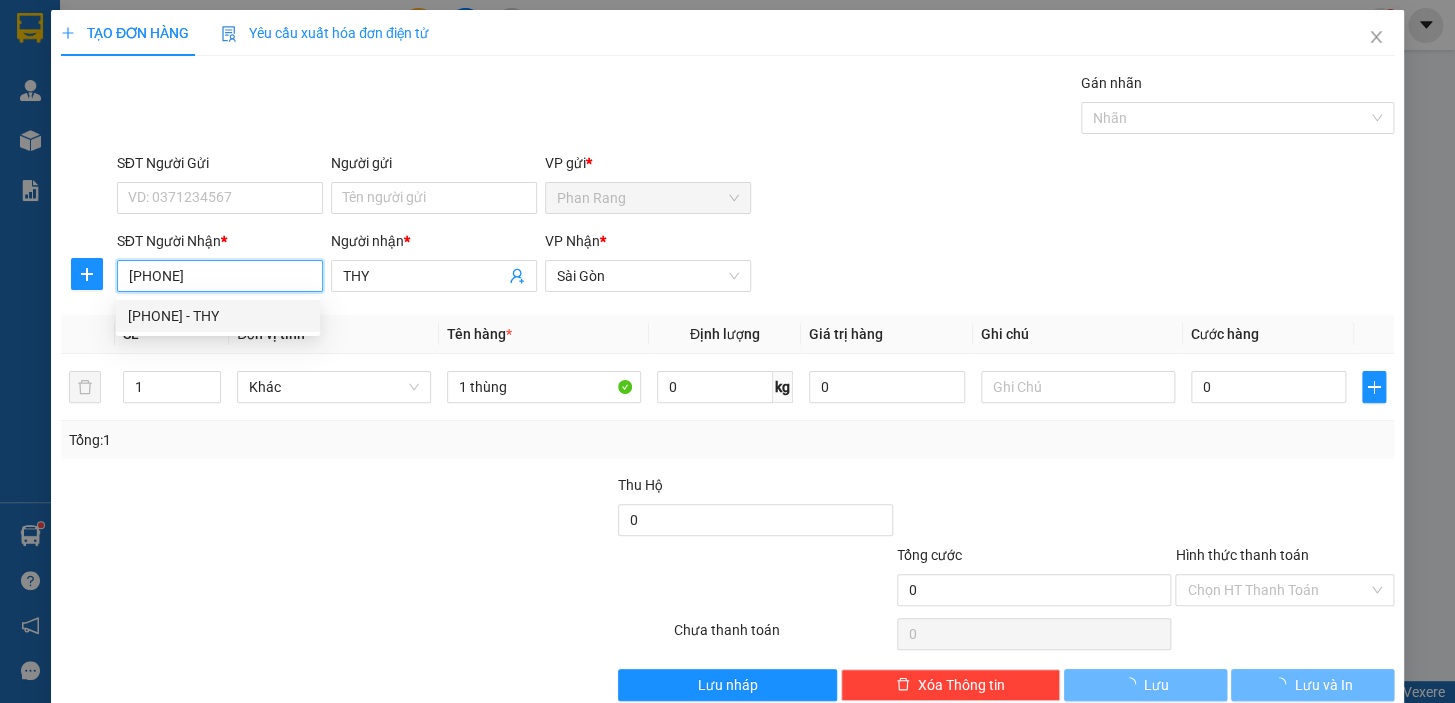 type on "30.000" 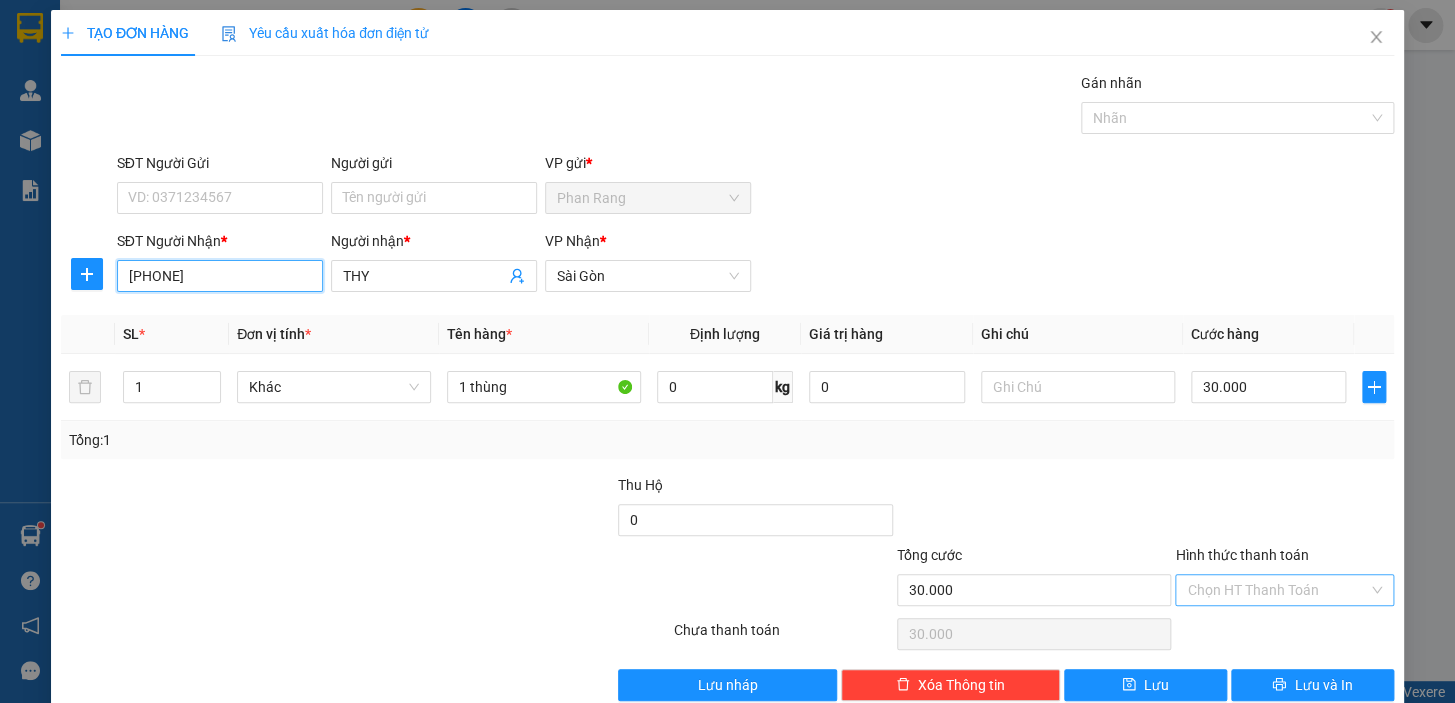 type on "[PHONE]" 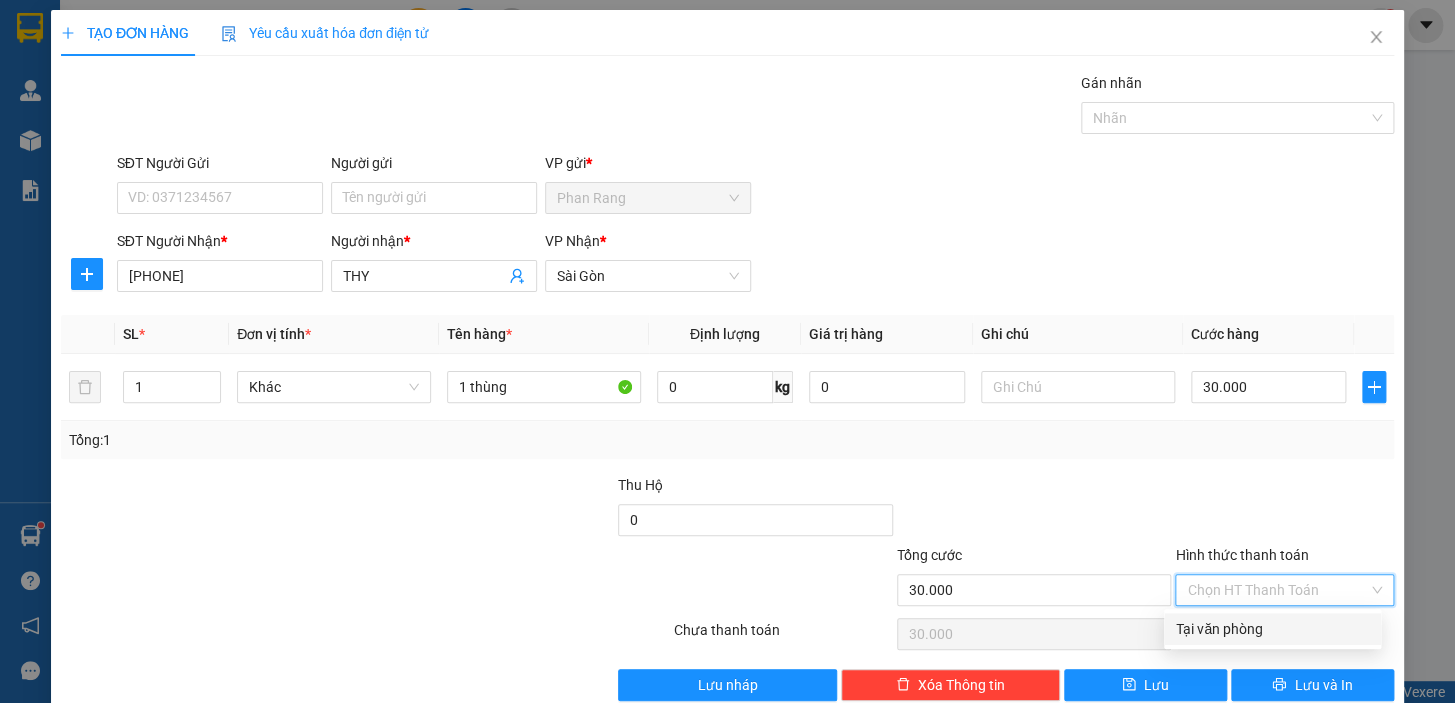 click on "Hình thức thanh toán" at bounding box center (1277, 590) 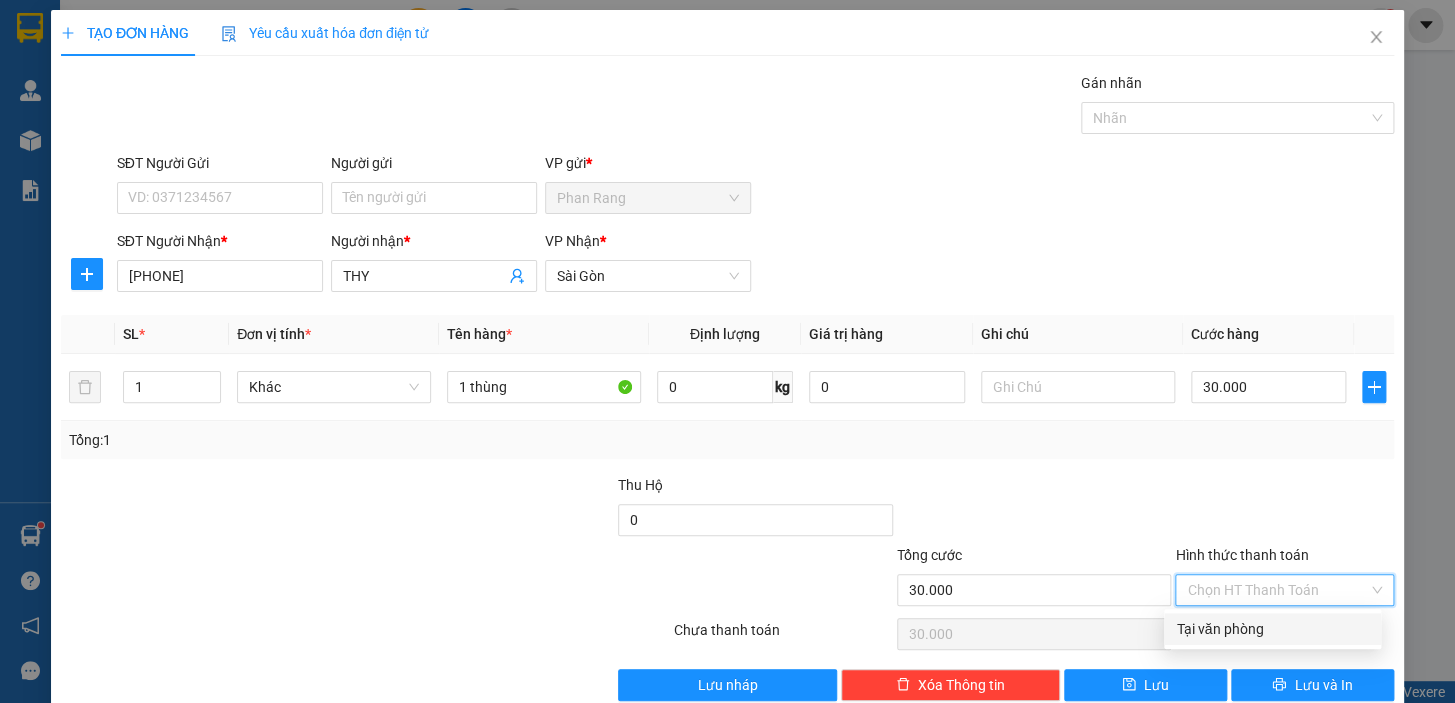 click on "Tại văn phòng" at bounding box center [1272, 629] 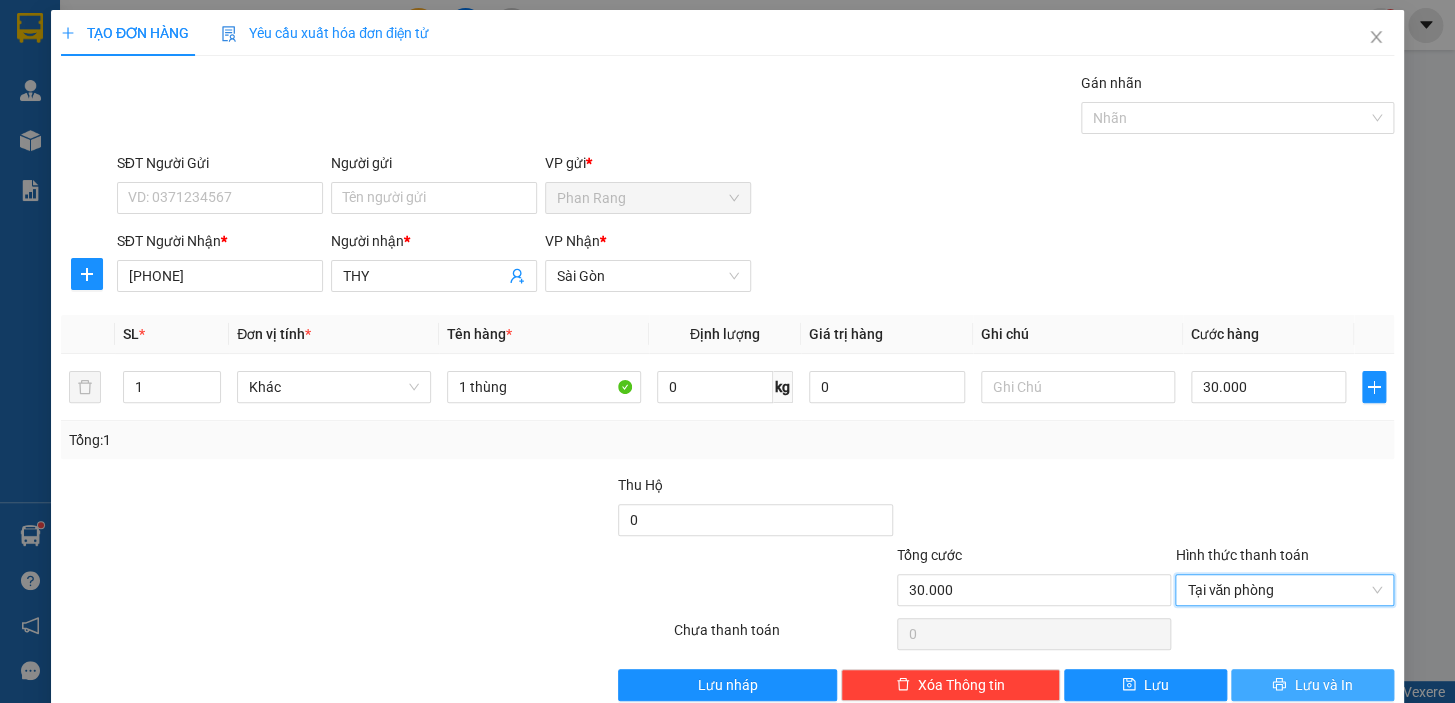 click on "Lưu và In" at bounding box center [1323, 685] 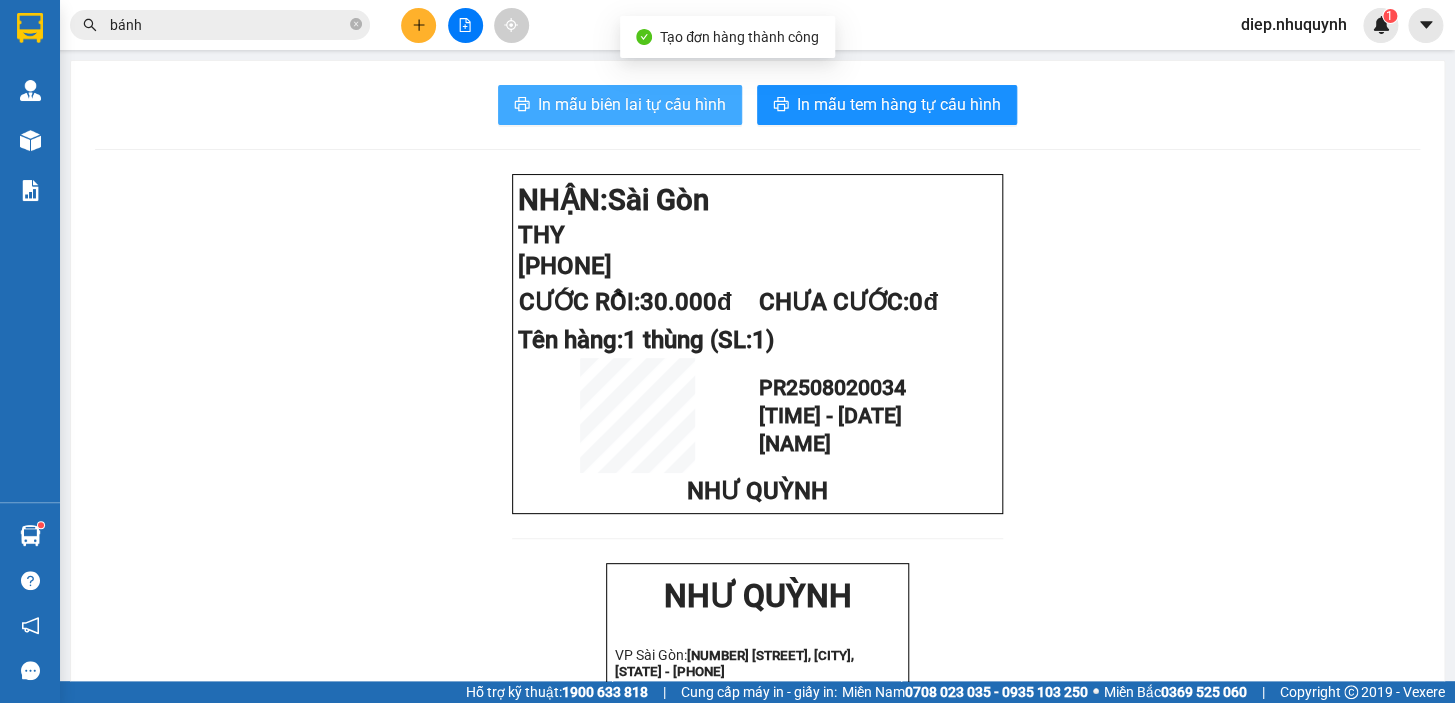 click on "In mẫu biên lai tự cấu hình" at bounding box center (632, 104) 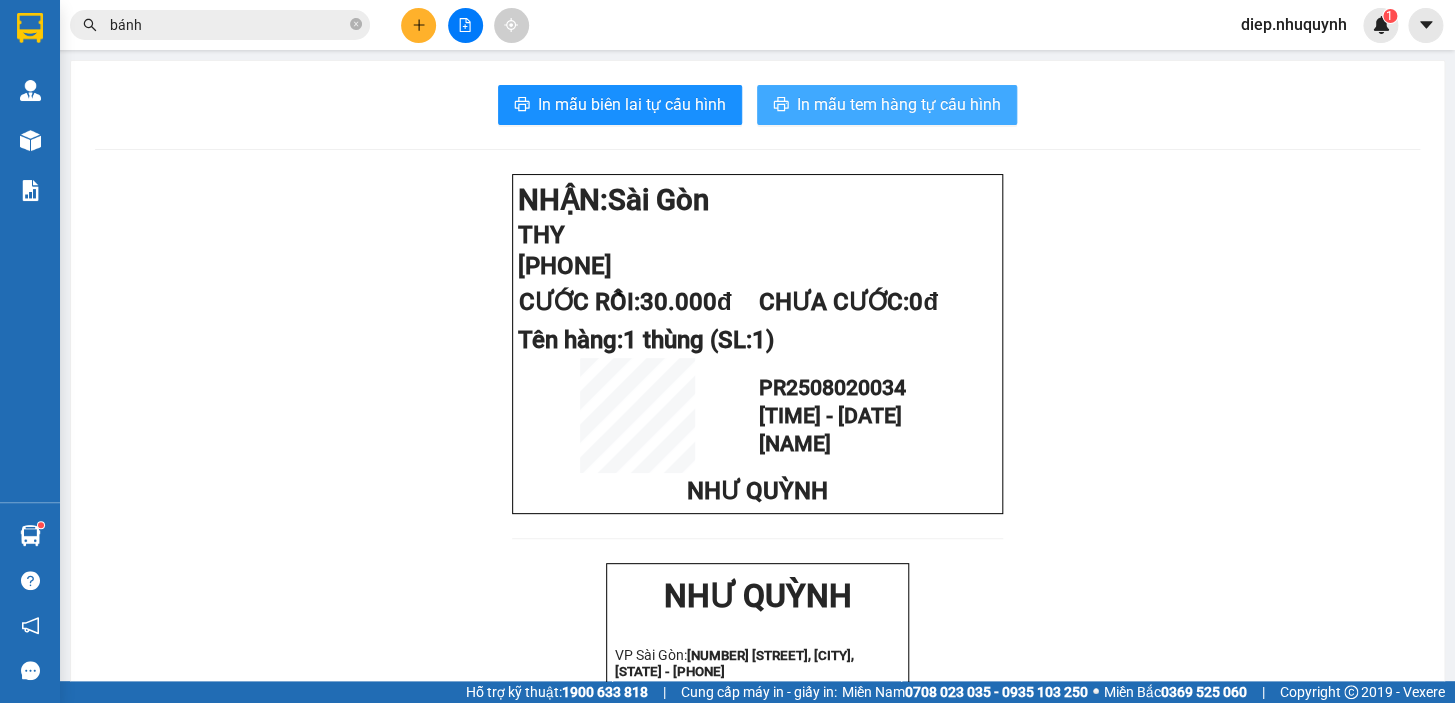 click on "In mẫu tem hàng tự cấu hình" at bounding box center (899, 104) 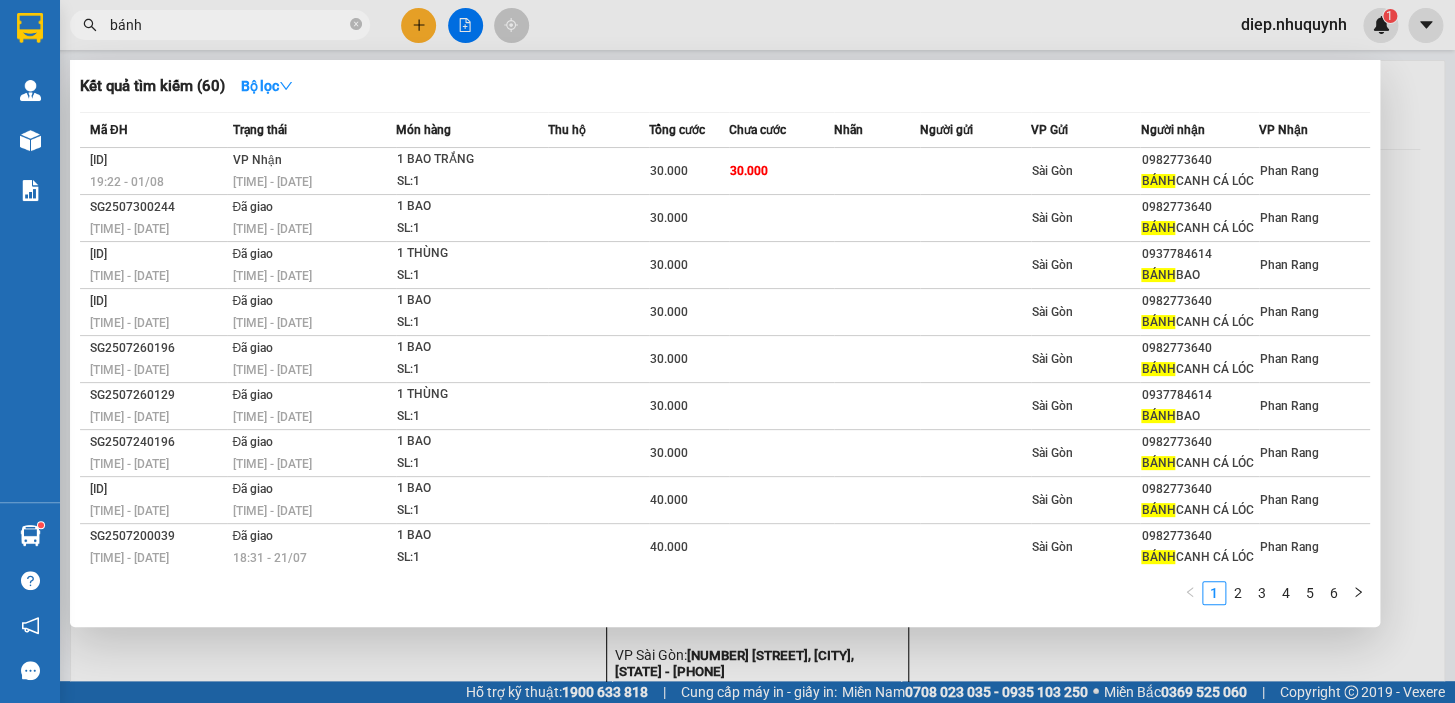 drag, startPoint x: 174, startPoint y: 28, endPoint x: 85, endPoint y: 41, distance: 89.94443 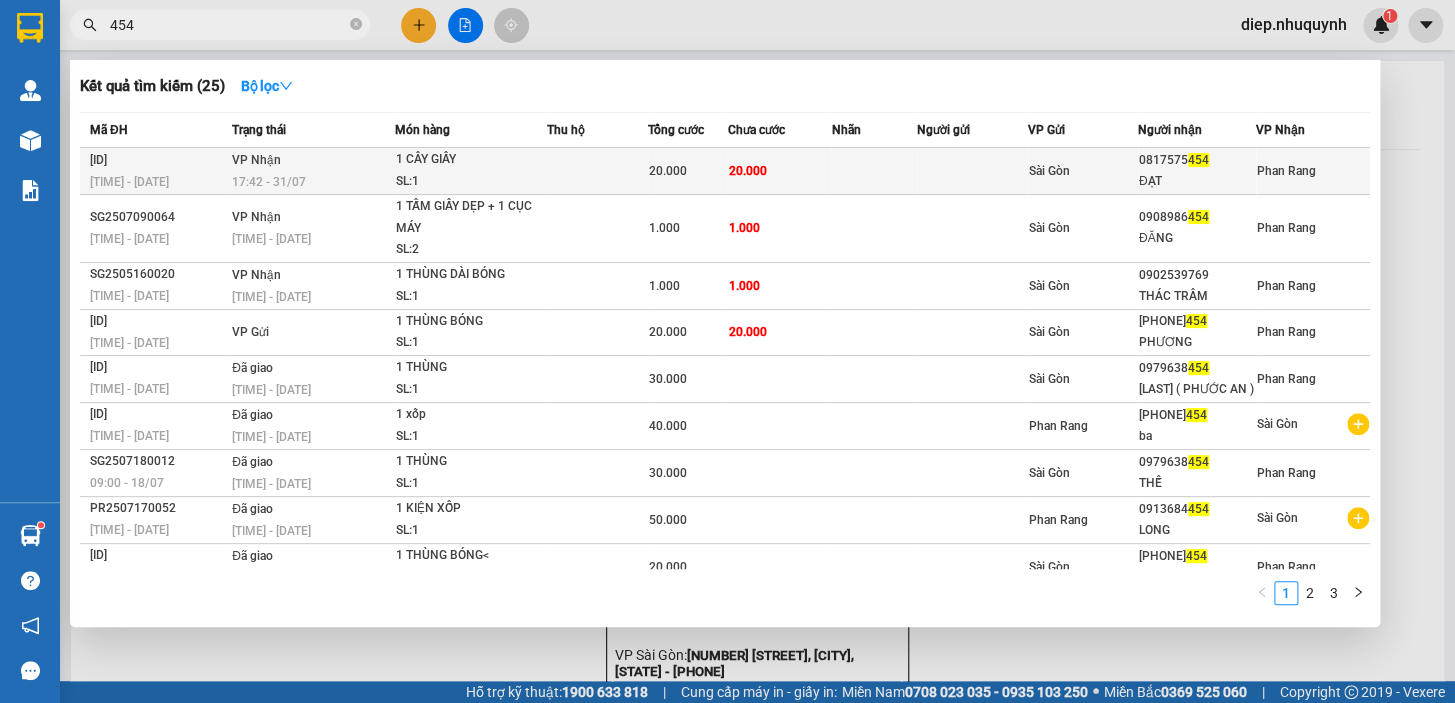 type on "454" 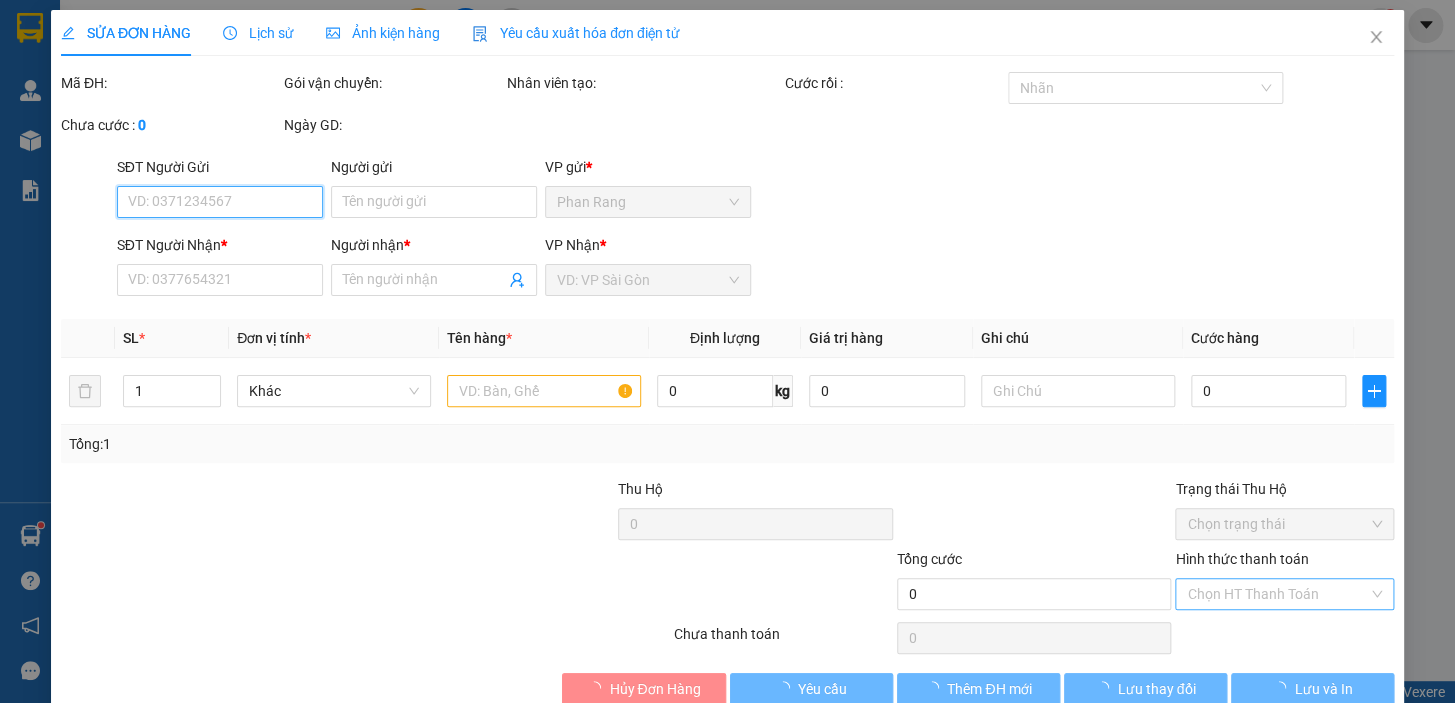 type on "[PHONE]" 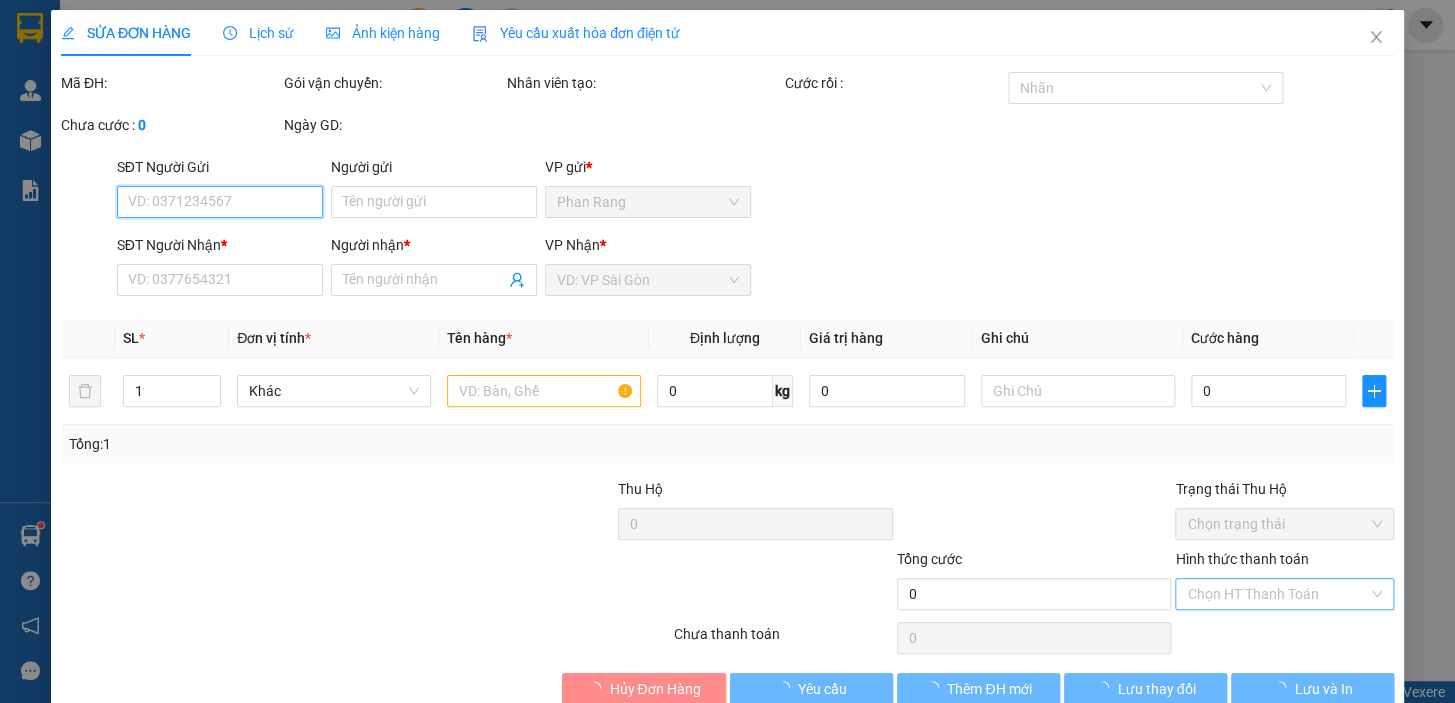 type on "ĐẠT" 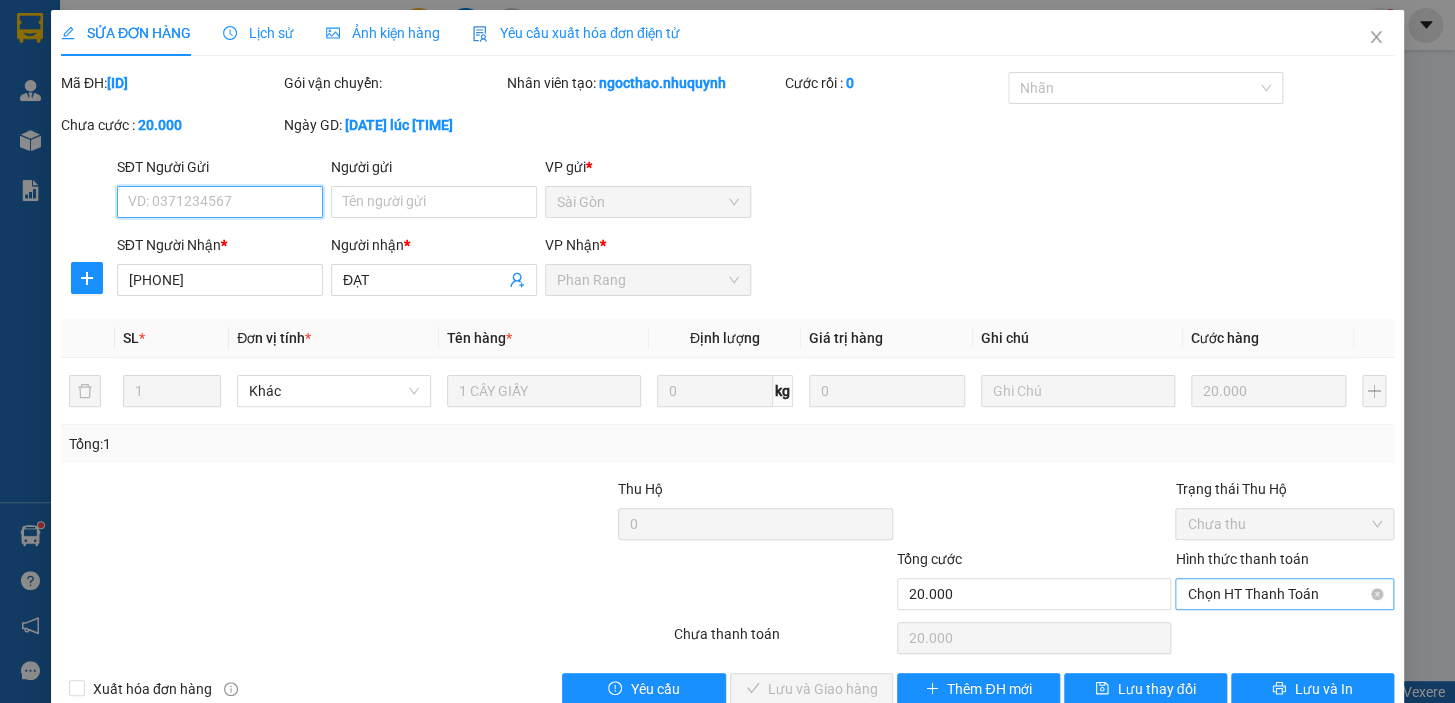 click on "Chọn HT Thanh Toán" at bounding box center [1284, 594] 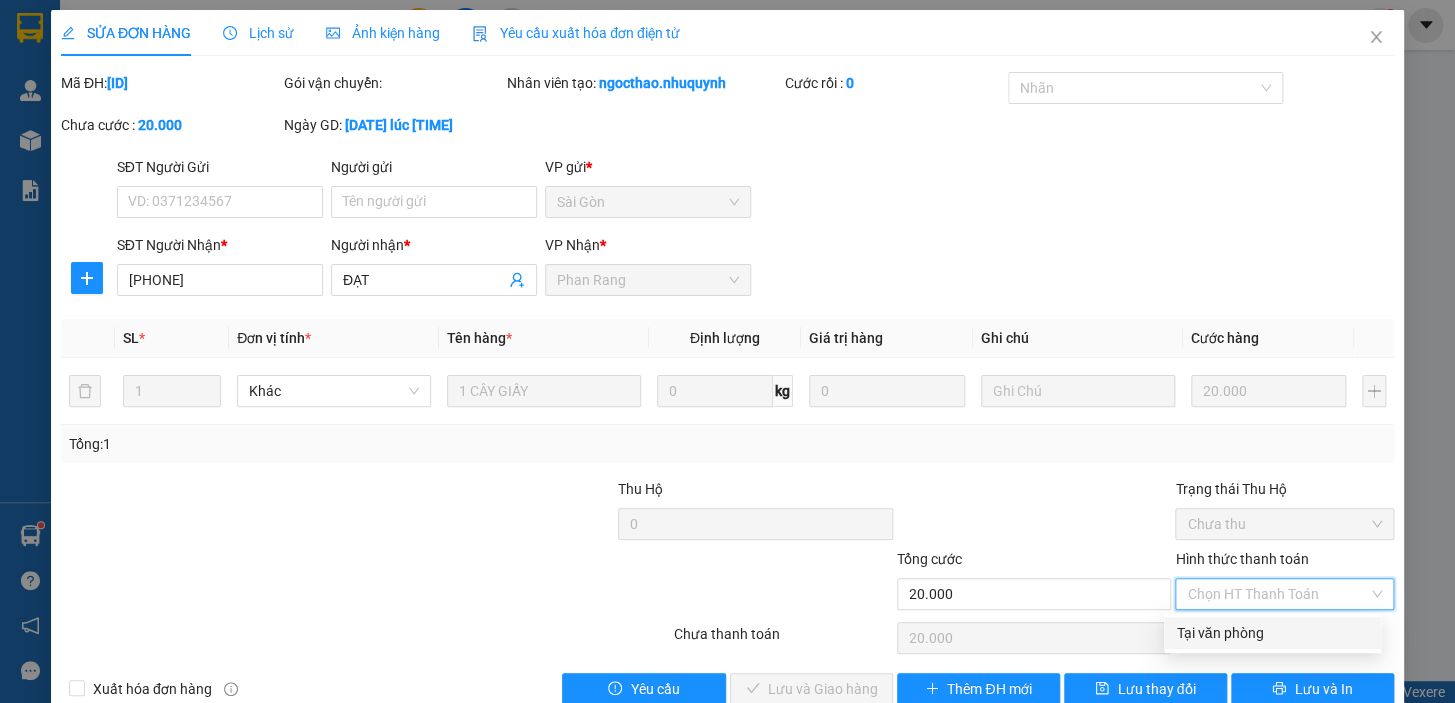drag, startPoint x: 1189, startPoint y: 626, endPoint x: 1075, endPoint y: 657, distance: 118.13975 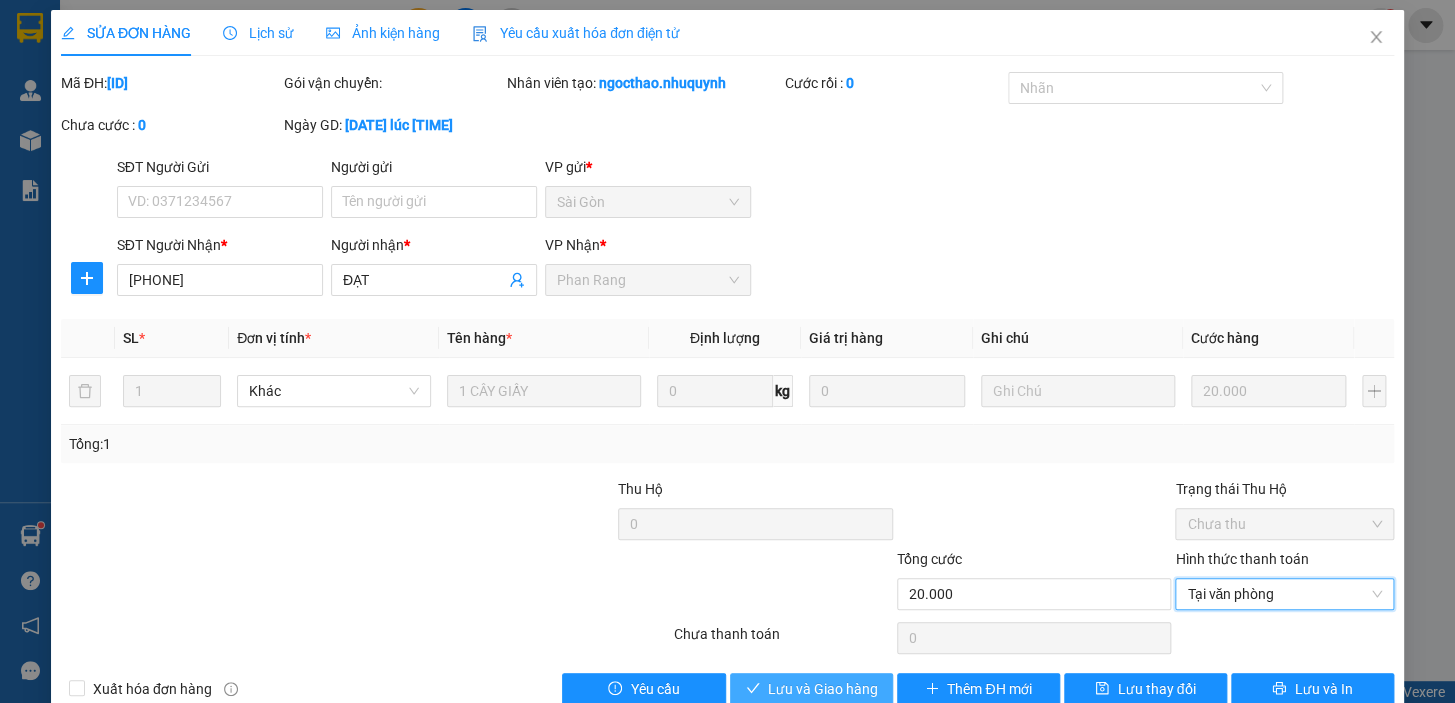 click on "Lưu và Giao hàng" at bounding box center [823, 689] 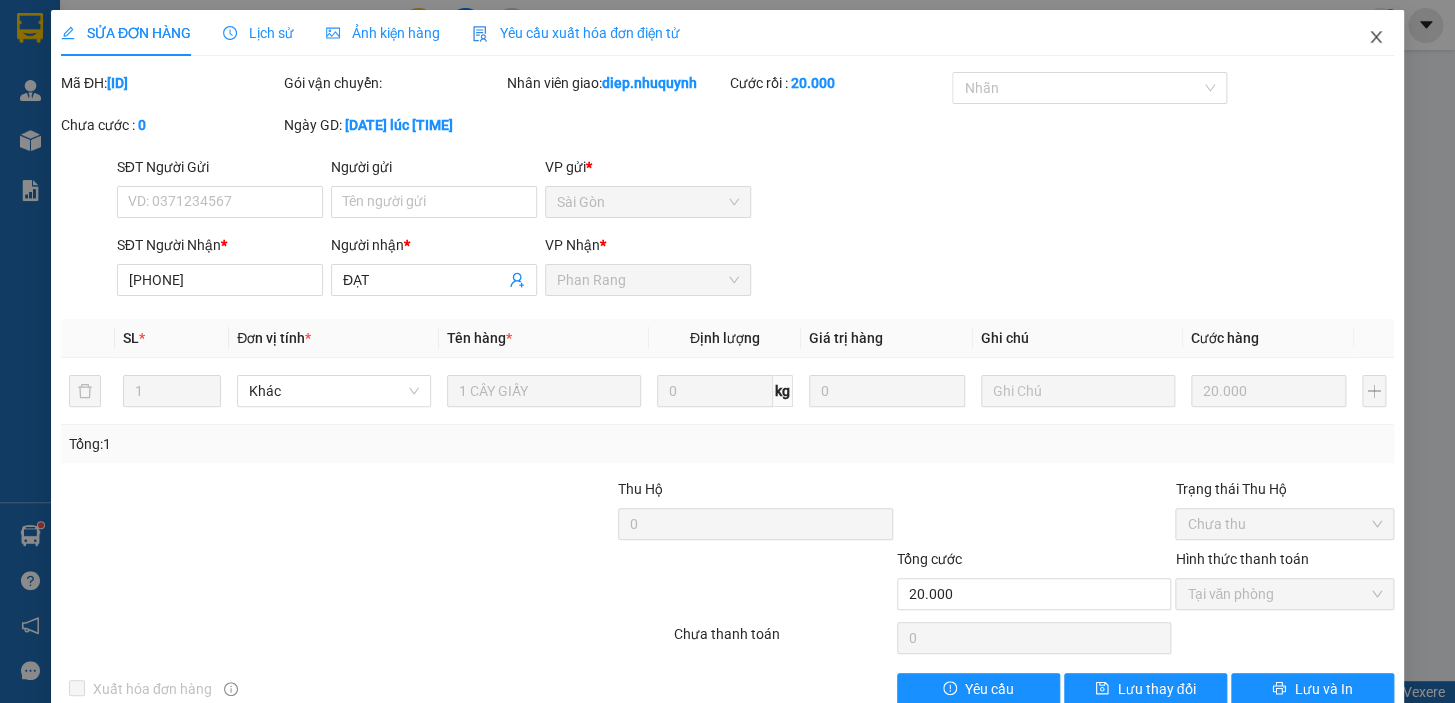 click 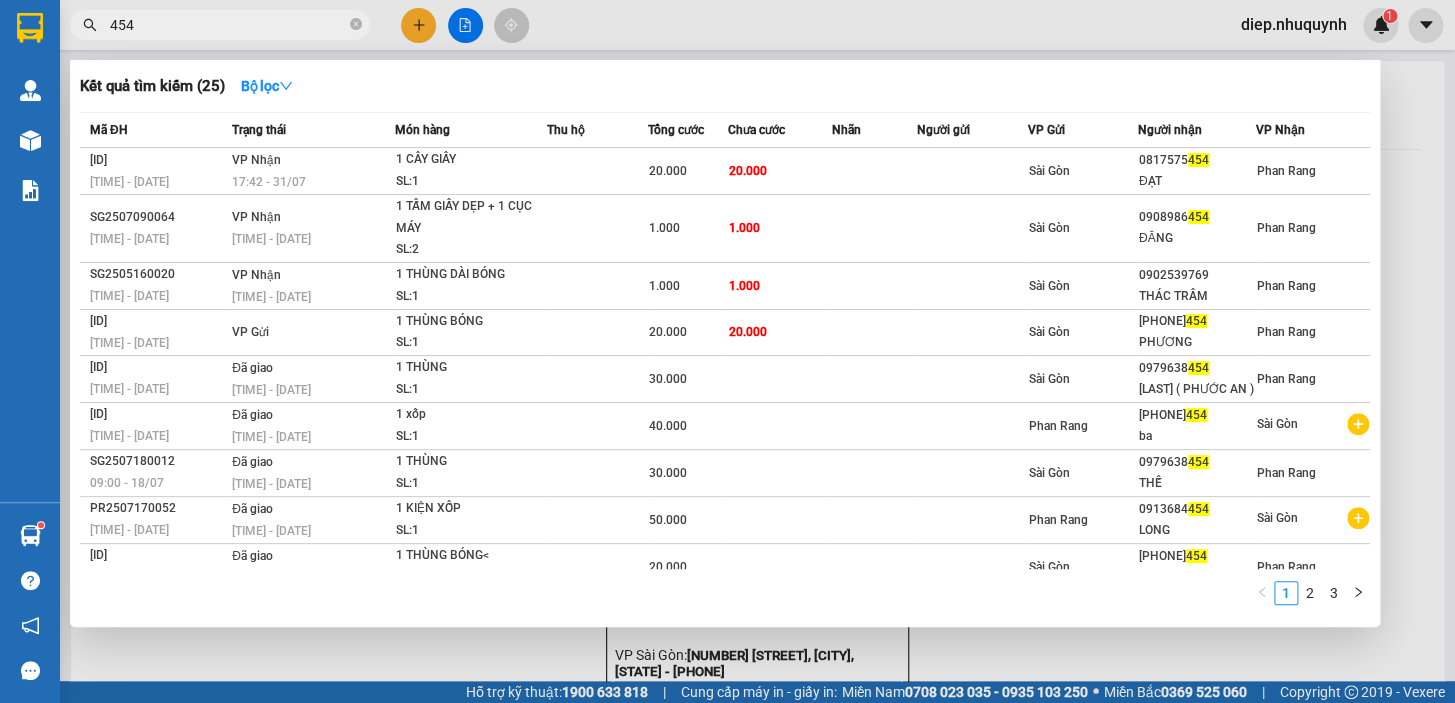 drag, startPoint x: 144, startPoint y: 31, endPoint x: 89, endPoint y: 30, distance: 55.00909 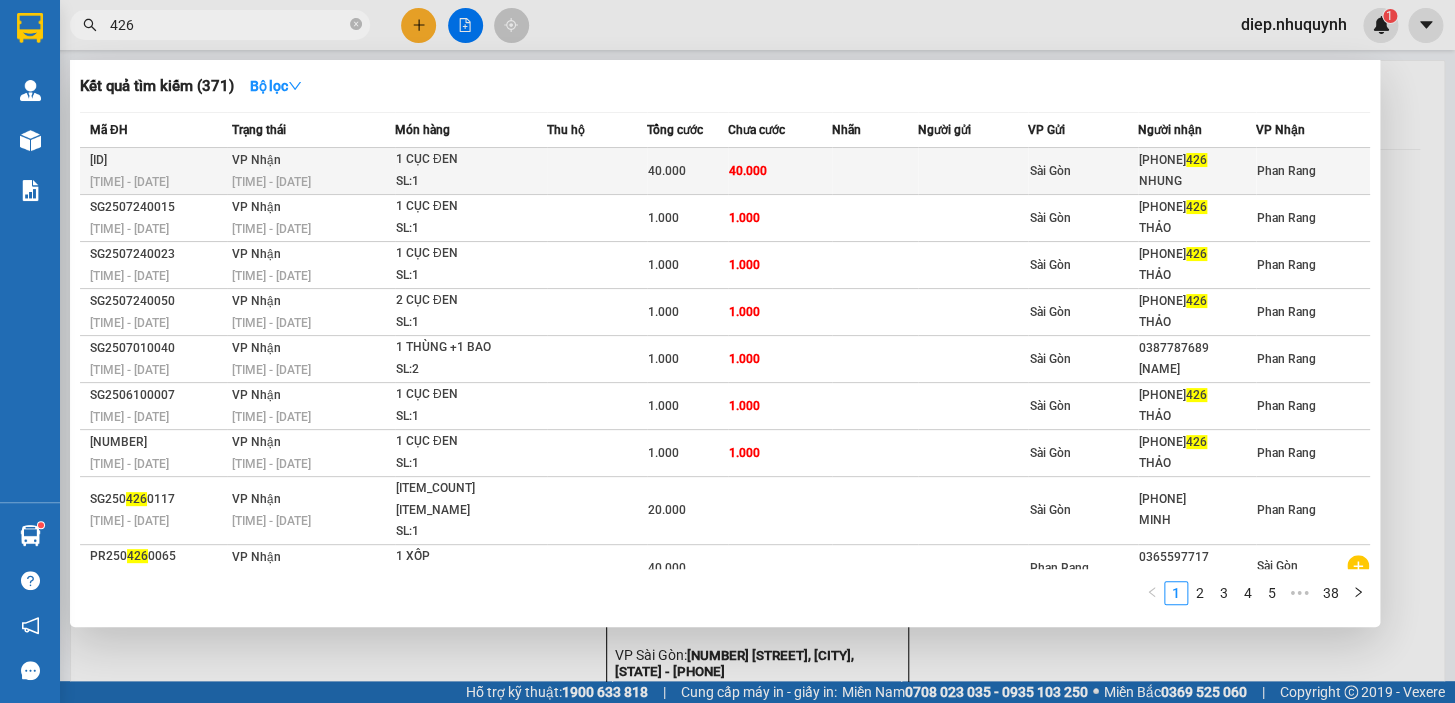 type on "426" 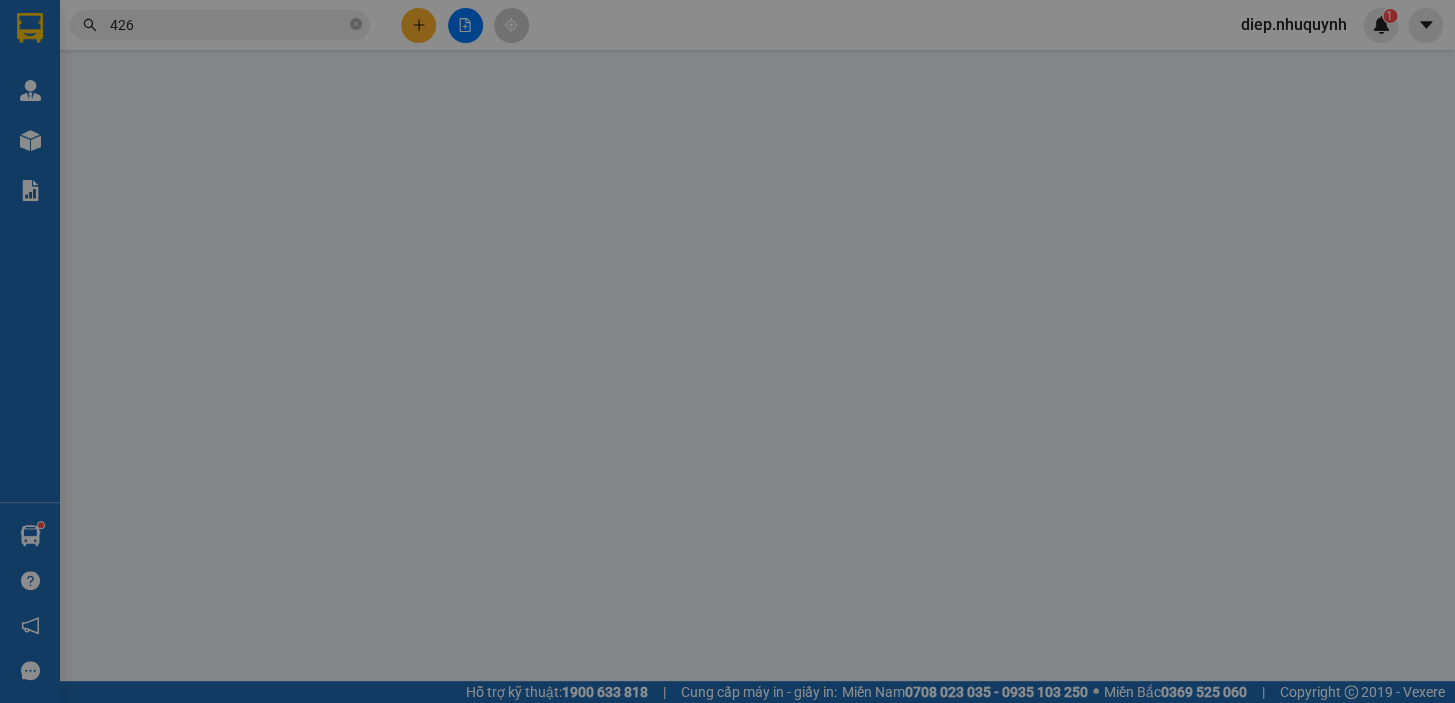 type on "[PHONE]" 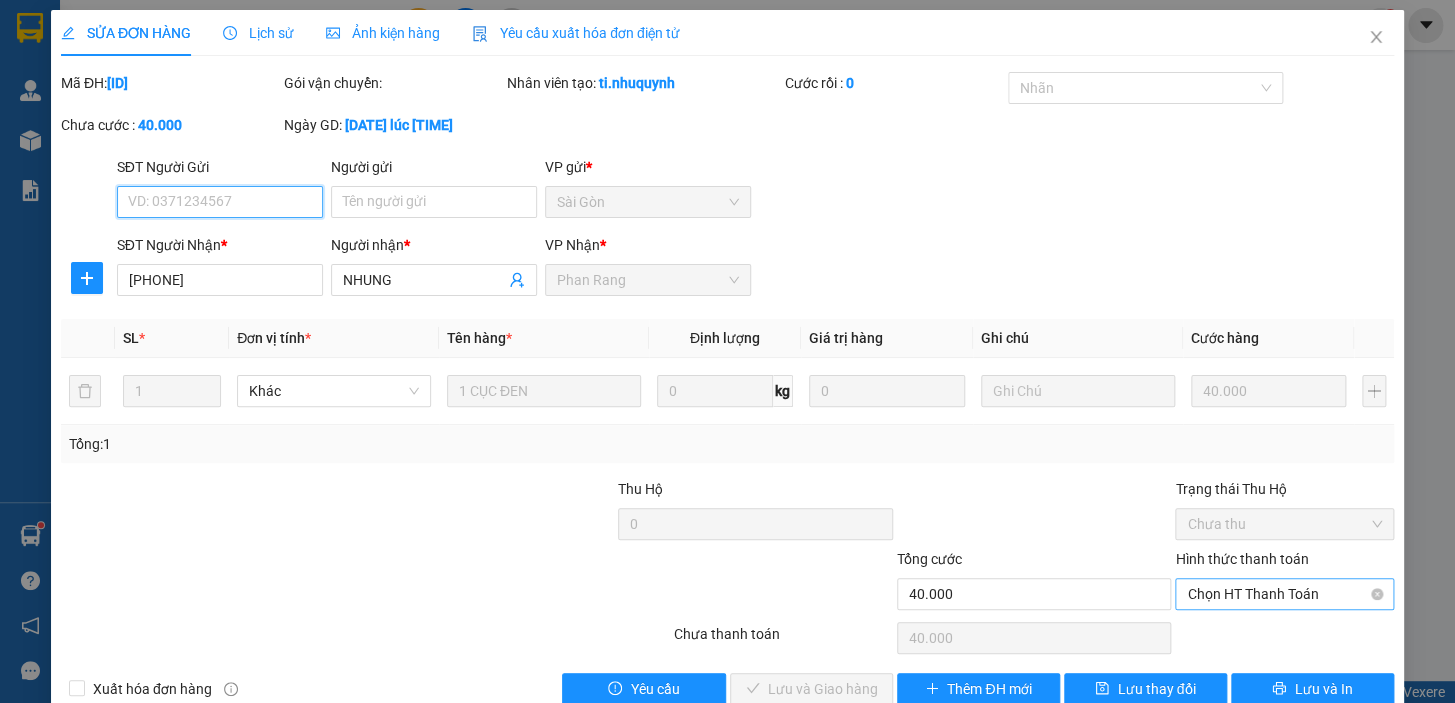 click on "Chọn HT Thanh Toán" at bounding box center (1284, 594) 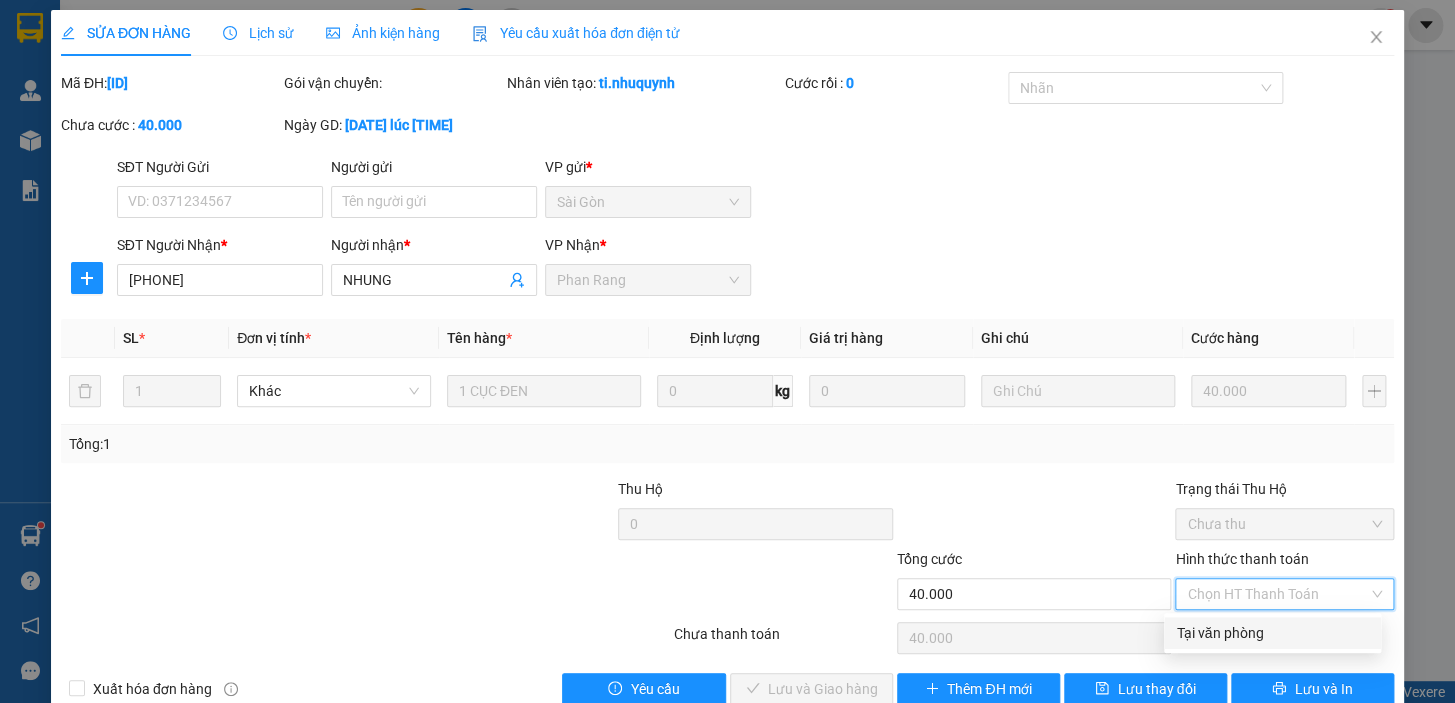 click on "Tại văn phòng" at bounding box center (1272, 633) 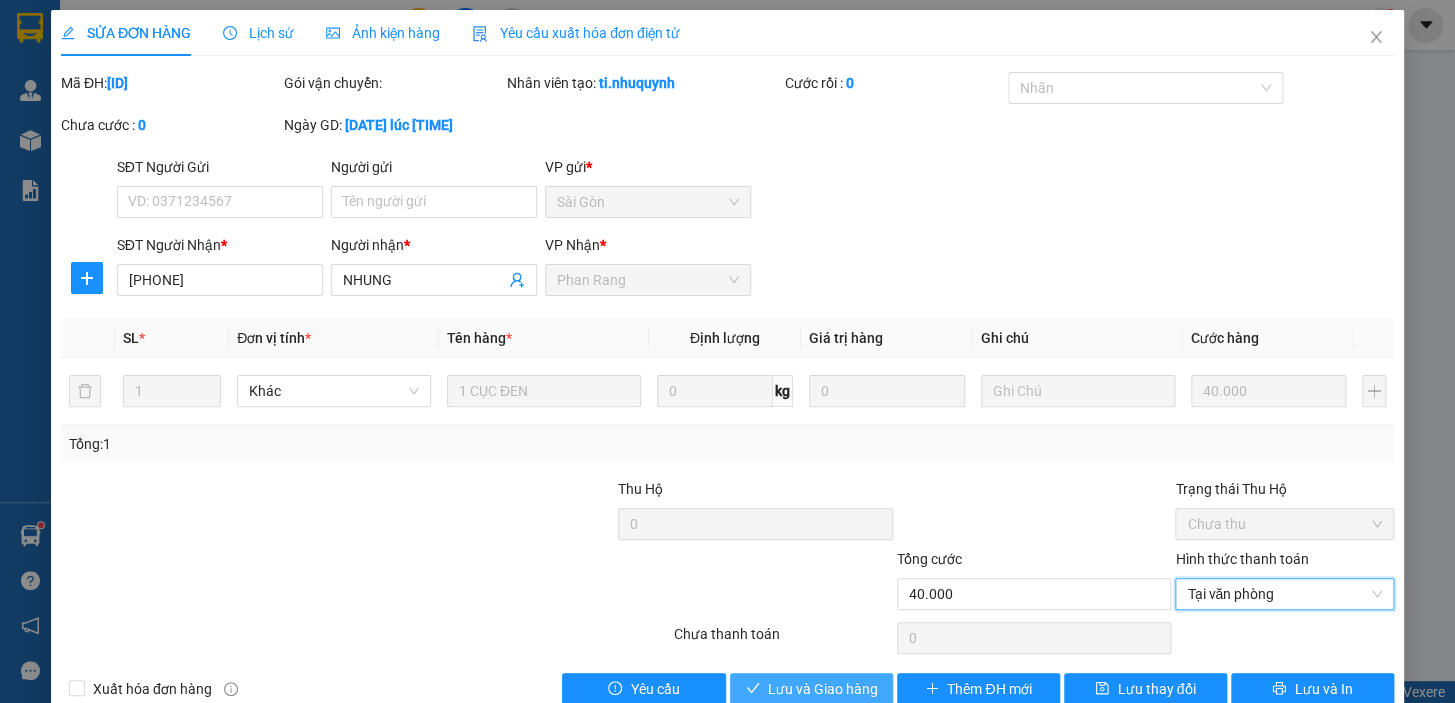 click on "Lưu và Giao hàng" at bounding box center (823, 689) 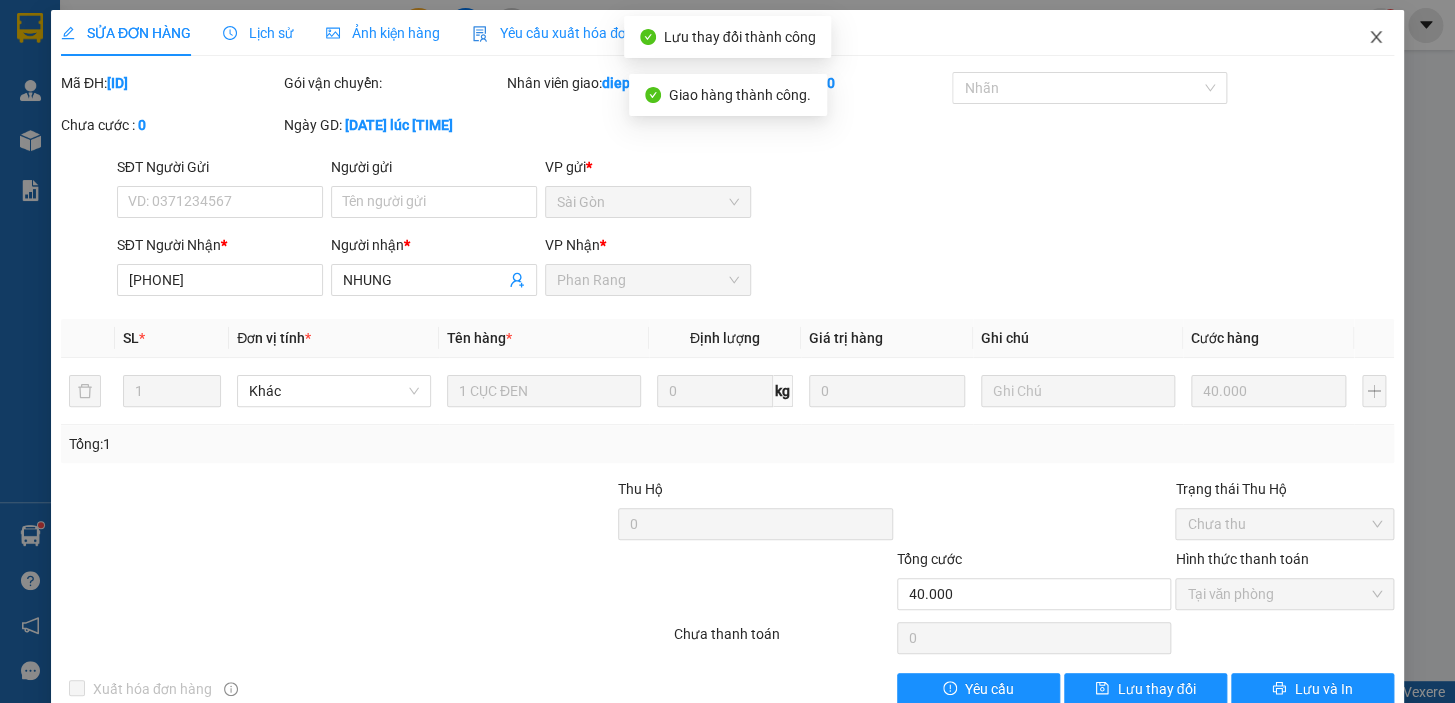 click 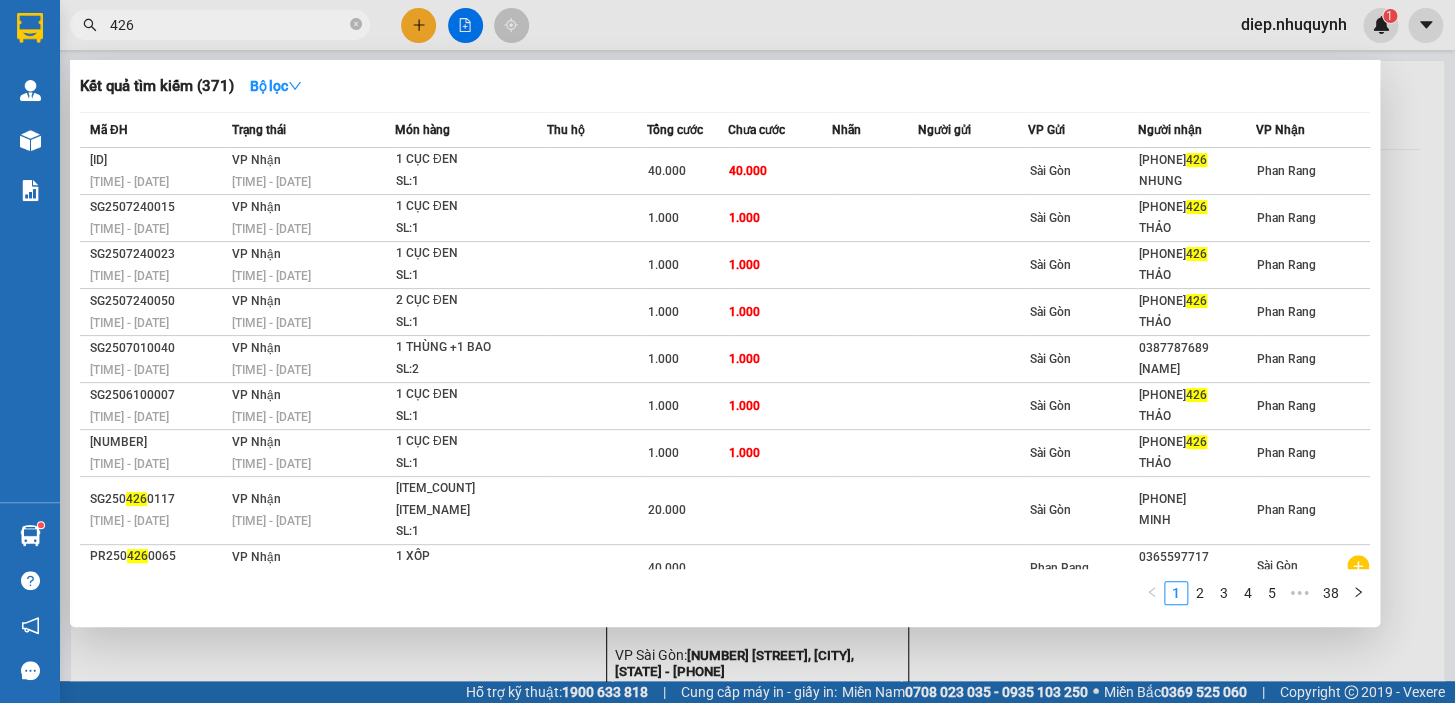 drag, startPoint x: 150, startPoint y: 34, endPoint x: 99, endPoint y: 21, distance: 52.63079 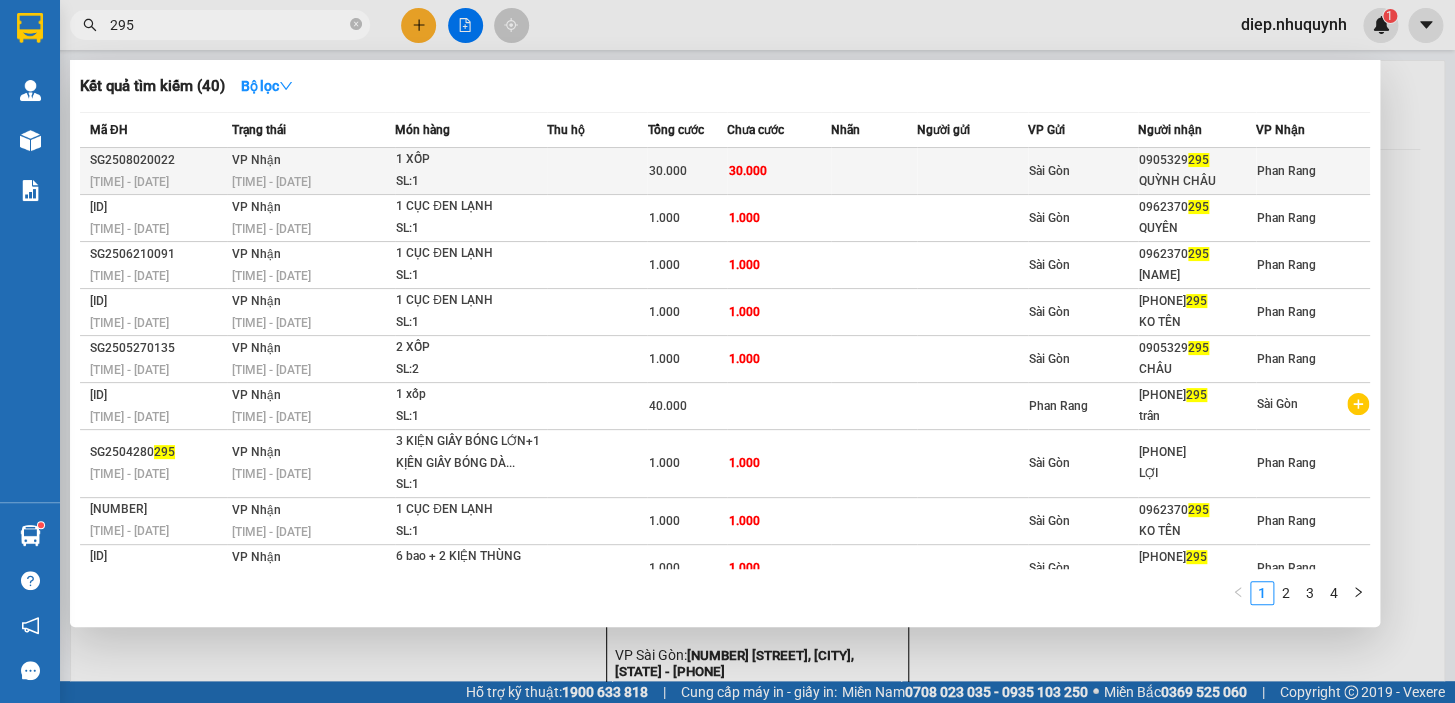 type on "295" 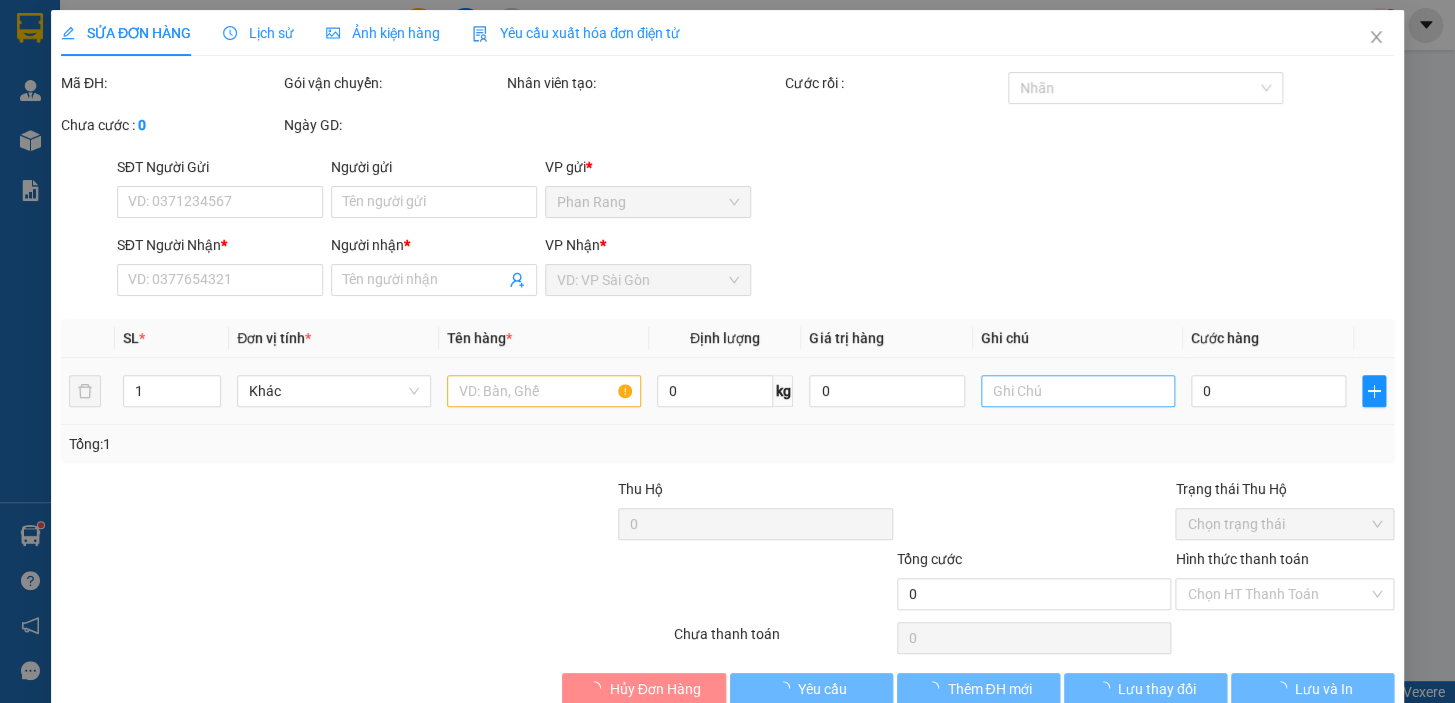 type on "[PHONE]" 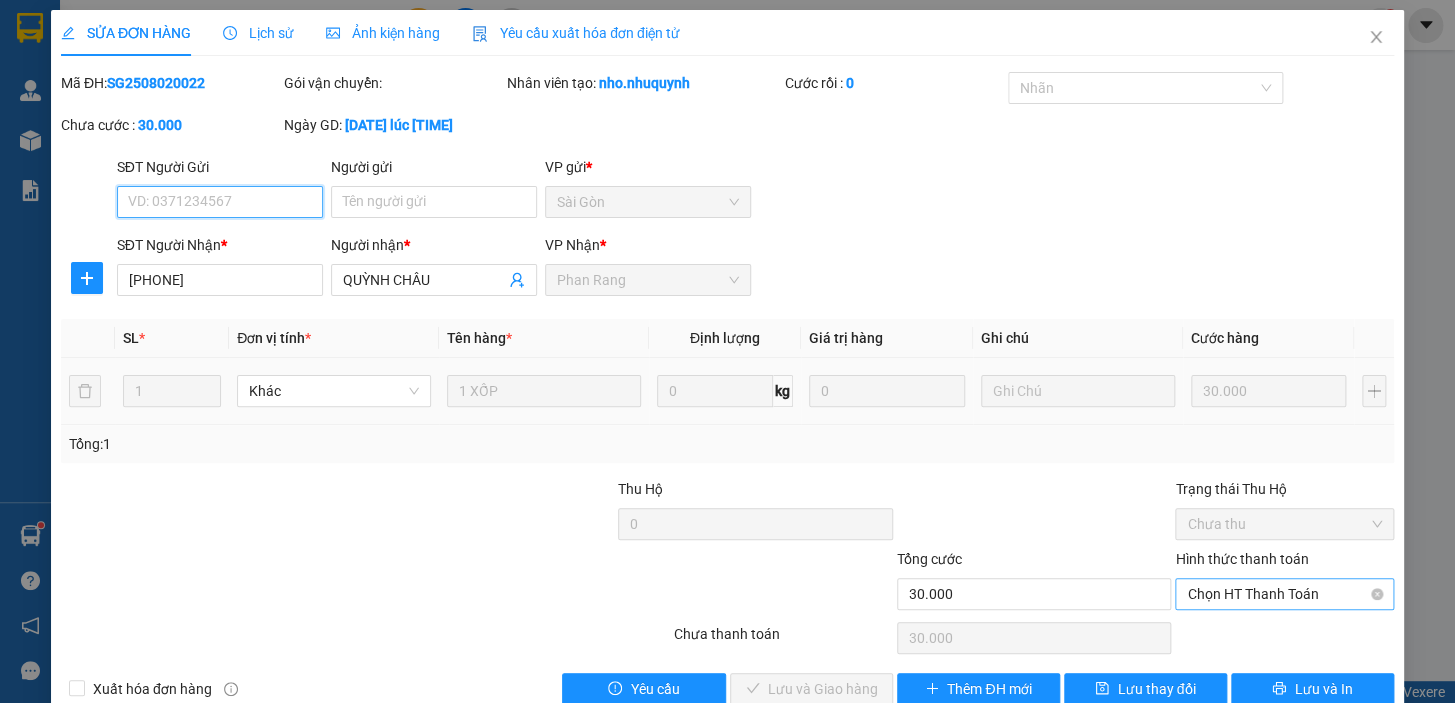click on "Chọn HT Thanh Toán" at bounding box center (1284, 594) 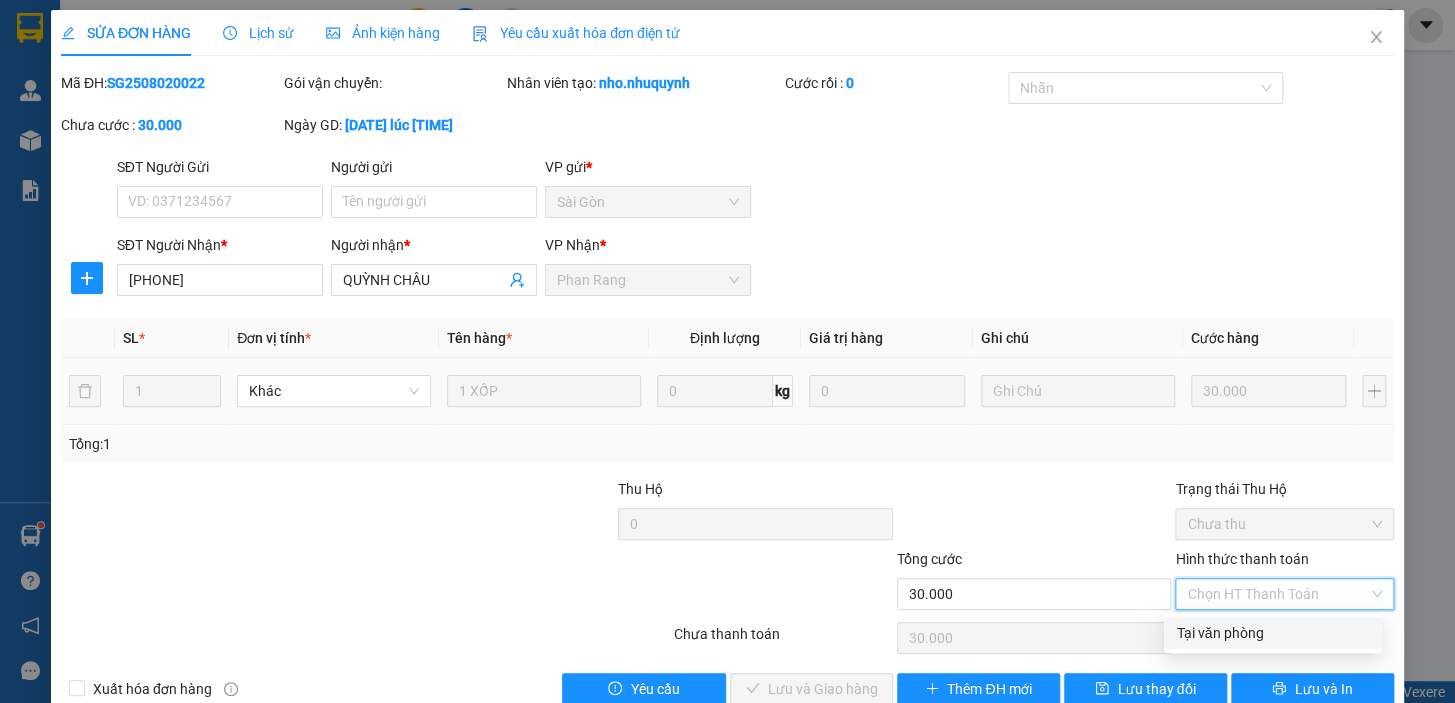 click on "Tại văn phòng" at bounding box center (1272, 633) 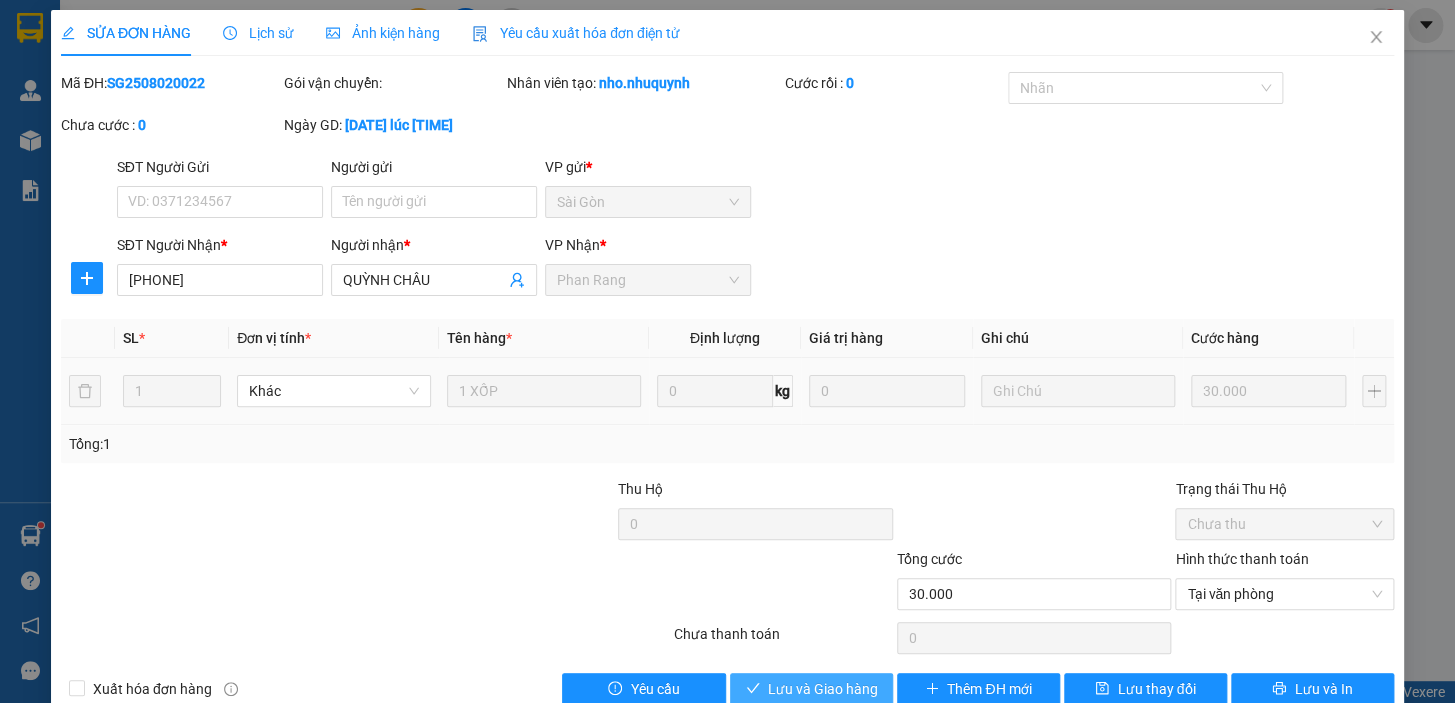 drag, startPoint x: 840, startPoint y: 687, endPoint x: 812, endPoint y: 695, distance: 29.12044 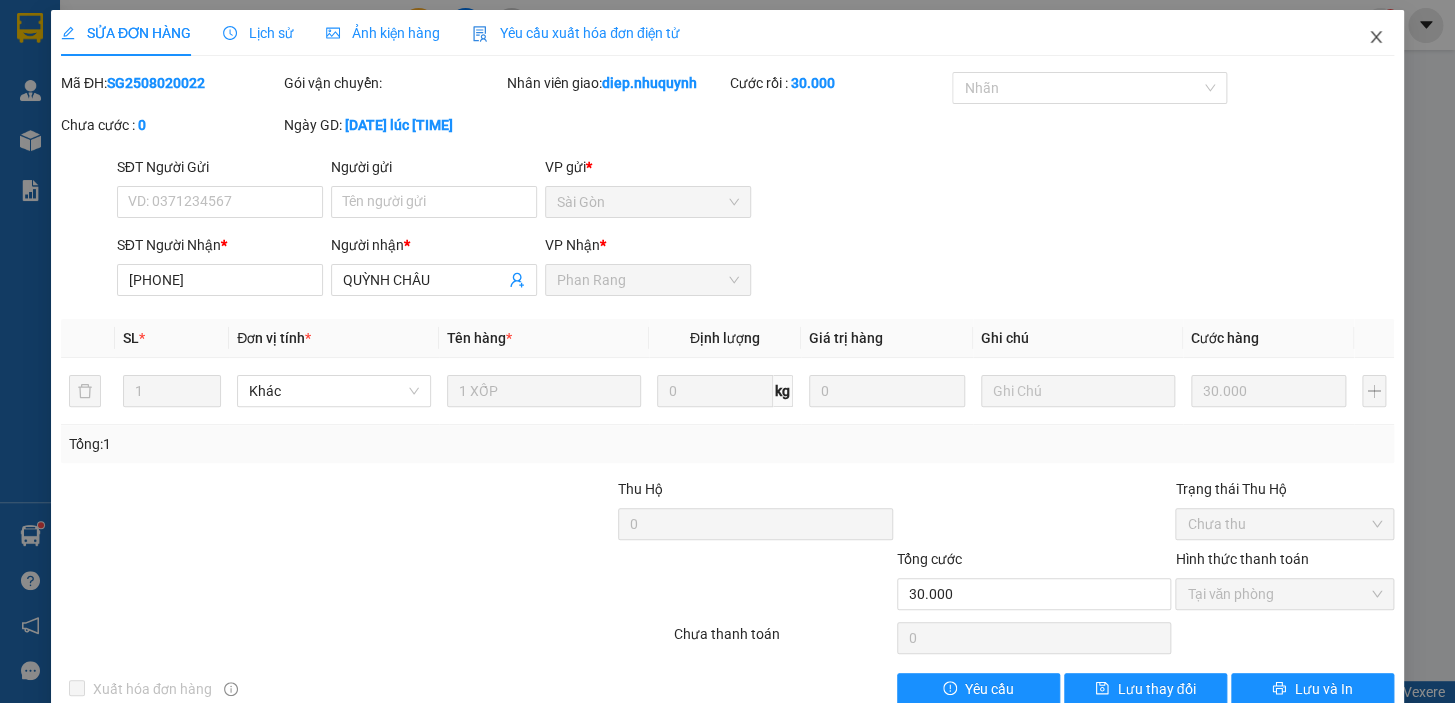 click 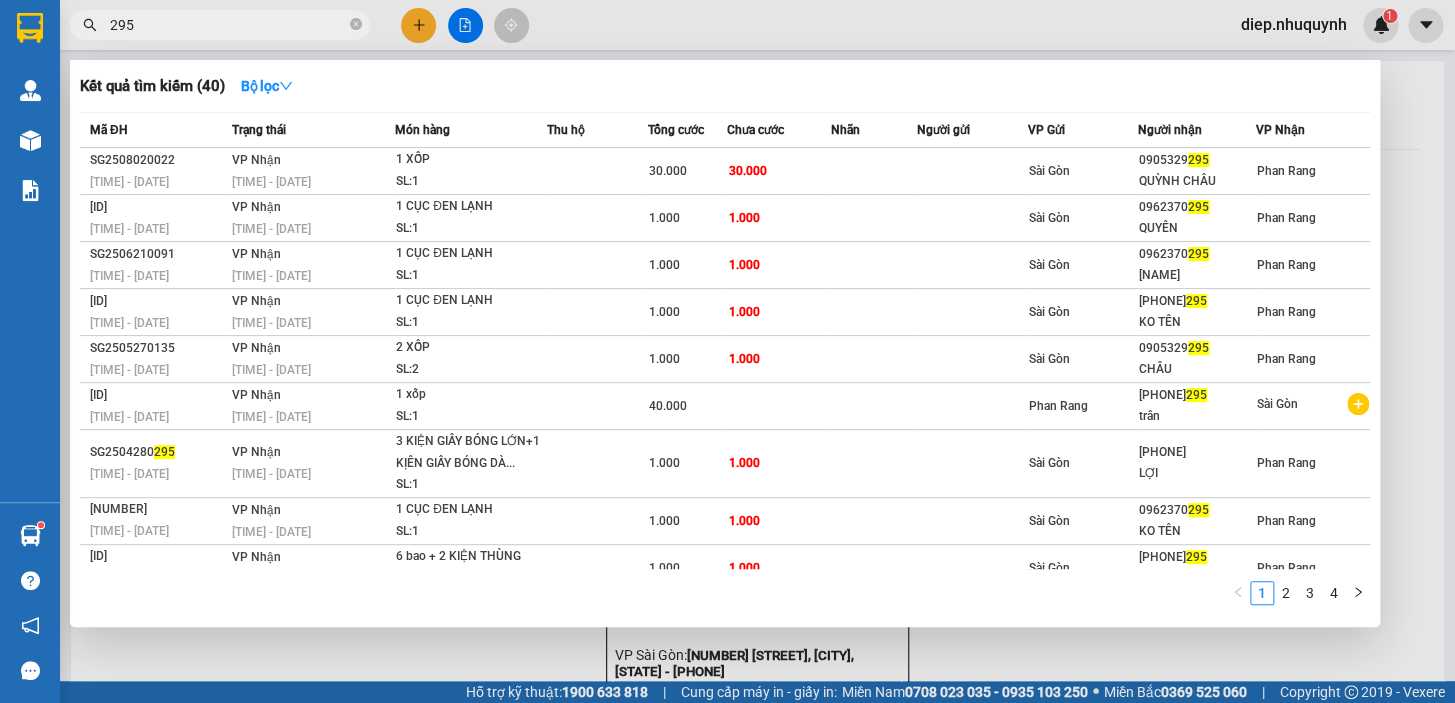 drag, startPoint x: 149, startPoint y: 26, endPoint x: 90, endPoint y: 29, distance: 59.07622 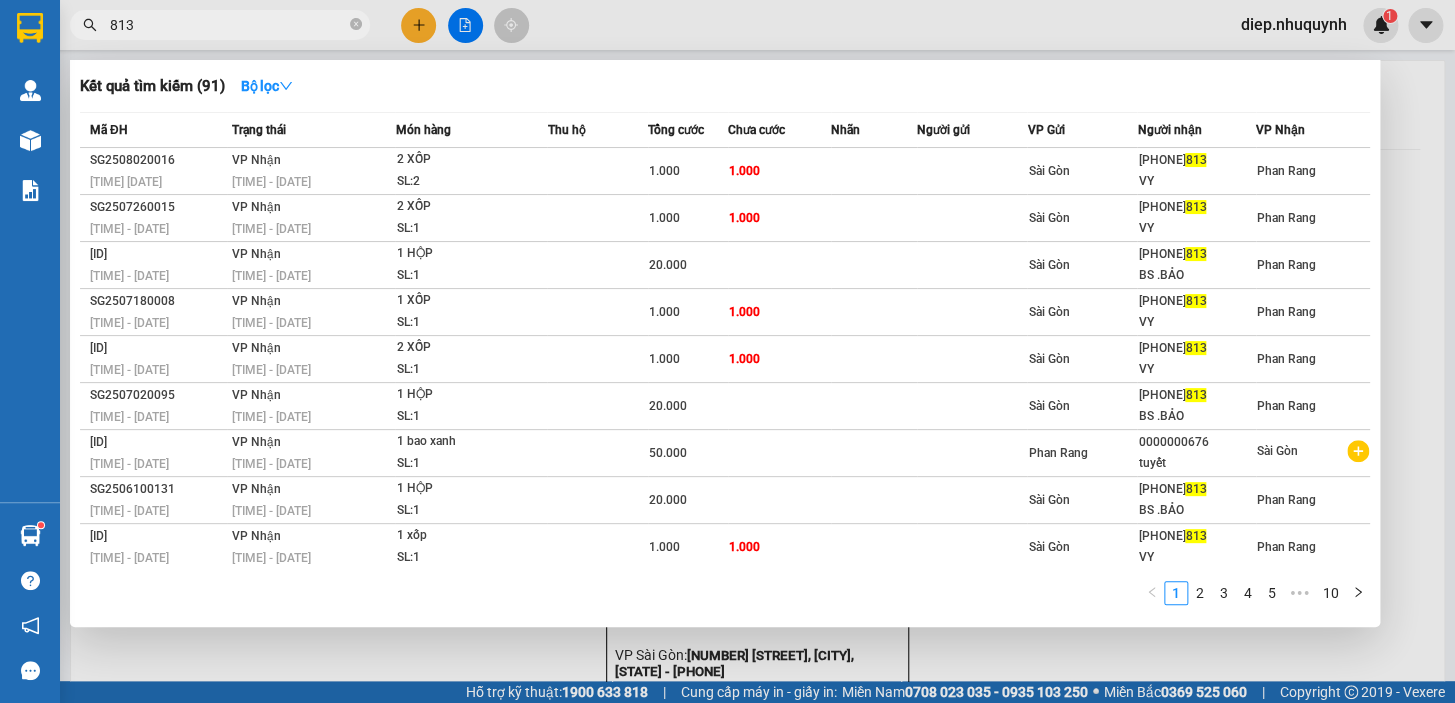 type on "813" 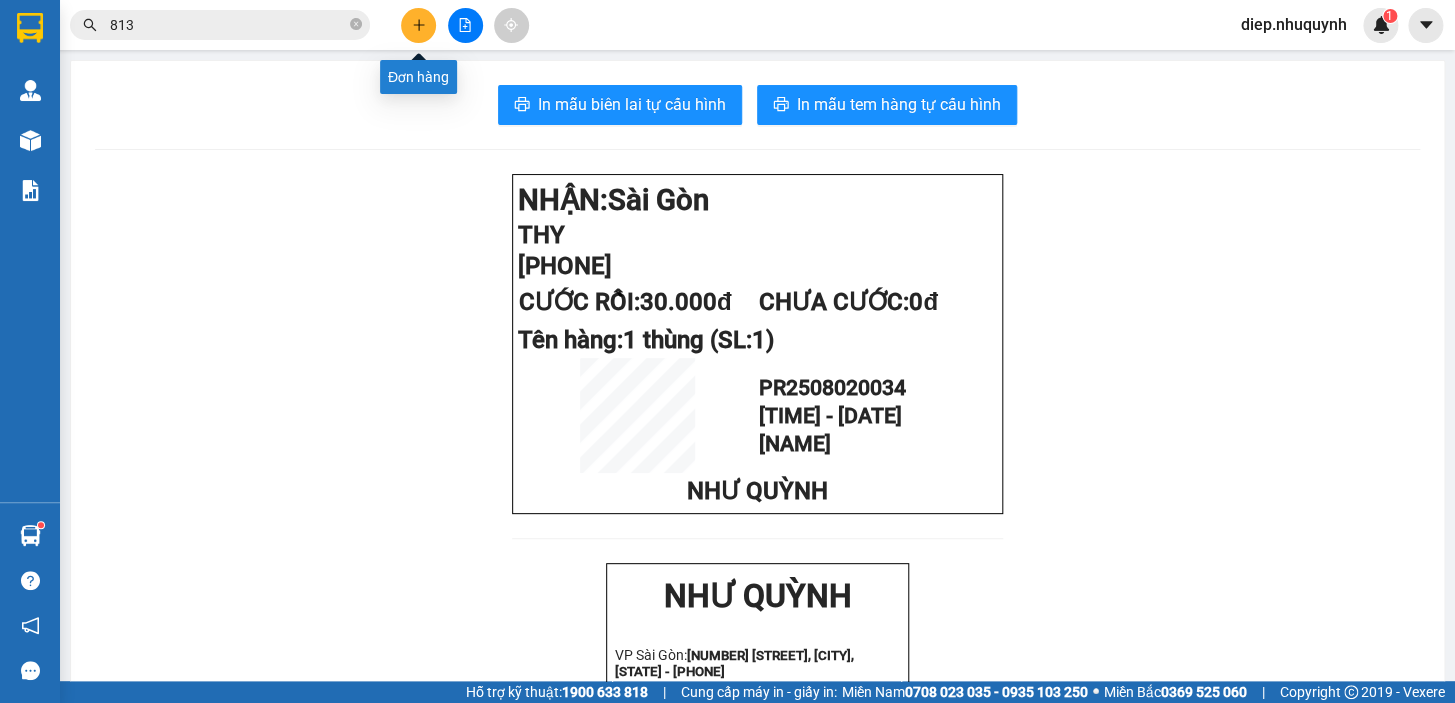 click 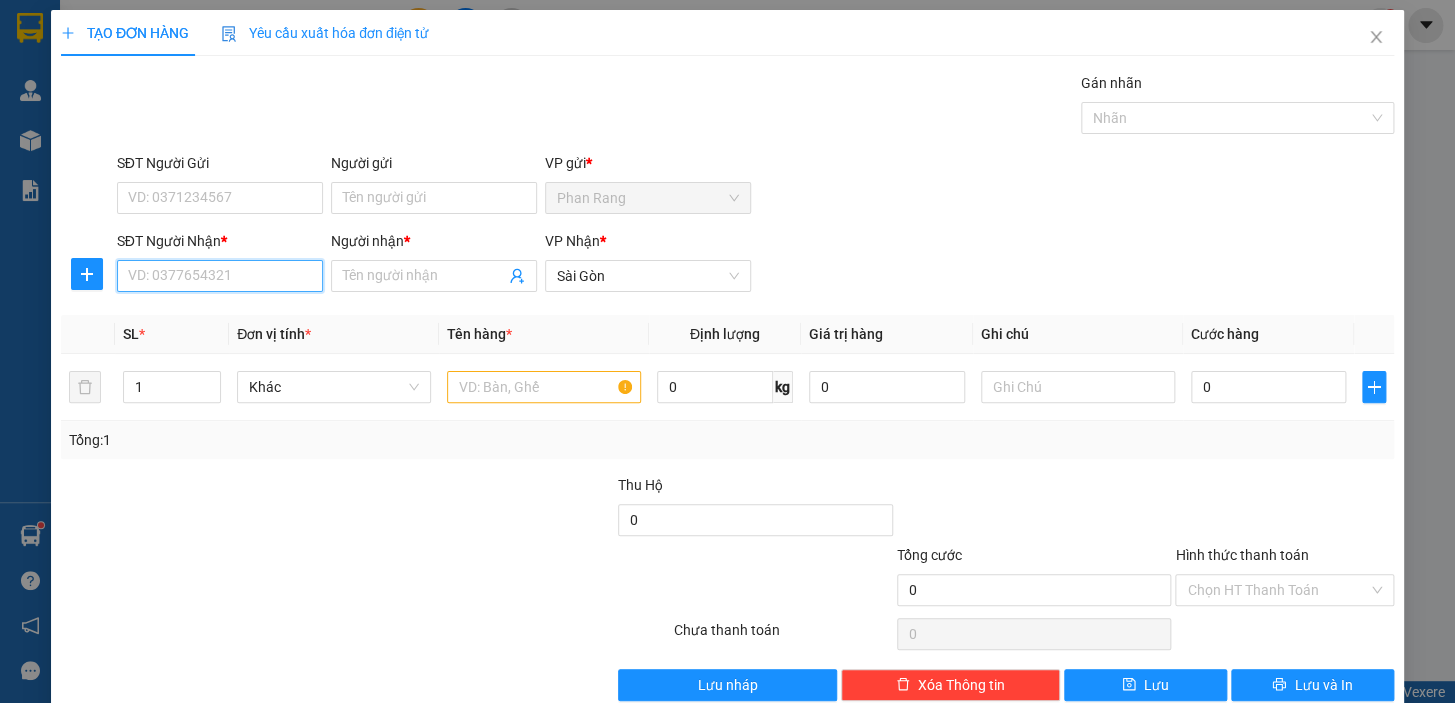 click on "SĐT Người Nhận  *" at bounding box center (220, 276) 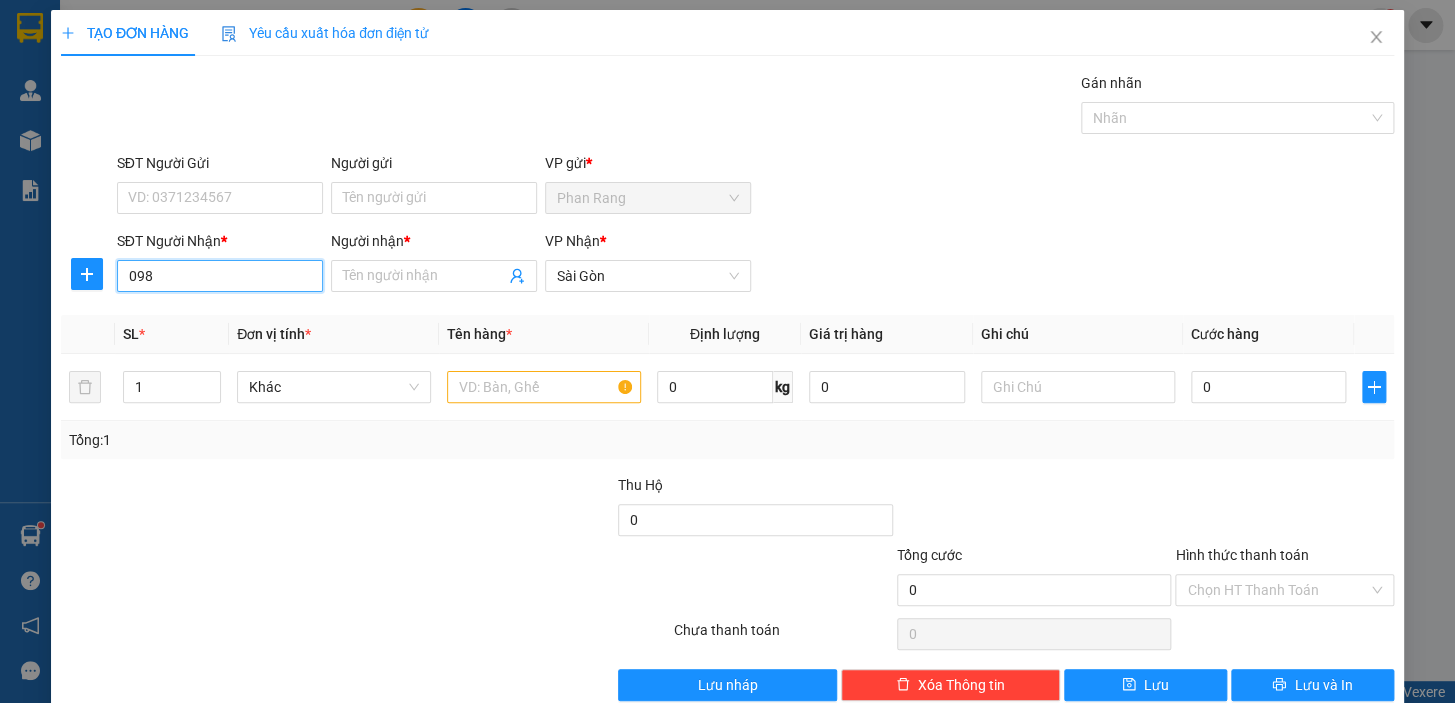click on "098" at bounding box center [220, 276] 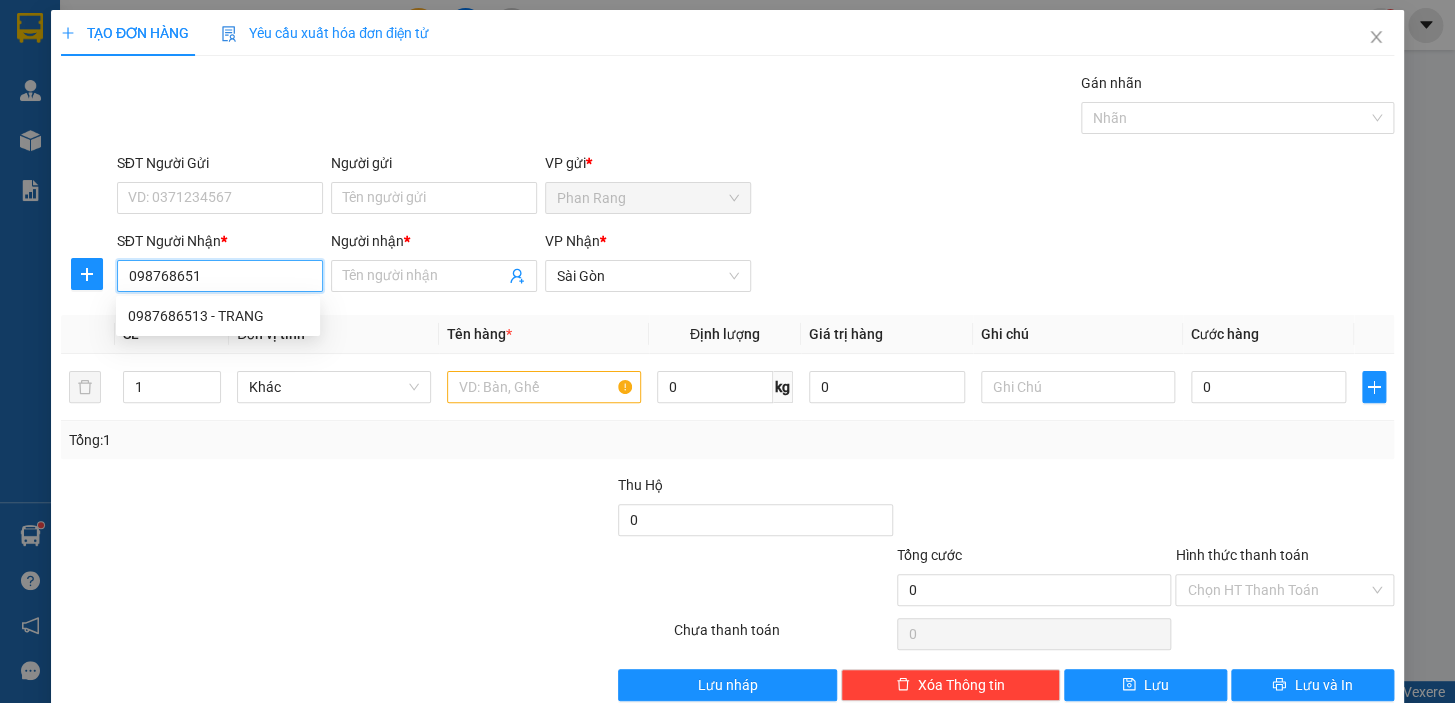 type on "0987686513" 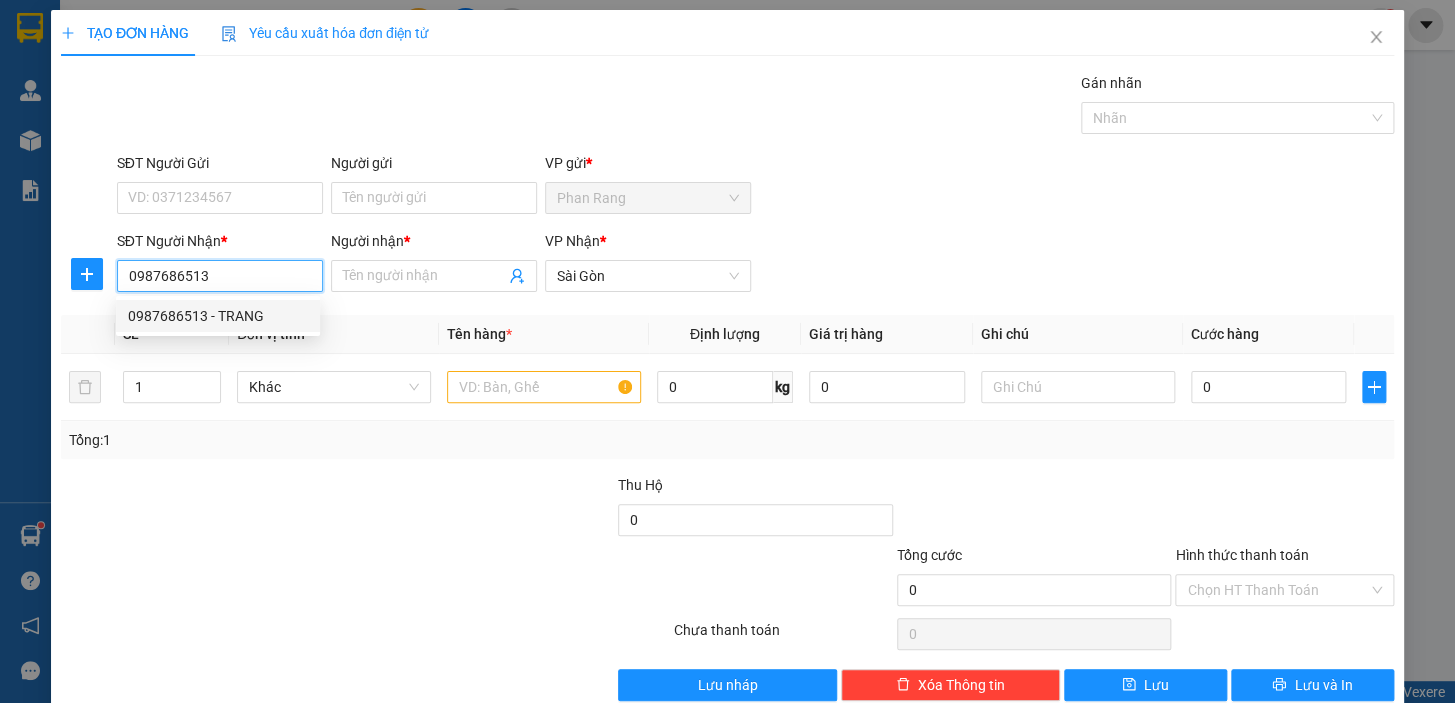 click on "0987686513 - TRANG" at bounding box center [218, 316] 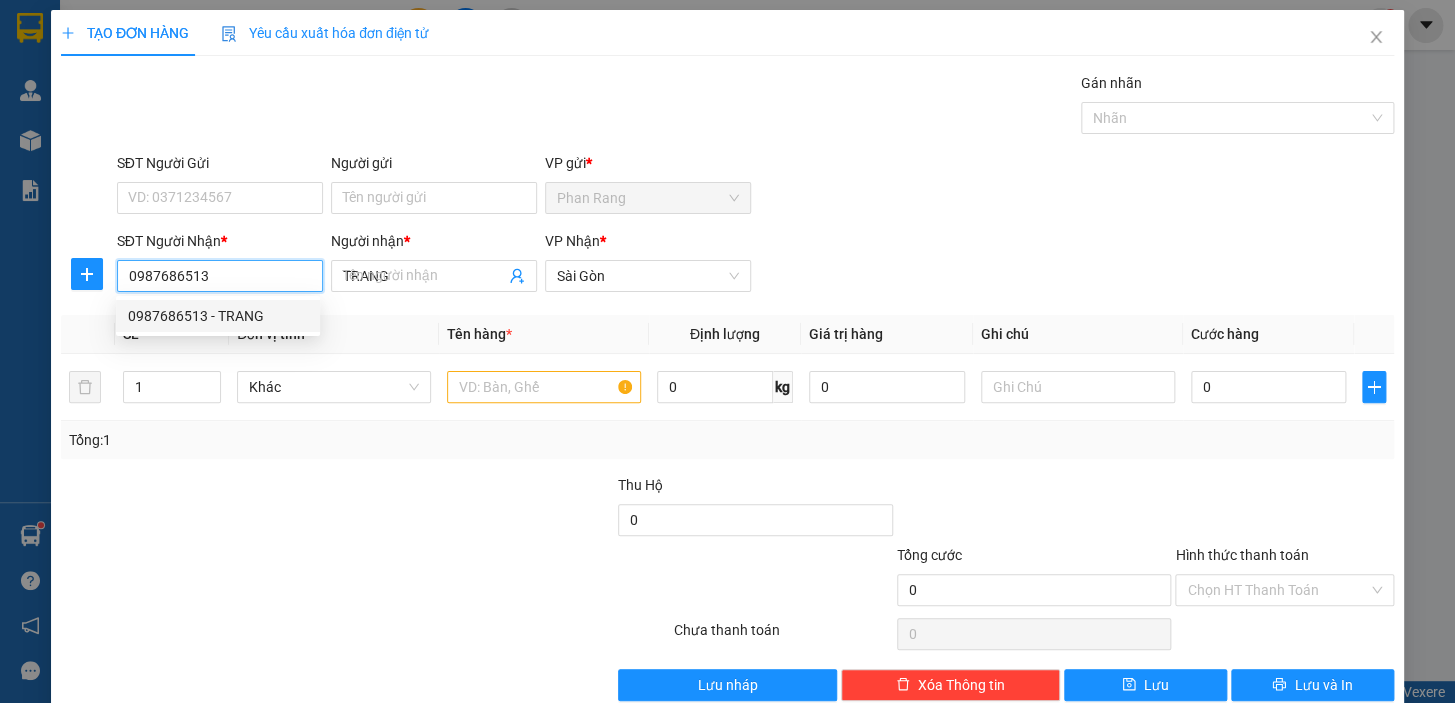 type on "40.000" 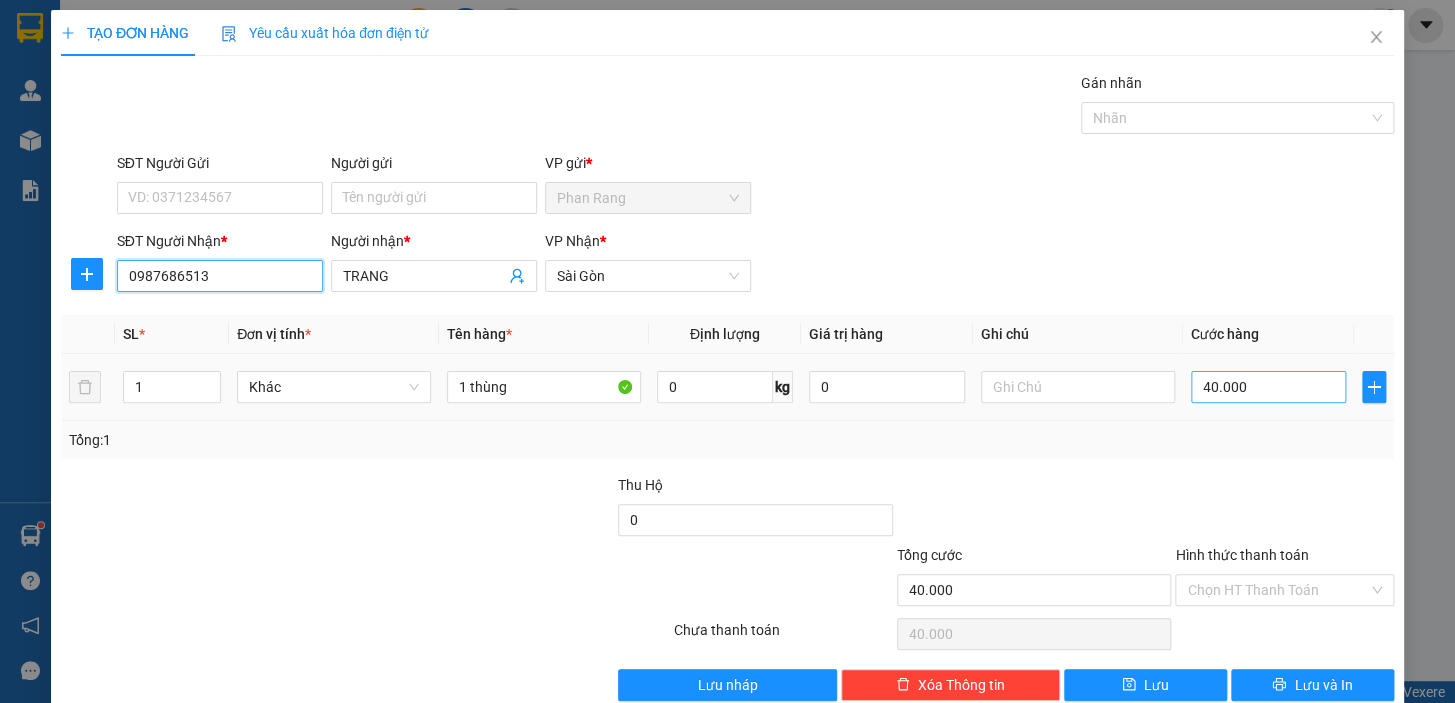 type on "0987686513" 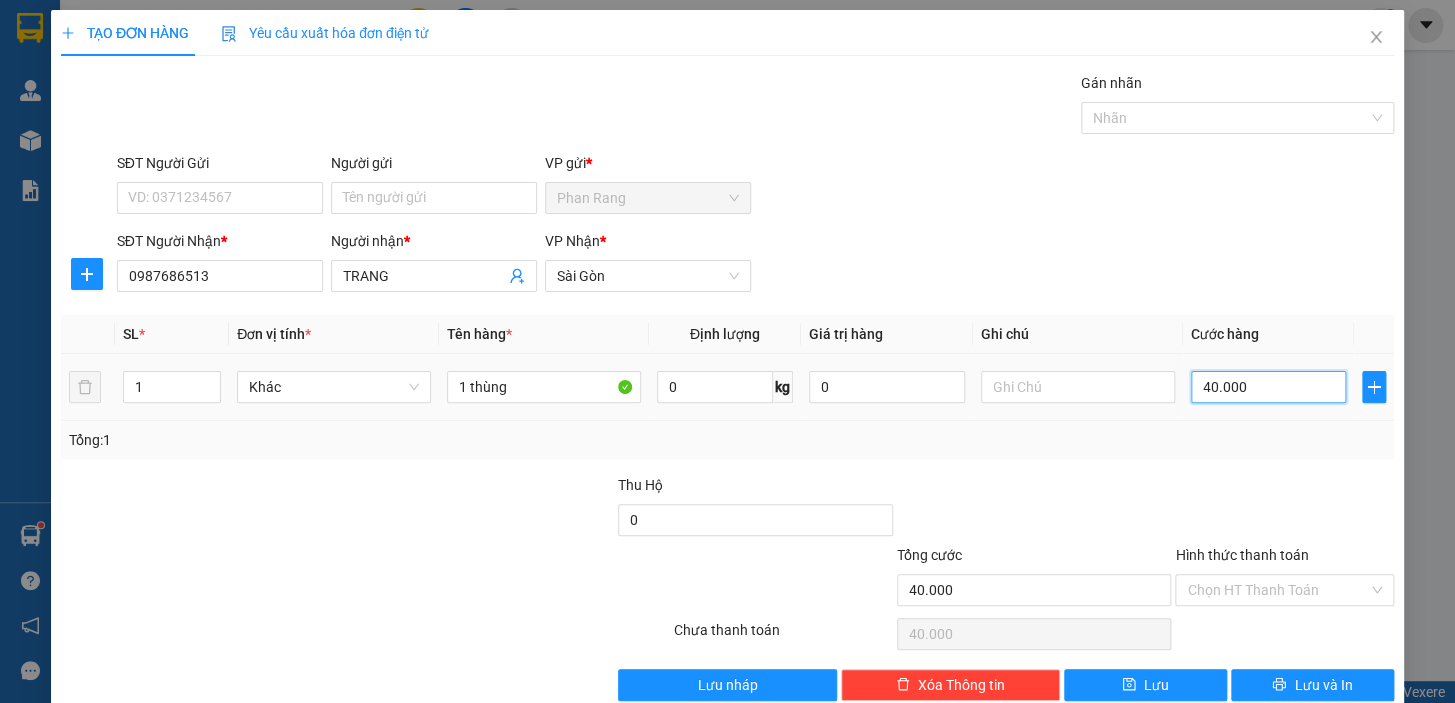 drag, startPoint x: 1258, startPoint y: 385, endPoint x: 1271, endPoint y: 380, distance: 13.928389 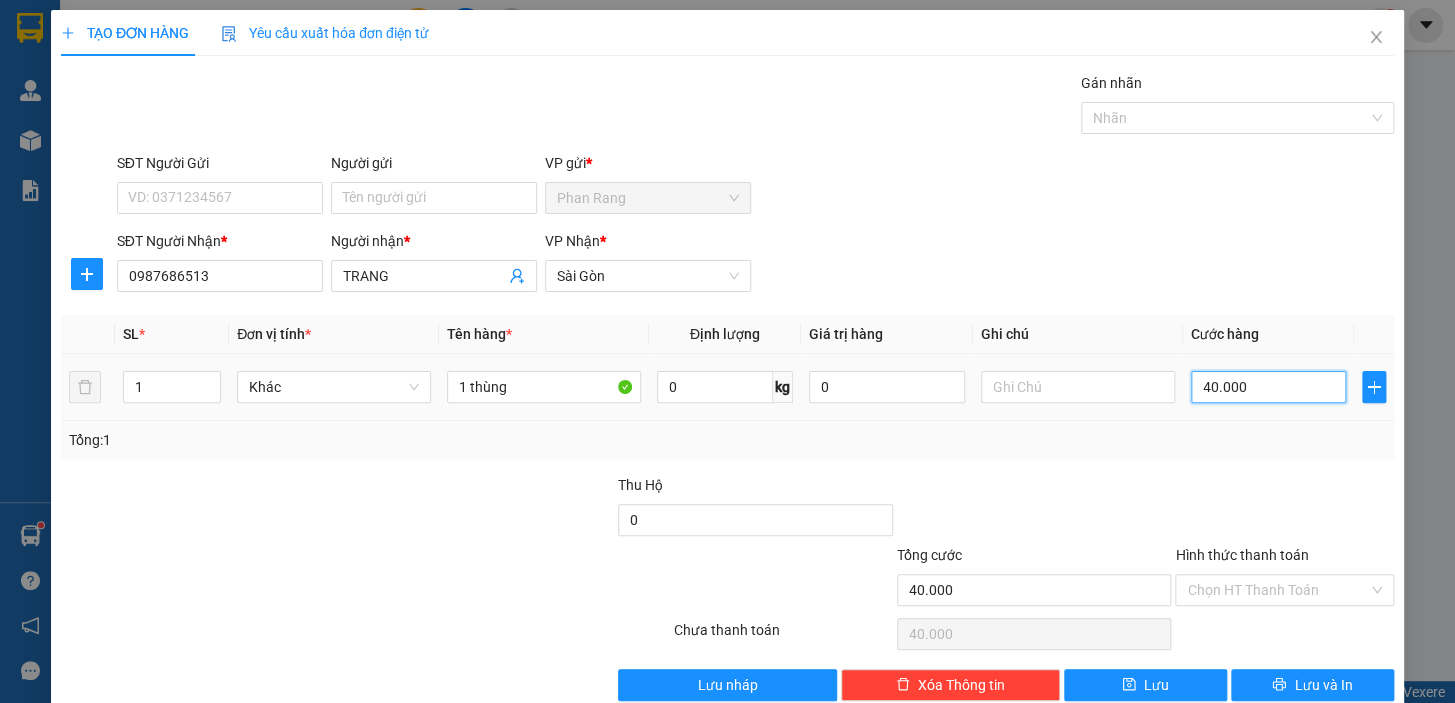 type on "3" 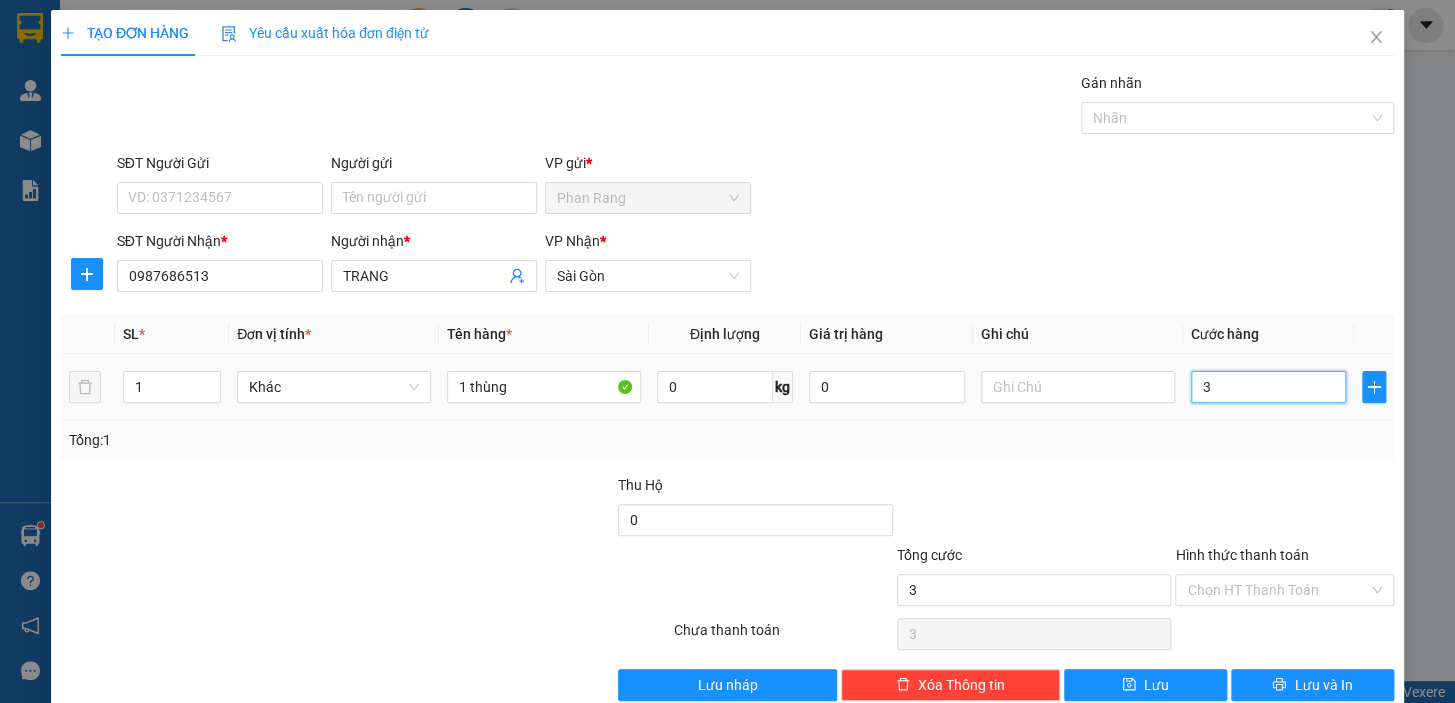type on "30" 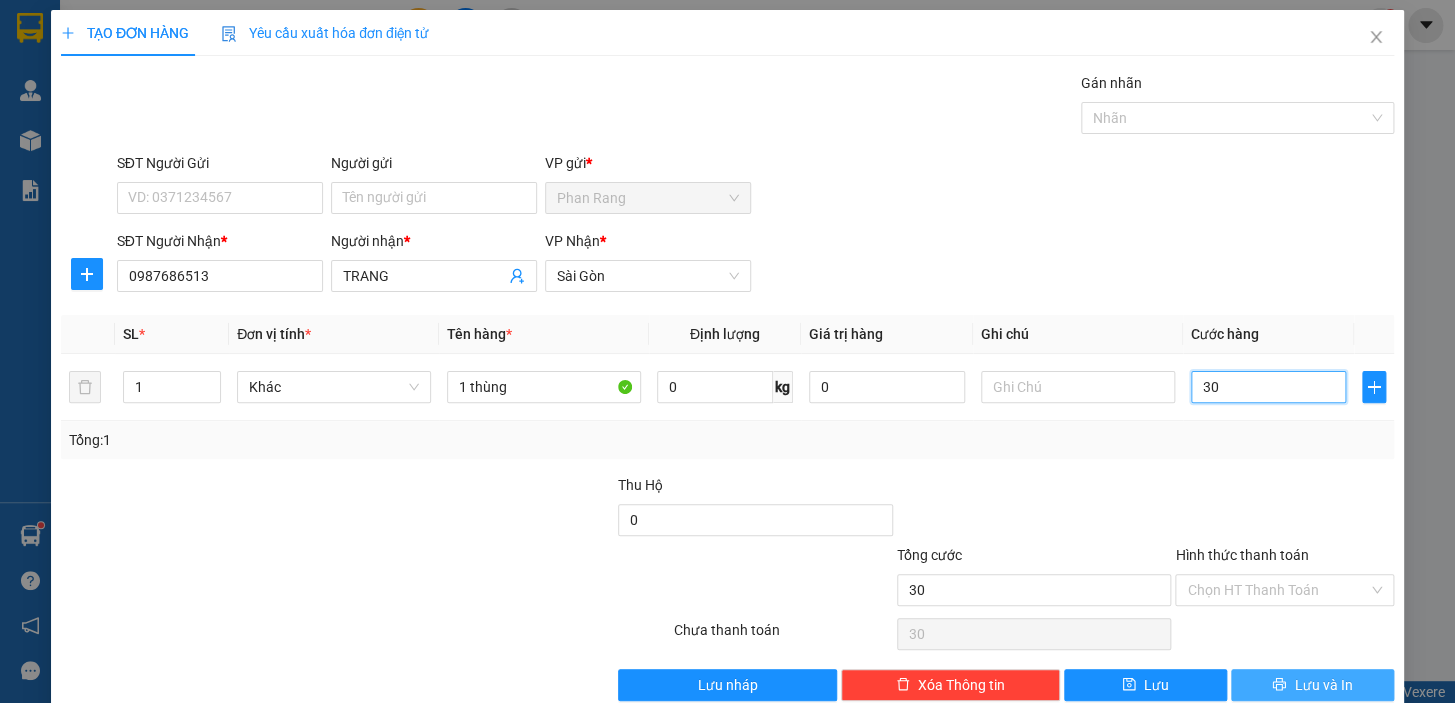 type on "30" 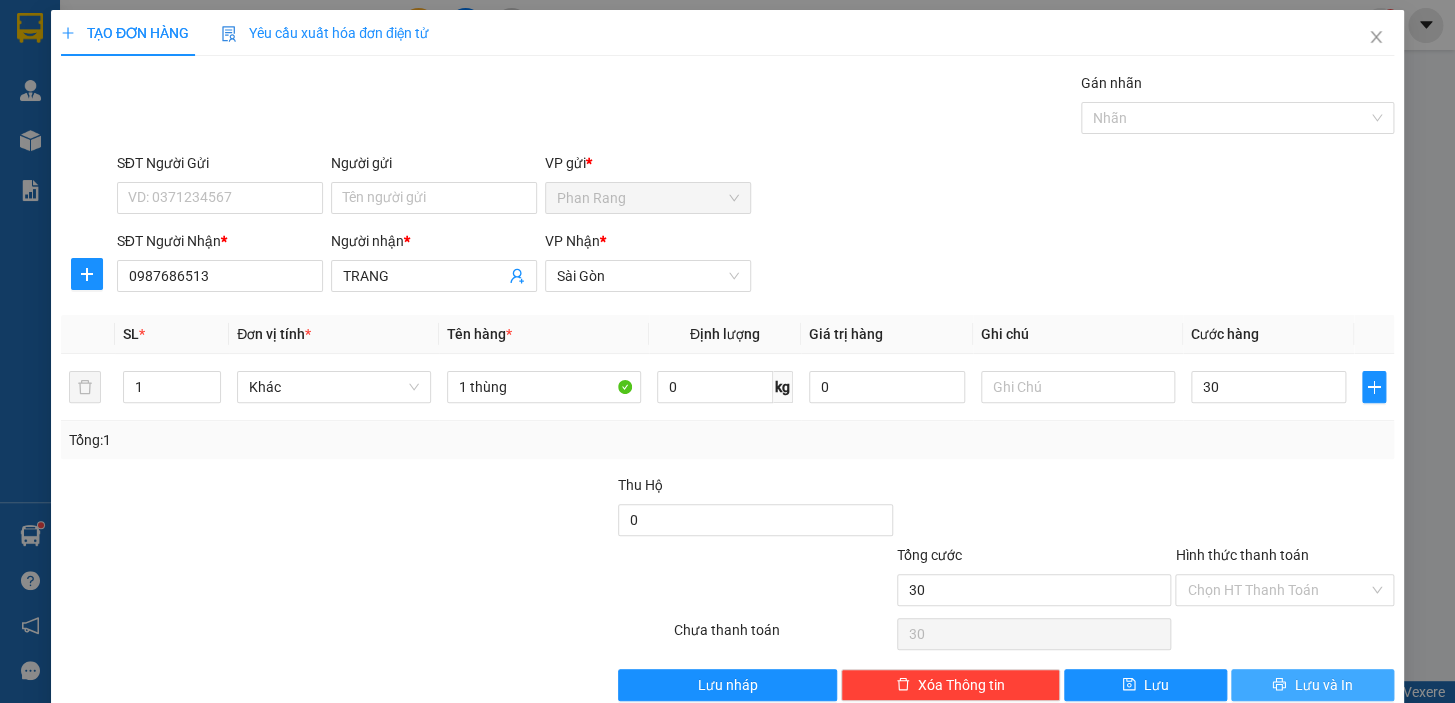 type on "30.000" 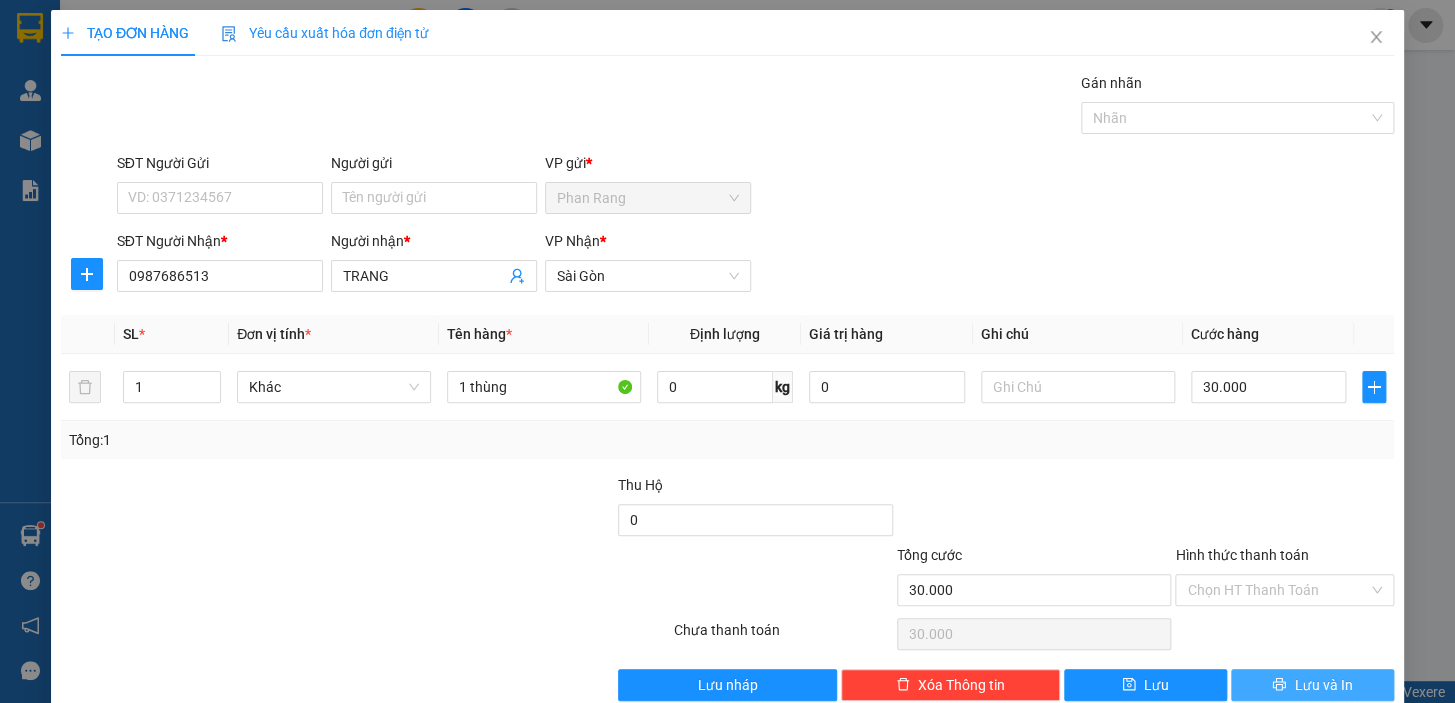 click on "Lưu và In" at bounding box center (1323, 685) 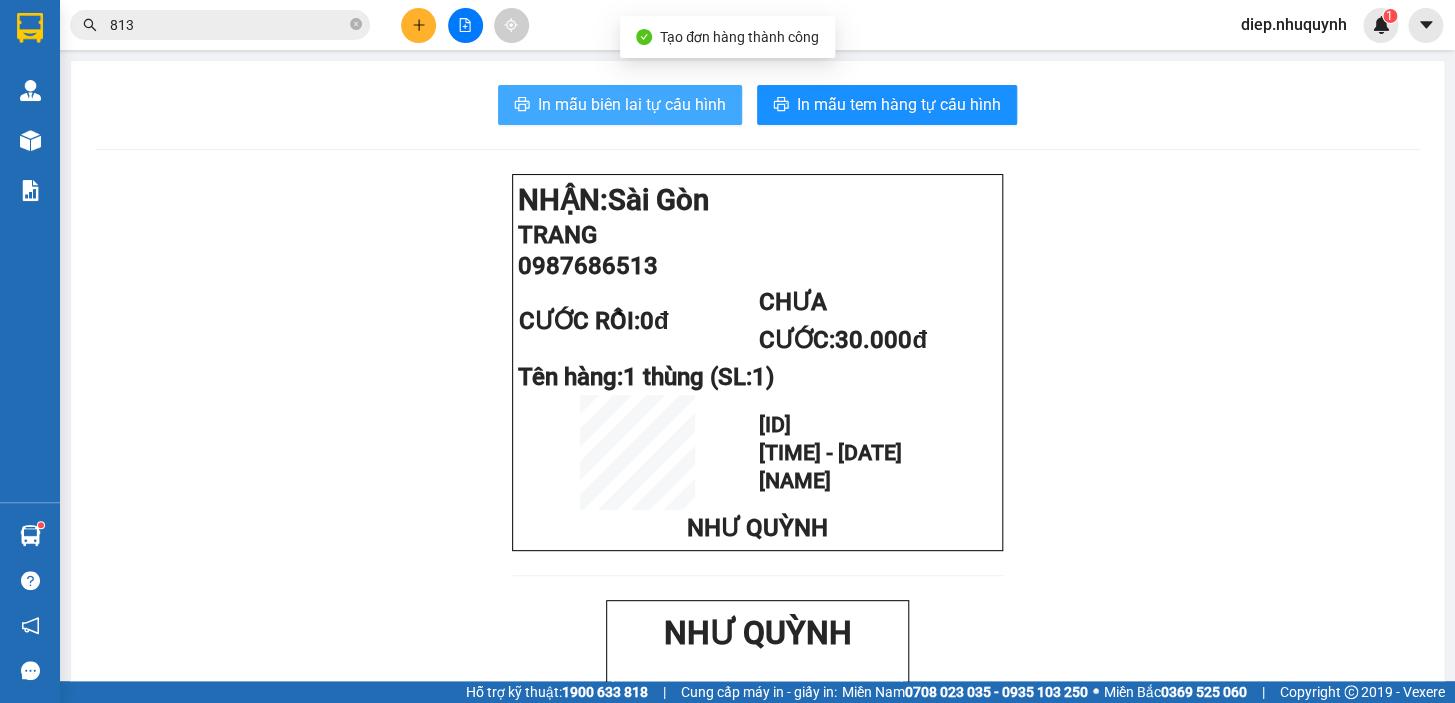 click on "In mẫu biên lai tự cấu hình" at bounding box center [632, 104] 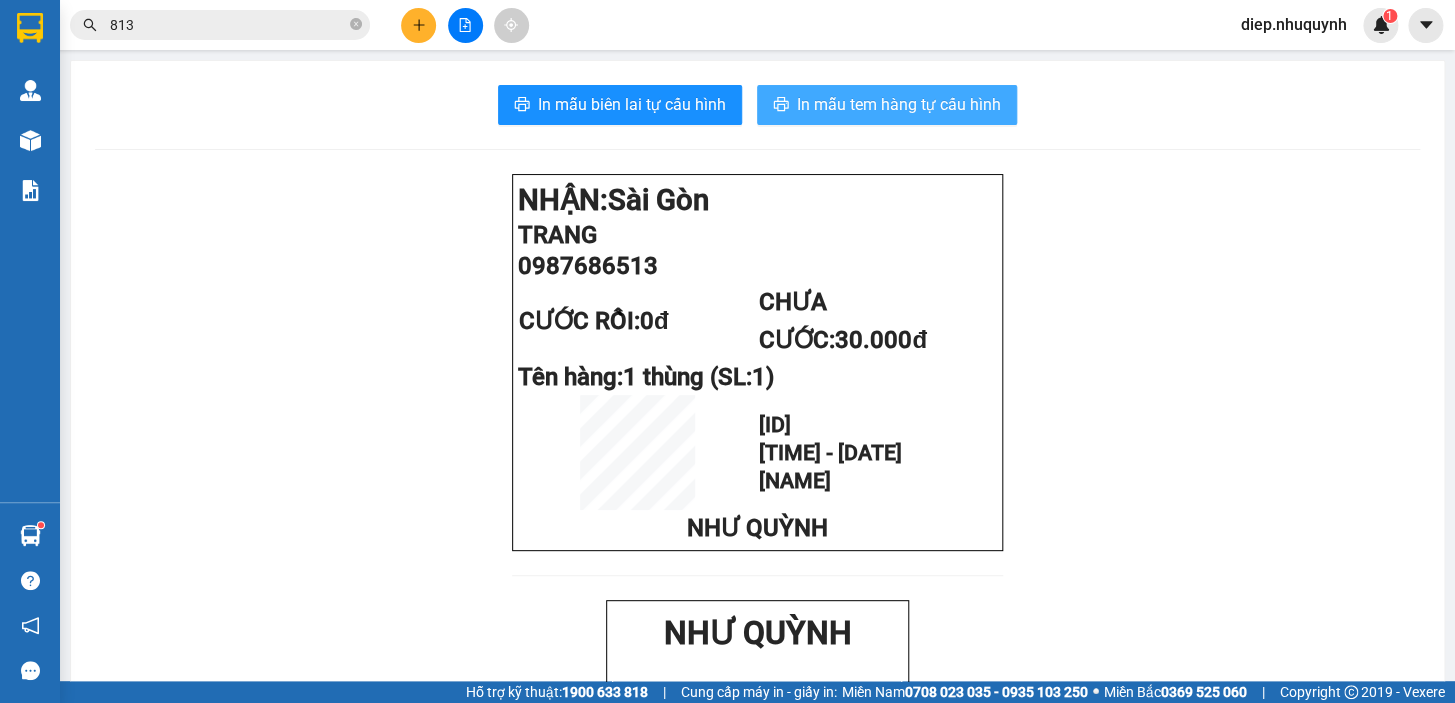click on "In mẫu tem hàng tự cấu hình" at bounding box center (887, 105) 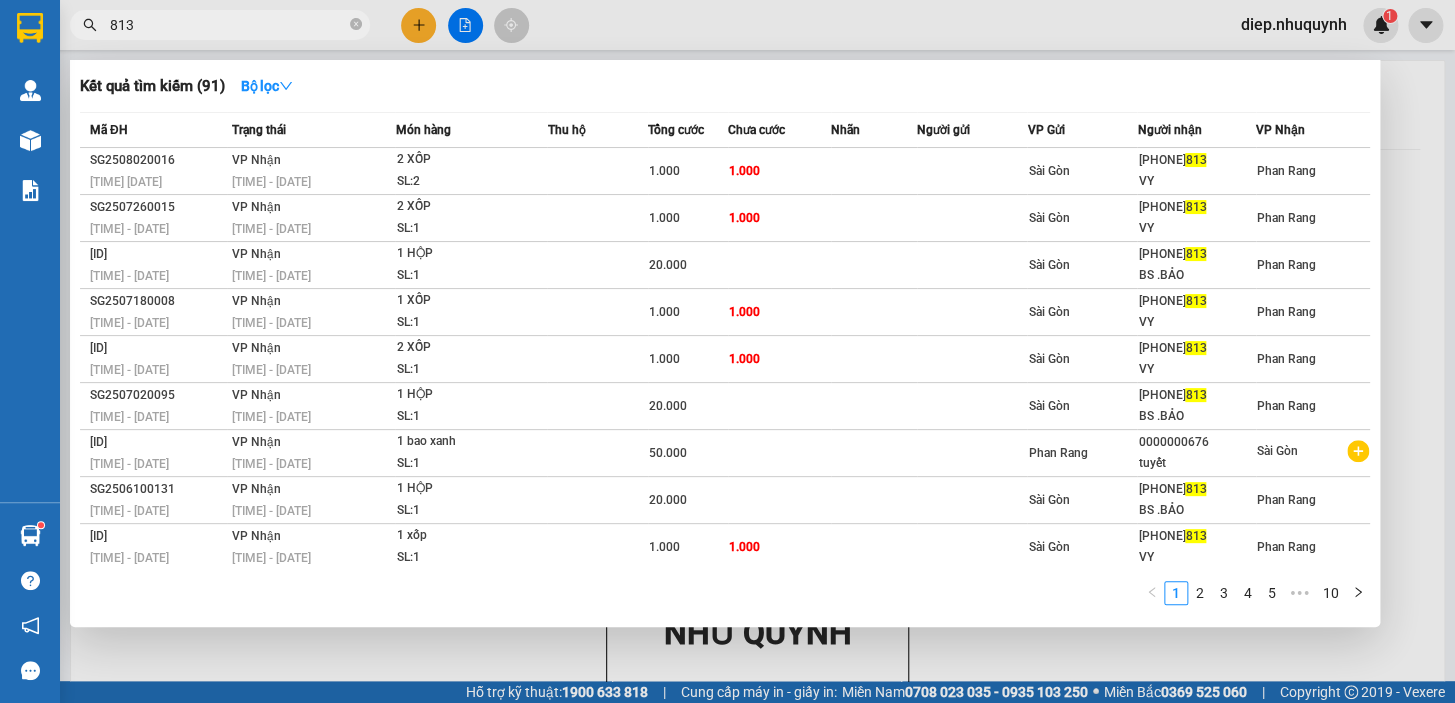 drag, startPoint x: 167, startPoint y: 33, endPoint x: 97, endPoint y: 35, distance: 70.028564 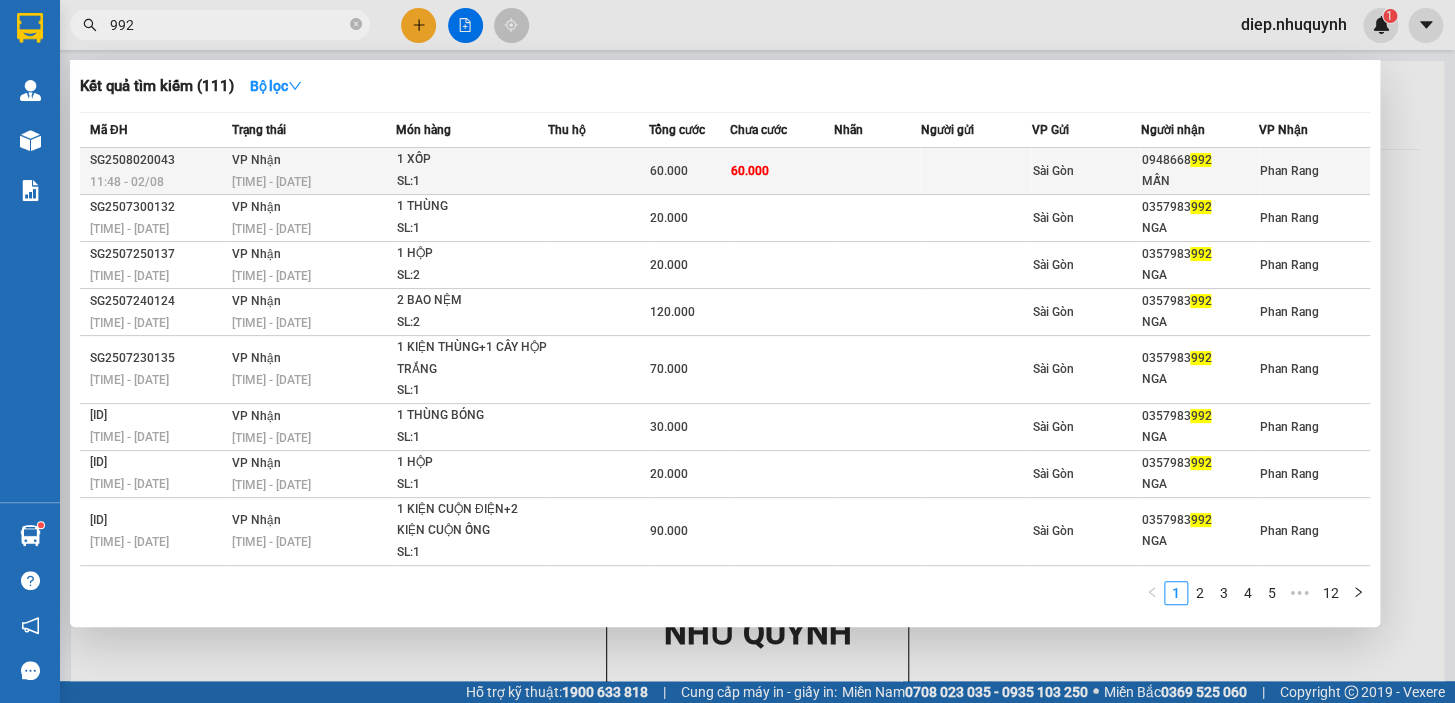 type on "992" 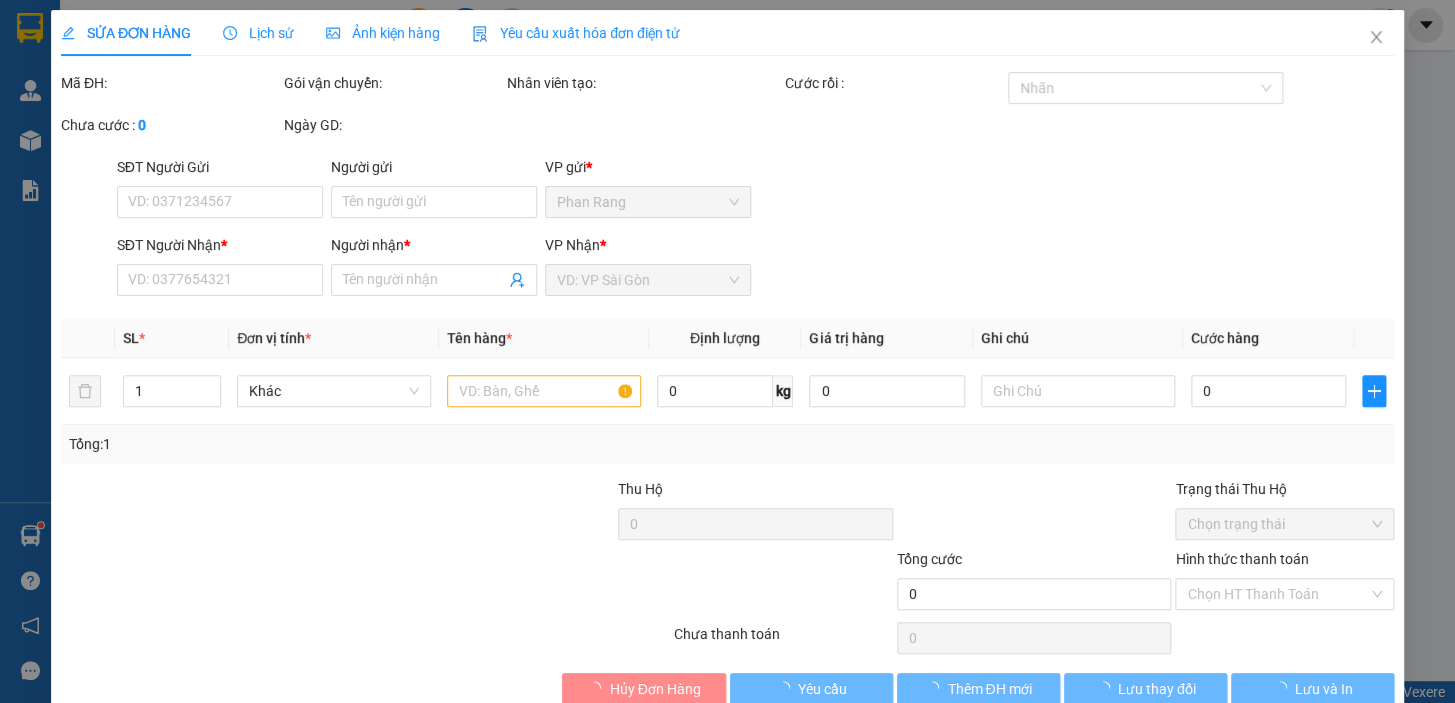 type on "0948668992" 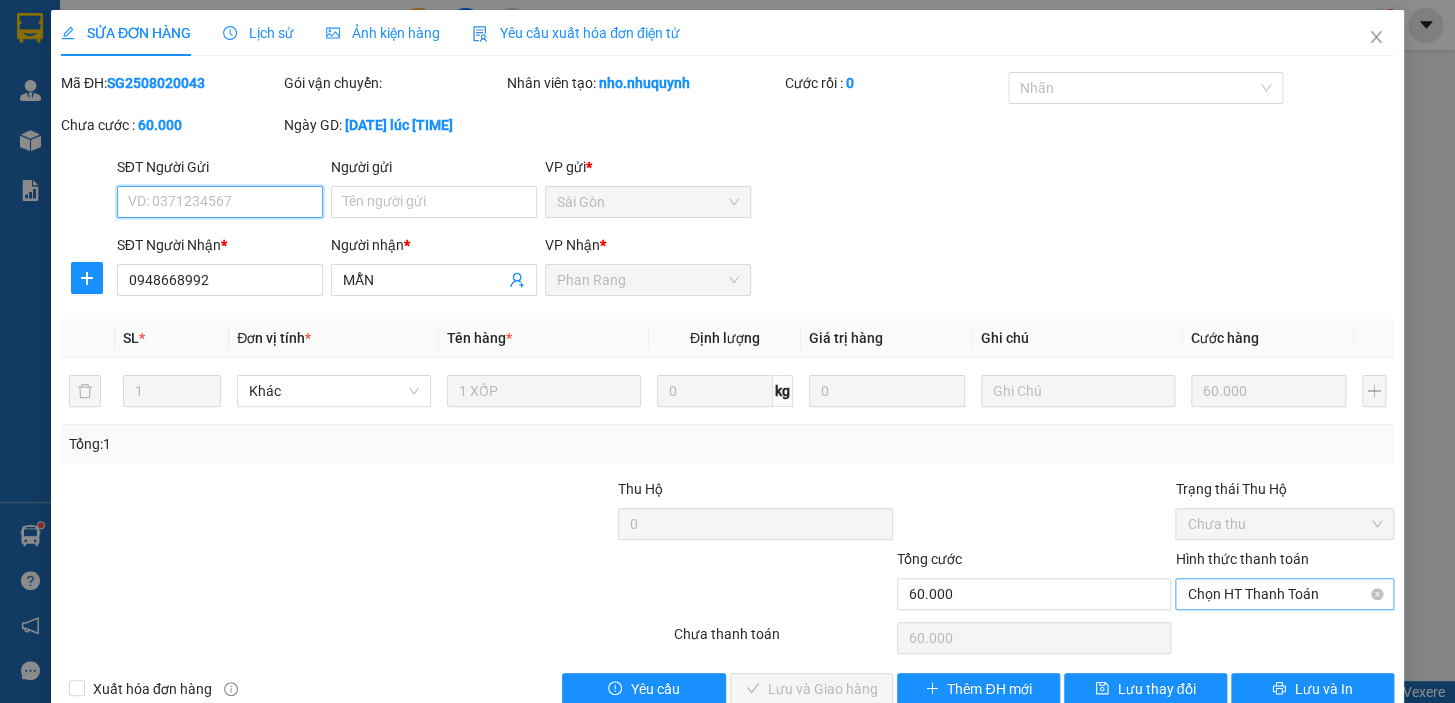click on "Chọn HT Thanh Toán" at bounding box center (1284, 594) 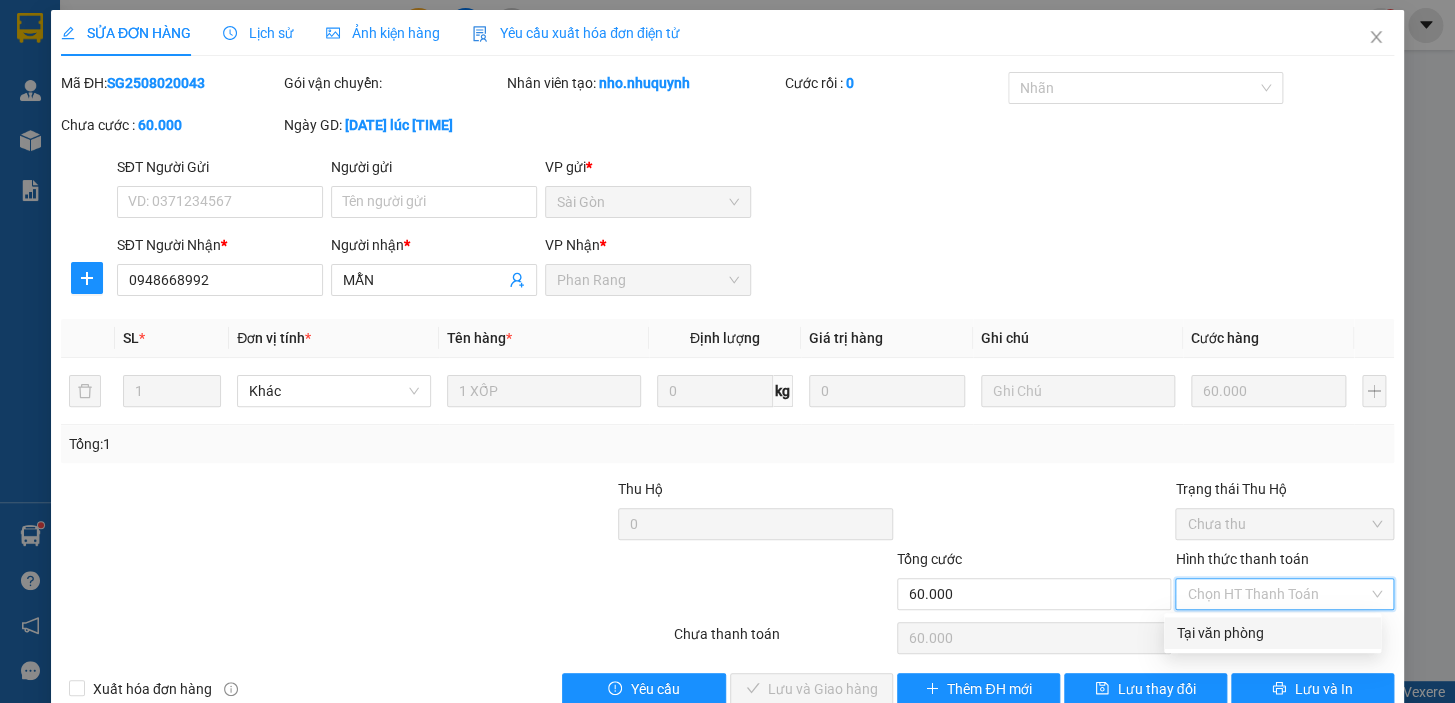 click on "Tại văn phòng" at bounding box center (1272, 633) 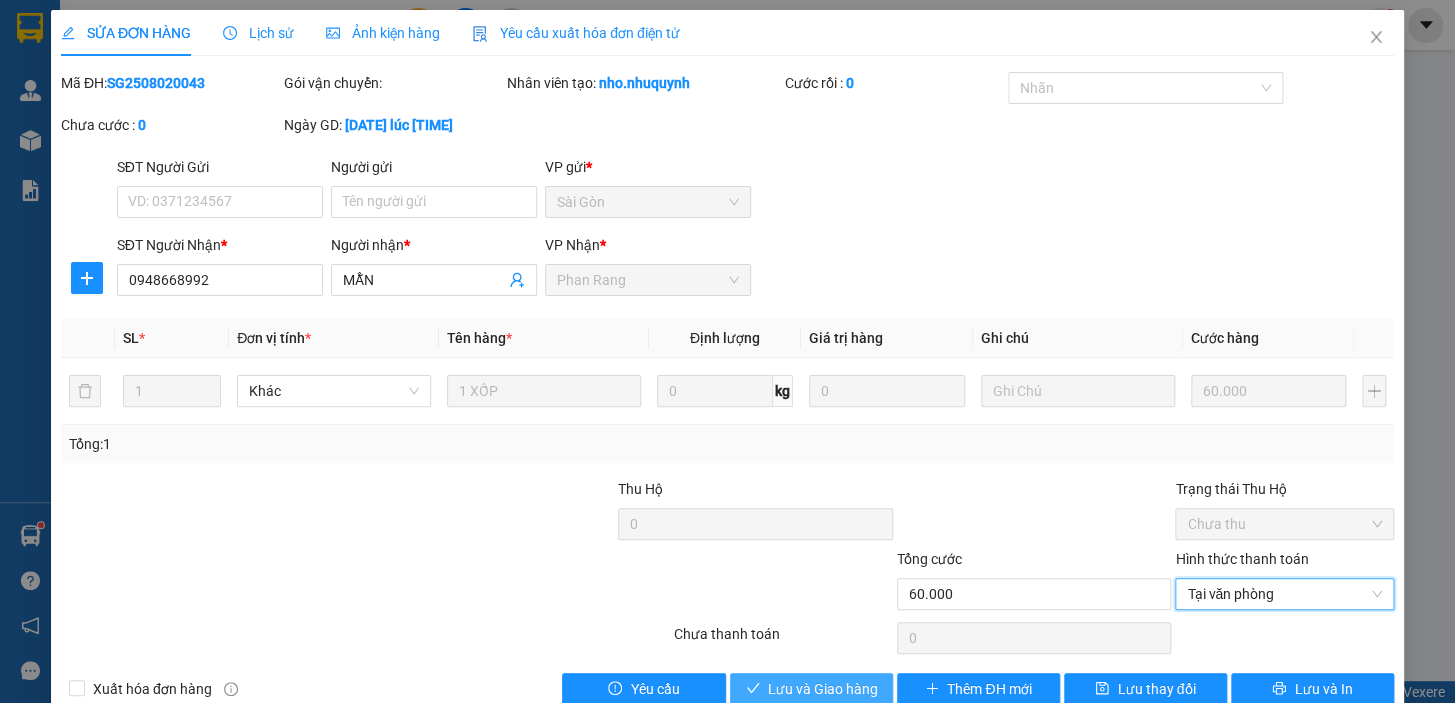 click on "Lưu và Giao hàng" at bounding box center (823, 689) 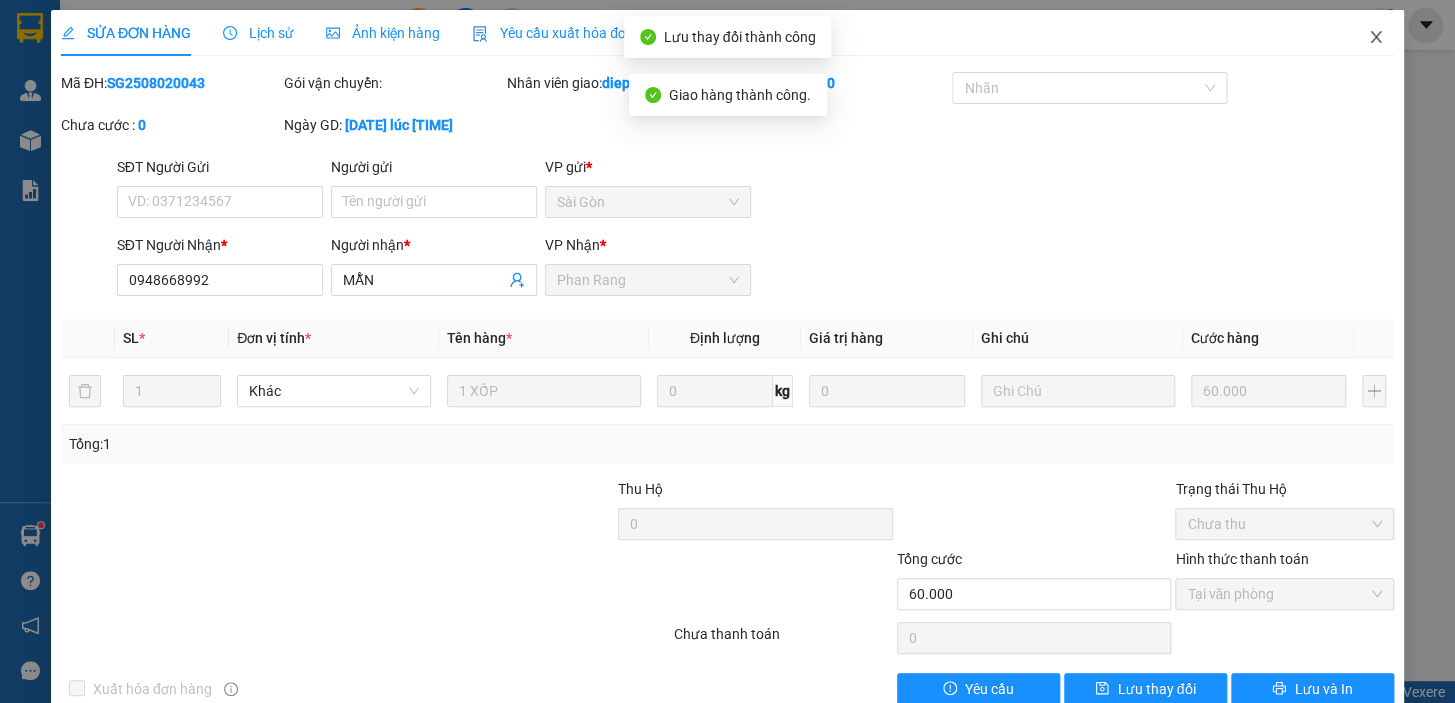 click 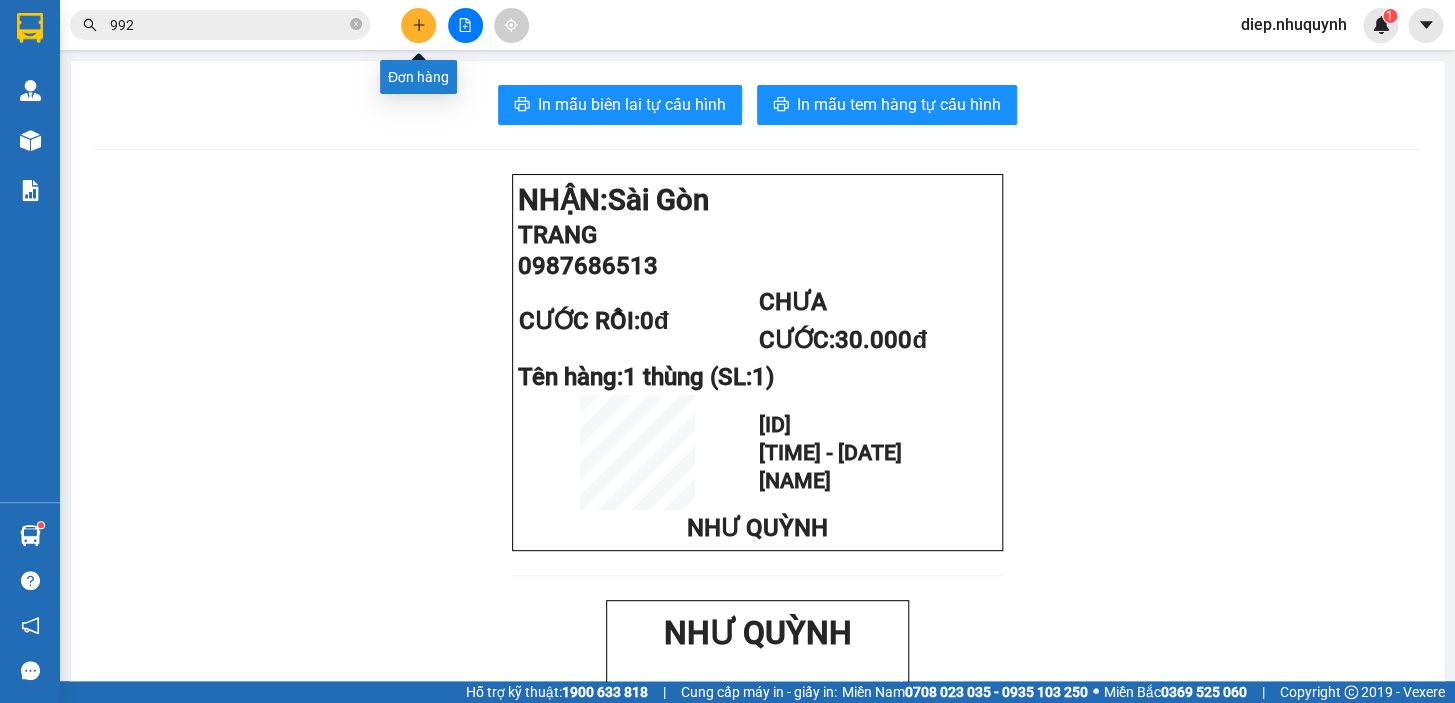 click 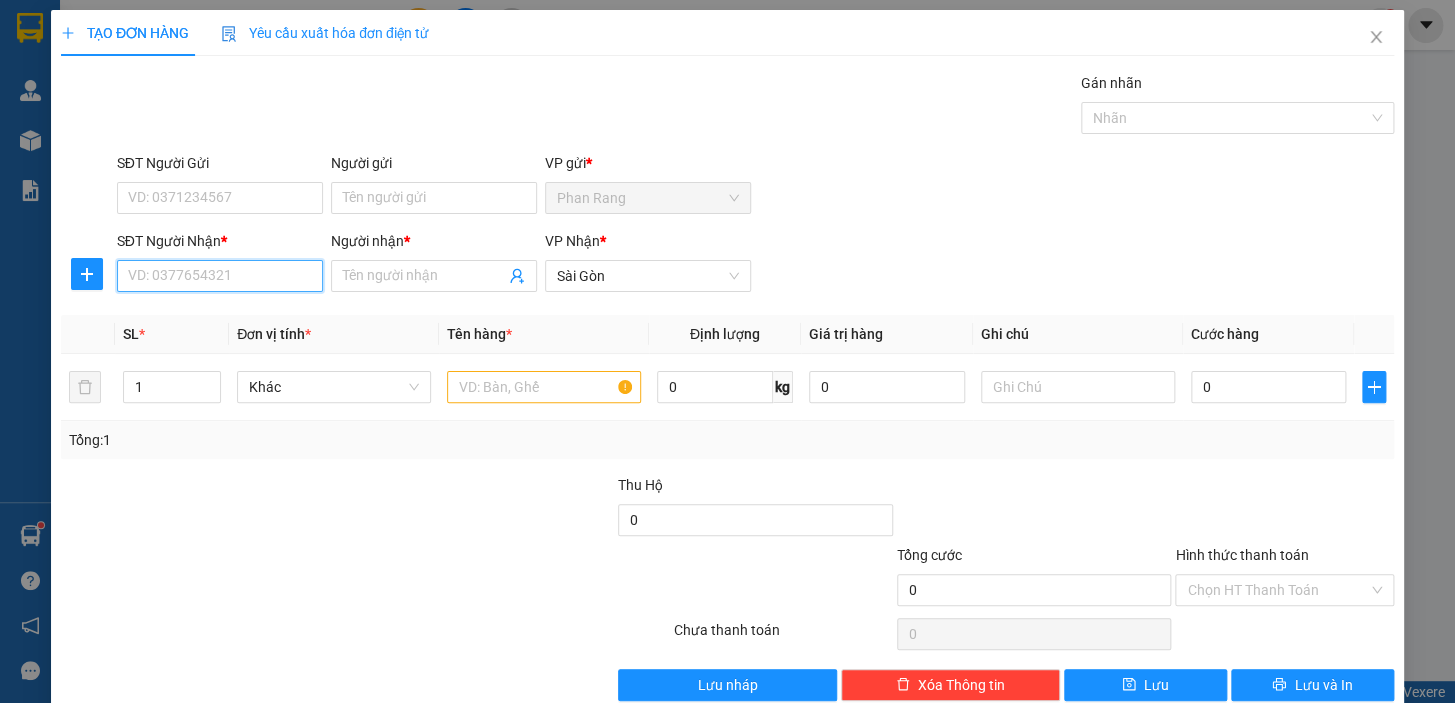 click on "SĐT Người Nhận  *" at bounding box center [220, 276] 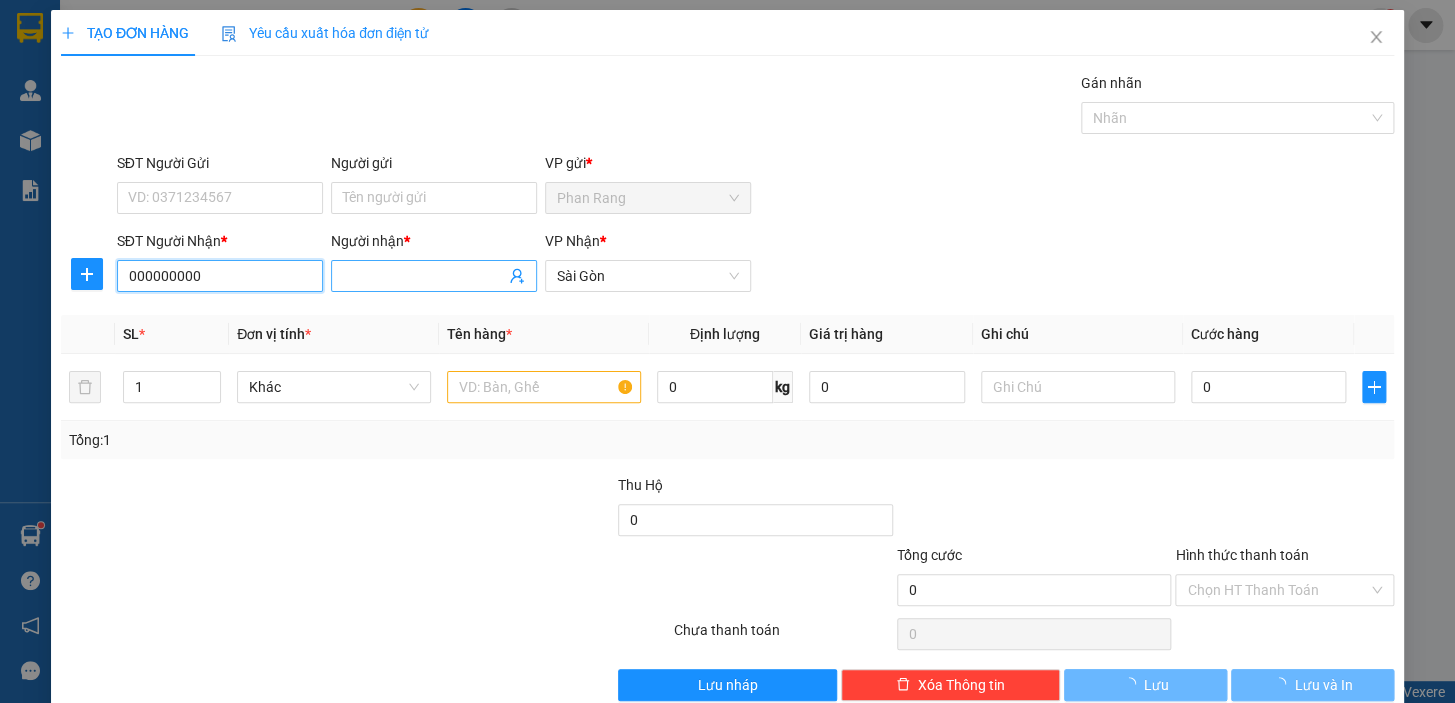 type on "000000000" 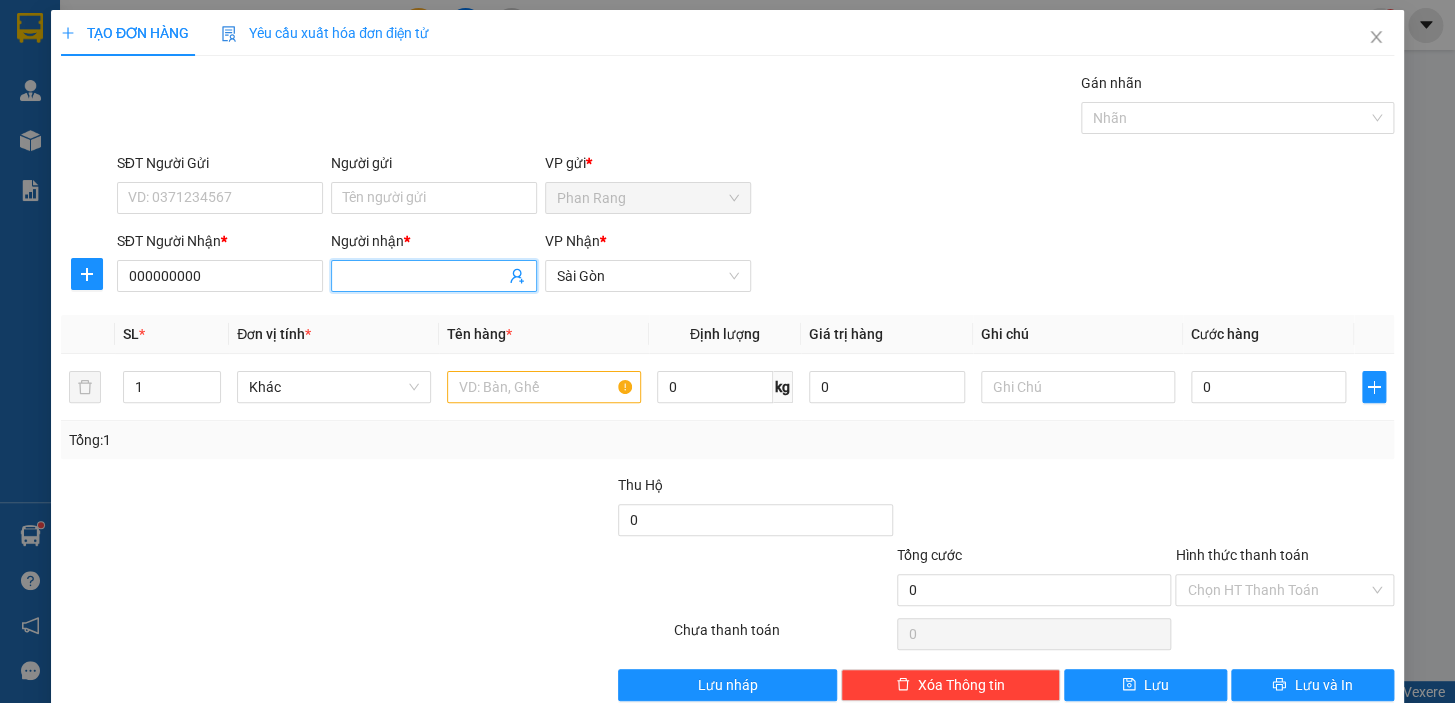 click on "Người nhận  *" at bounding box center [424, 276] 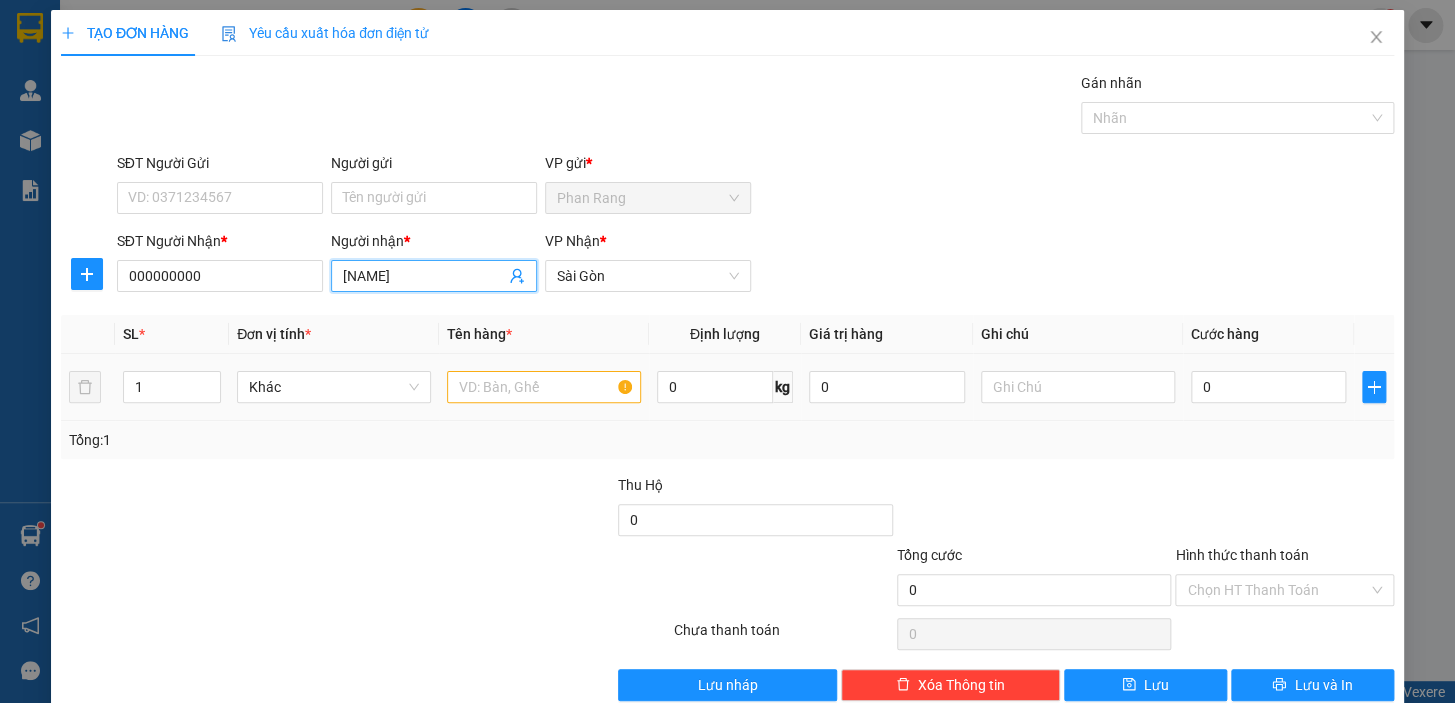 type on "[NAME]" 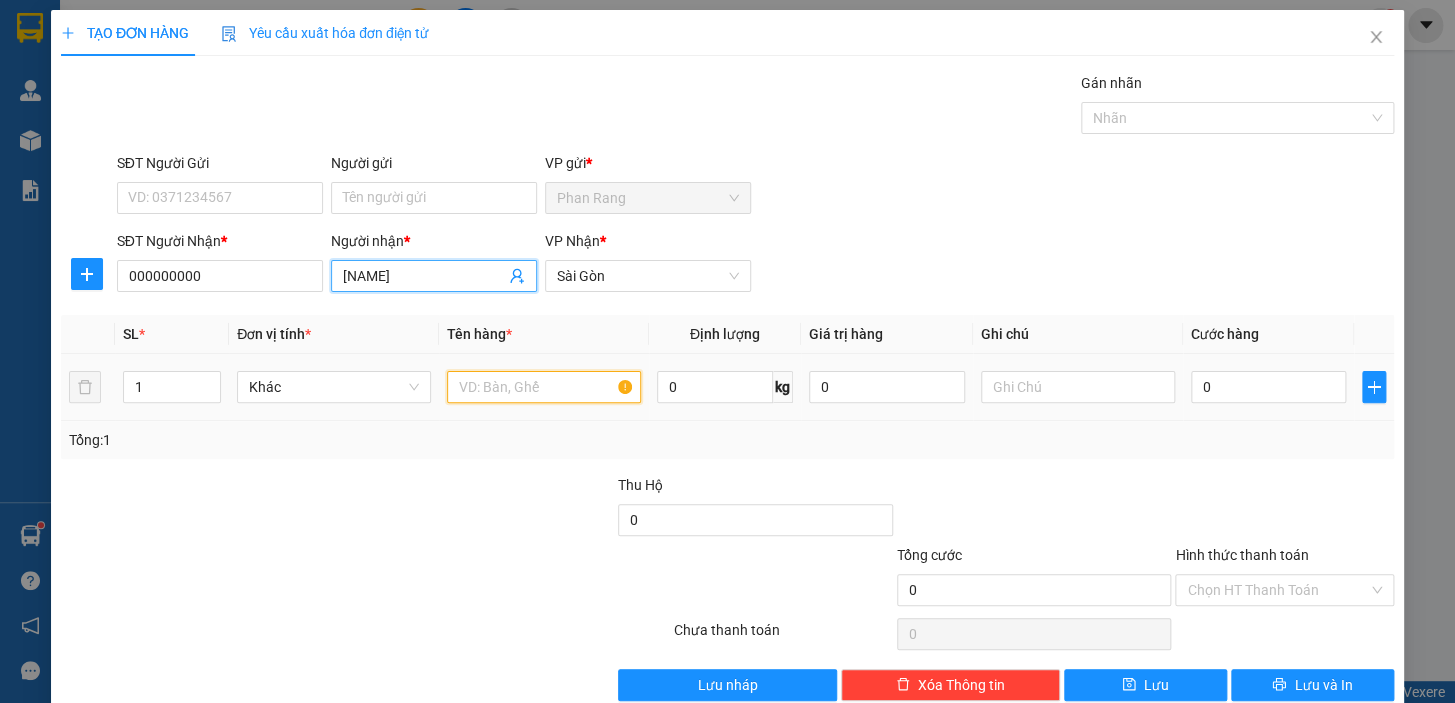 click at bounding box center (544, 387) 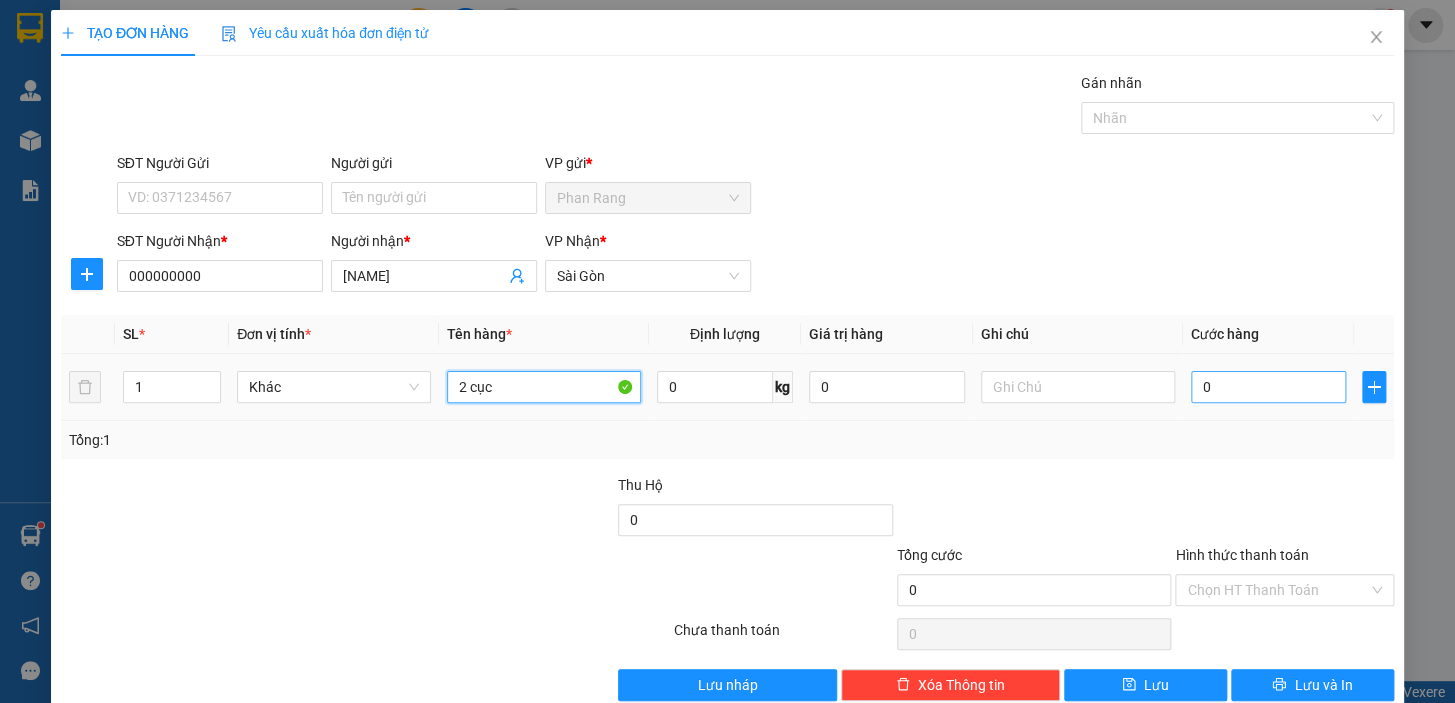 type on "2 cục" 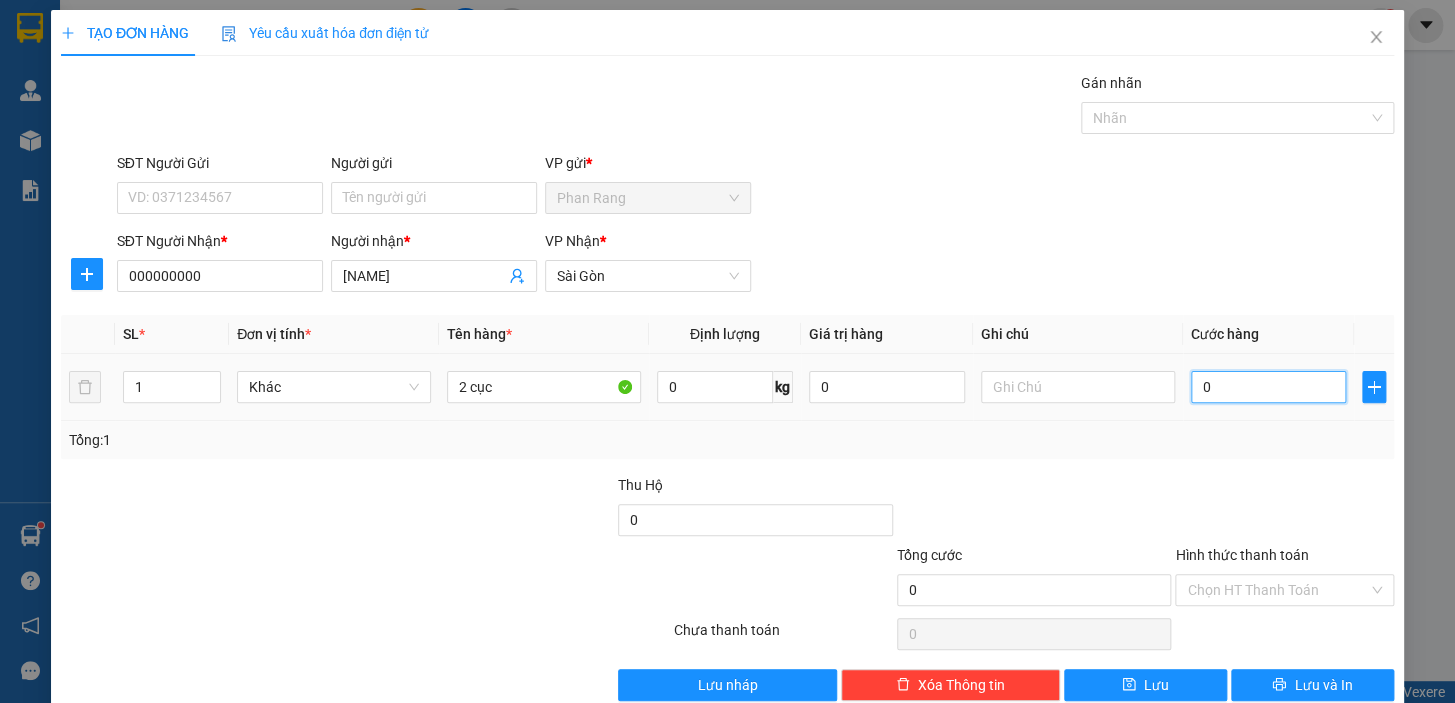 click on "0" at bounding box center (1269, 387) 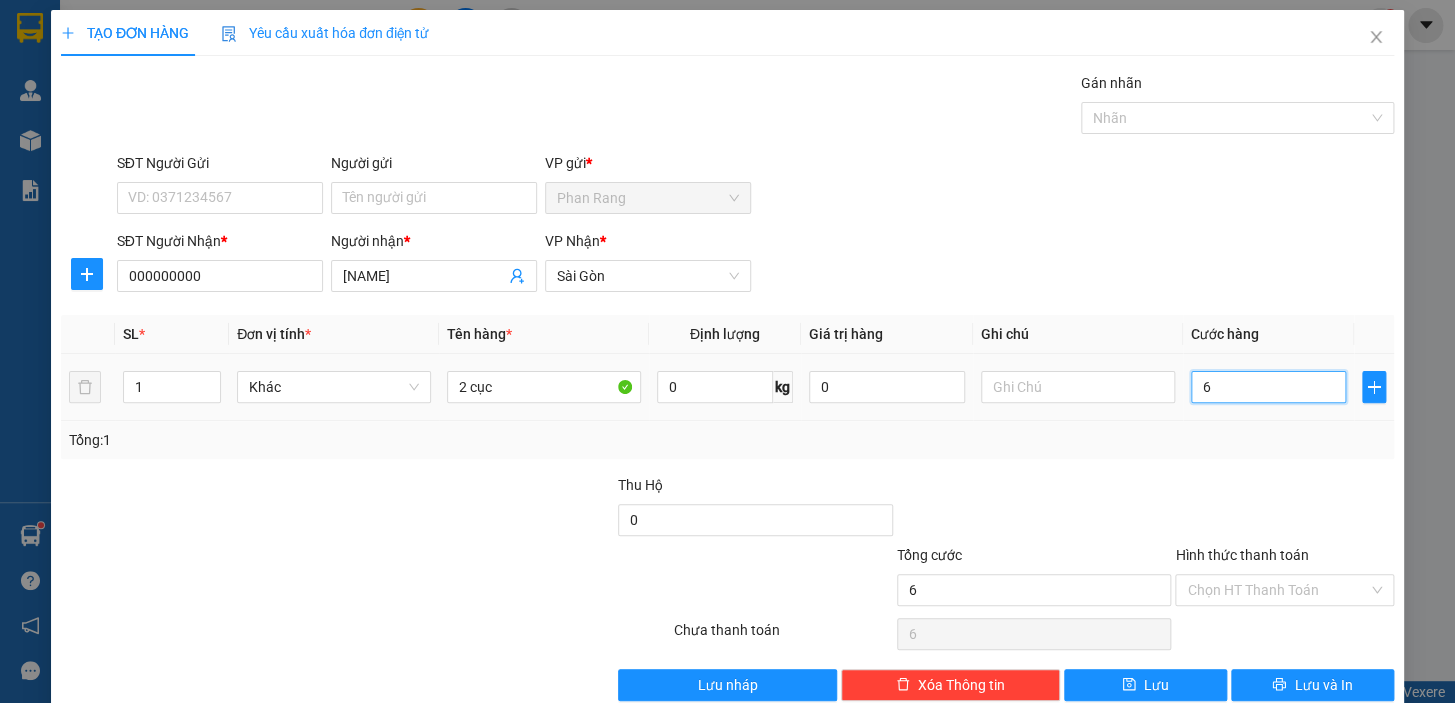 type on "60" 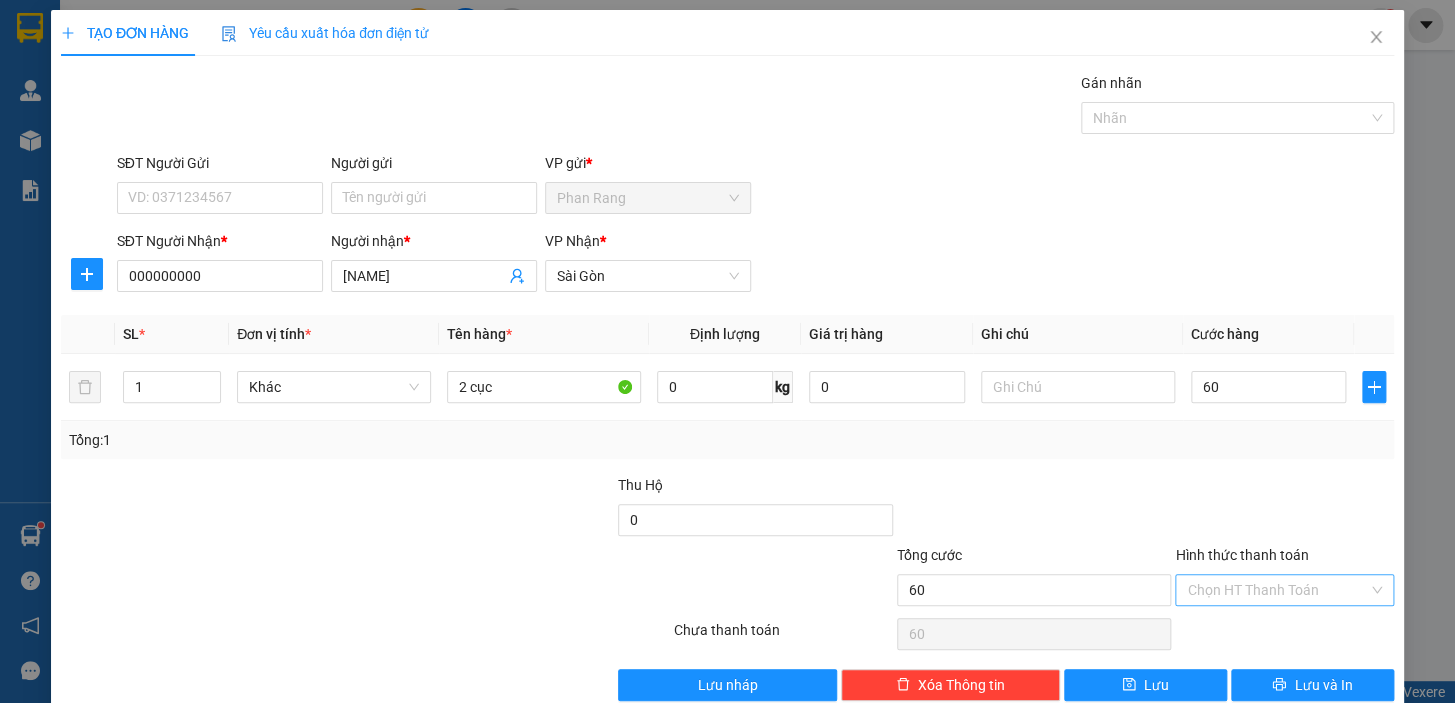 type on "60.000" 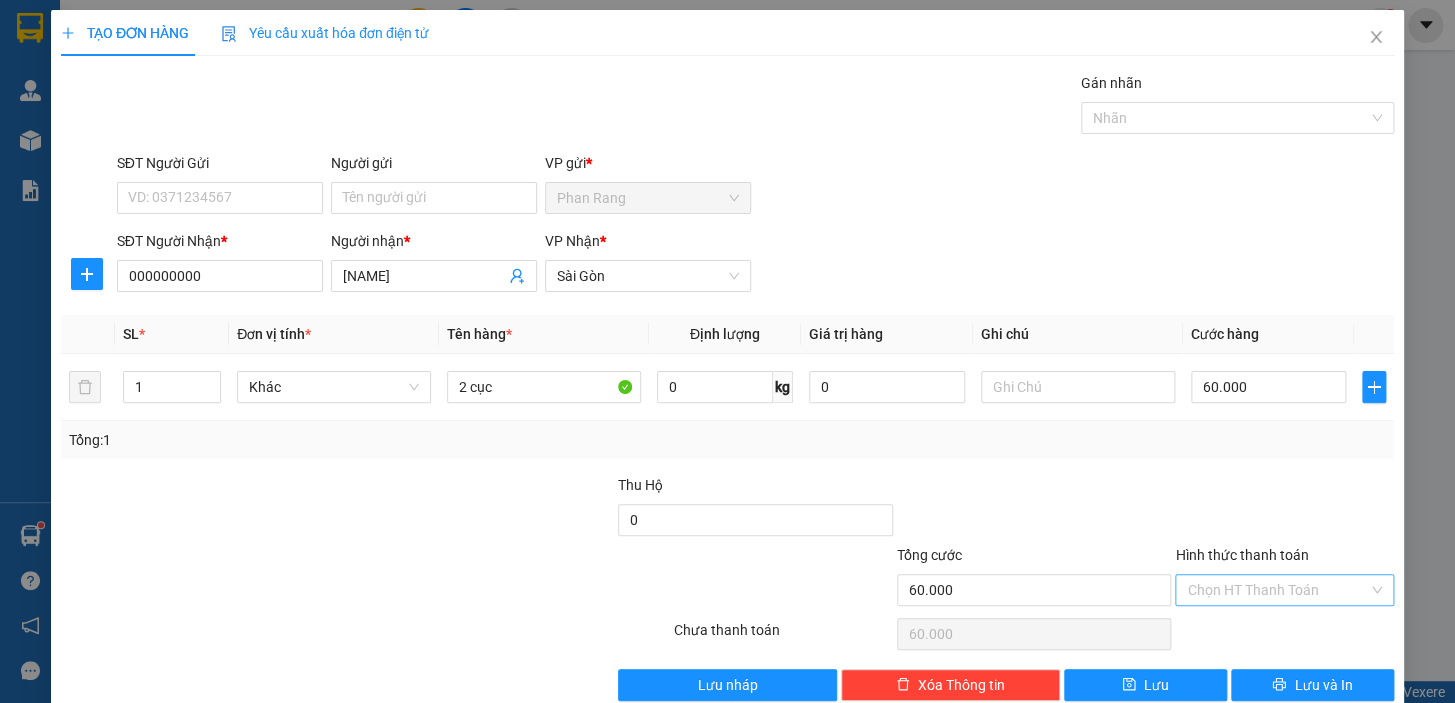 click on "Hình thức thanh toán" at bounding box center [1277, 590] 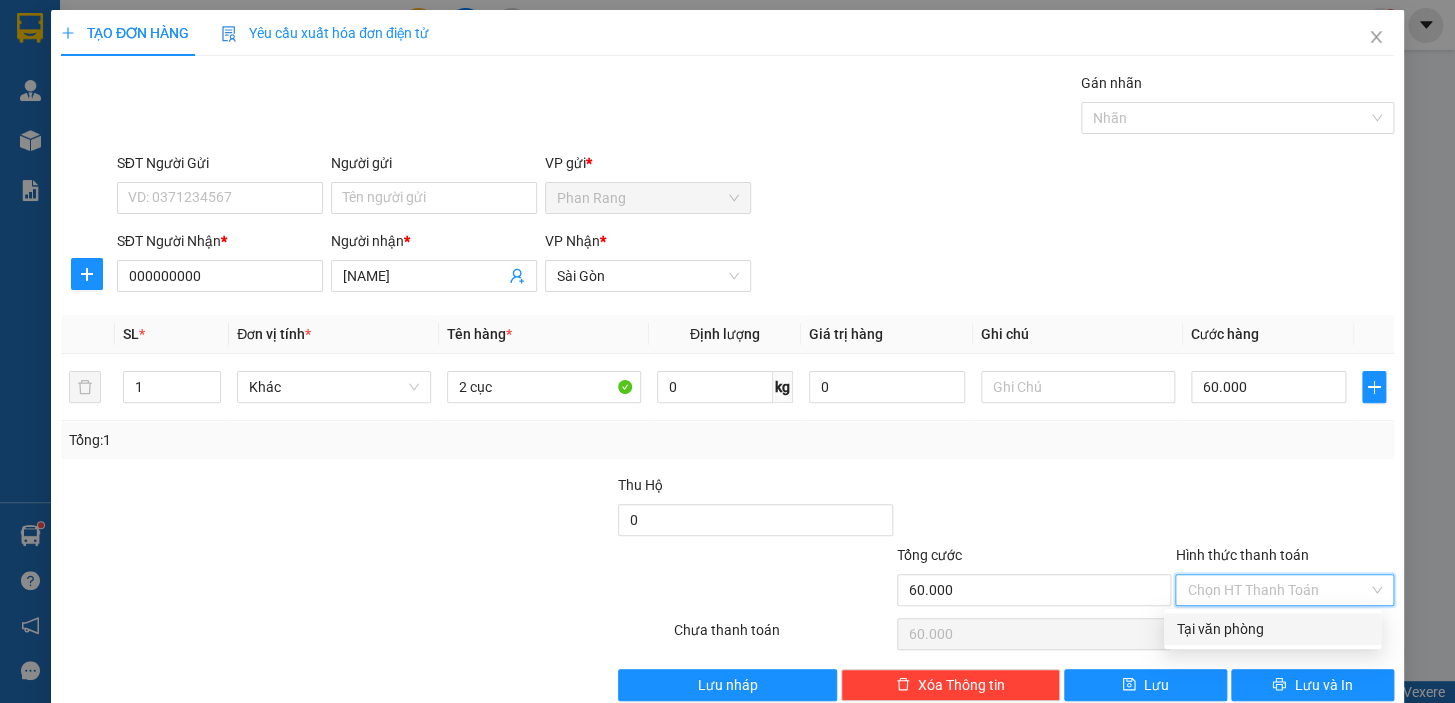 click on "Tại văn phòng" at bounding box center (1272, 629) 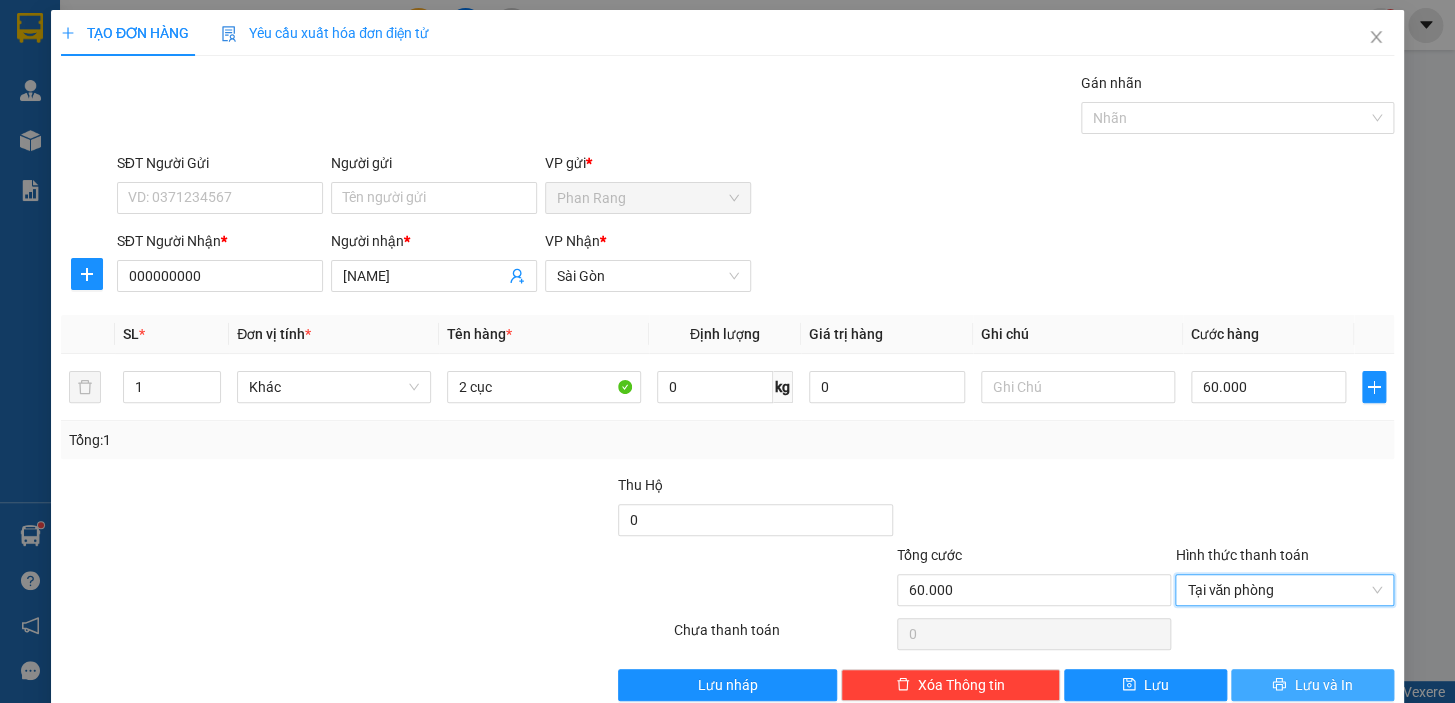 drag, startPoint x: 1336, startPoint y: 679, endPoint x: 1305, endPoint y: 673, distance: 31.575306 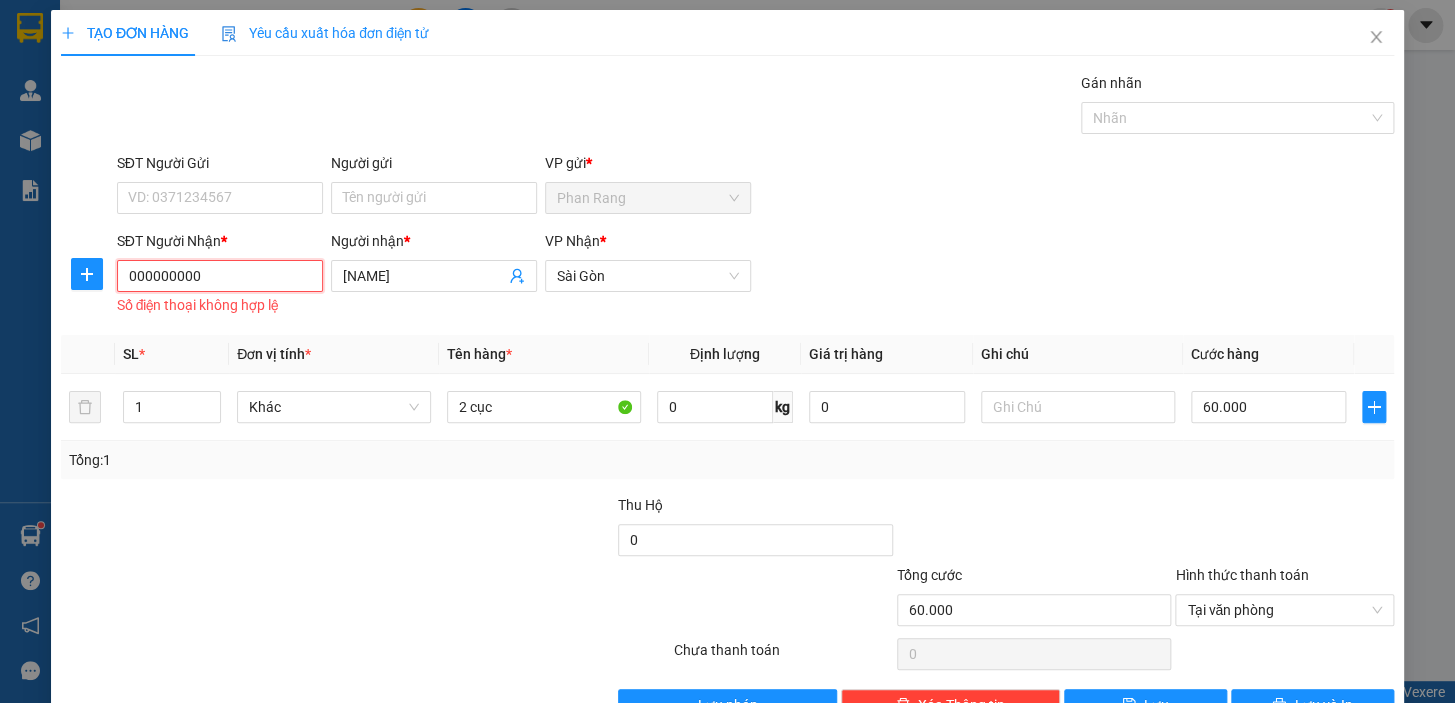 click on "000000000" at bounding box center (220, 276) 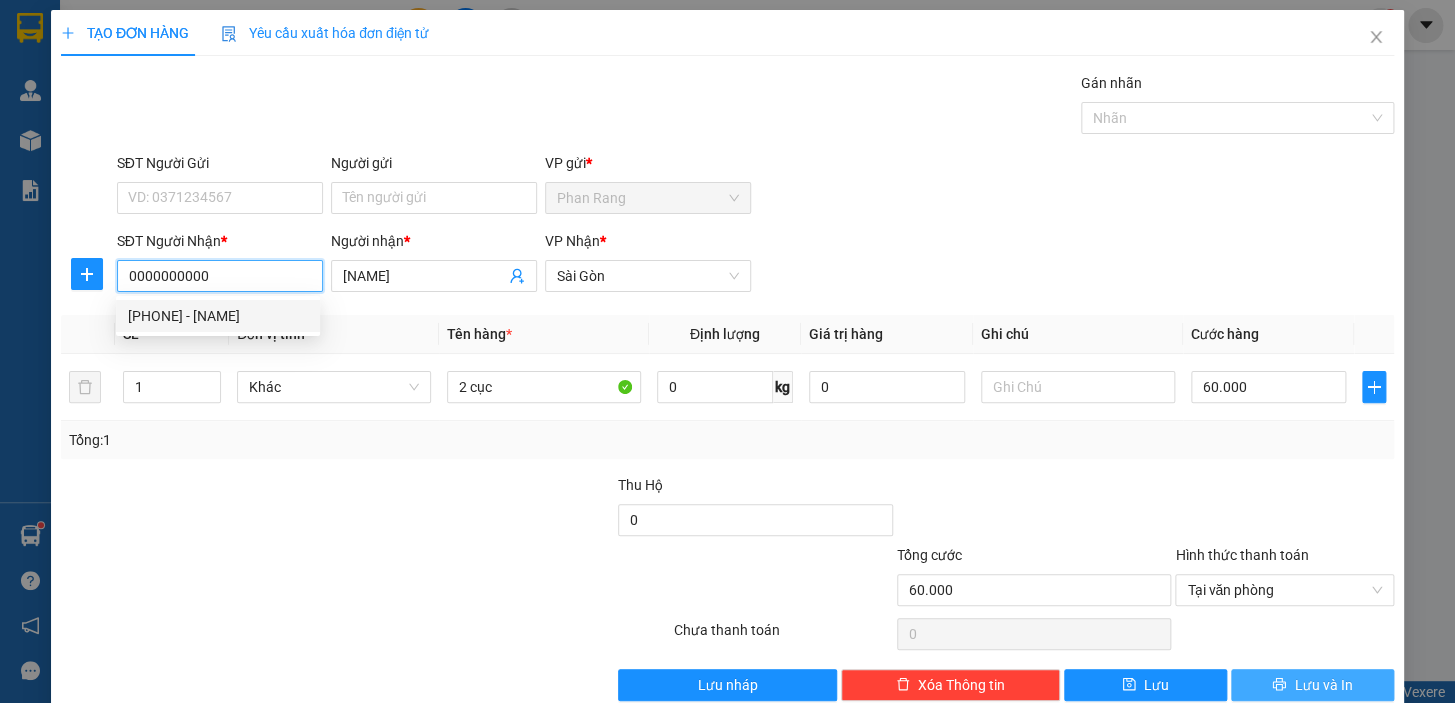 type on "0000000000" 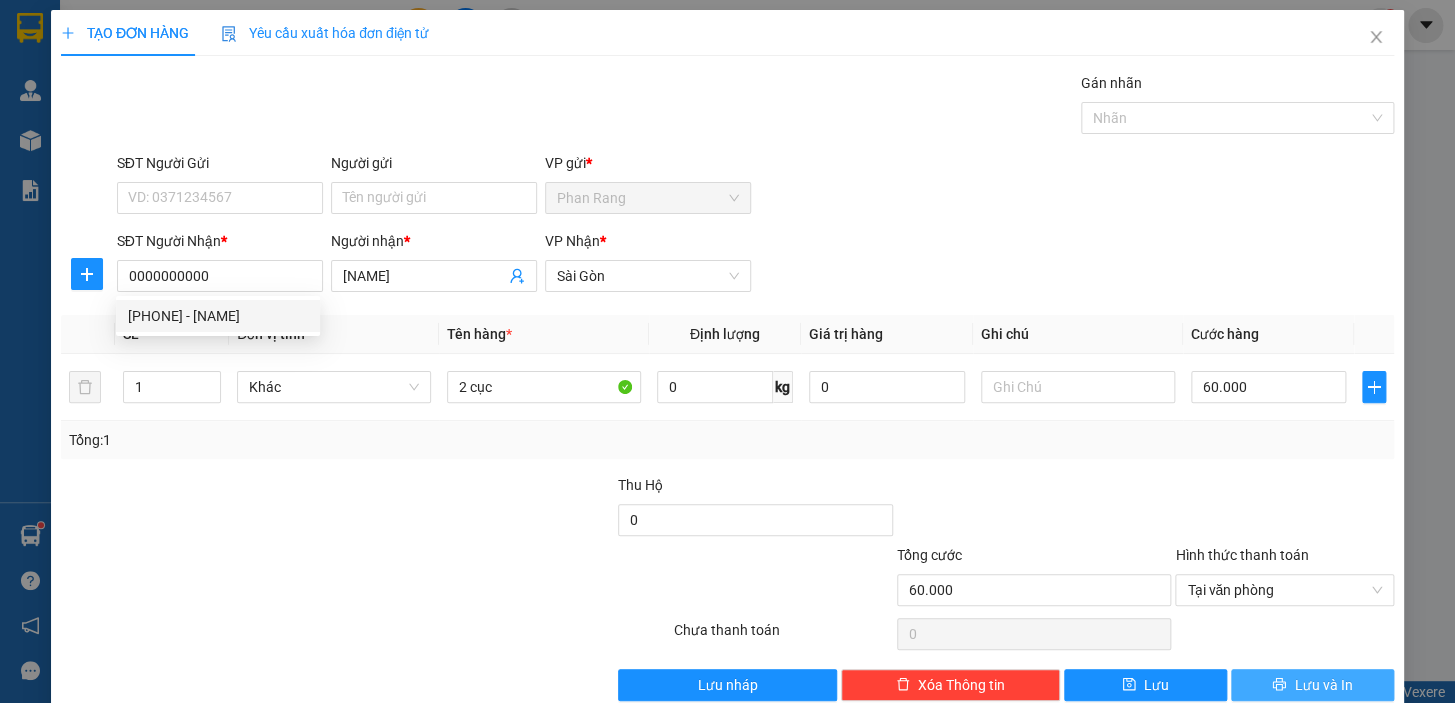 drag, startPoint x: 1257, startPoint y: 681, endPoint x: 1230, endPoint y: 686, distance: 27.45906 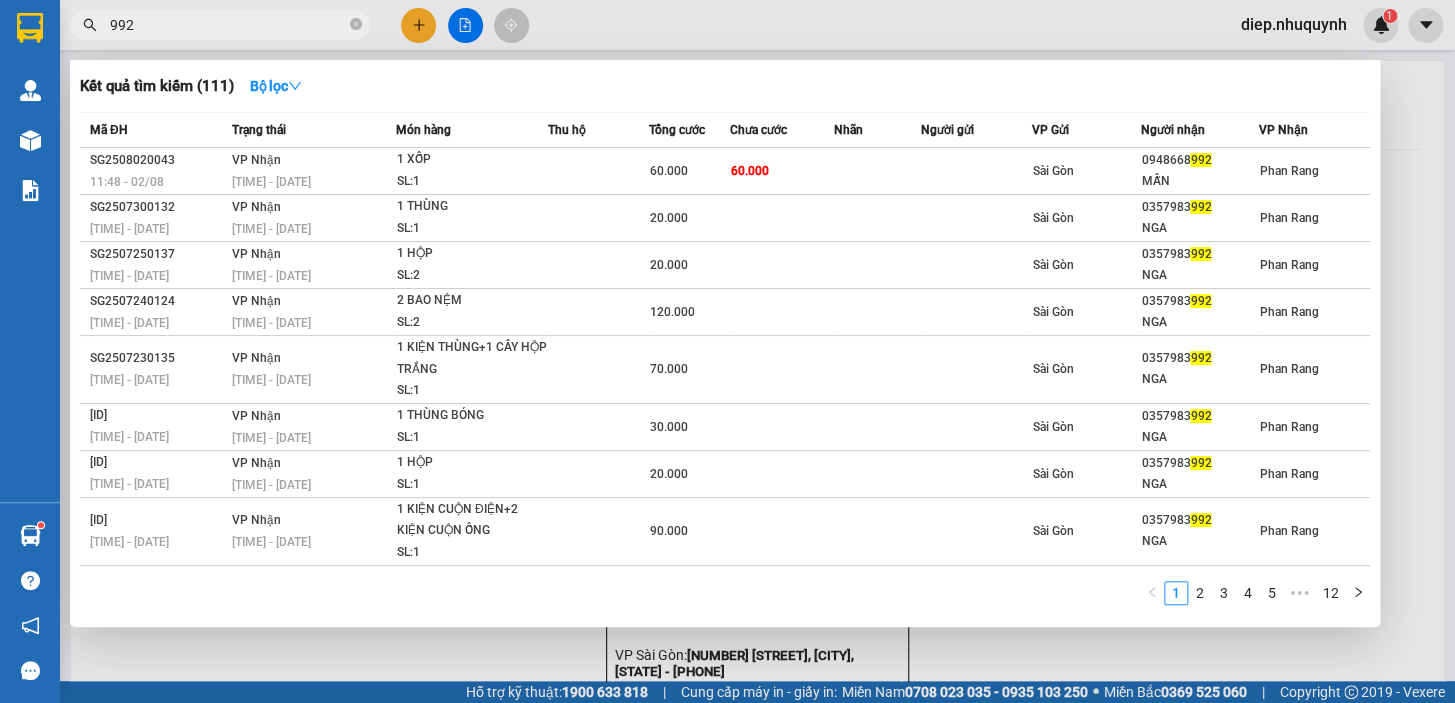 click on "992" at bounding box center (228, 25) 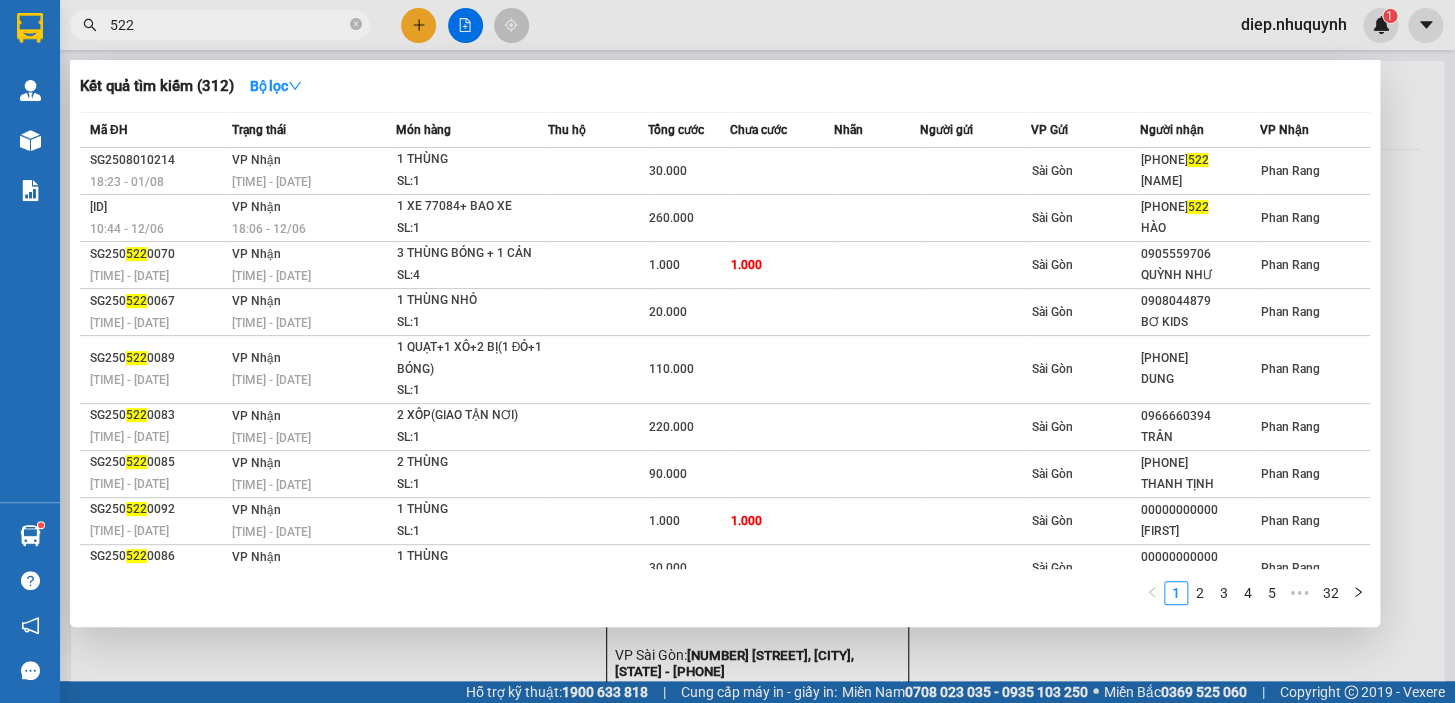 type on "522" 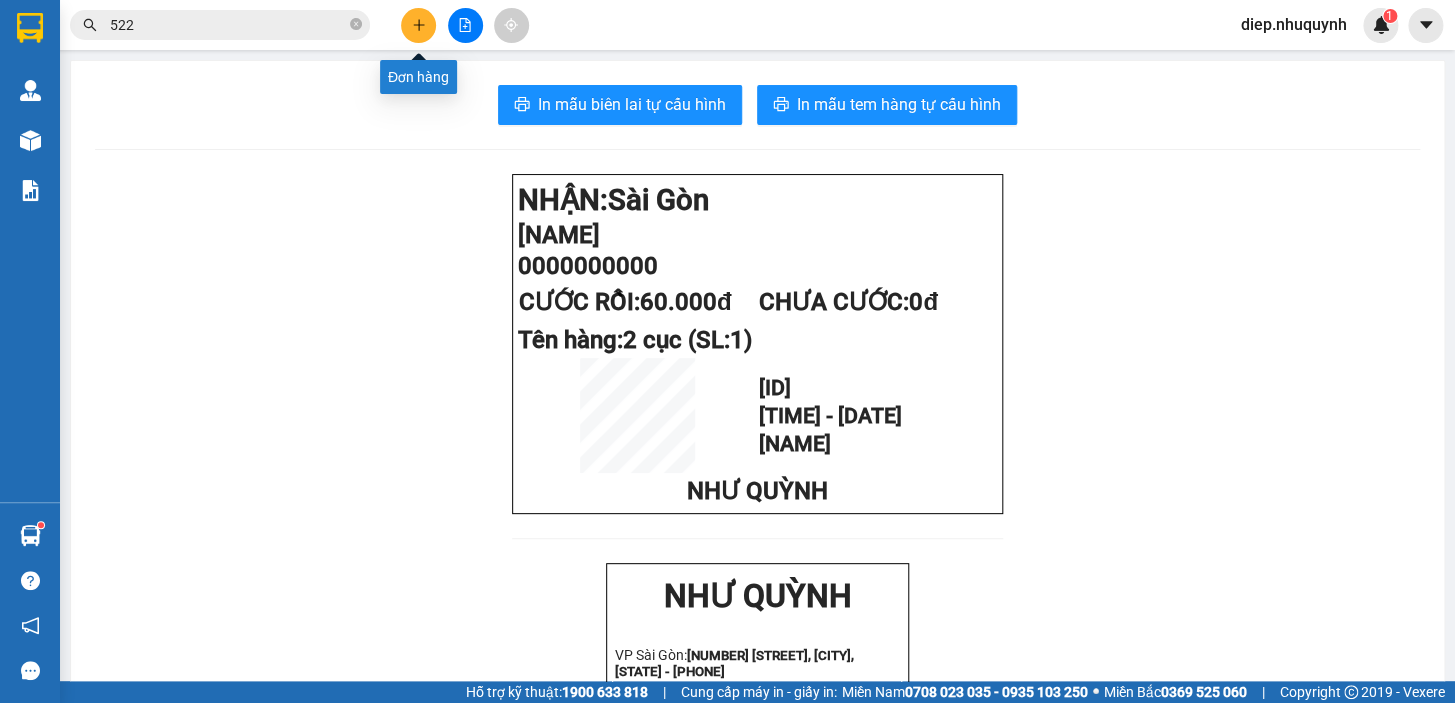 click at bounding box center (418, 25) 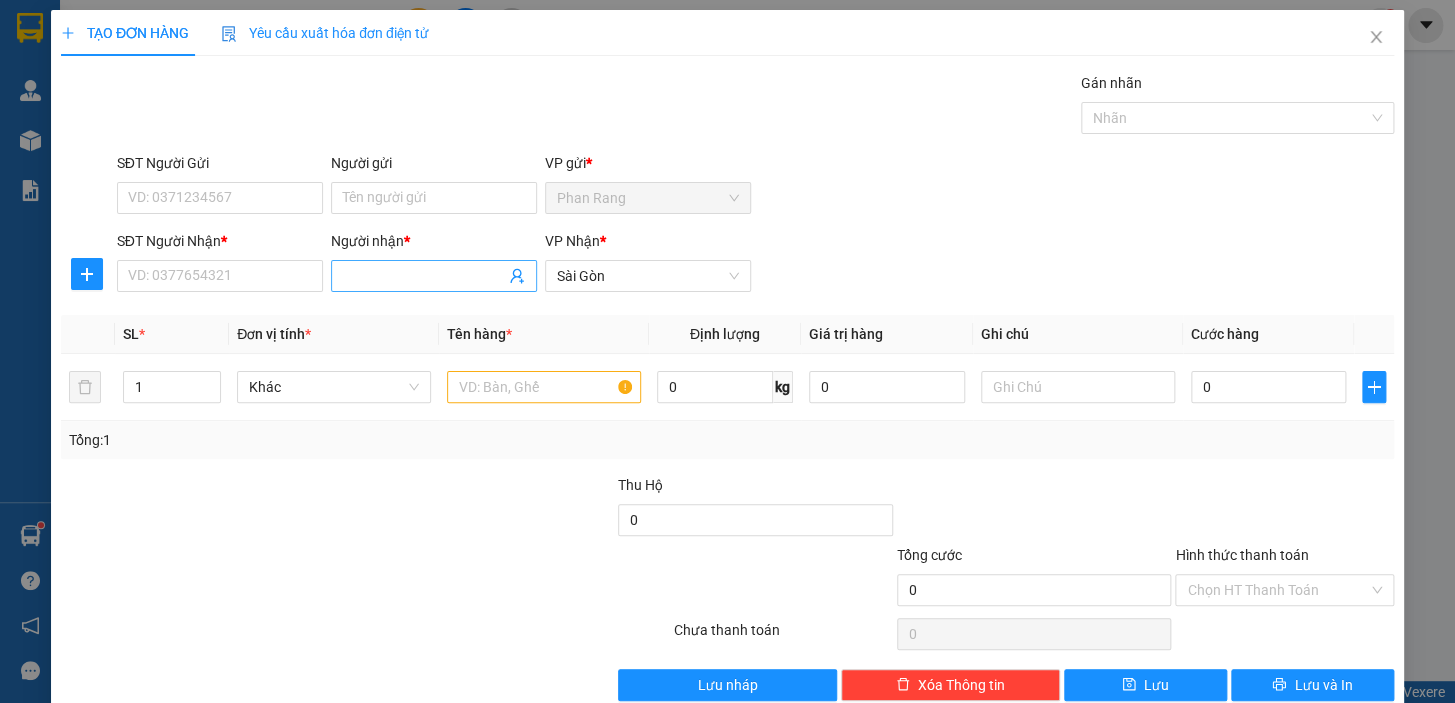 click on "Người nhận  *" at bounding box center (424, 276) 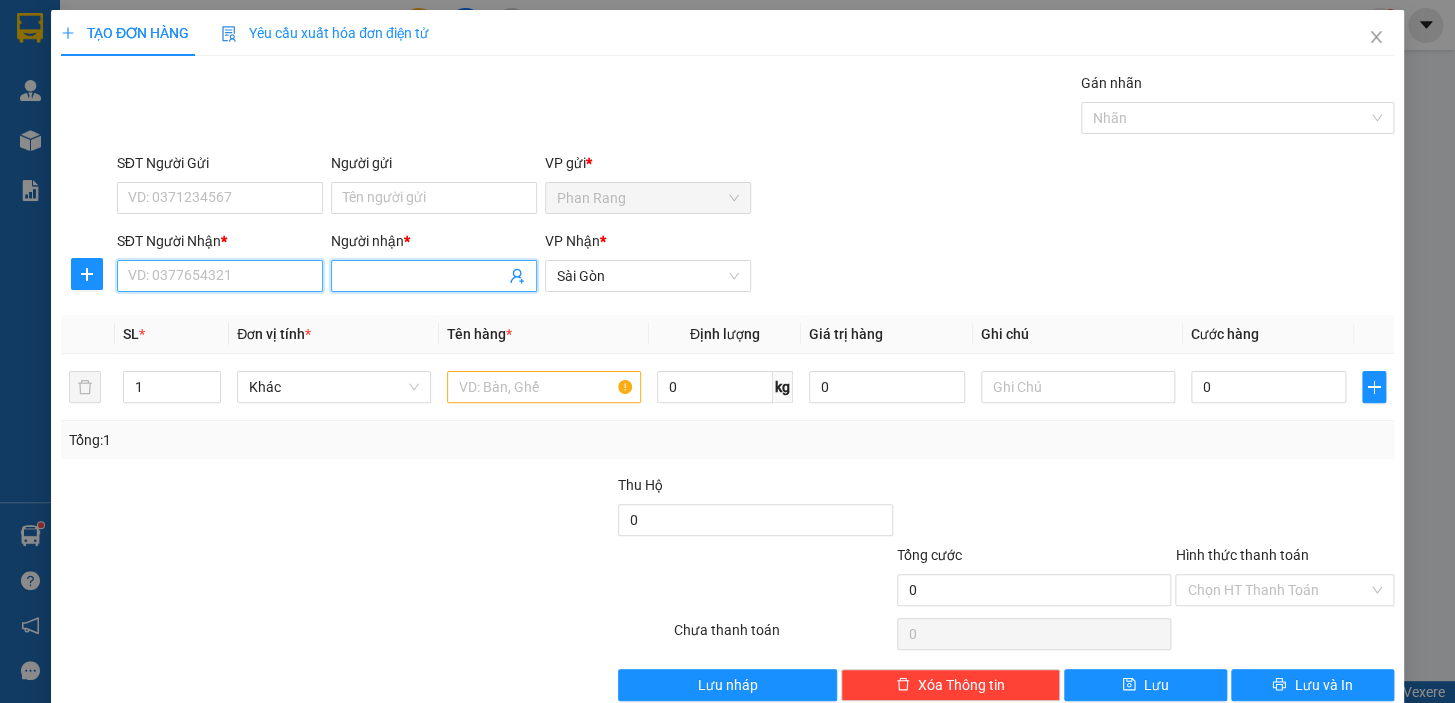 click on "SĐT Người Nhận  *" at bounding box center [220, 276] 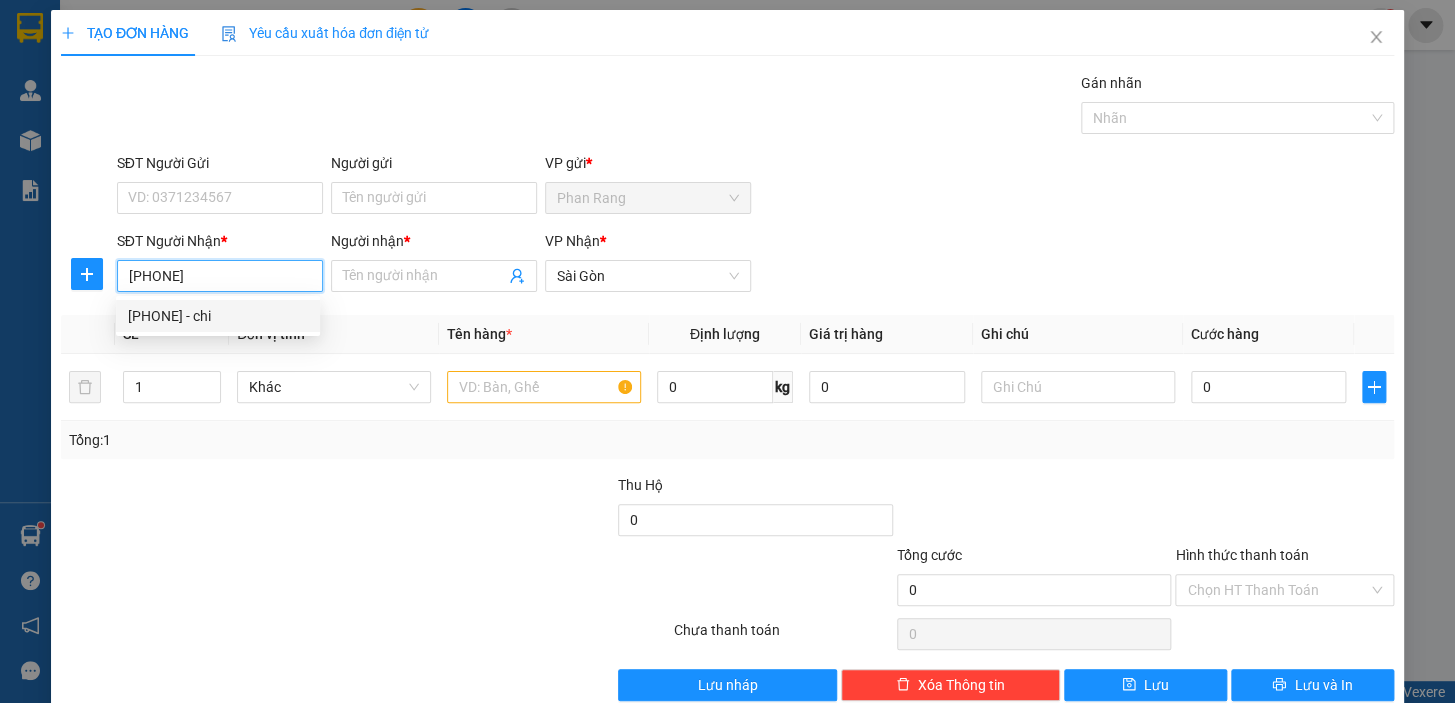 click on "[PHONE] - chi" at bounding box center [218, 316] 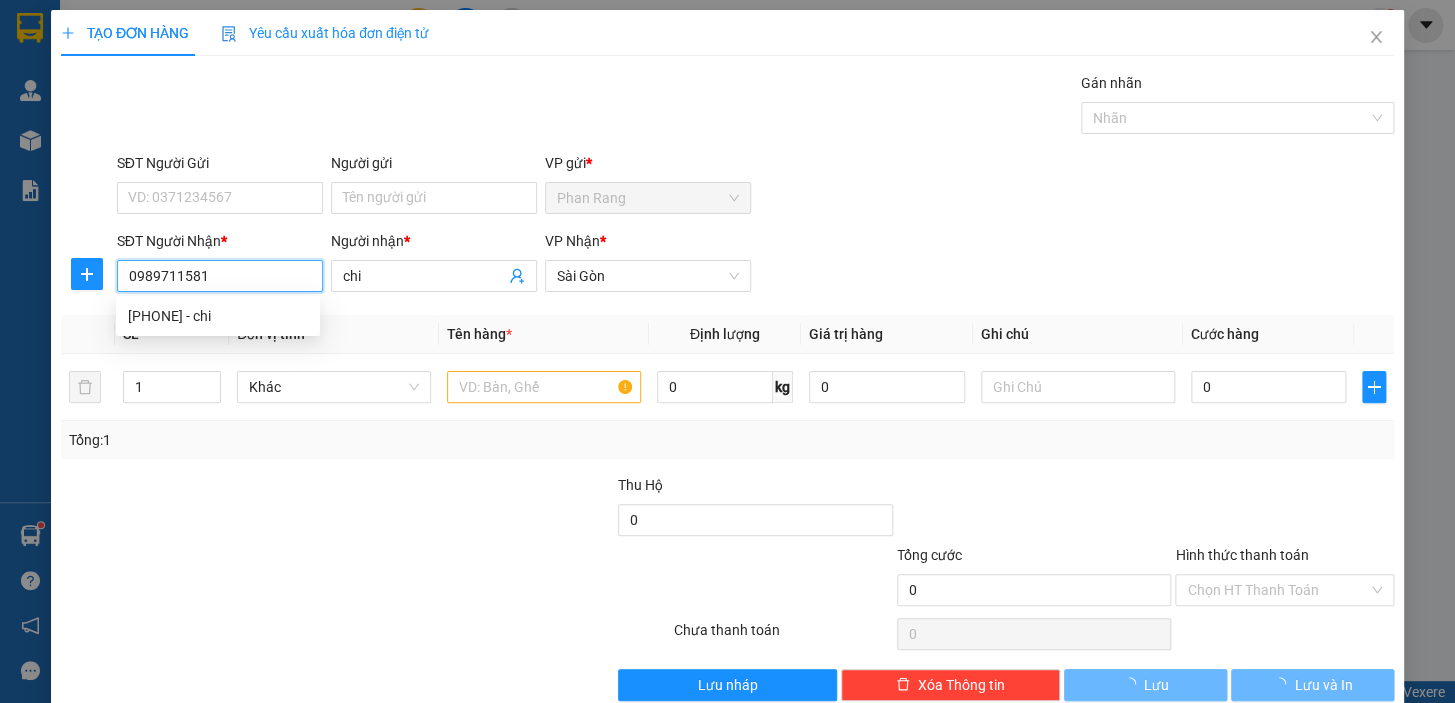type on "50.000" 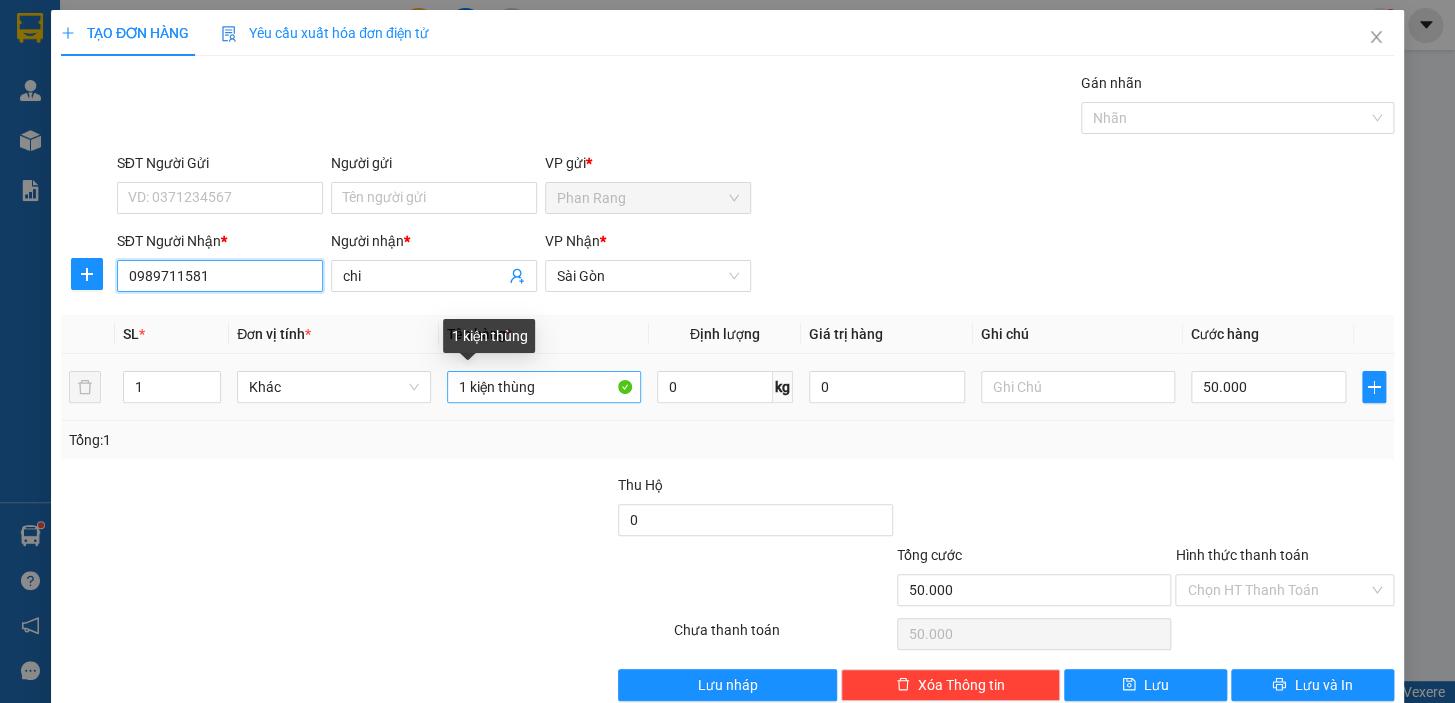 type on "0989711581" 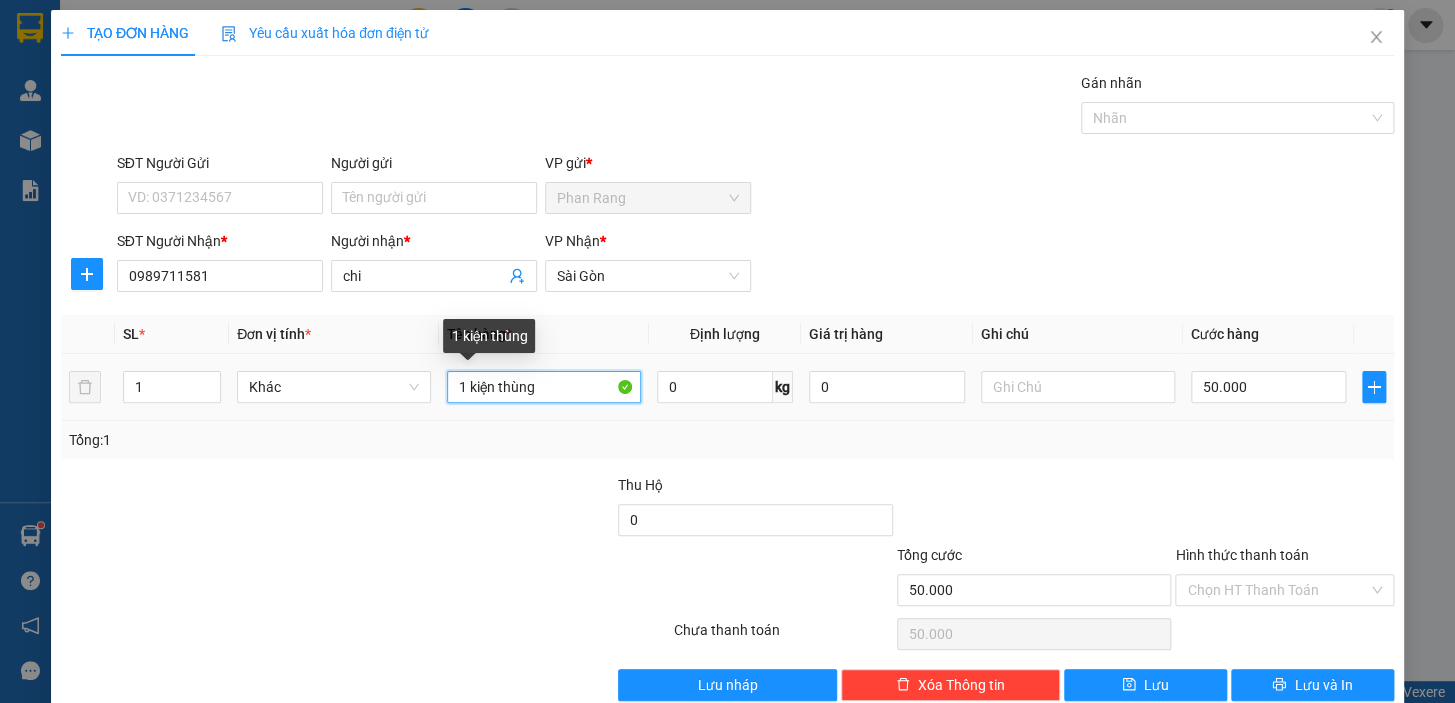 drag, startPoint x: 465, startPoint y: 387, endPoint x: 543, endPoint y: 387, distance: 78 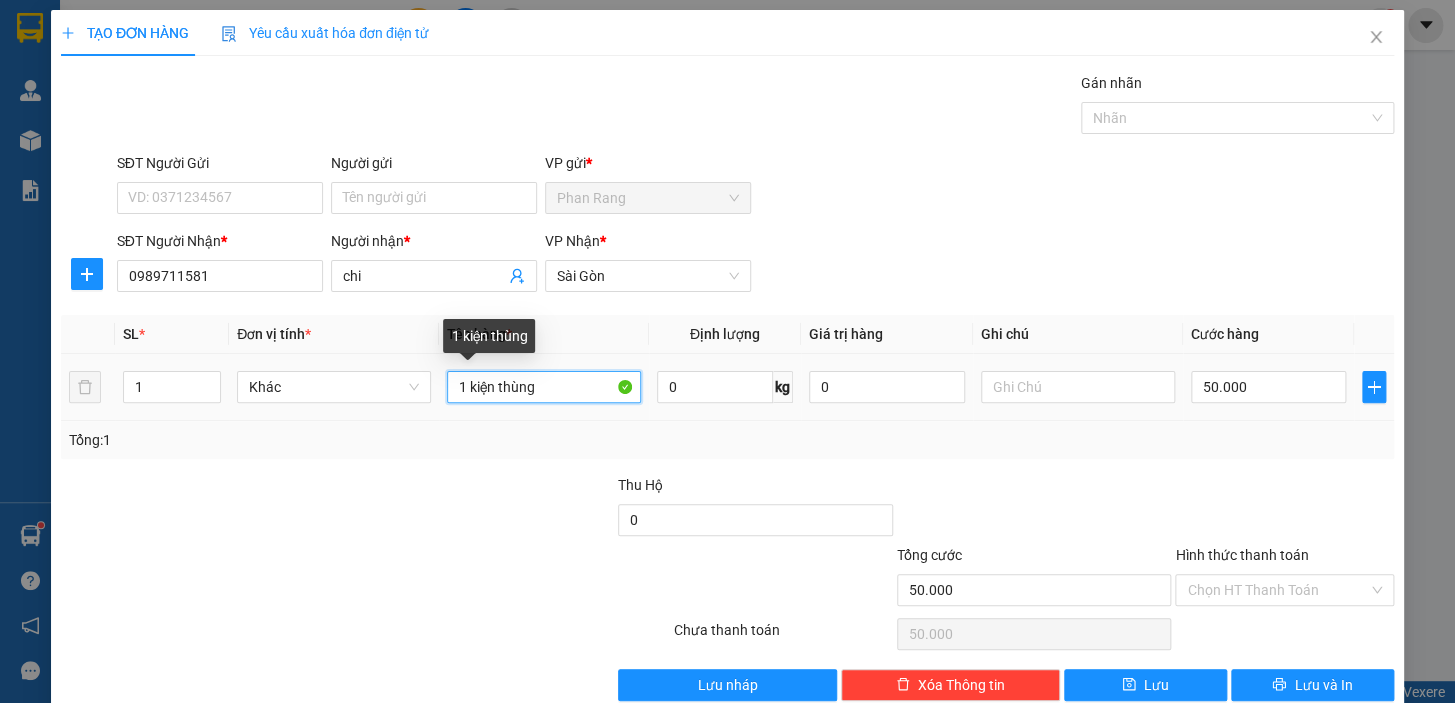 click on "1 kiện thùng" at bounding box center [544, 387] 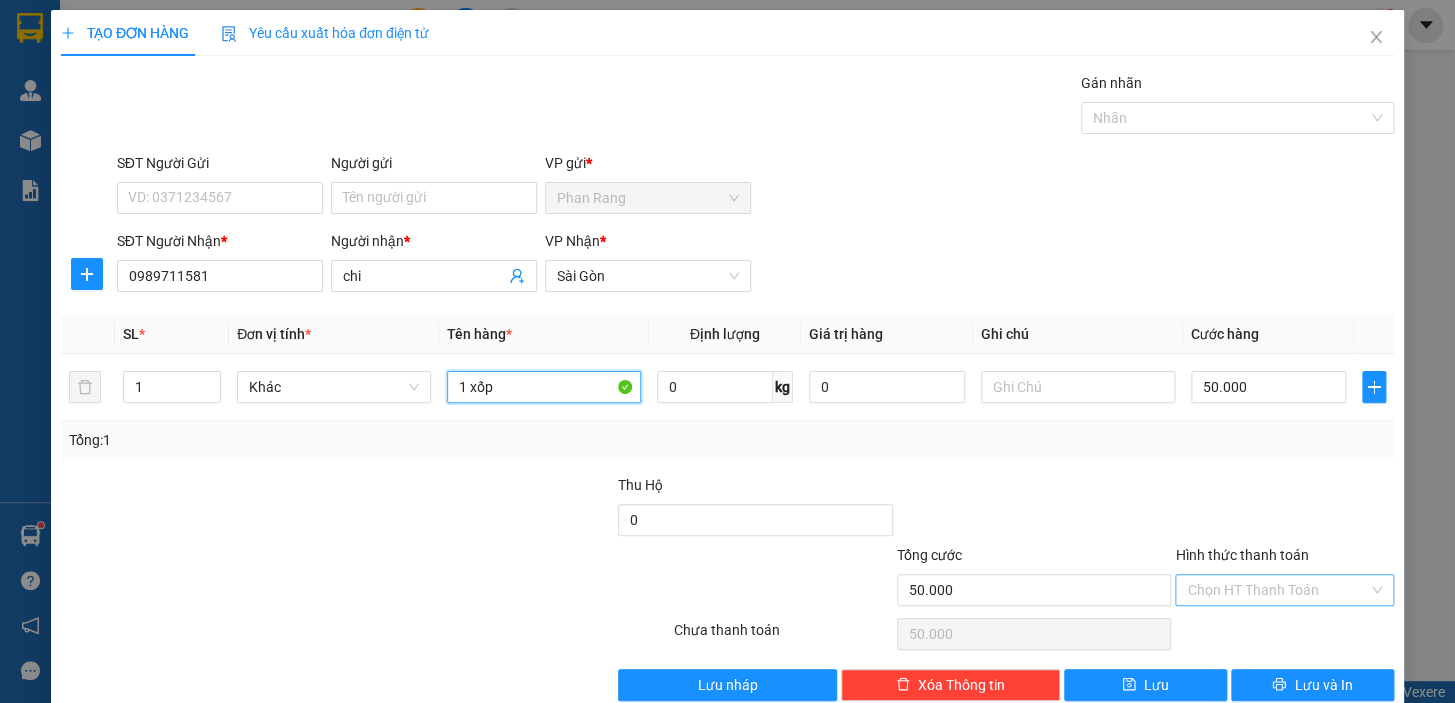 type on "1 xốp" 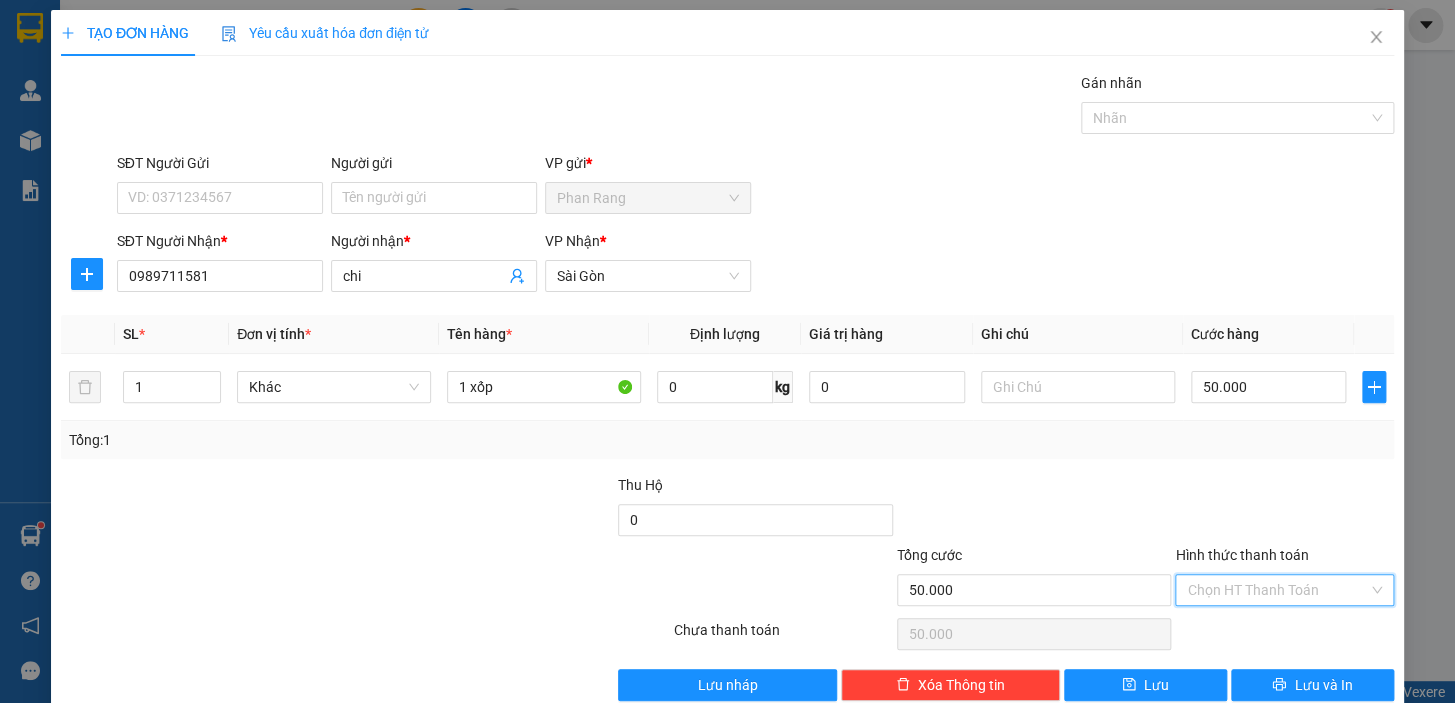 click on "Hình thức thanh toán" at bounding box center [1277, 590] 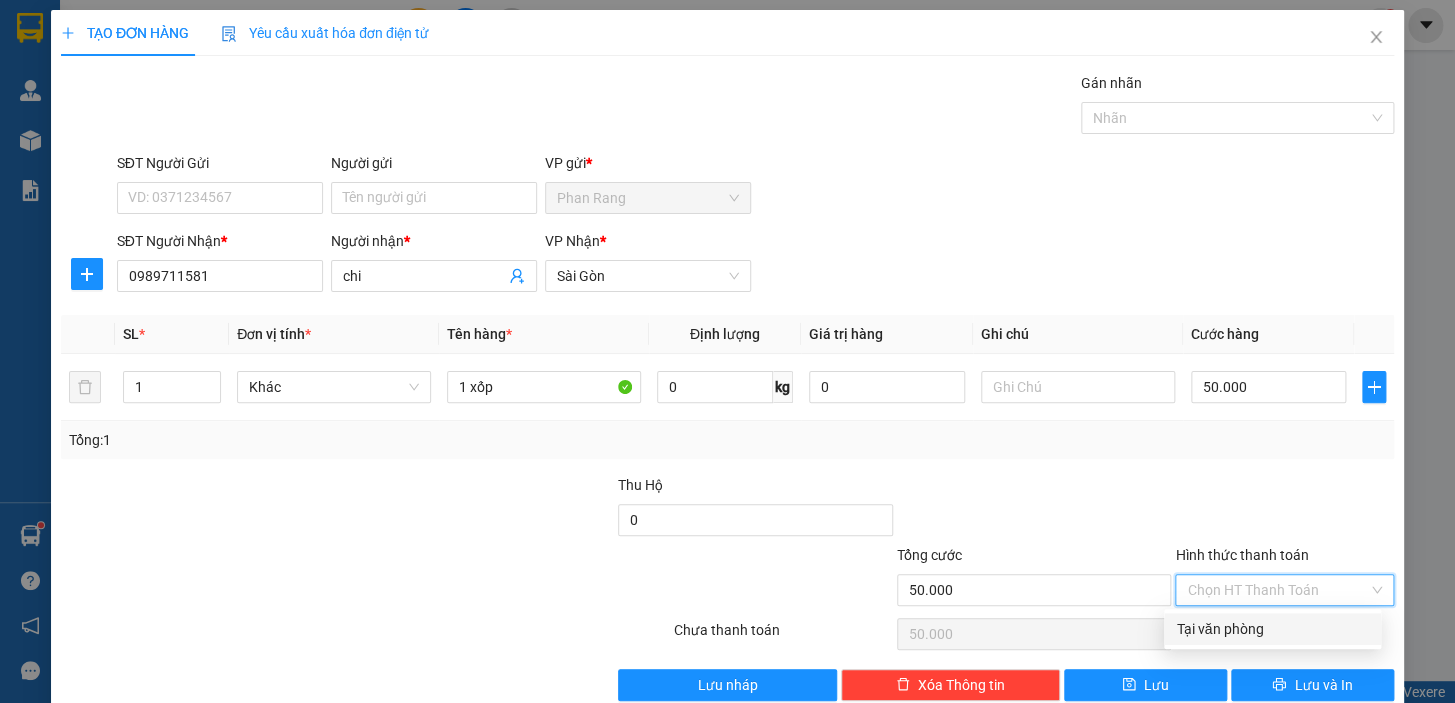 click on "Tại văn phòng" at bounding box center [1272, 629] 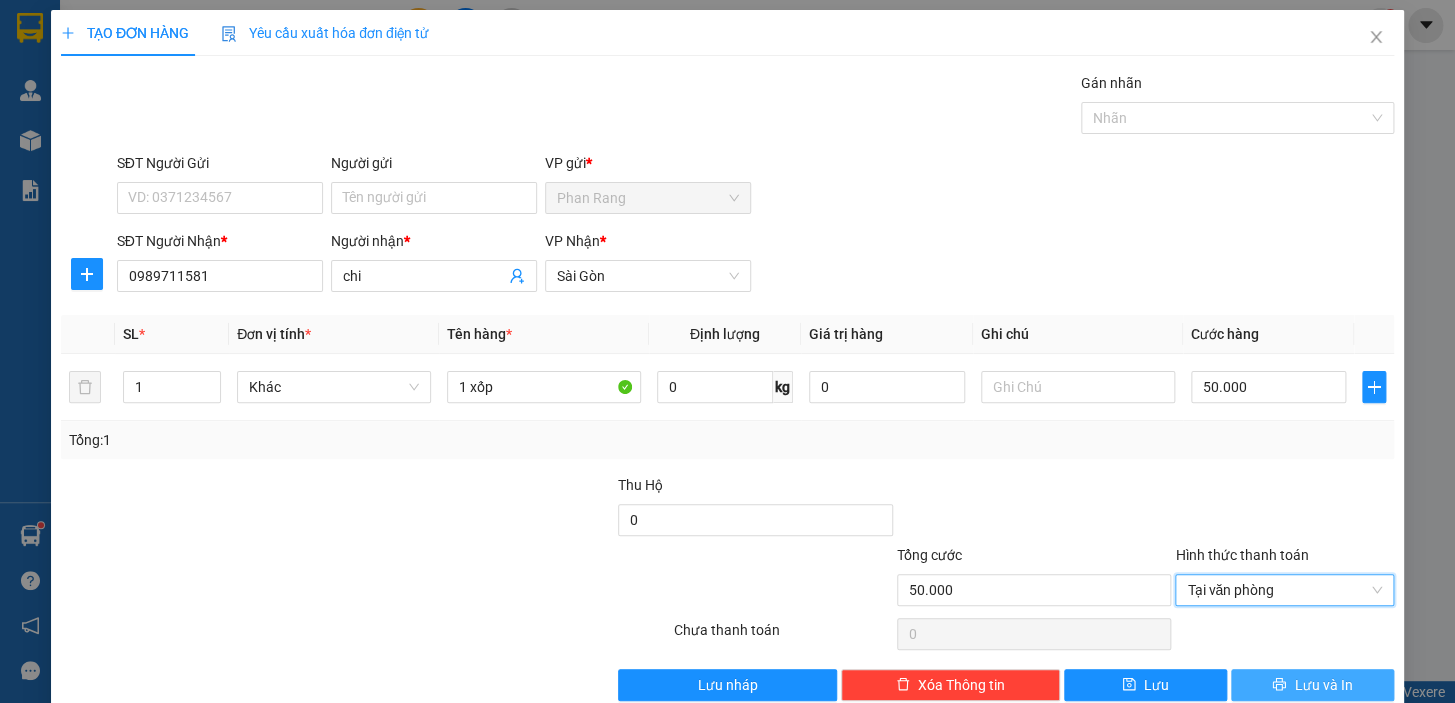 click on "Lưu và In" at bounding box center (1323, 685) 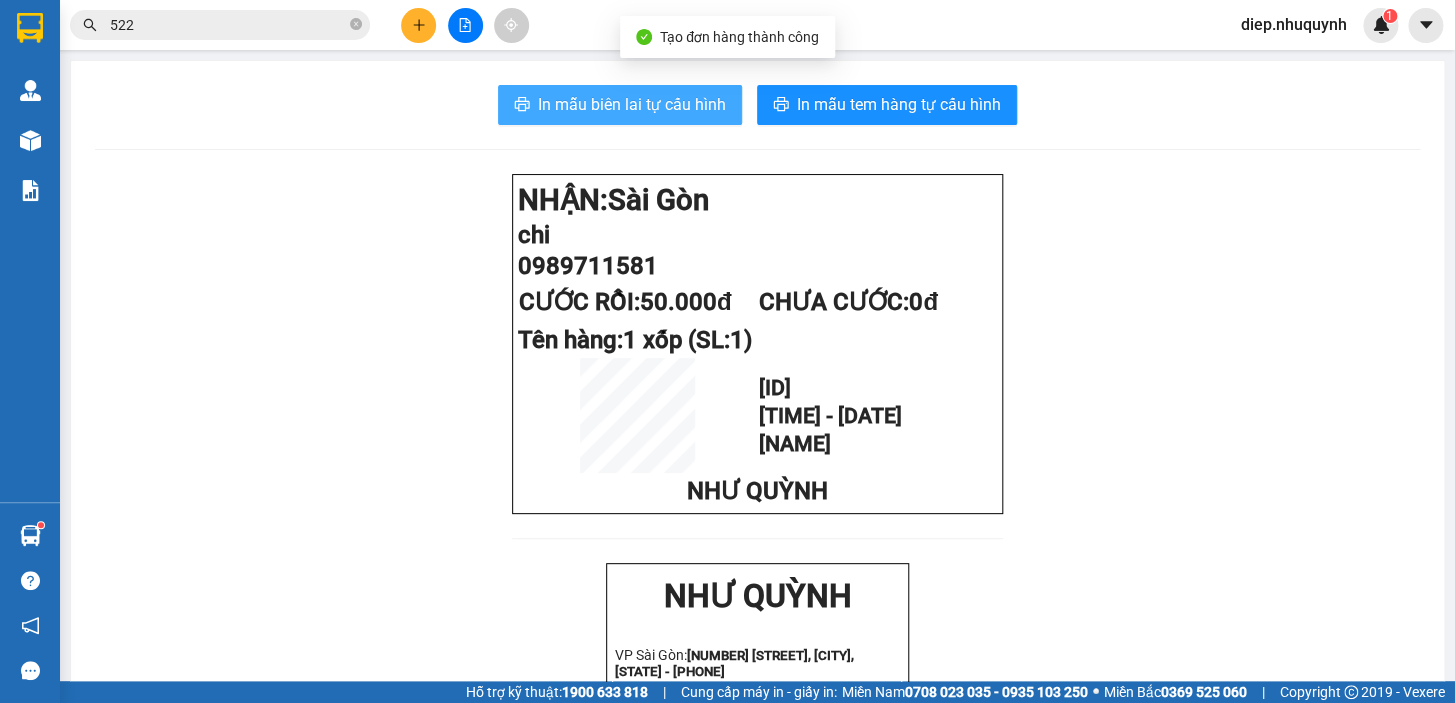 click on "In mẫu biên lai tự cấu hình" at bounding box center [632, 104] 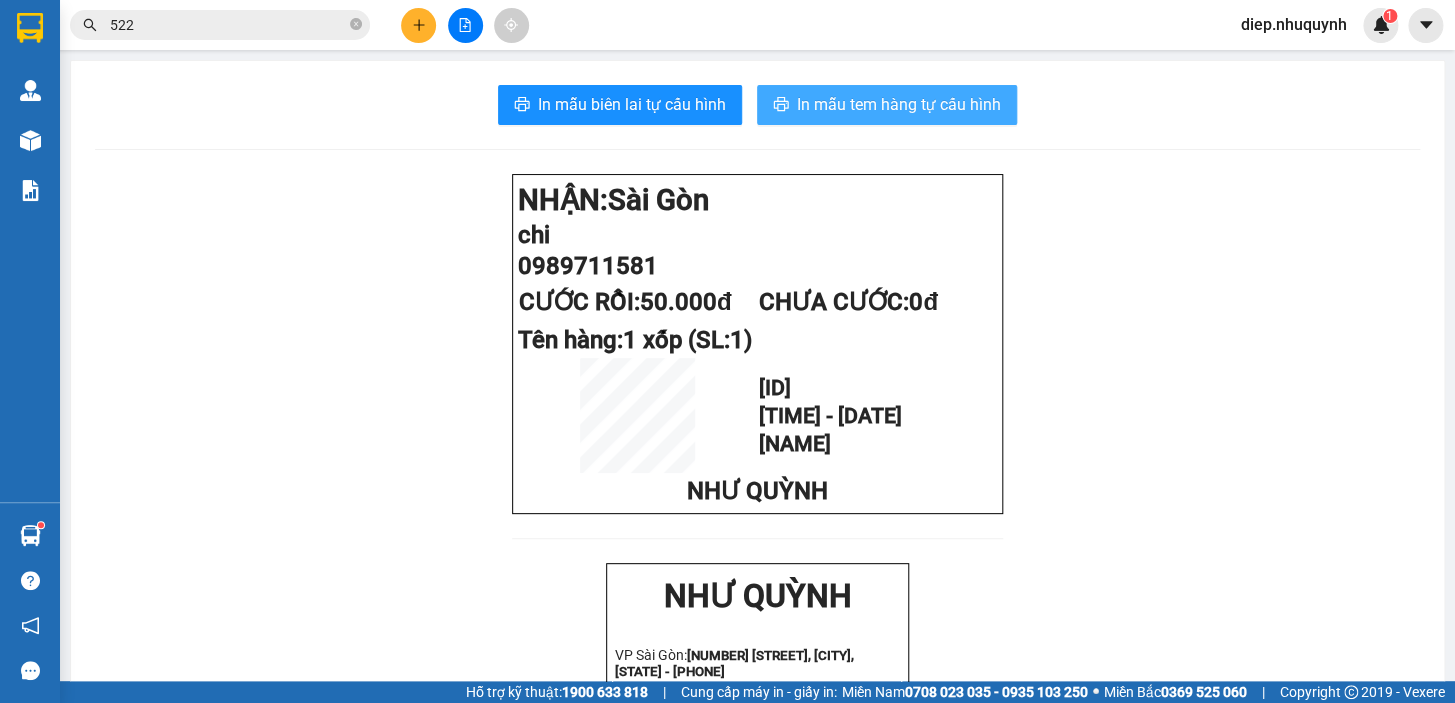 click on "In mẫu tem hàng tự cấu hình" at bounding box center (899, 104) 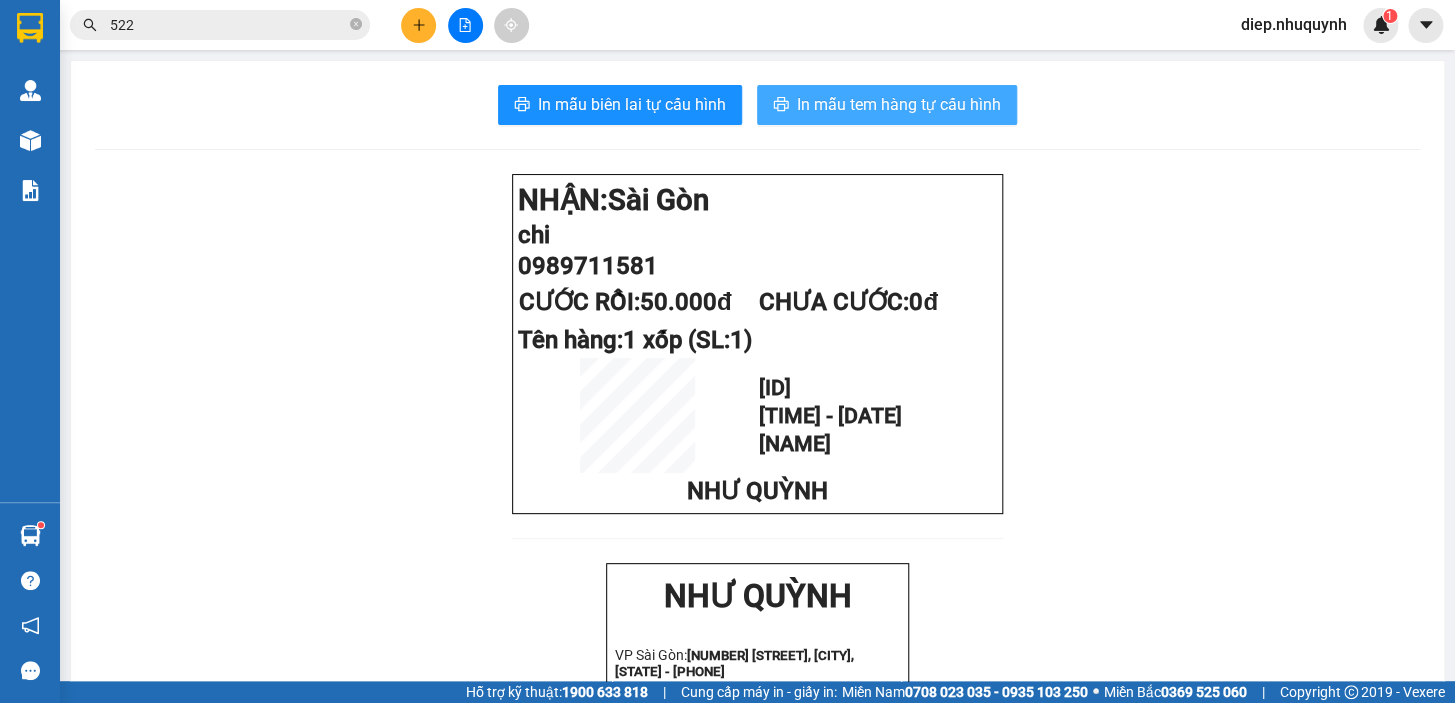 scroll, scrollTop: 0, scrollLeft: 0, axis: both 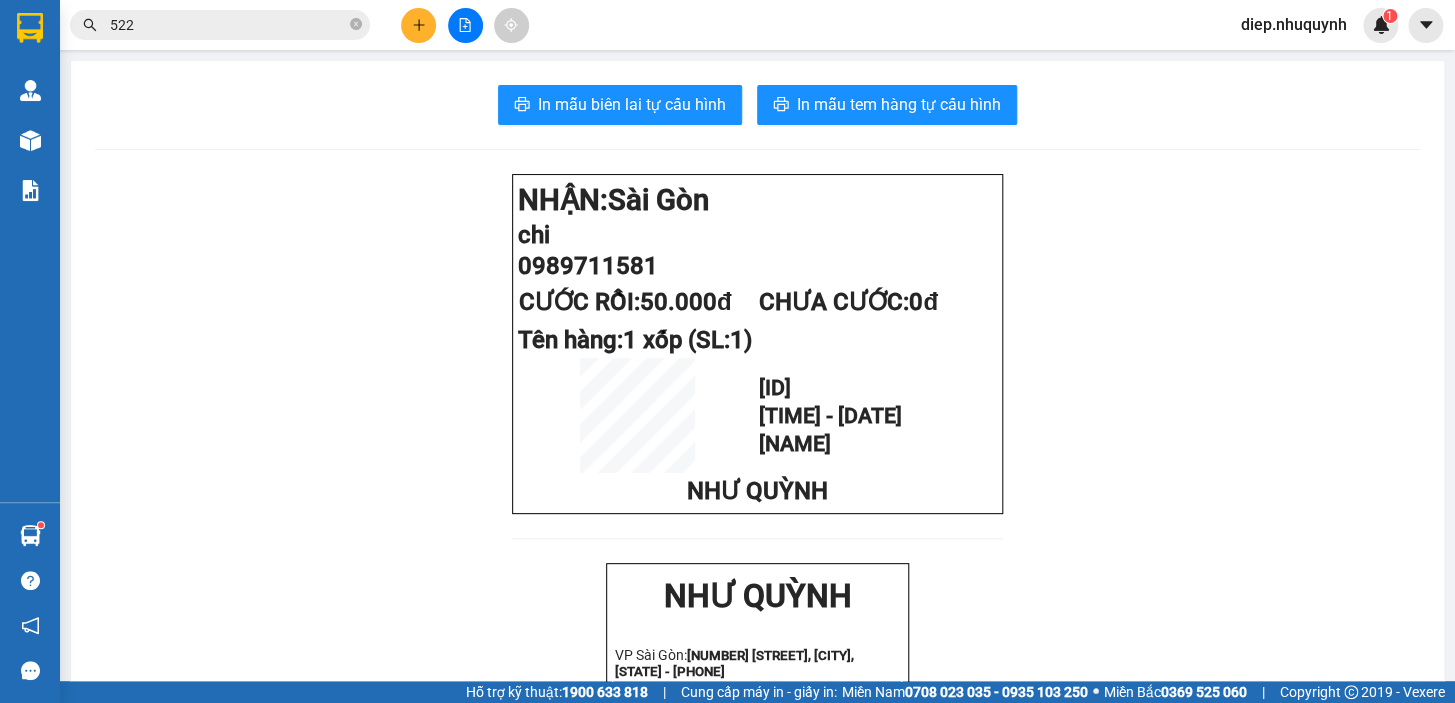 click 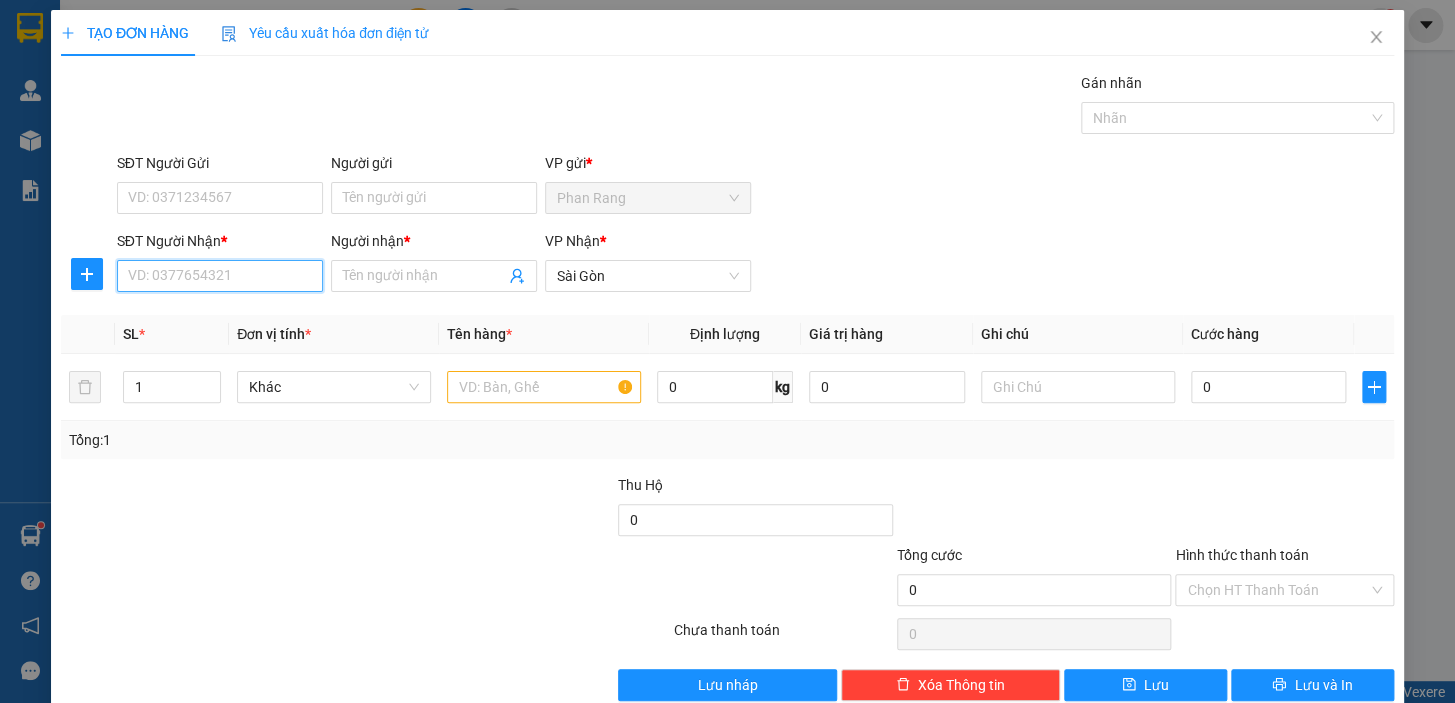 click on "SĐT Người Nhận  *" at bounding box center (220, 276) 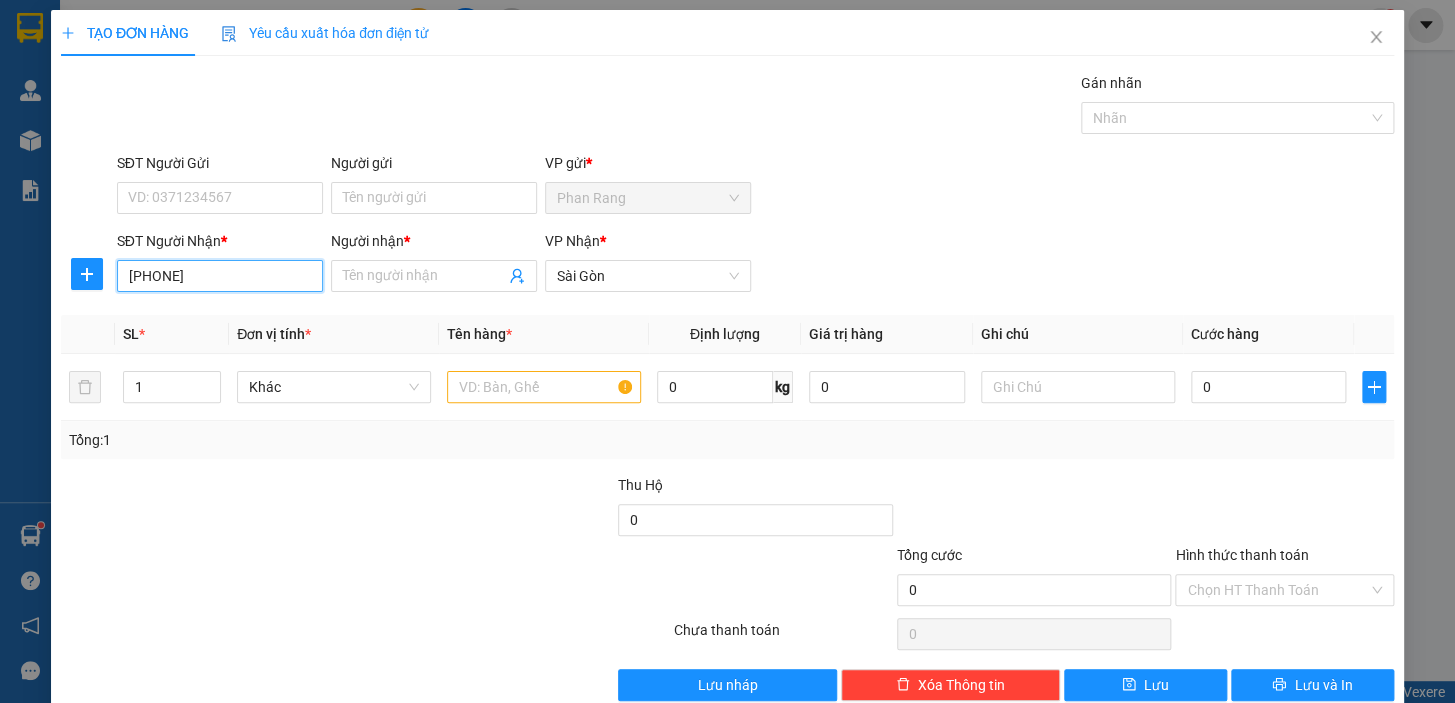 click on "[PHONE]" at bounding box center (220, 276) 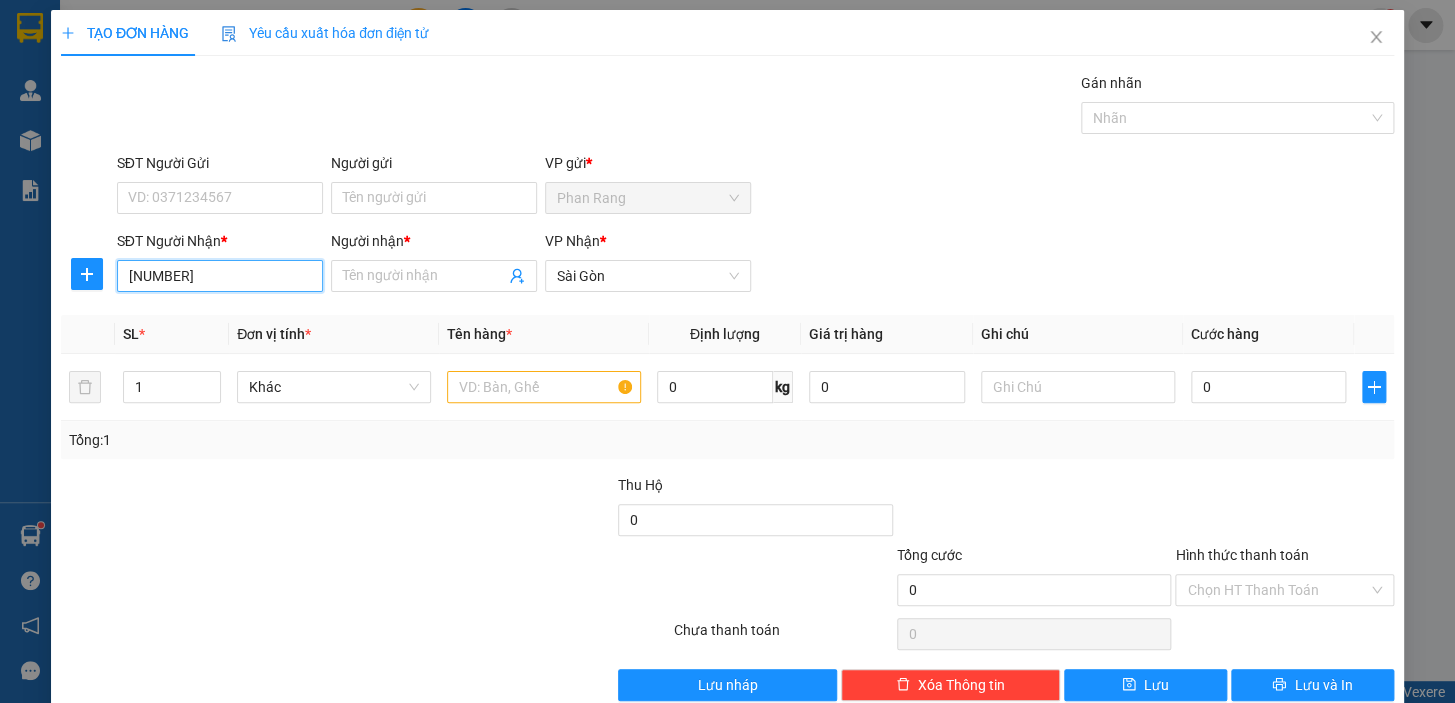 click on "[NUMBER]" at bounding box center [220, 276] 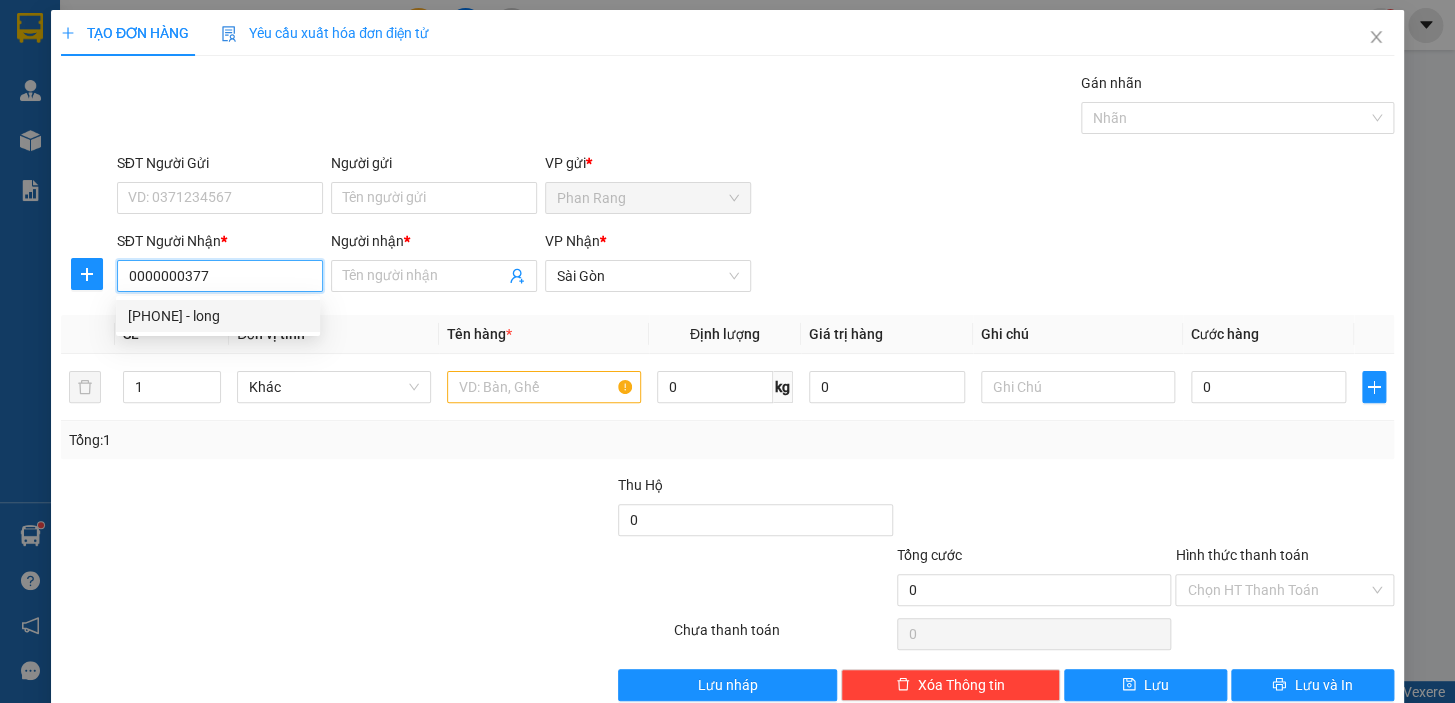 click on "[PHONE] - long" at bounding box center (218, 316) 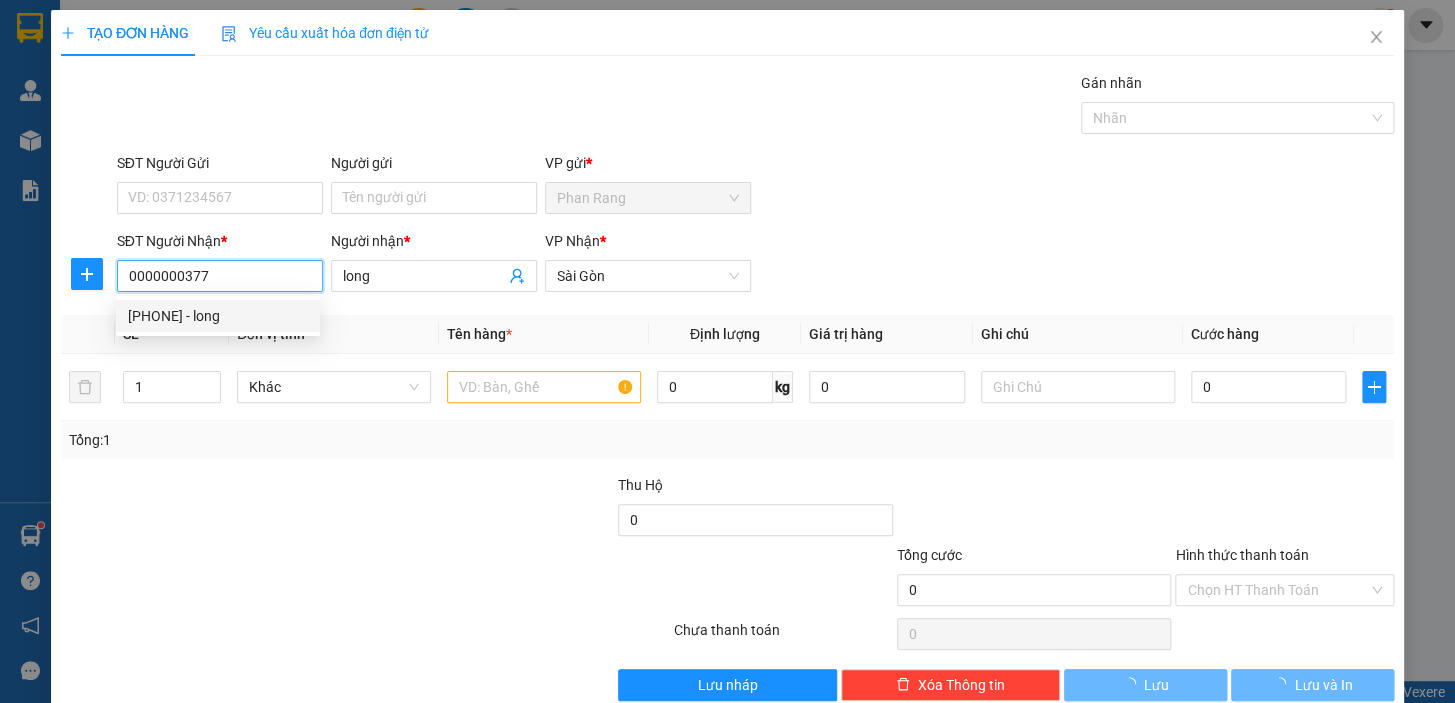 type on "20.000" 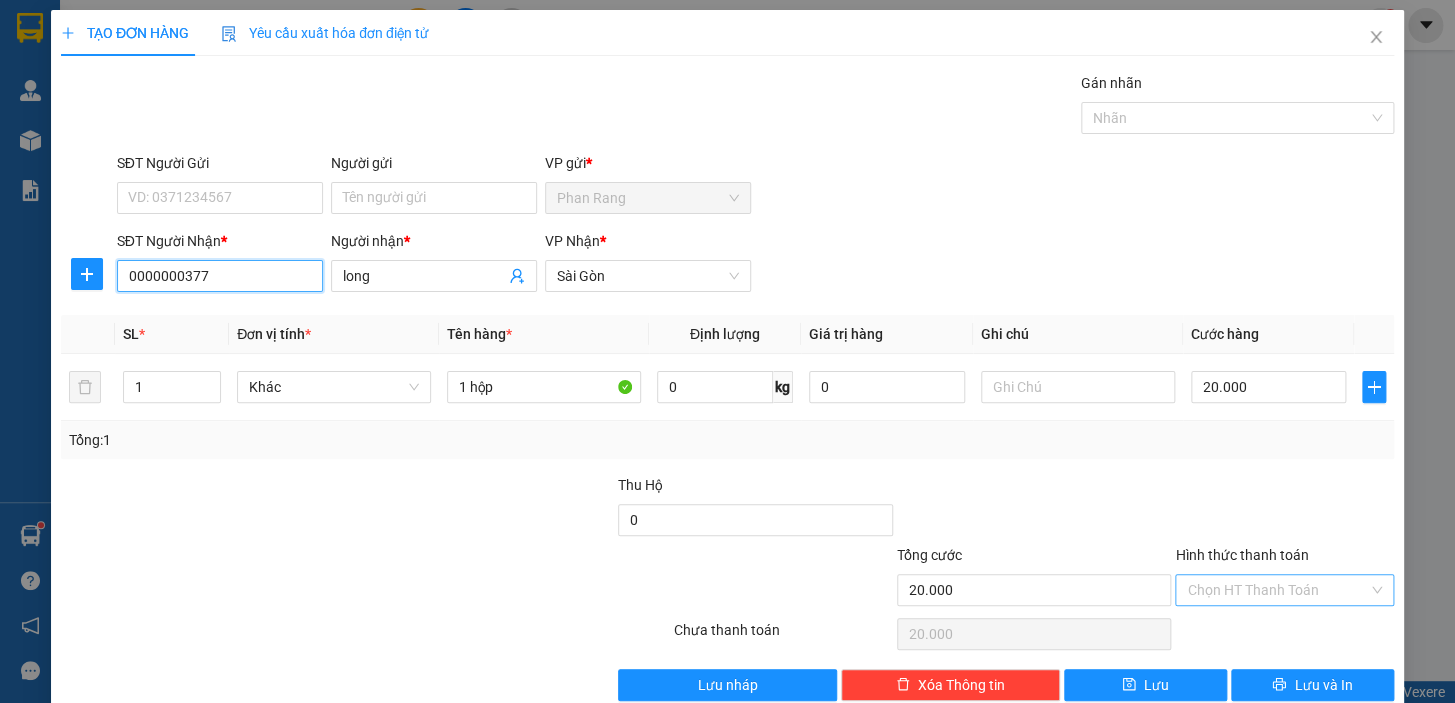 type on "0000000377" 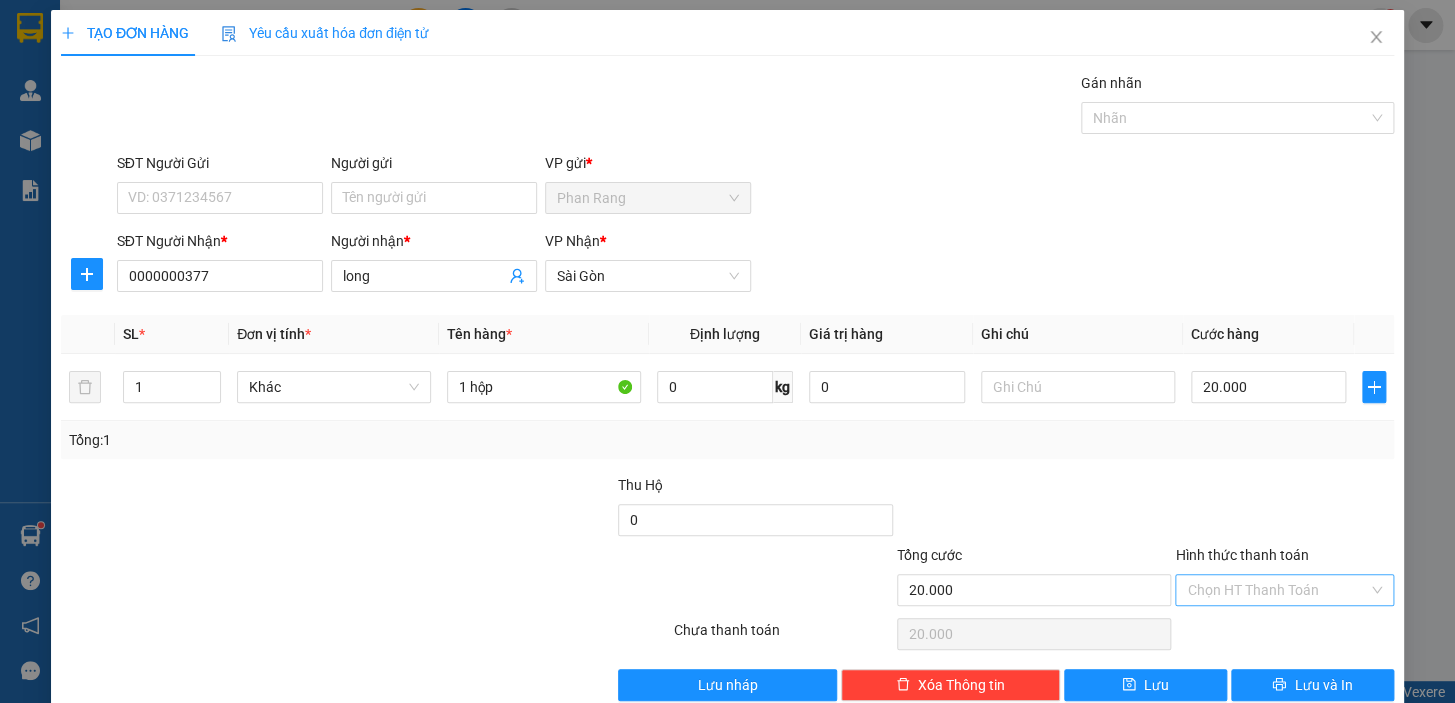 click on "Hình thức thanh toán" at bounding box center [1277, 590] 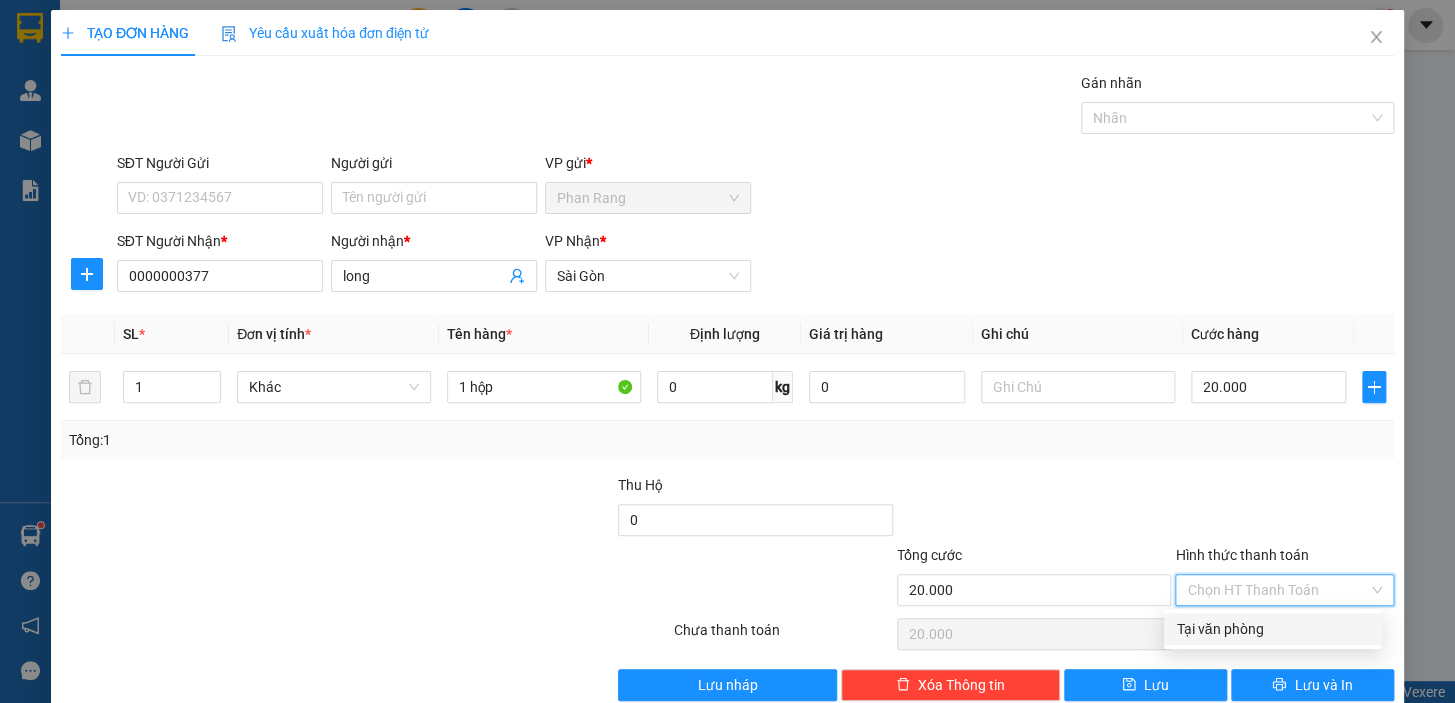 click on "Tại văn phòng" at bounding box center (1272, 629) 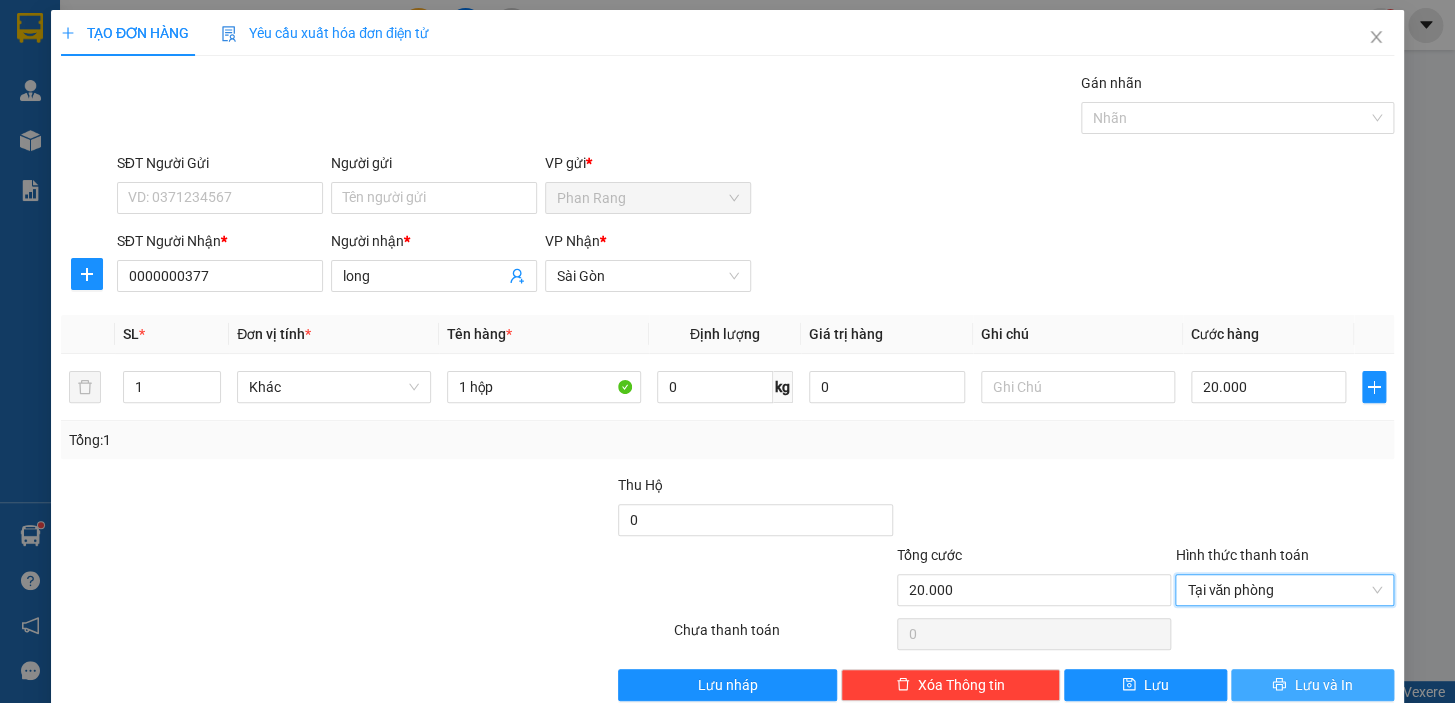 click on "Lưu và In" at bounding box center [1323, 685] 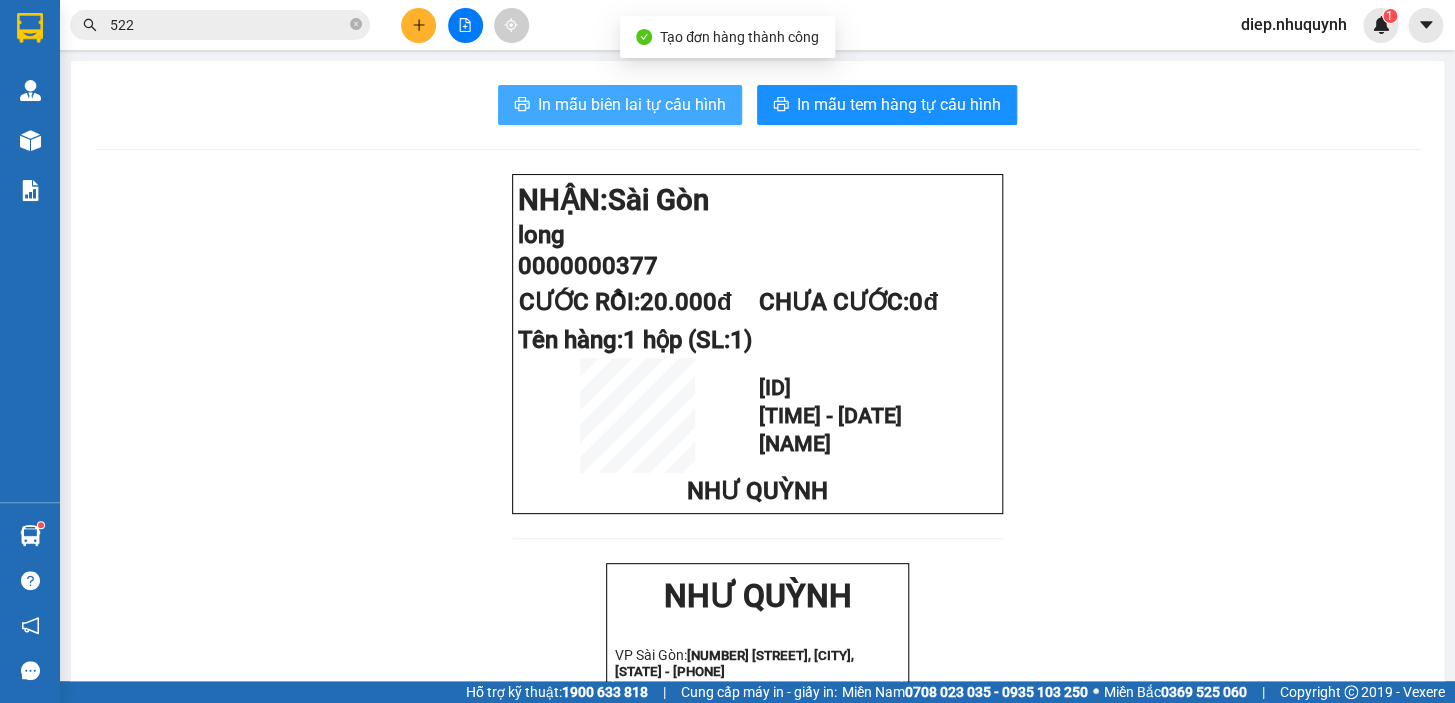 click on "In mẫu biên lai tự cấu hình" at bounding box center (632, 104) 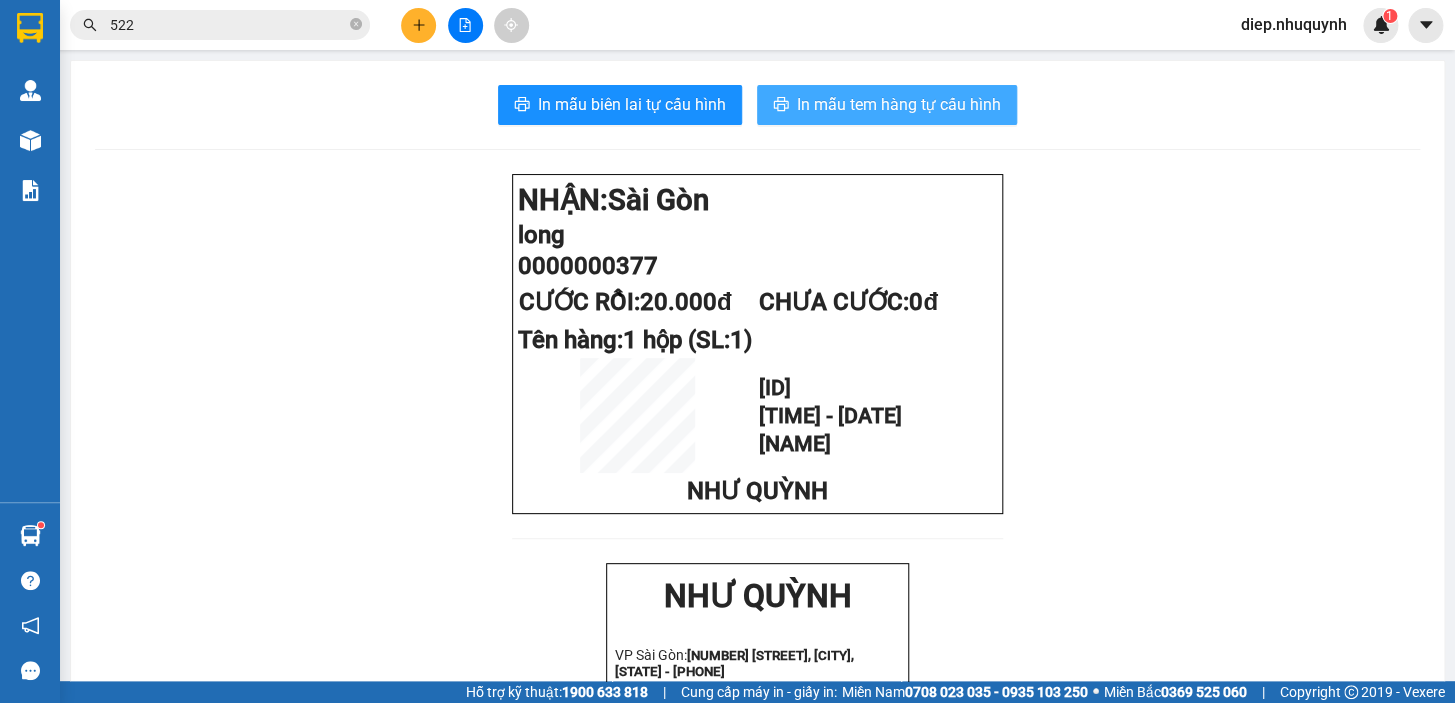 click on "In mẫu tem hàng tự cấu hình" at bounding box center (899, 104) 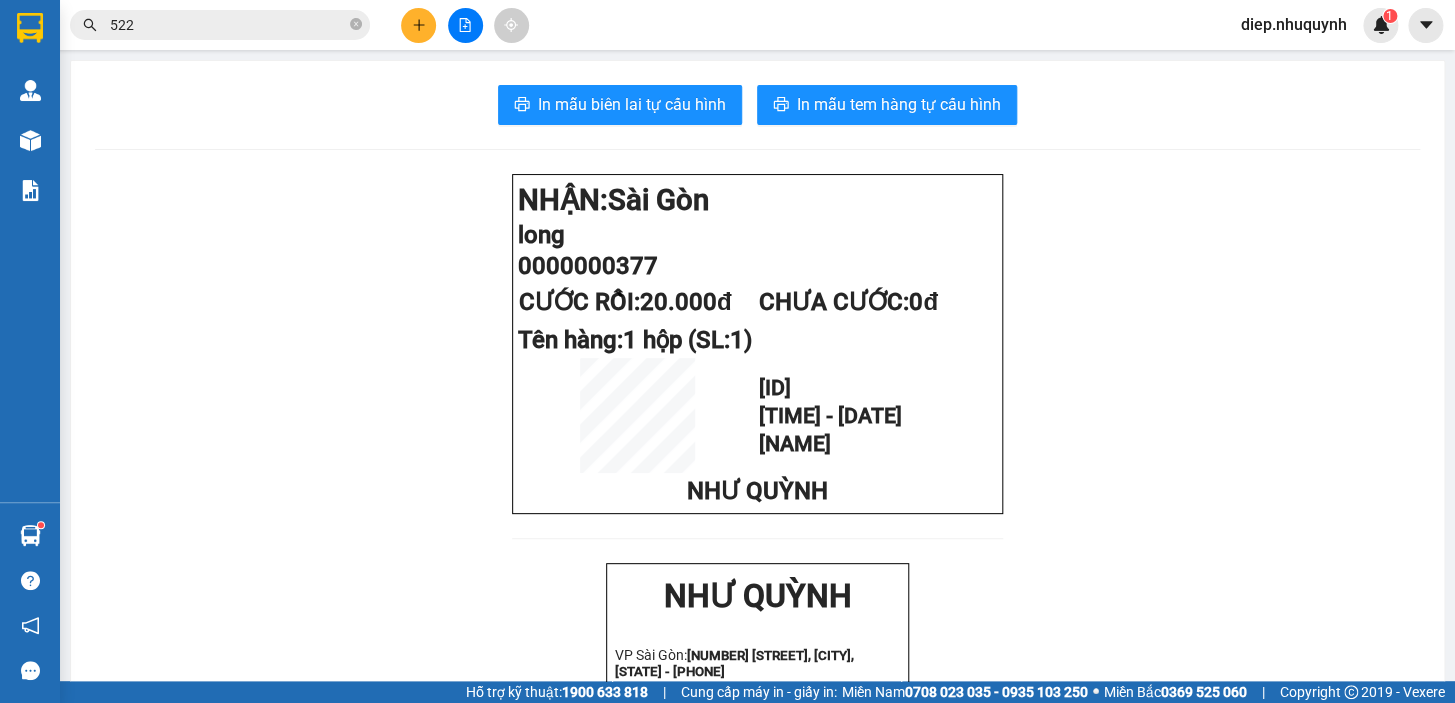 click 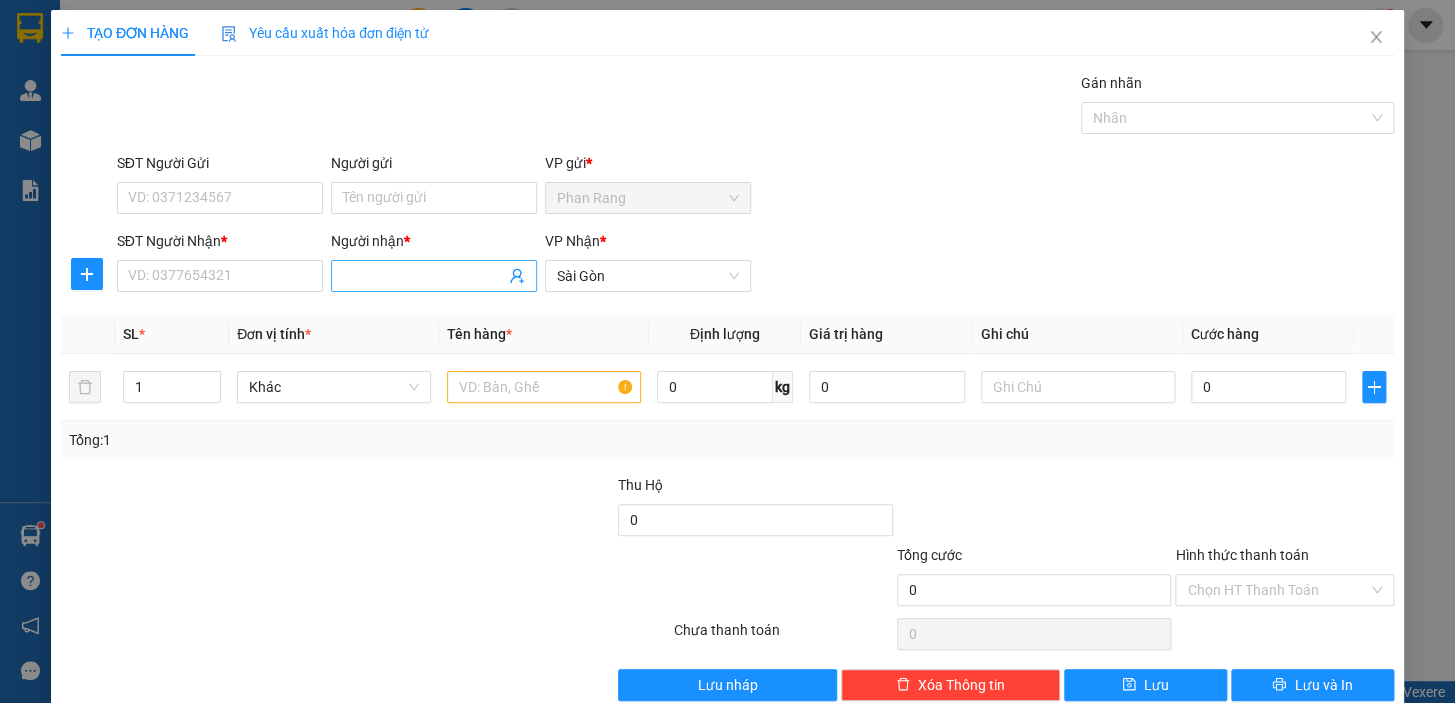 click on "Người nhận  *" at bounding box center (424, 276) 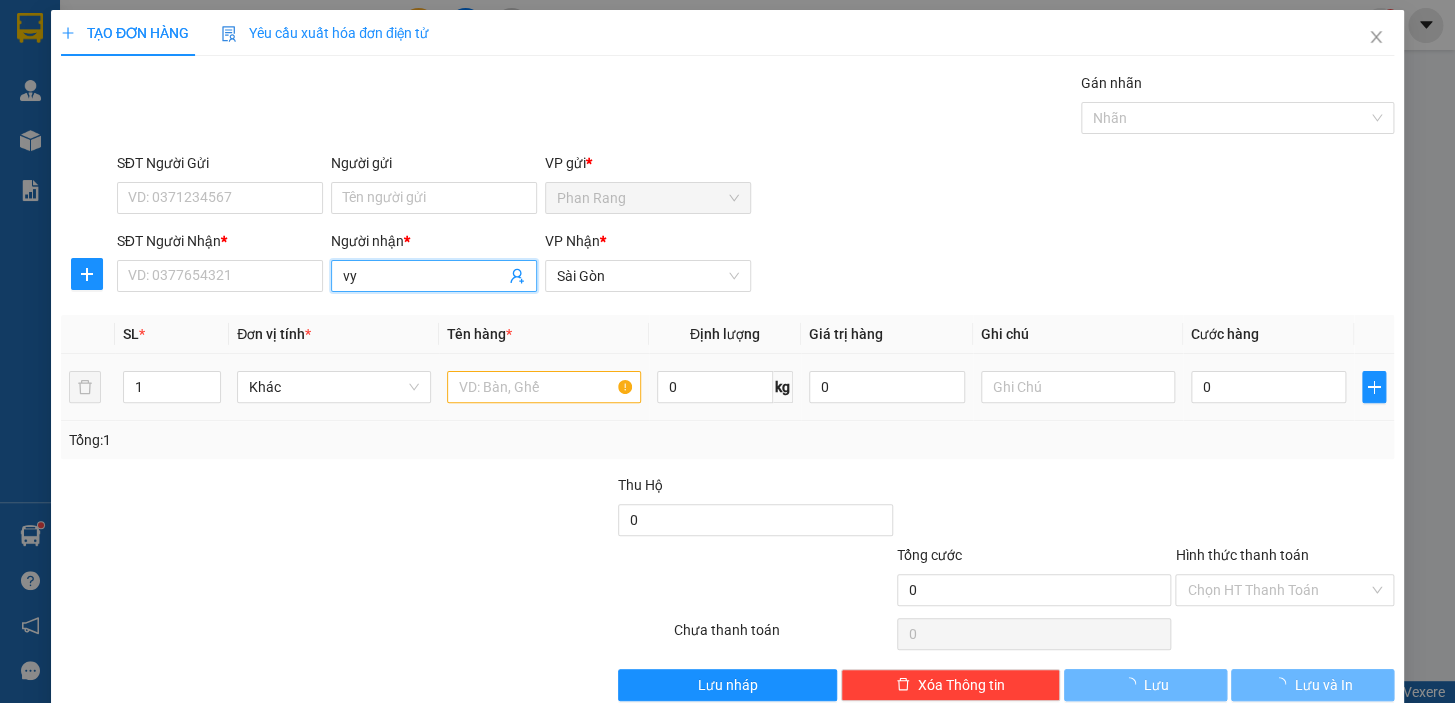 type on "vy" 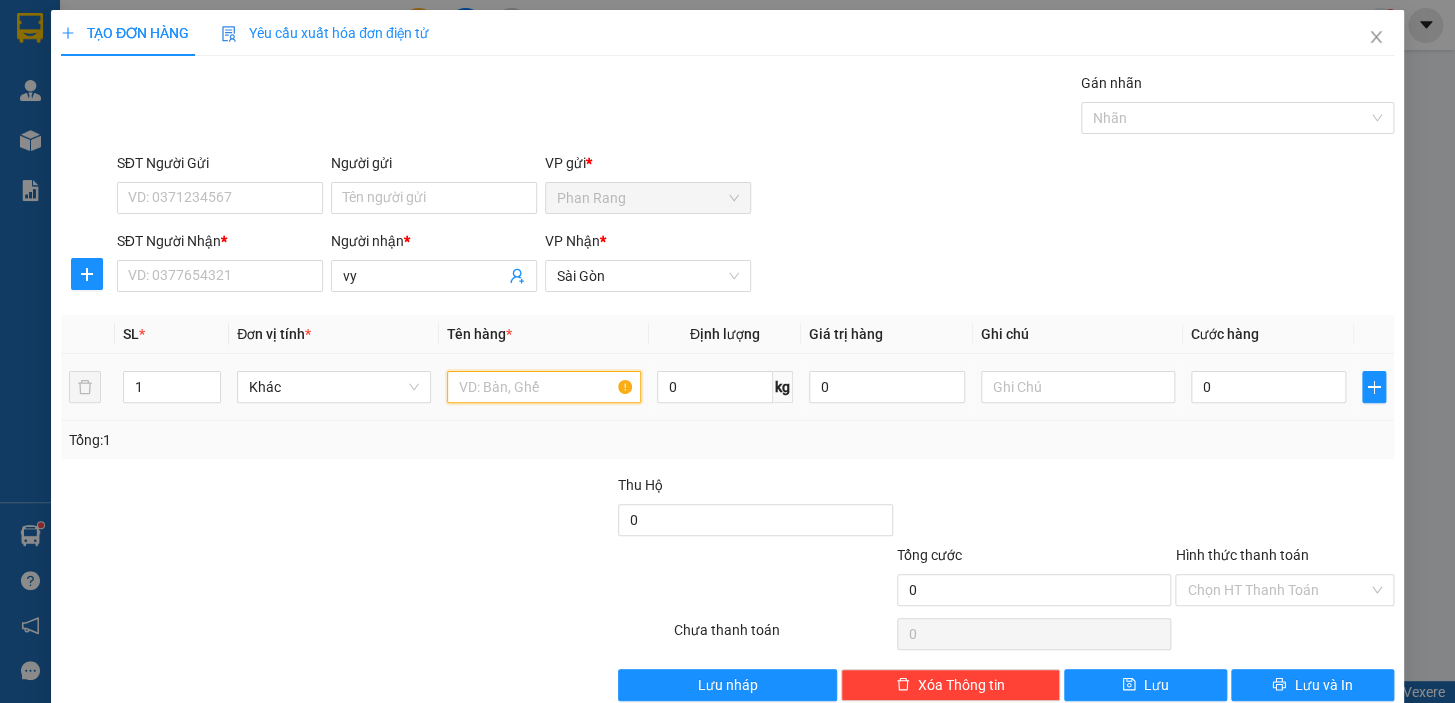 click at bounding box center (544, 387) 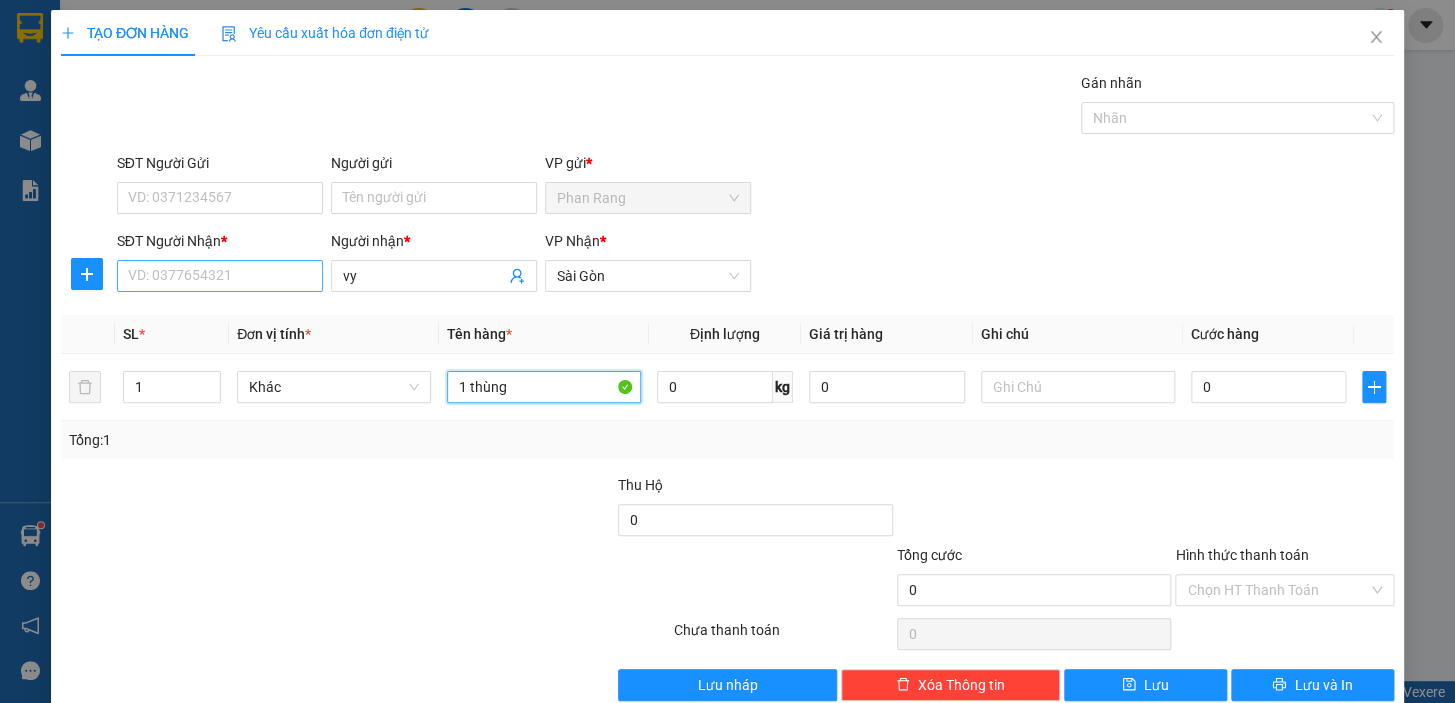 type on "1 thùng" 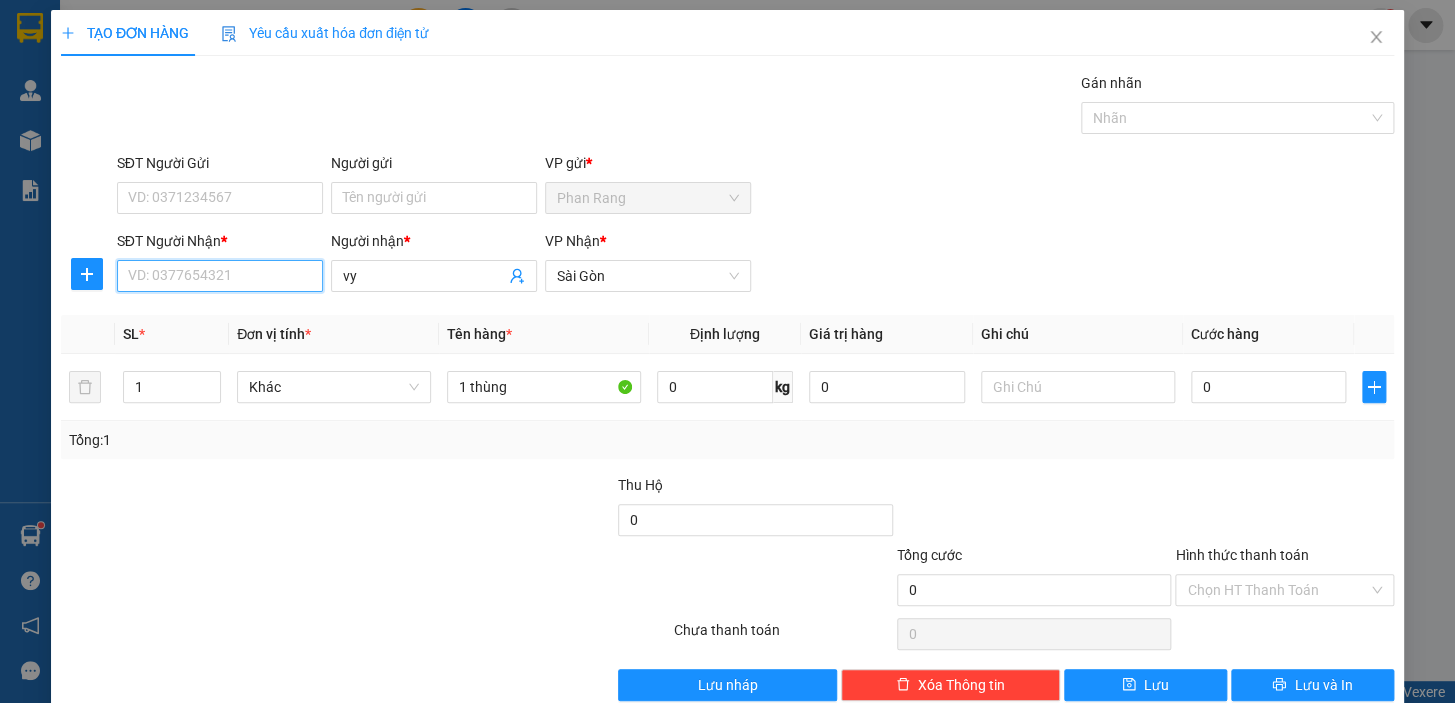 click on "SĐT Người Nhận  *" at bounding box center [220, 276] 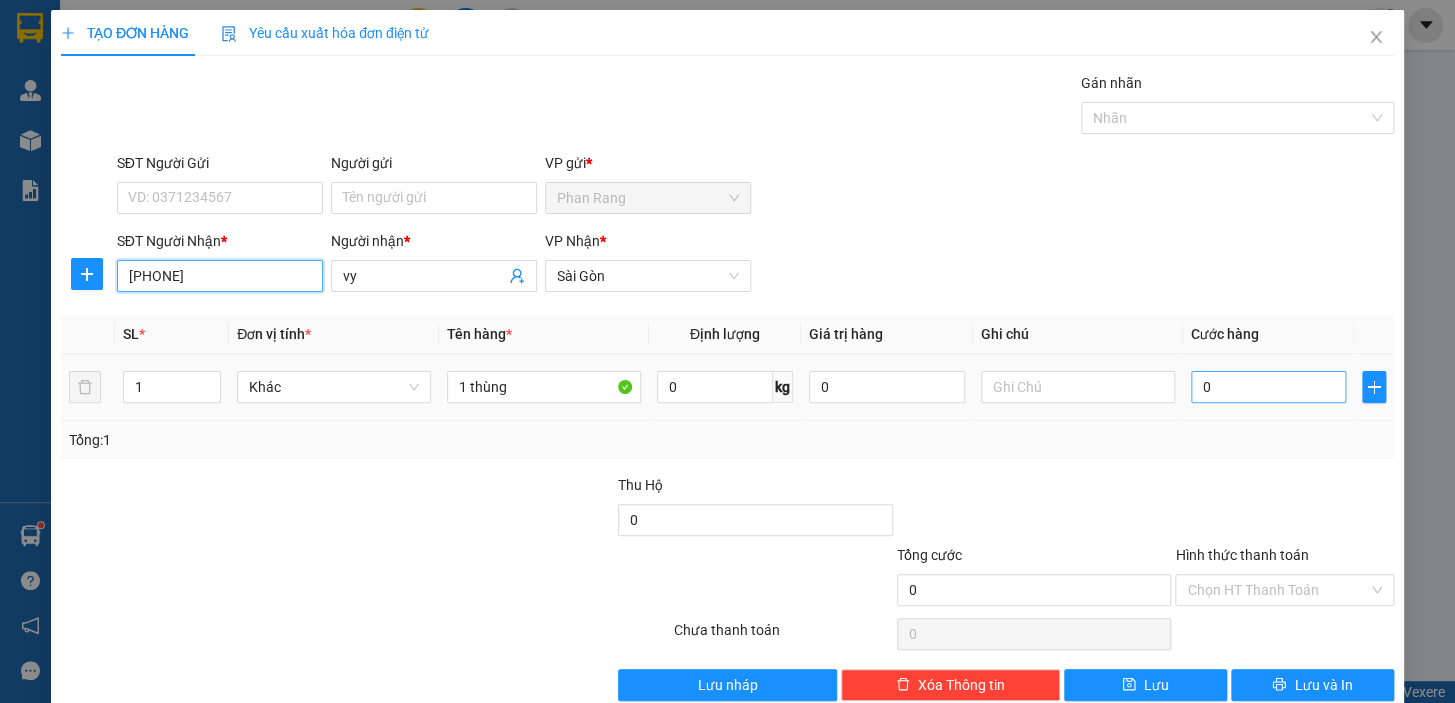 type on "[PHONE]" 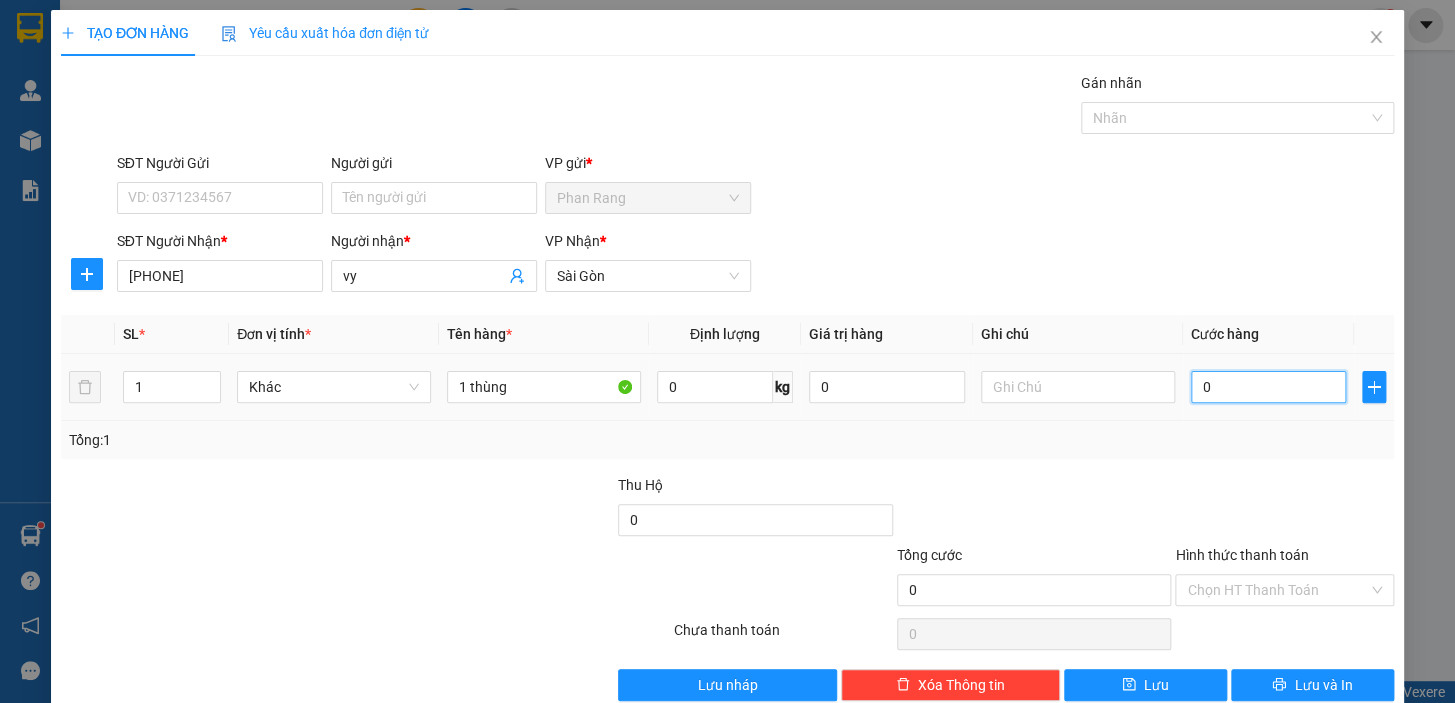 click on "0" at bounding box center [1269, 387] 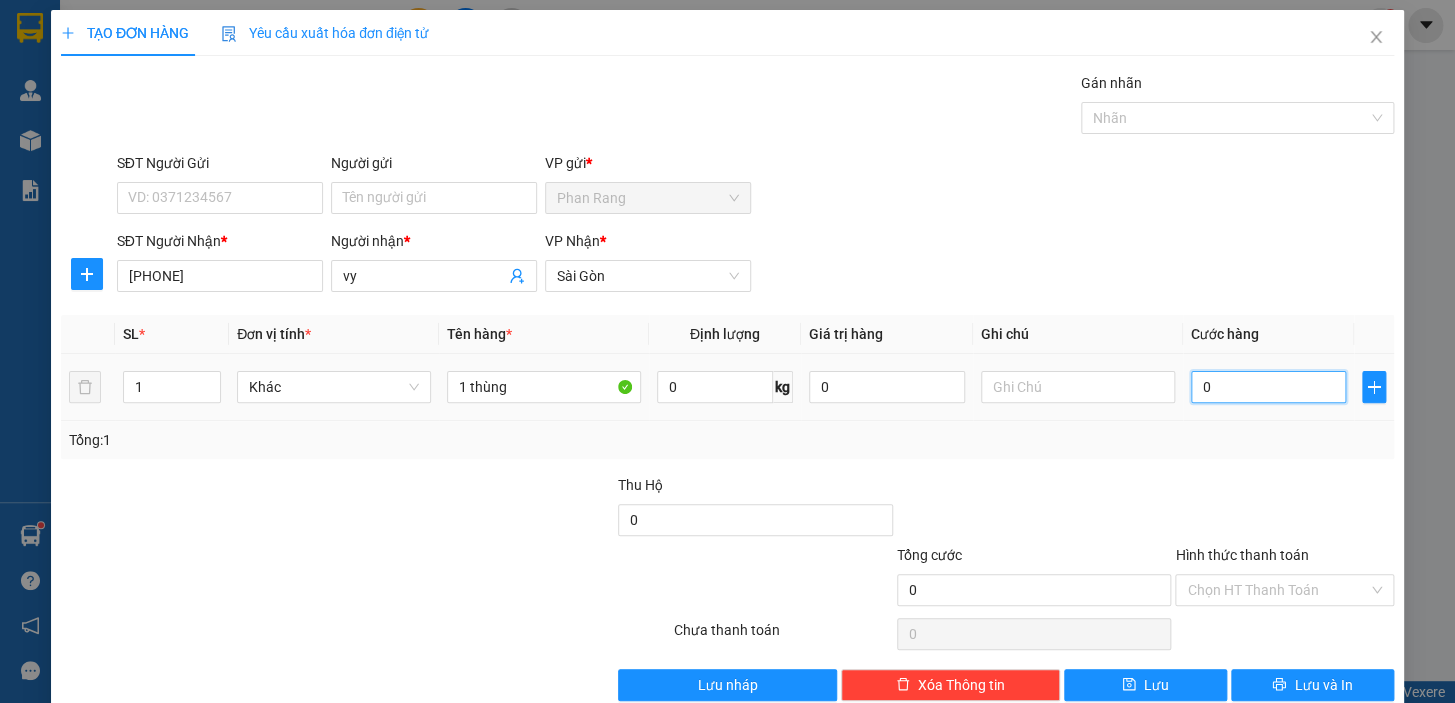 type on "3" 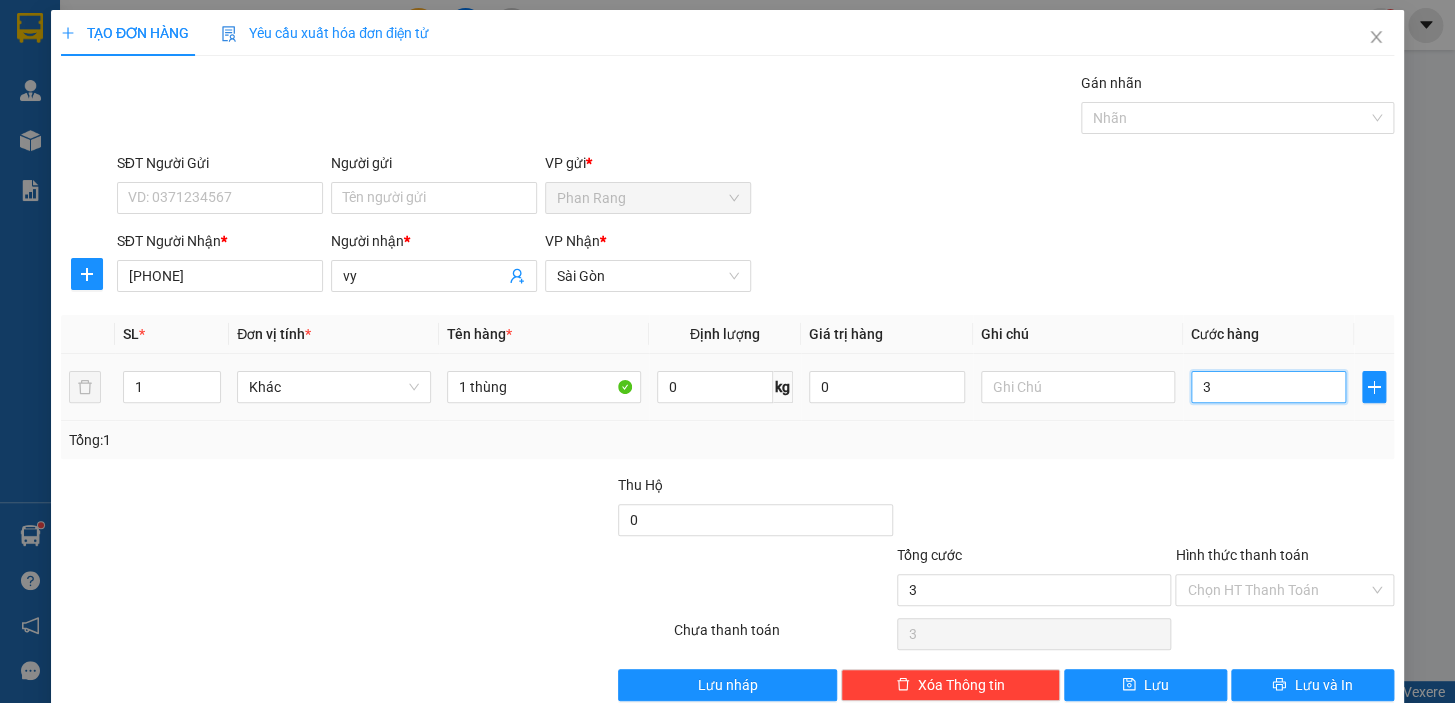 type on "30" 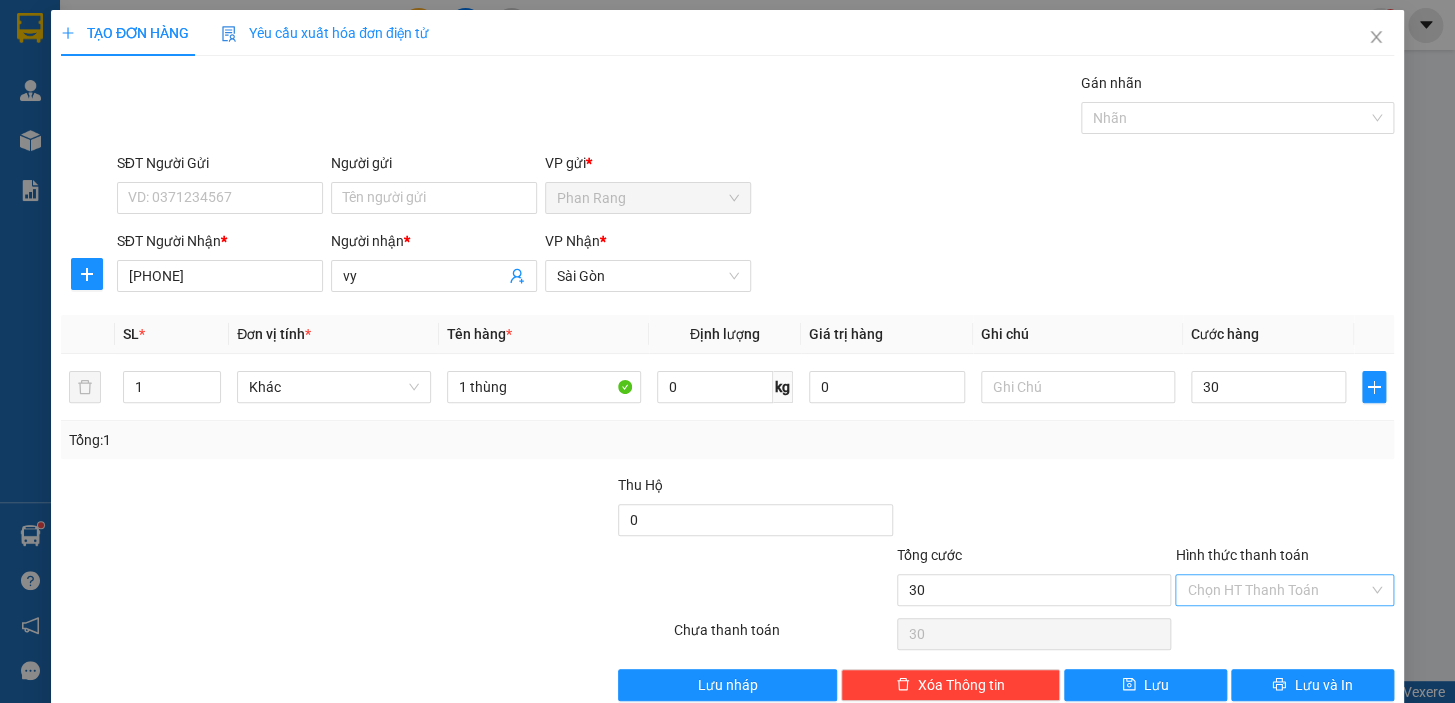 type on "30.000" 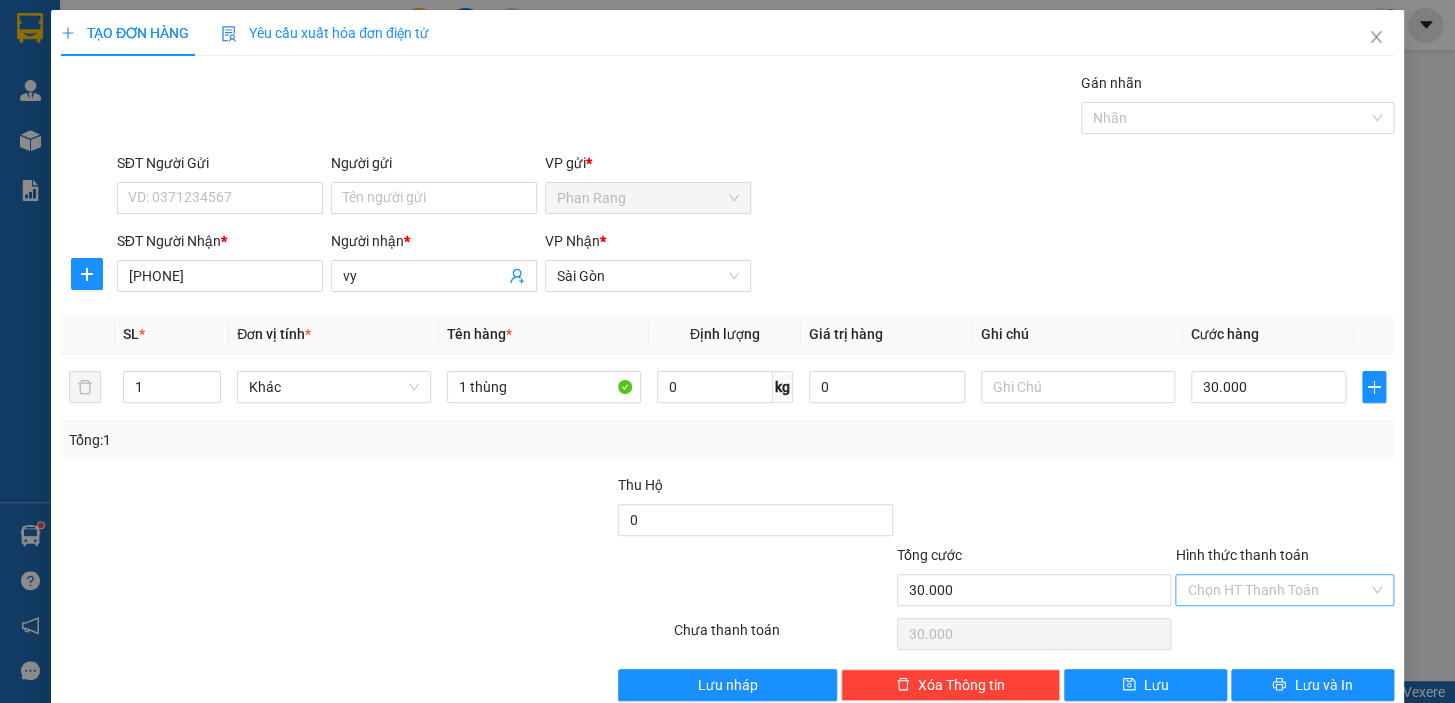 click on "Hình thức thanh toán" at bounding box center (1277, 590) 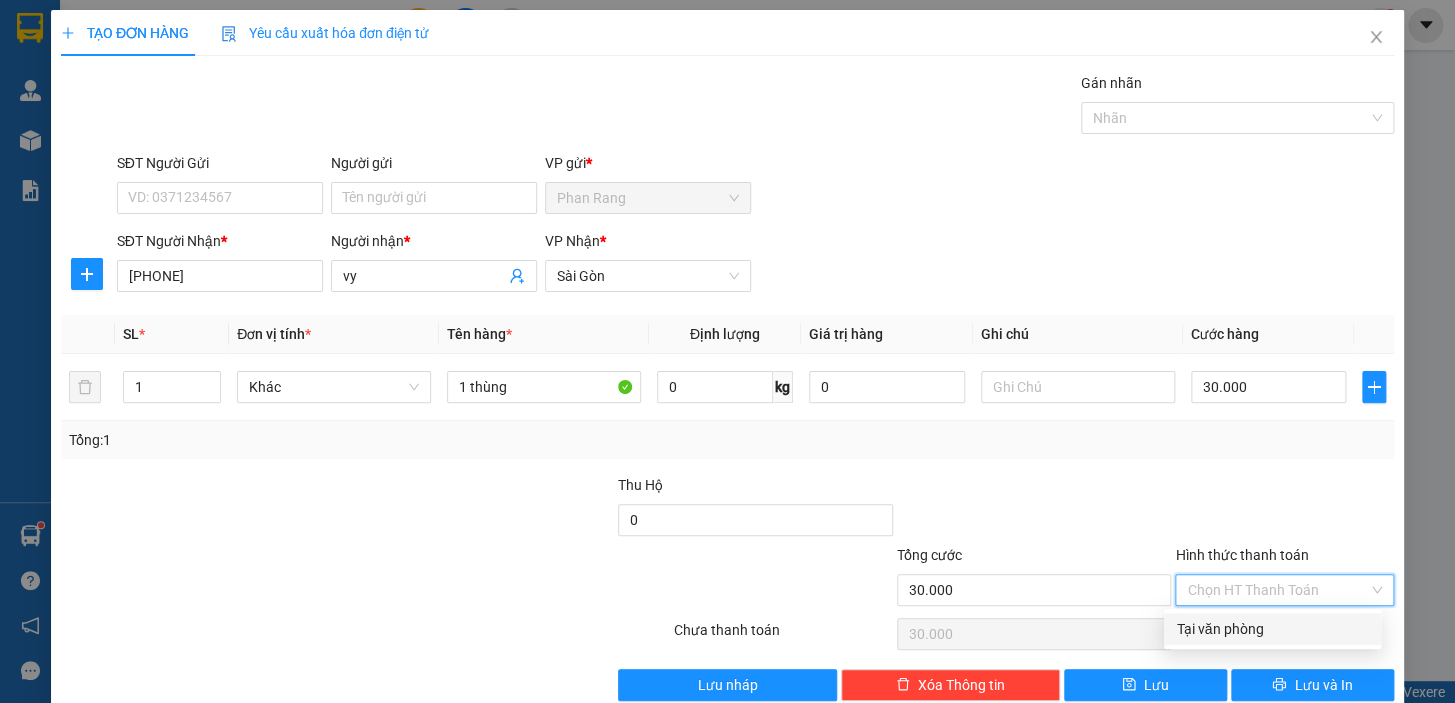 click on "Tại văn phòng" at bounding box center (1272, 629) 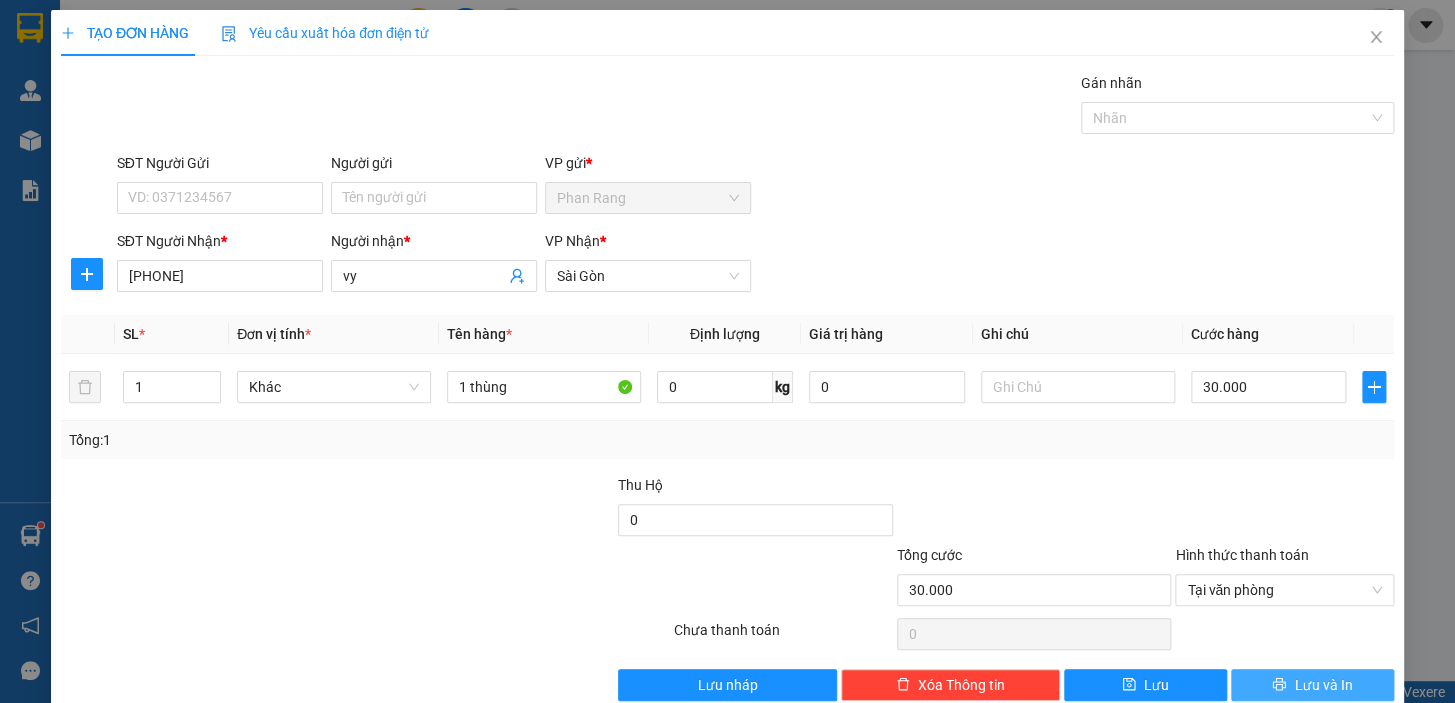 click on "Lưu và In" at bounding box center (1312, 685) 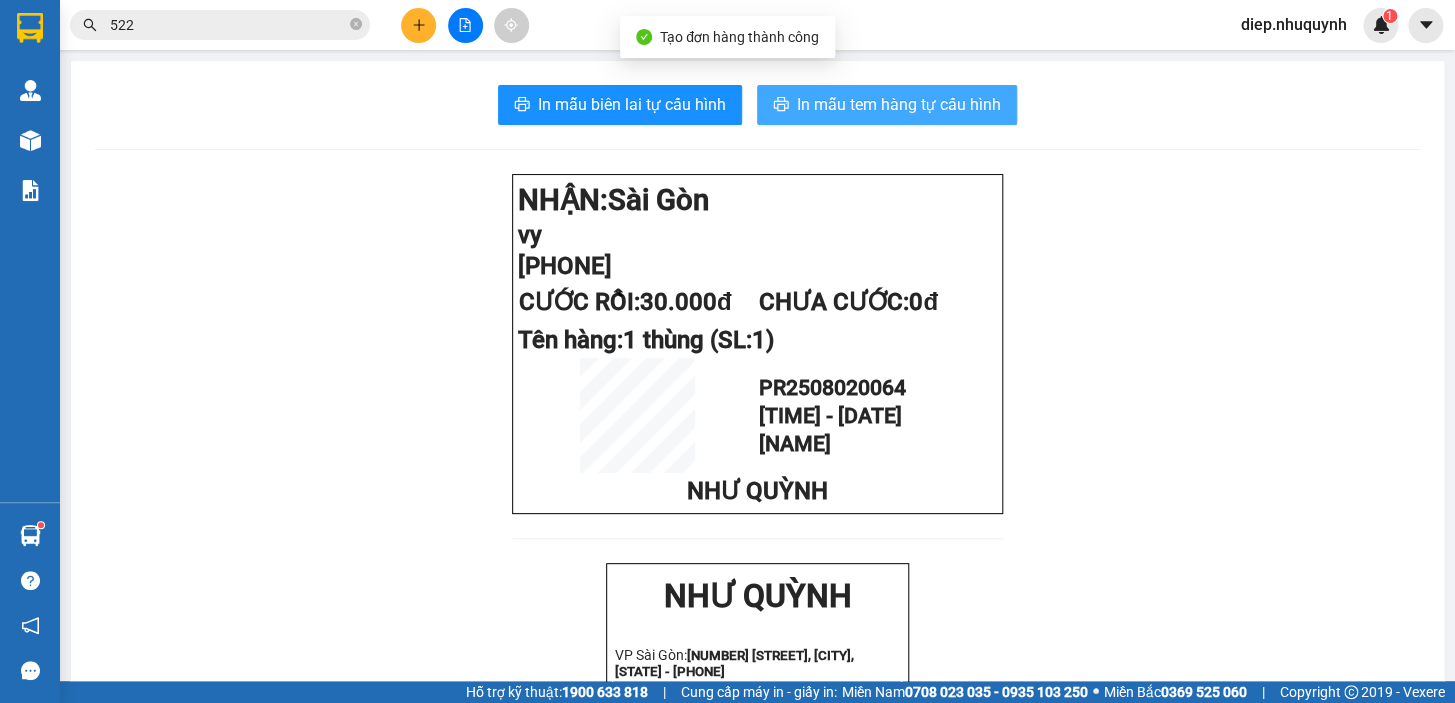 click on "In mẫu tem hàng tự cấu hình" at bounding box center (899, 104) 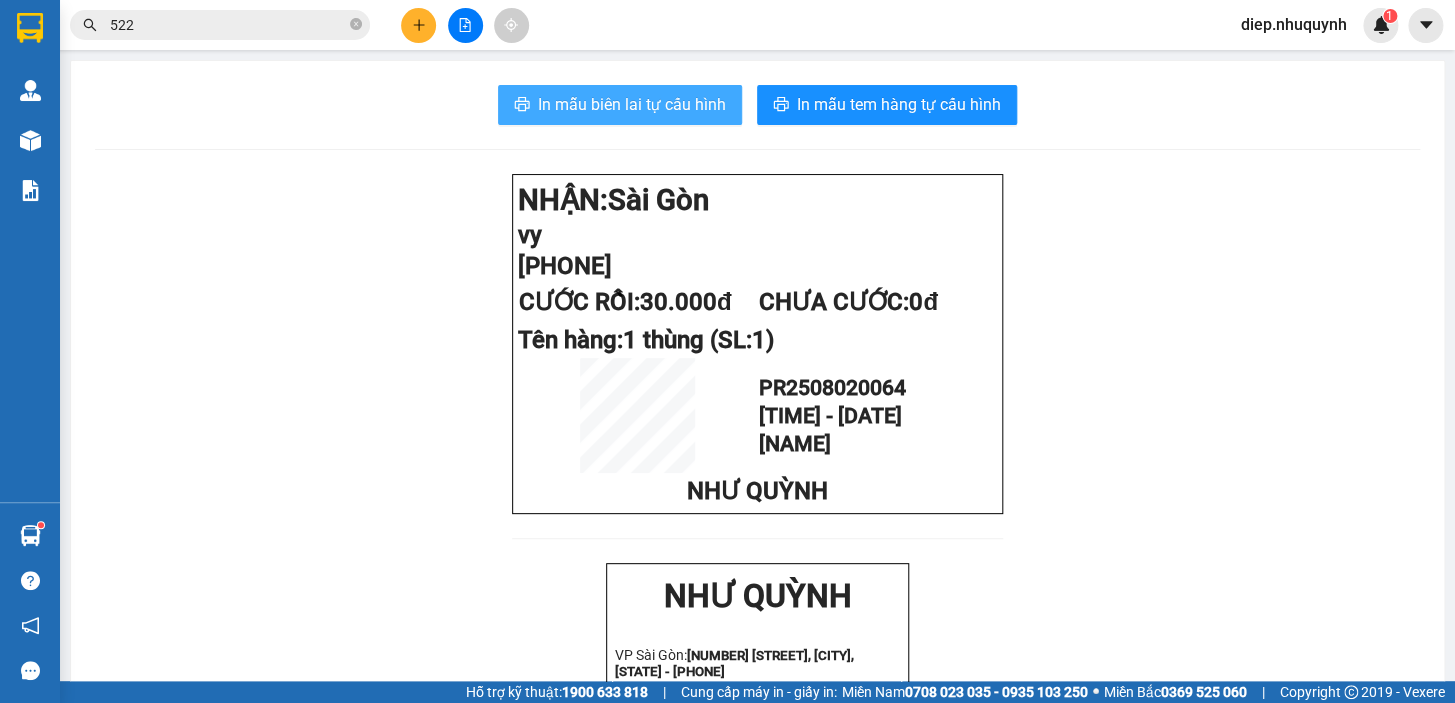 click on "In mẫu biên lai tự cấu hình" at bounding box center [632, 104] 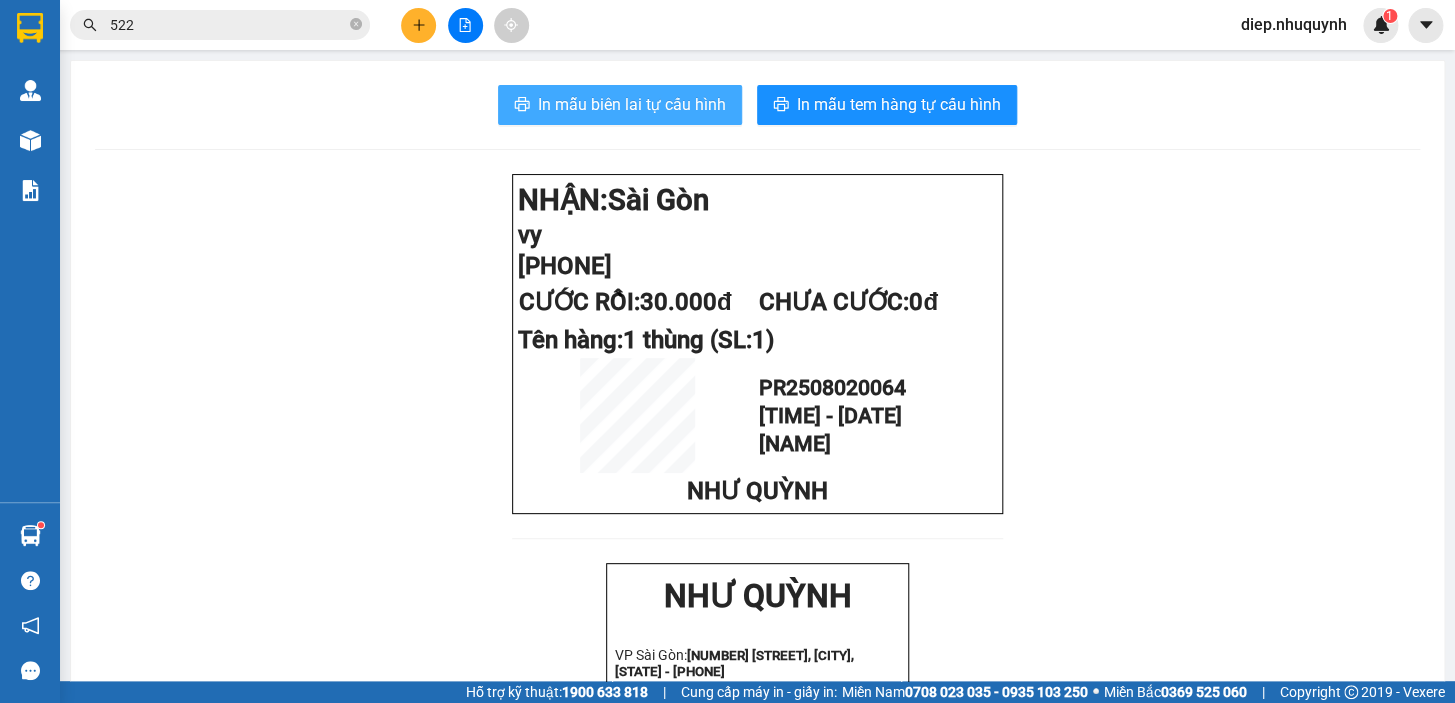 scroll, scrollTop: 0, scrollLeft: 0, axis: both 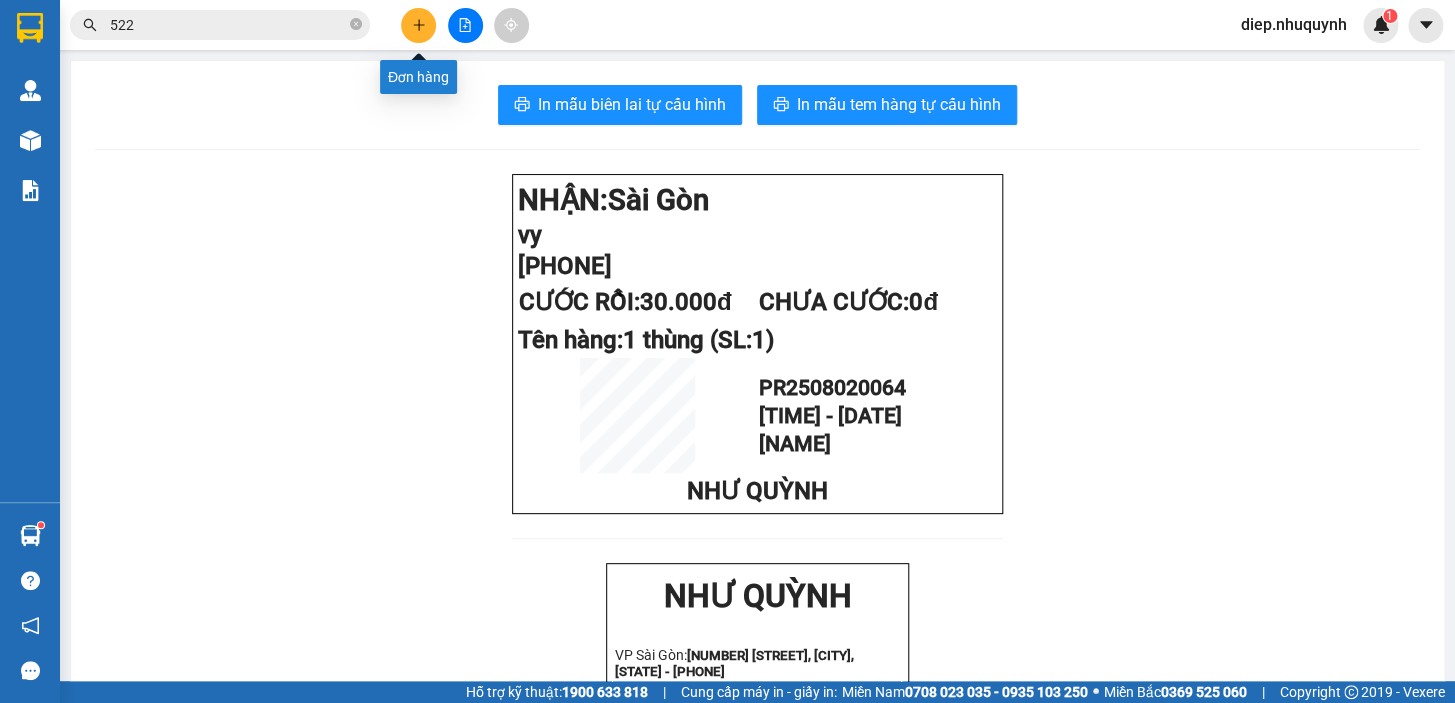 click 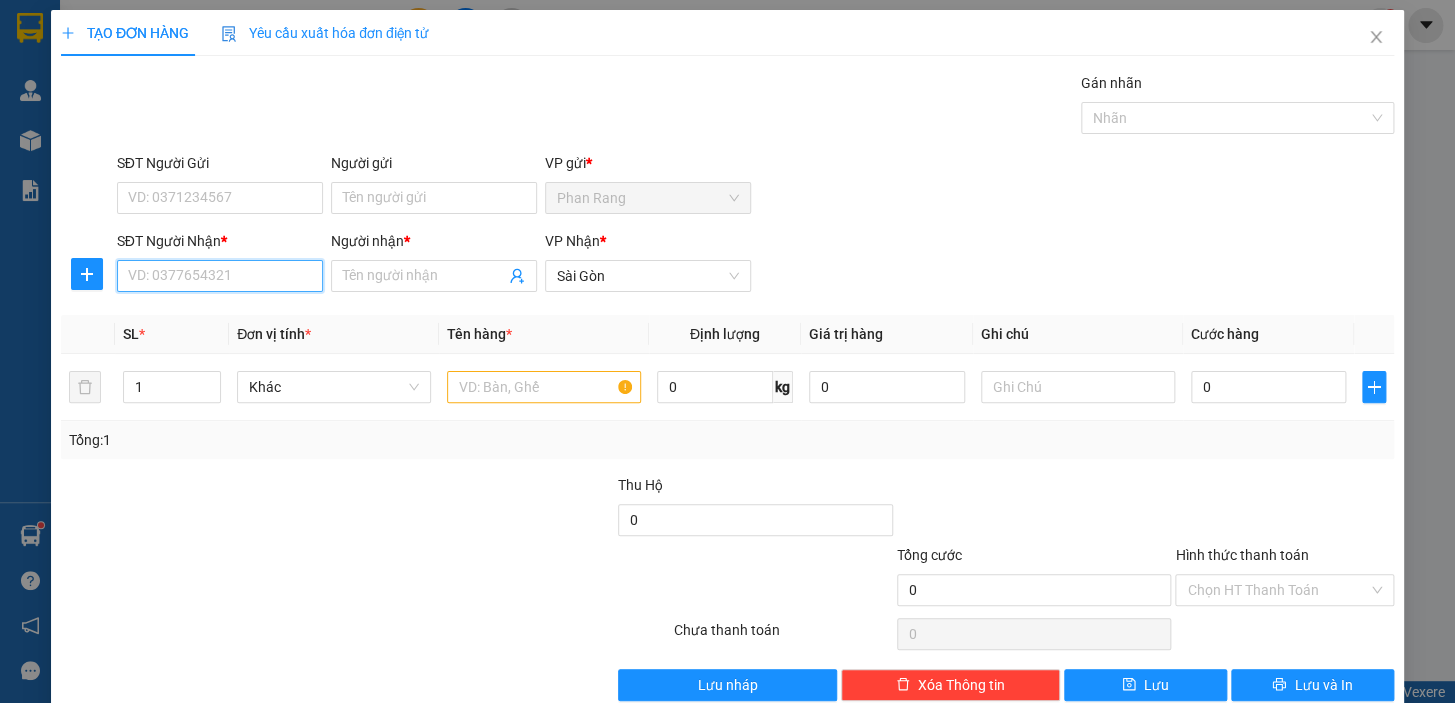 click on "SĐT Người Nhận  *" at bounding box center (220, 276) 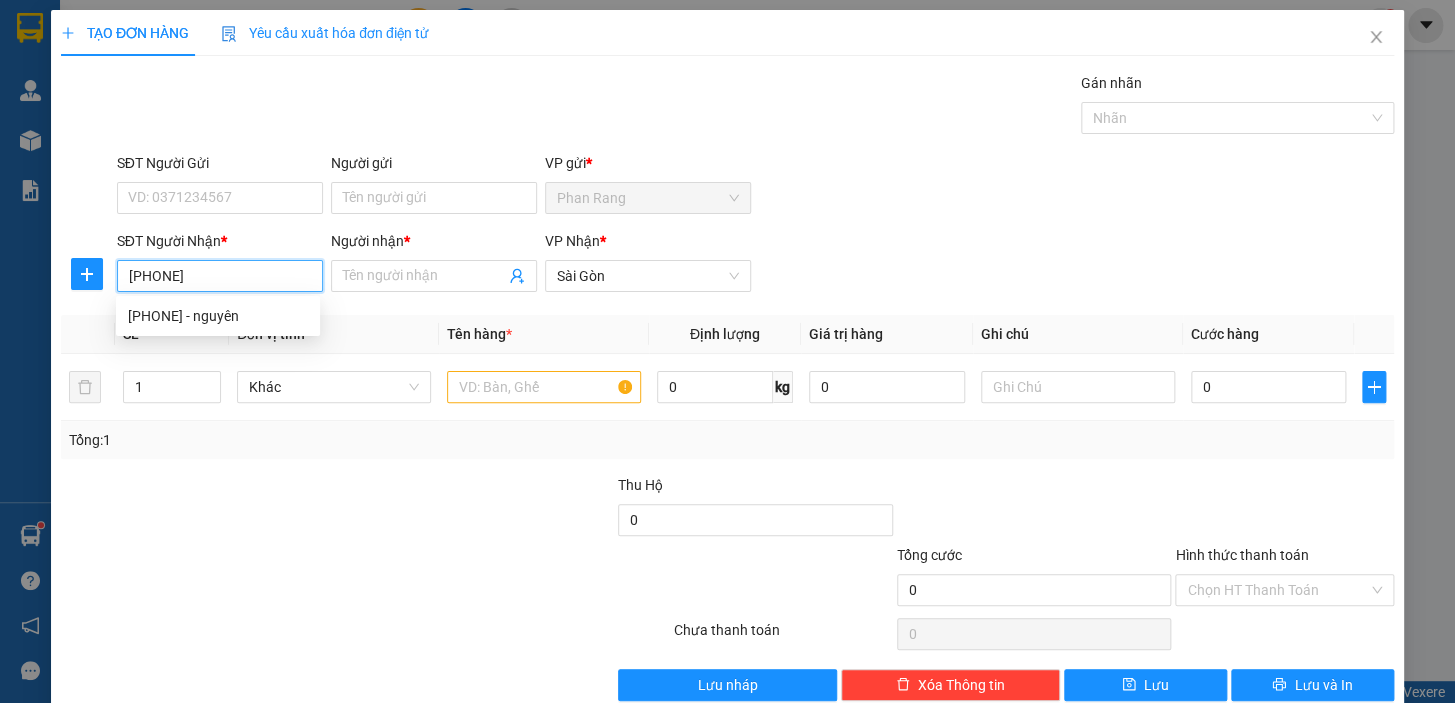 type on "0911440260" 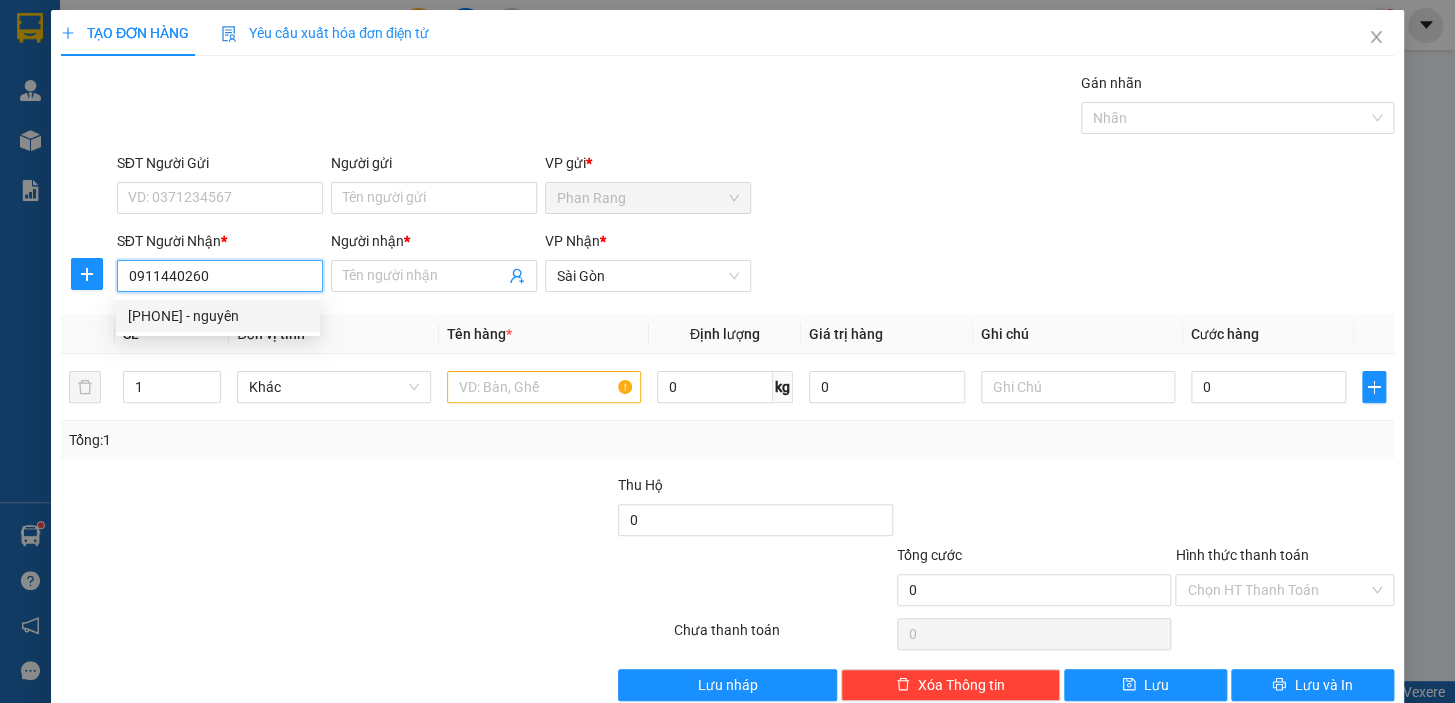 click on "[PHONE] - nguyên" at bounding box center (218, 316) 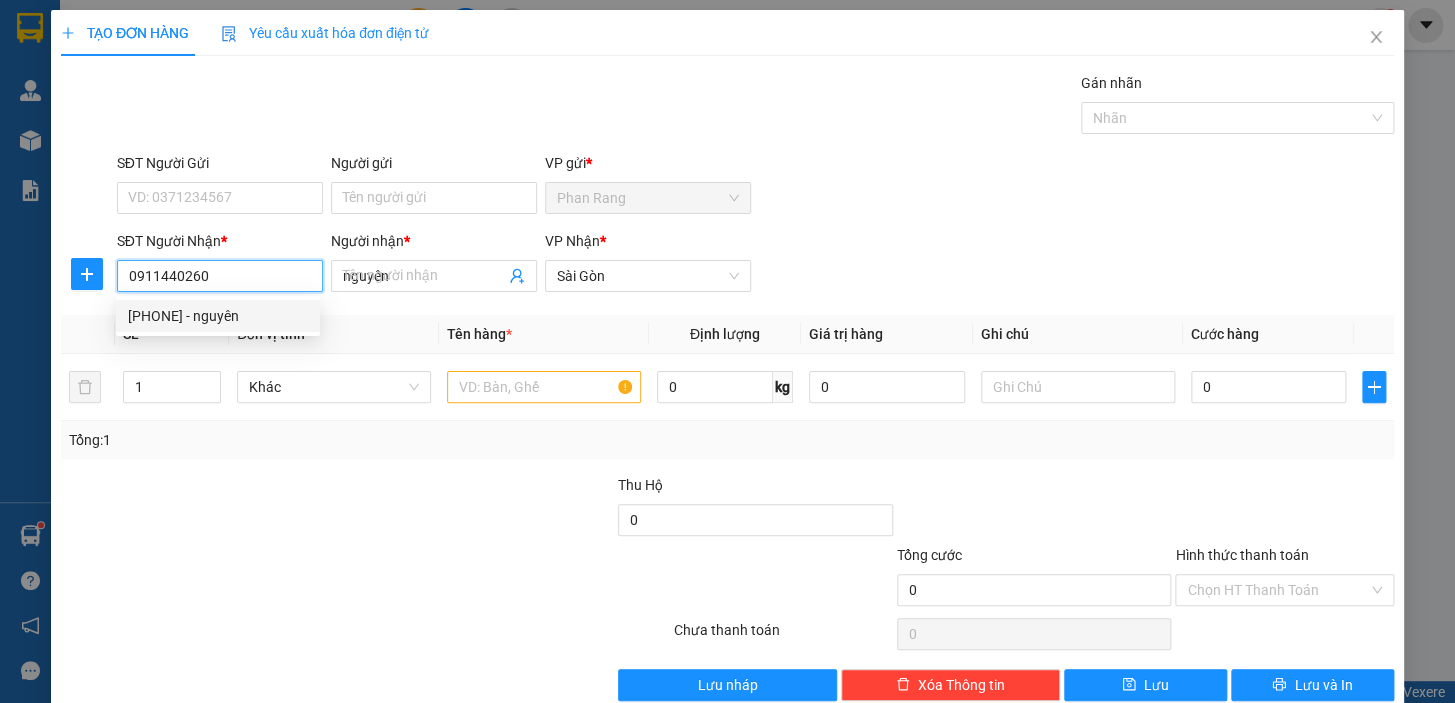 type on "80.000" 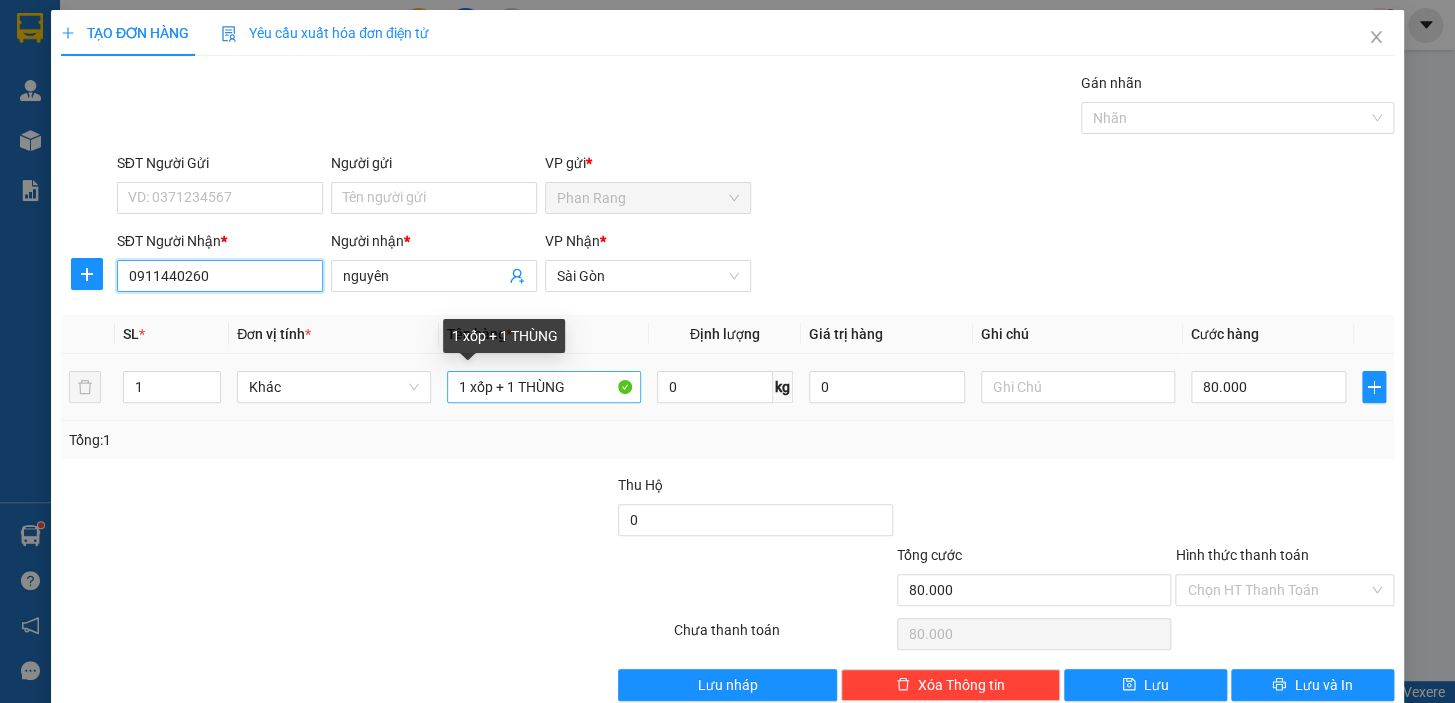 type on "0911440260" 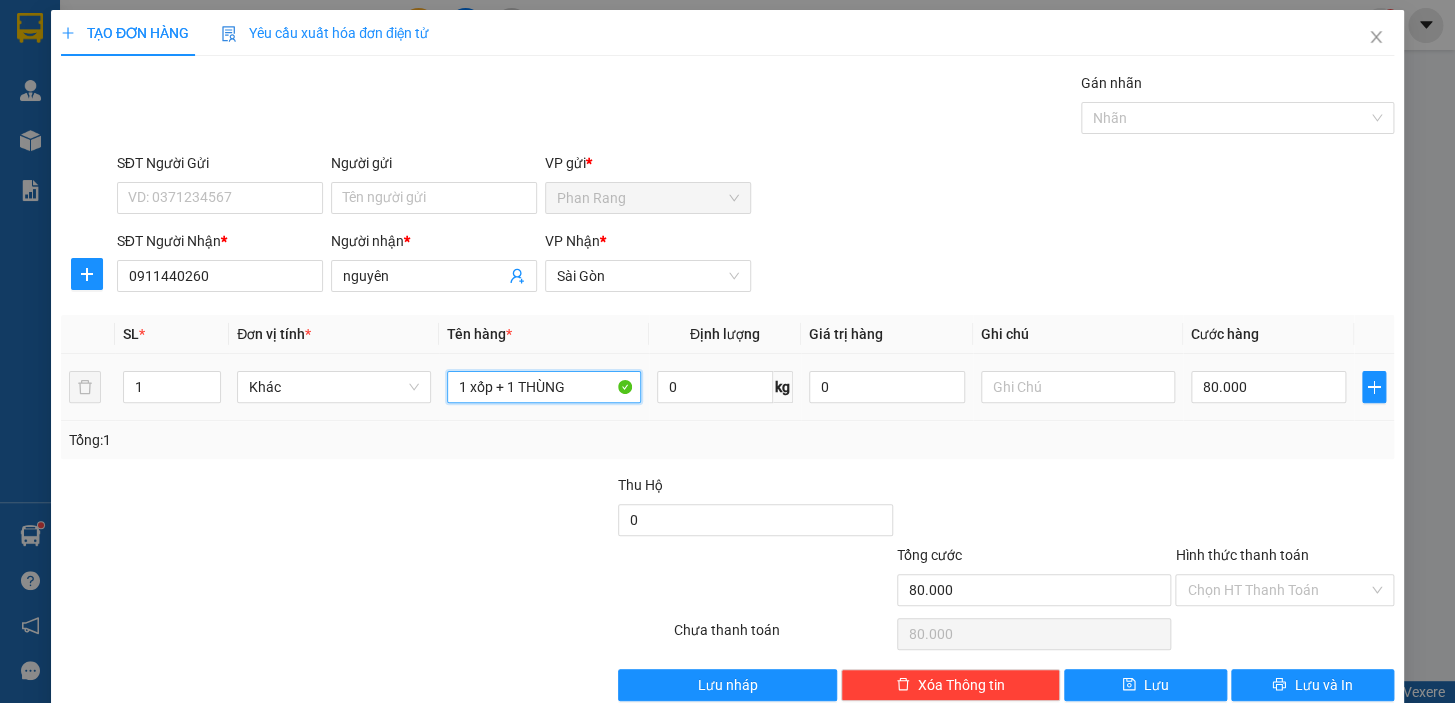 drag, startPoint x: 494, startPoint y: 390, endPoint x: 605, endPoint y: 405, distance: 112.00893 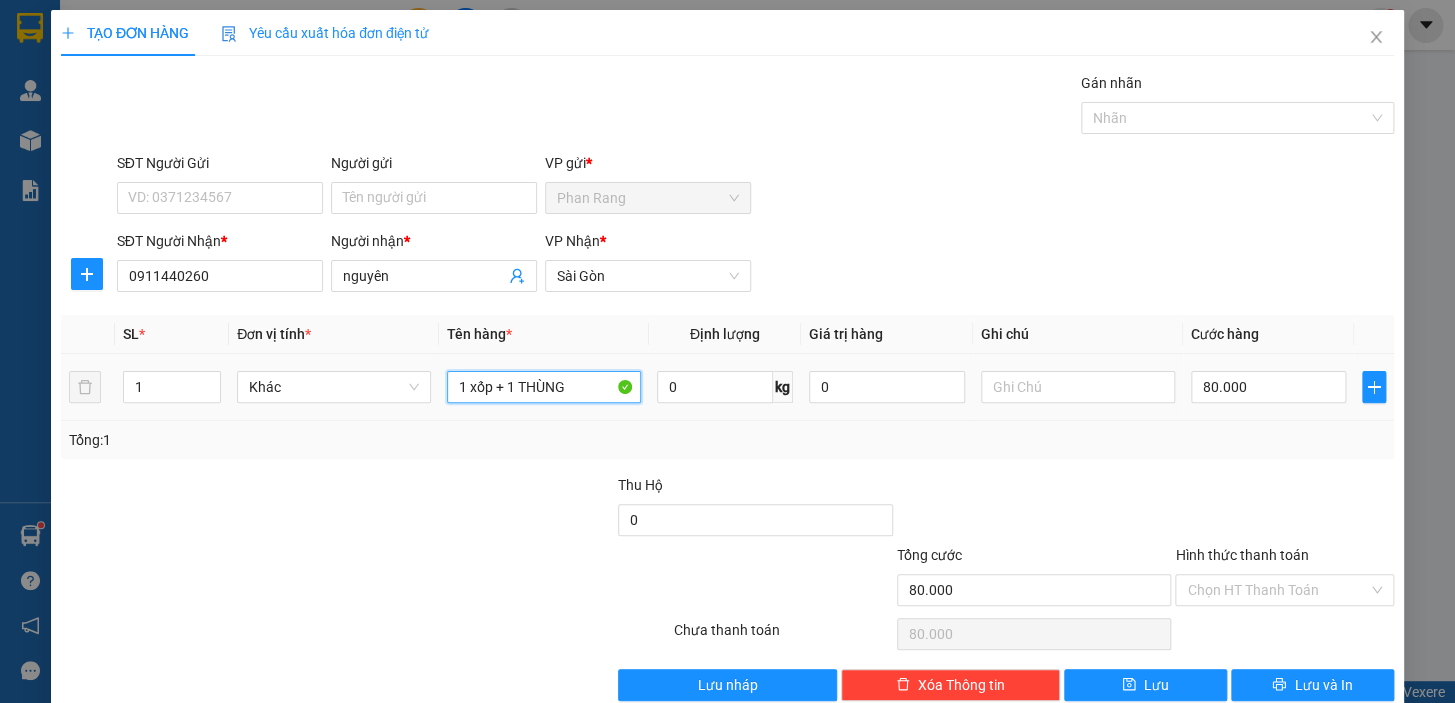 click on "1 xốp + 1 THÙNG" at bounding box center (544, 387) 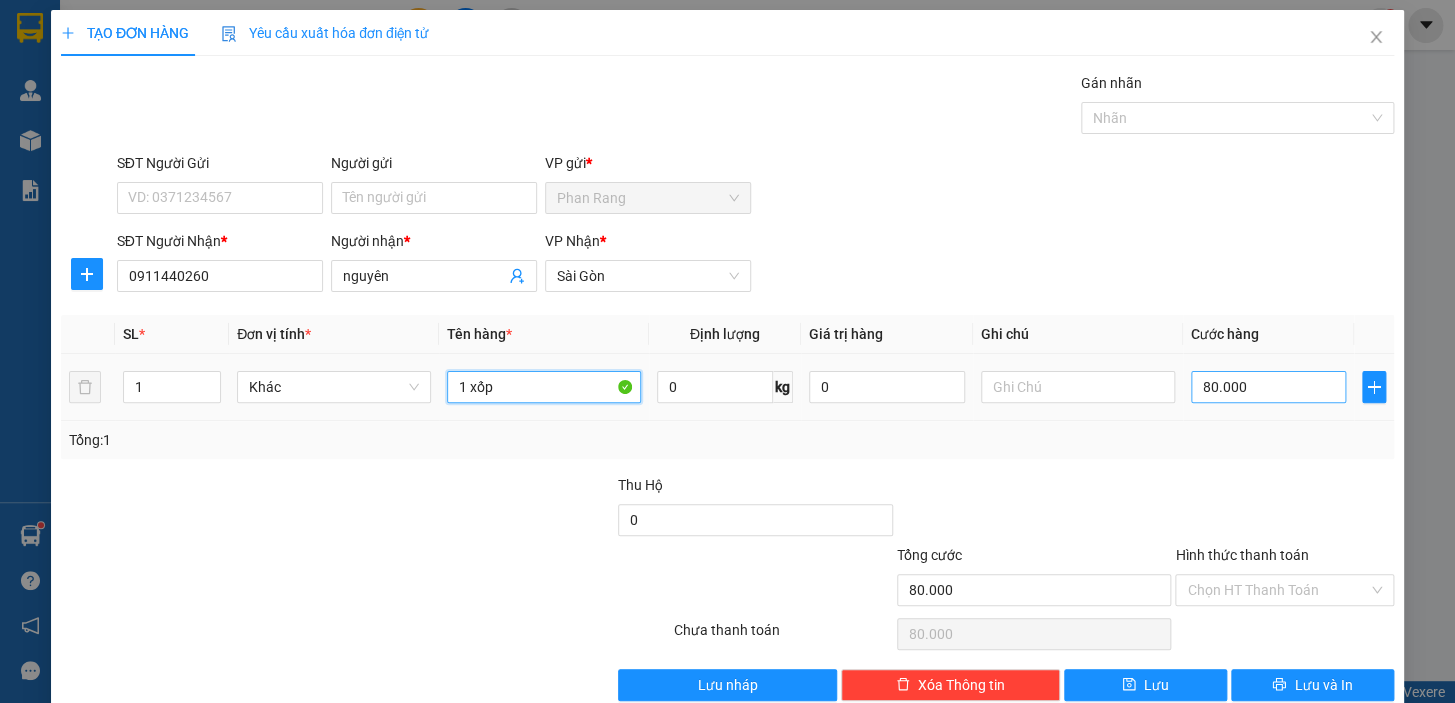 type on "1 xốp" 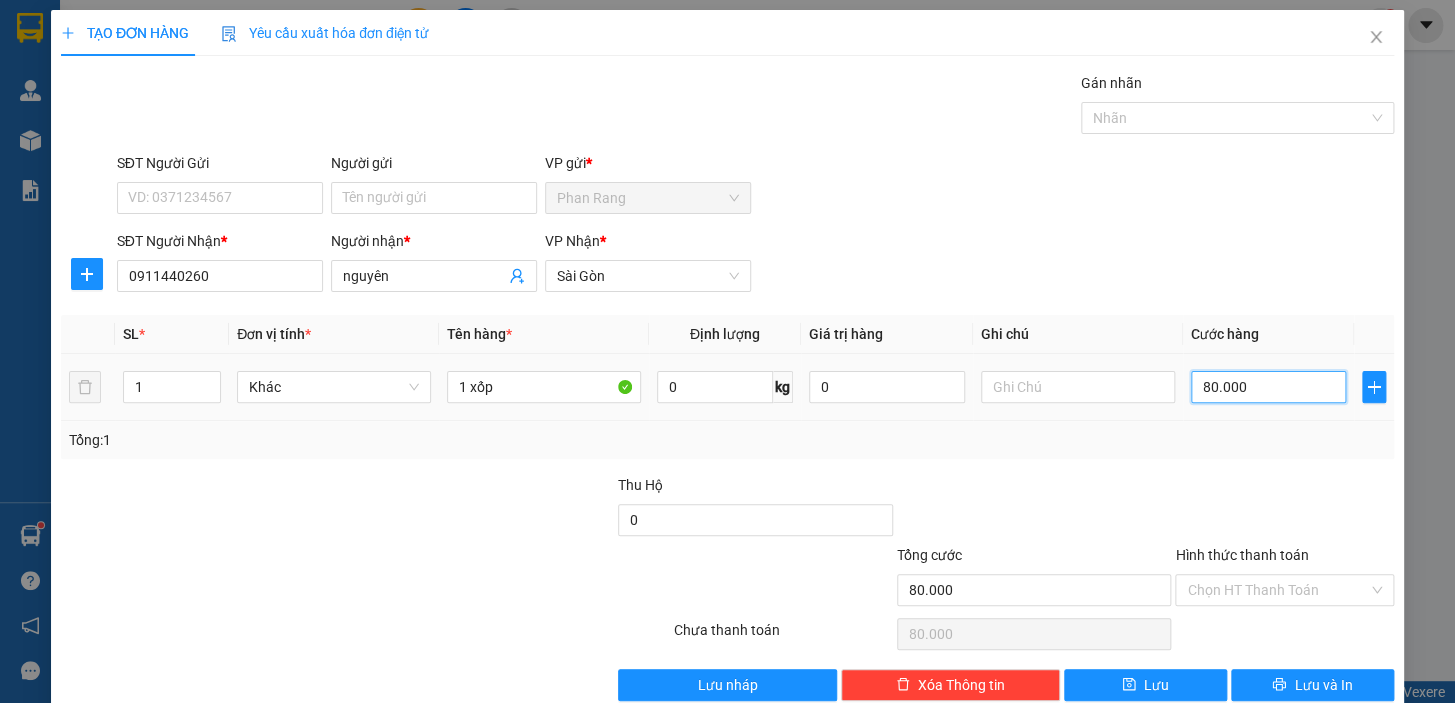 click on "80.000" at bounding box center (1269, 387) 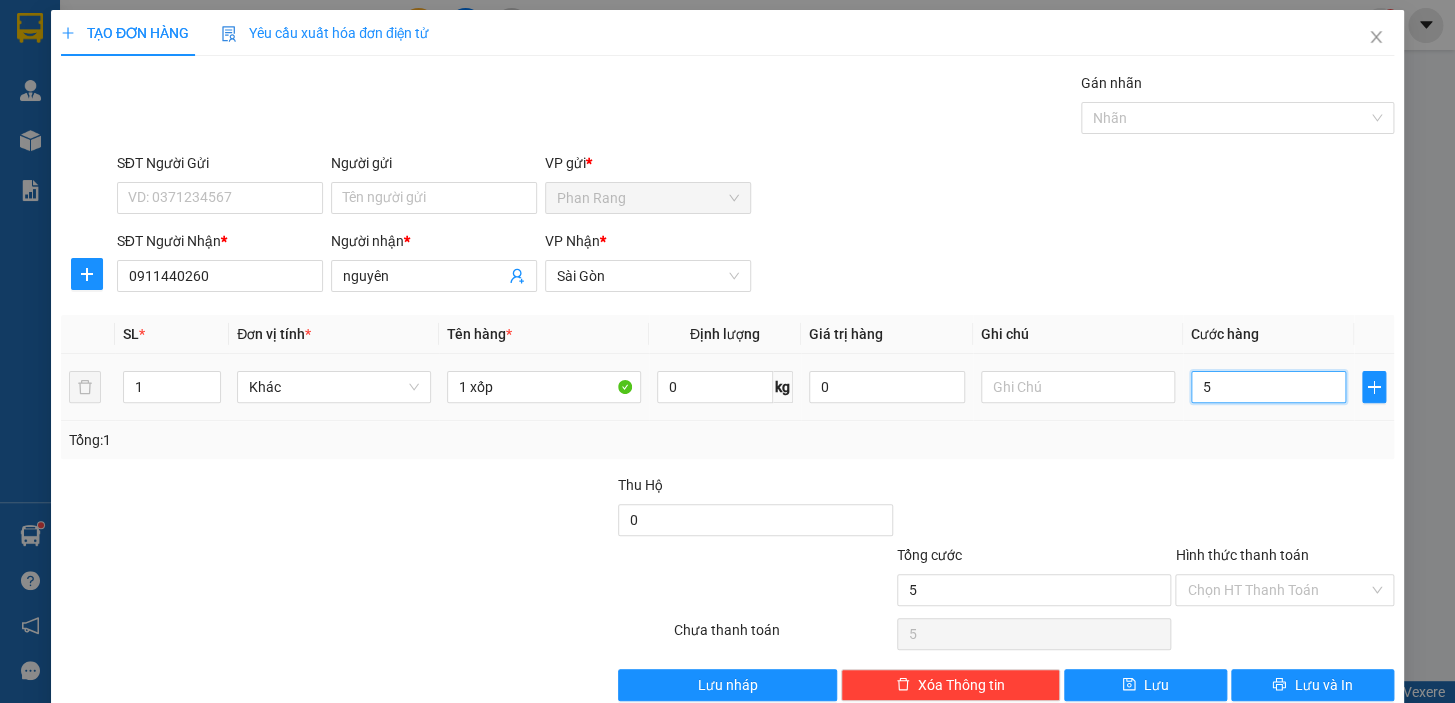 type on "50" 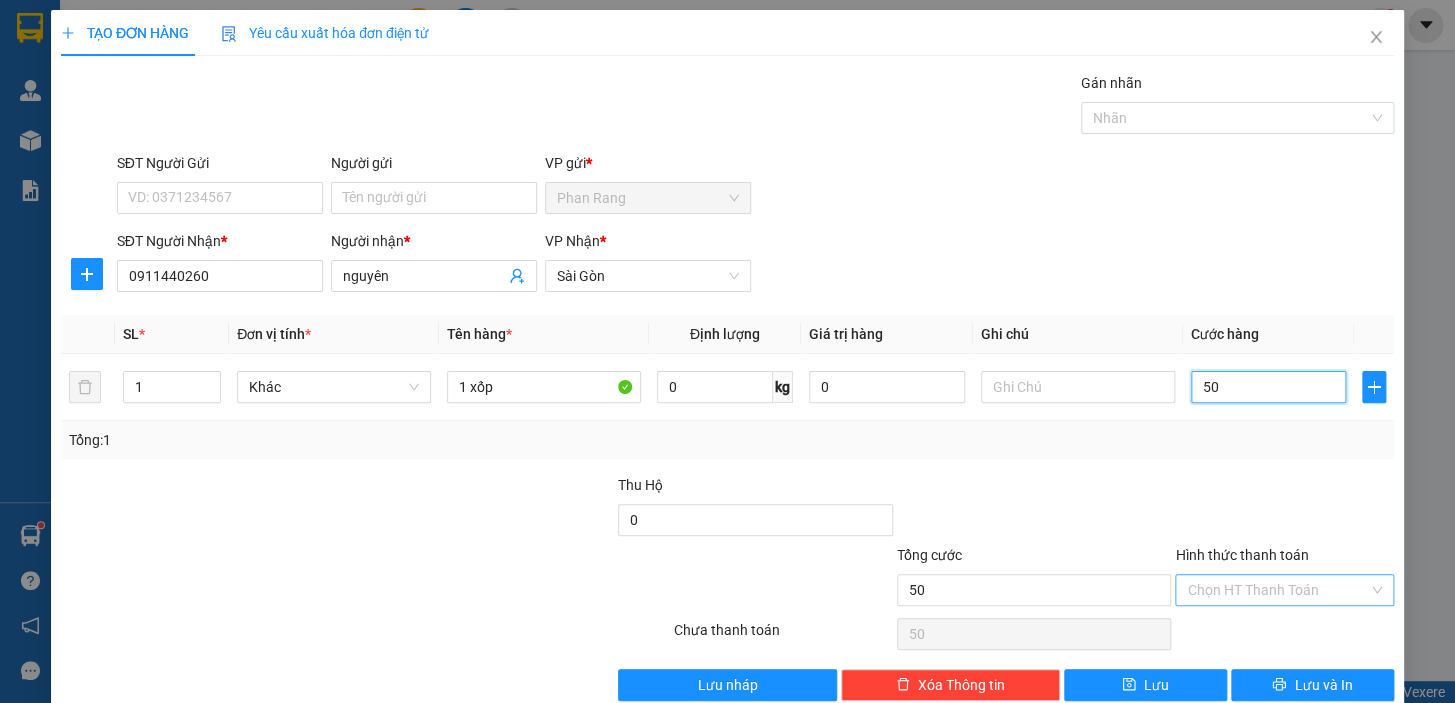 type on "50" 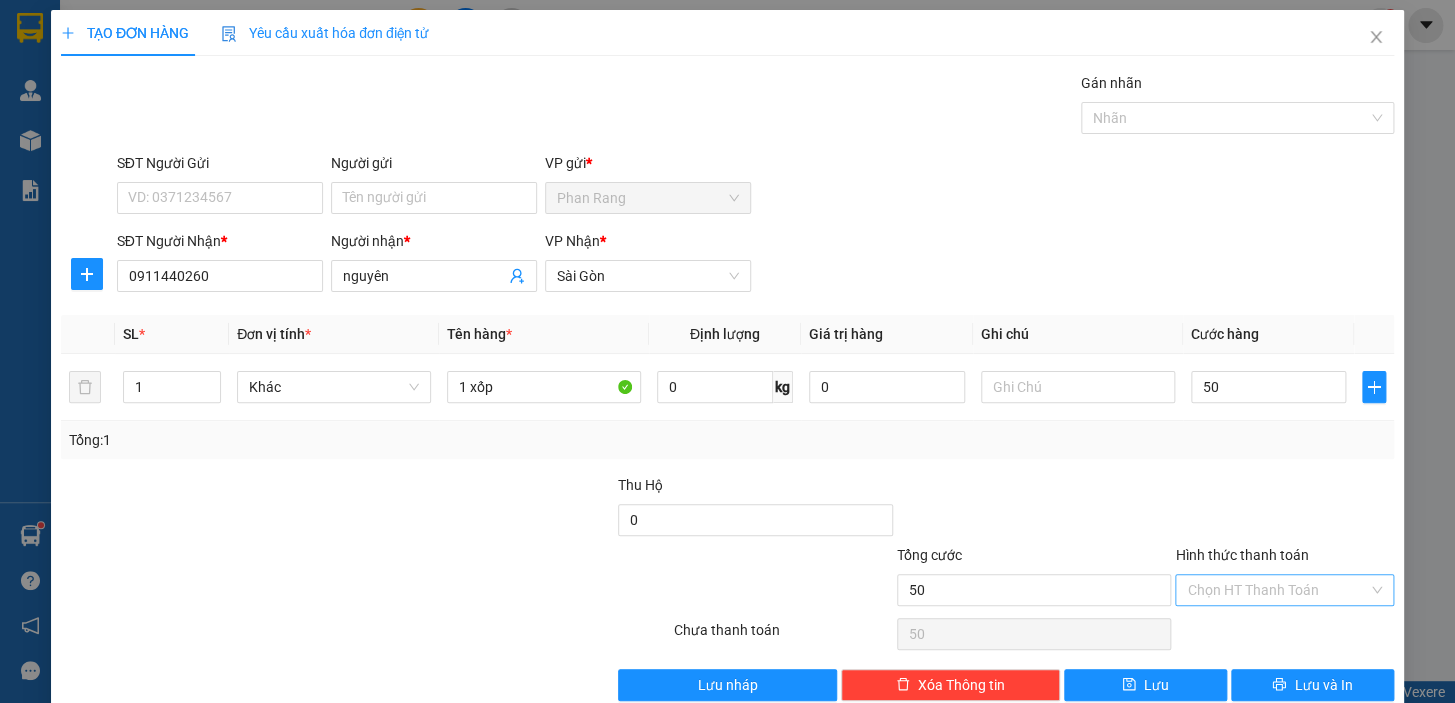 type on "50.000" 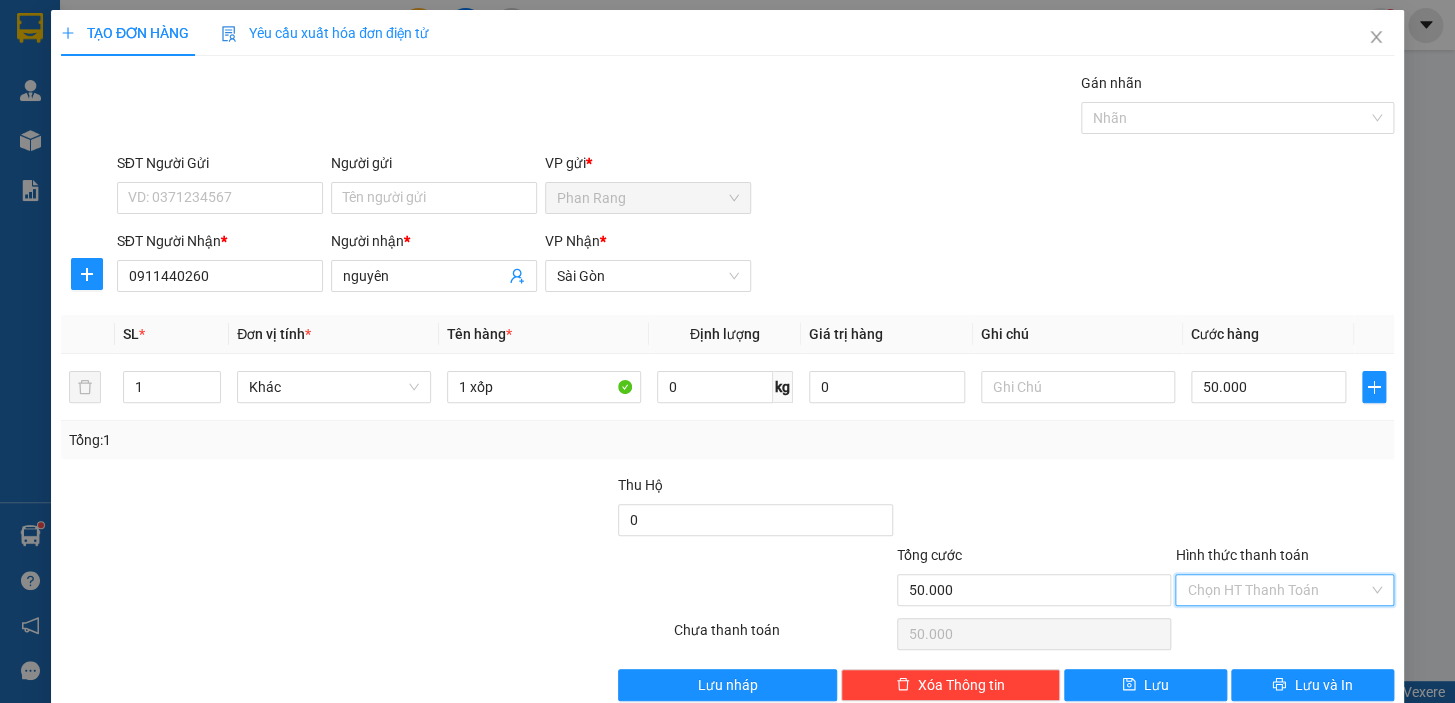 click on "Hình thức thanh toán" at bounding box center (1277, 590) 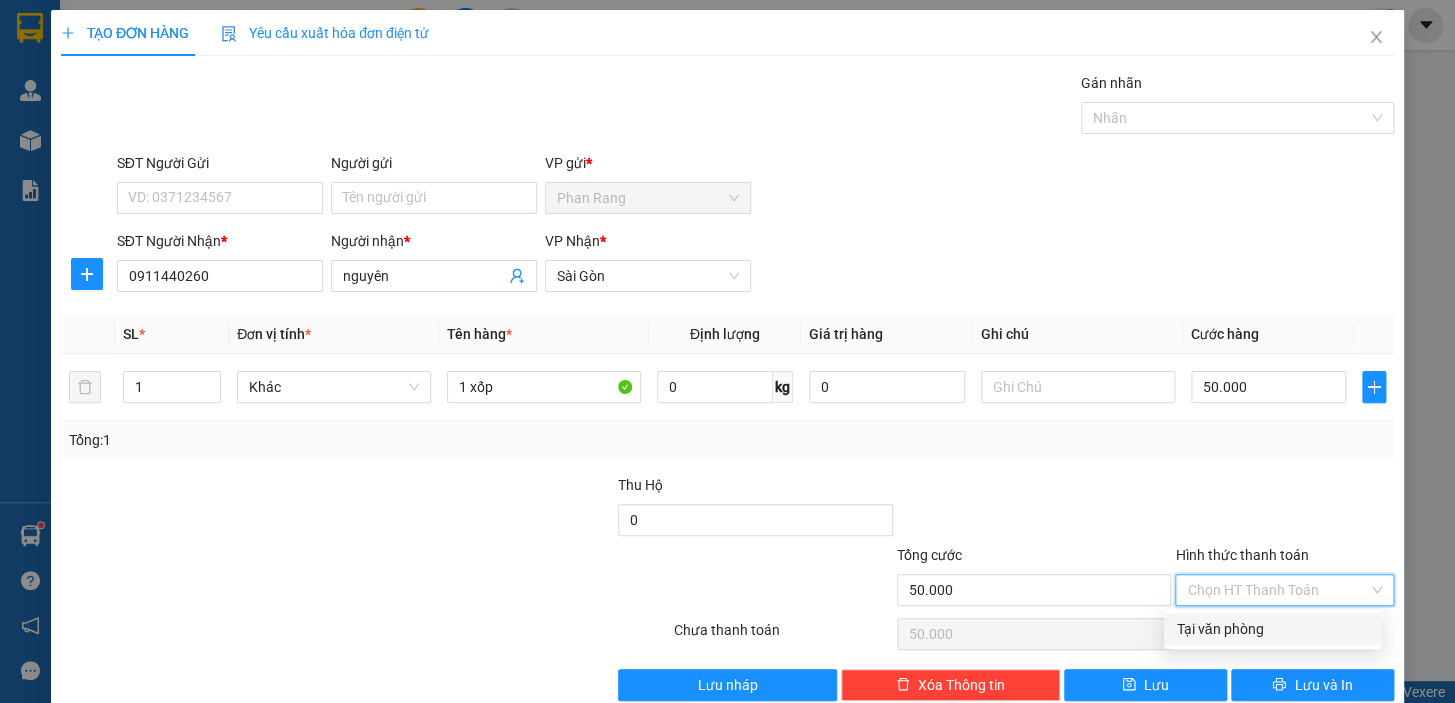 click on "Tại văn phòng" at bounding box center (1272, 629) 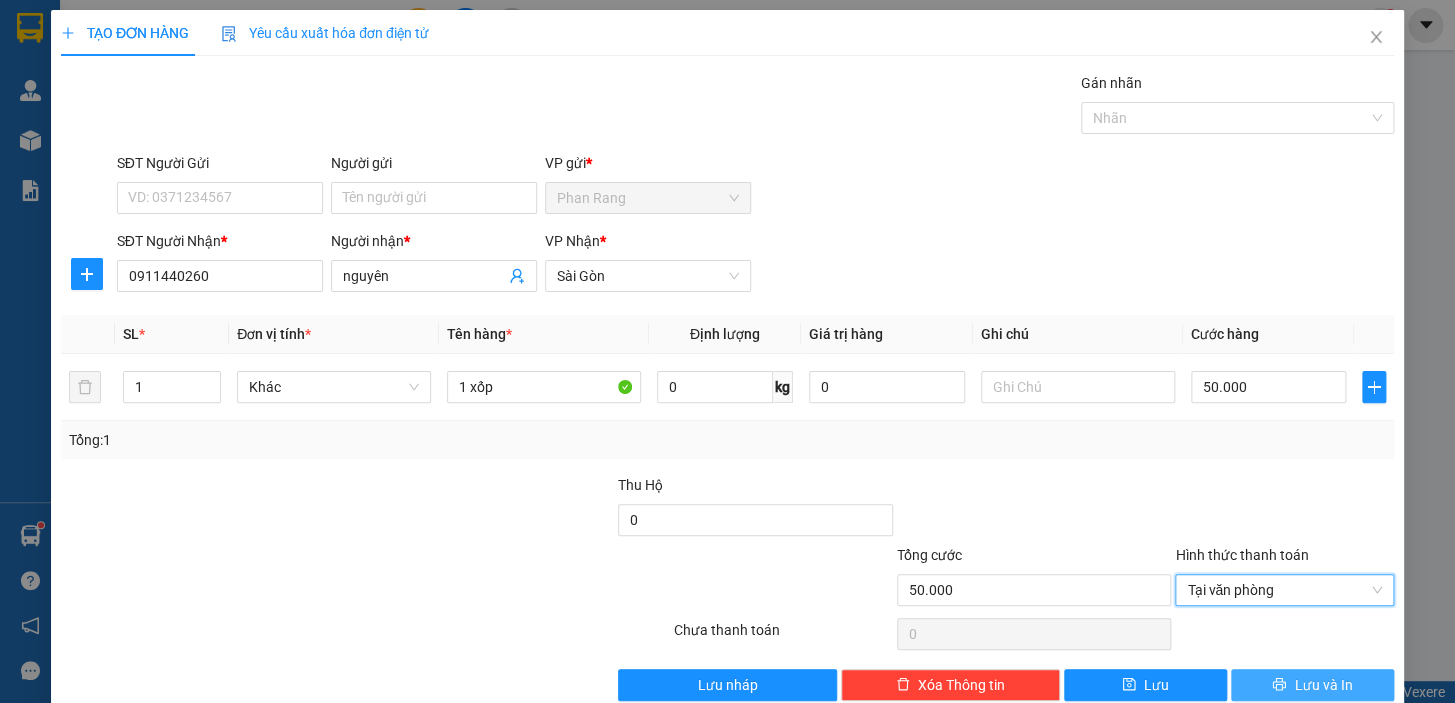 click on "Lưu và In" at bounding box center (1323, 685) 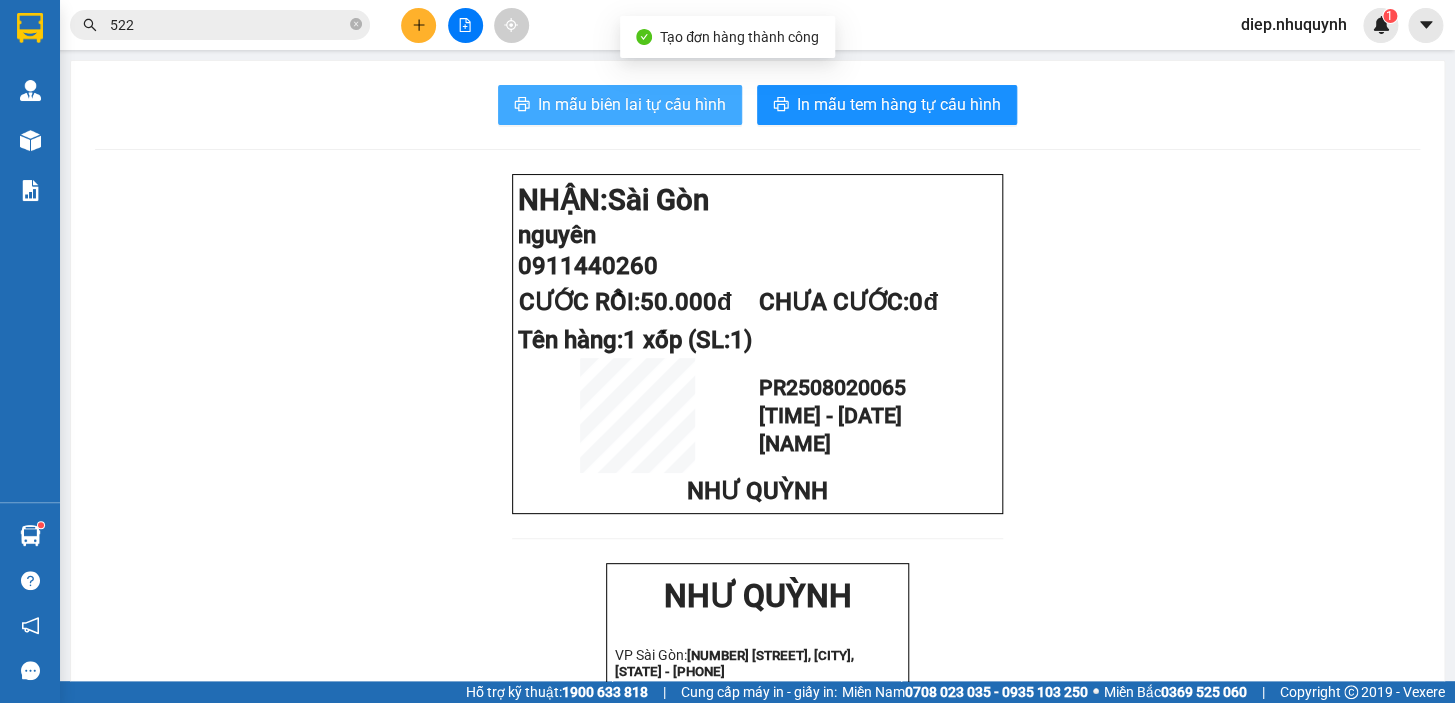 click on "In mẫu biên lai tự cấu hình" at bounding box center (620, 105) 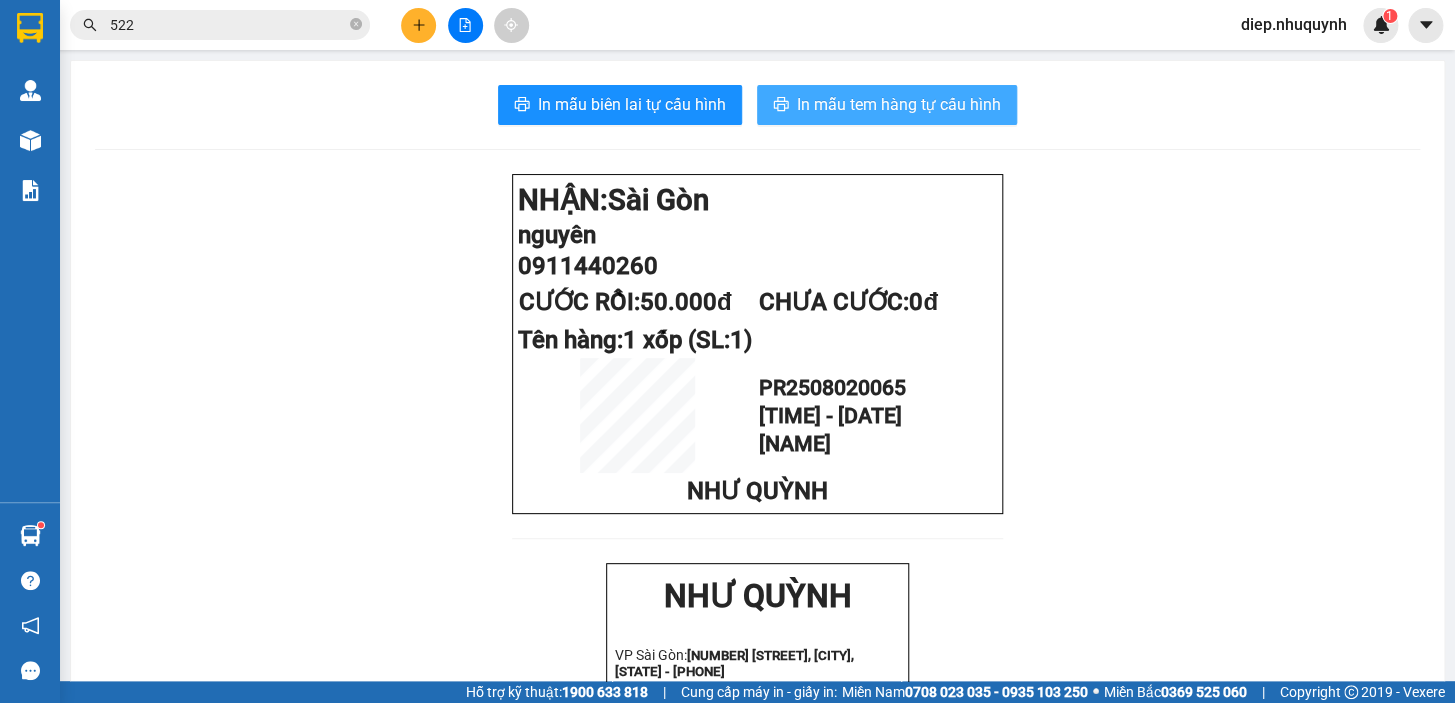 click on "In mẫu tem hàng tự cấu hình" at bounding box center (899, 104) 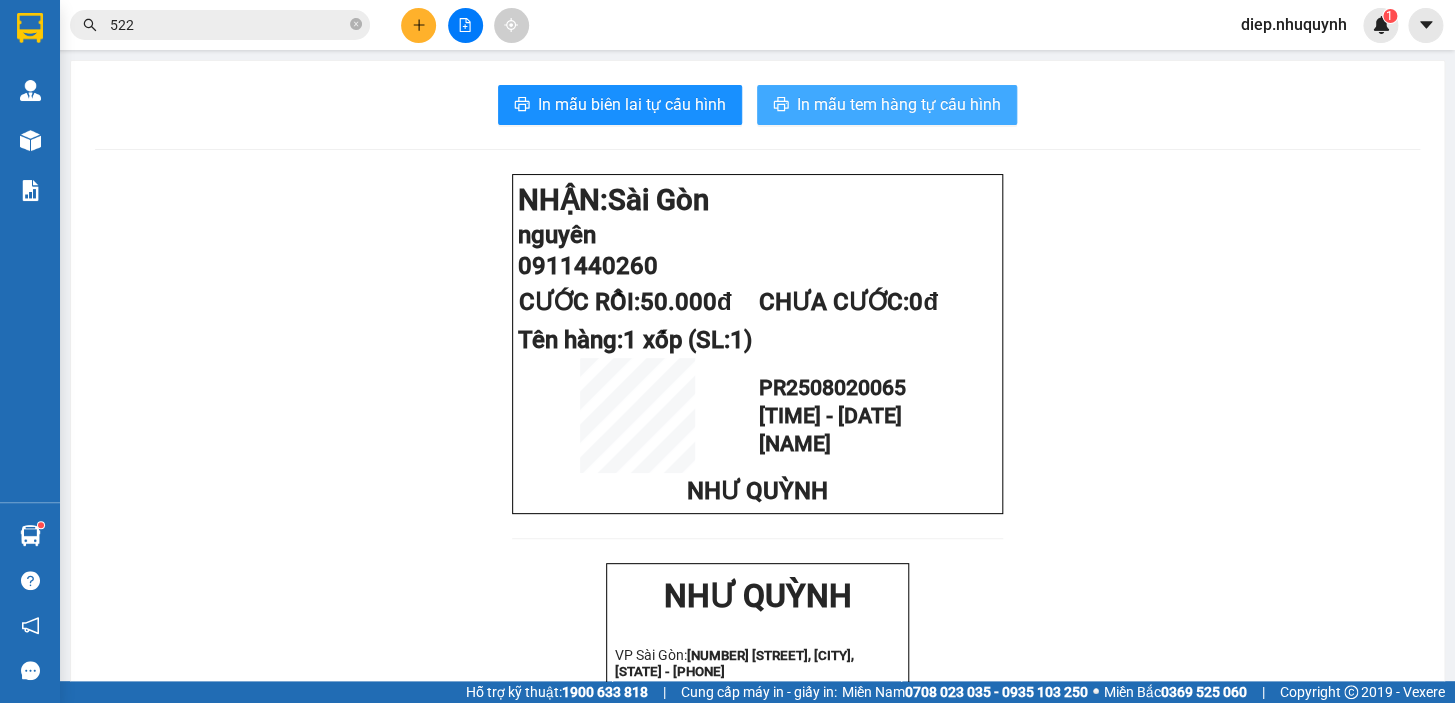 scroll, scrollTop: 0, scrollLeft: 0, axis: both 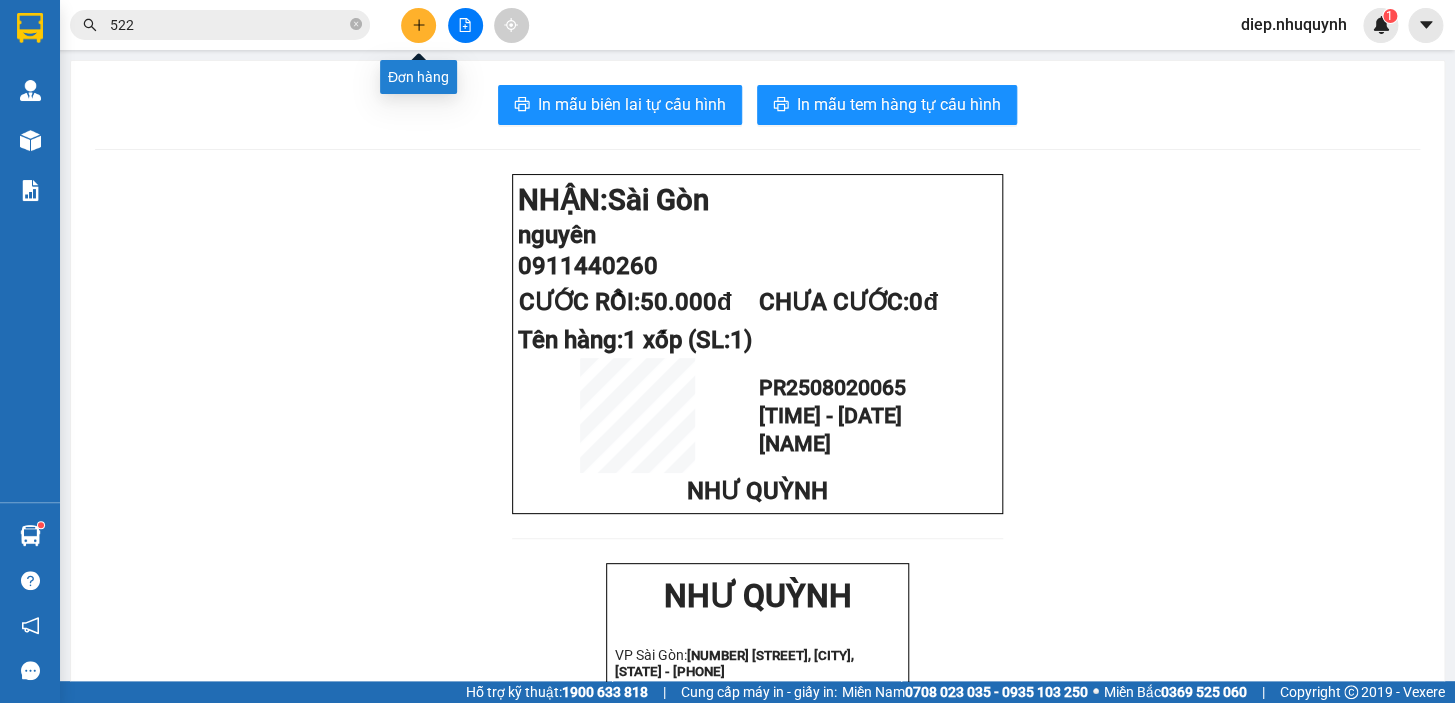 click 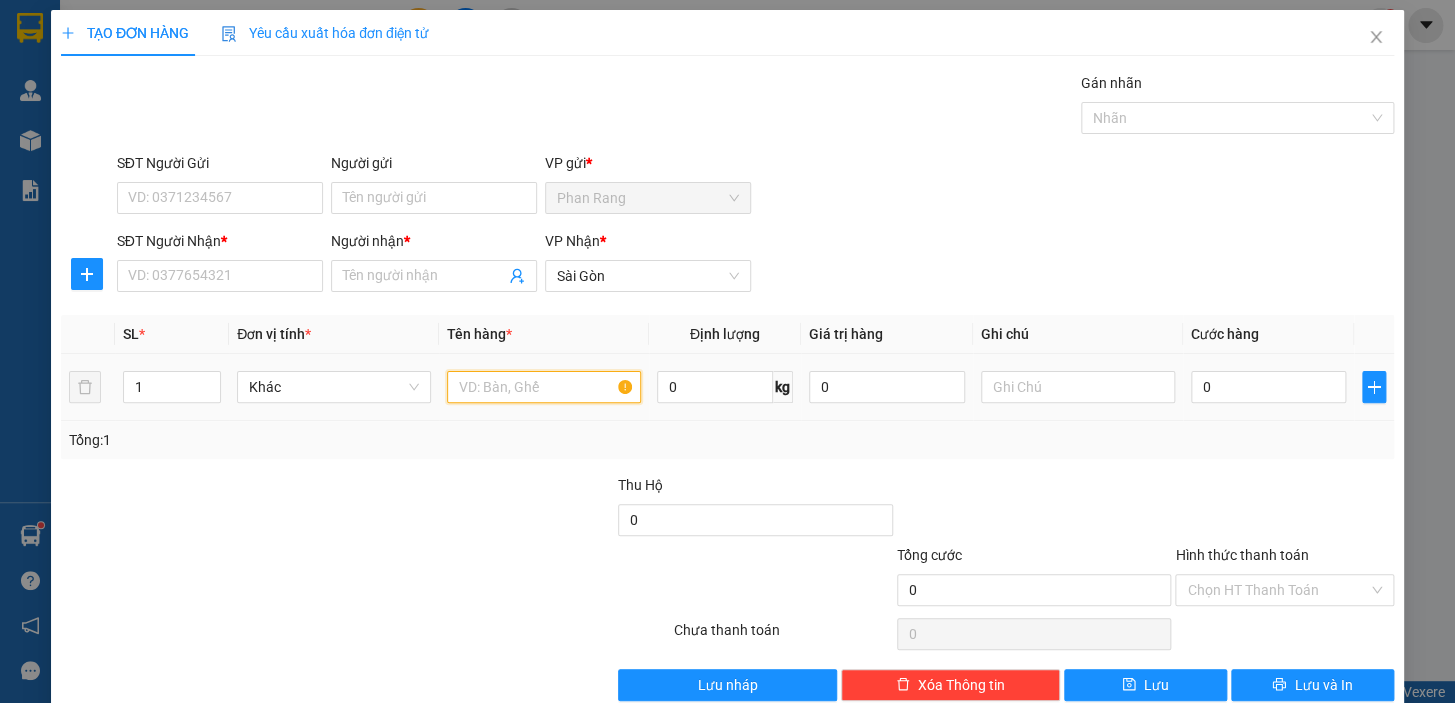 click at bounding box center (544, 387) 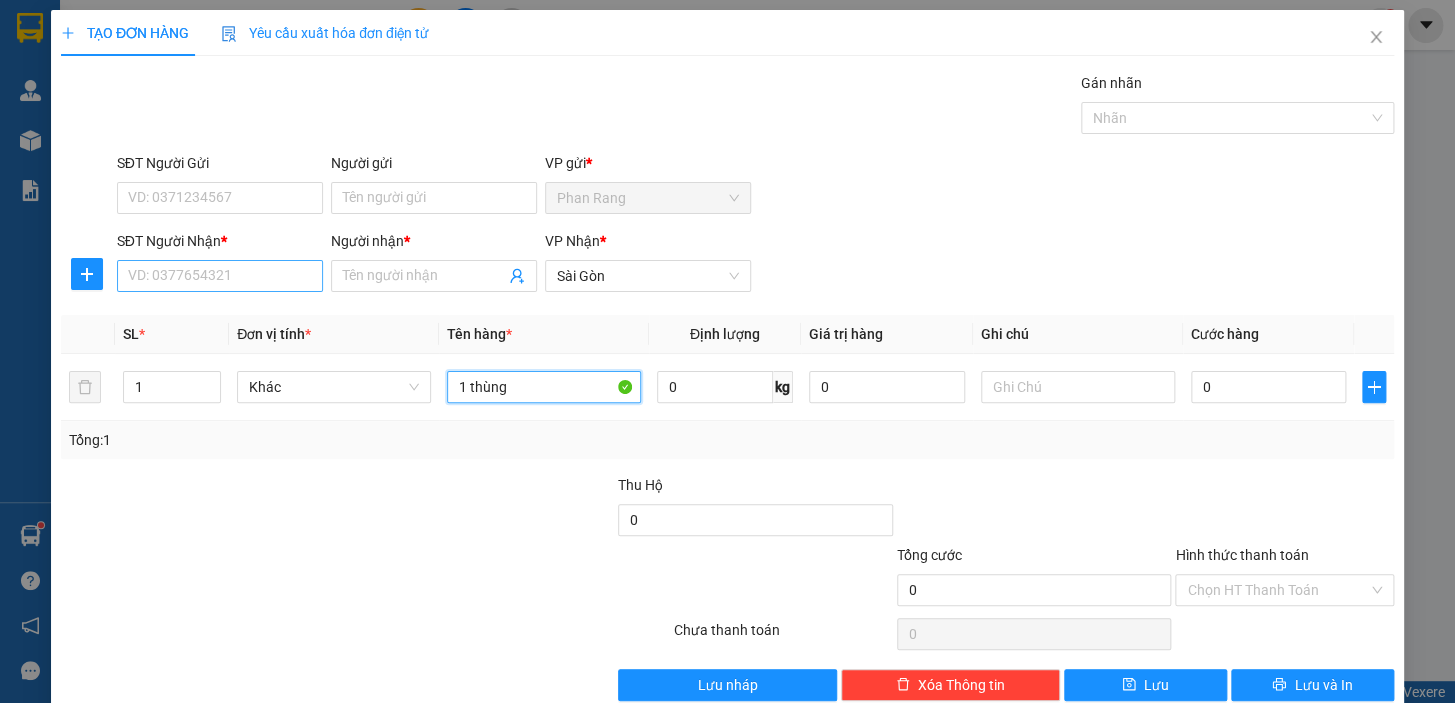 type on "1 thùng" 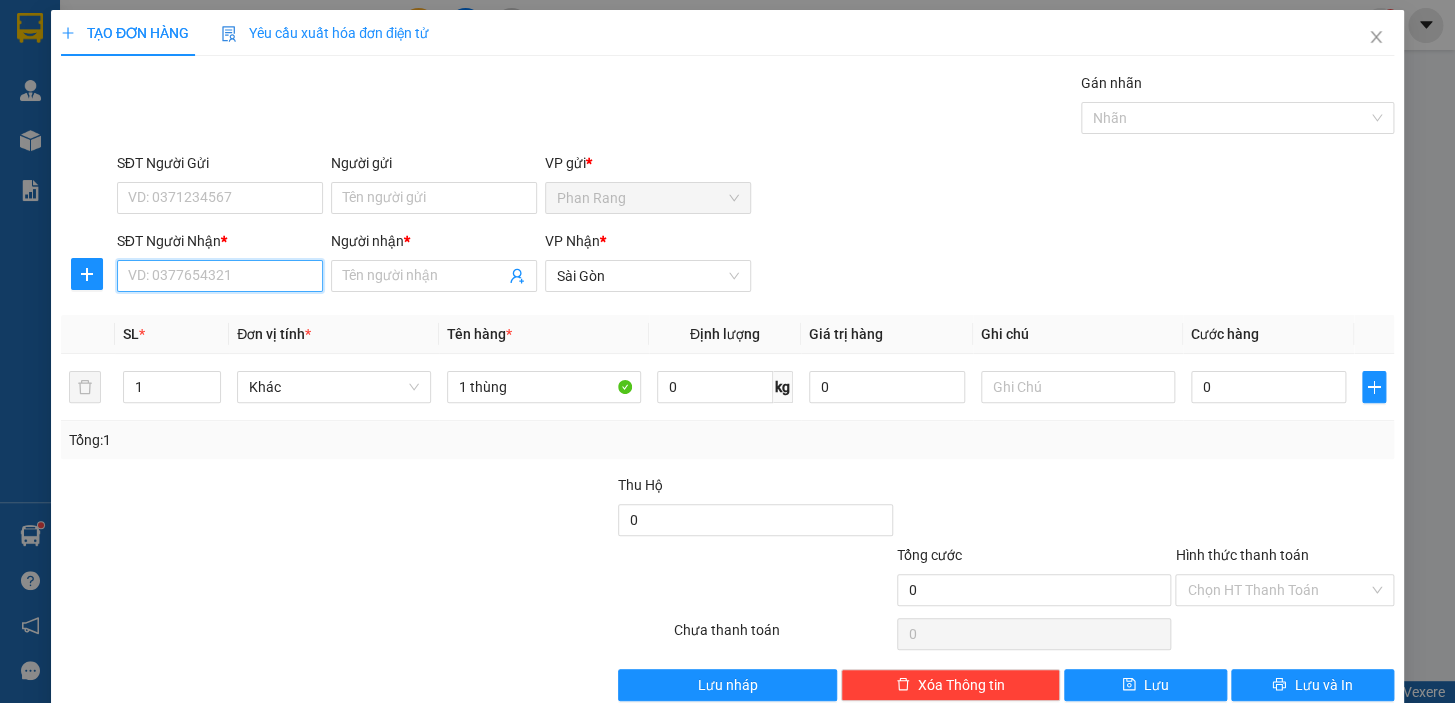click on "SĐT Người Nhận  *" at bounding box center (220, 276) 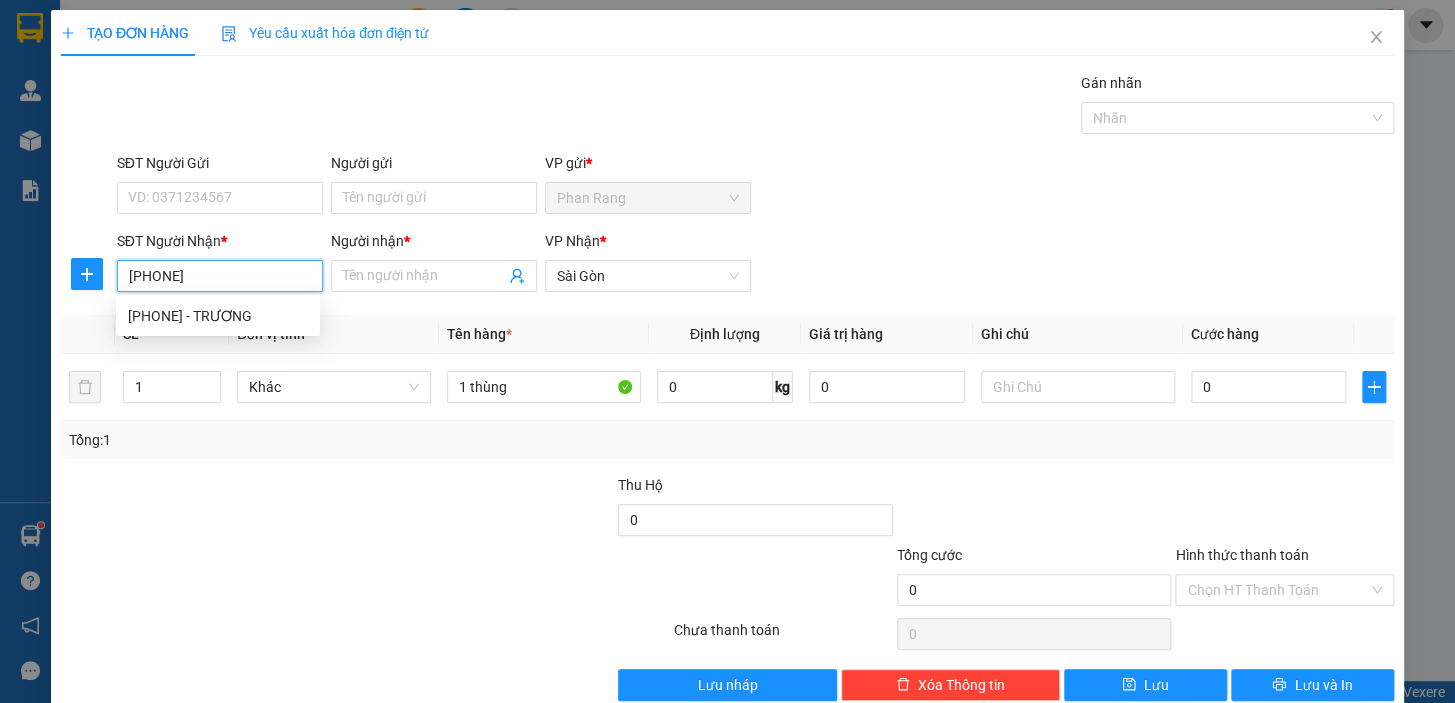 type on "[PHONE]" 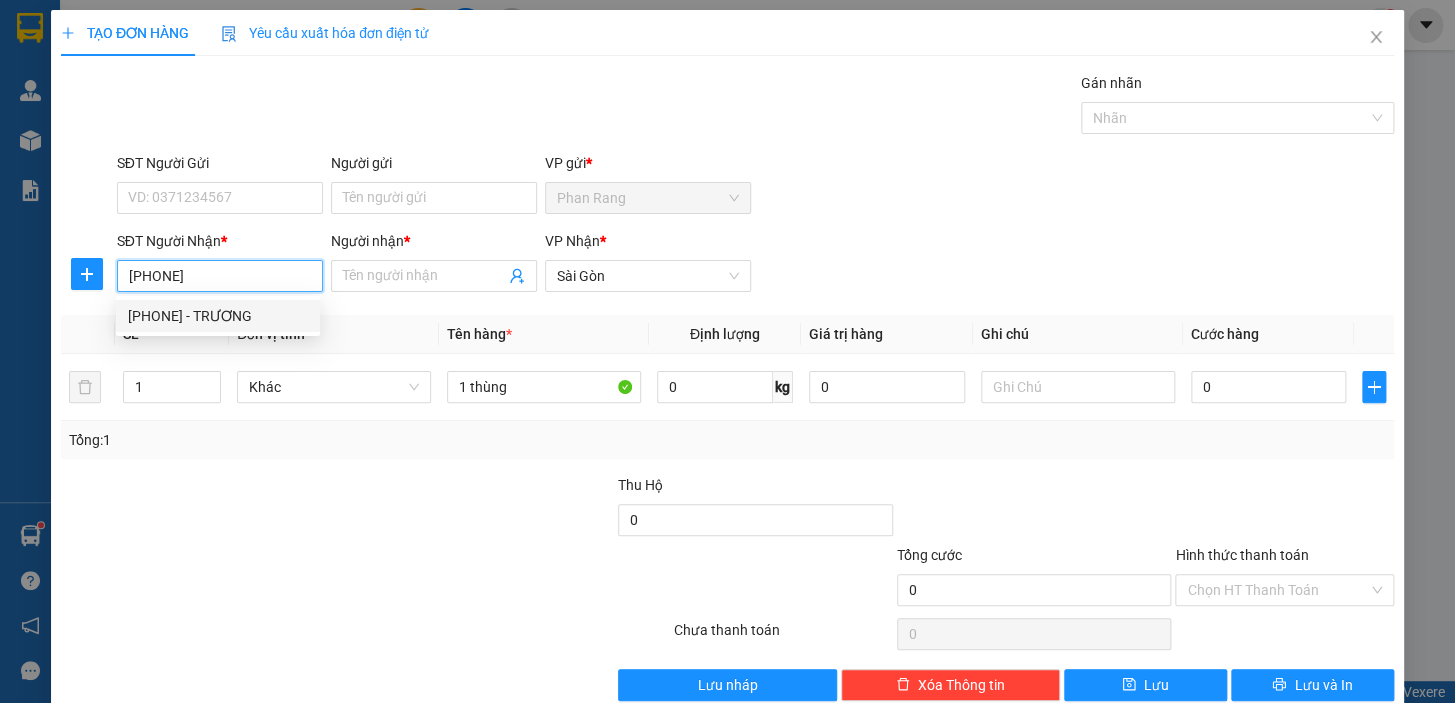 click on "[PHONE] - TRƯƠNG" at bounding box center (218, 316) 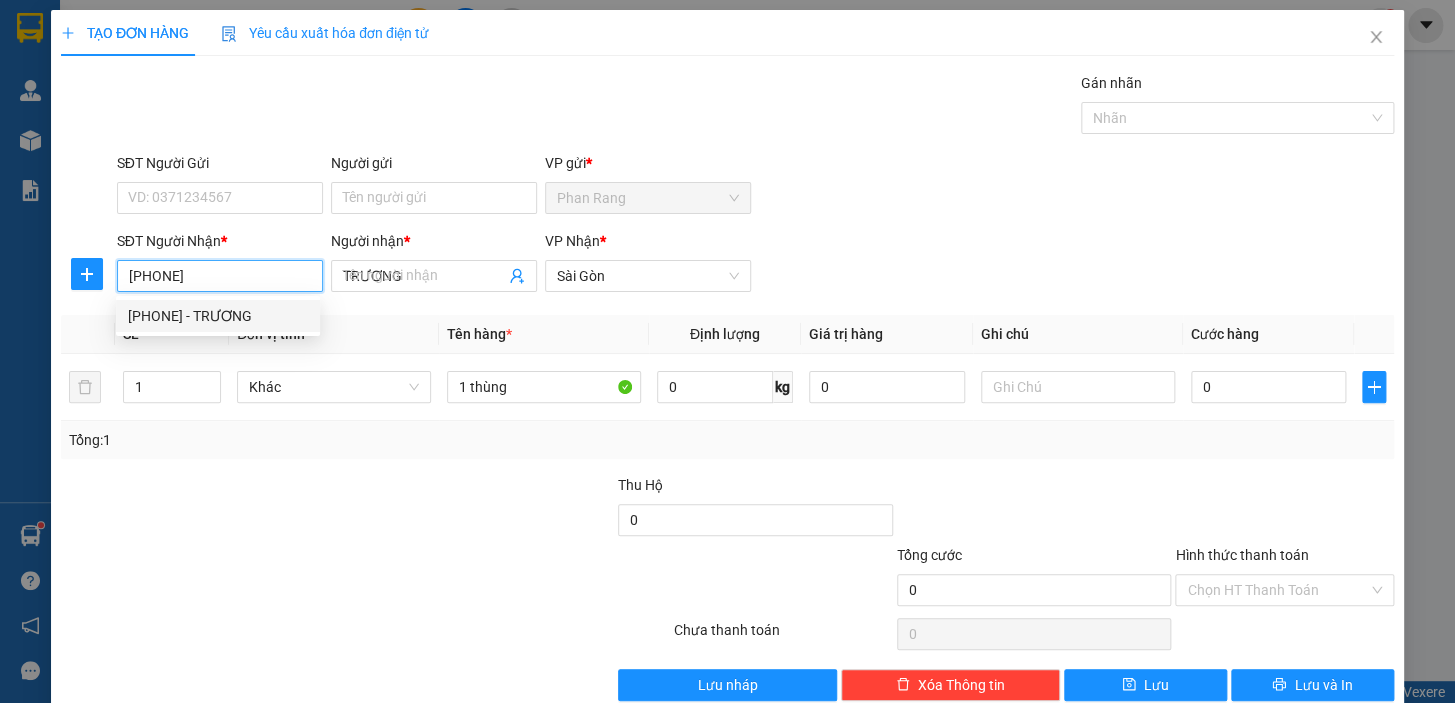 type on "30.000" 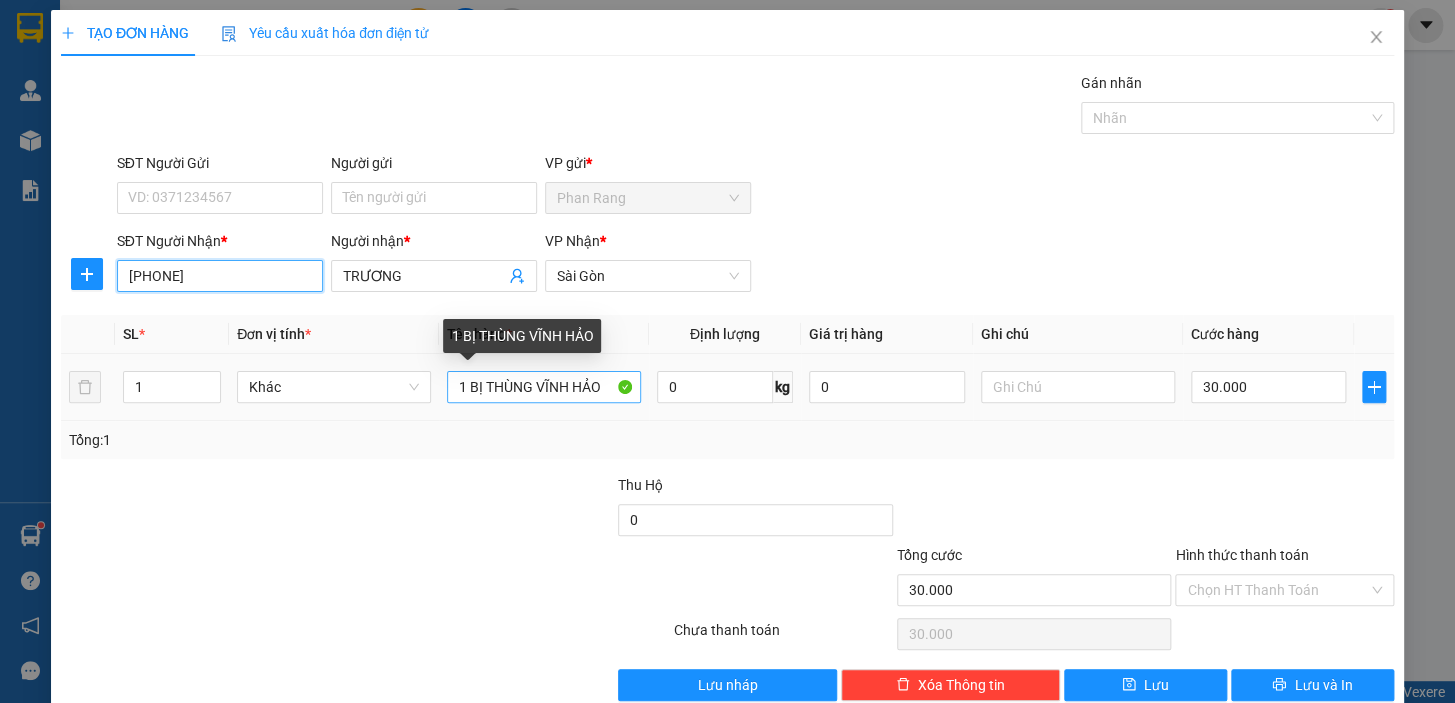 type on "[PHONE]" 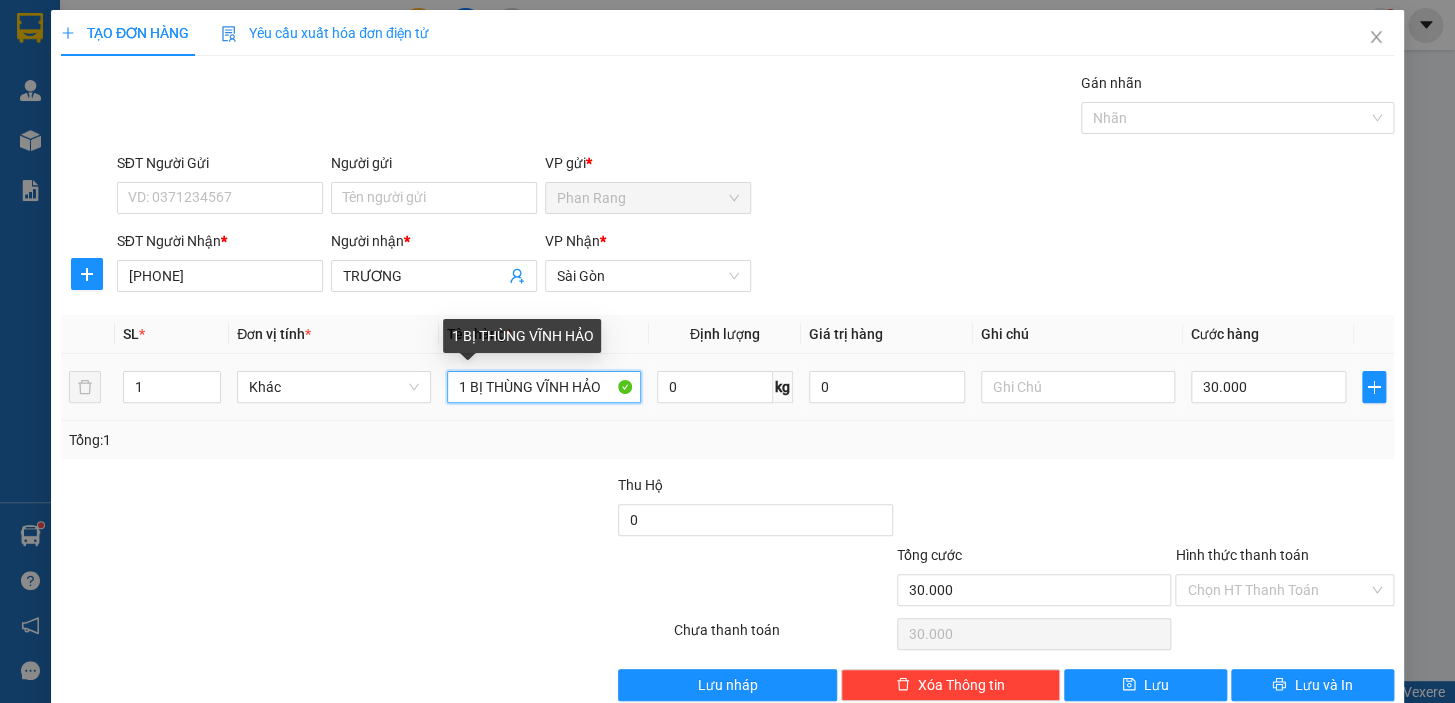 drag, startPoint x: 499, startPoint y: 389, endPoint x: 647, endPoint y: 400, distance: 148.40822 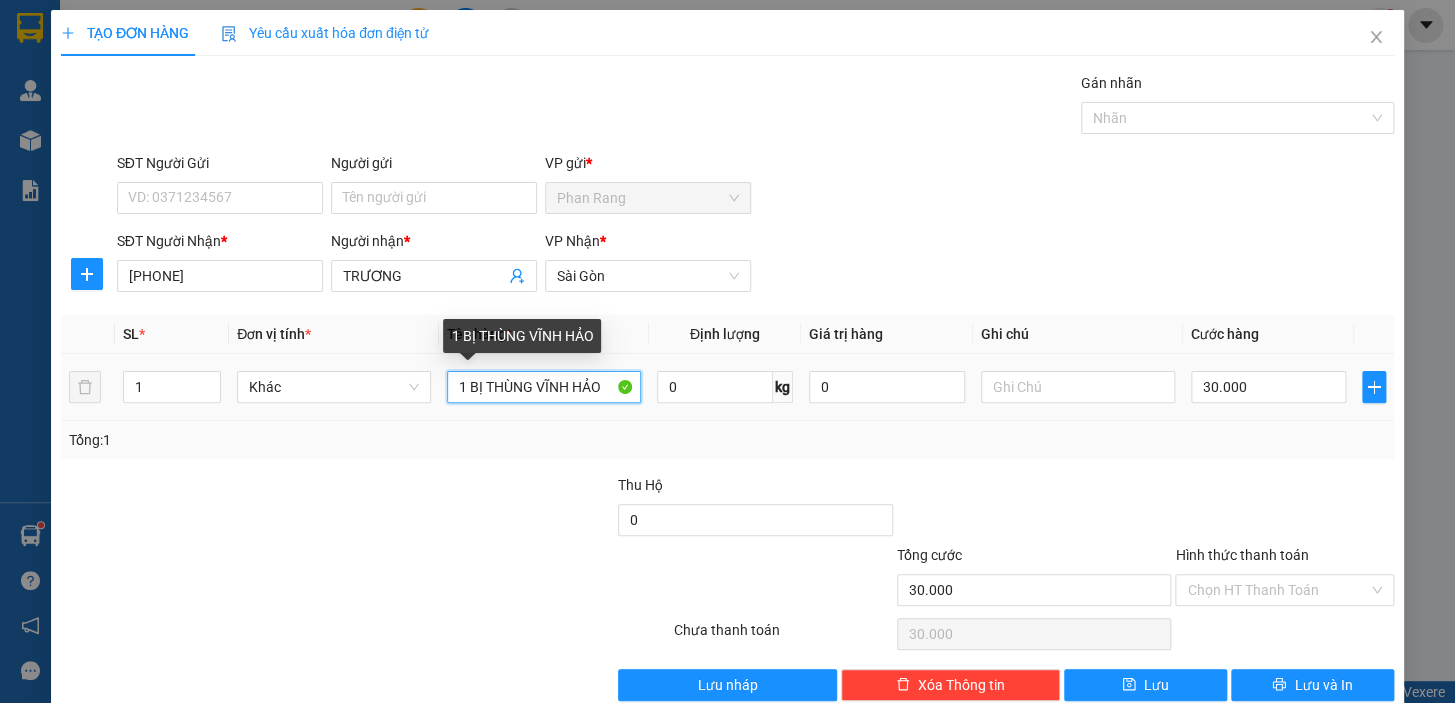 click on "1 Khác 1 BỊ THÙNG VĨNH HẢO 0 kg 0 30.000" at bounding box center (727, 387) 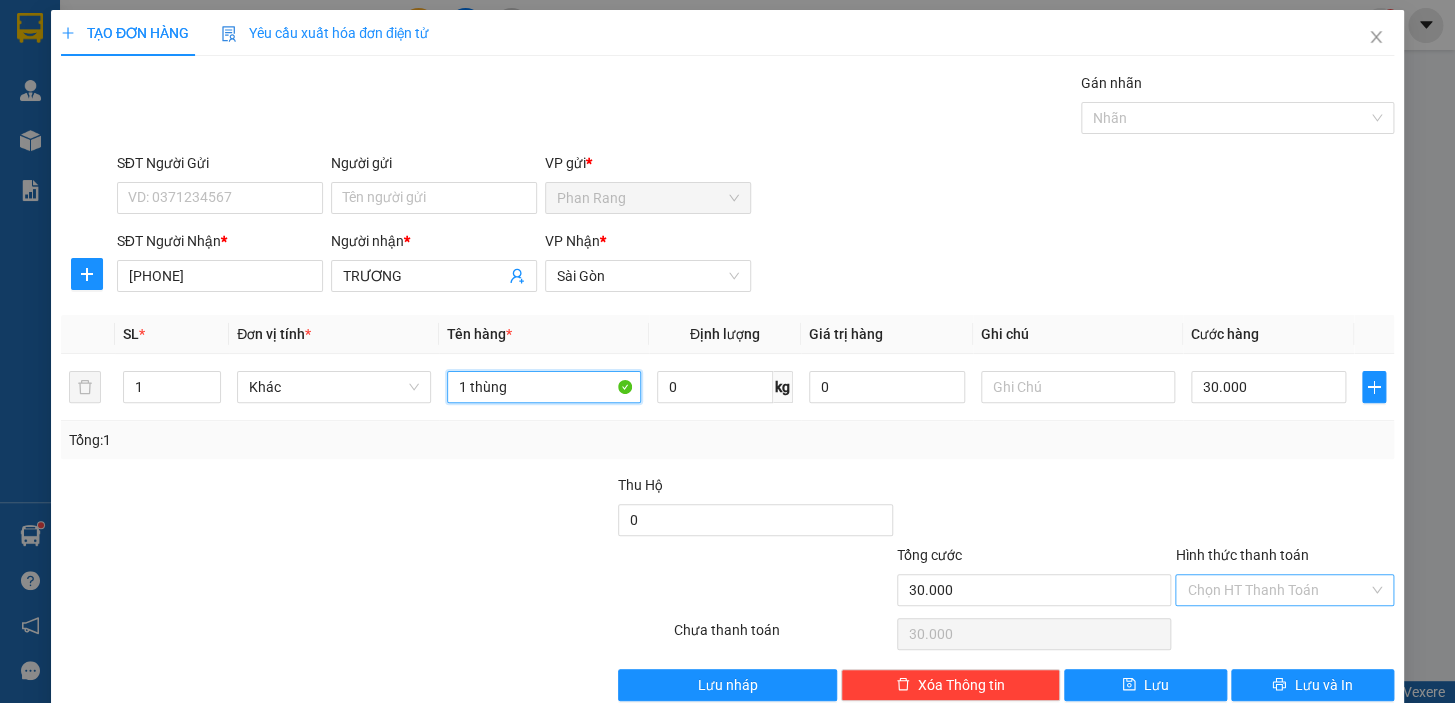type on "1 thùng" 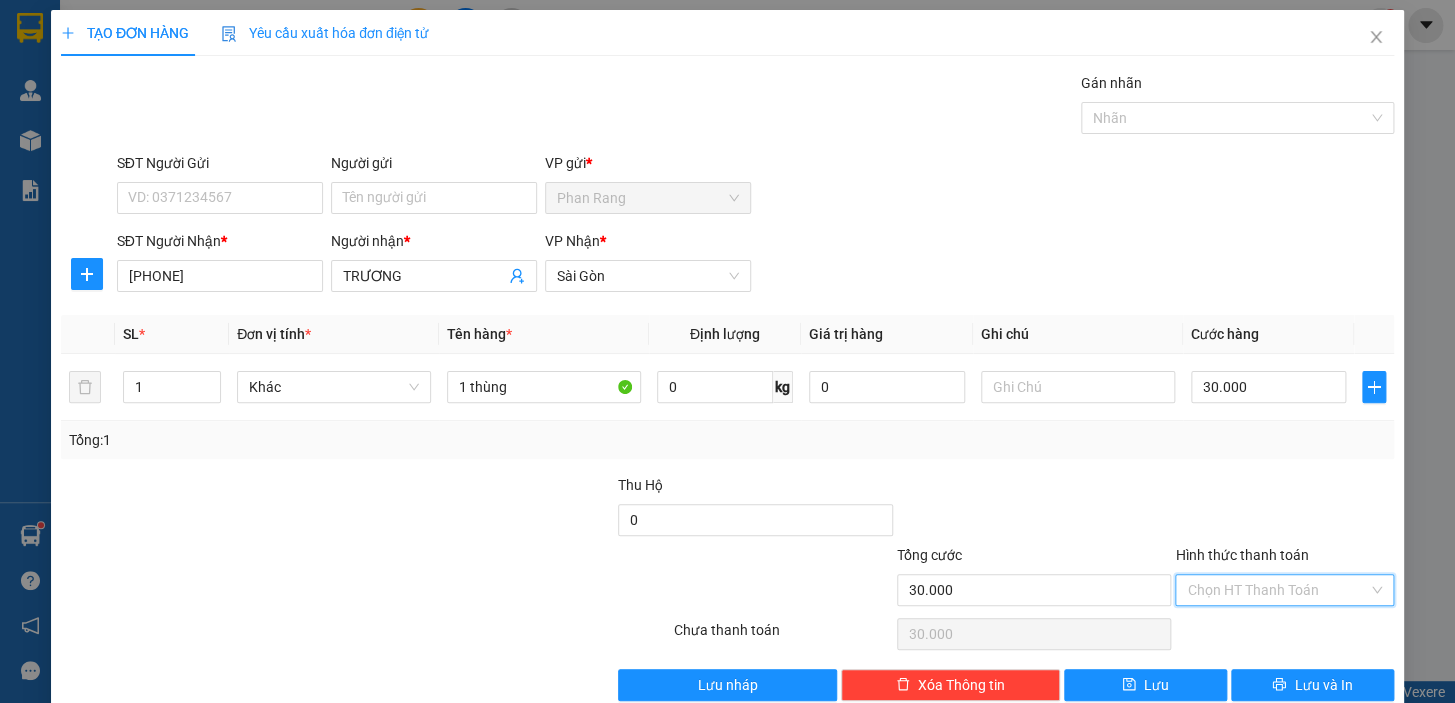 drag, startPoint x: 1264, startPoint y: 593, endPoint x: 1248, endPoint y: 620, distance: 31.38471 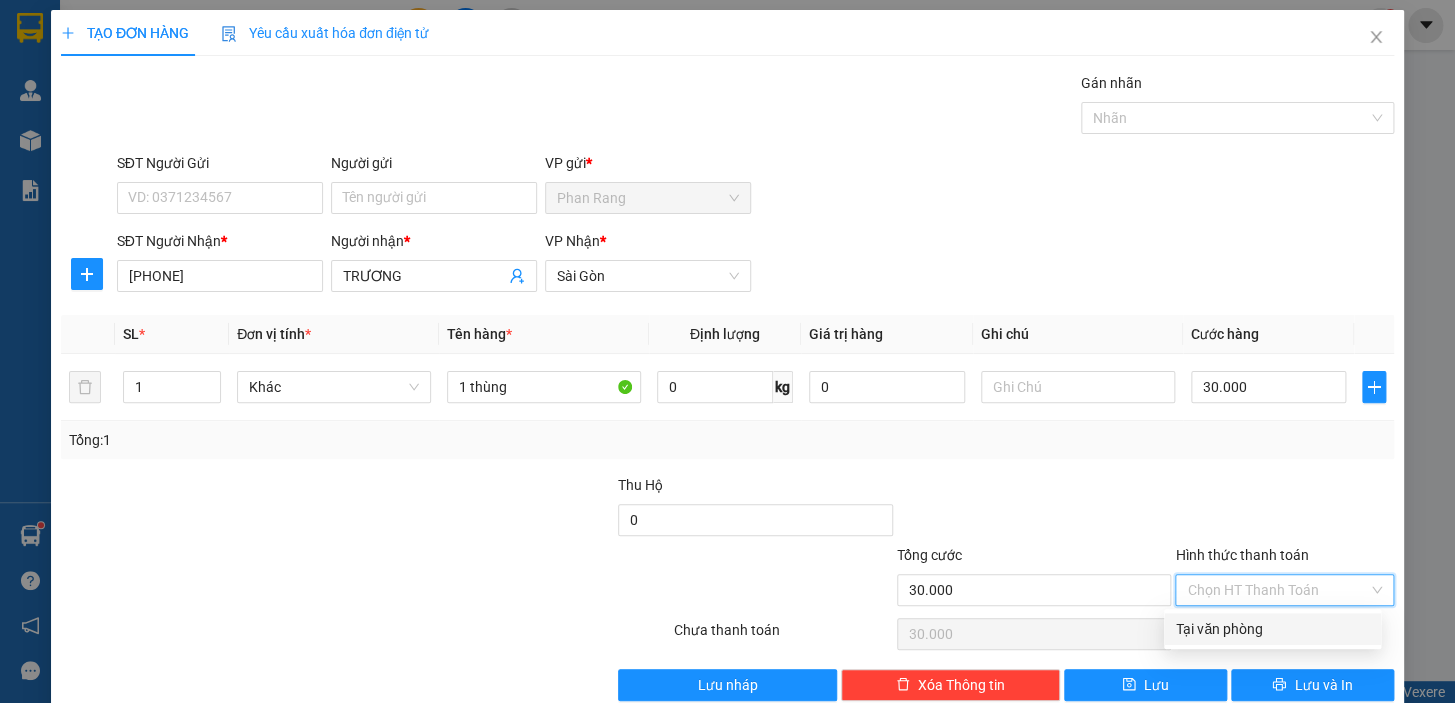 click on "Tại văn phòng" at bounding box center (1272, 629) 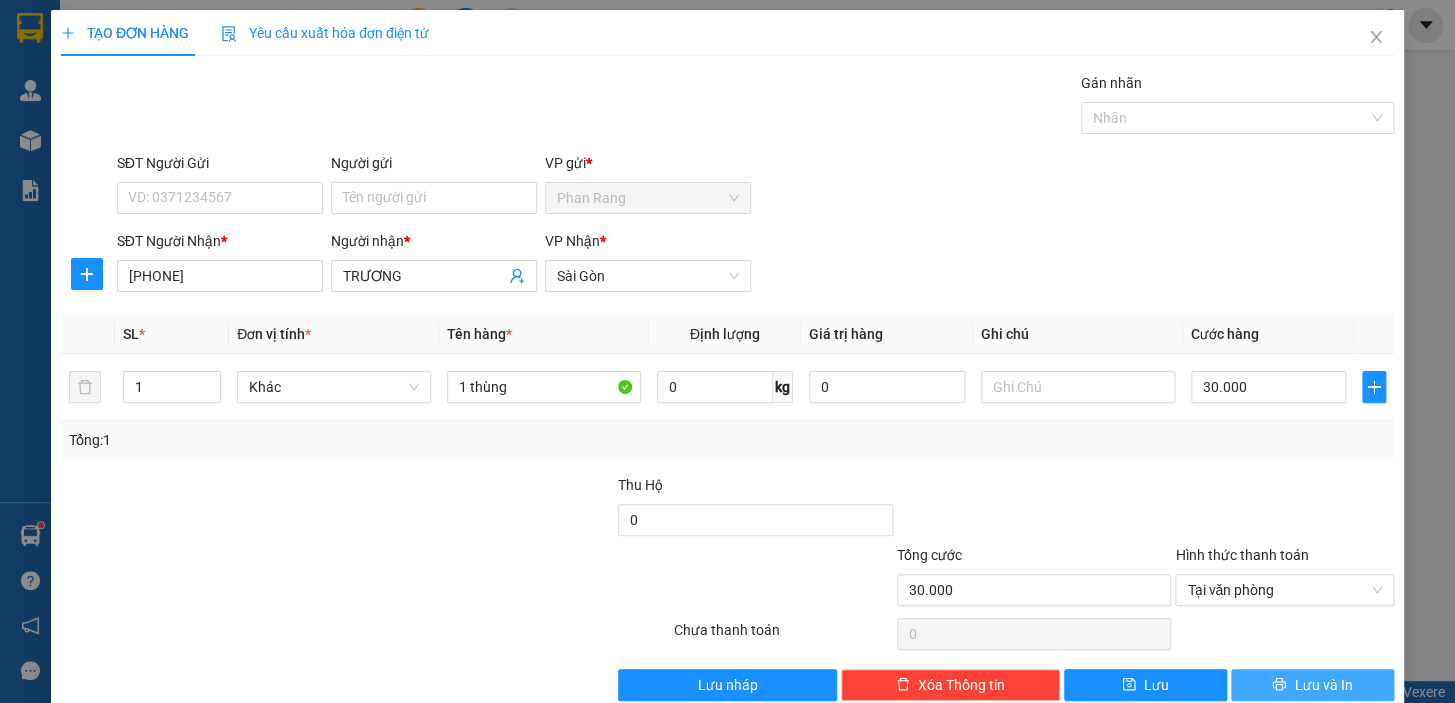 click on "Lưu và In" at bounding box center [1323, 685] 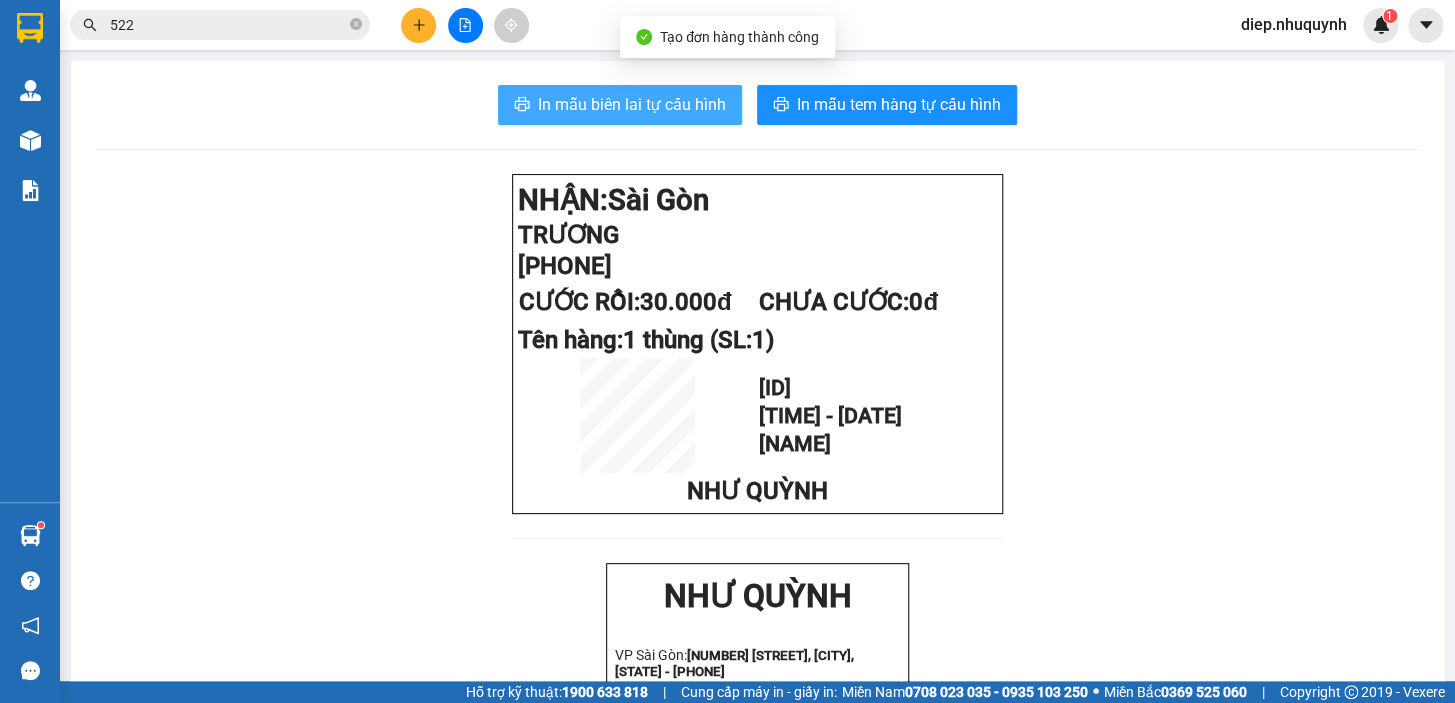 click on "In mẫu biên lai tự cấu hình" at bounding box center (620, 105) 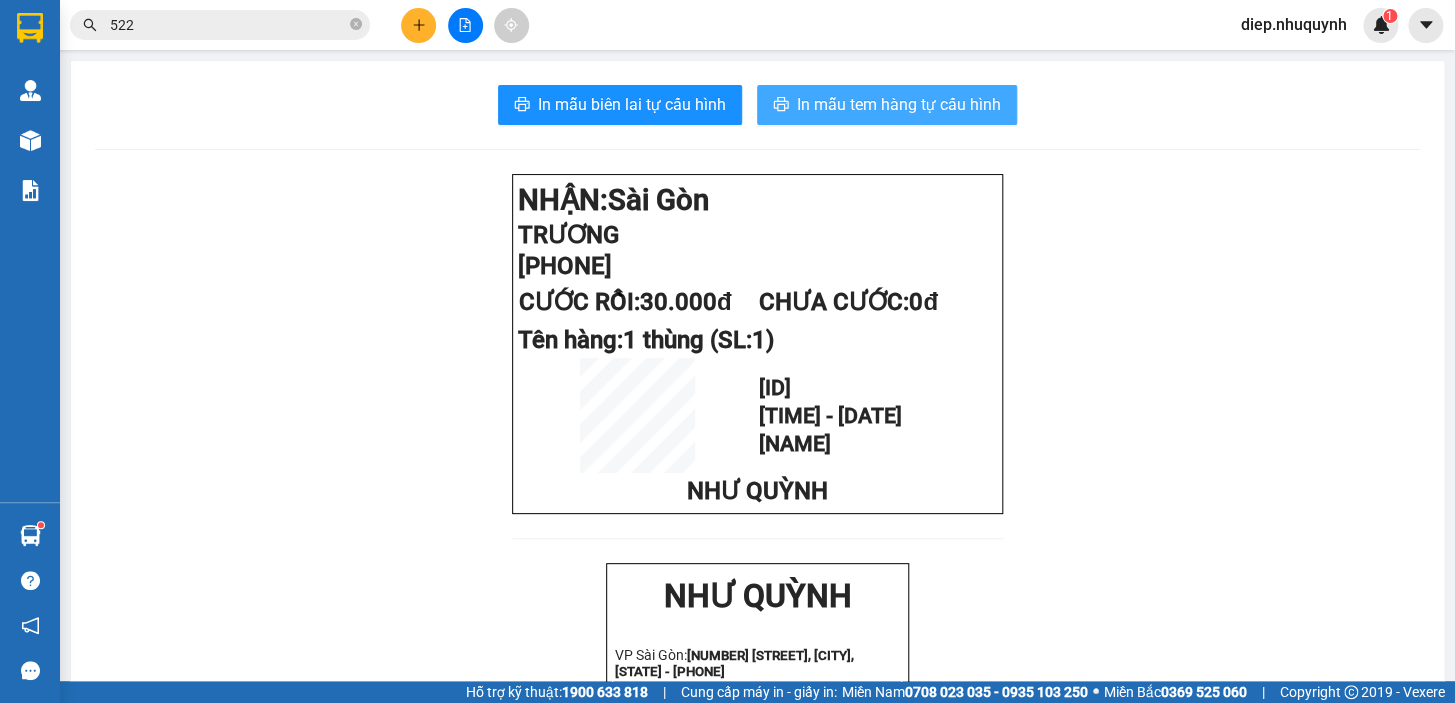 click on "In mẫu tem hàng tự cấu hình" at bounding box center [899, 104] 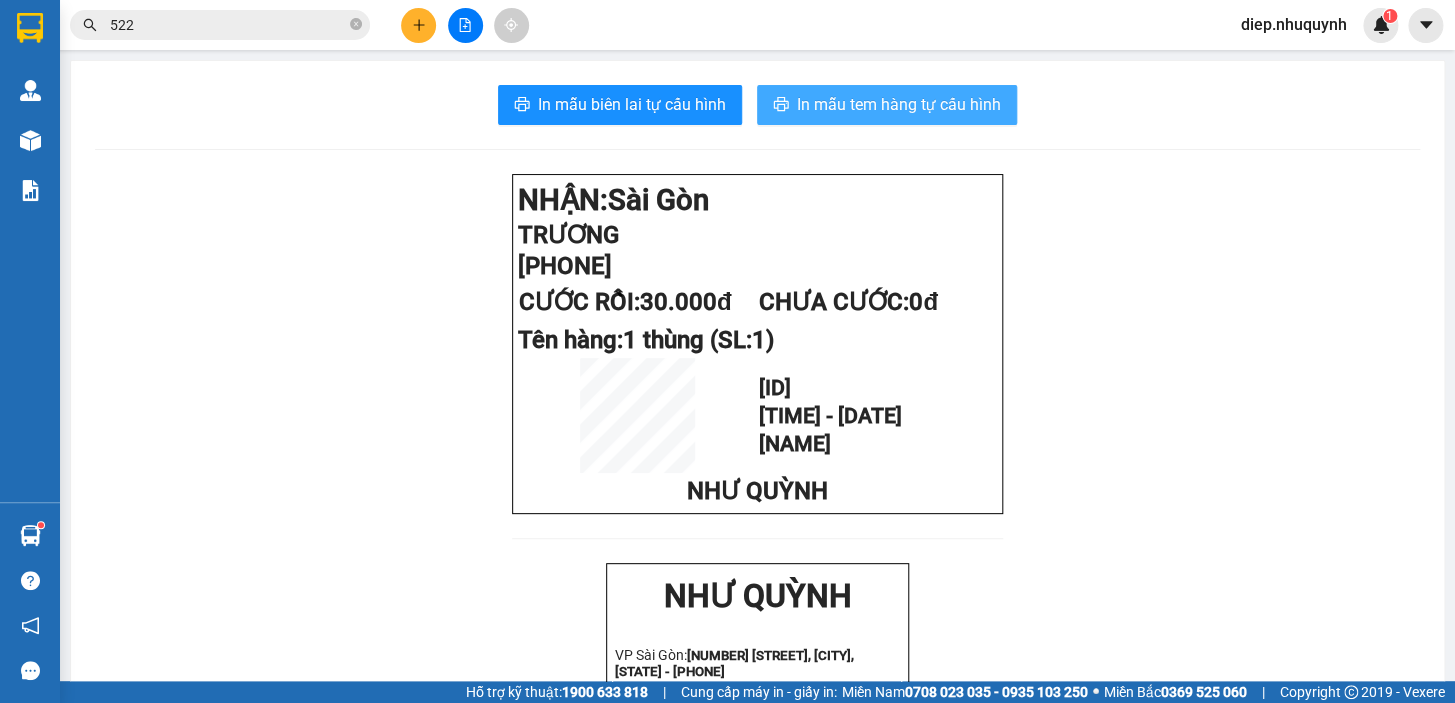 scroll, scrollTop: 0, scrollLeft: 0, axis: both 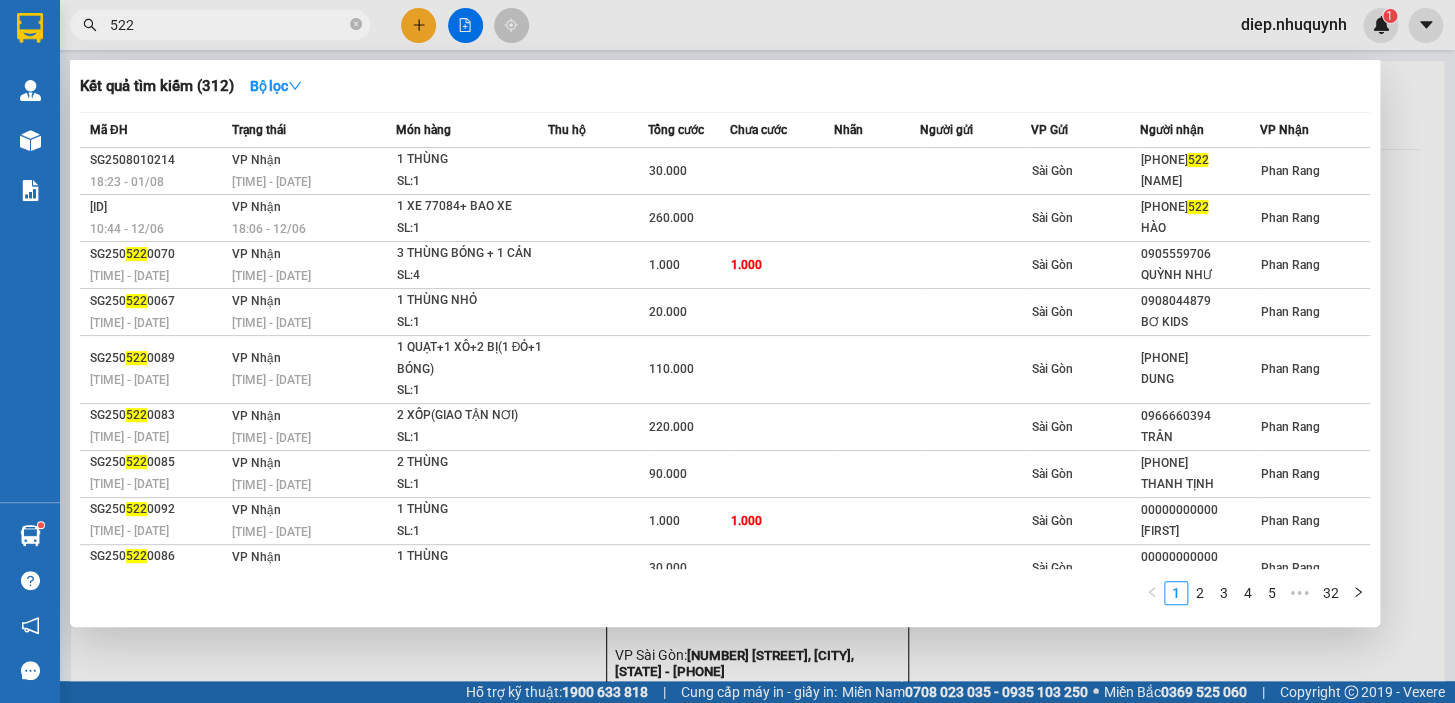 drag, startPoint x: 167, startPoint y: 30, endPoint x: 109, endPoint y: 29, distance: 58.00862 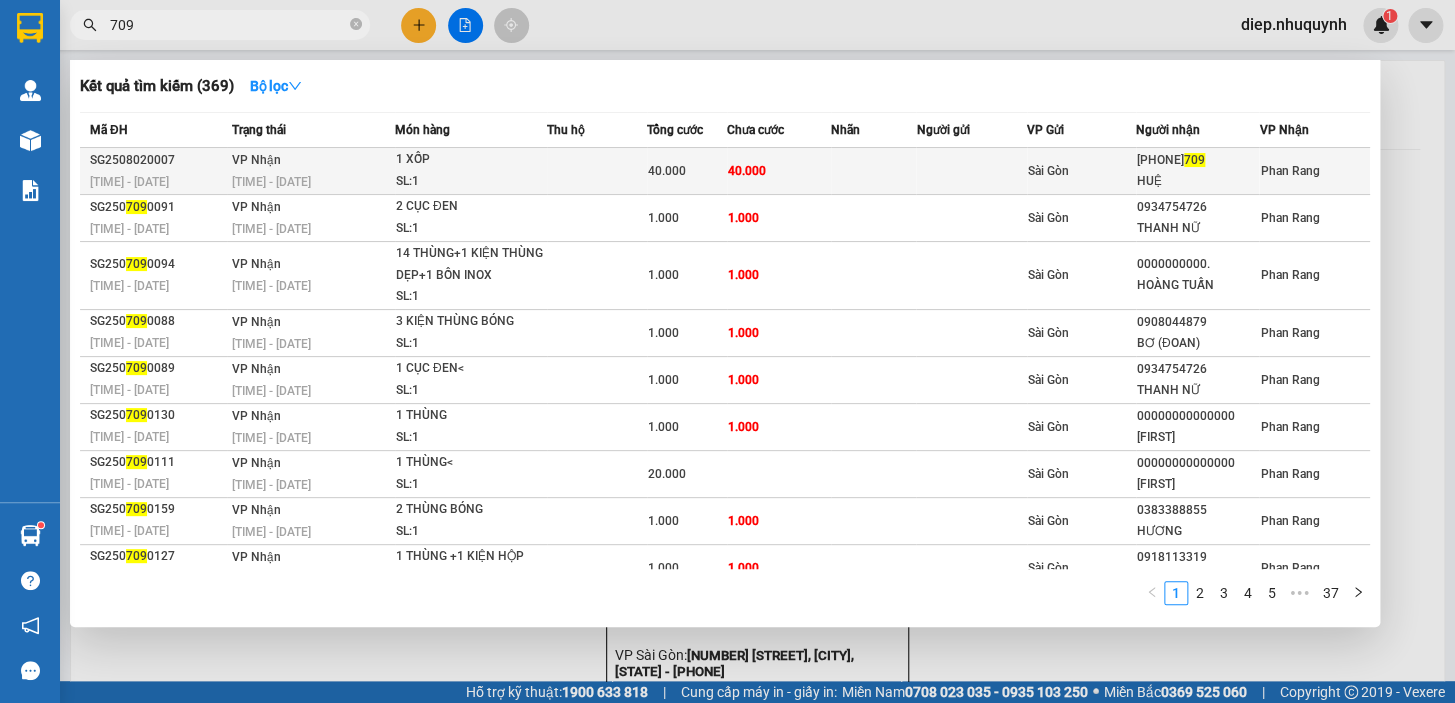 type on "709" 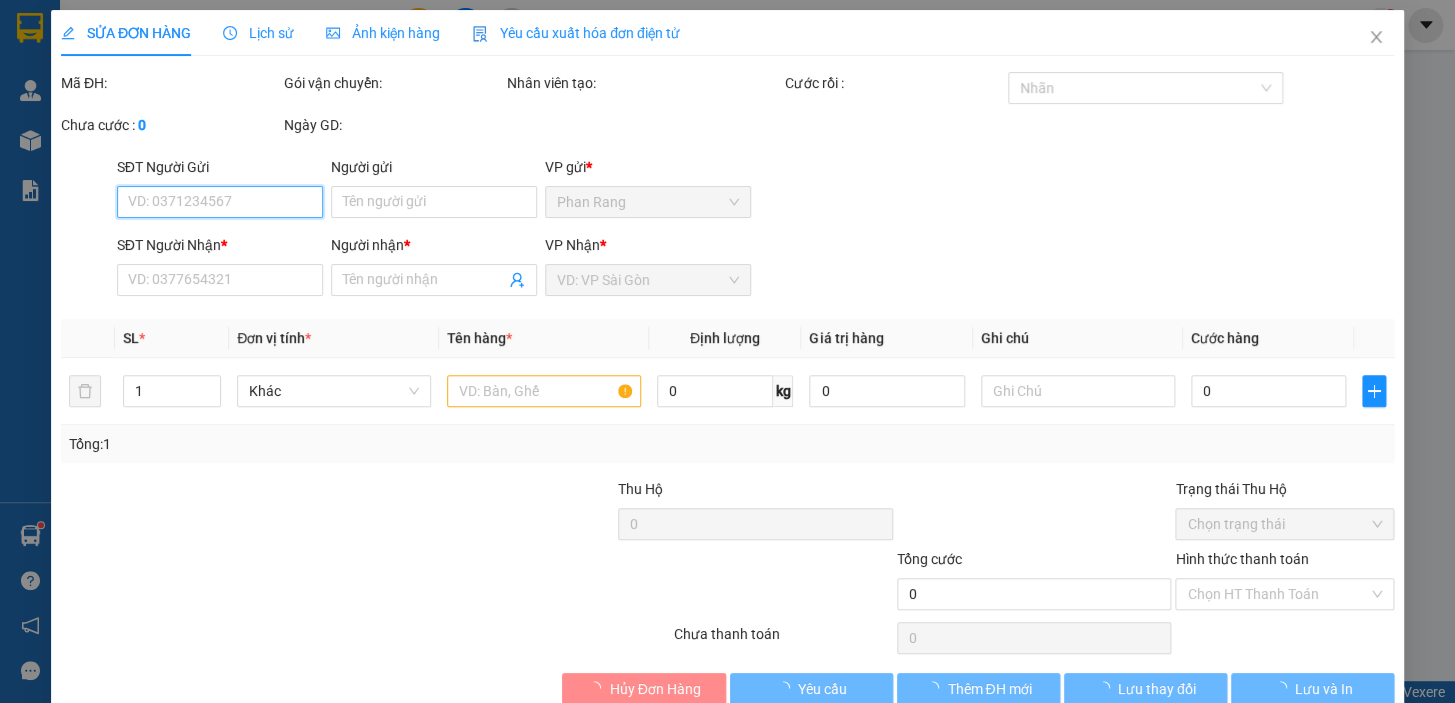 type on "0911532709" 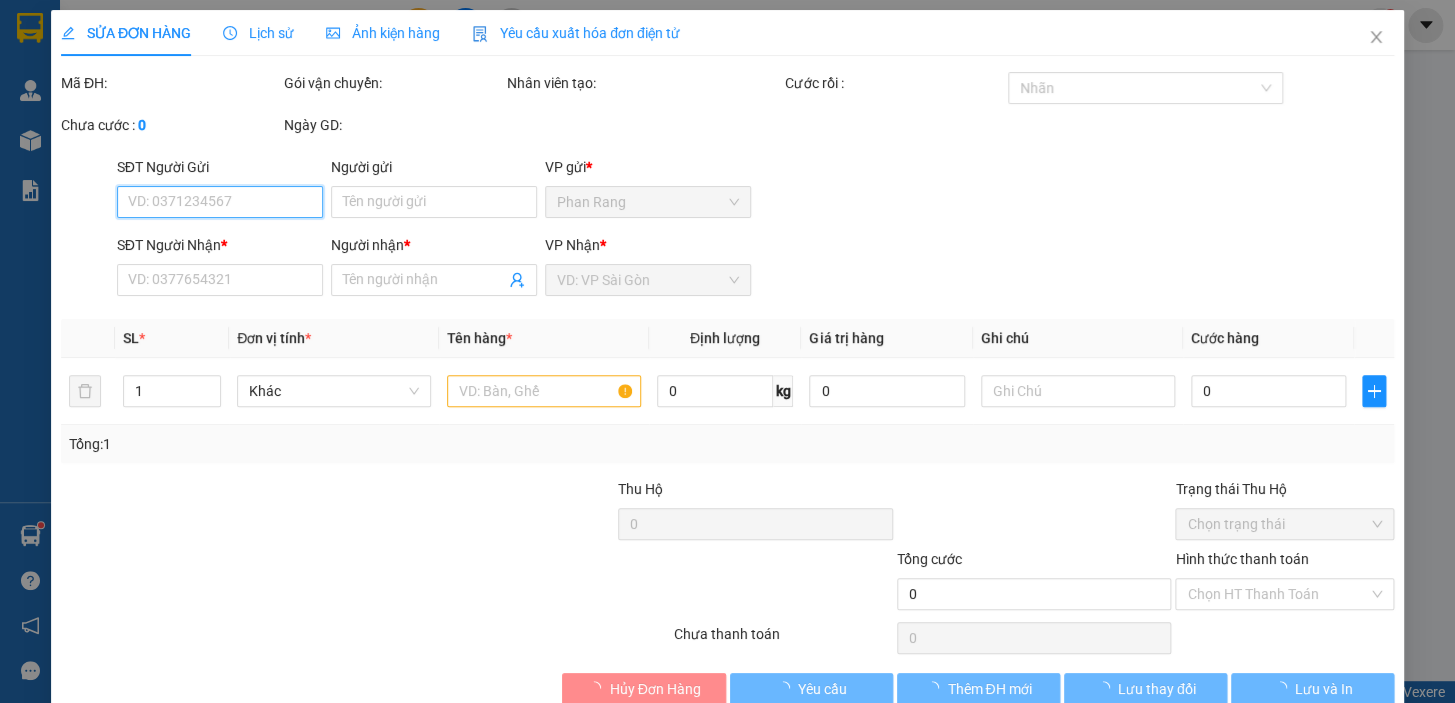 type on "HUỆ" 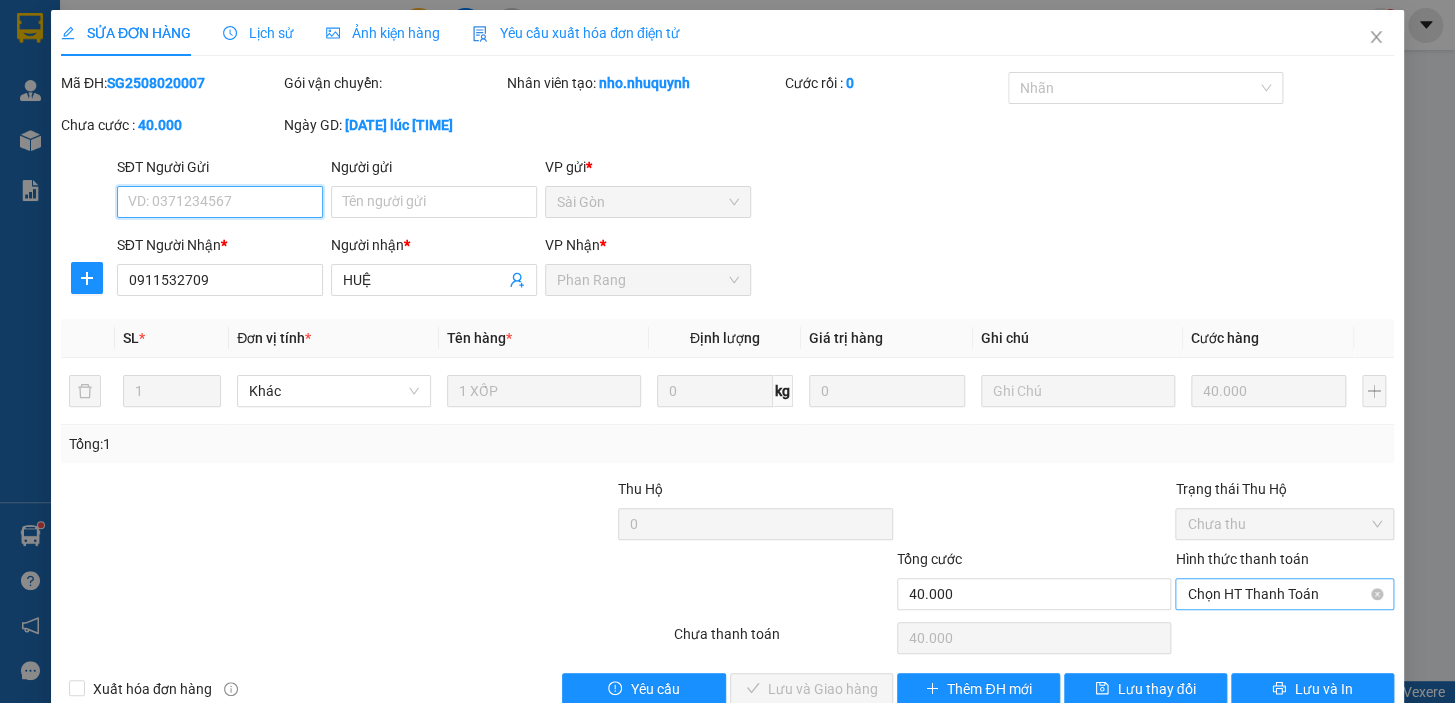 click on "Chọn HT Thanh Toán" at bounding box center [1284, 594] 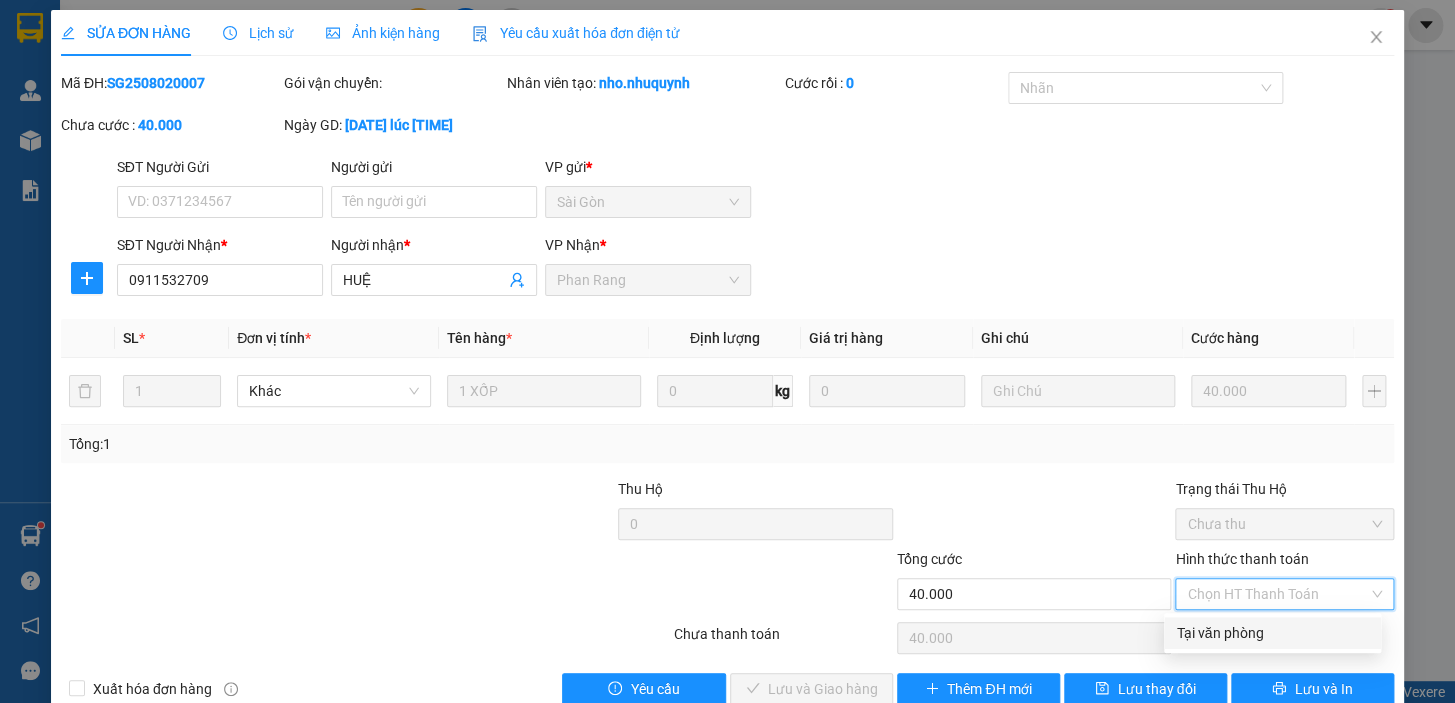click on "Tại văn phòng" at bounding box center [1272, 633] 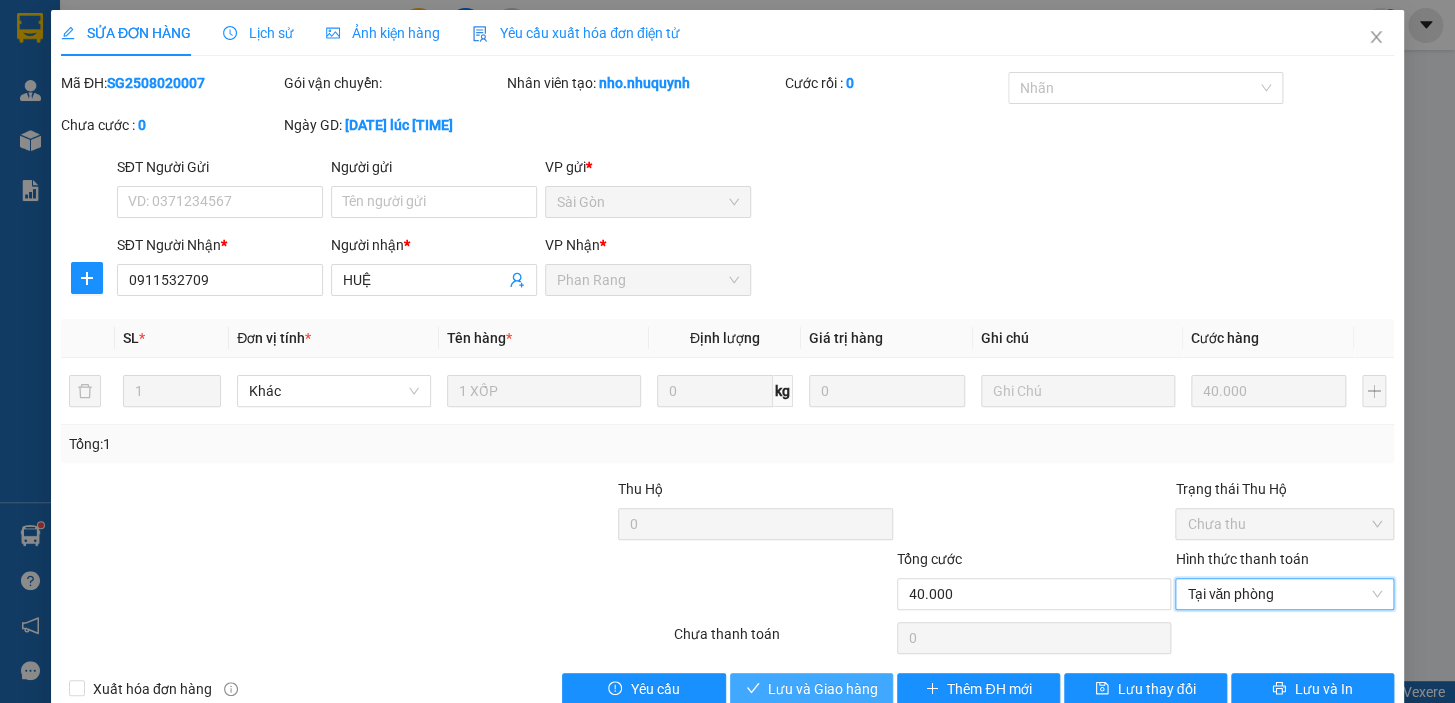 click on "Lưu và Giao hàng" at bounding box center (823, 689) 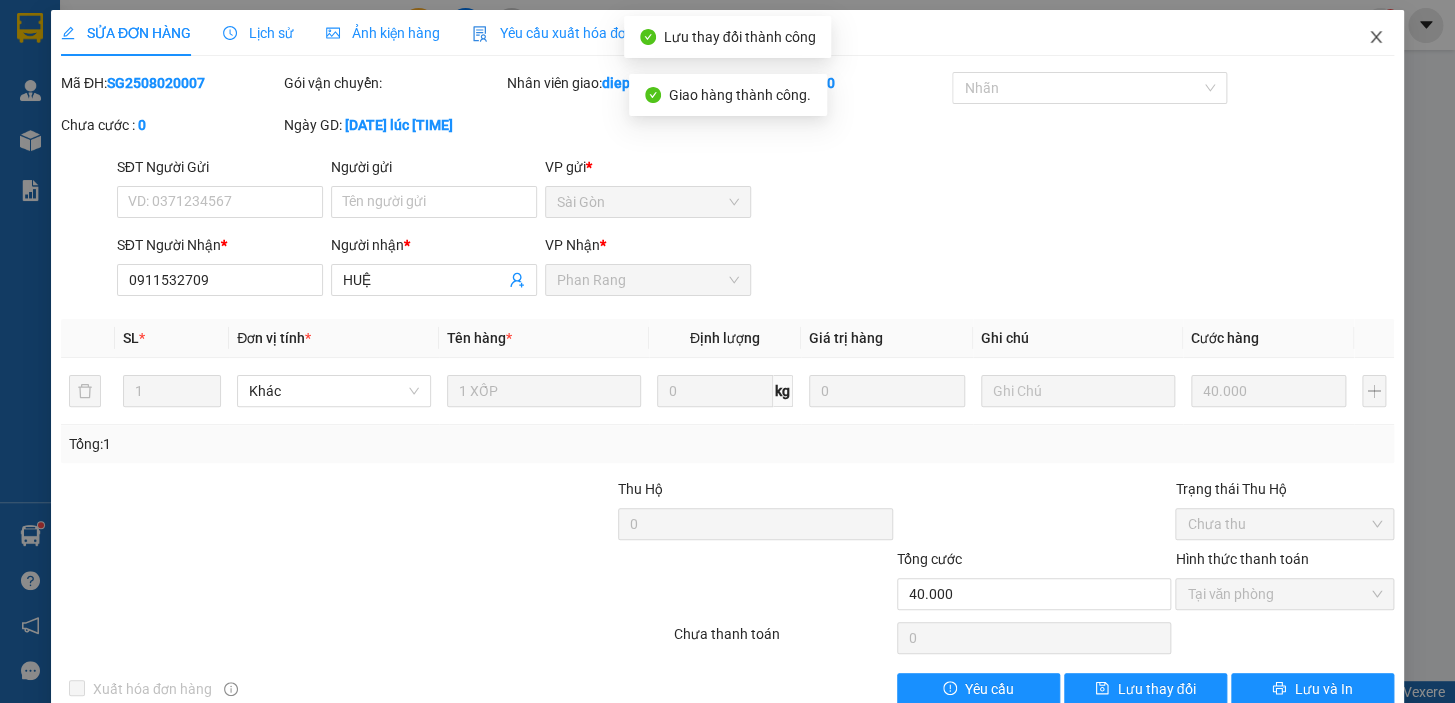 click 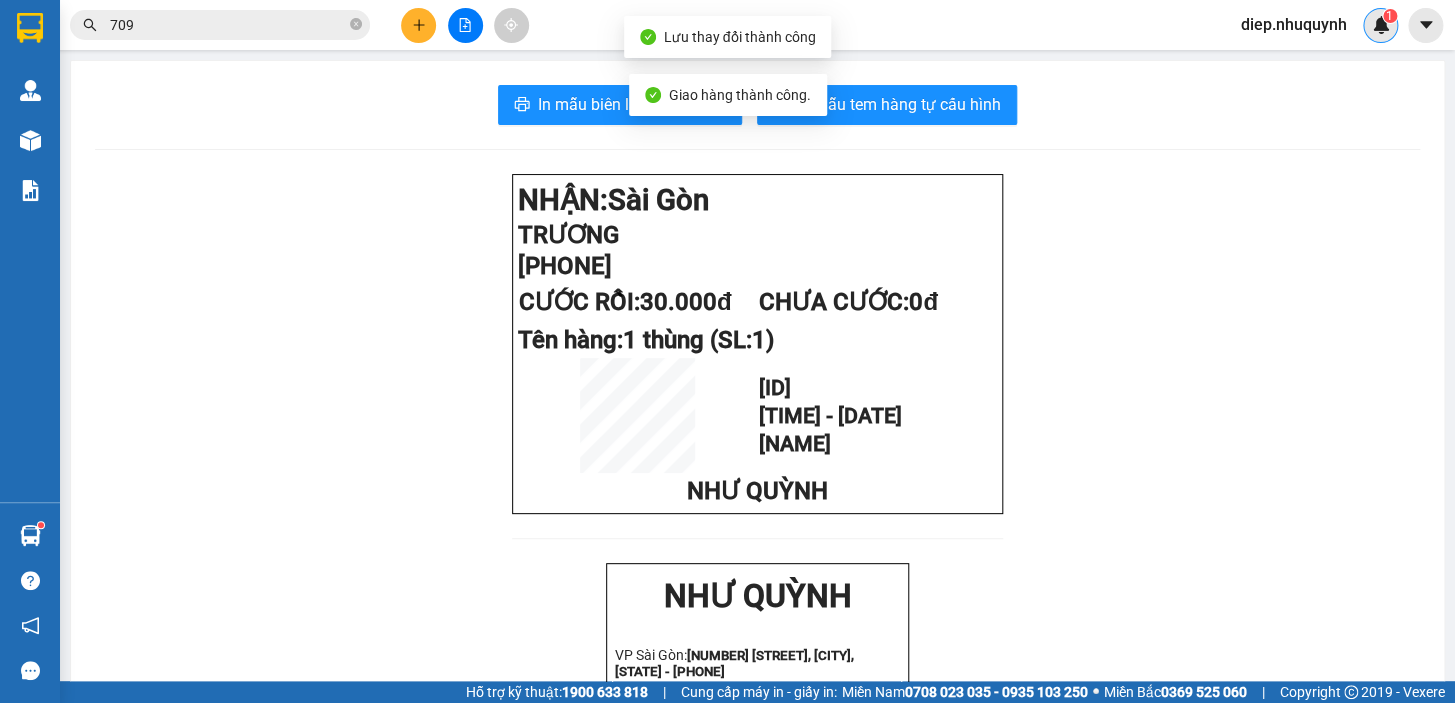 click on "1" at bounding box center (1380, 25) 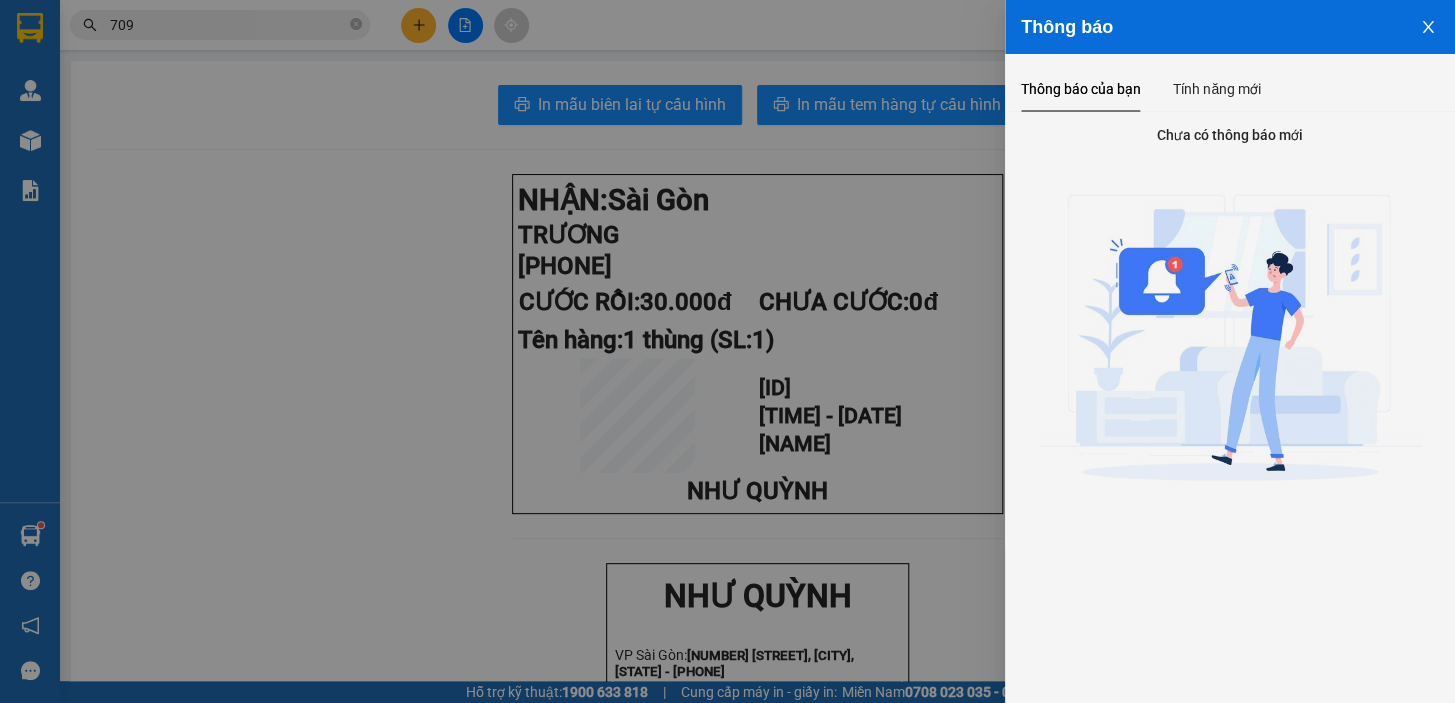 click 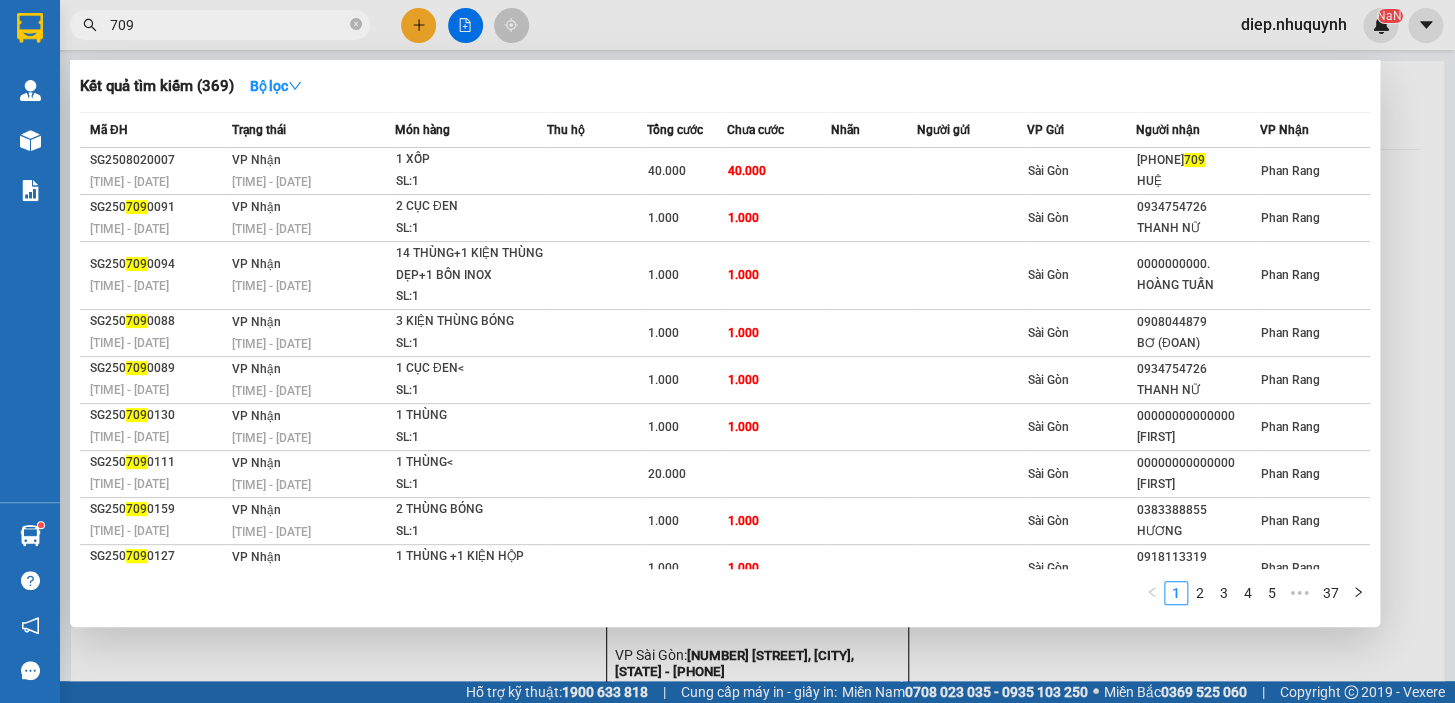 drag, startPoint x: 183, startPoint y: 31, endPoint x: 64, endPoint y: 31, distance: 119 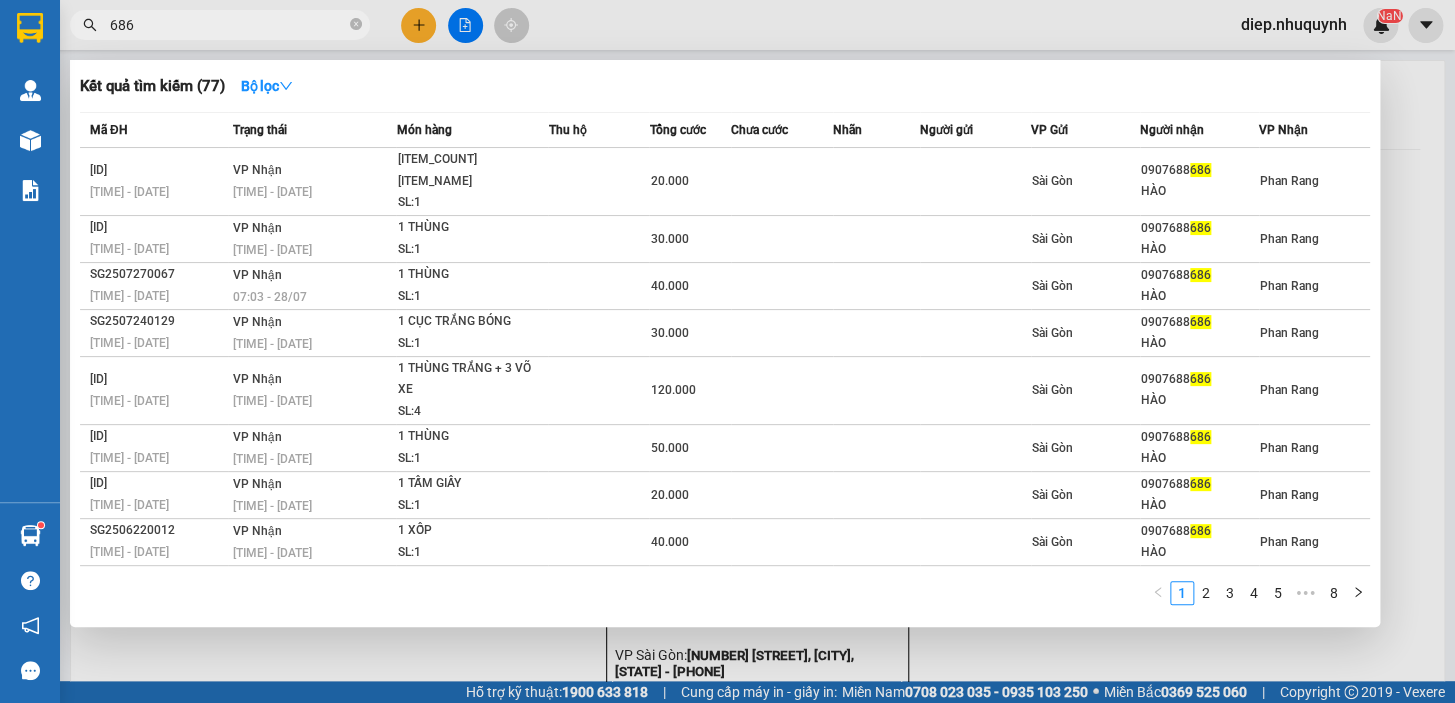 type on "686" 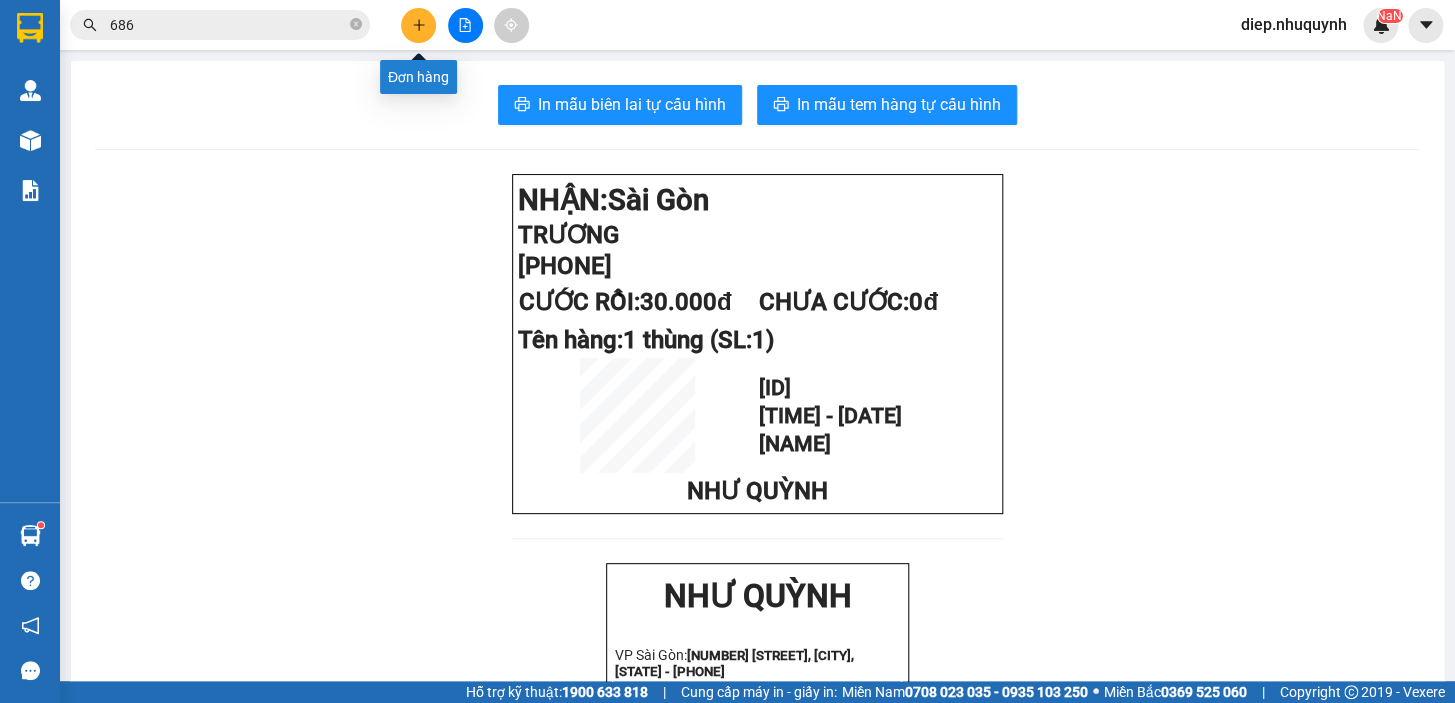 click 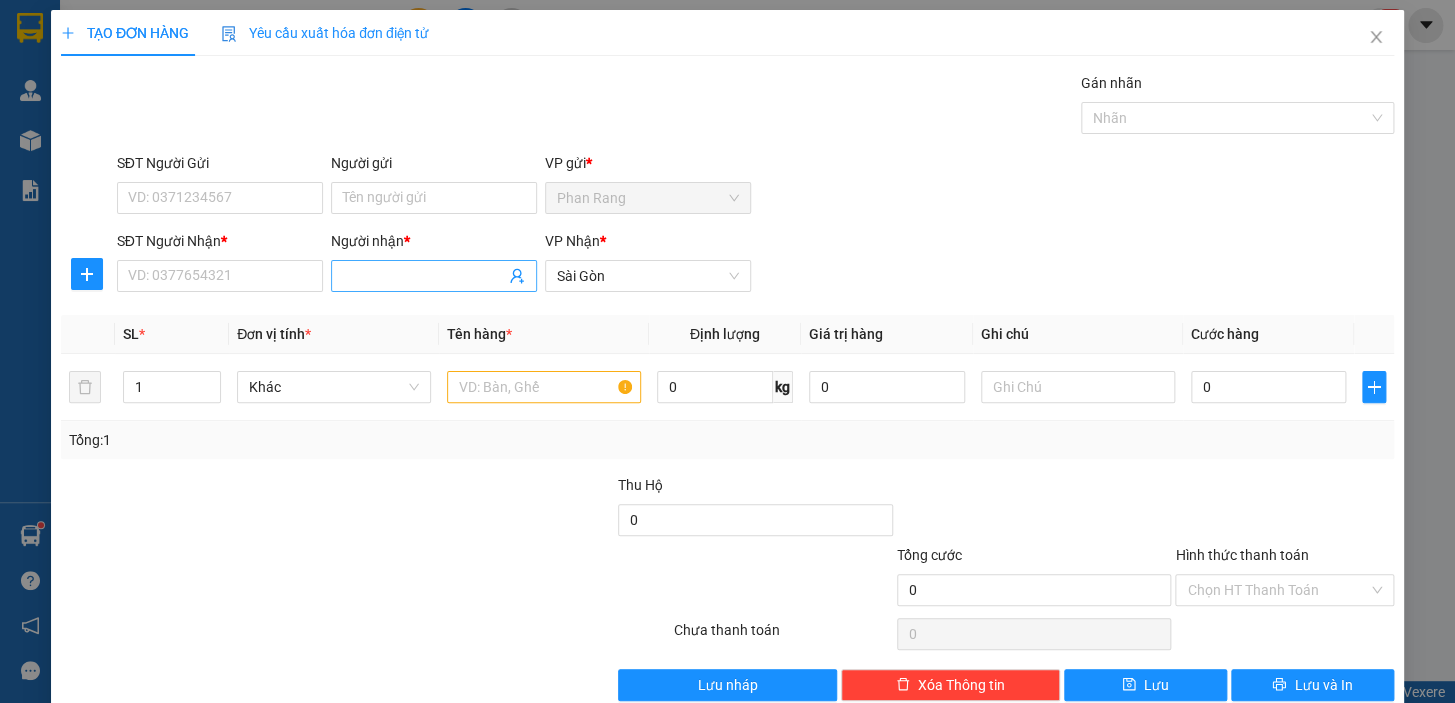 click on "Người nhận  *" at bounding box center (424, 276) 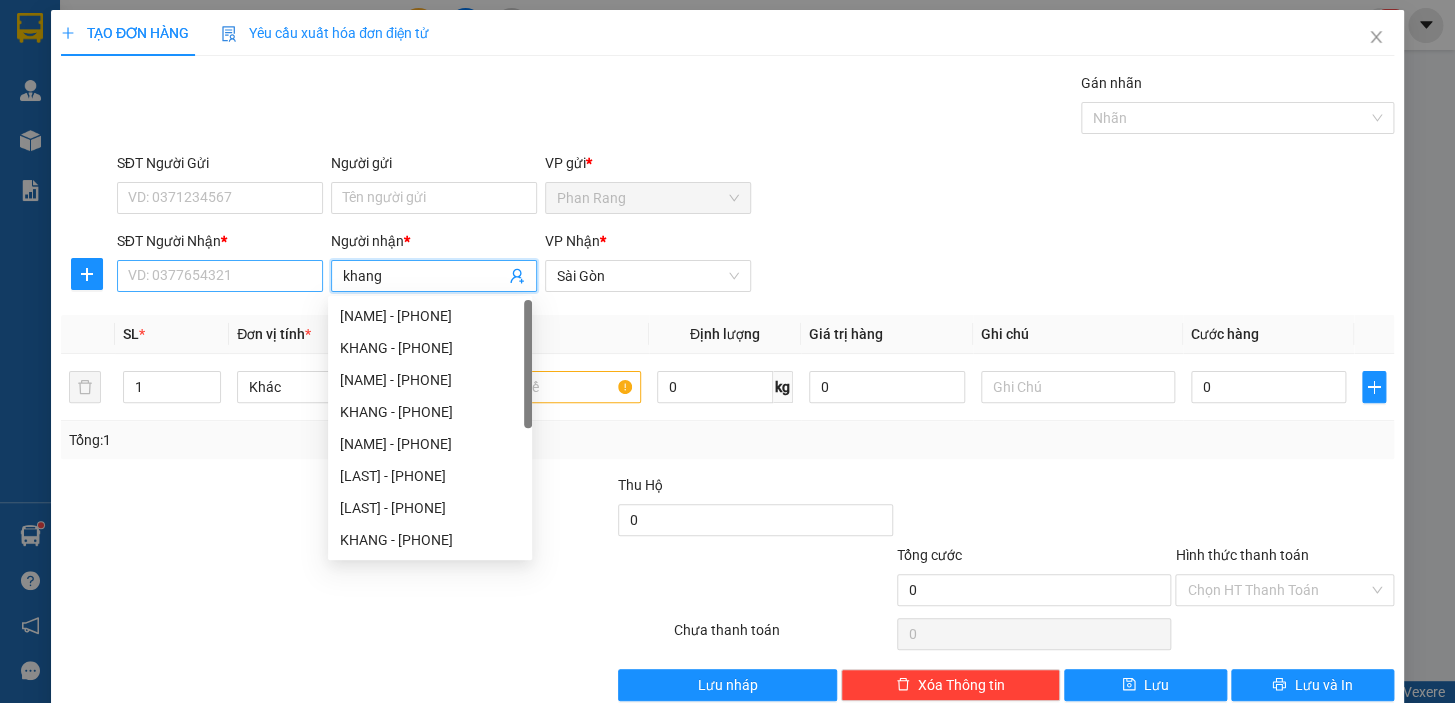 type on "khang" 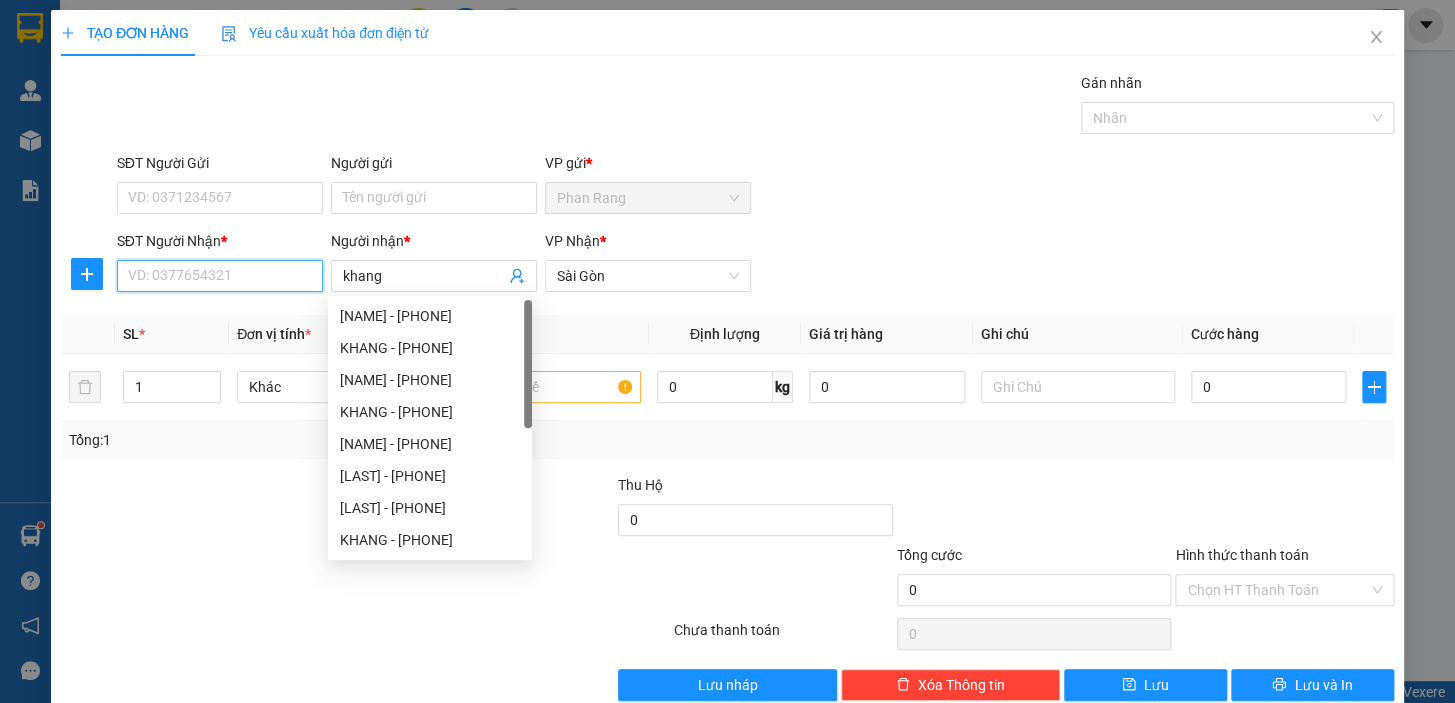 click on "SĐT Người Nhận  *" at bounding box center (220, 276) 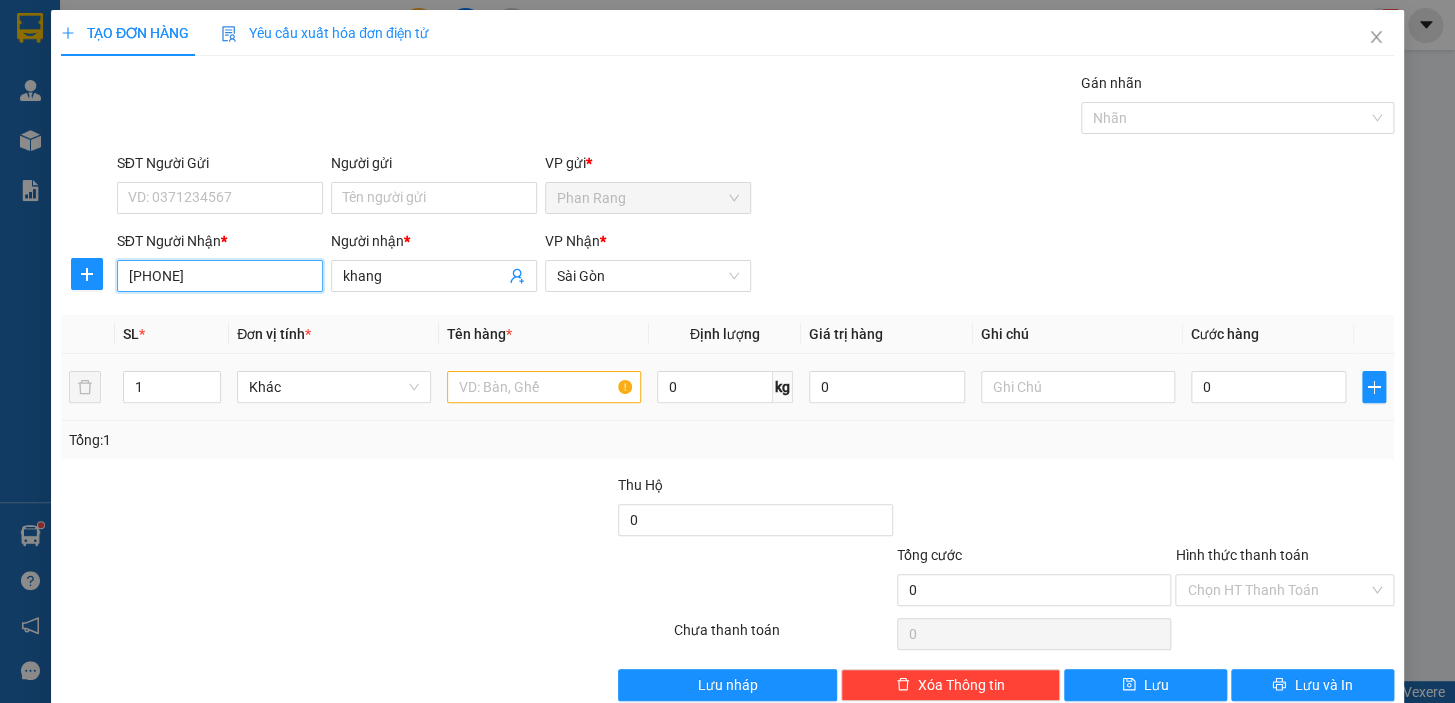 type on "[PHONE]" 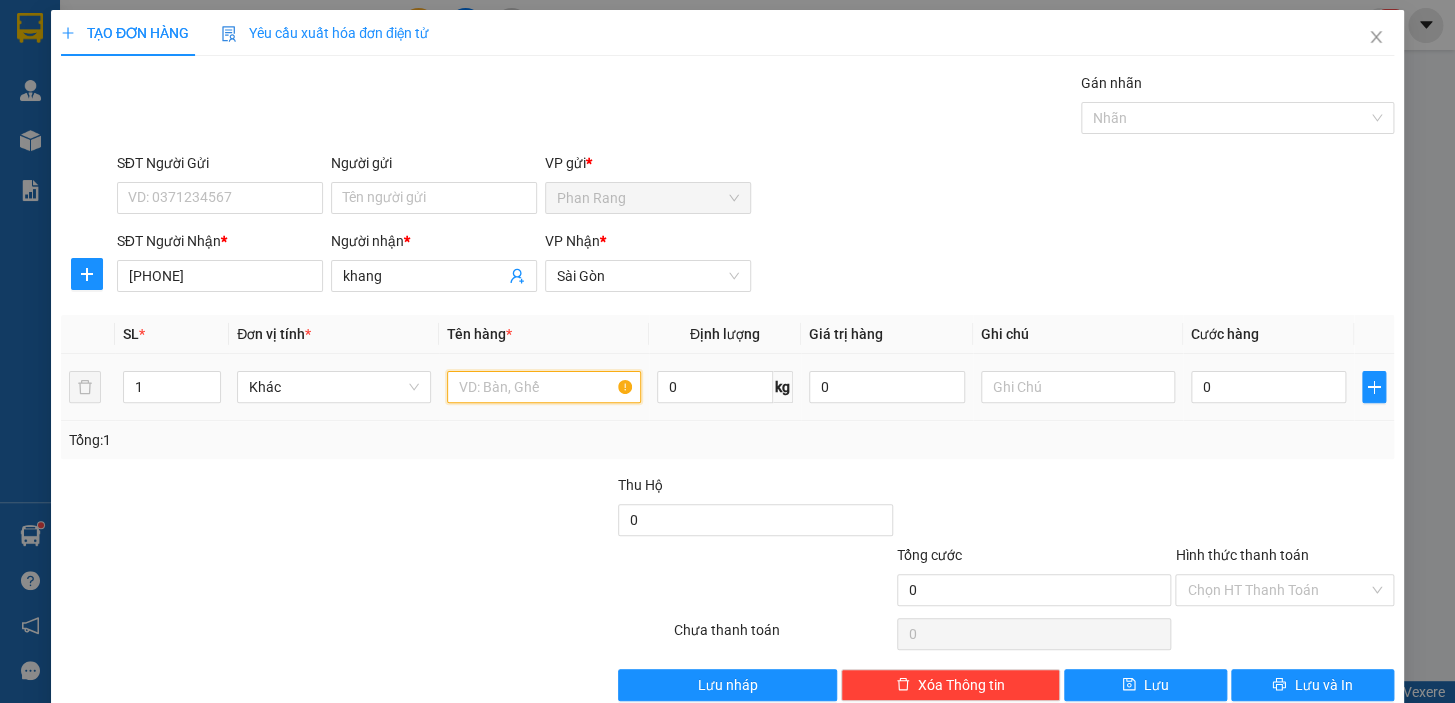 click at bounding box center [544, 387] 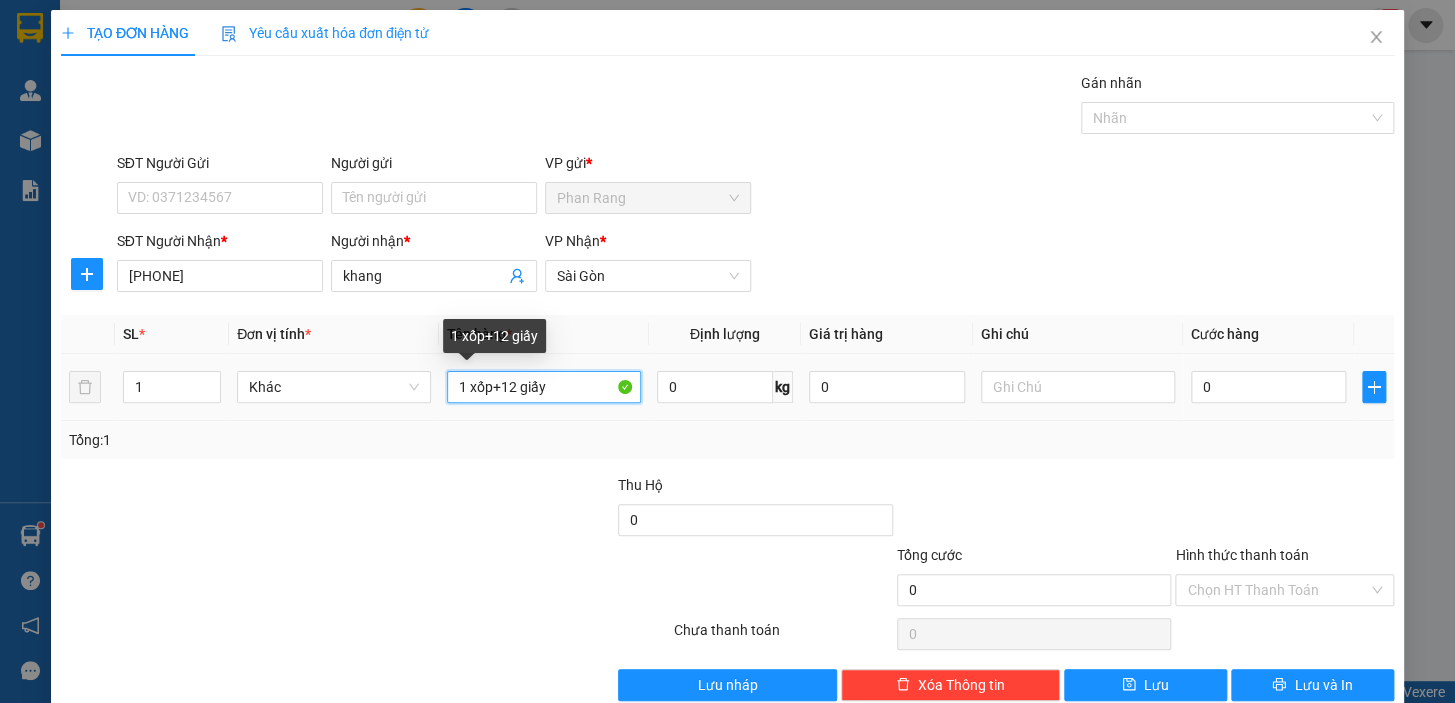 click on "1 xốp+12 giấy" at bounding box center (544, 387) 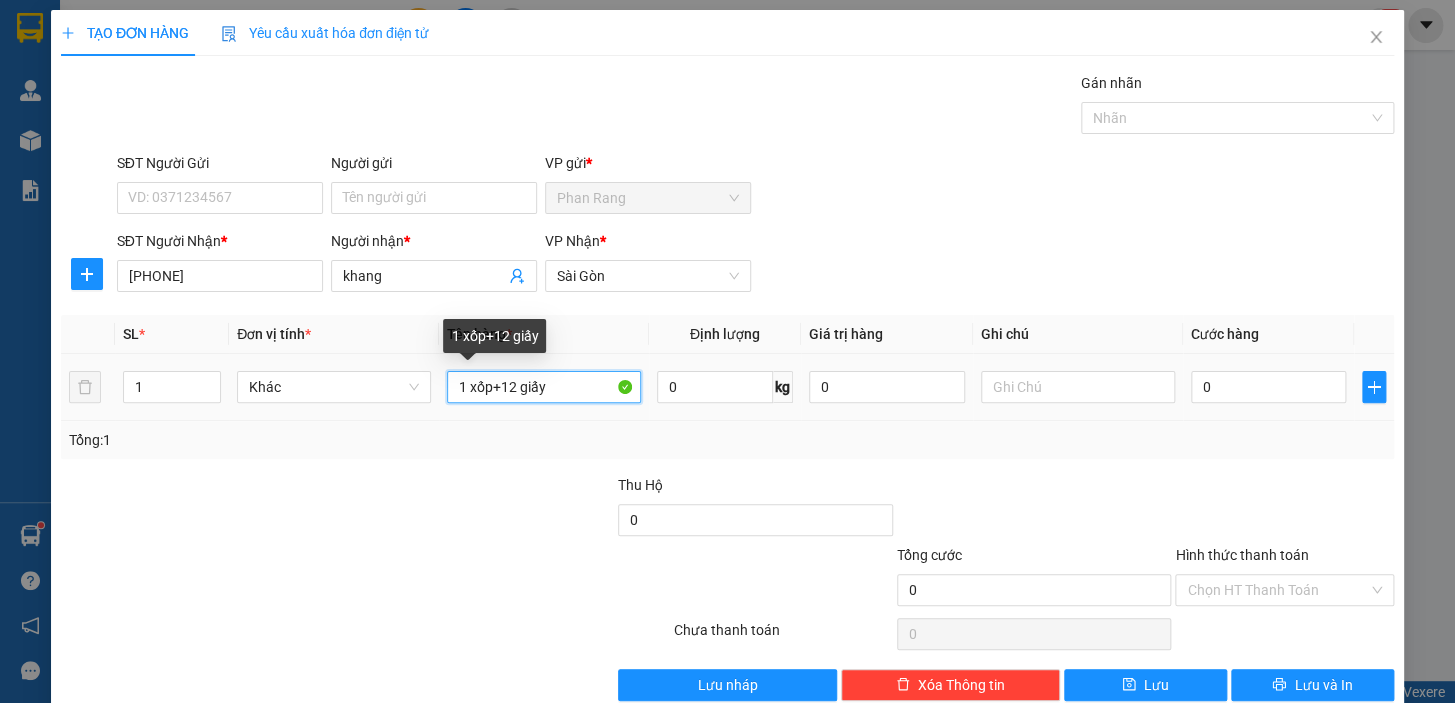 click on "1 xốp+12 giấy" at bounding box center [544, 387] 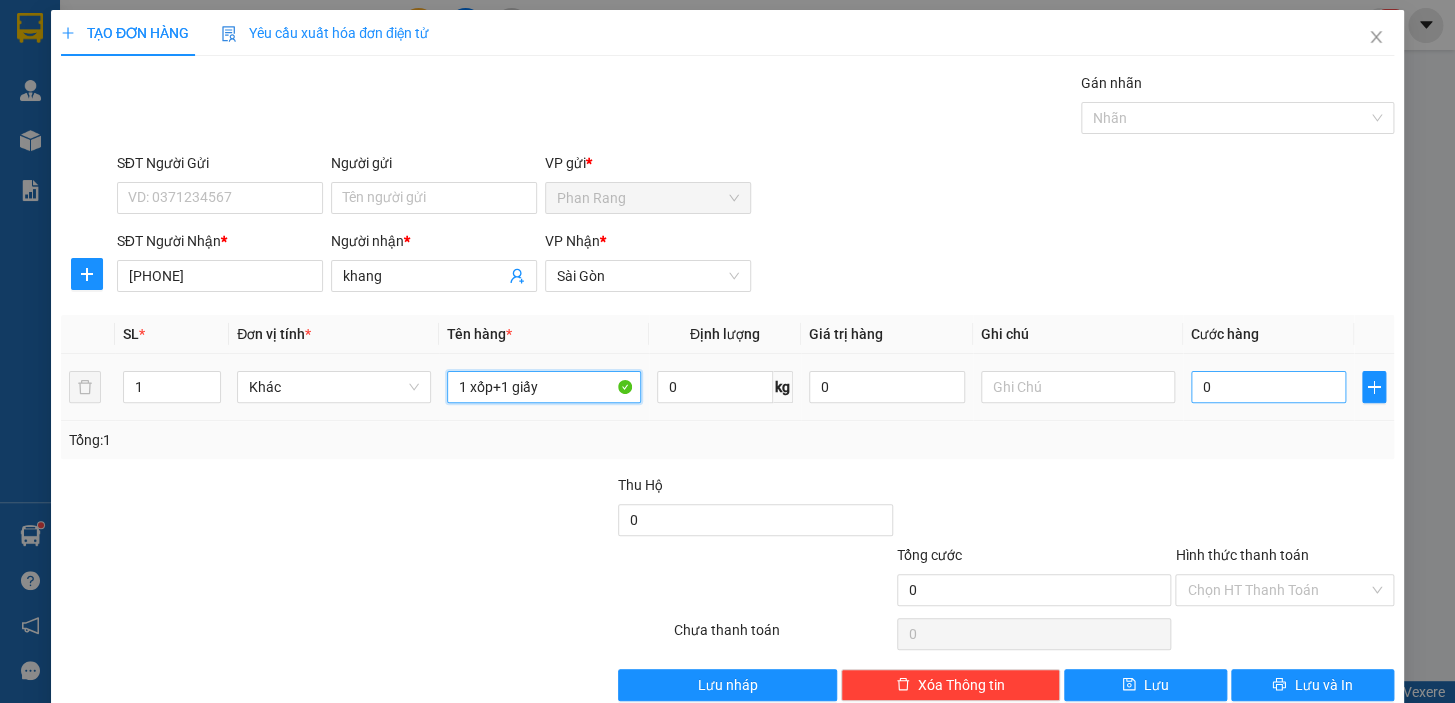type on "1 xốp+1 giấy" 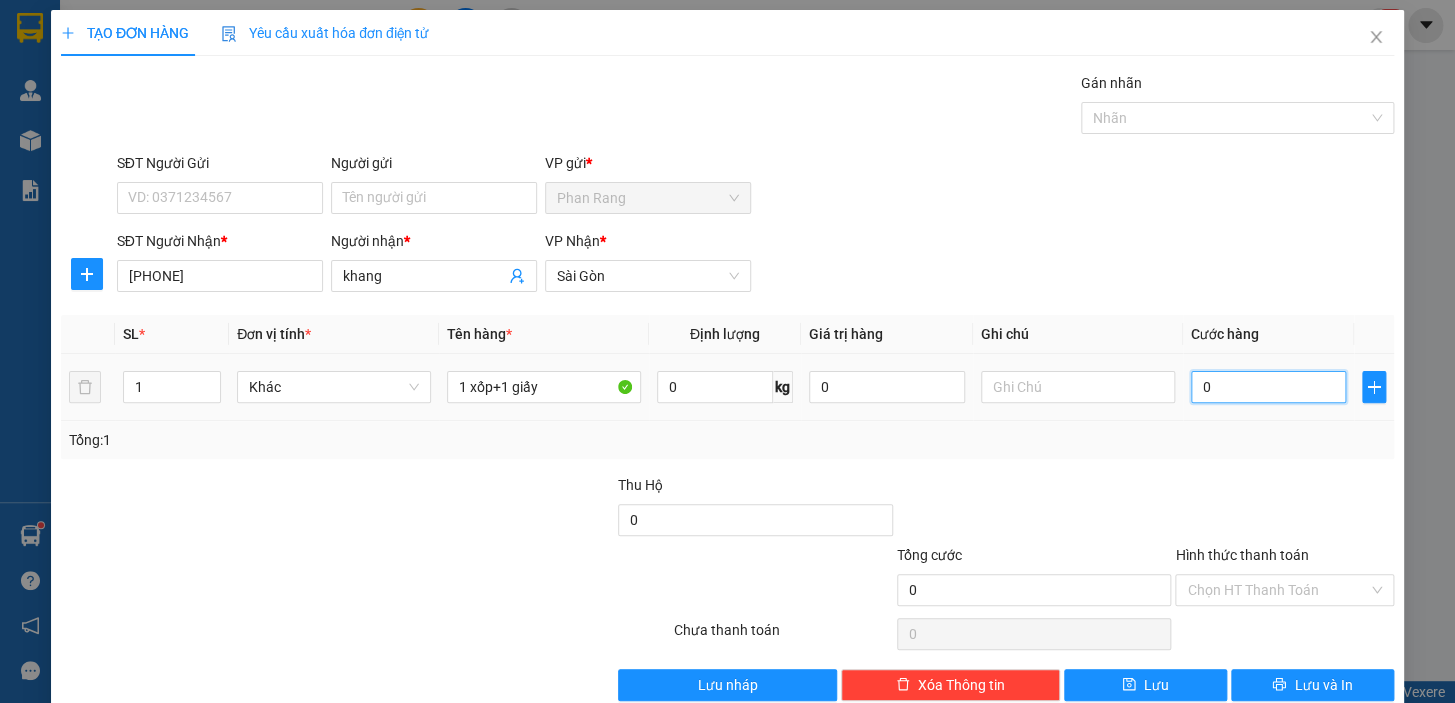 click on "0" at bounding box center [1269, 387] 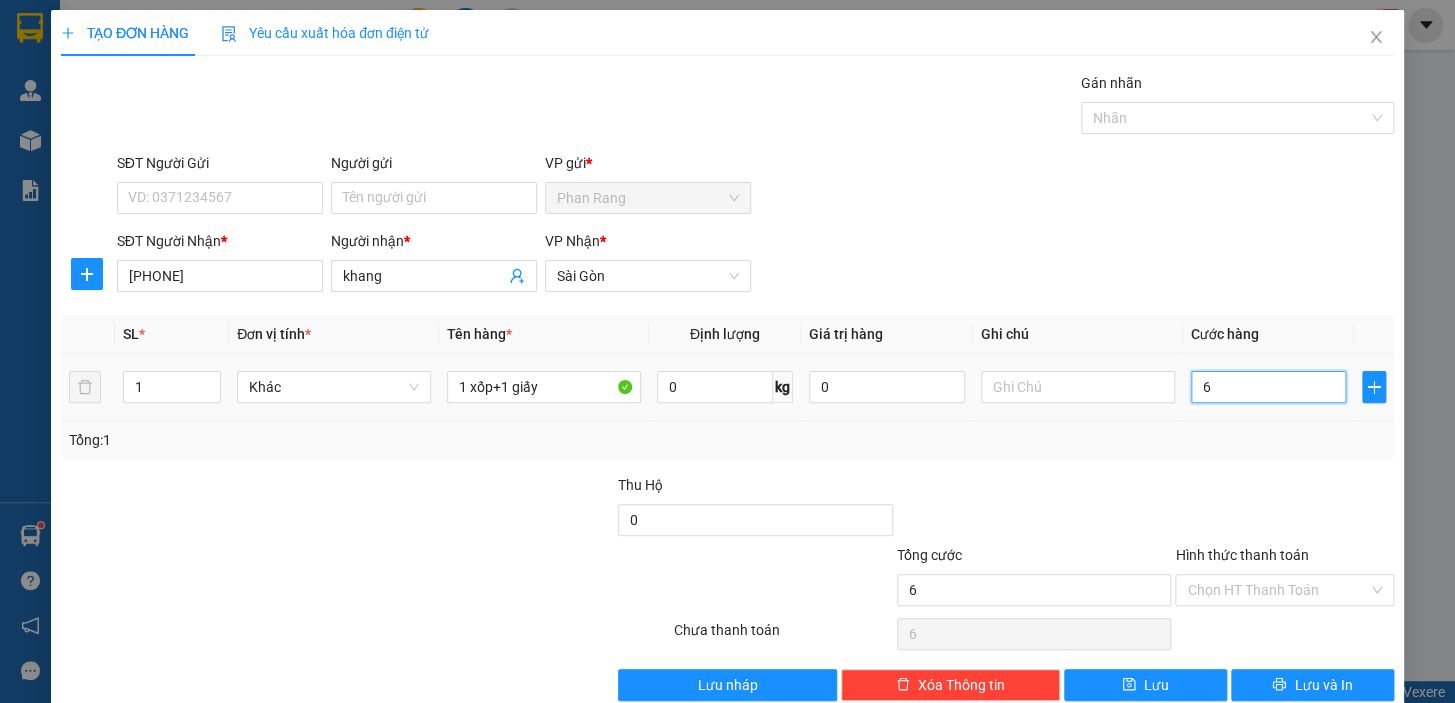 type on "60" 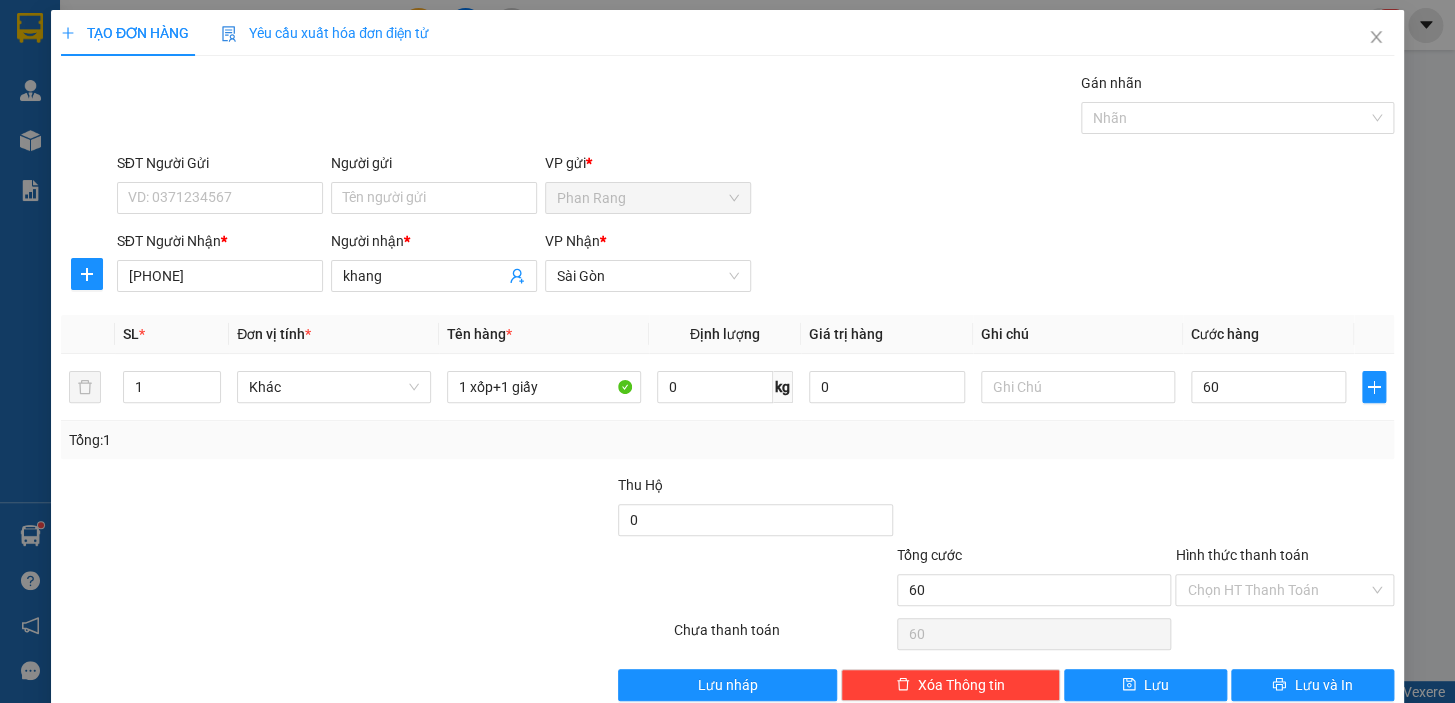 type on "60.000" 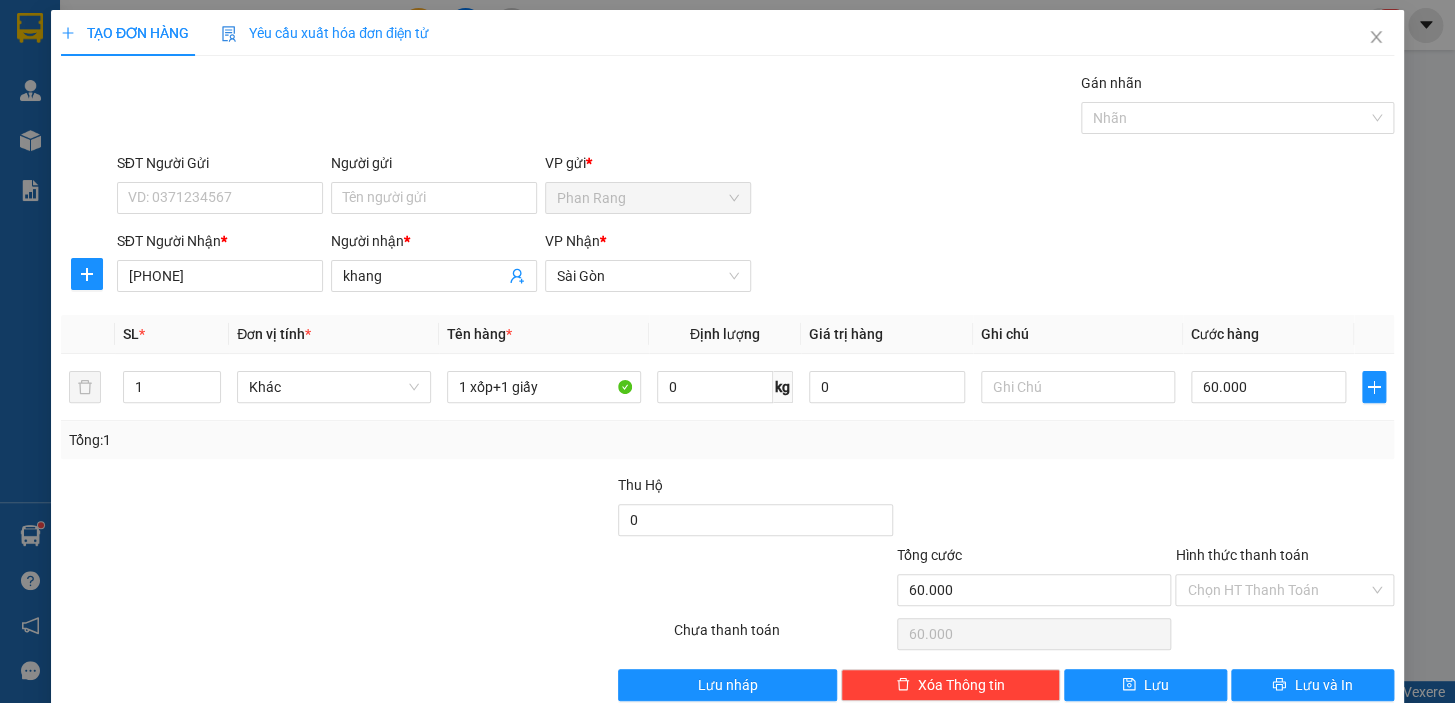 click on "Hình thức thanh toán Chọn HT Thanh Toán" at bounding box center [1284, 579] 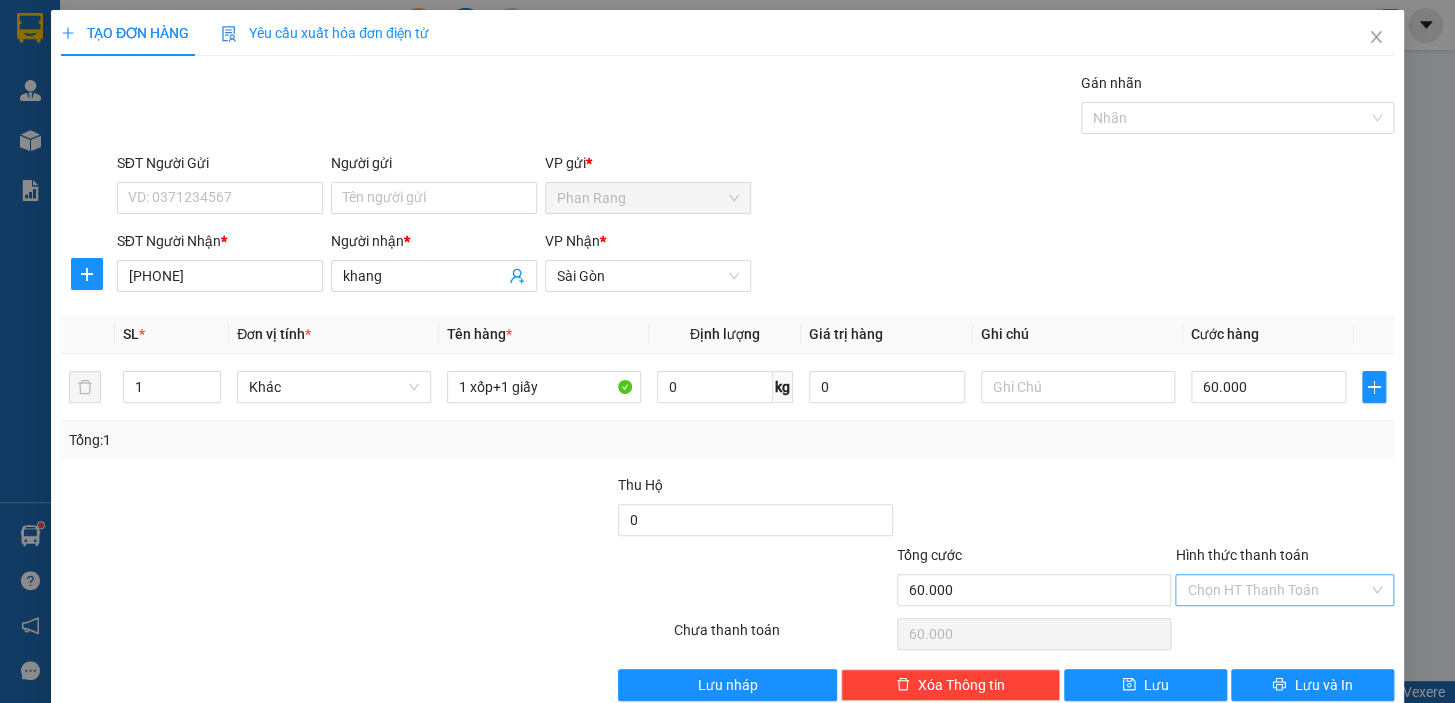 click on "Hình thức thanh toán" at bounding box center (1277, 590) 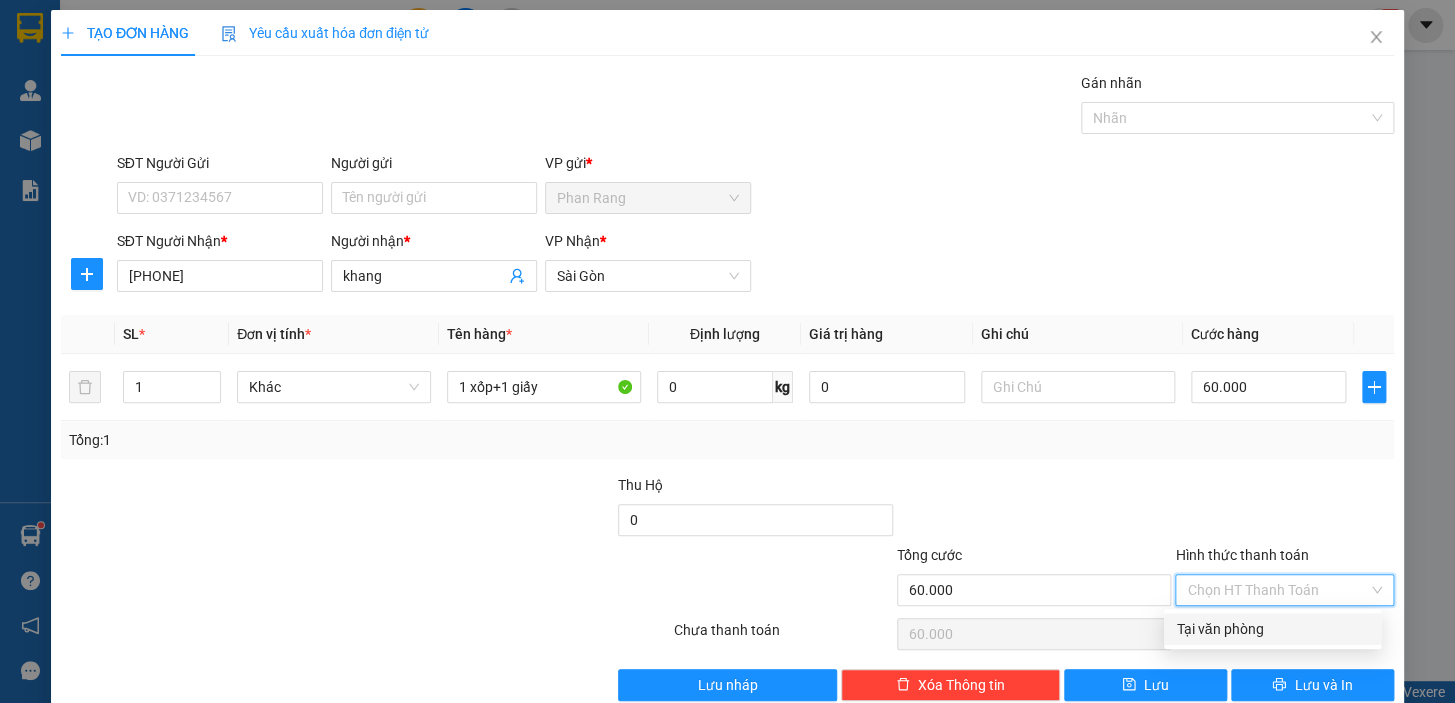 click on "Tại văn phòng" at bounding box center [1272, 629] 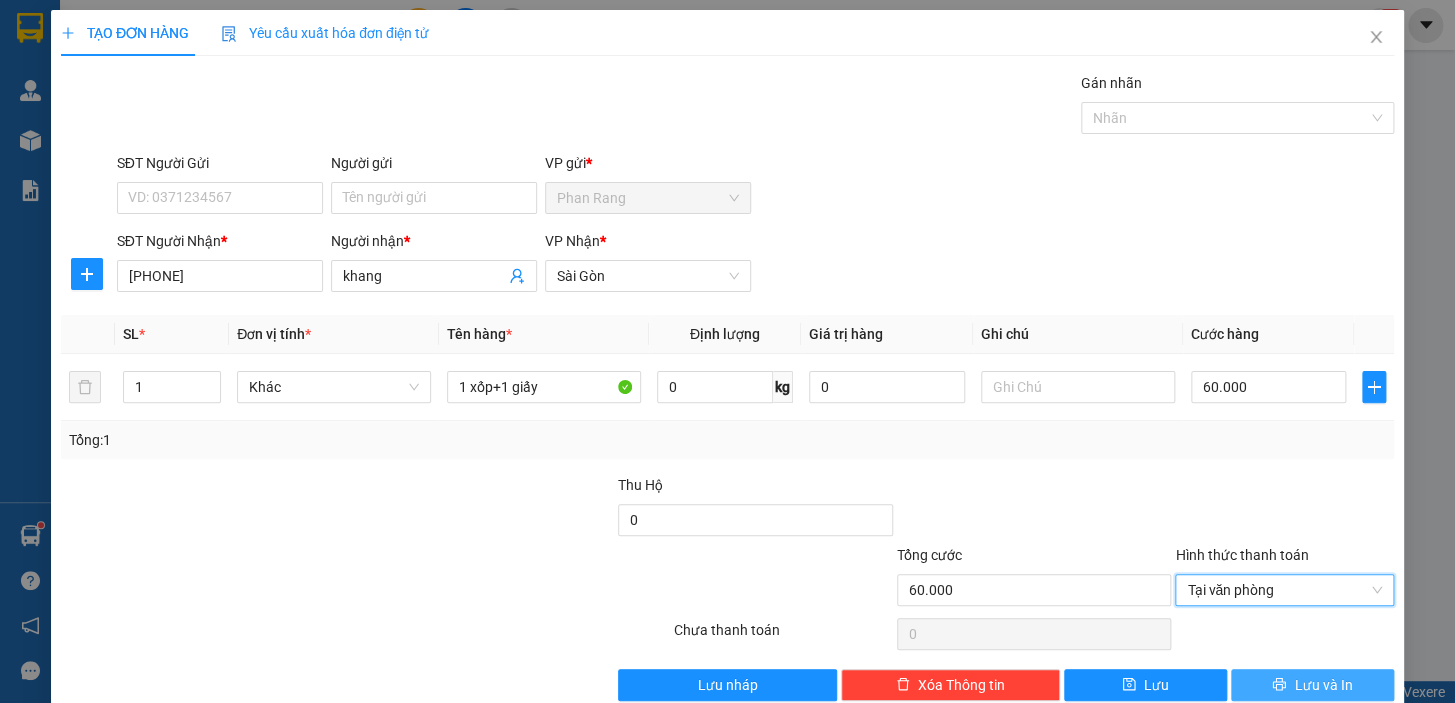 click on "Lưu và In" at bounding box center (1323, 685) 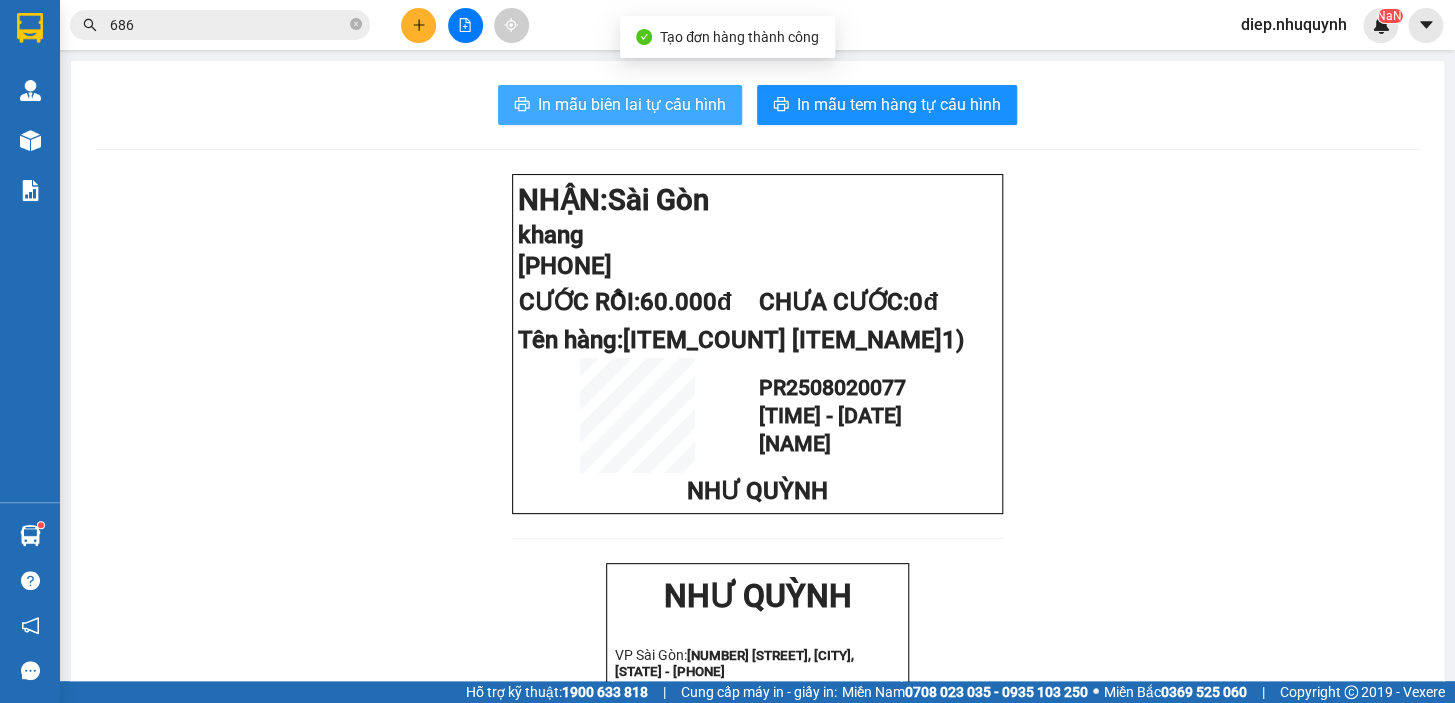 click on "In mẫu biên lai tự cấu hình" at bounding box center (620, 105) 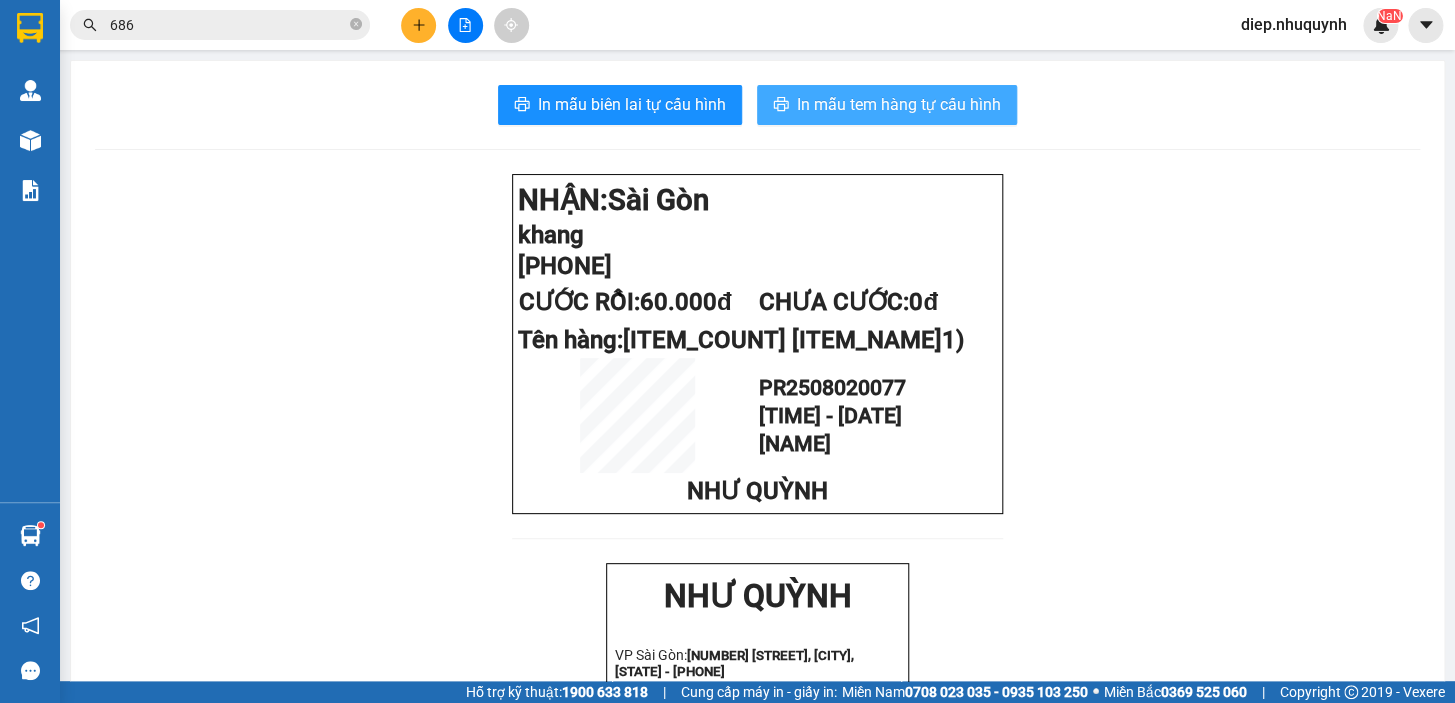 click on "In mẫu tem hàng tự cấu hình" at bounding box center (899, 104) 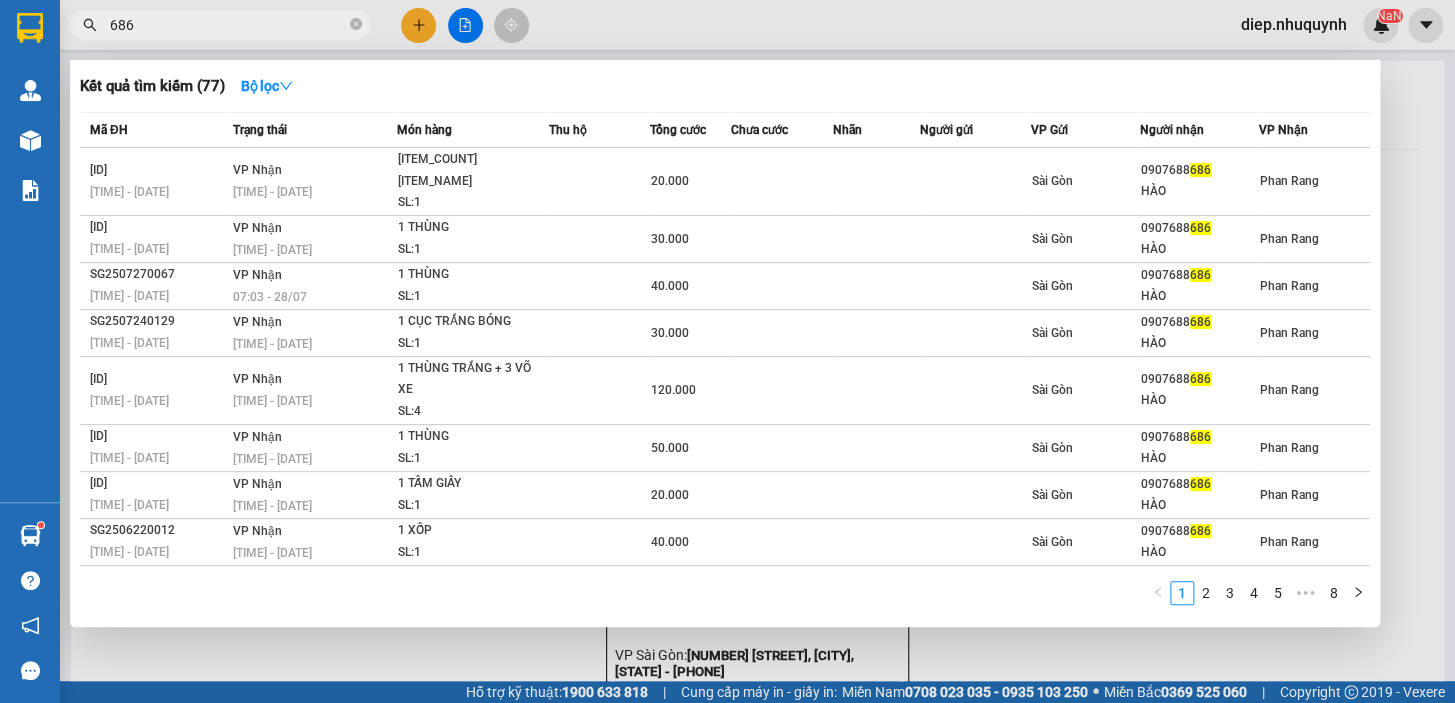 drag, startPoint x: 127, startPoint y: 27, endPoint x: 95, endPoint y: 27, distance: 32 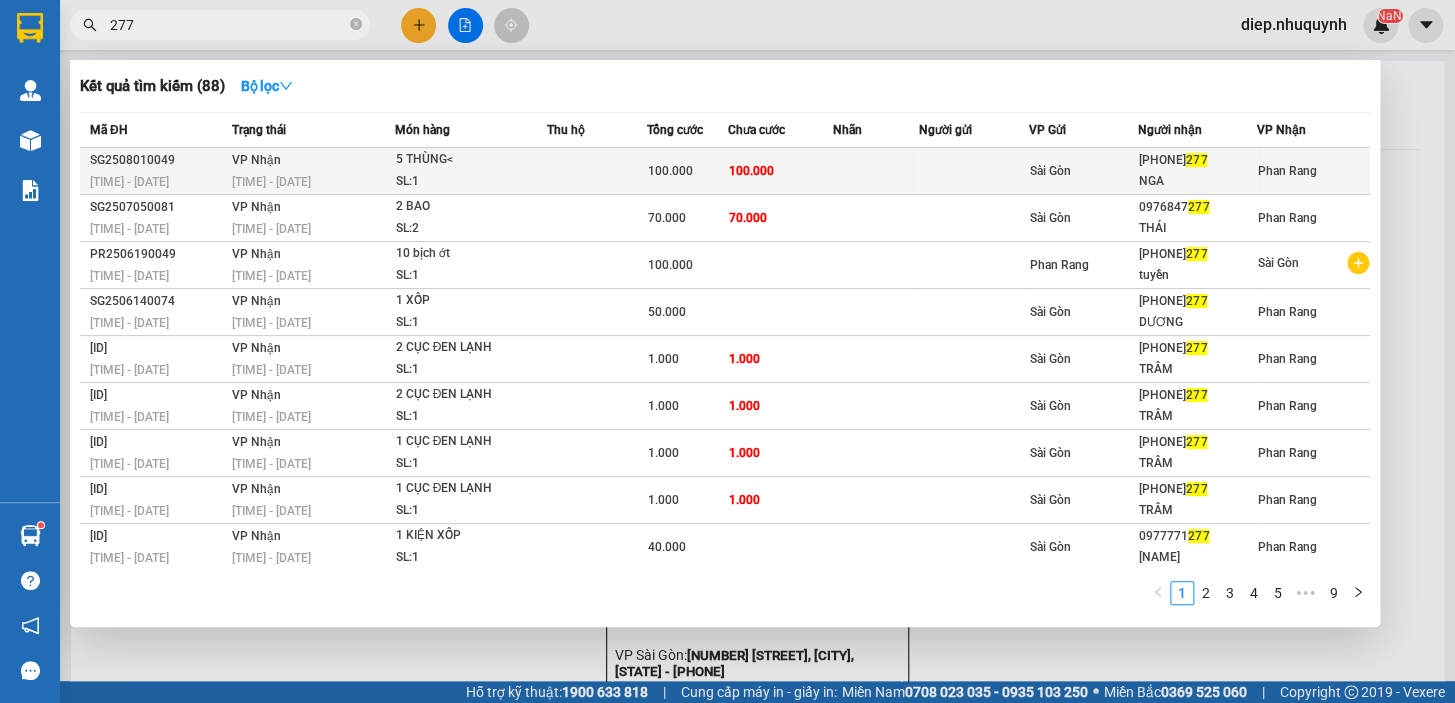 type on "277" 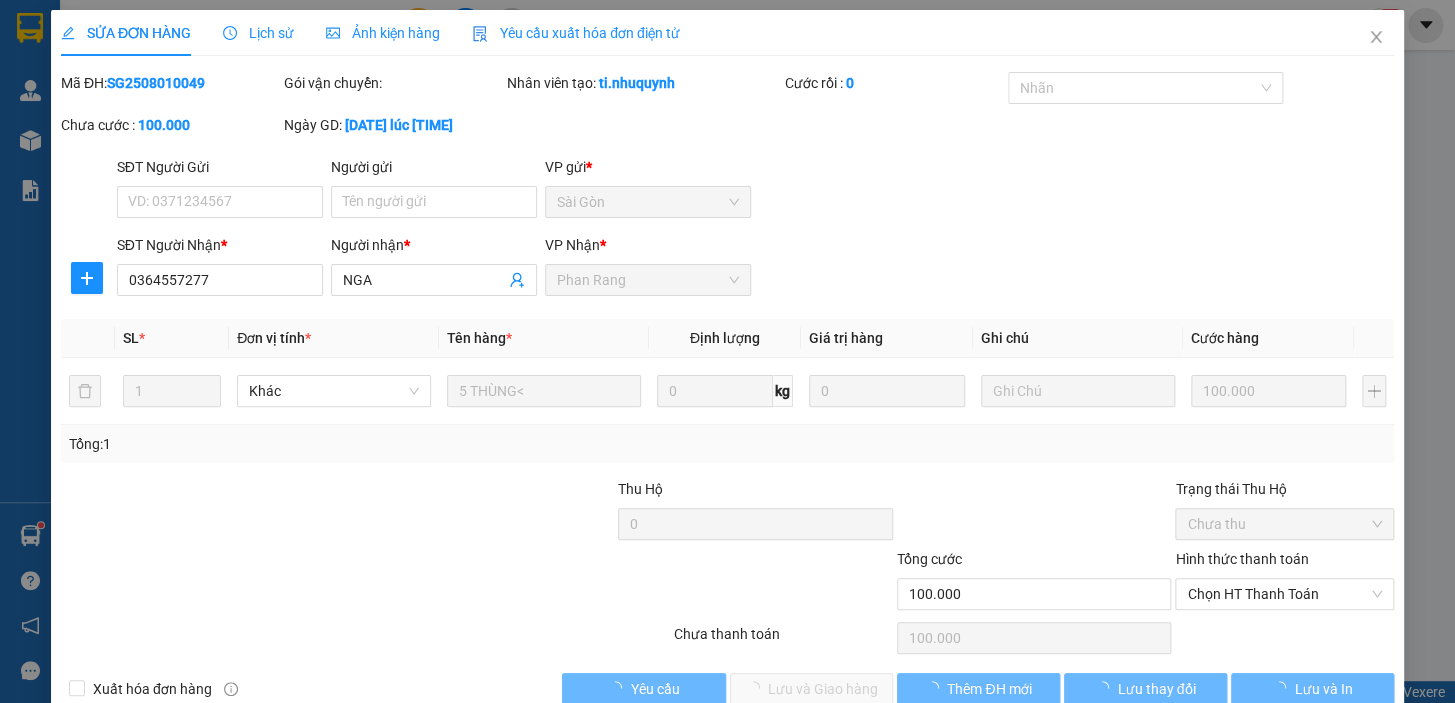 type on "0364557277" 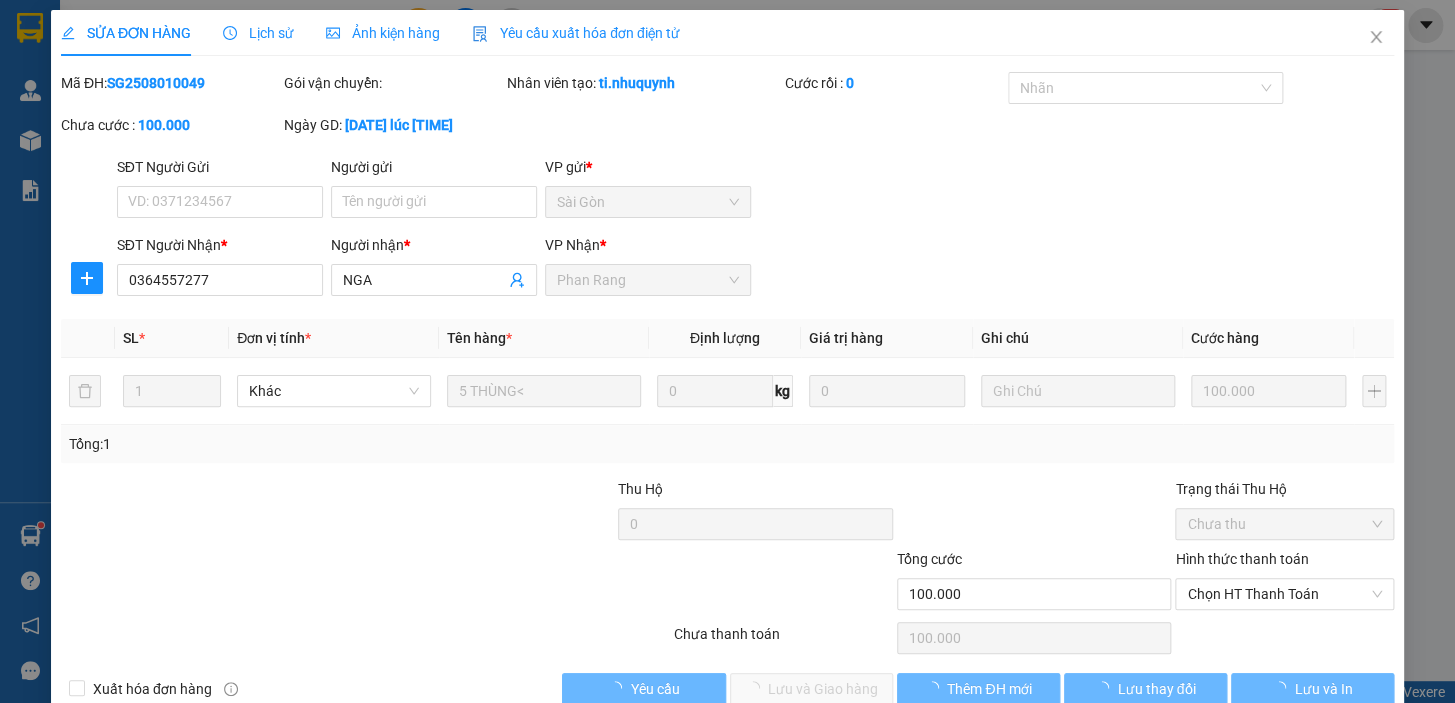 type on "NGA" 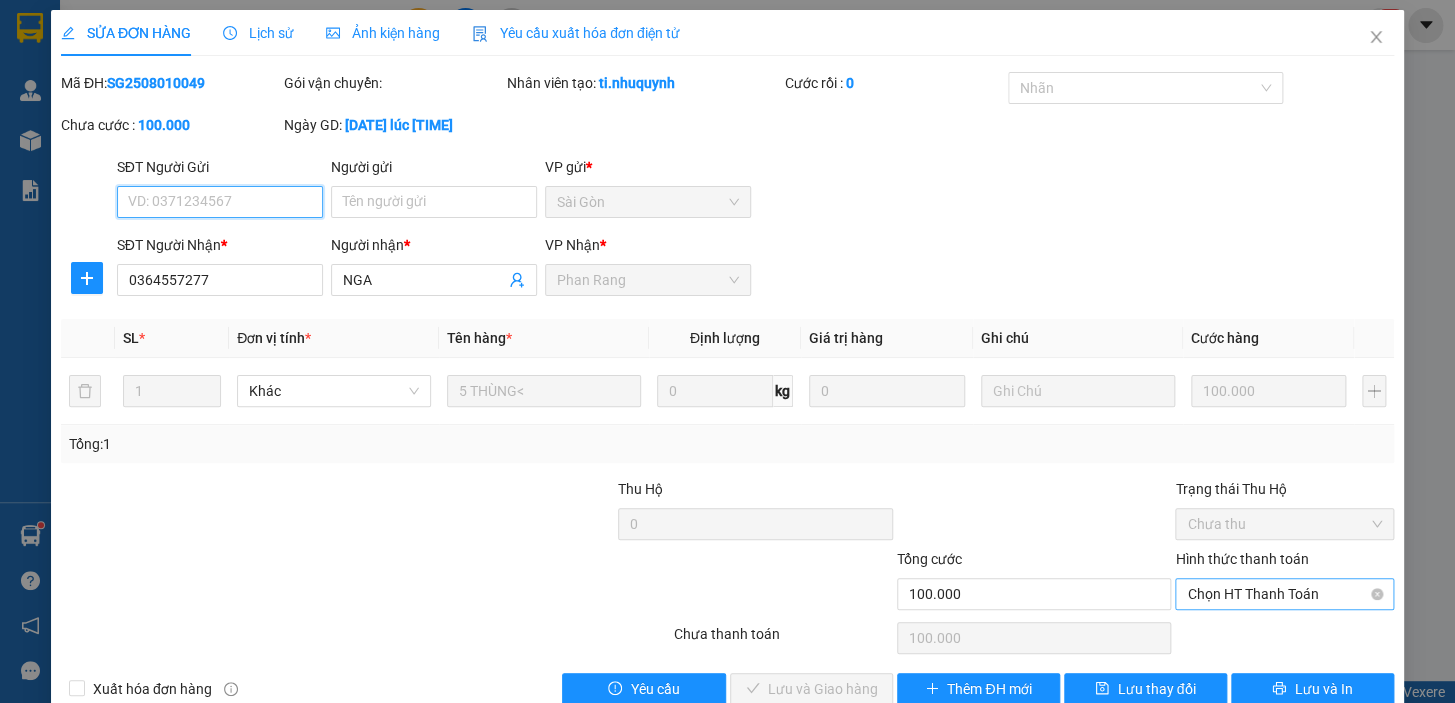 drag, startPoint x: 1260, startPoint y: 597, endPoint x: 1240, endPoint y: 604, distance: 21.189621 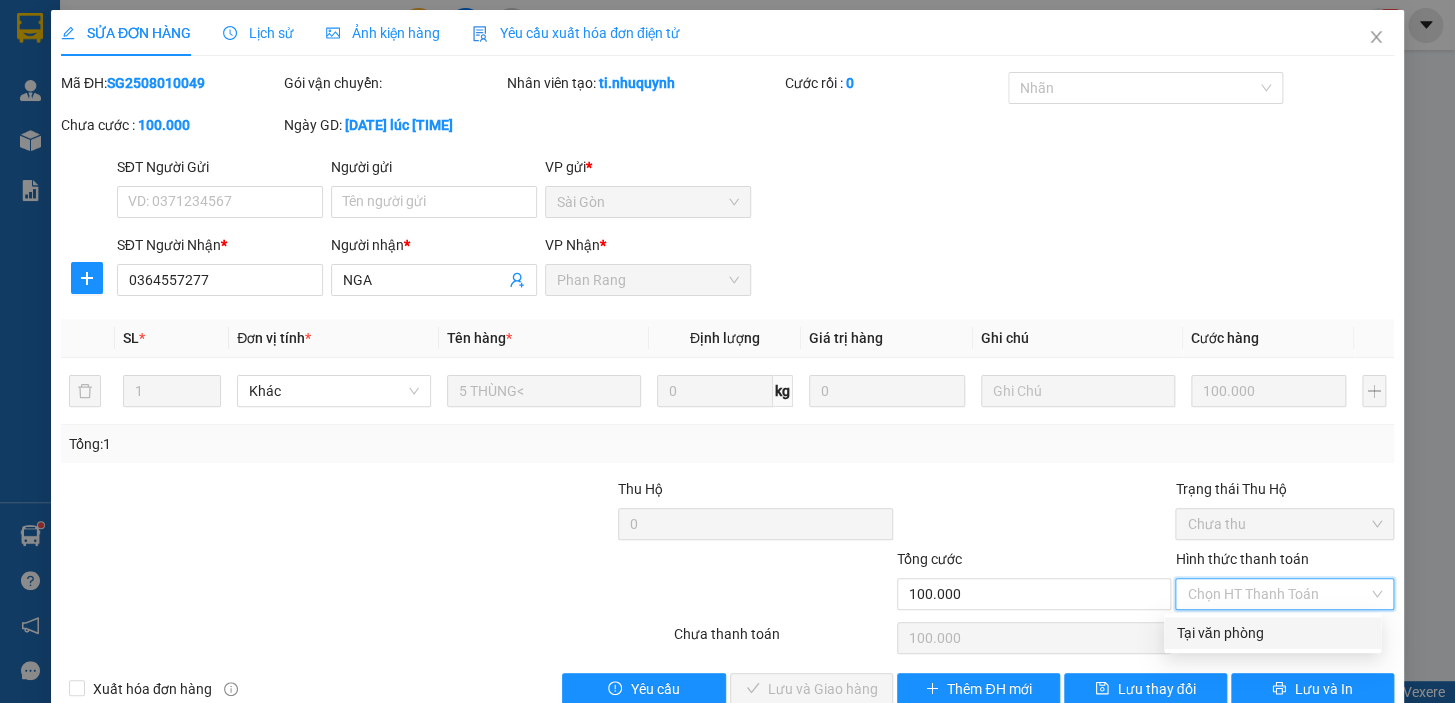 click on "Tại văn phòng" at bounding box center (1272, 633) 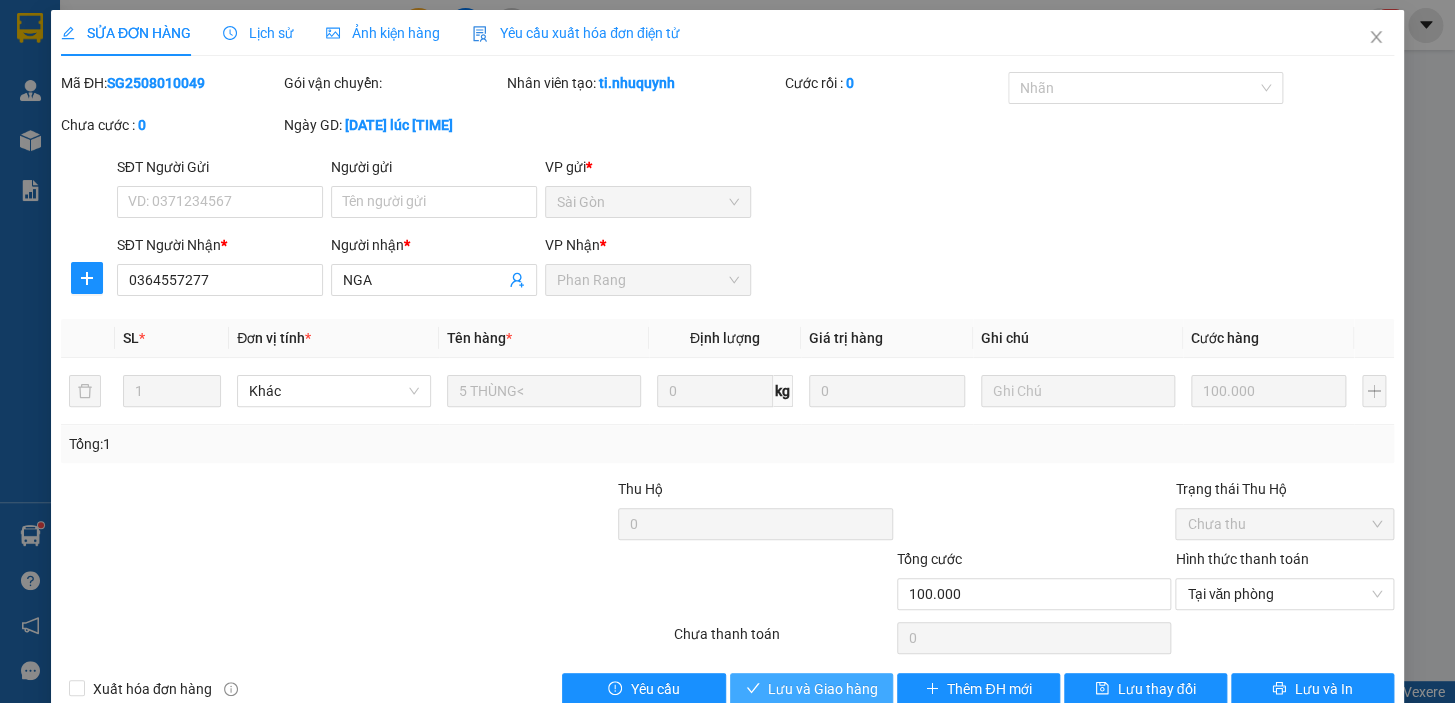 drag, startPoint x: 843, startPoint y: 686, endPoint x: 864, endPoint y: 644, distance: 46.957428 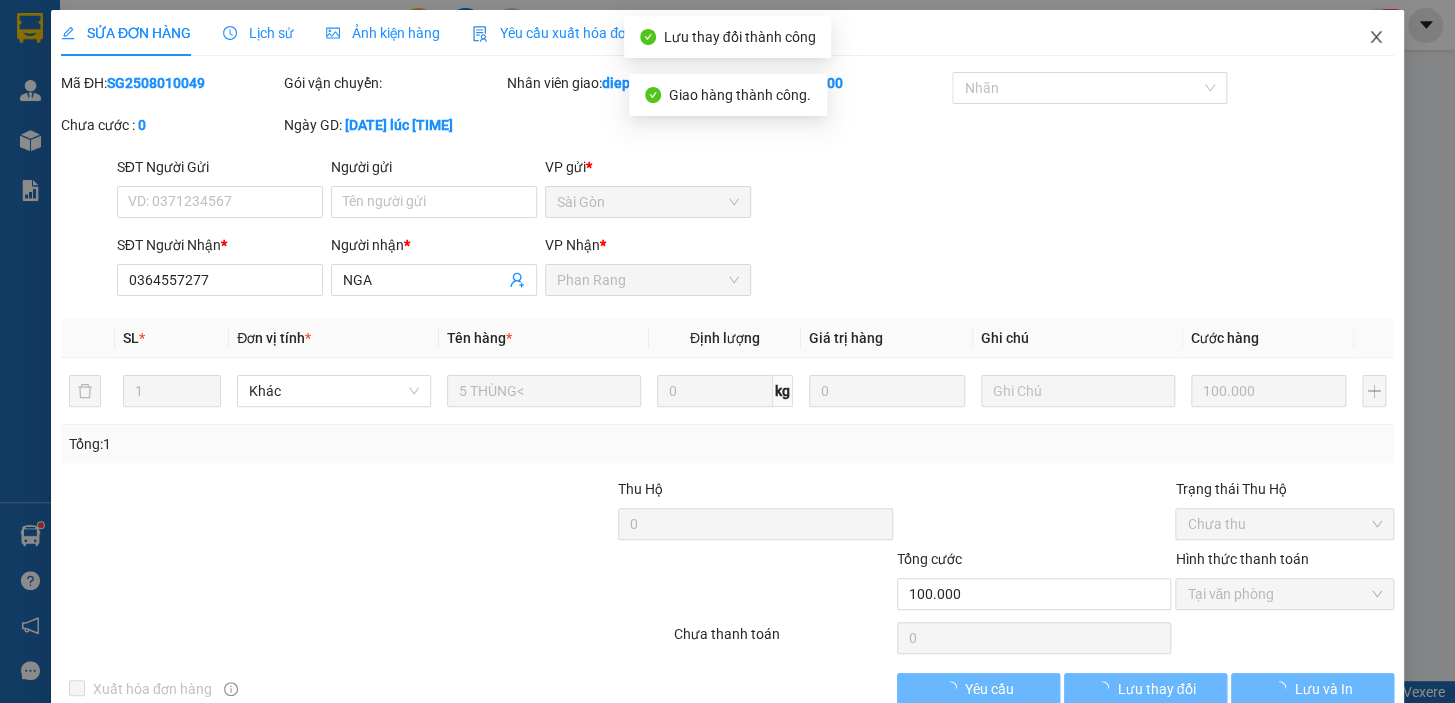 click 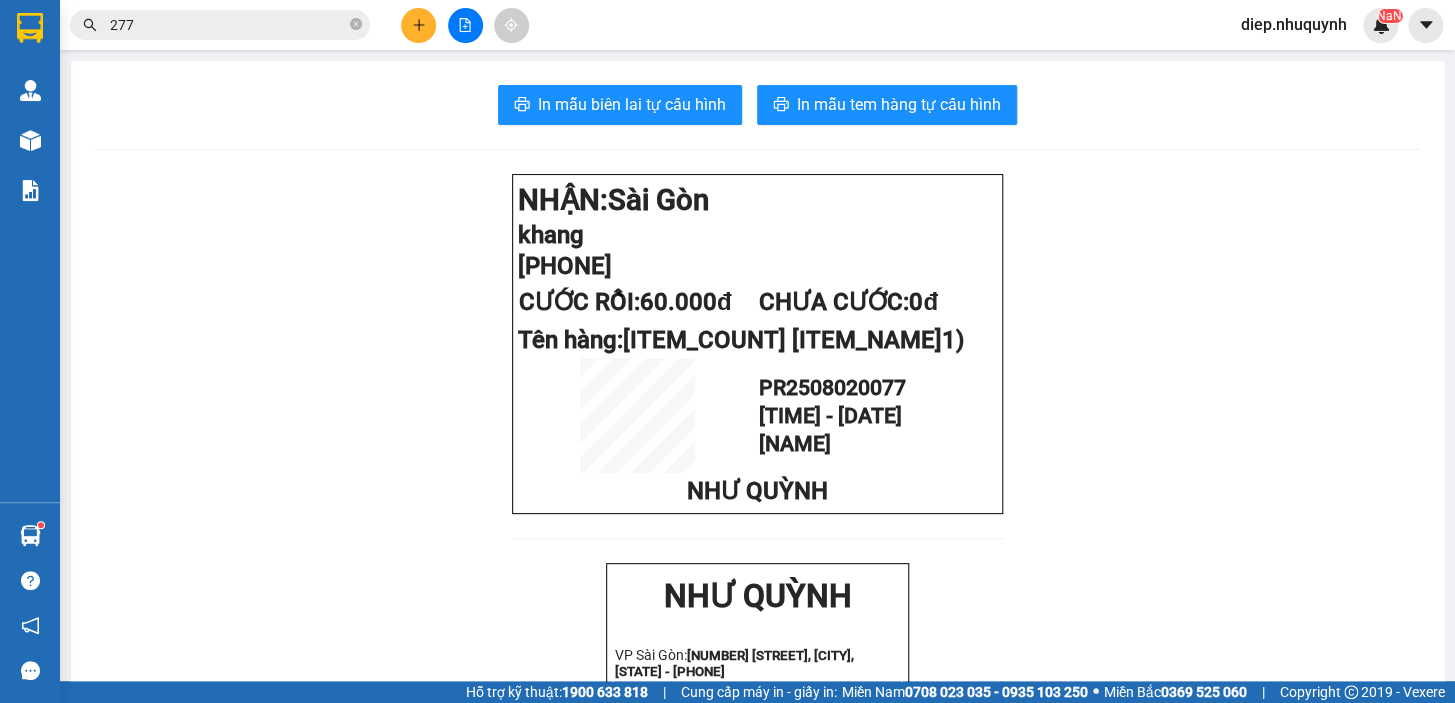 click 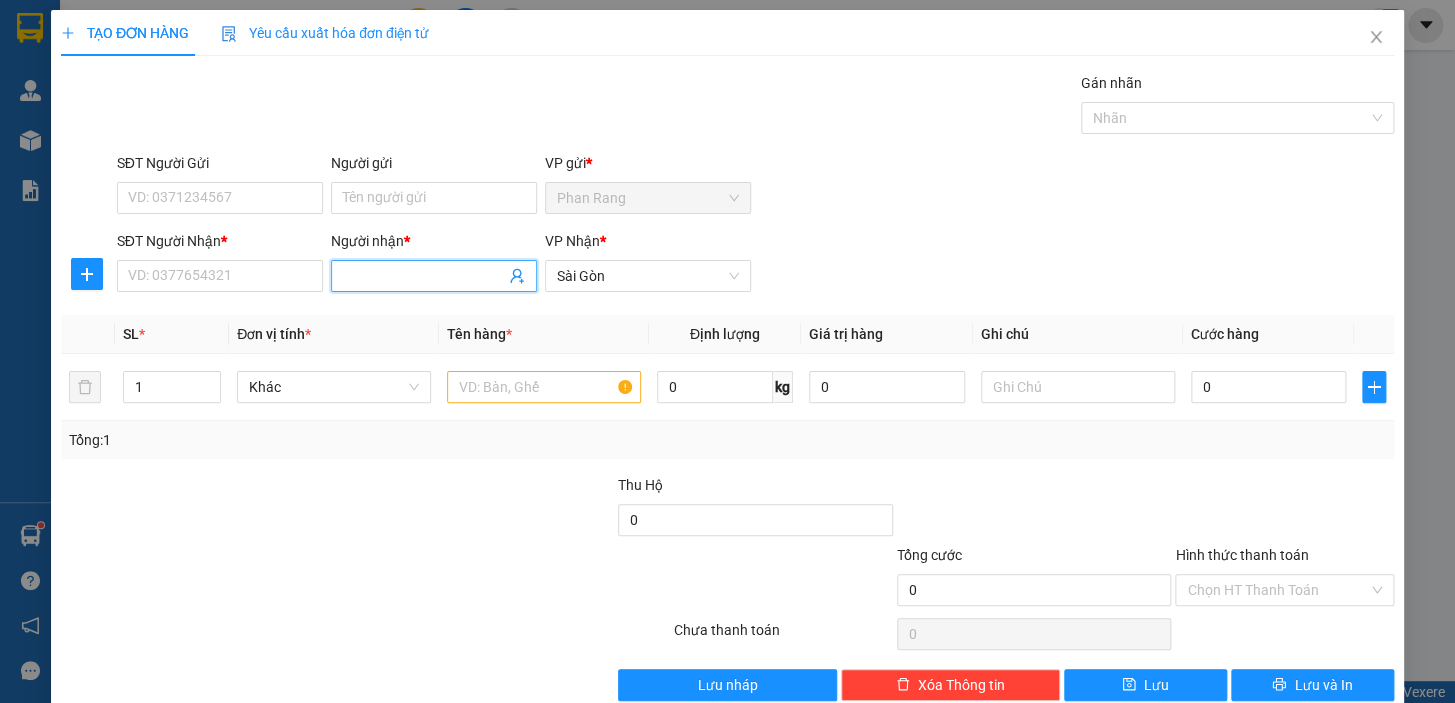 click on "Người nhận  *" at bounding box center [424, 276] 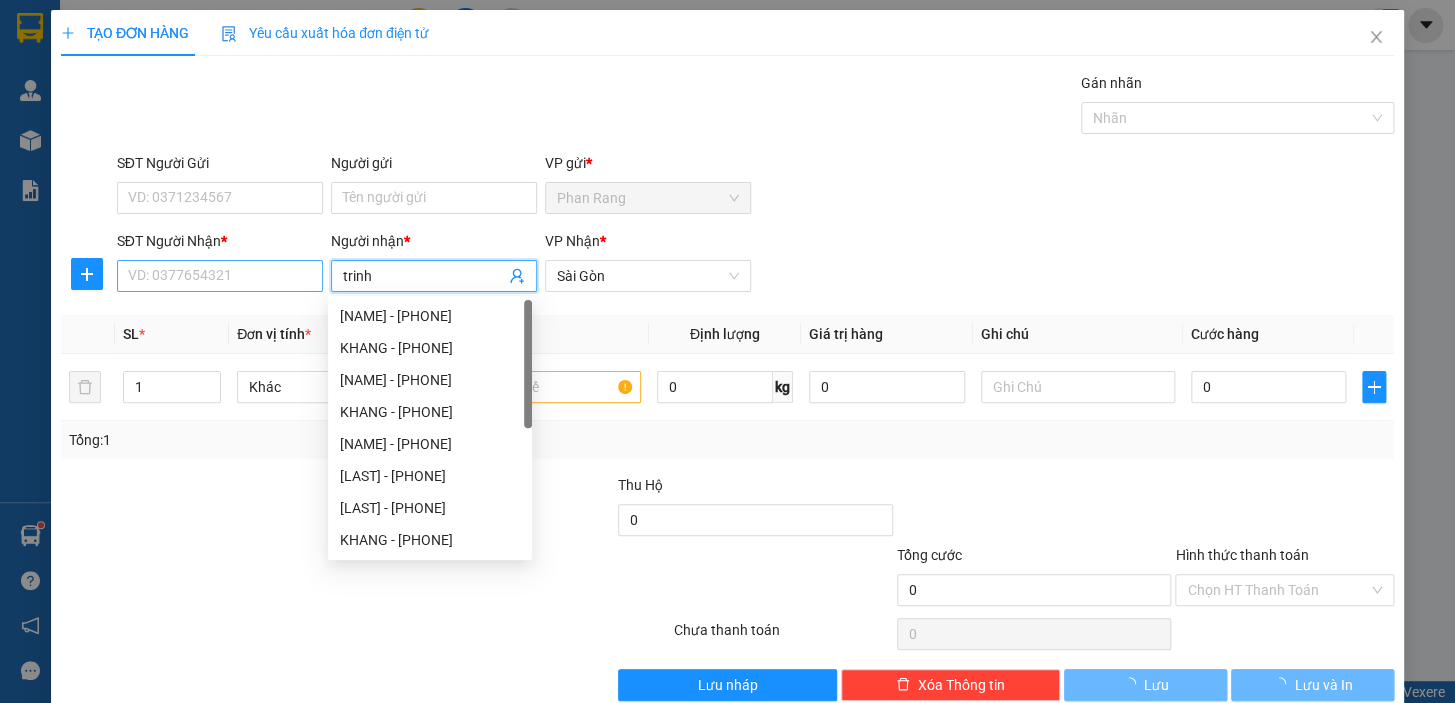 type on "trinh" 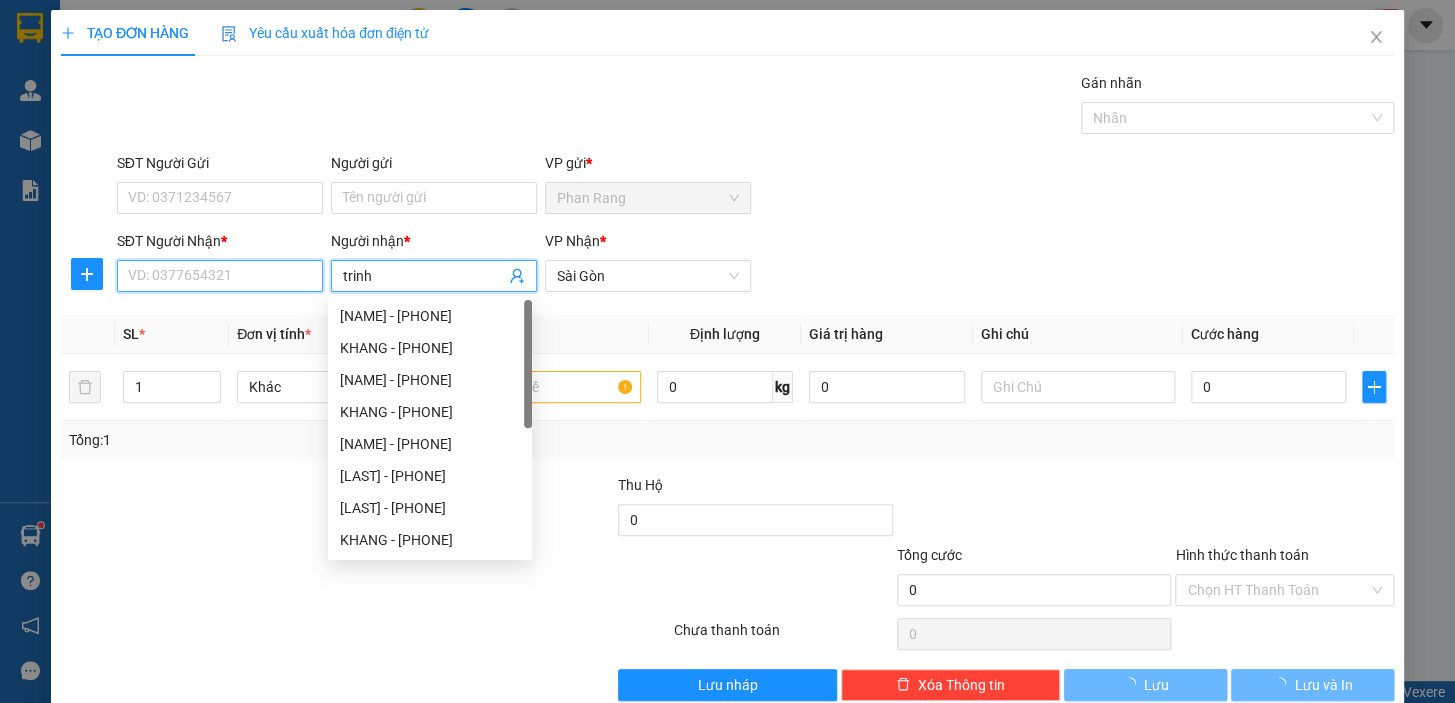 click on "SĐT Người Nhận  *" at bounding box center (220, 276) 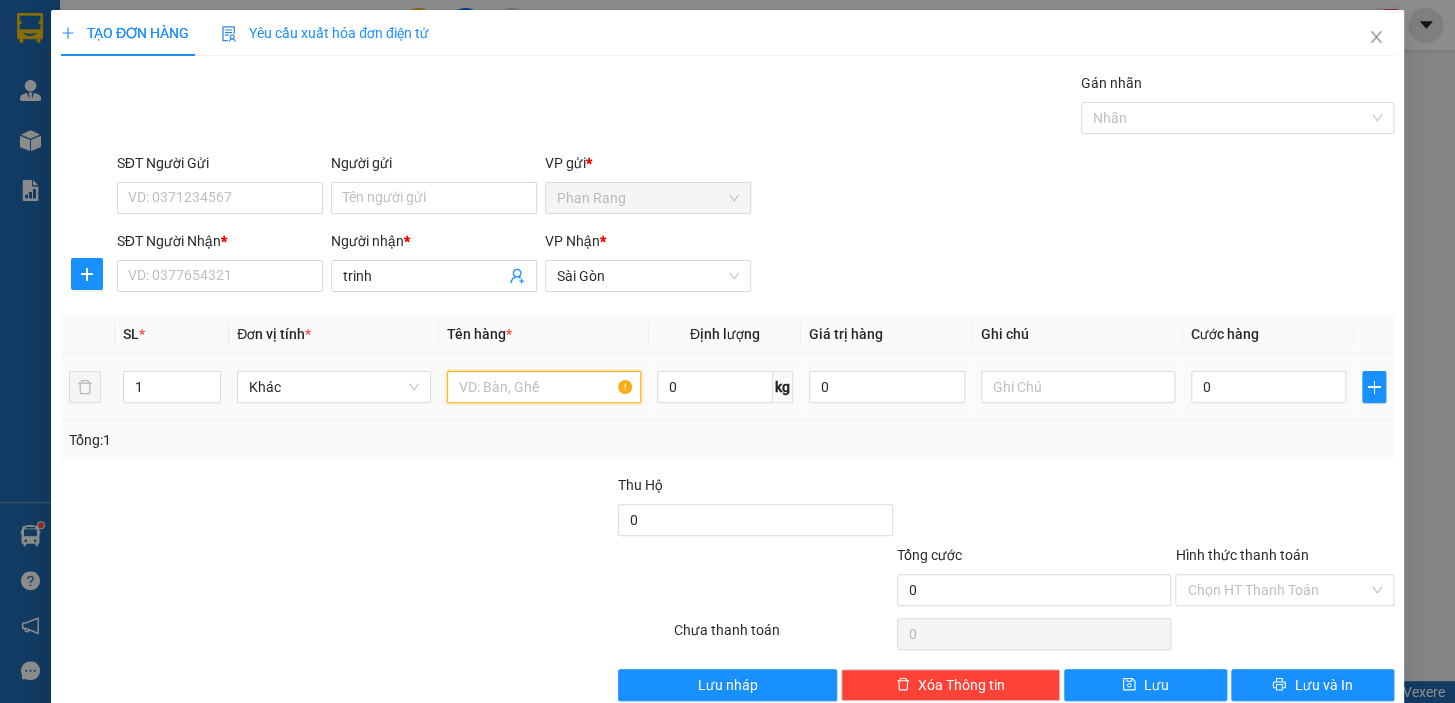 click at bounding box center (544, 387) 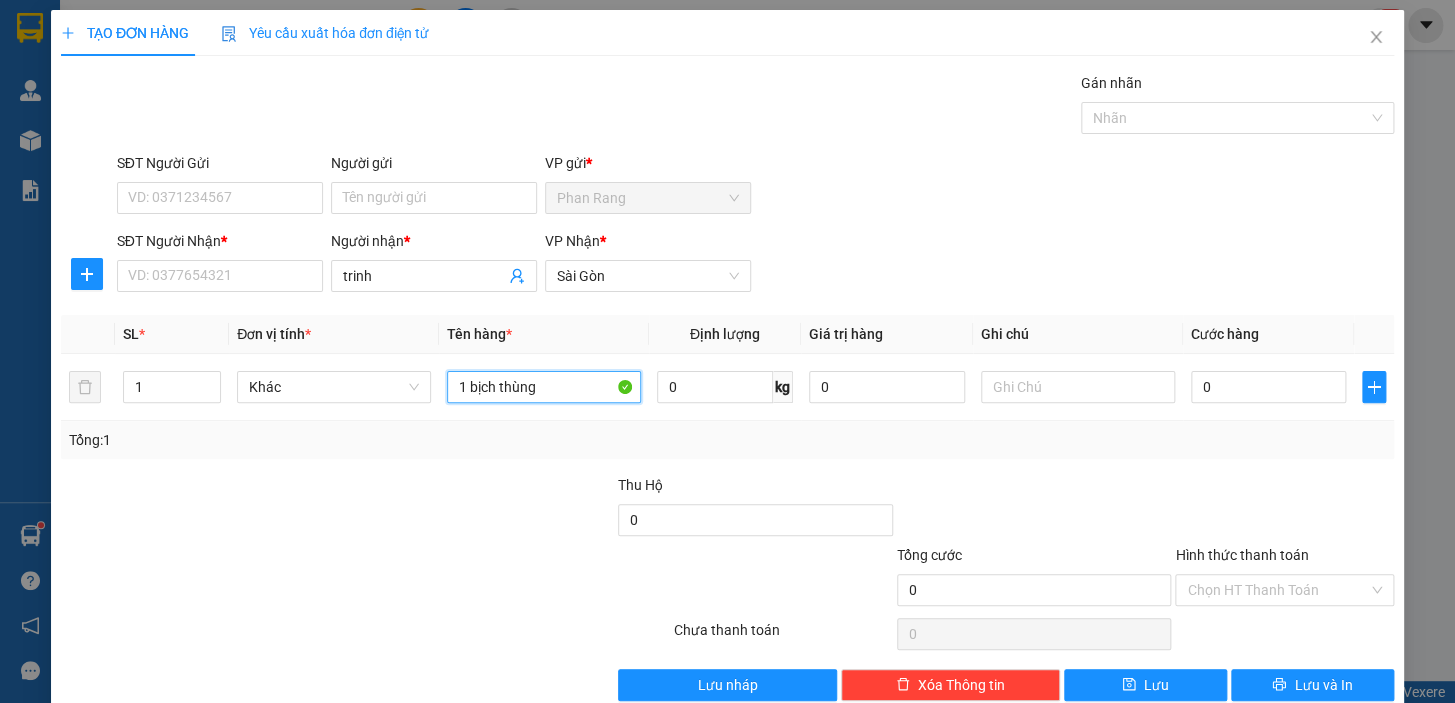 type on "1 bịch thùng" 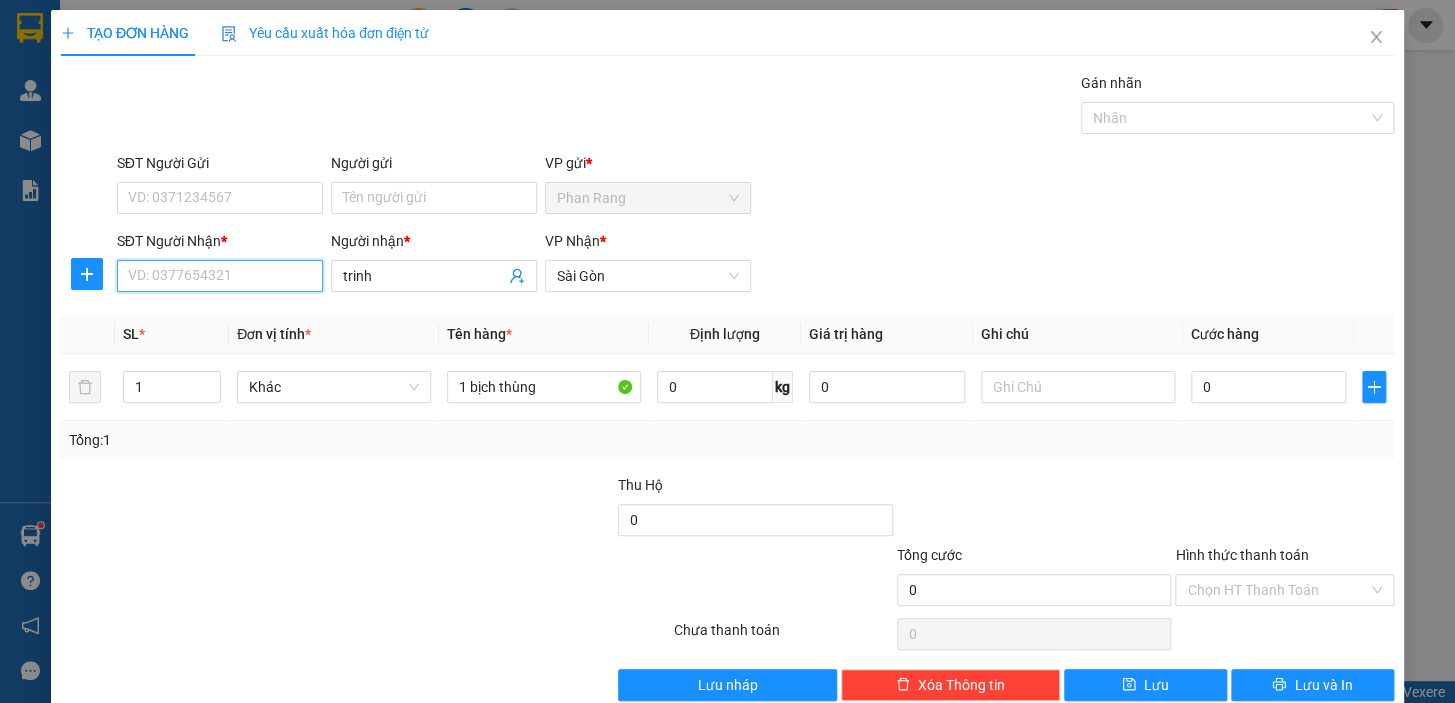 click on "SĐT Người Nhận  *" at bounding box center [220, 276] 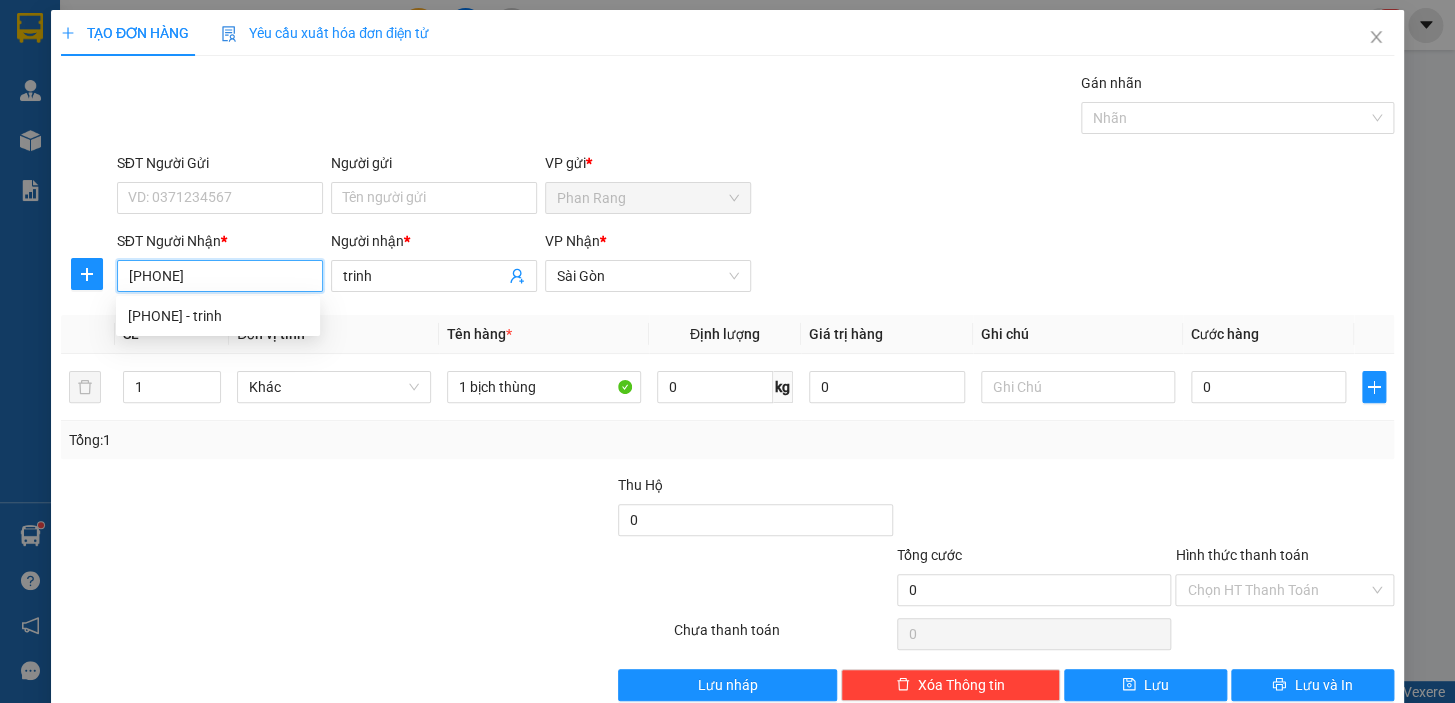 type on "[PHONE]" 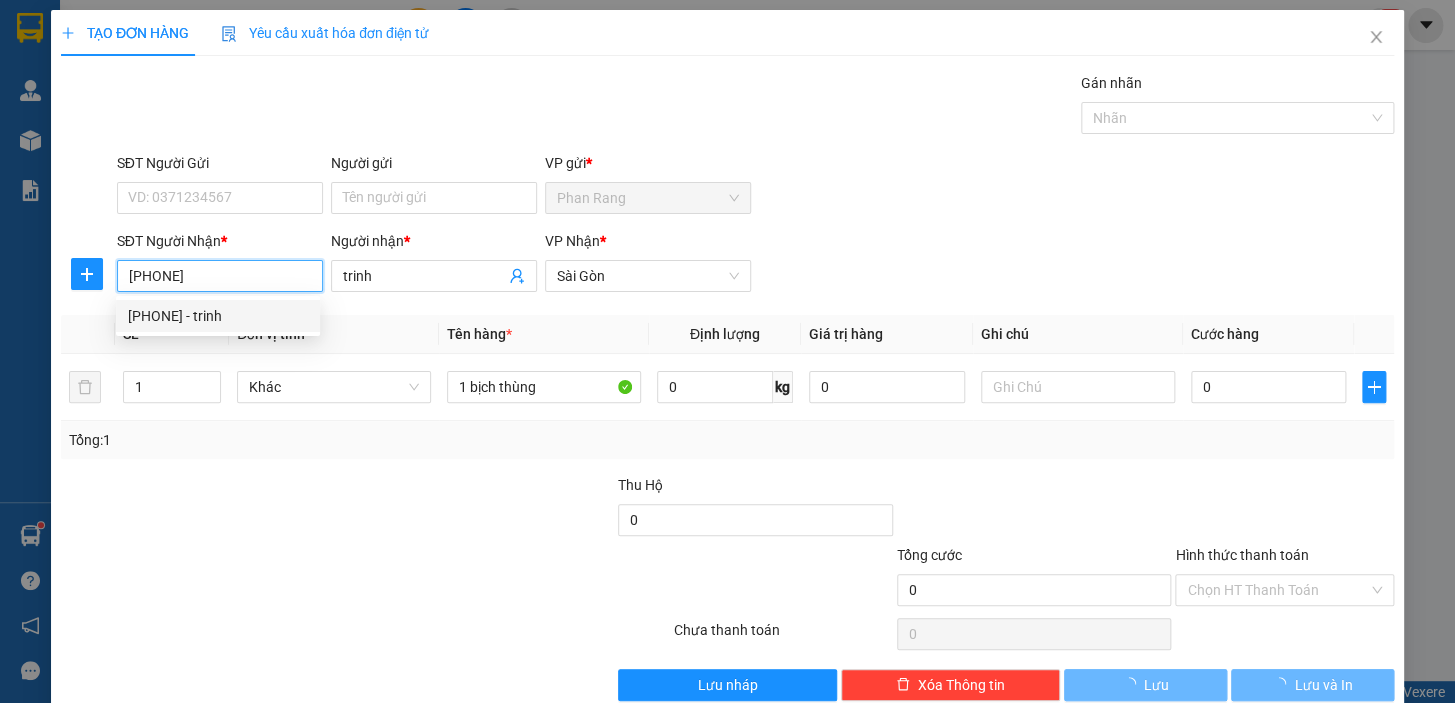click on "[PHONE] - trinh" at bounding box center [218, 316] 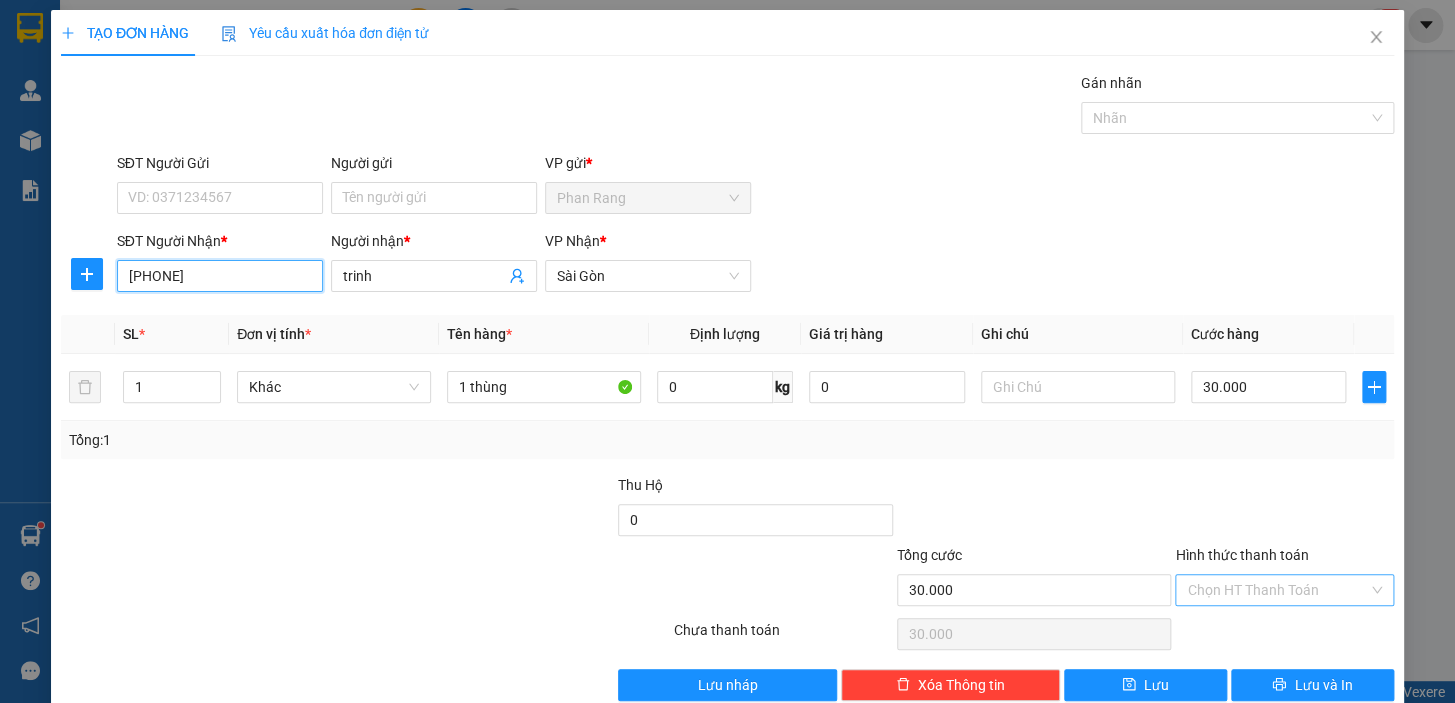 type on "[PHONE]" 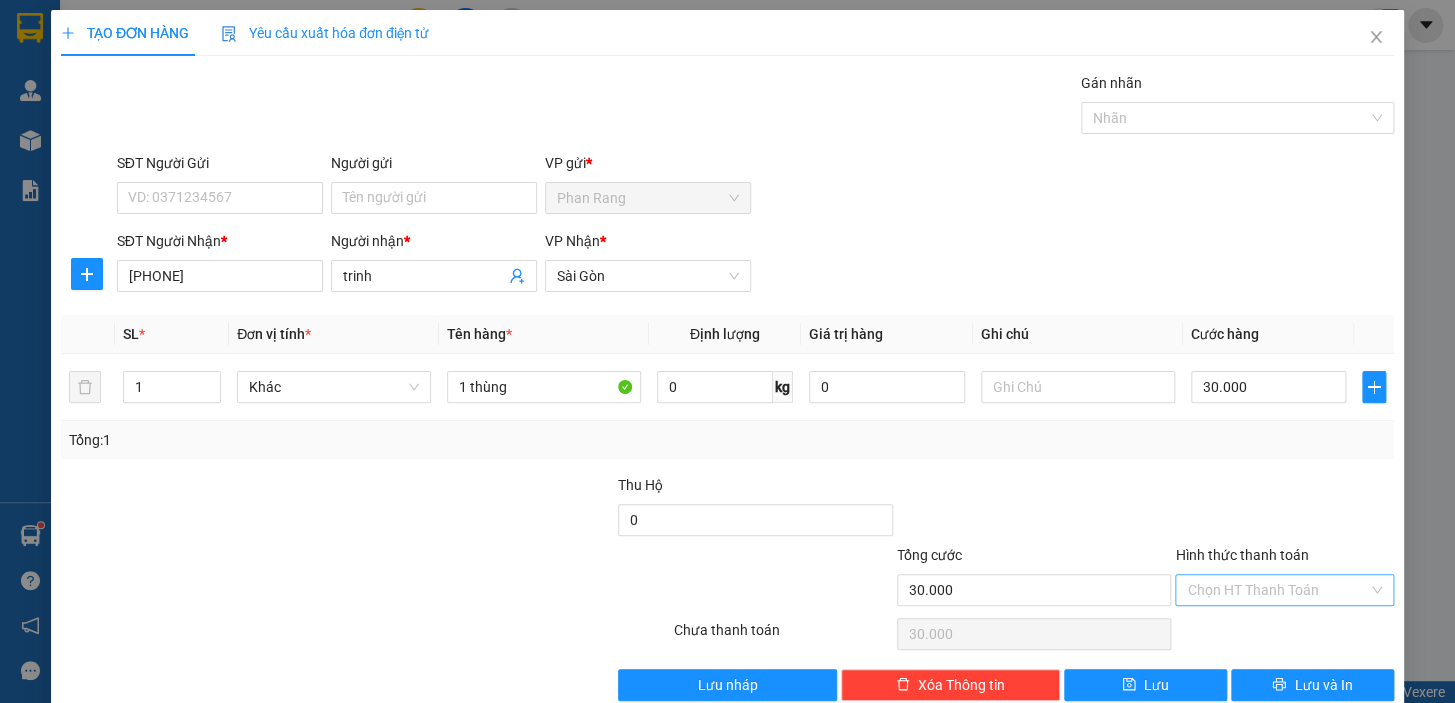 click on "Hình thức thanh toán" at bounding box center [1277, 590] 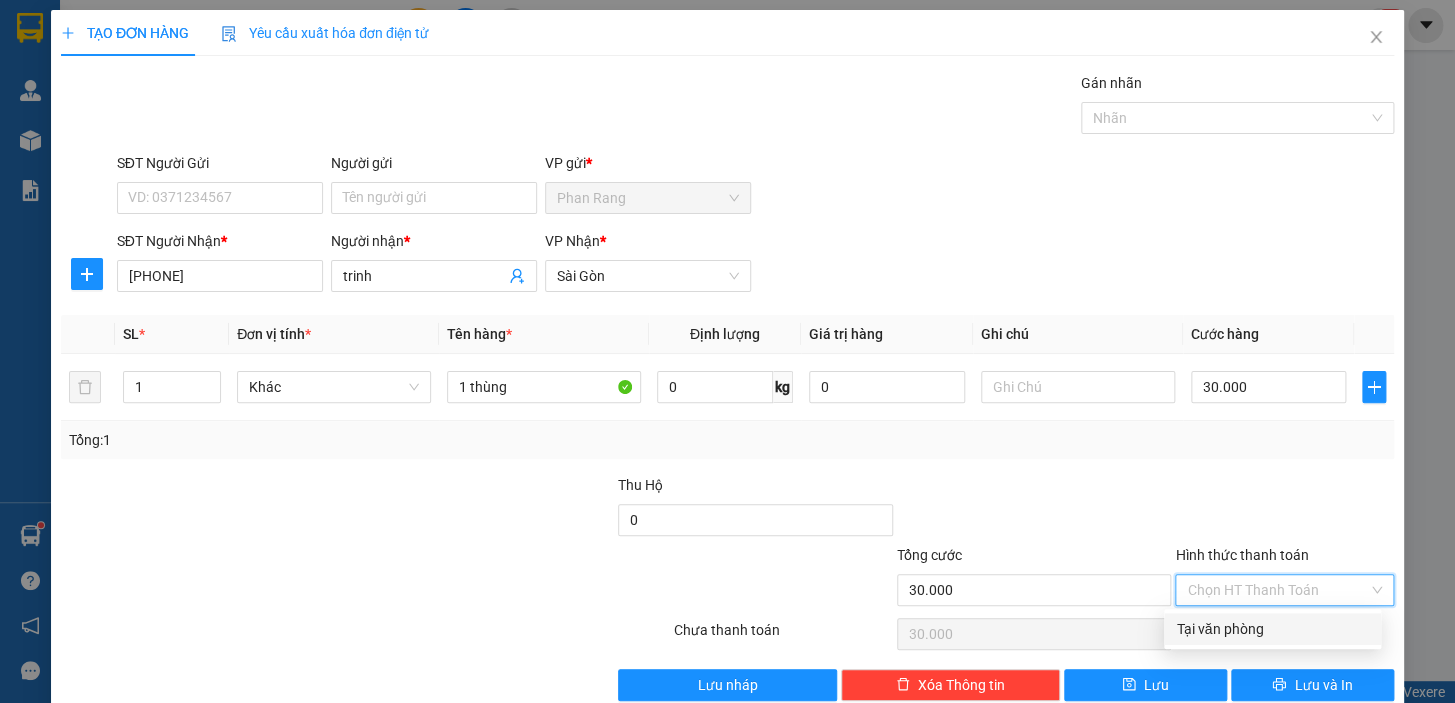click on "Tại văn phòng" at bounding box center [1272, 629] 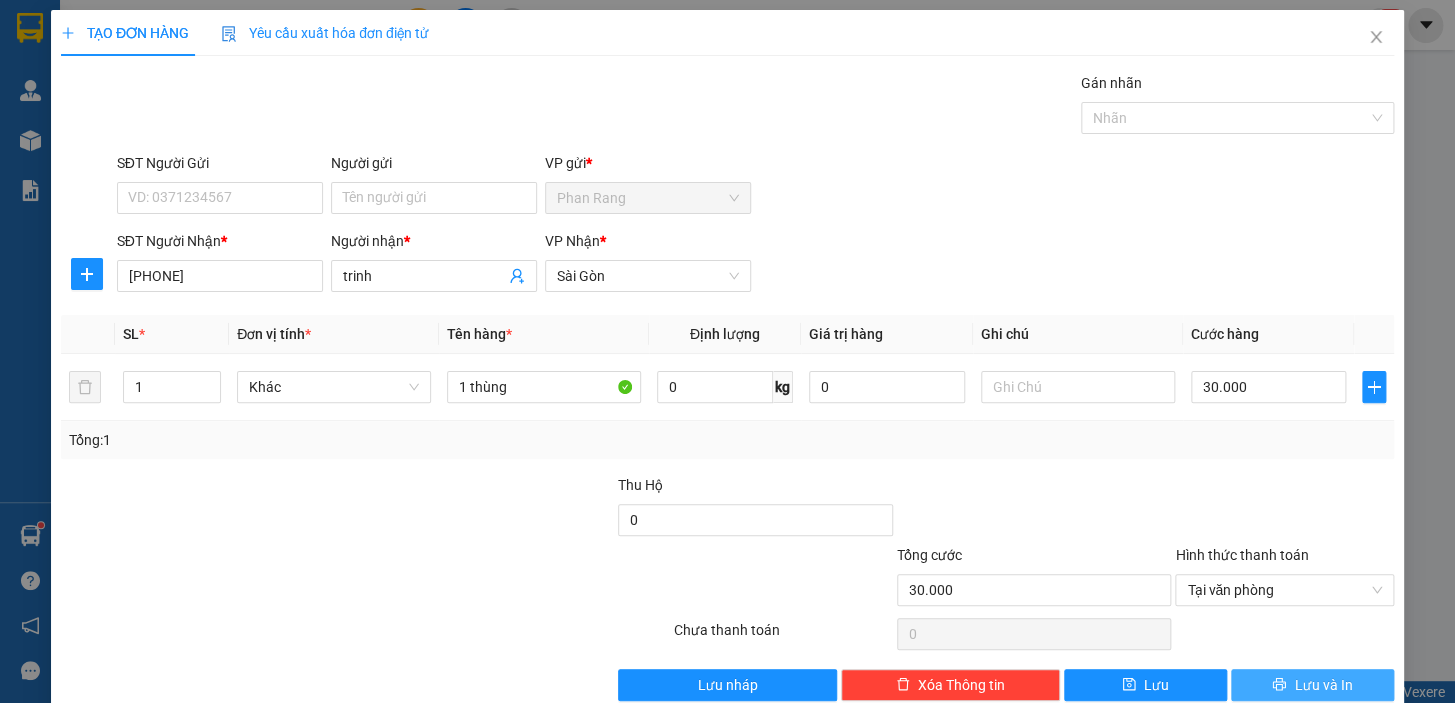 drag, startPoint x: 1303, startPoint y: 691, endPoint x: 1259, endPoint y: 690, distance: 44.011364 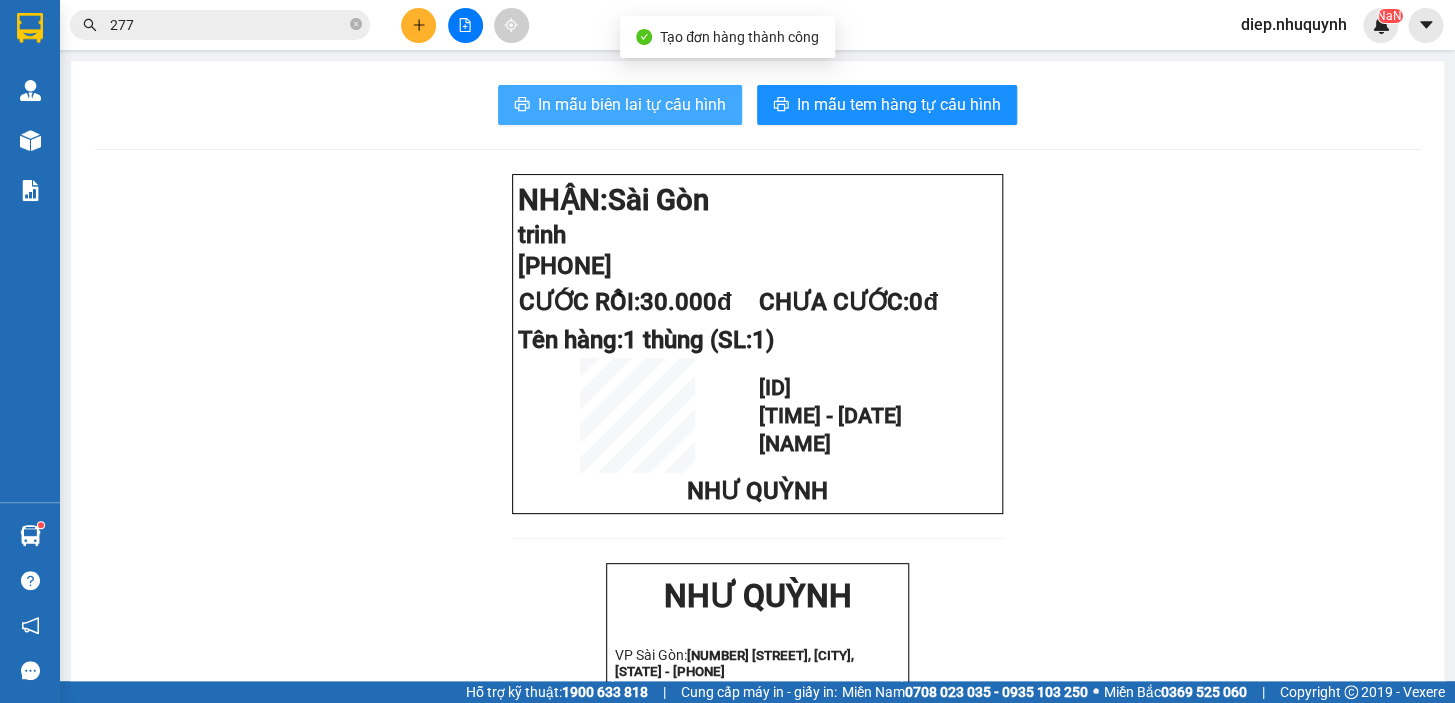 click on "In mẫu biên lai tự cấu hình" at bounding box center (632, 104) 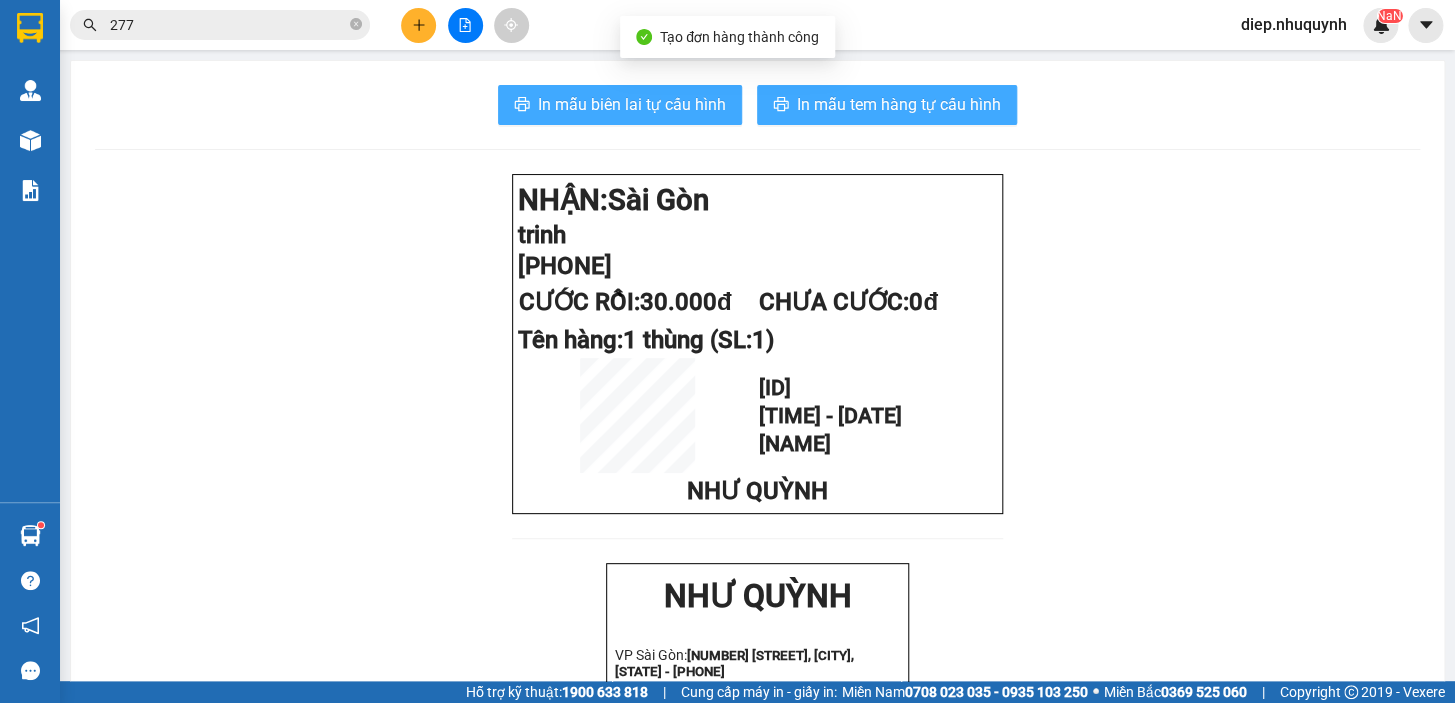 scroll, scrollTop: 0, scrollLeft: 0, axis: both 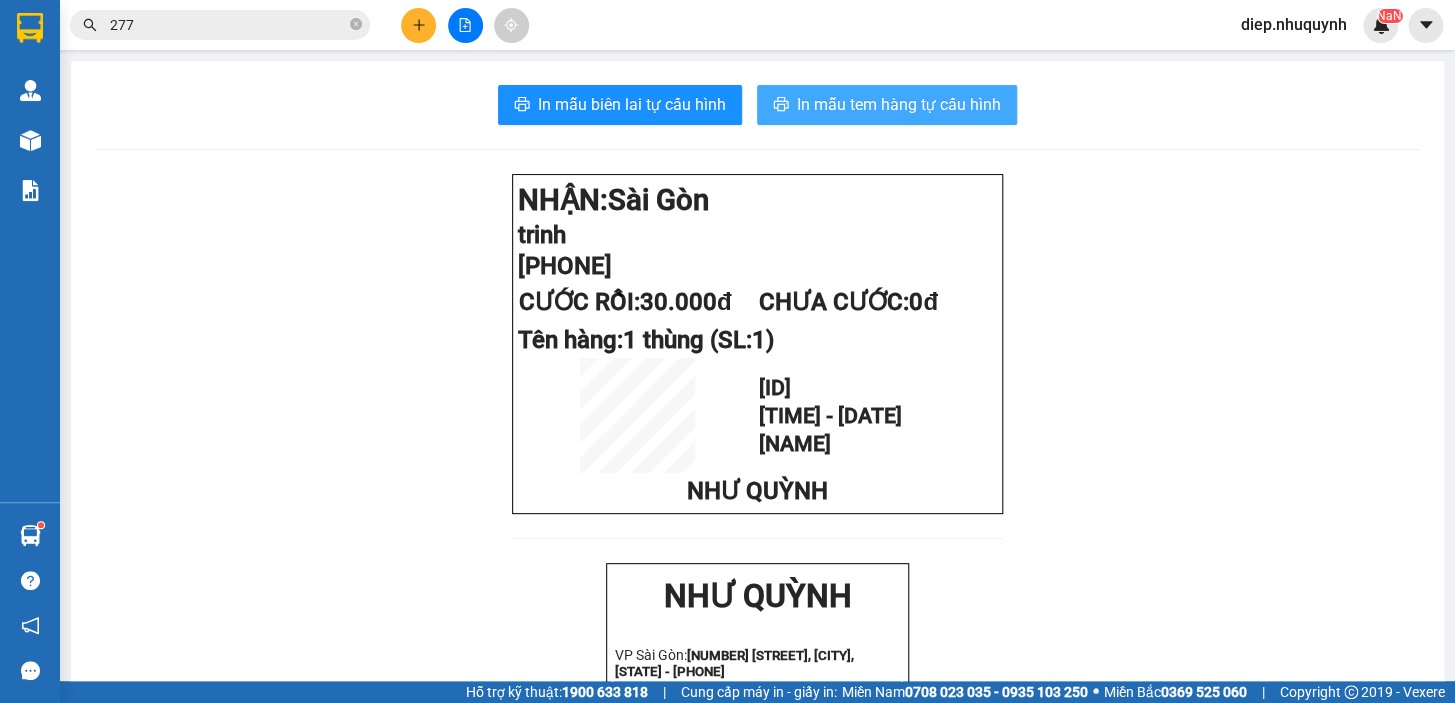 click on "In mẫu tem hàng tự cấu hình" at bounding box center [899, 104] 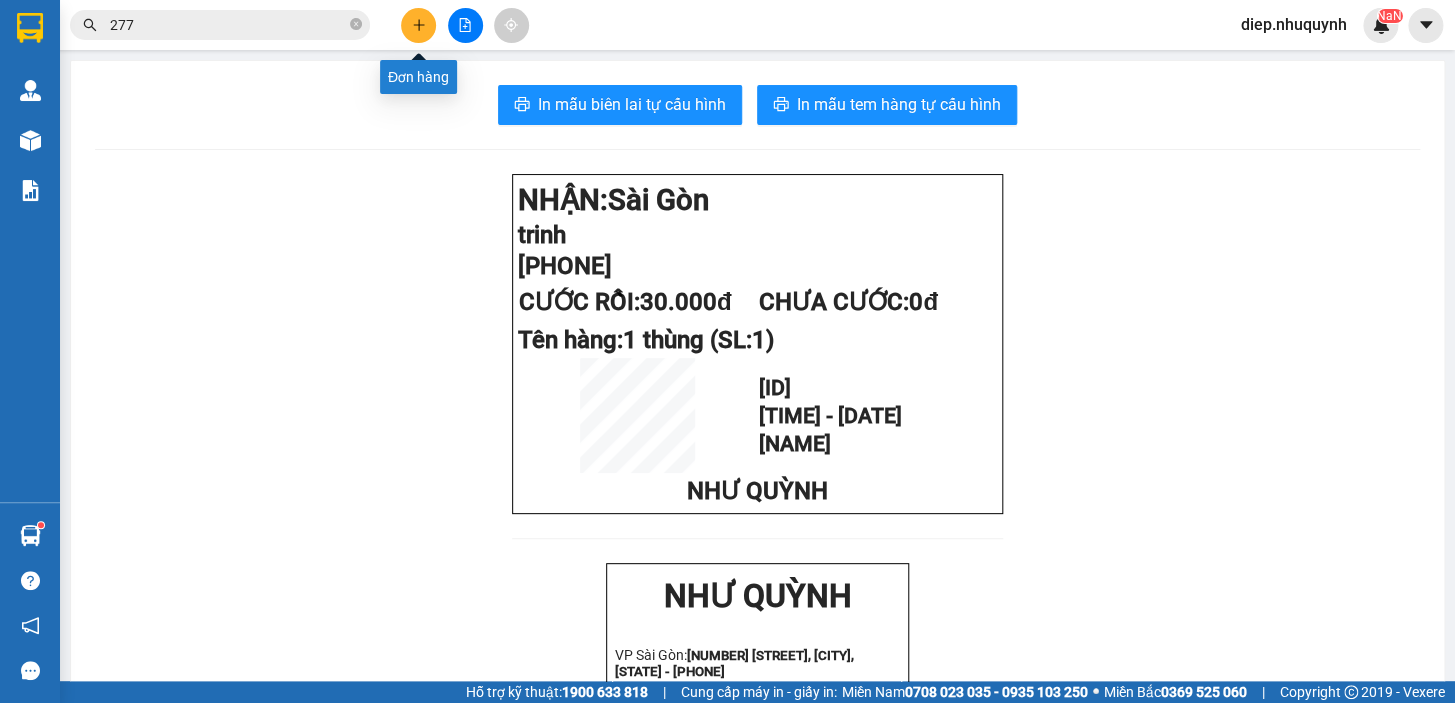 click 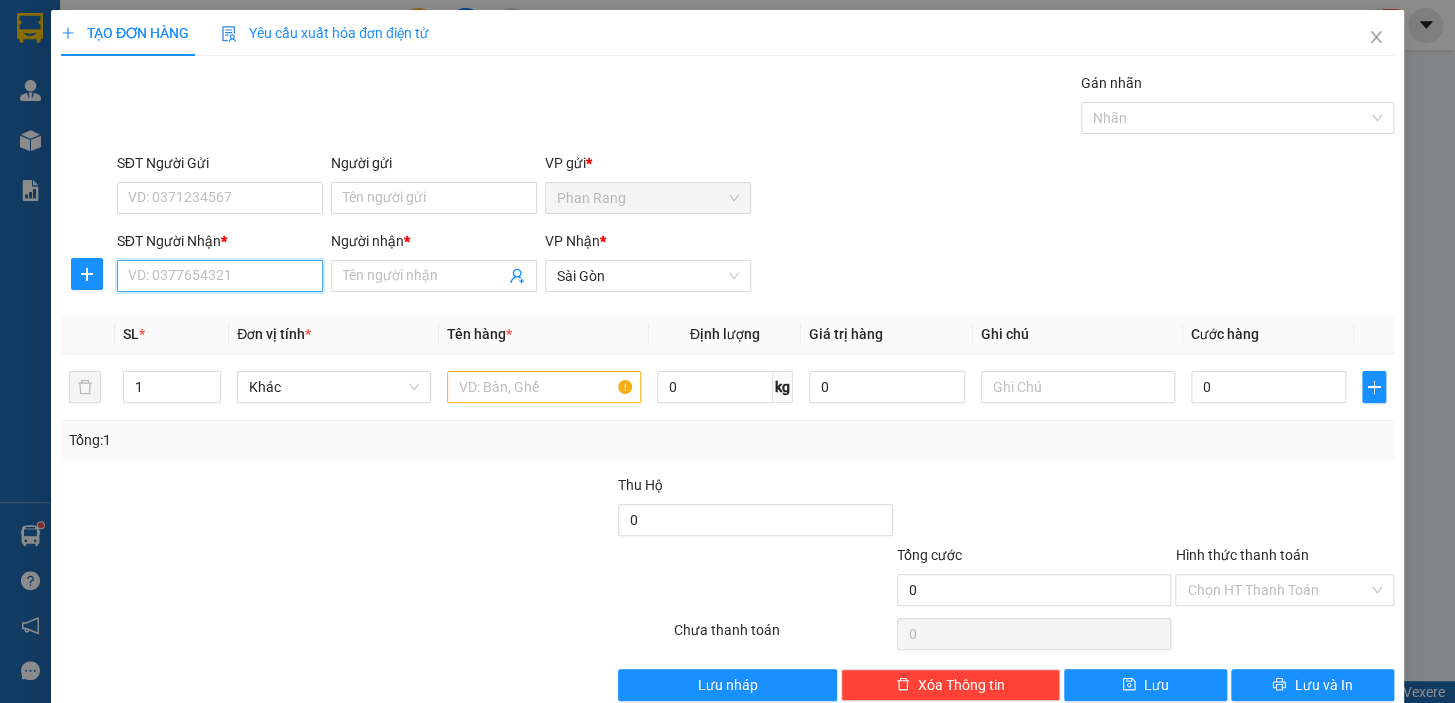 click on "SĐT Người Nhận  *" at bounding box center (220, 276) 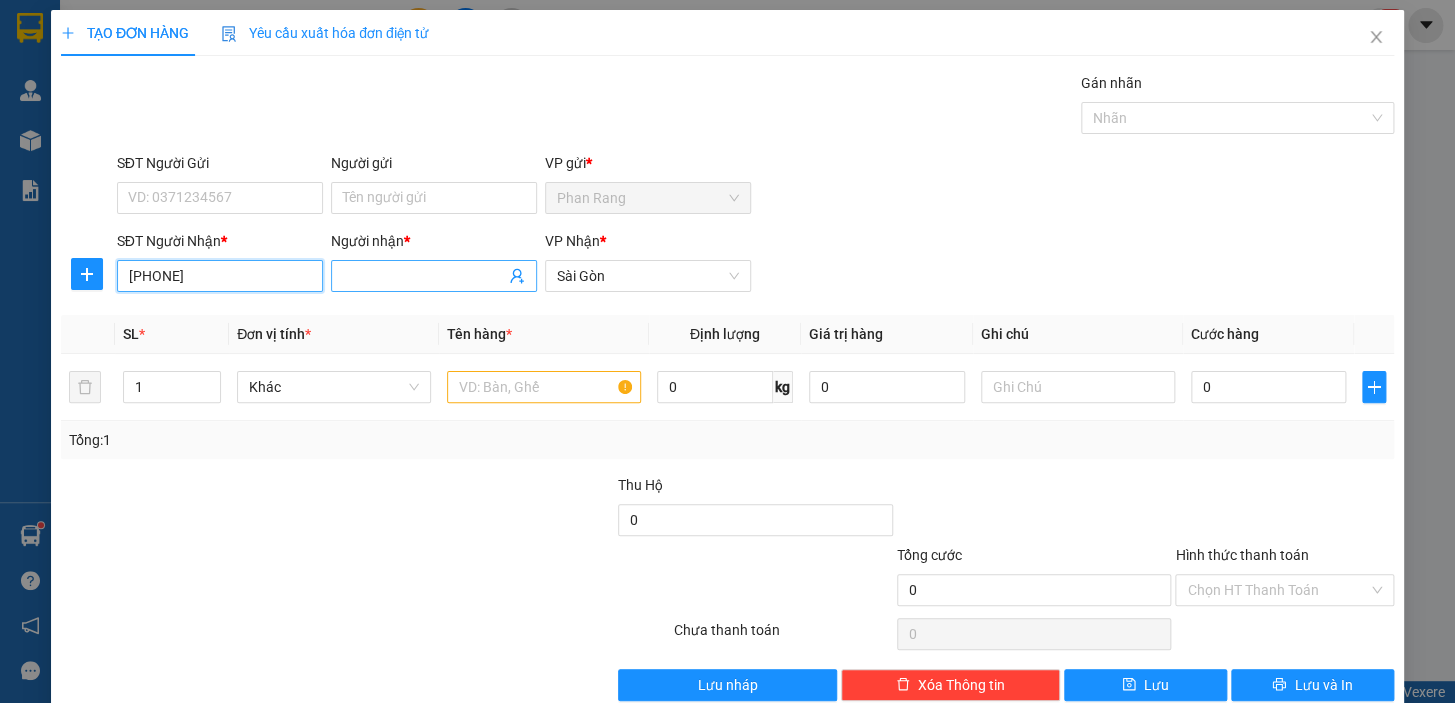 type on "[PHONE]" 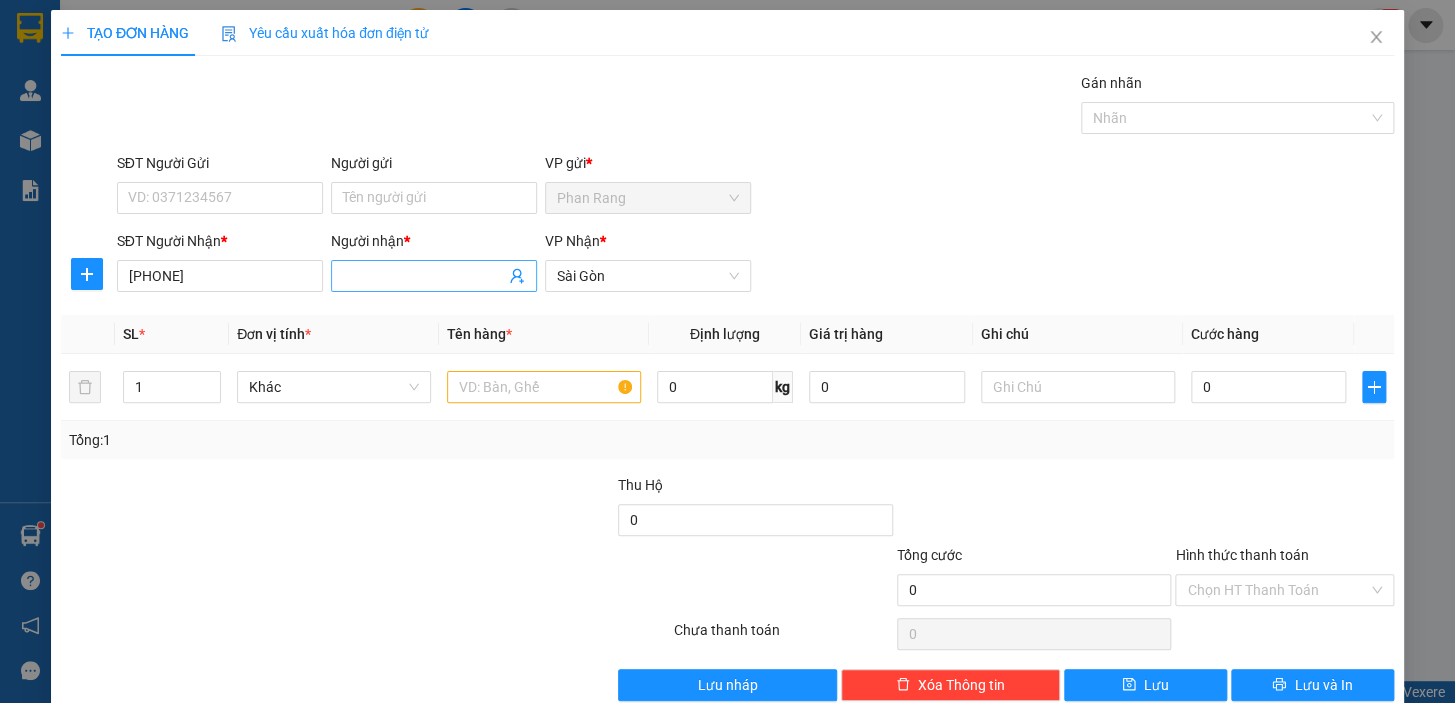 click on "Người nhận  *" at bounding box center [424, 276] 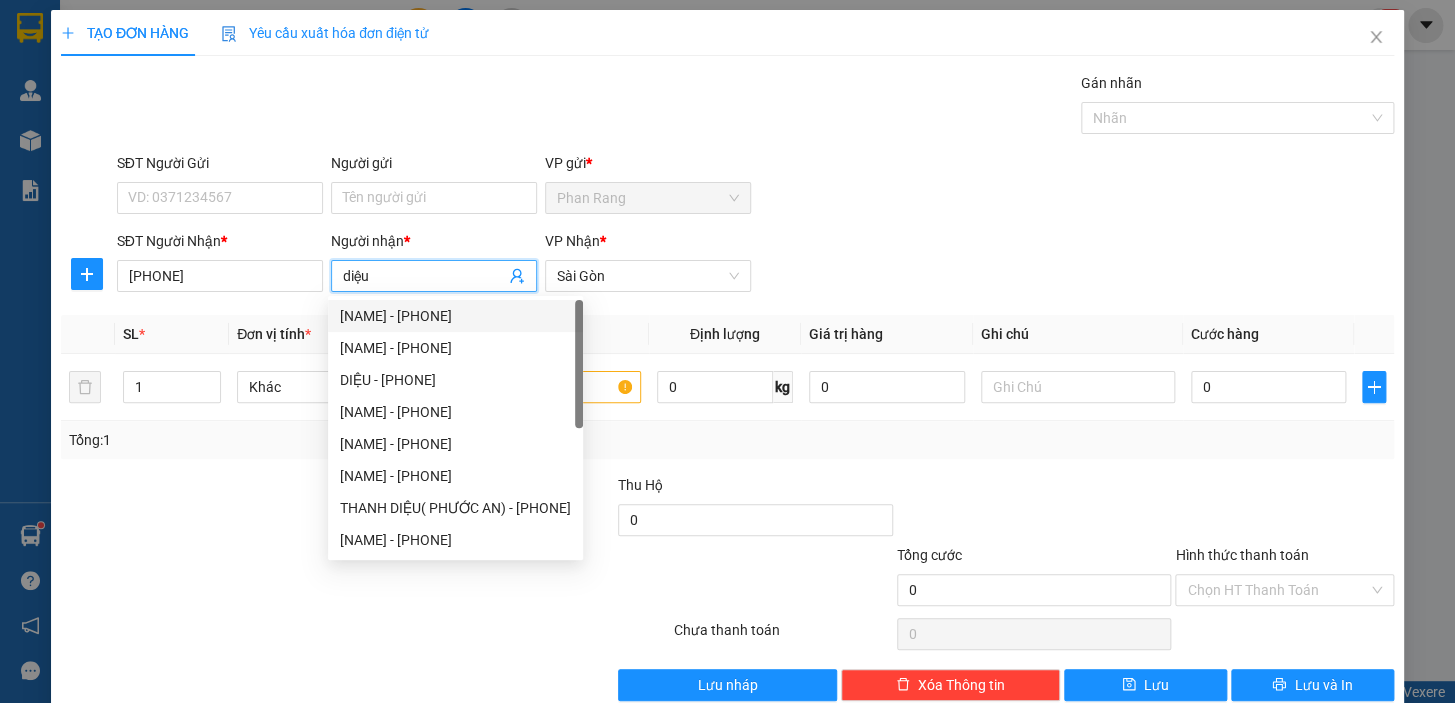 type on "diệu" 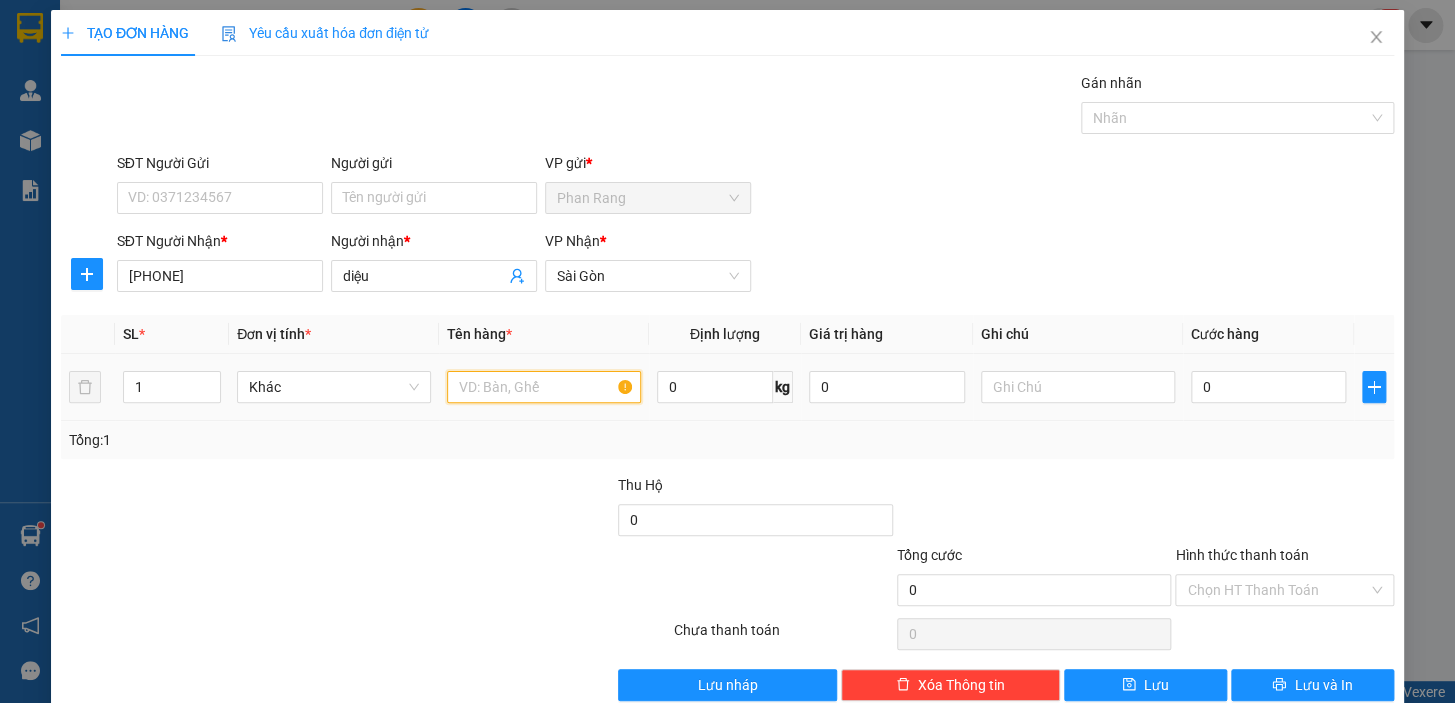click at bounding box center (544, 387) 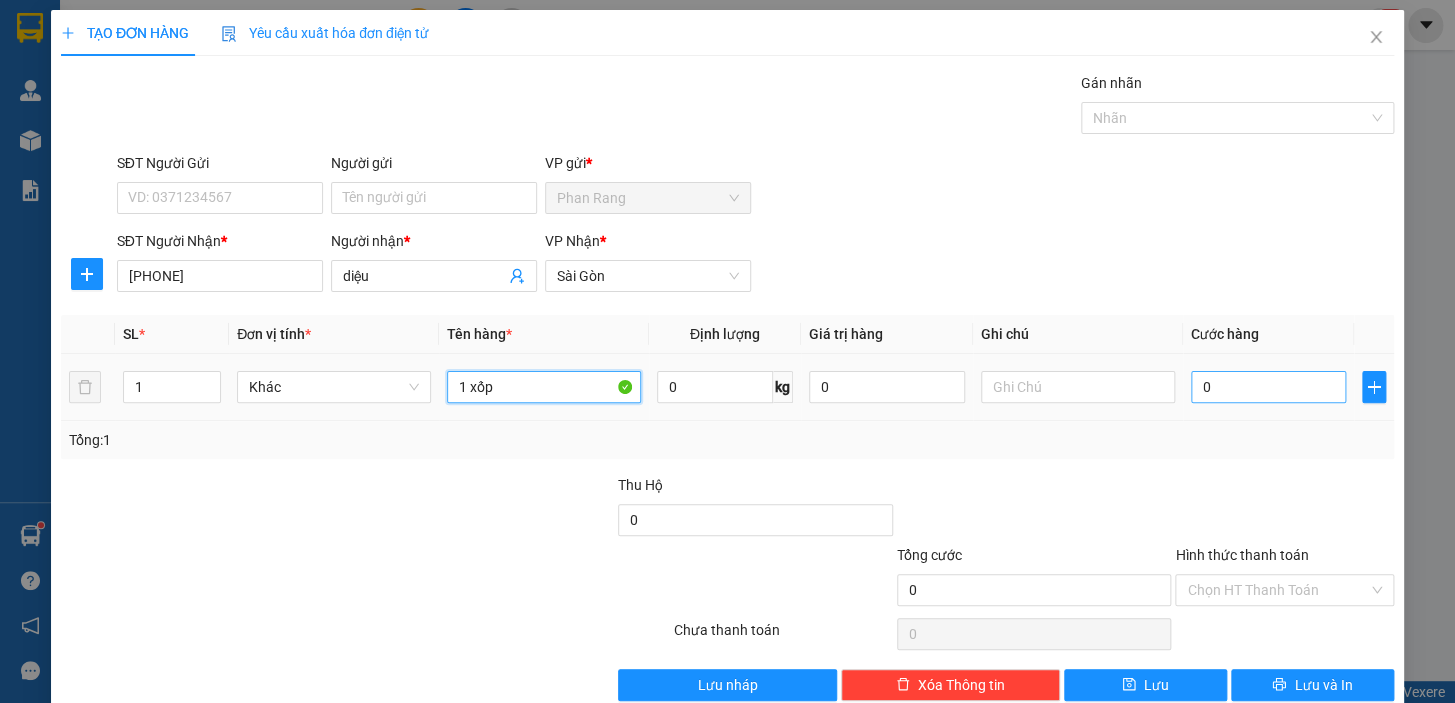 type on "1 xốp" 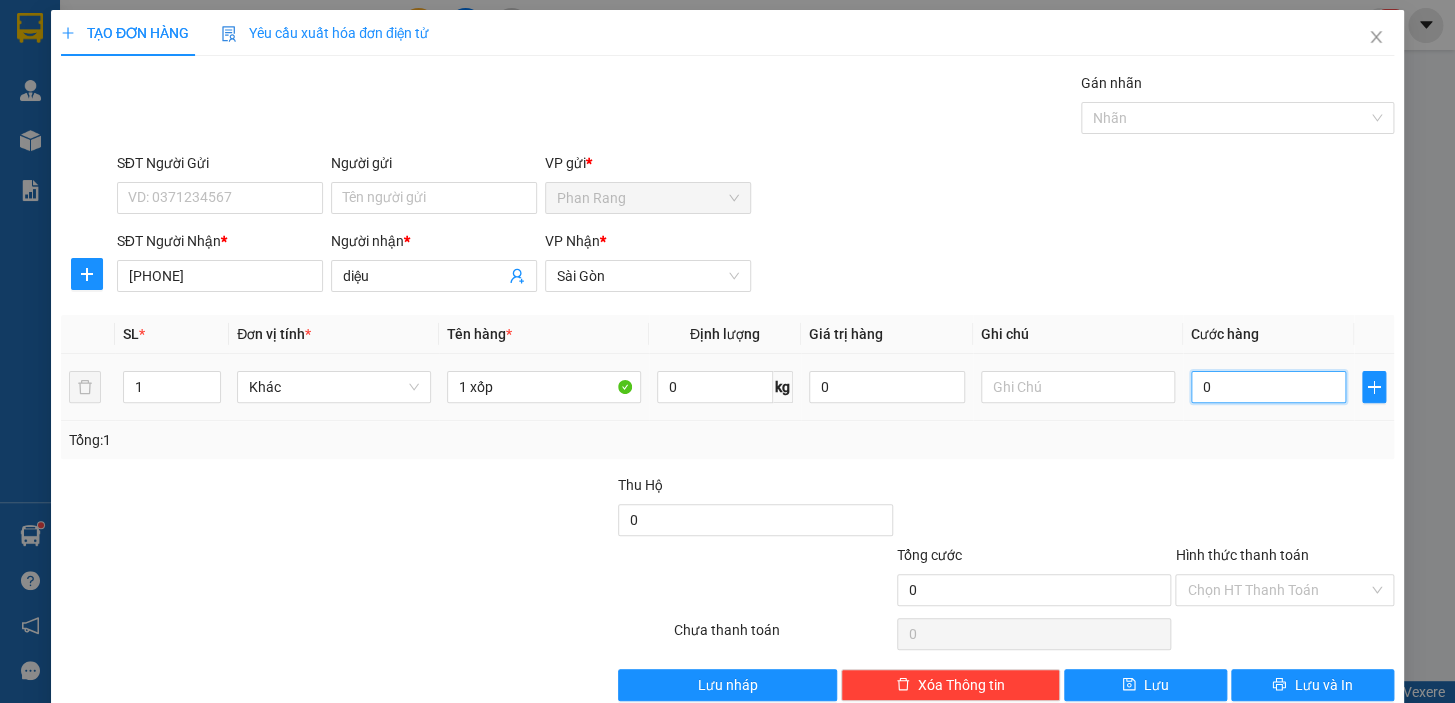 click on "0" at bounding box center [1269, 387] 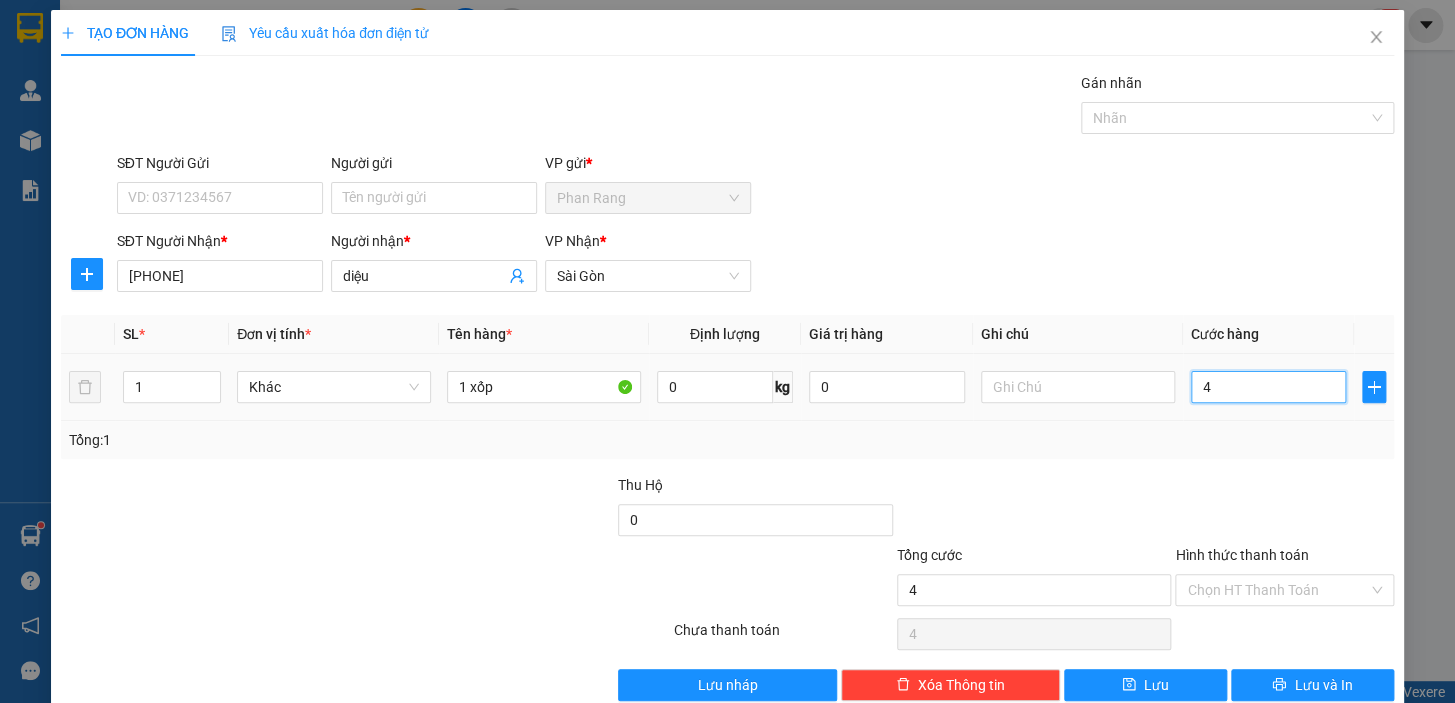 type on "40" 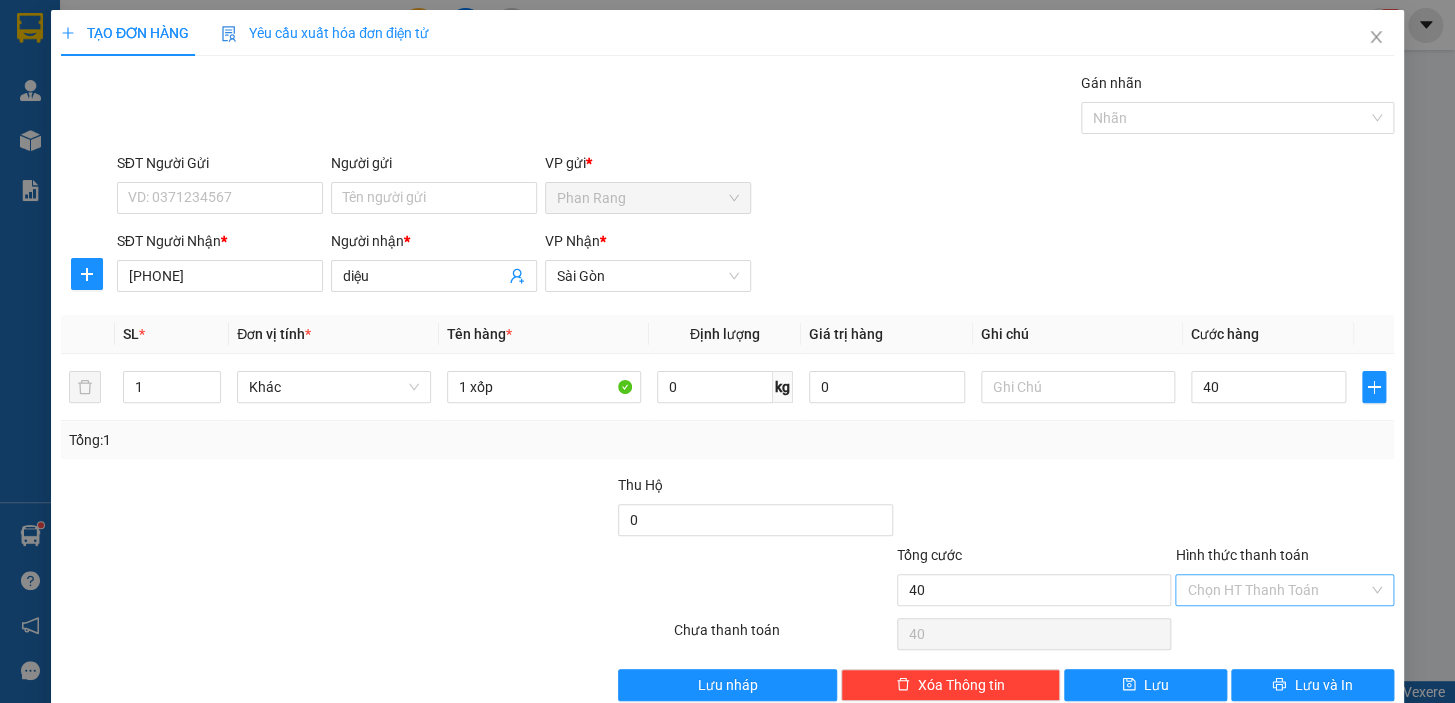 type on "40.000" 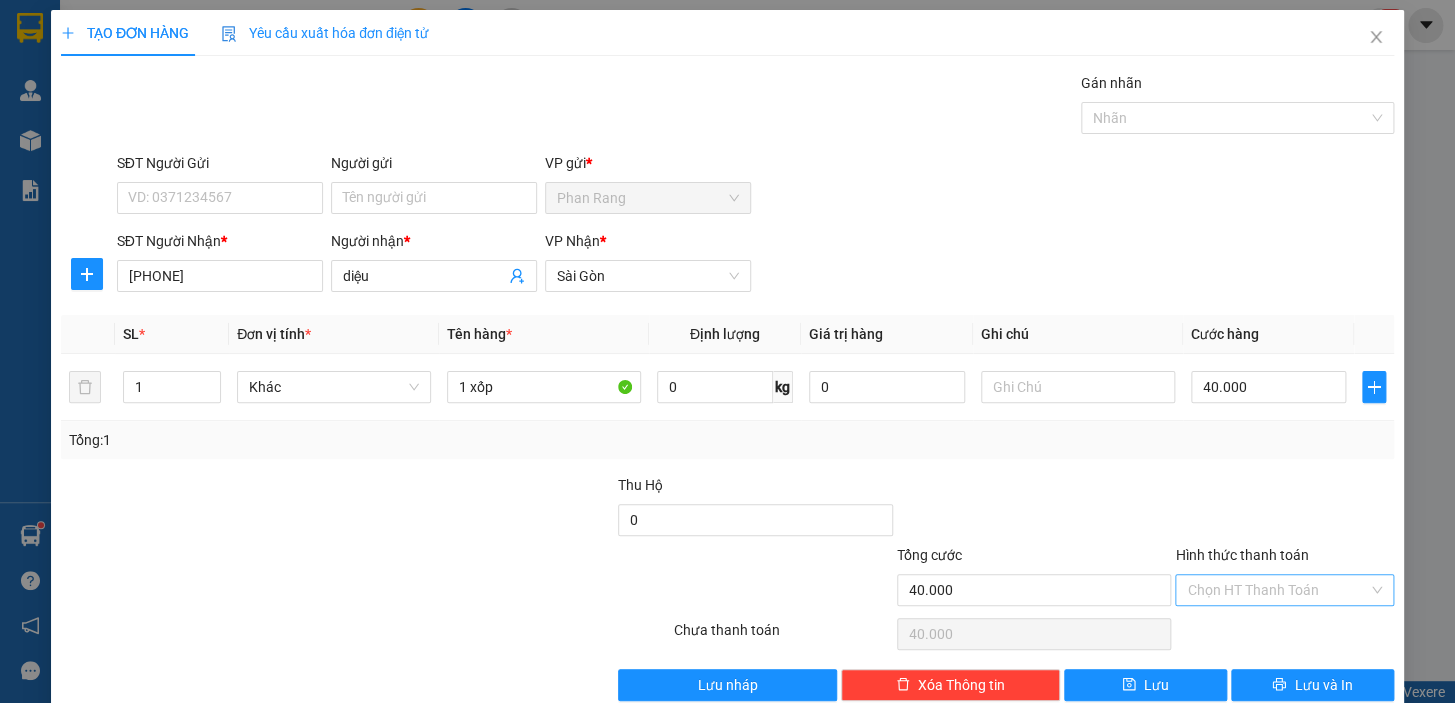 click on "Hình thức thanh toán" at bounding box center (1277, 590) 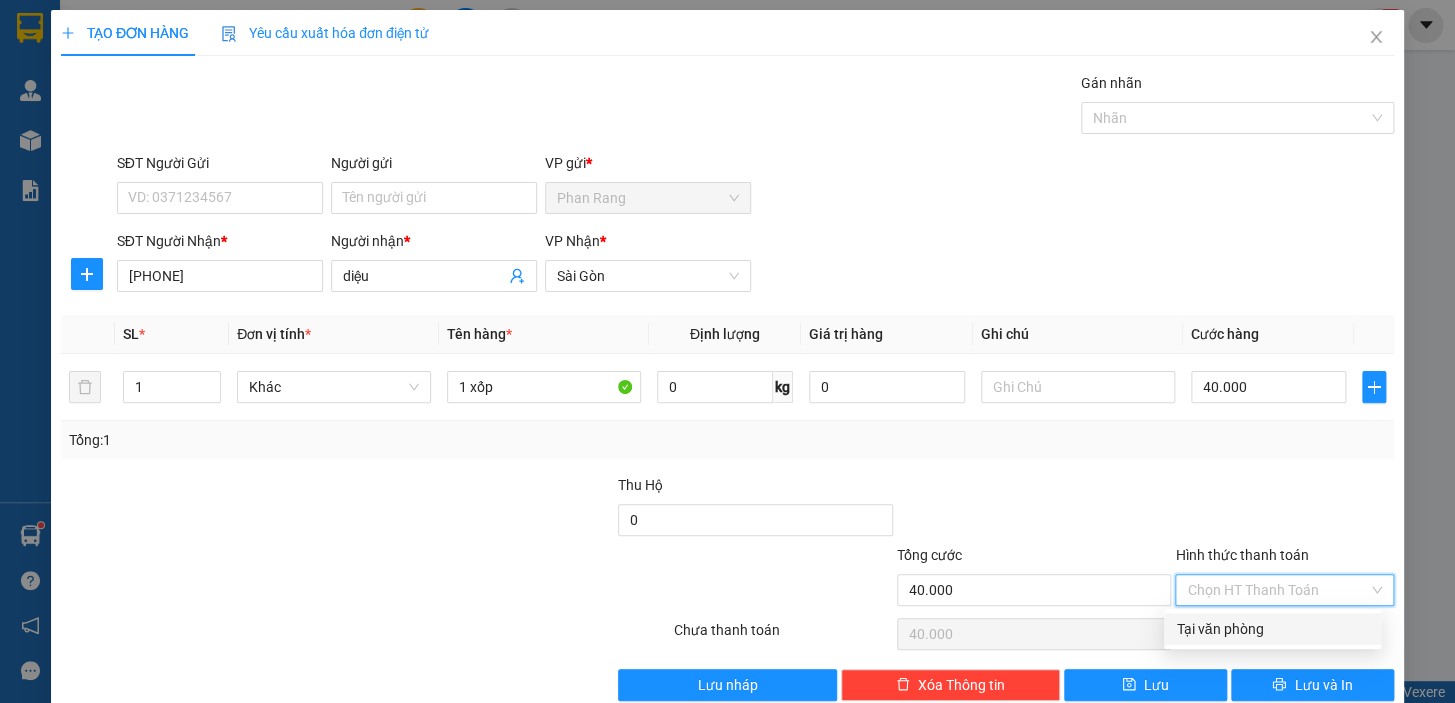 click on "Tại văn phòng" at bounding box center [1272, 629] 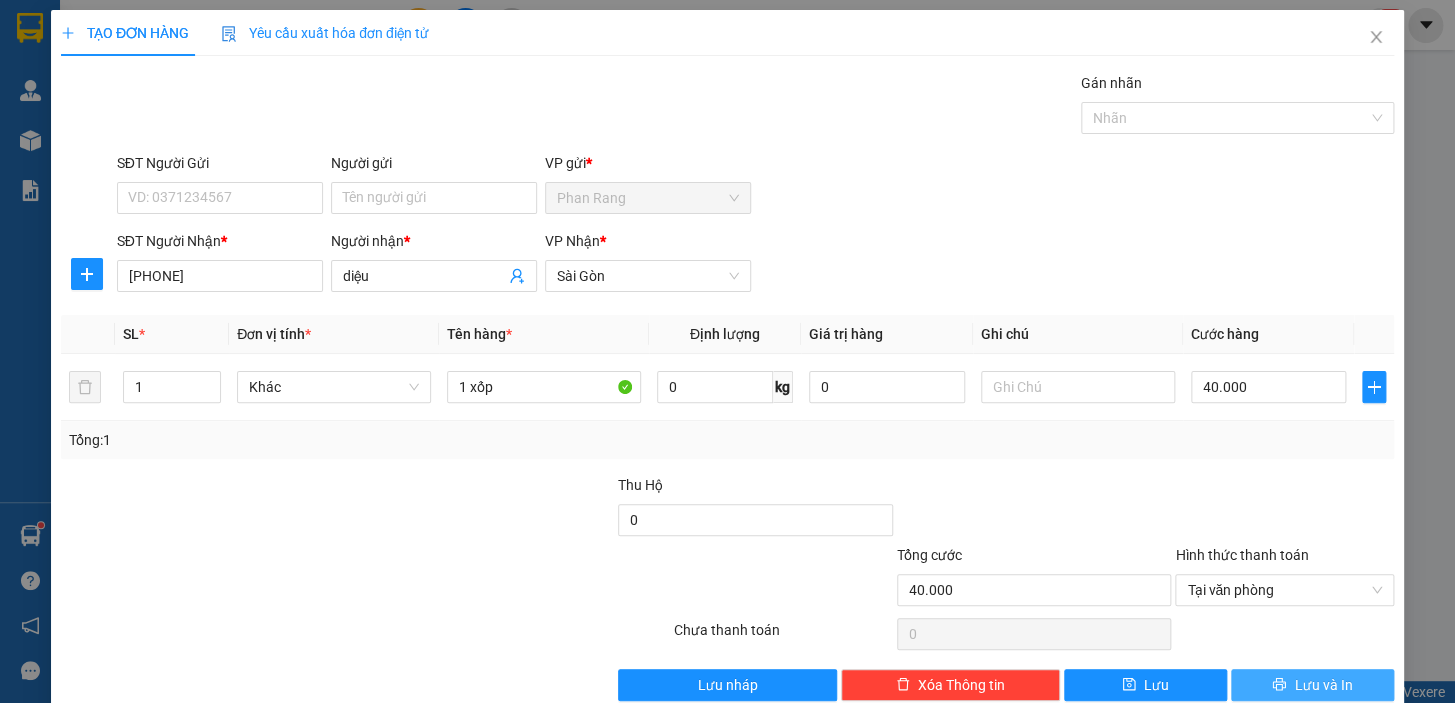 click on "Lưu và In" at bounding box center (1323, 685) 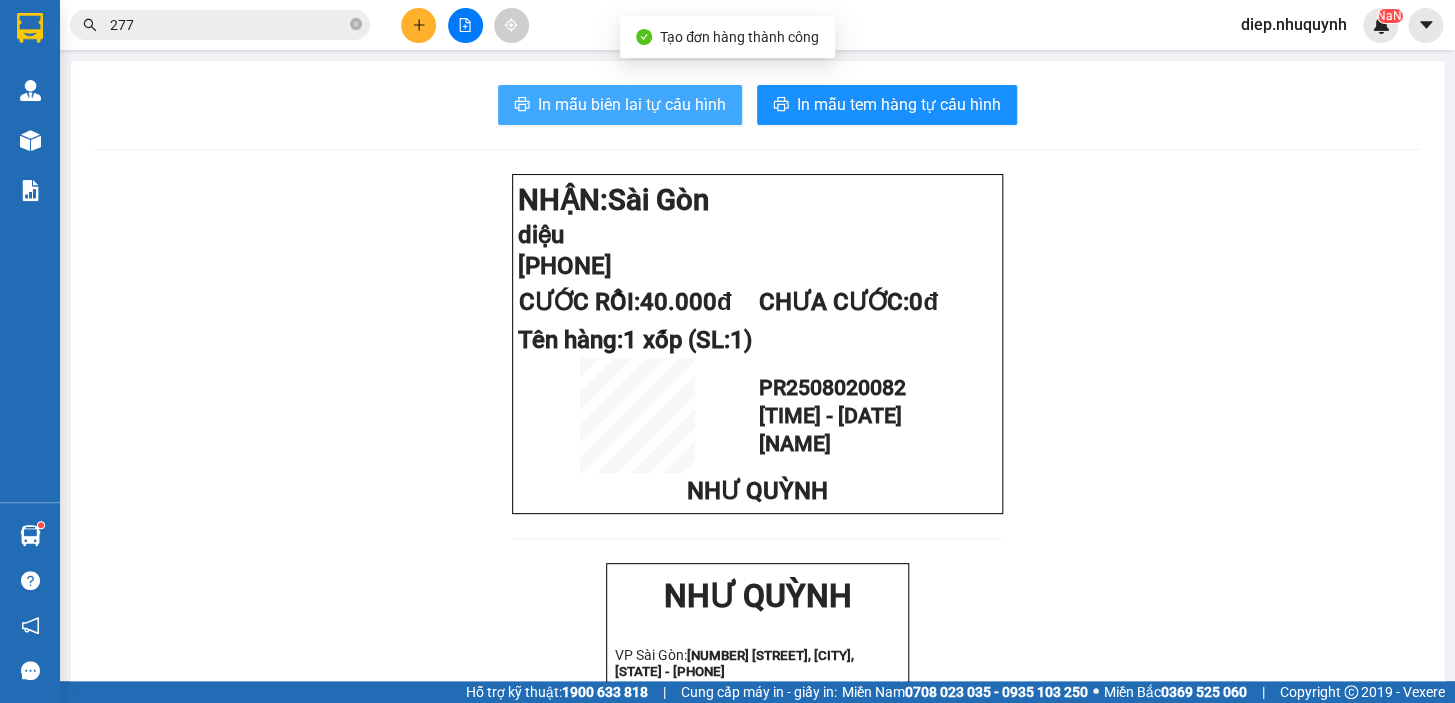 click on "In mẫu biên lai tự cấu hình" at bounding box center [632, 104] 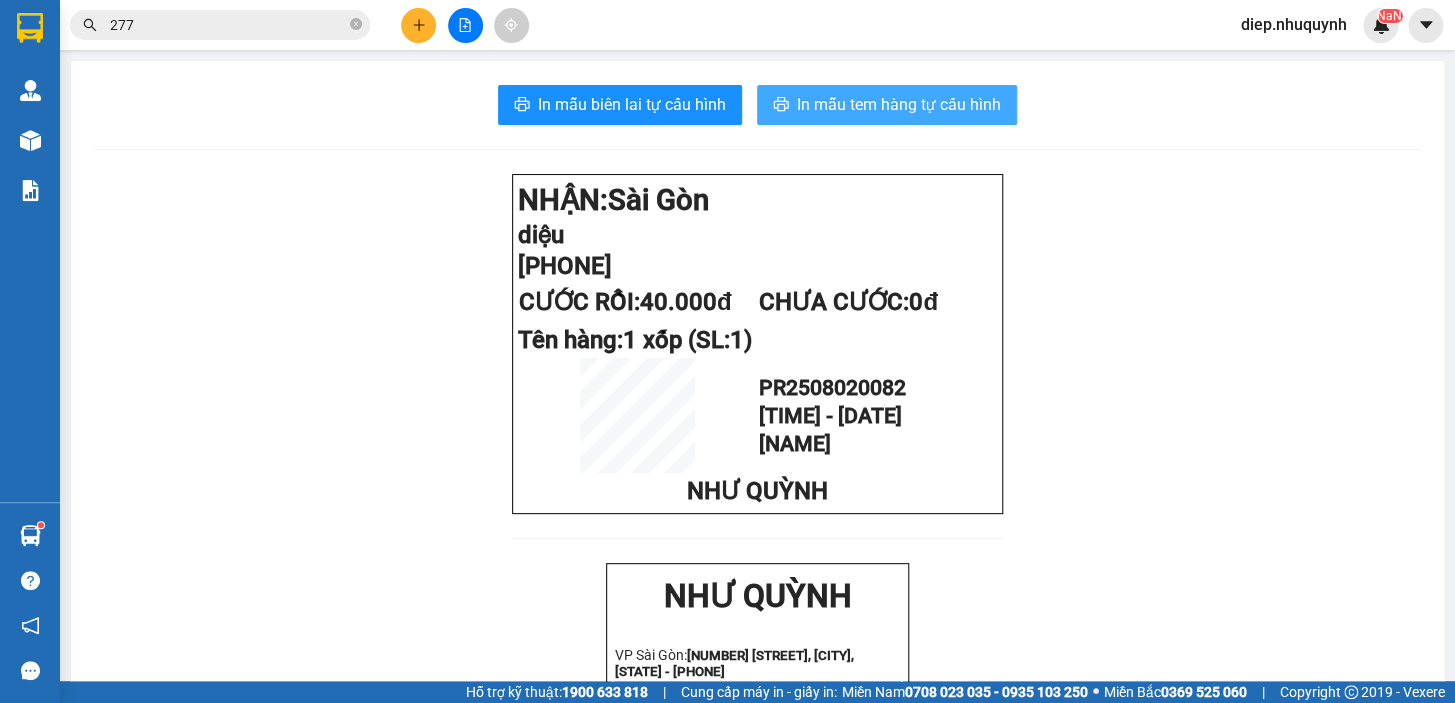 click on "In mẫu tem hàng tự cấu hình" at bounding box center [899, 104] 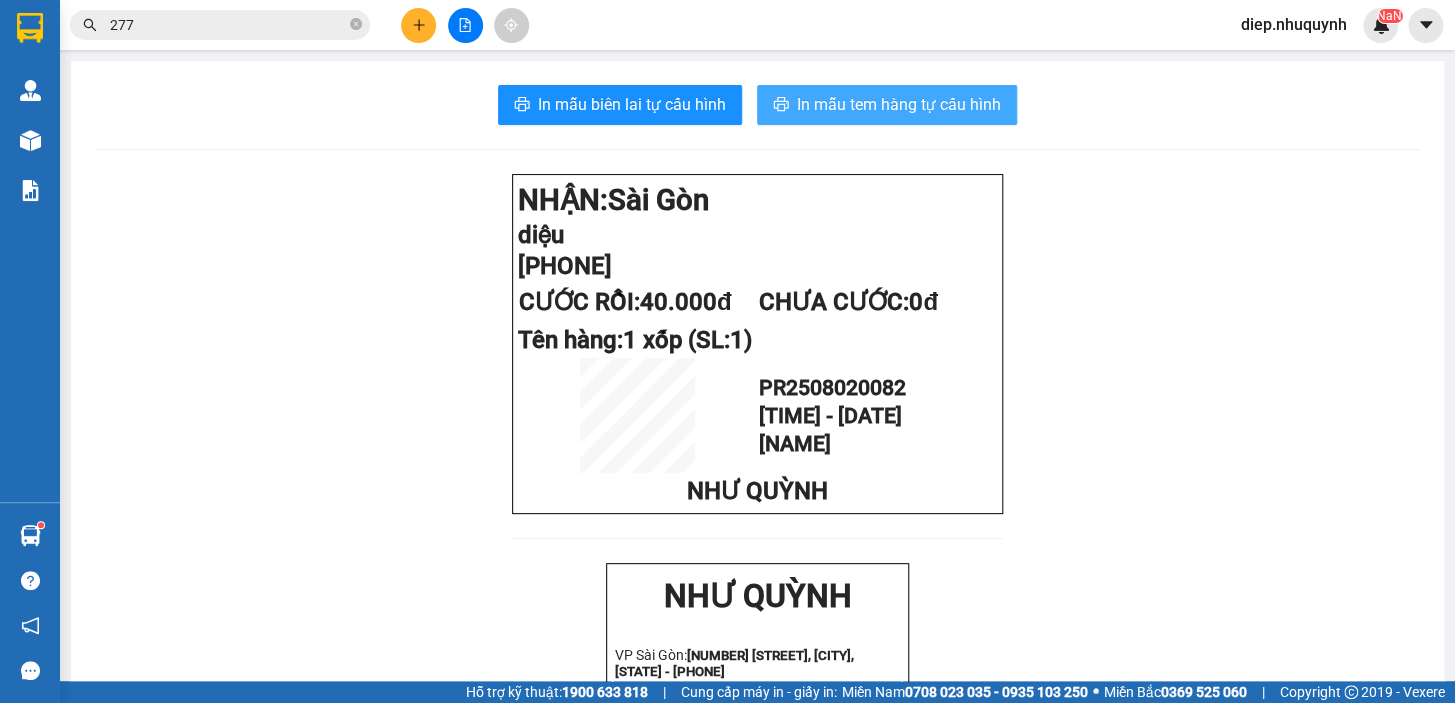scroll, scrollTop: 0, scrollLeft: 0, axis: both 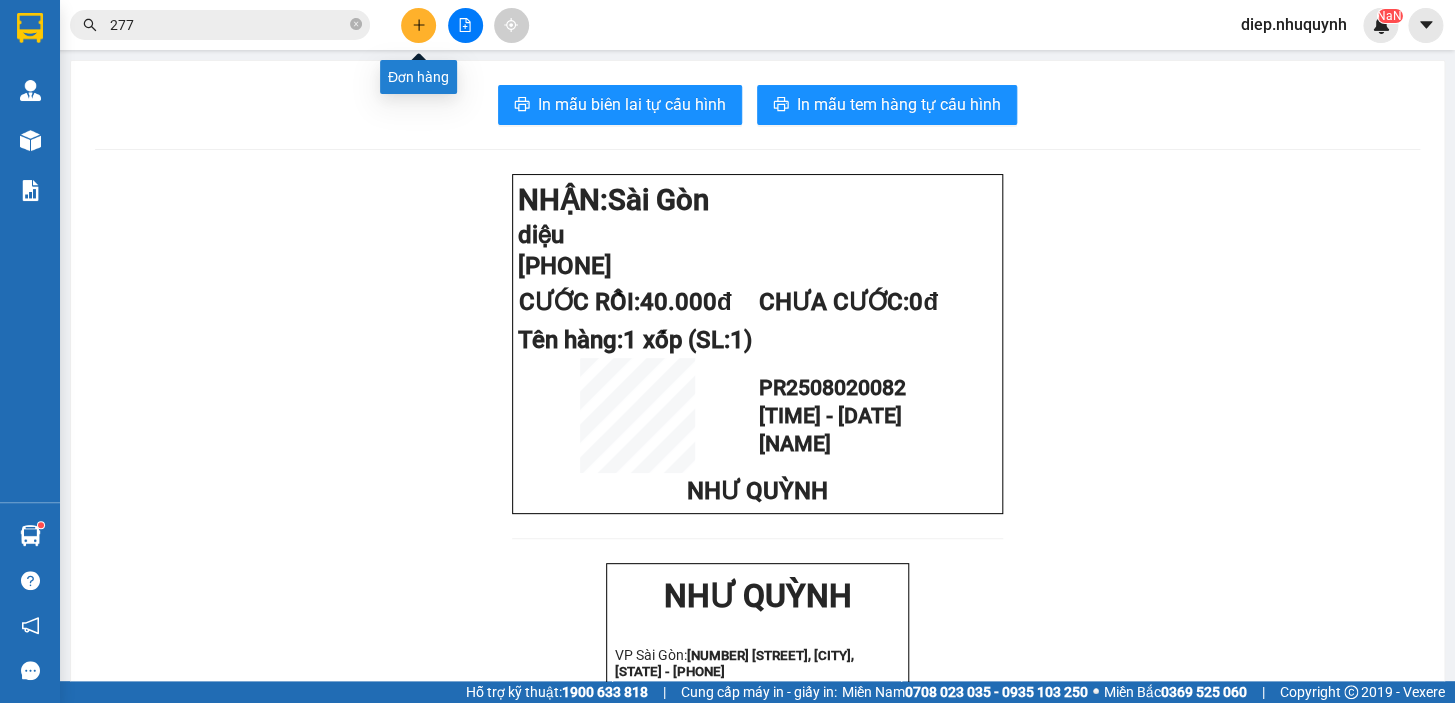 click at bounding box center [418, 25] 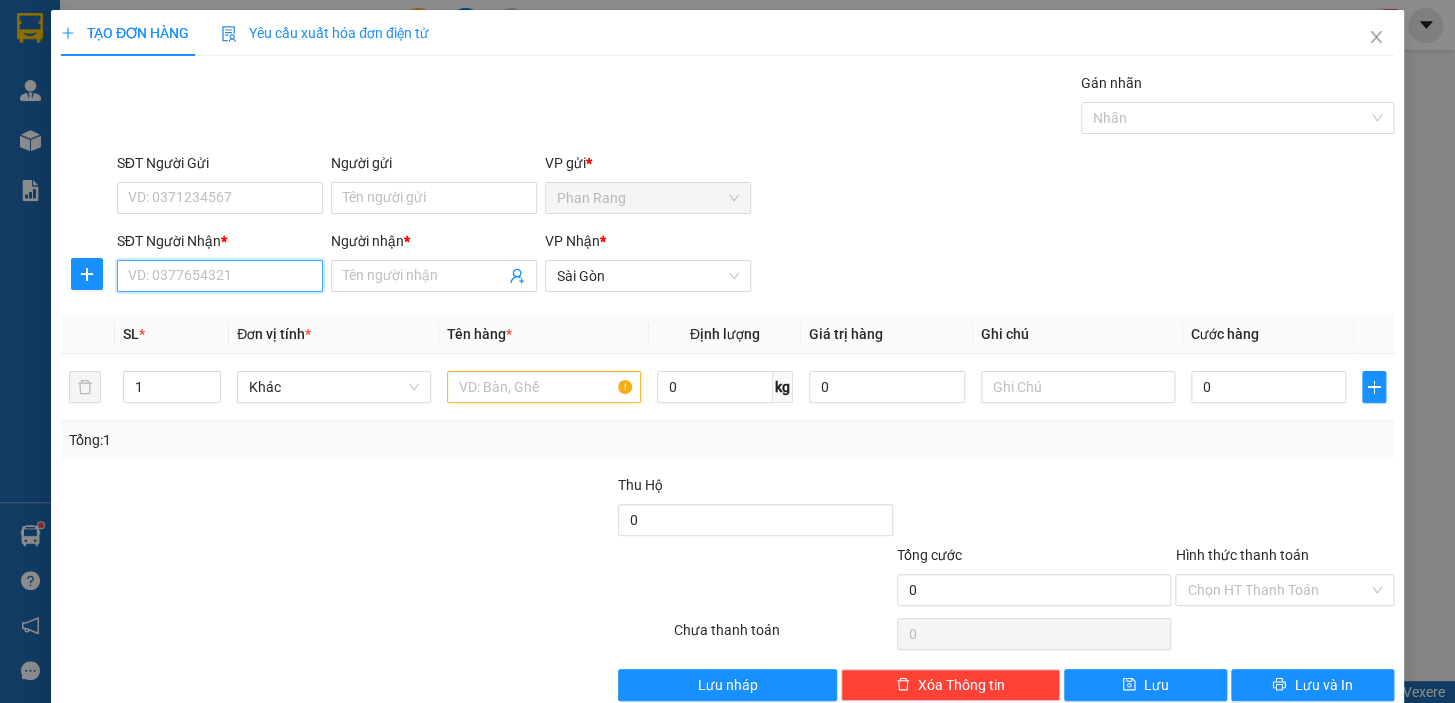 click on "SĐT Người Nhận  *" at bounding box center (220, 276) 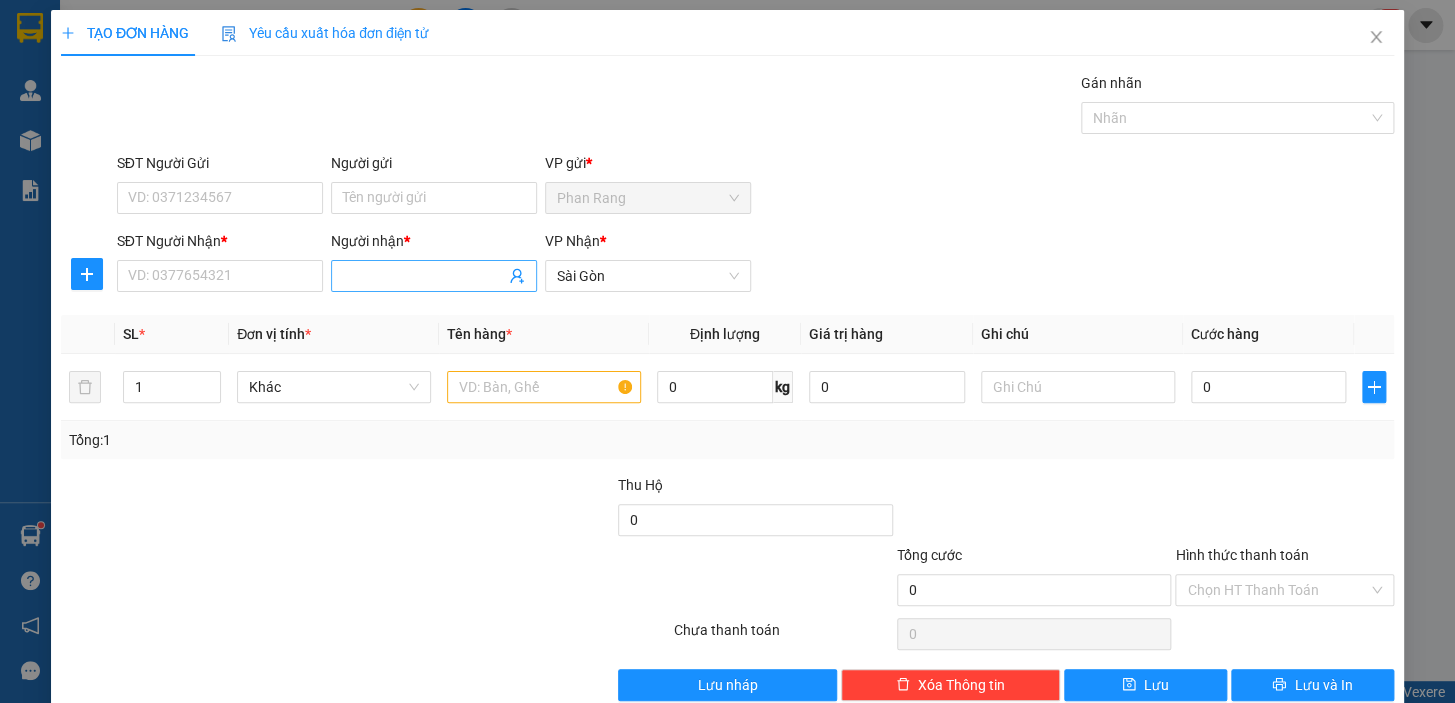 click on "Người nhận  *" at bounding box center (424, 276) 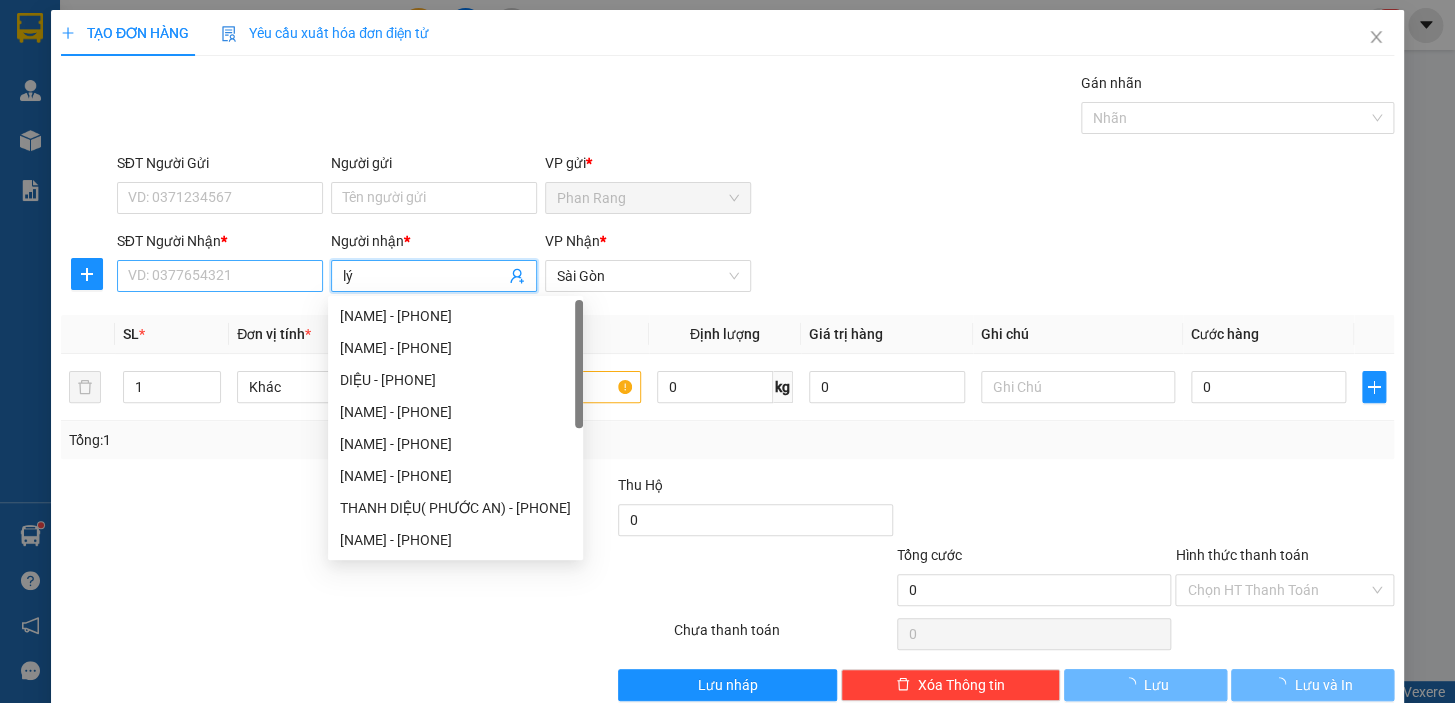 type on "lý" 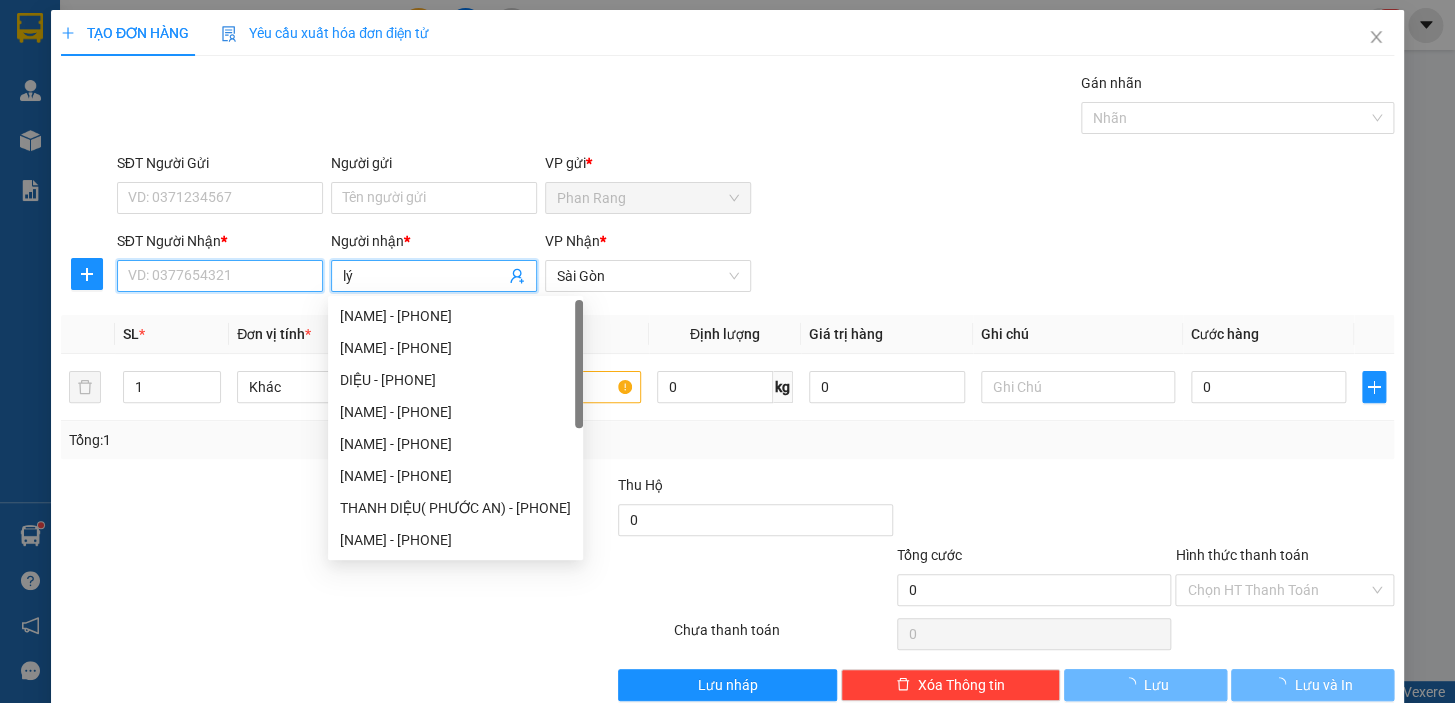 click on "SĐT Người Nhận  *" at bounding box center (220, 276) 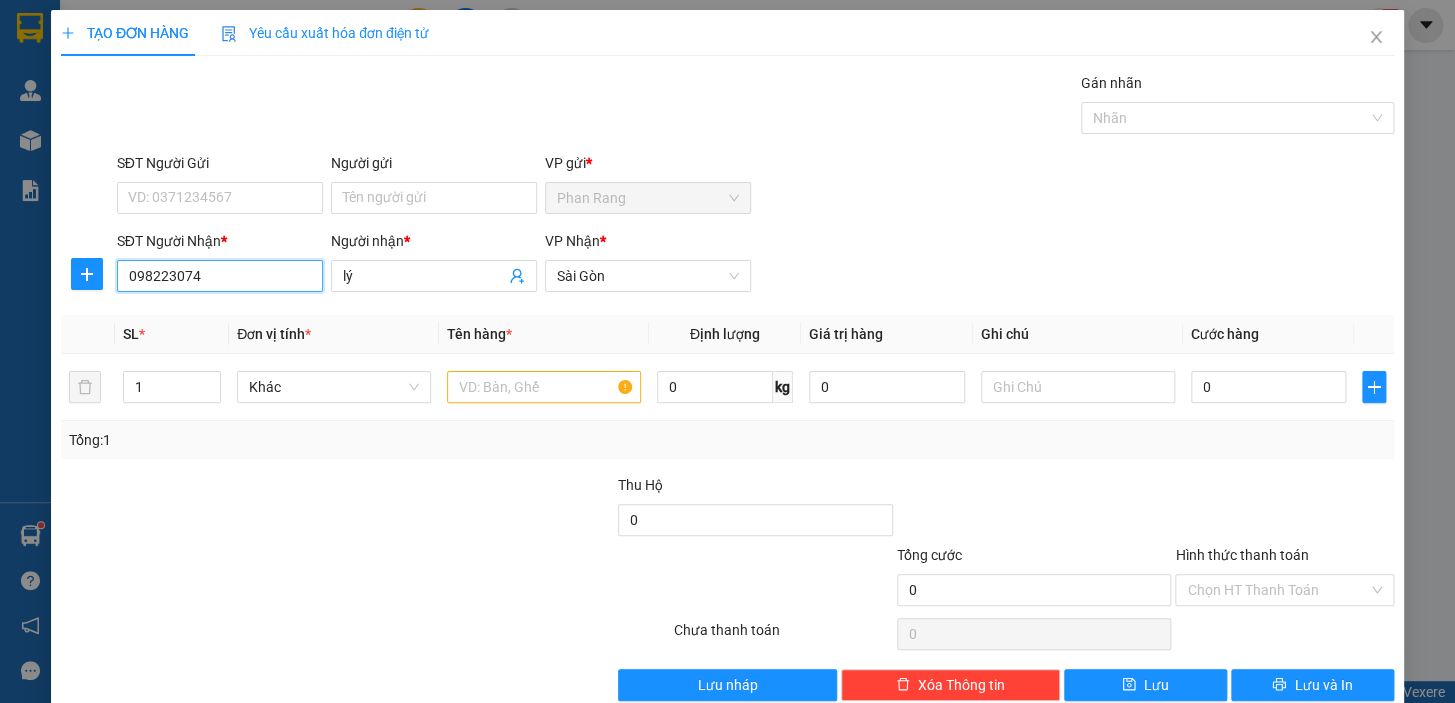 type on "0982230745" 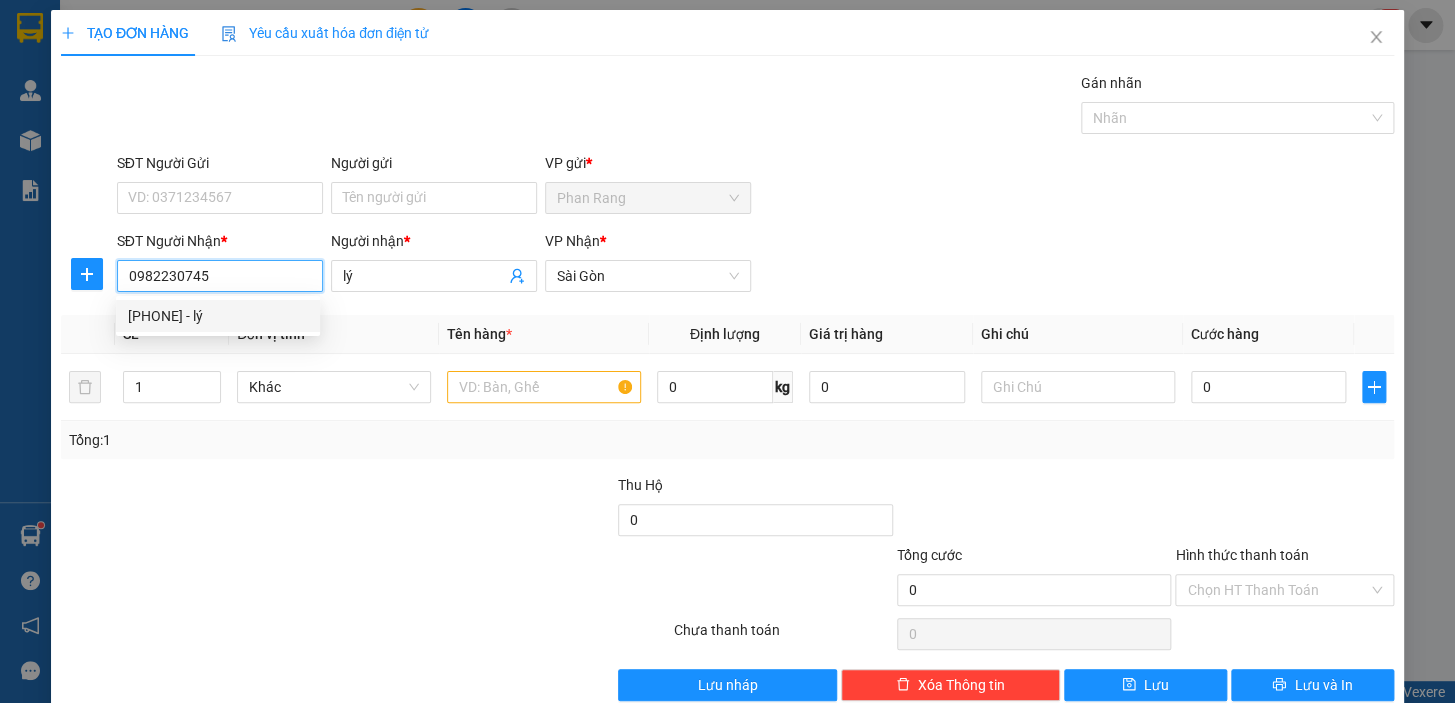 click on "[PHONE] - lý" at bounding box center [218, 316] 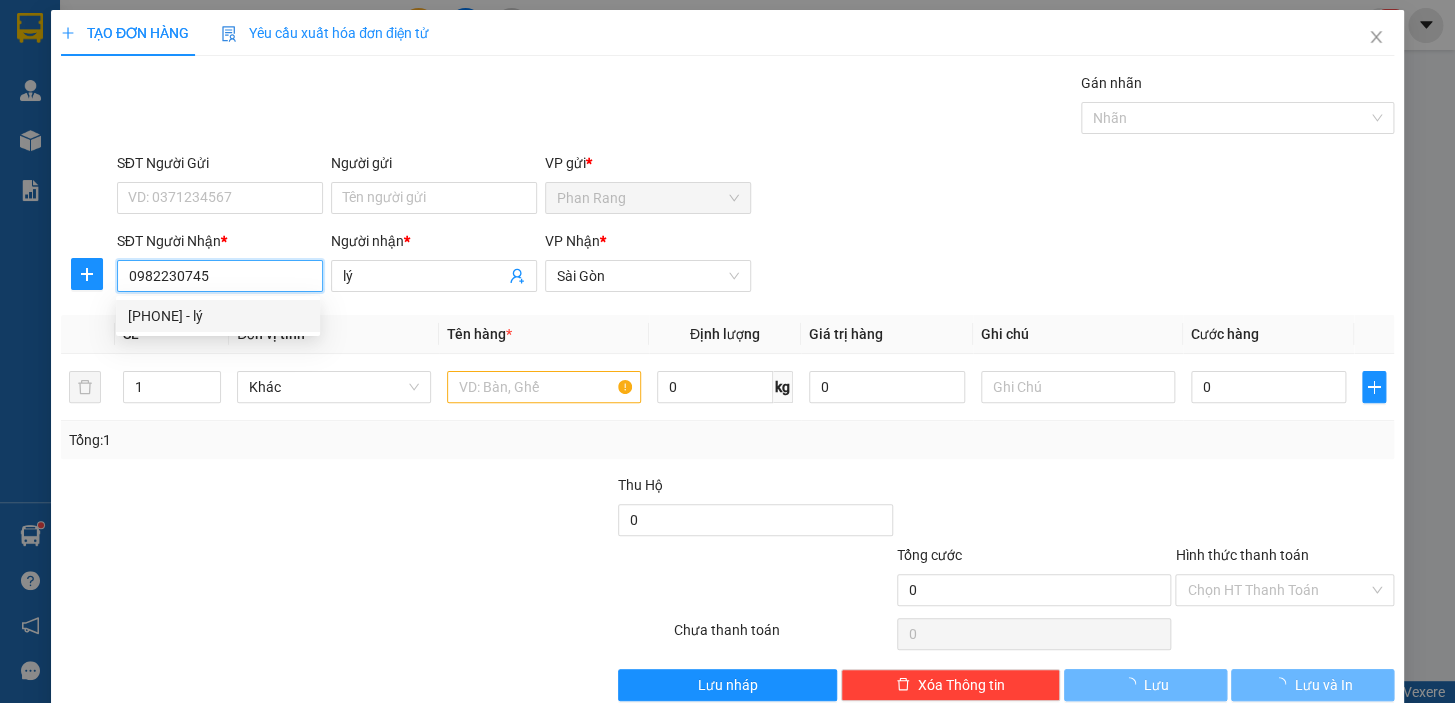 type on "20.000" 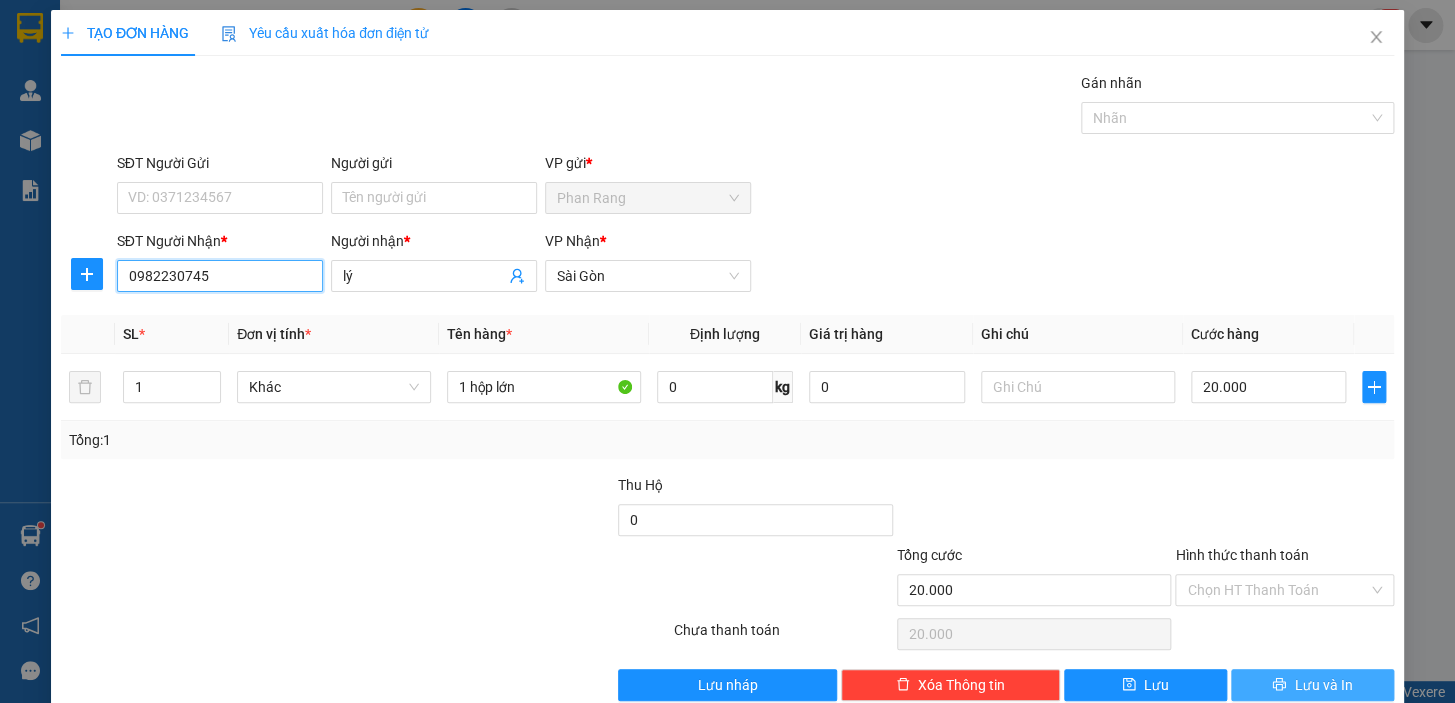 type on "0982230745" 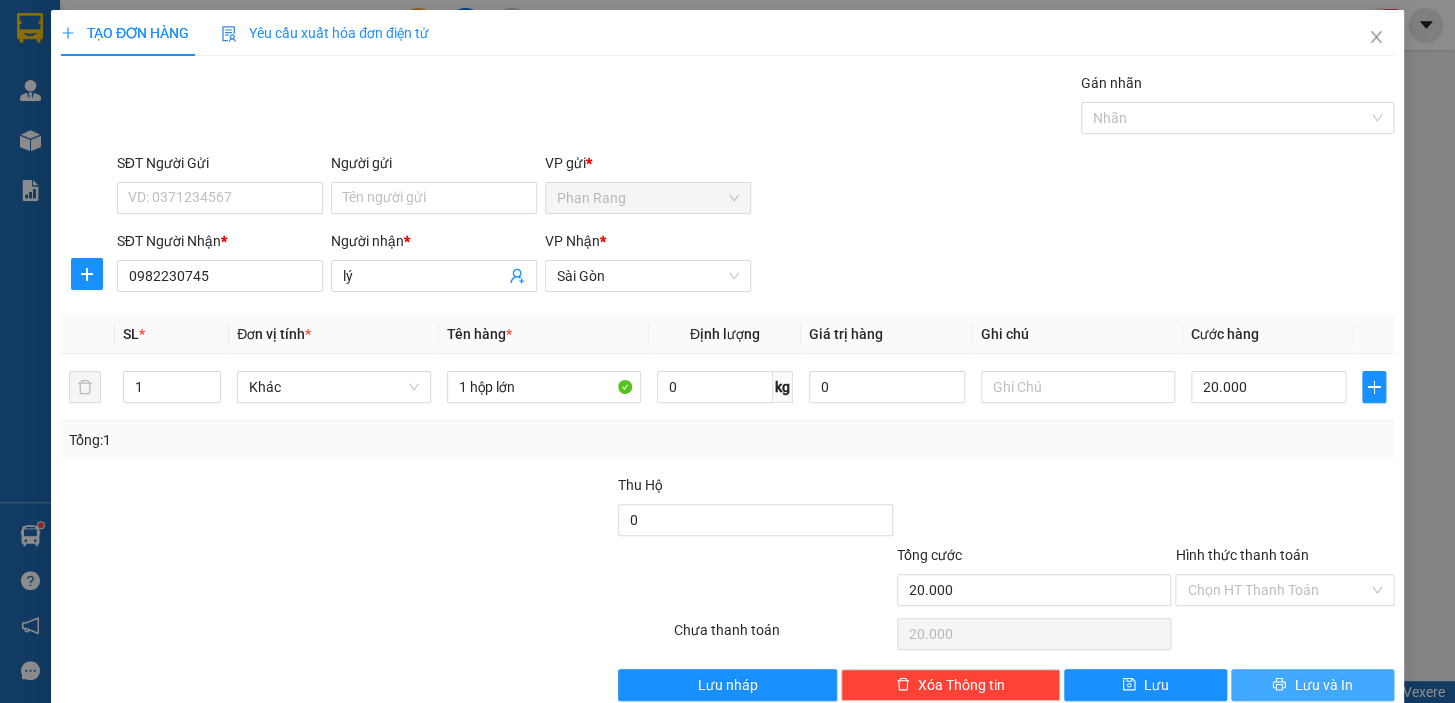 drag, startPoint x: 1286, startPoint y: 677, endPoint x: 1230, endPoint y: 665, distance: 57.271286 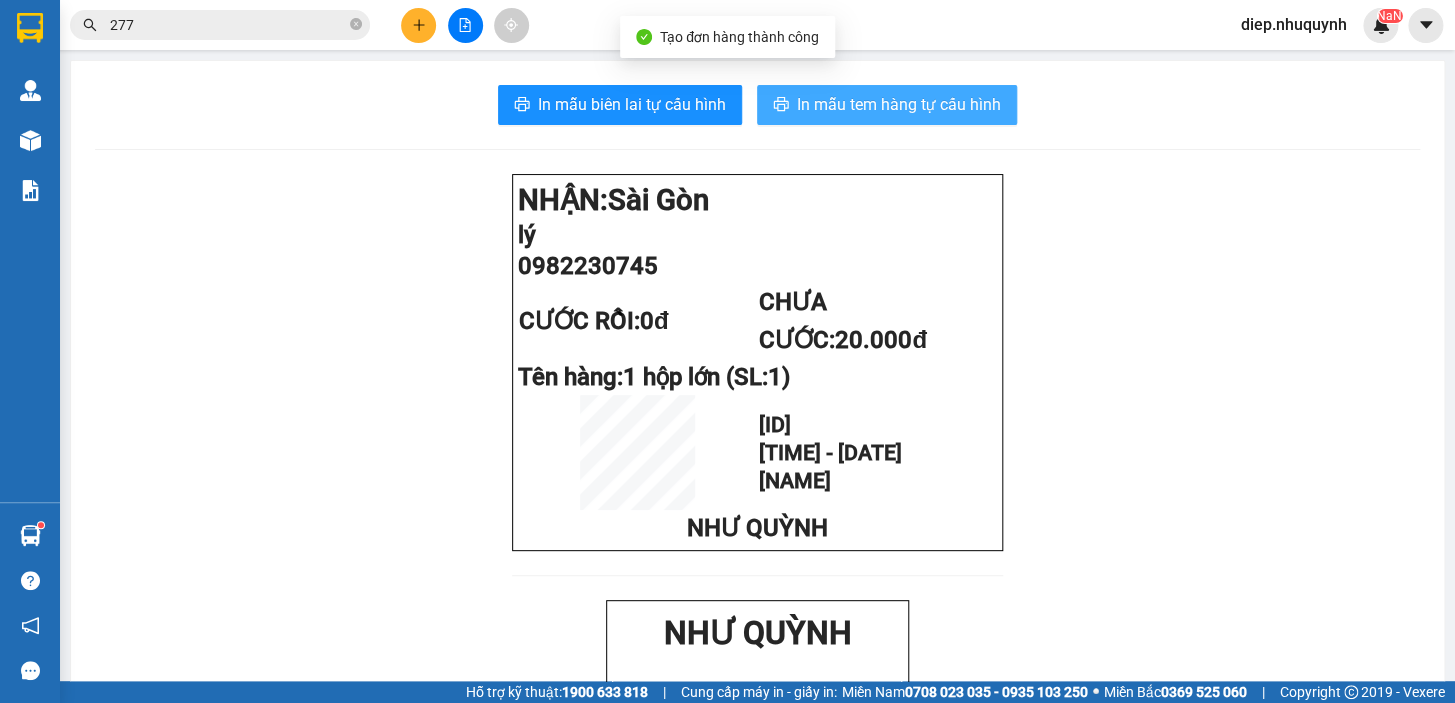 click on "In mẫu tem hàng tự cấu hình" at bounding box center (899, 104) 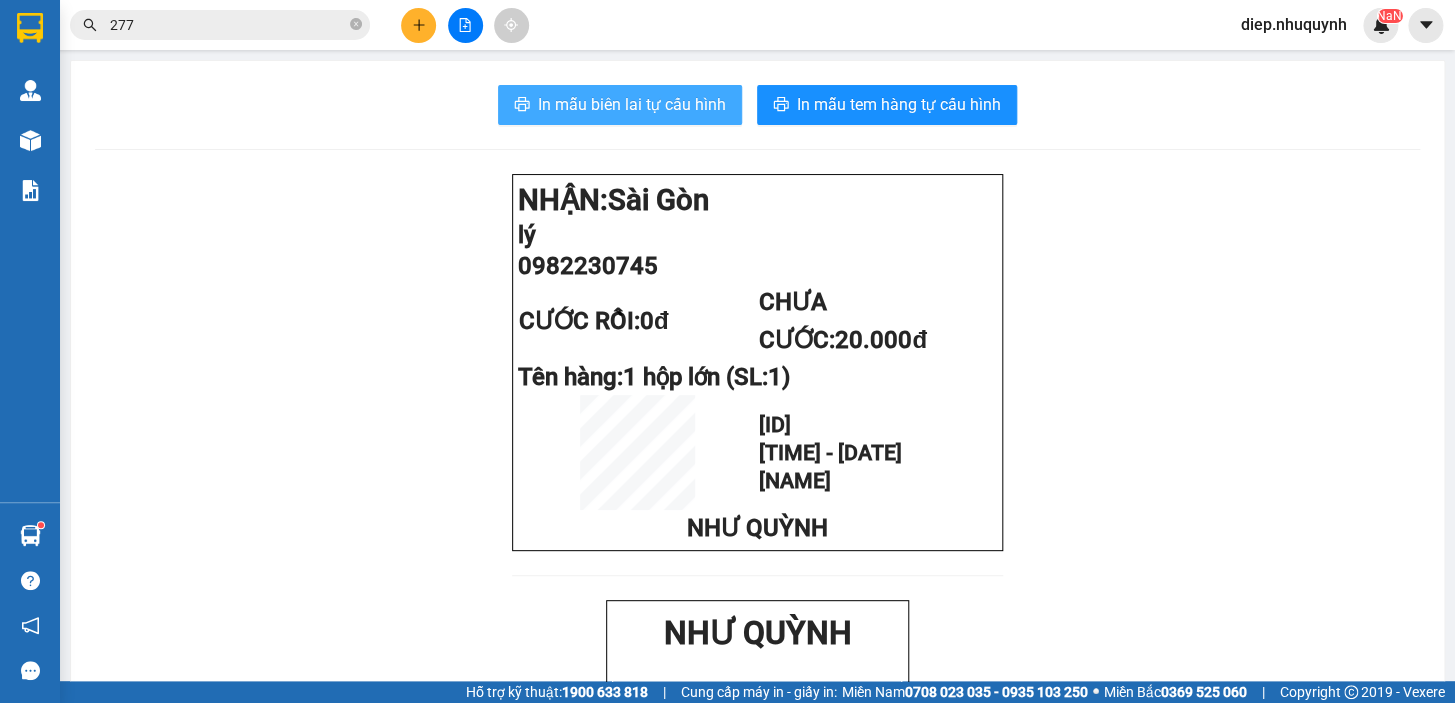 click on "In mẫu biên lai tự cấu hình" at bounding box center [632, 104] 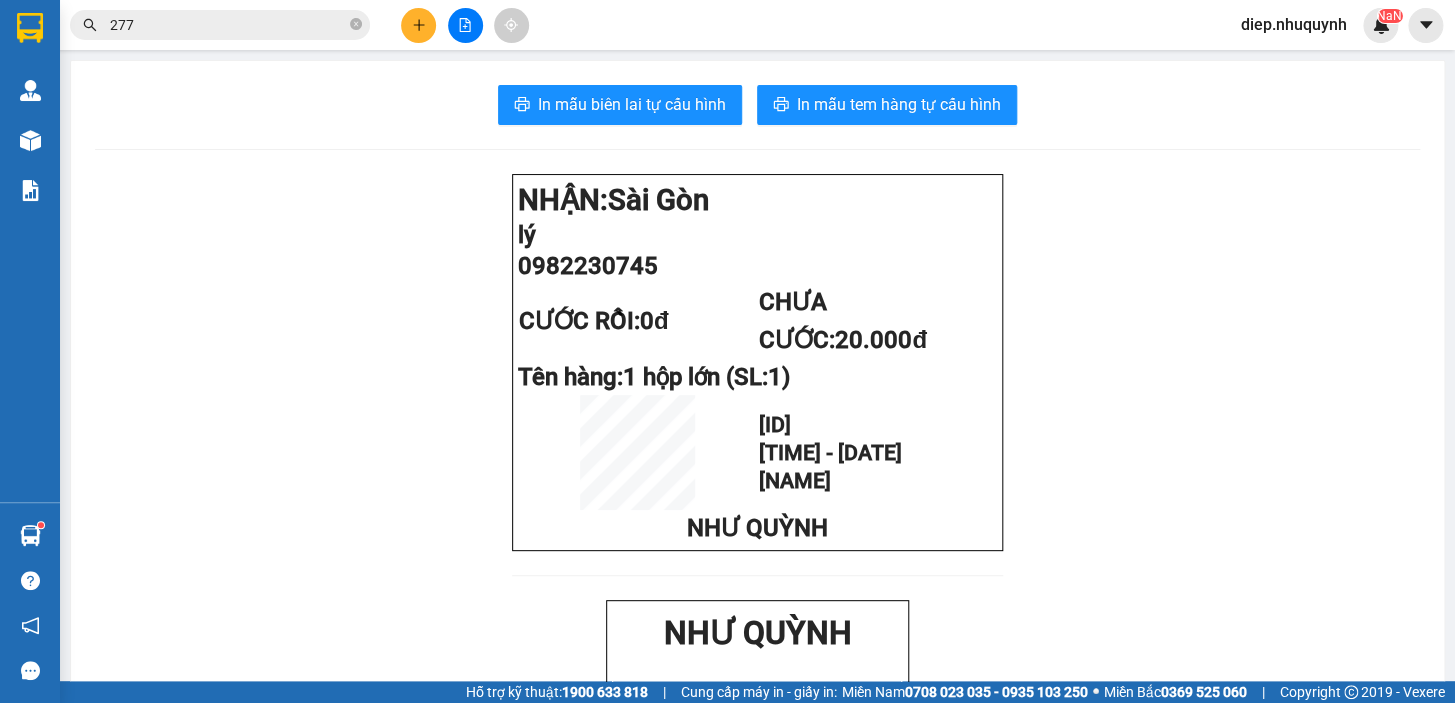 click at bounding box center [418, 25] 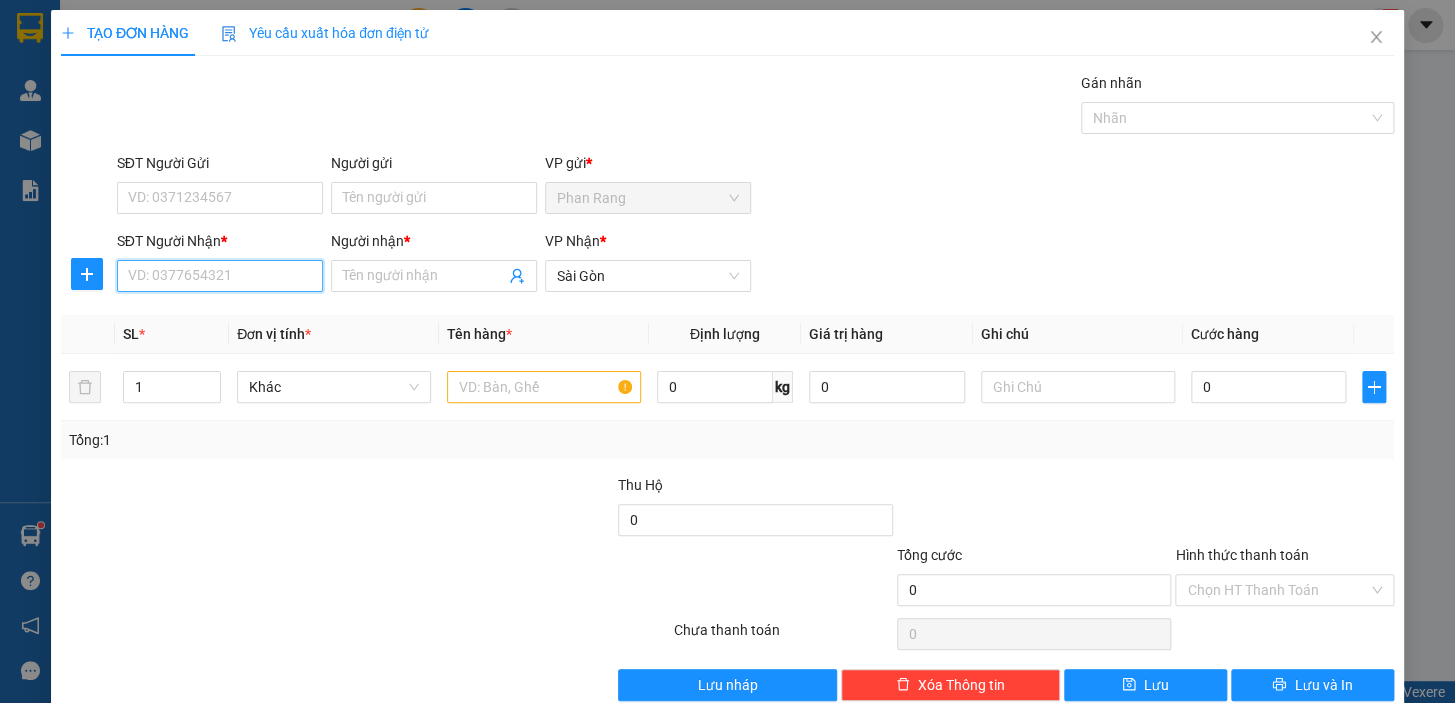 click on "SĐT Người Nhận  *" at bounding box center [220, 276] 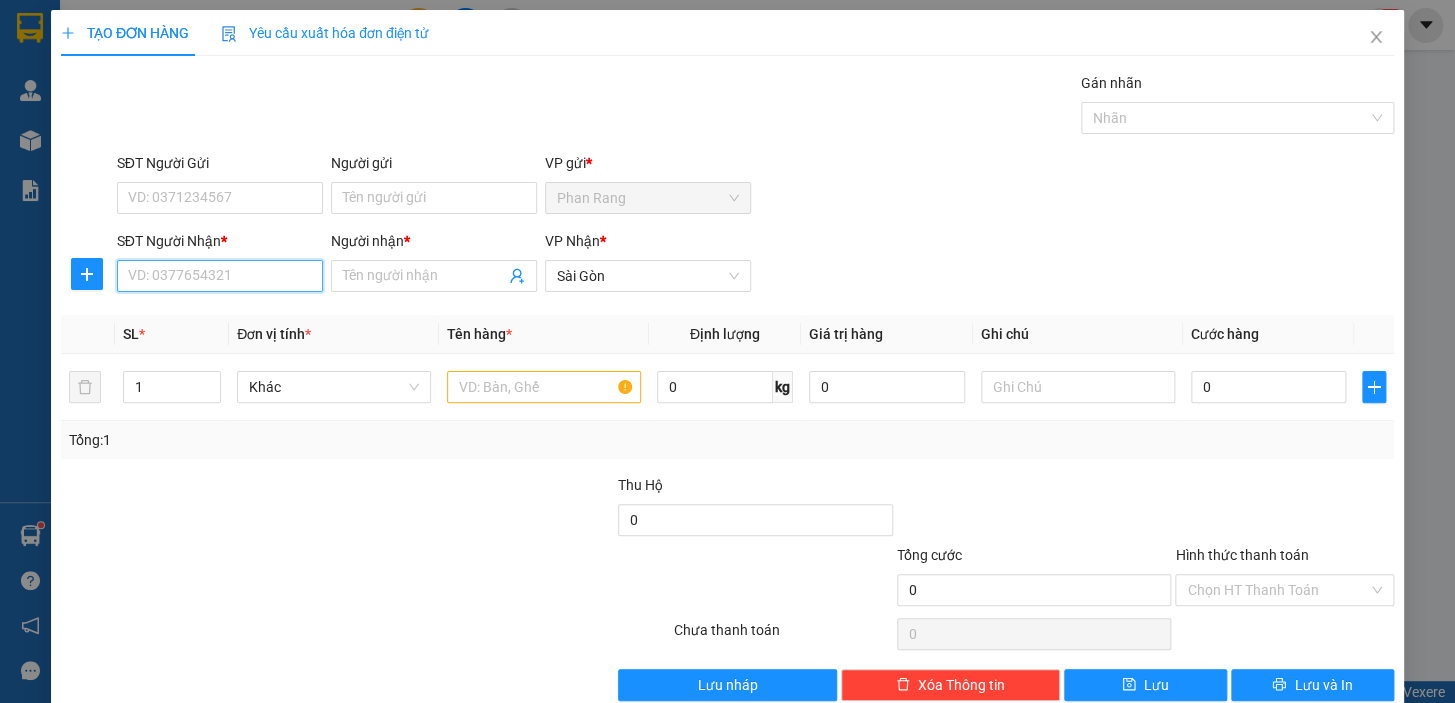 click on "SĐT Người Nhận  *" at bounding box center [220, 276] 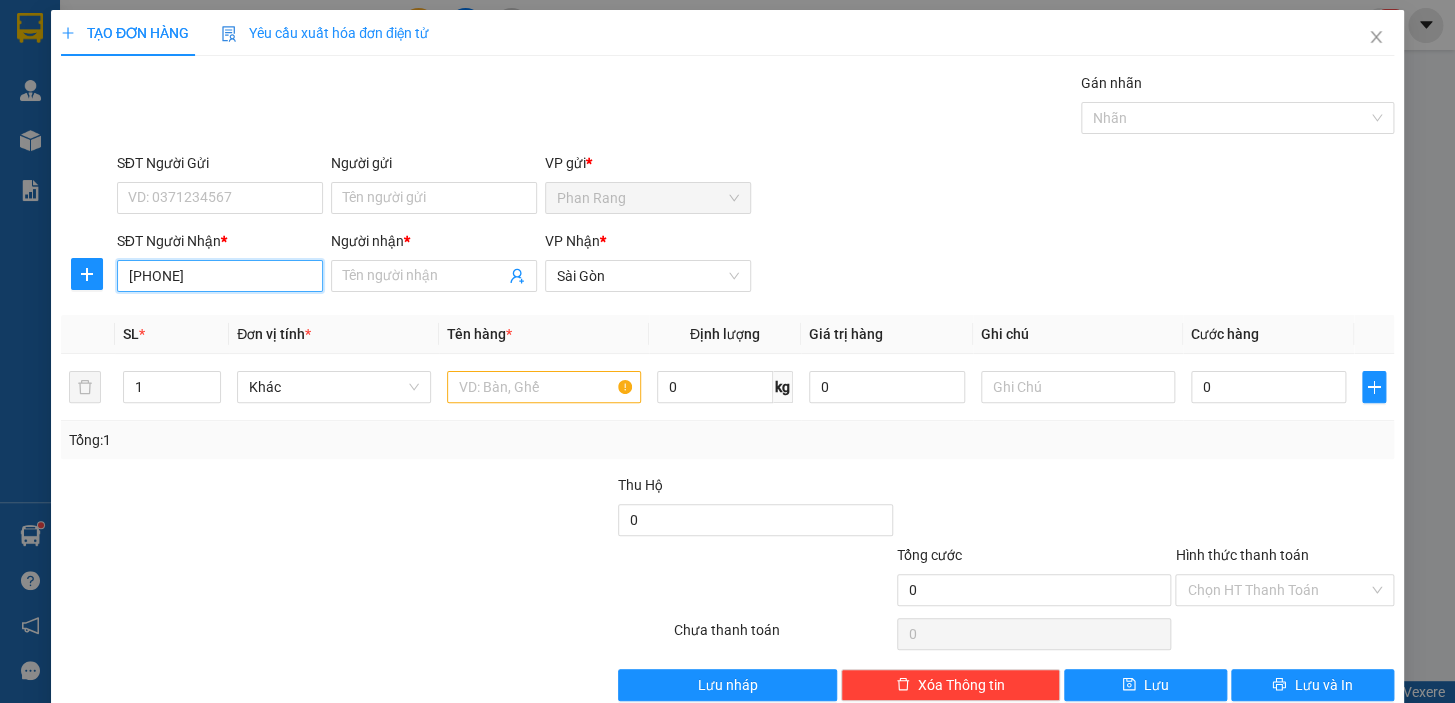 click on "[PHONE]" at bounding box center [220, 276] 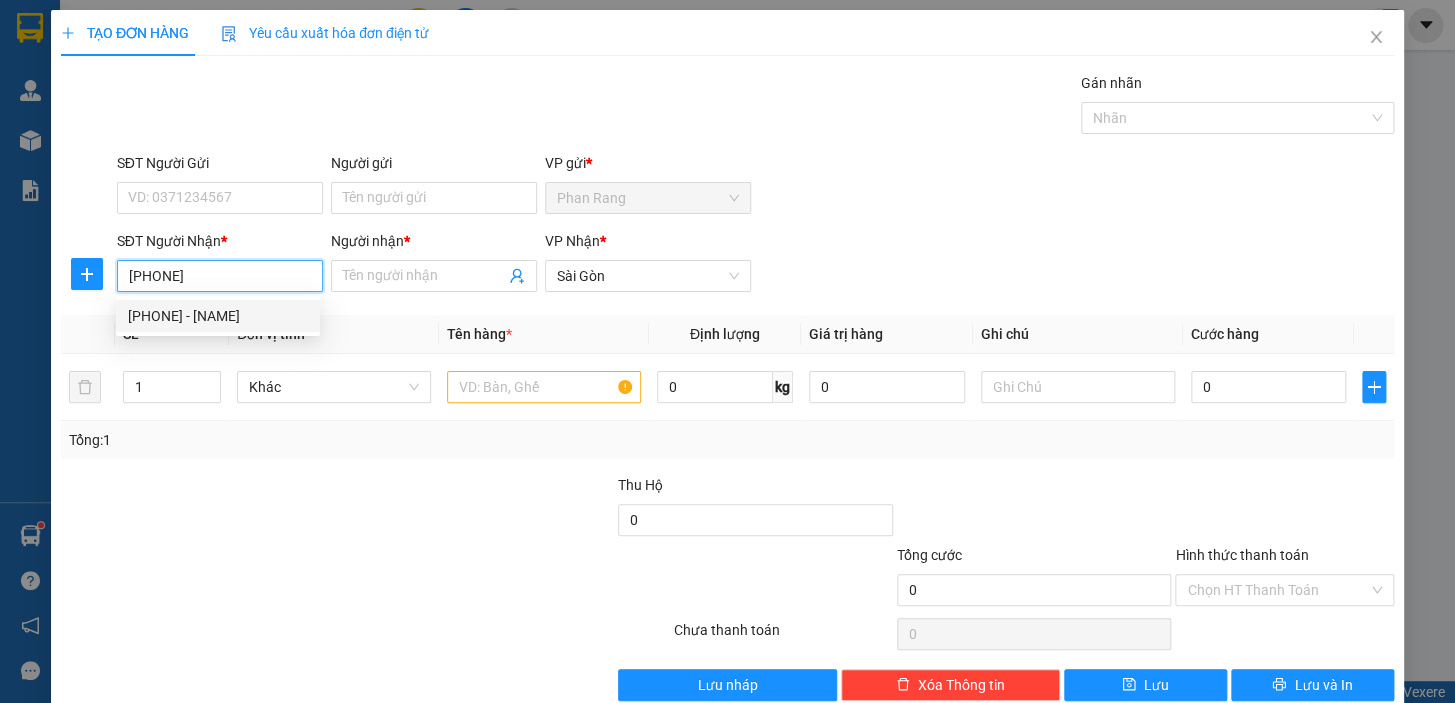 click on "[PHONE] - [NAME]" at bounding box center (218, 316) 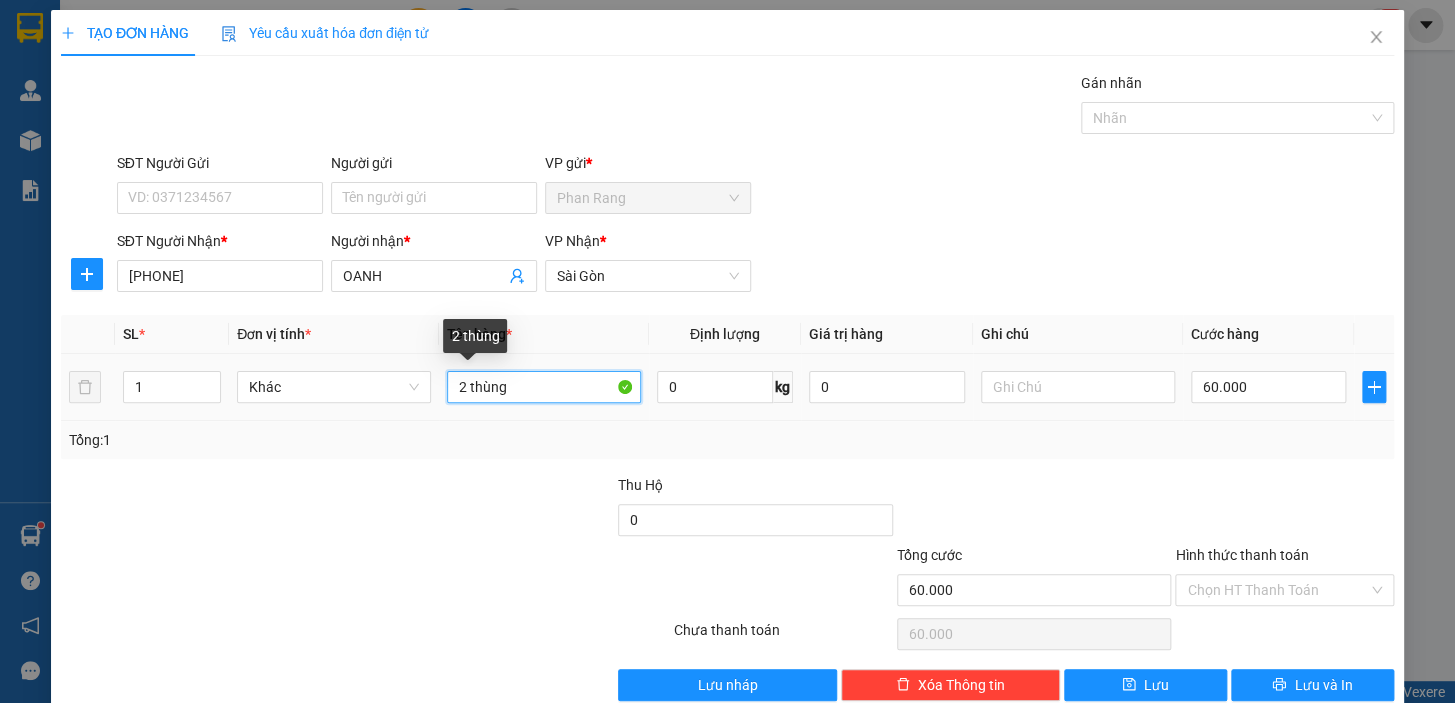 click on "2 thùng" at bounding box center (544, 387) 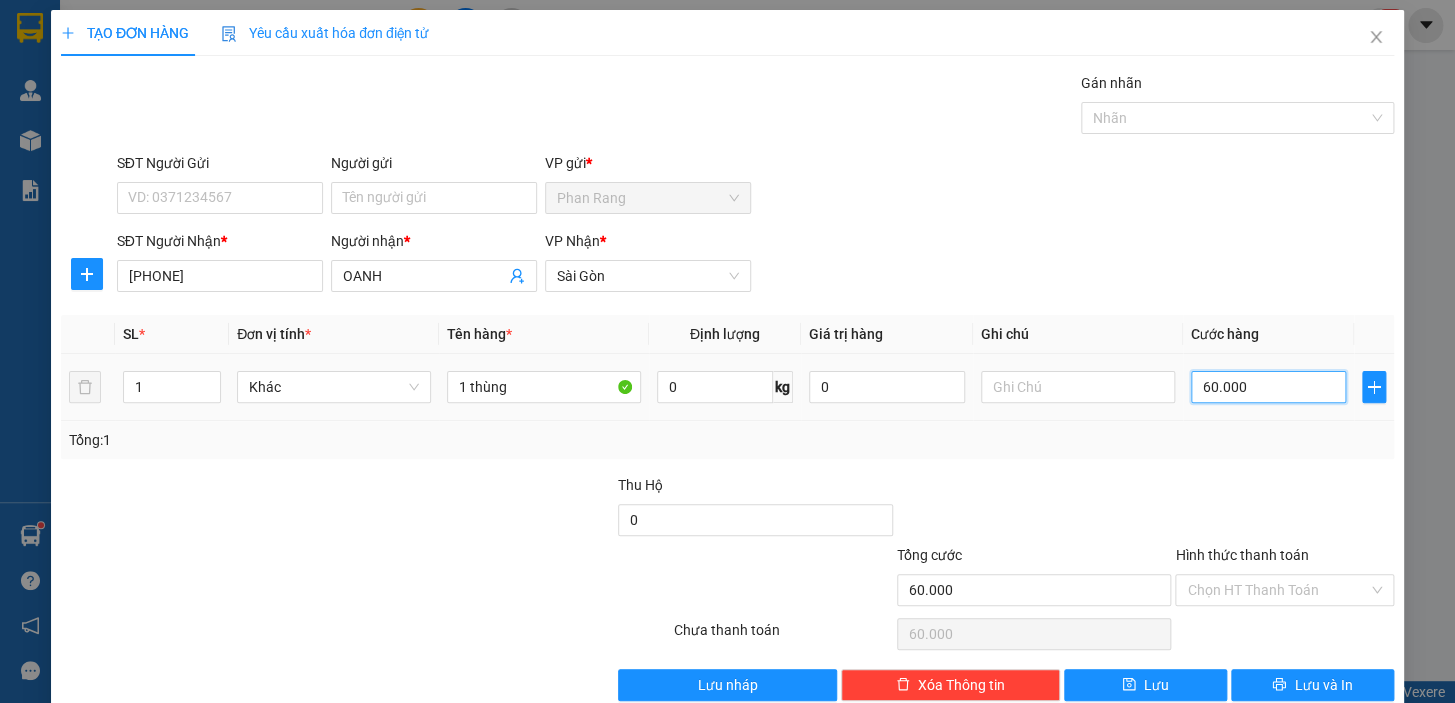 click on "60.000" at bounding box center [1269, 387] 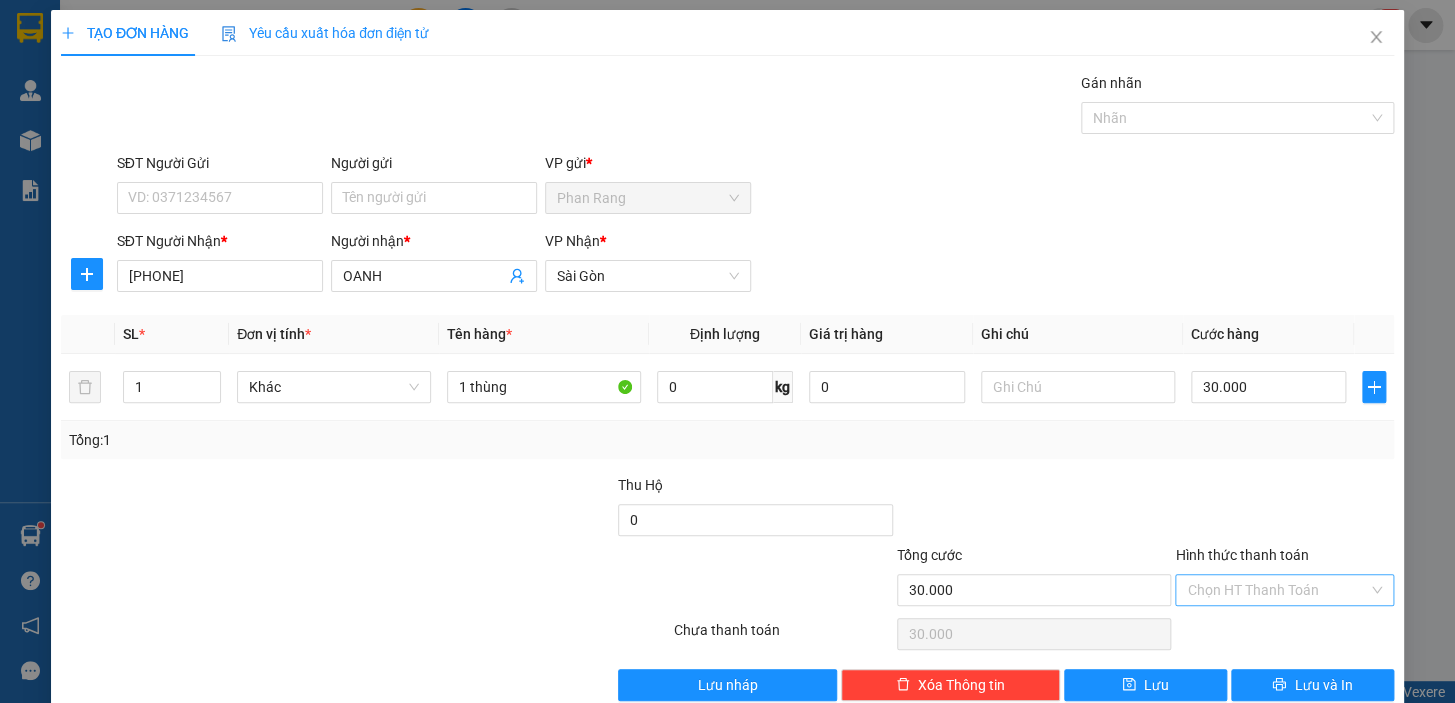 click on "Hình thức thanh toán" at bounding box center (1277, 590) 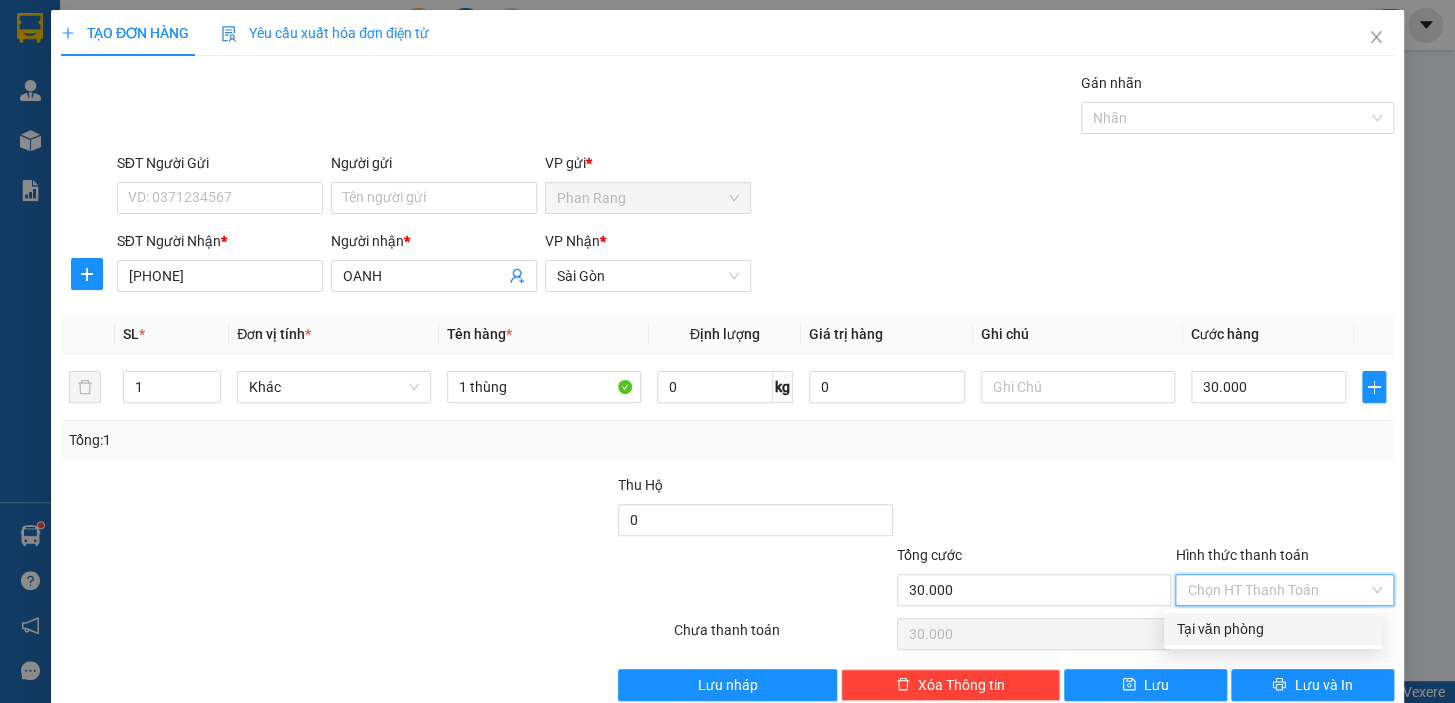 click on "Tại văn phòng" at bounding box center (1272, 629) 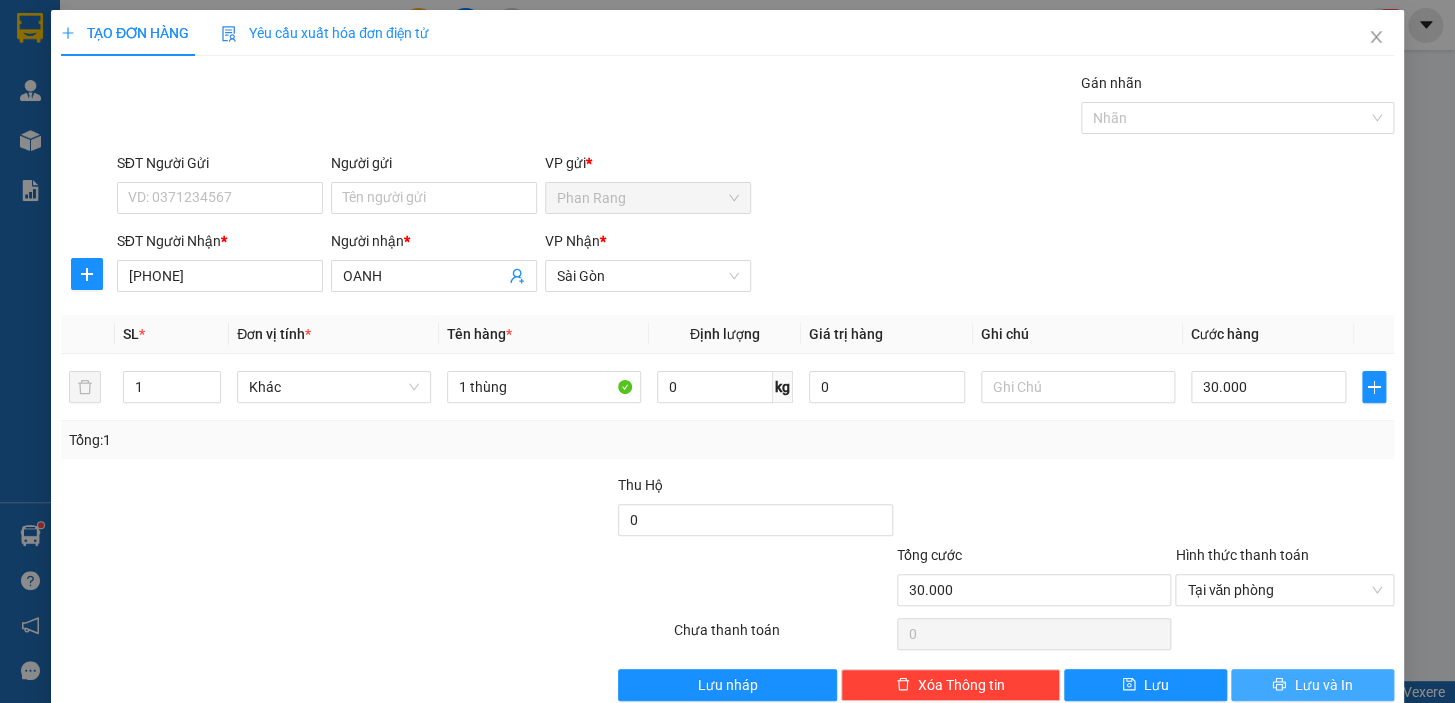 click on "Lưu và In" at bounding box center (1312, 685) 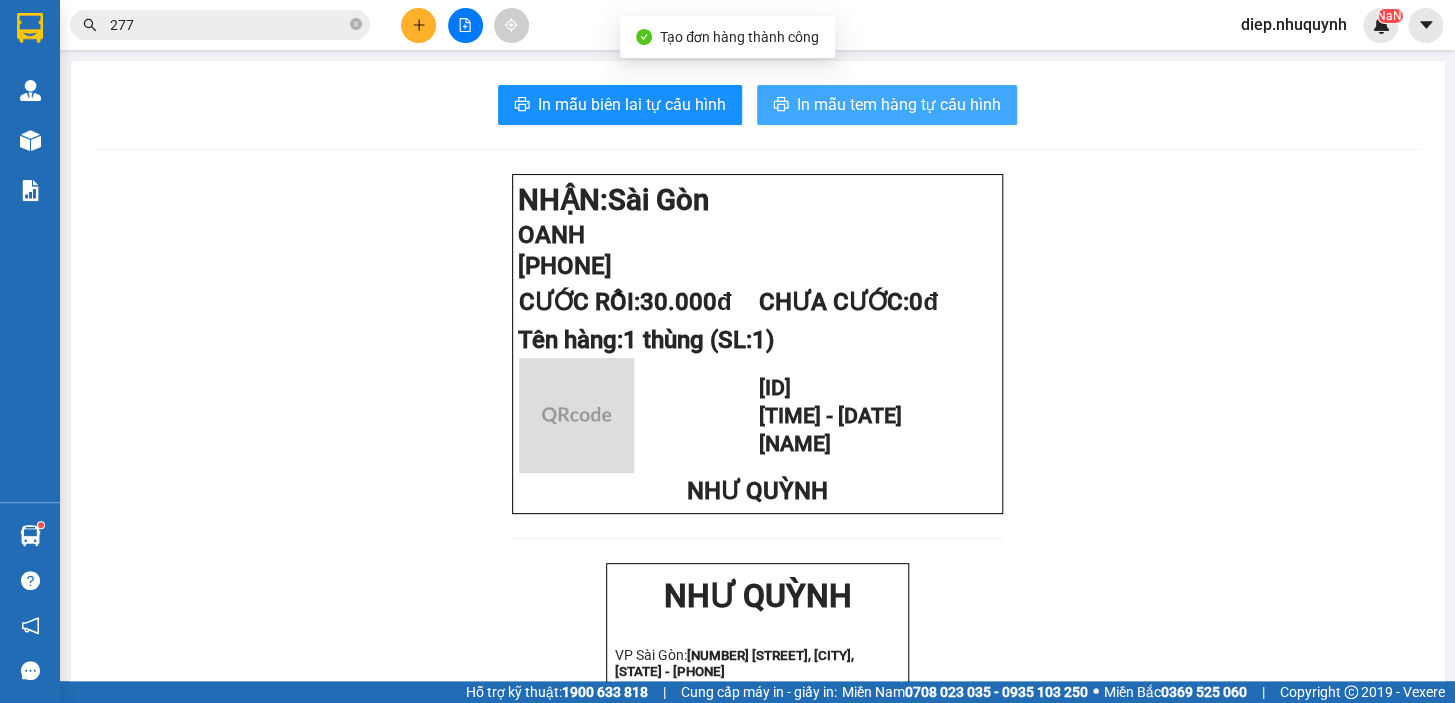 click on "In mẫu tem hàng tự cấu hình" at bounding box center (899, 104) 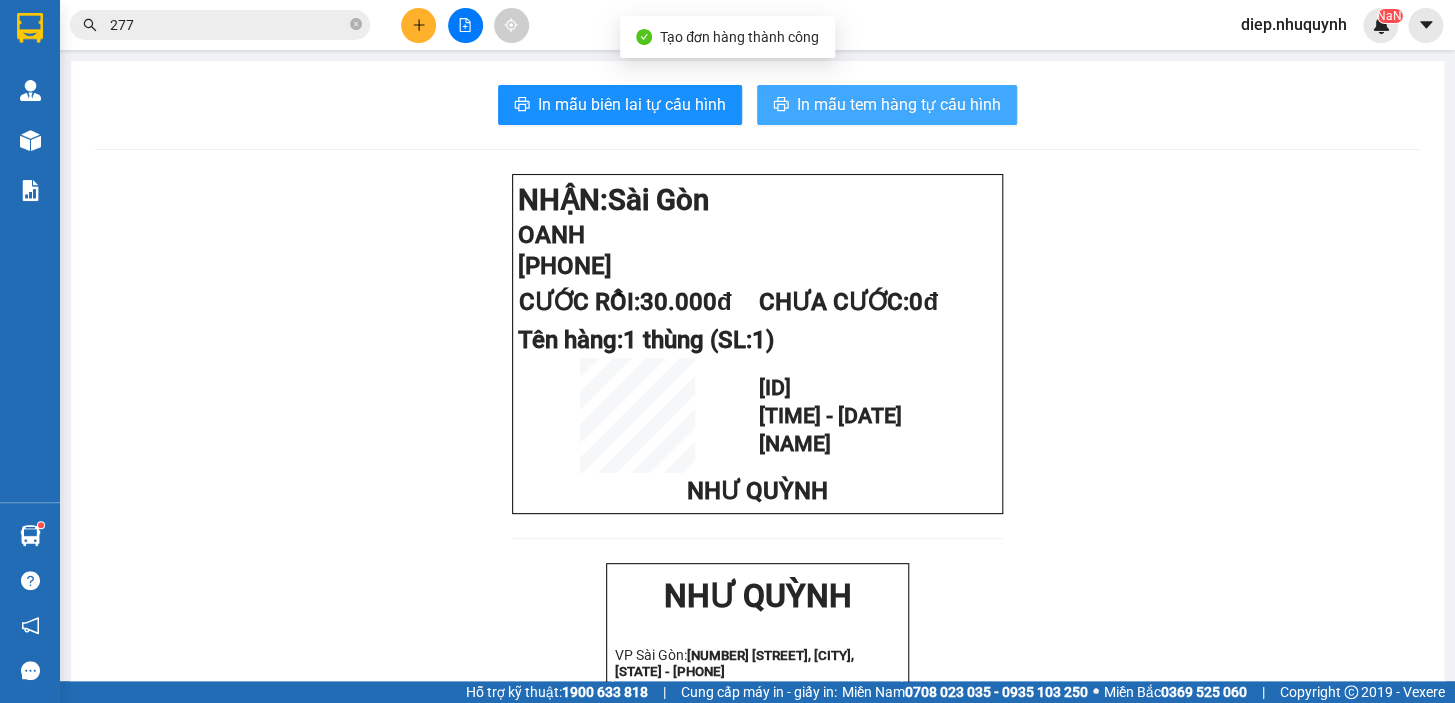 scroll, scrollTop: 0, scrollLeft: 0, axis: both 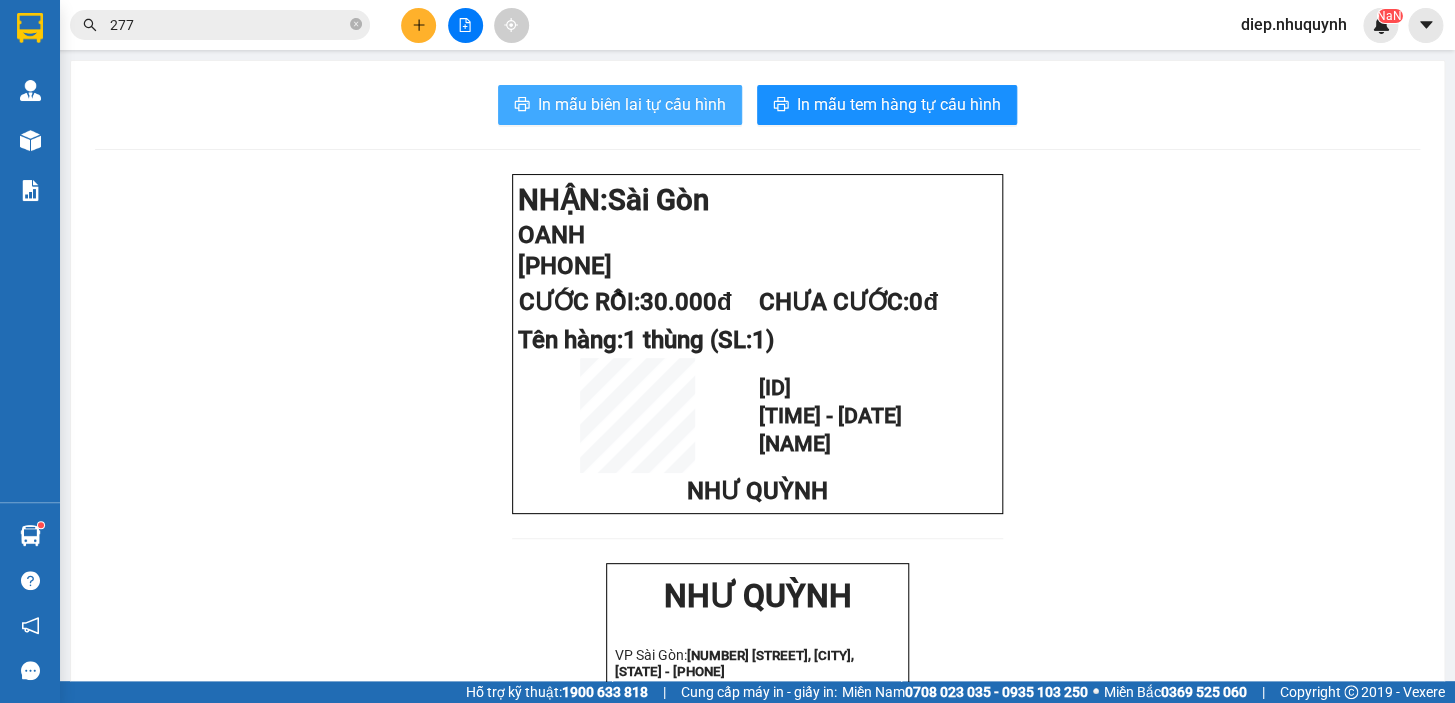 click on "In mẫu biên lai tự cấu hình" at bounding box center (632, 104) 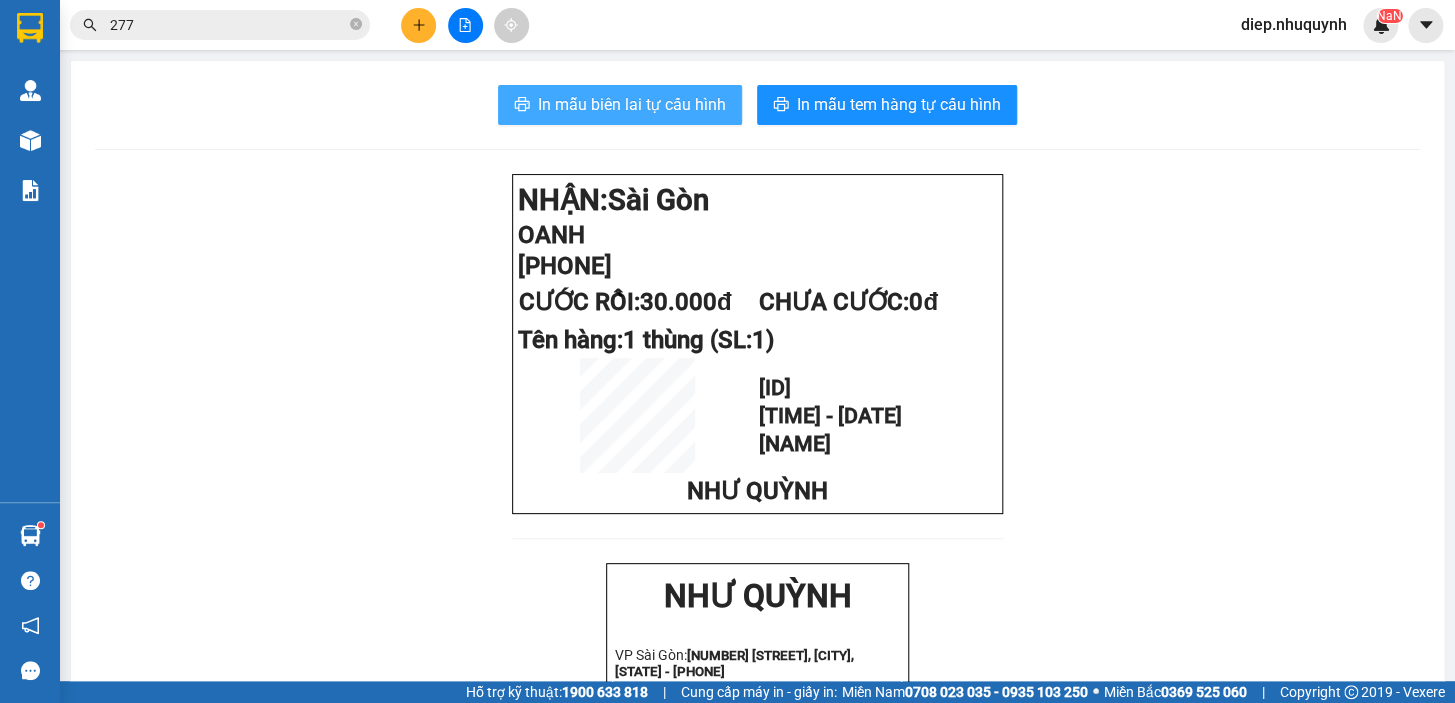 scroll, scrollTop: 0, scrollLeft: 0, axis: both 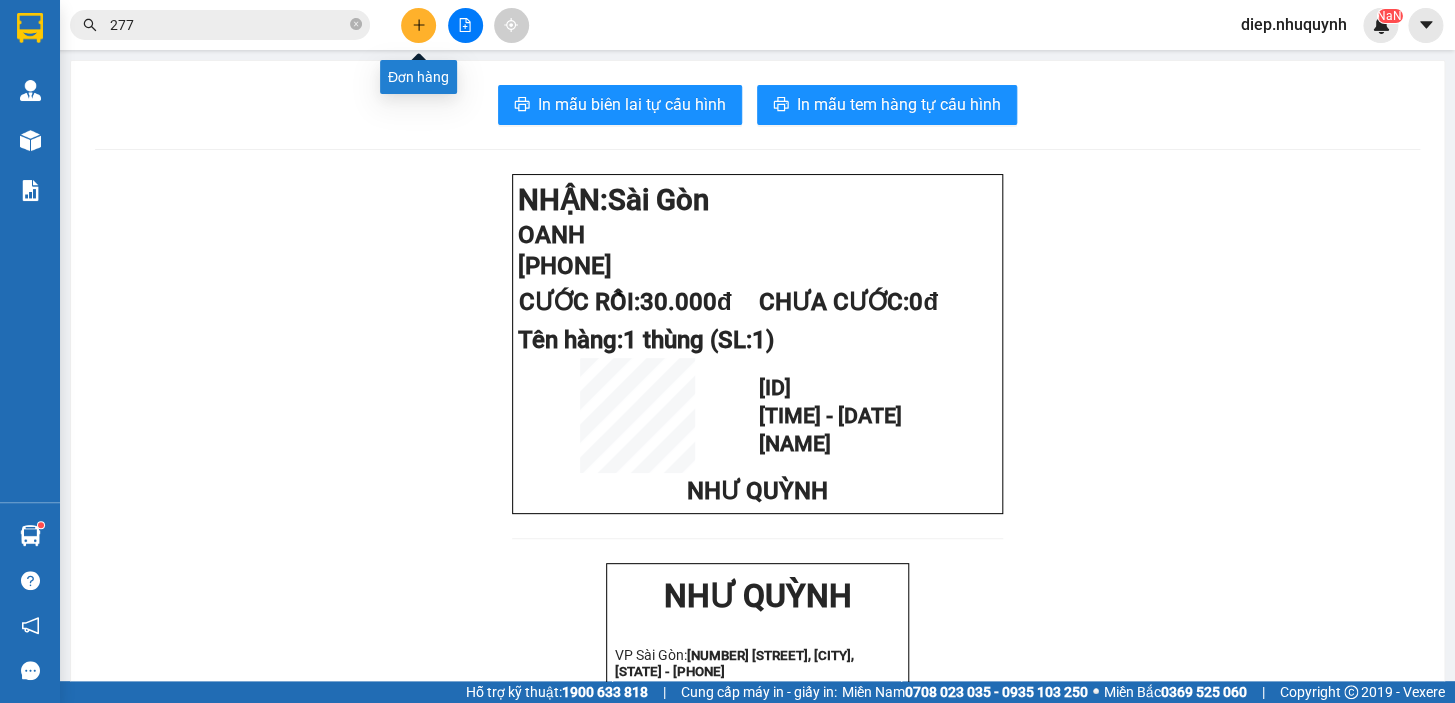 click at bounding box center (418, 25) 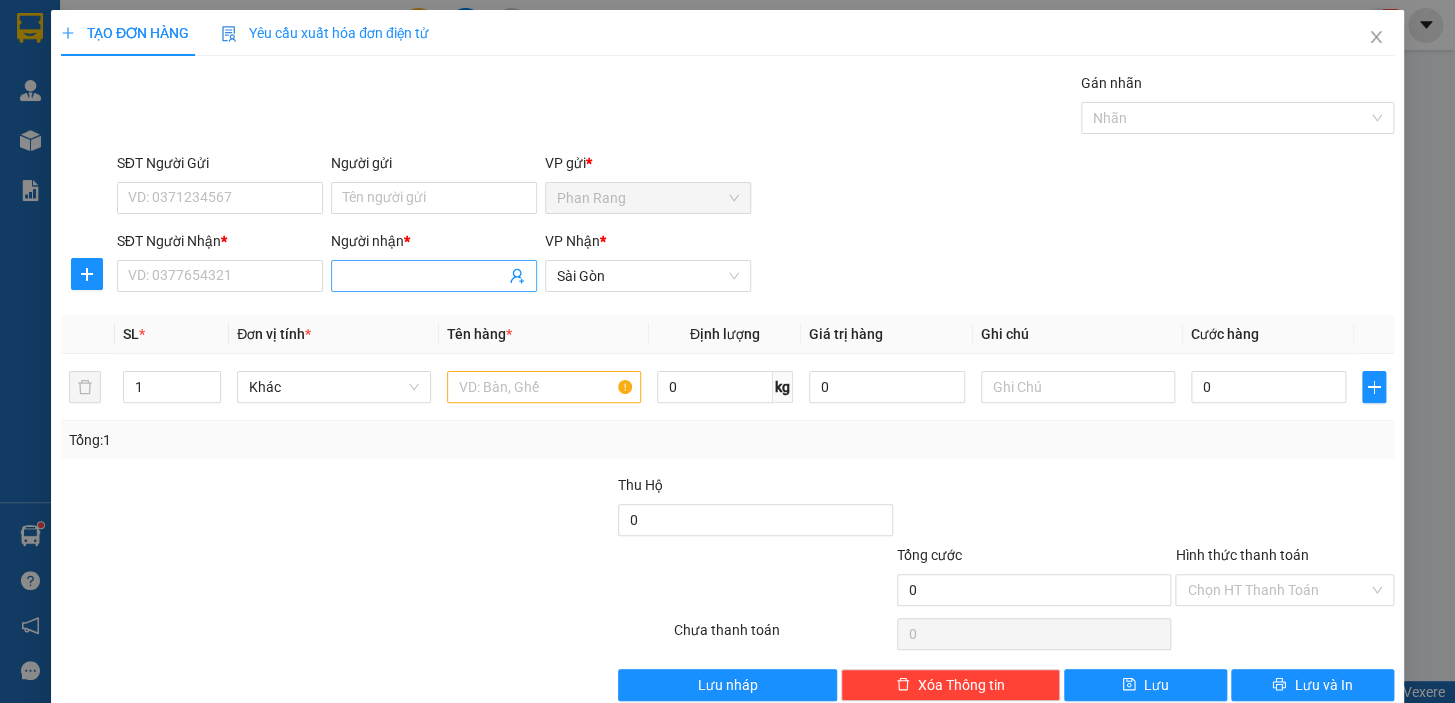 click on "Người nhận  *" at bounding box center [424, 276] 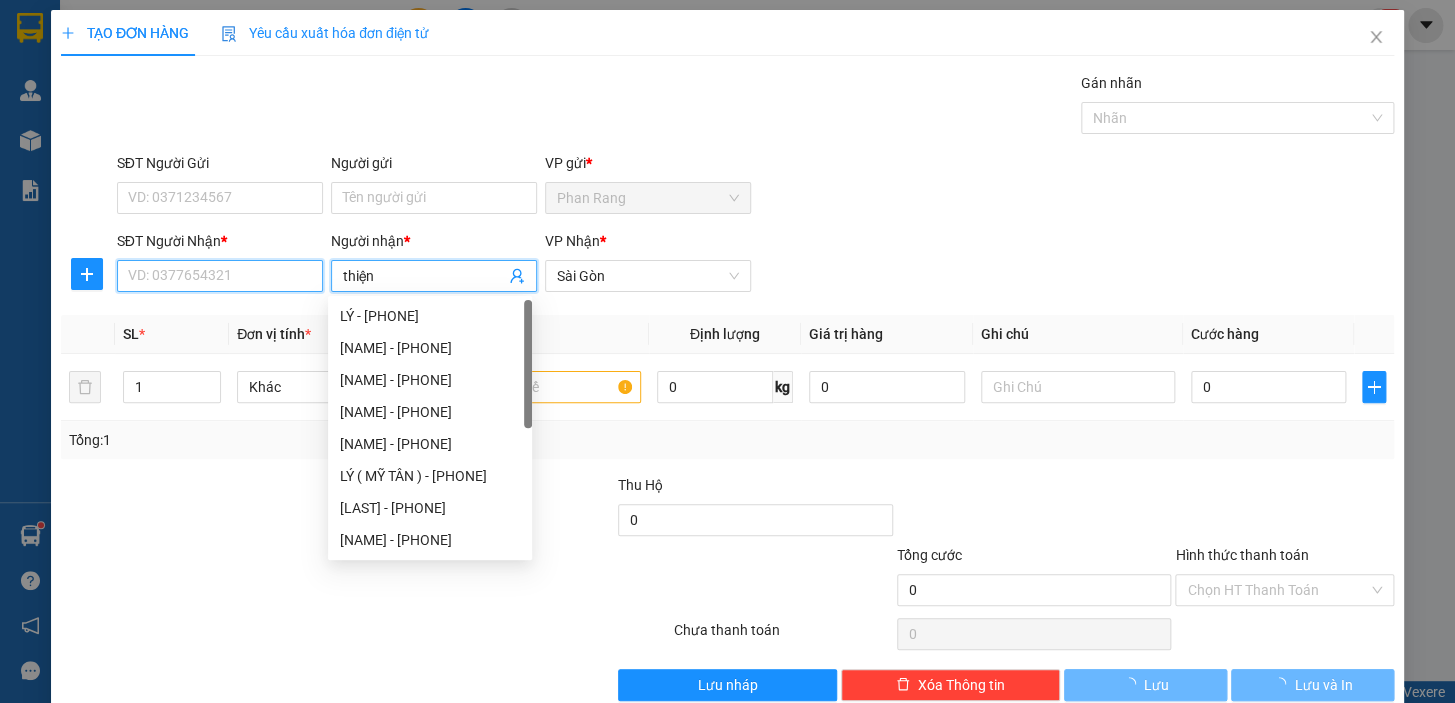 click on "SĐT Người Nhận  *" at bounding box center [220, 276] 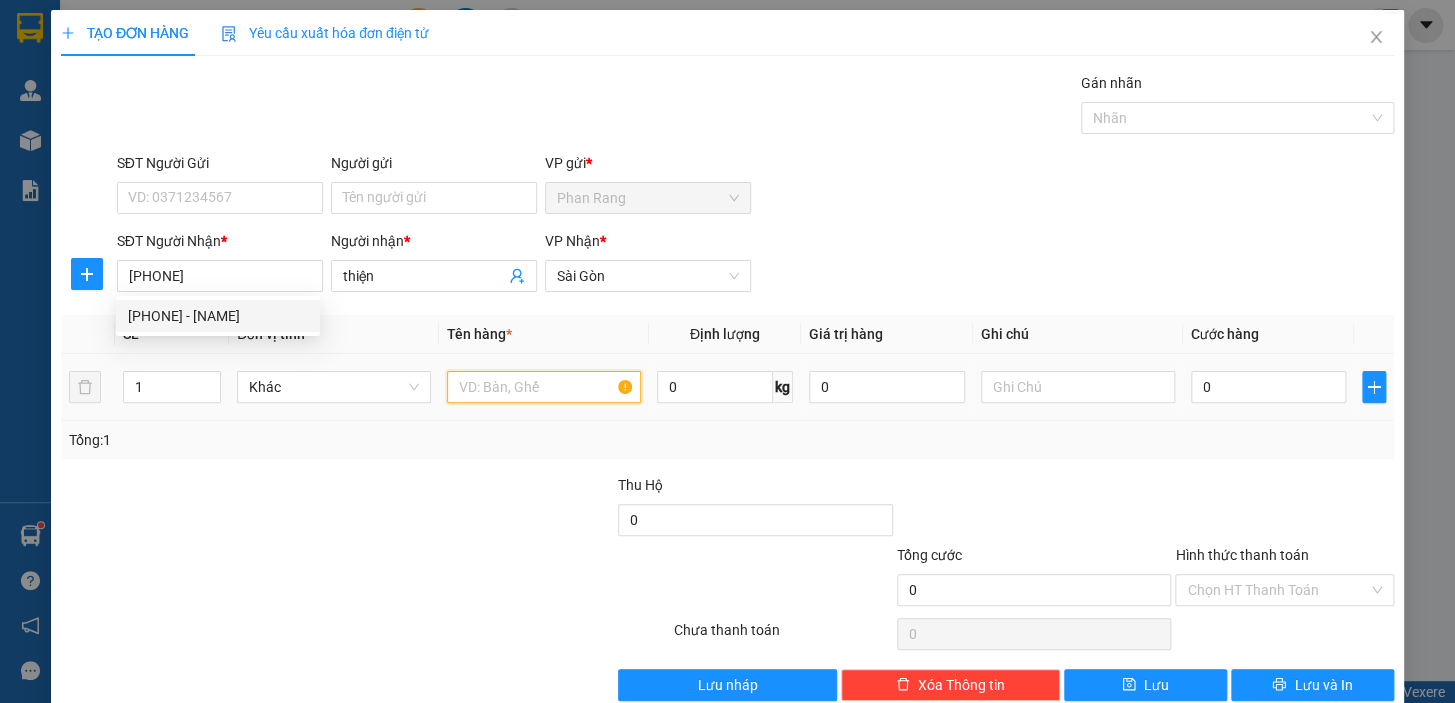 click at bounding box center [544, 387] 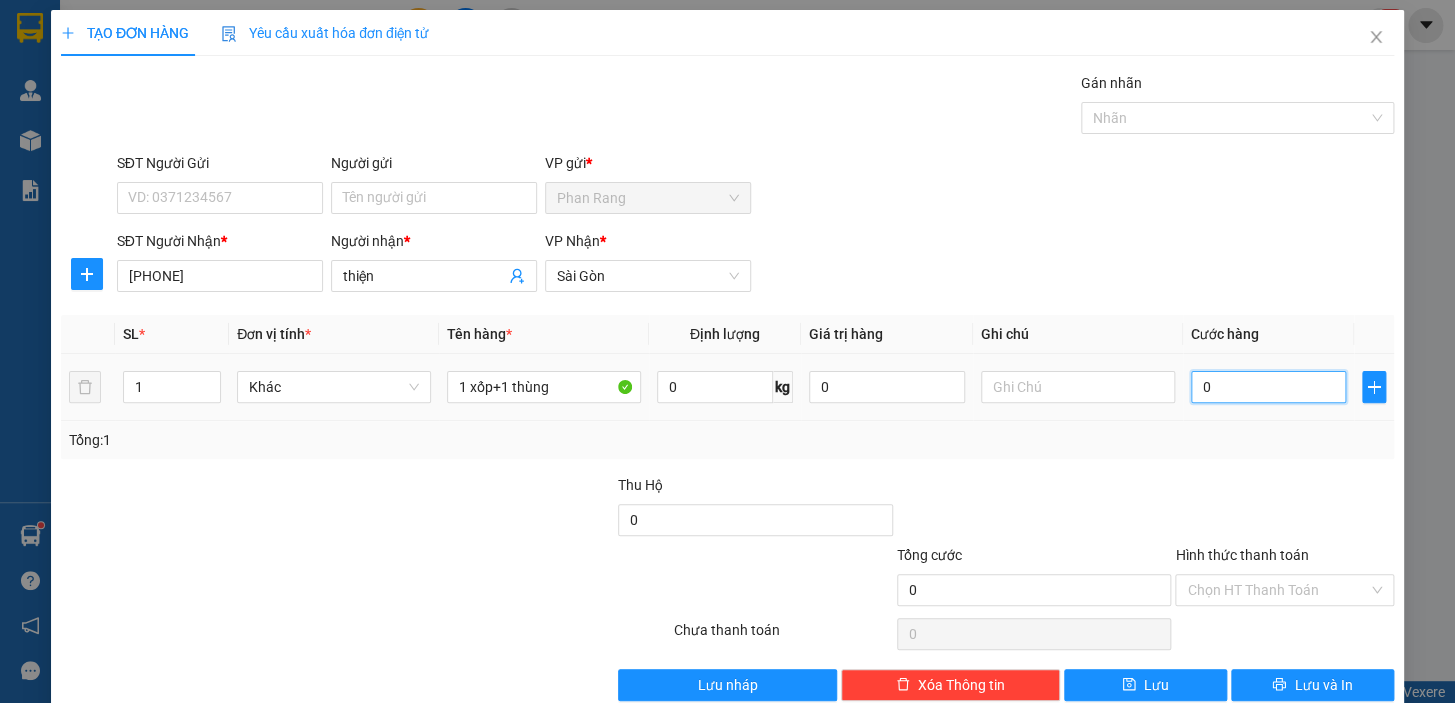 click on "0" at bounding box center (1269, 387) 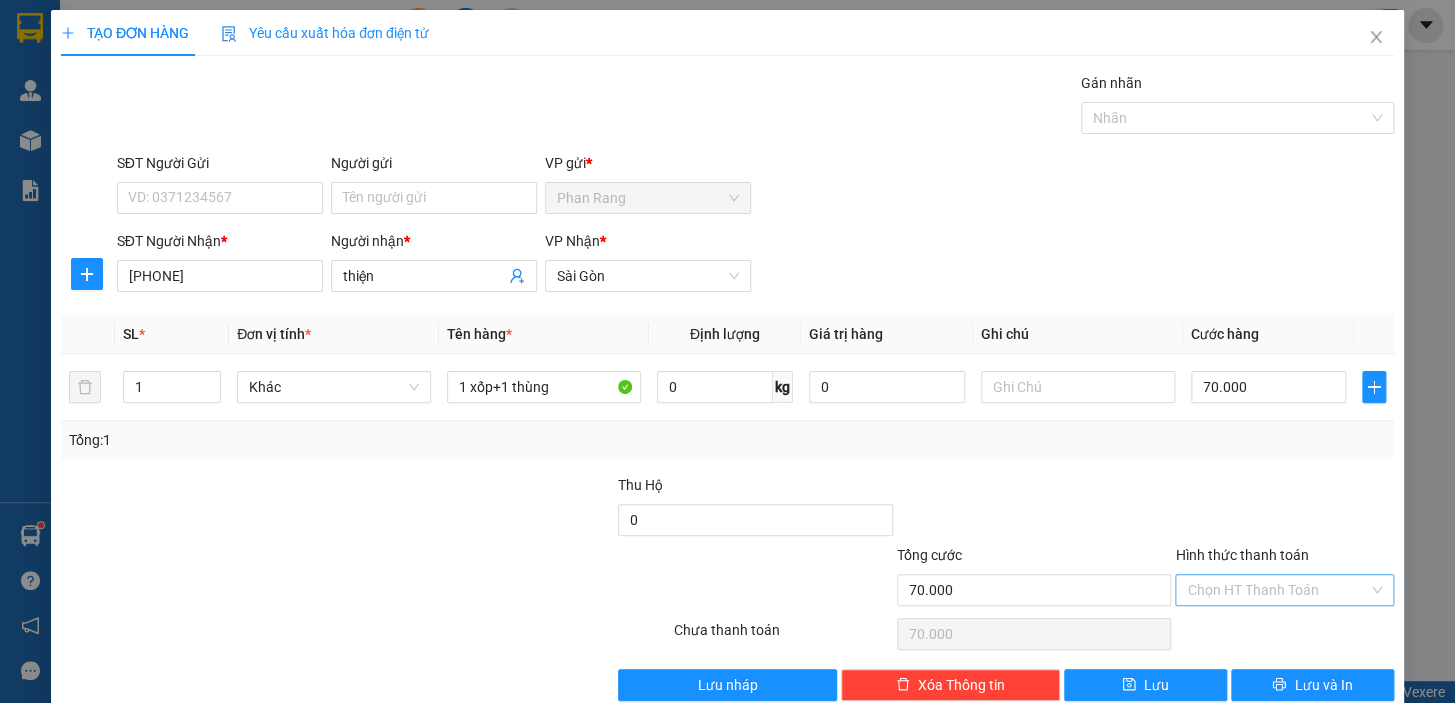 click on "Hình thức thanh toán" at bounding box center (1277, 590) 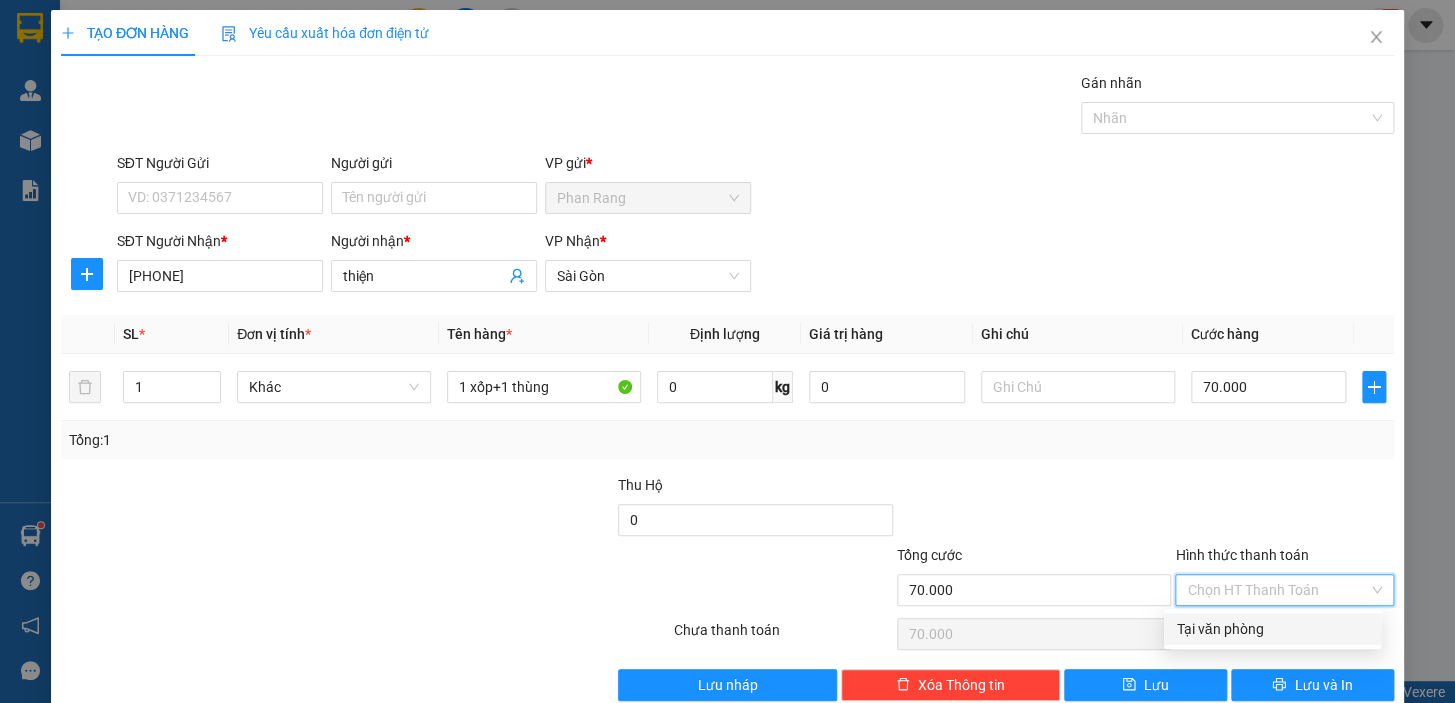 click on "Tại văn phòng" at bounding box center (1272, 629) 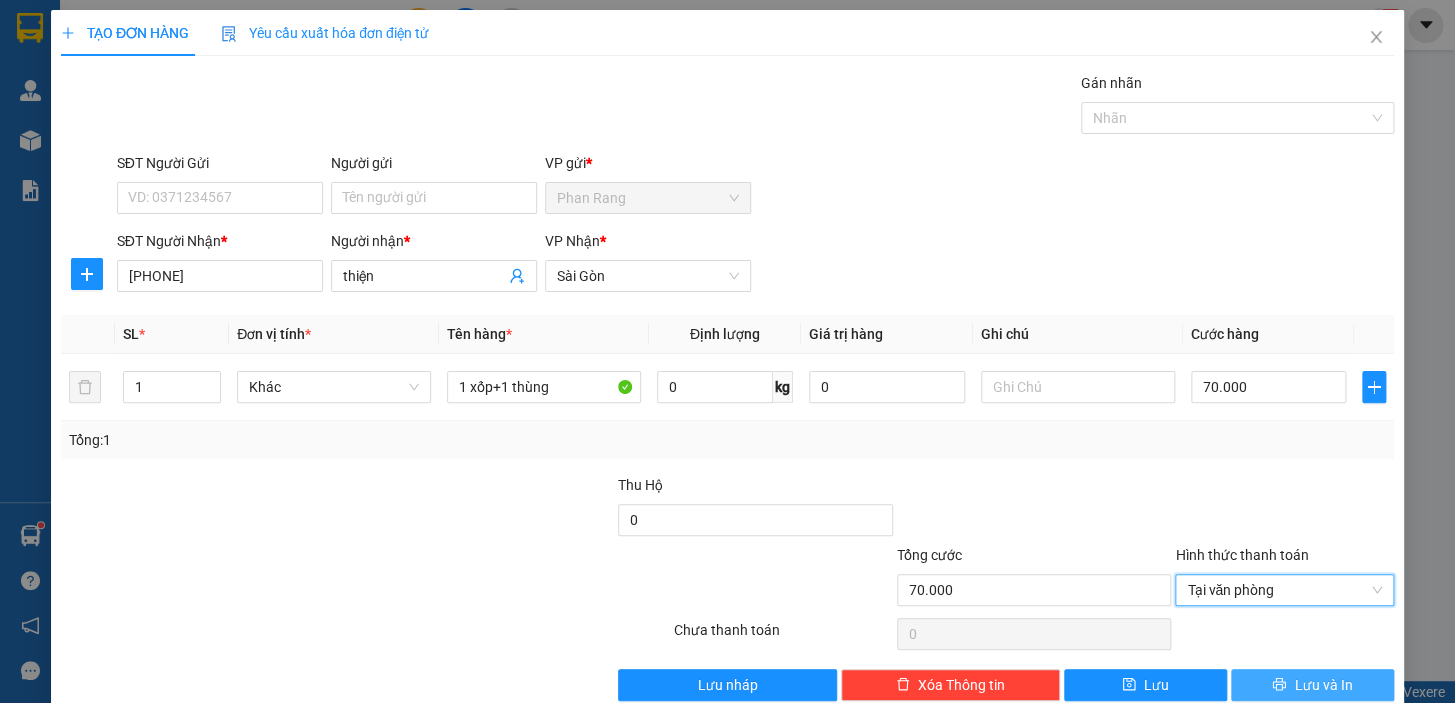 click on "Lưu và In" at bounding box center [1323, 685] 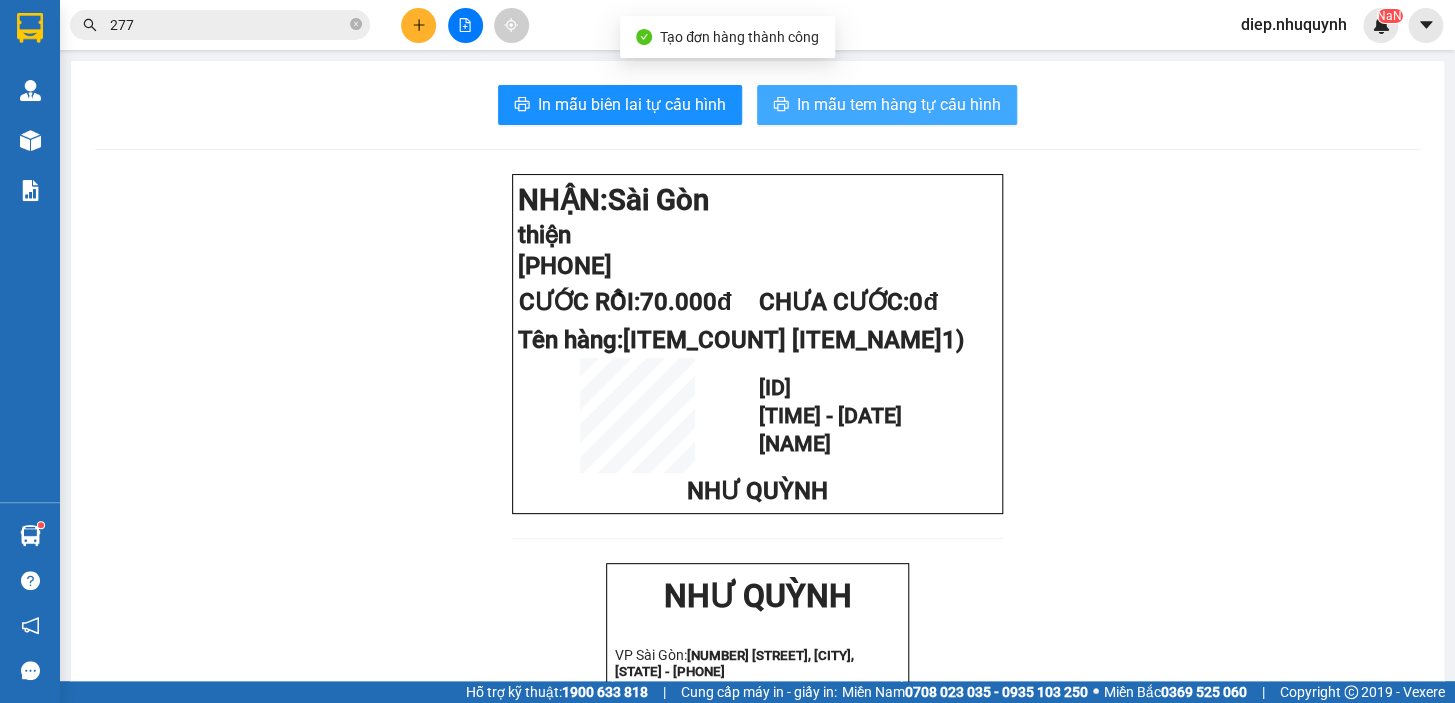 click on "In mẫu tem hàng tự cấu hình" at bounding box center [899, 104] 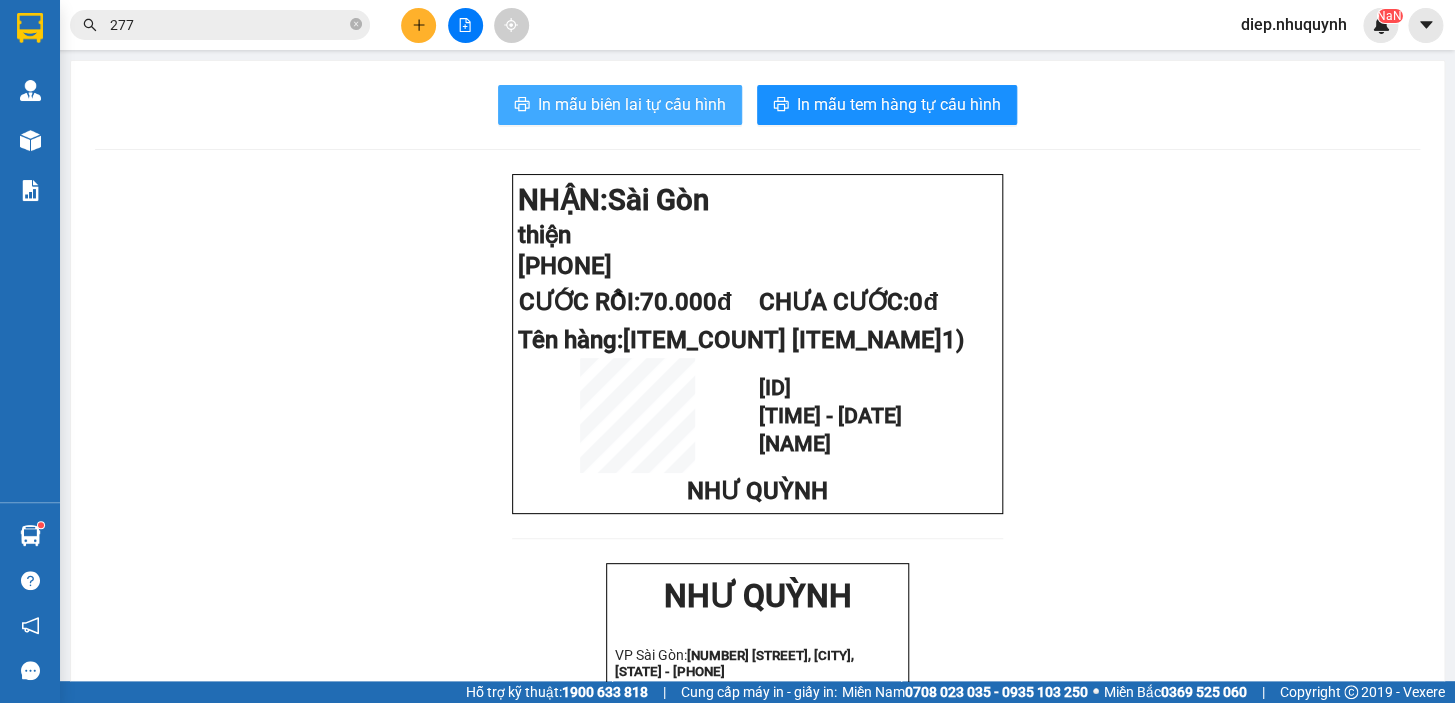 click on "In mẫu biên lai tự cấu hình" at bounding box center [632, 104] 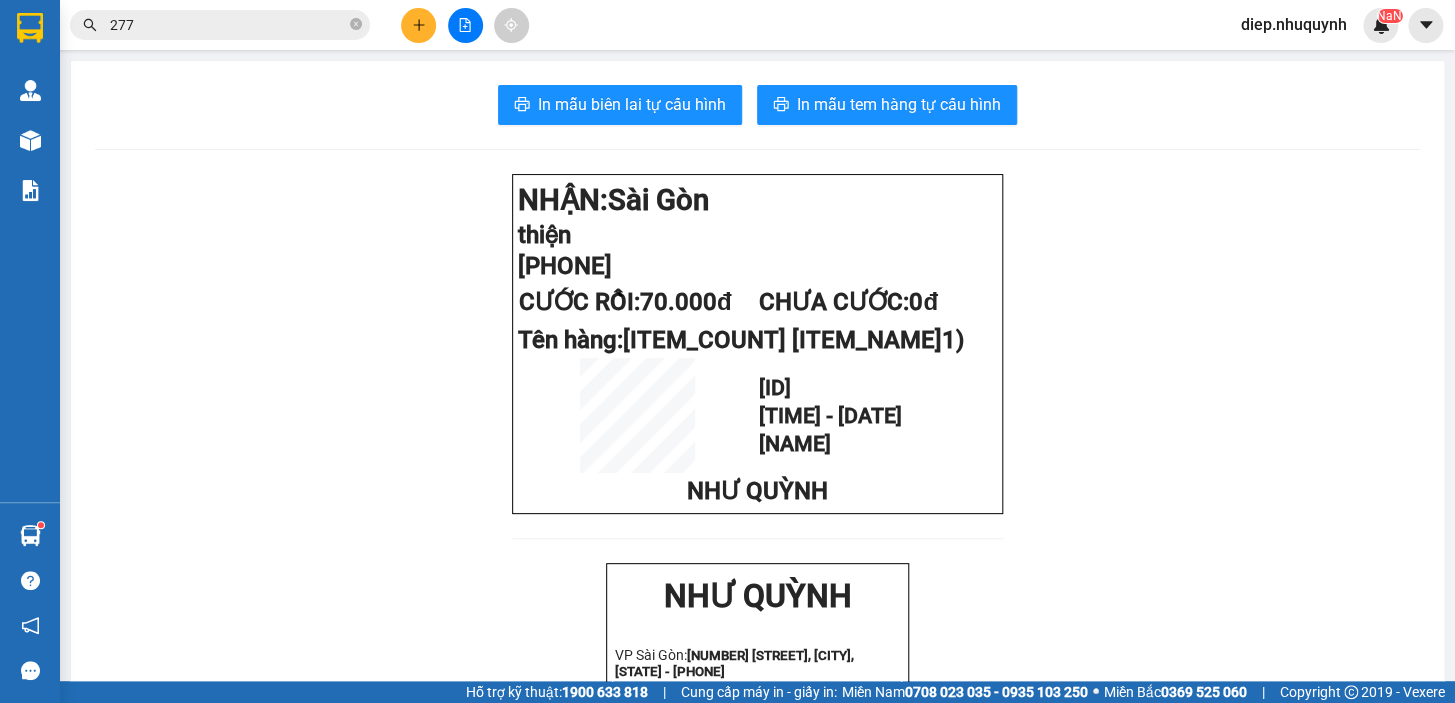 click 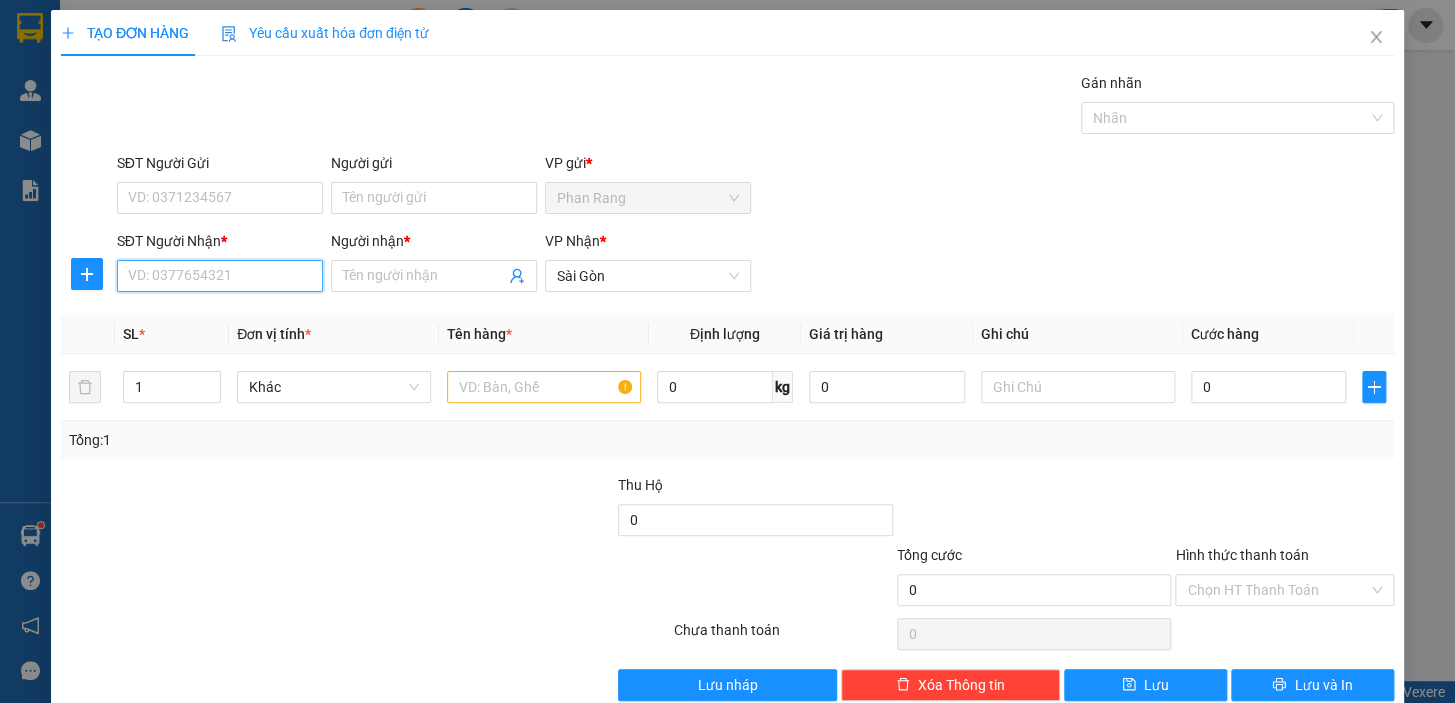 click on "SĐT Người Nhận  *" at bounding box center (220, 276) 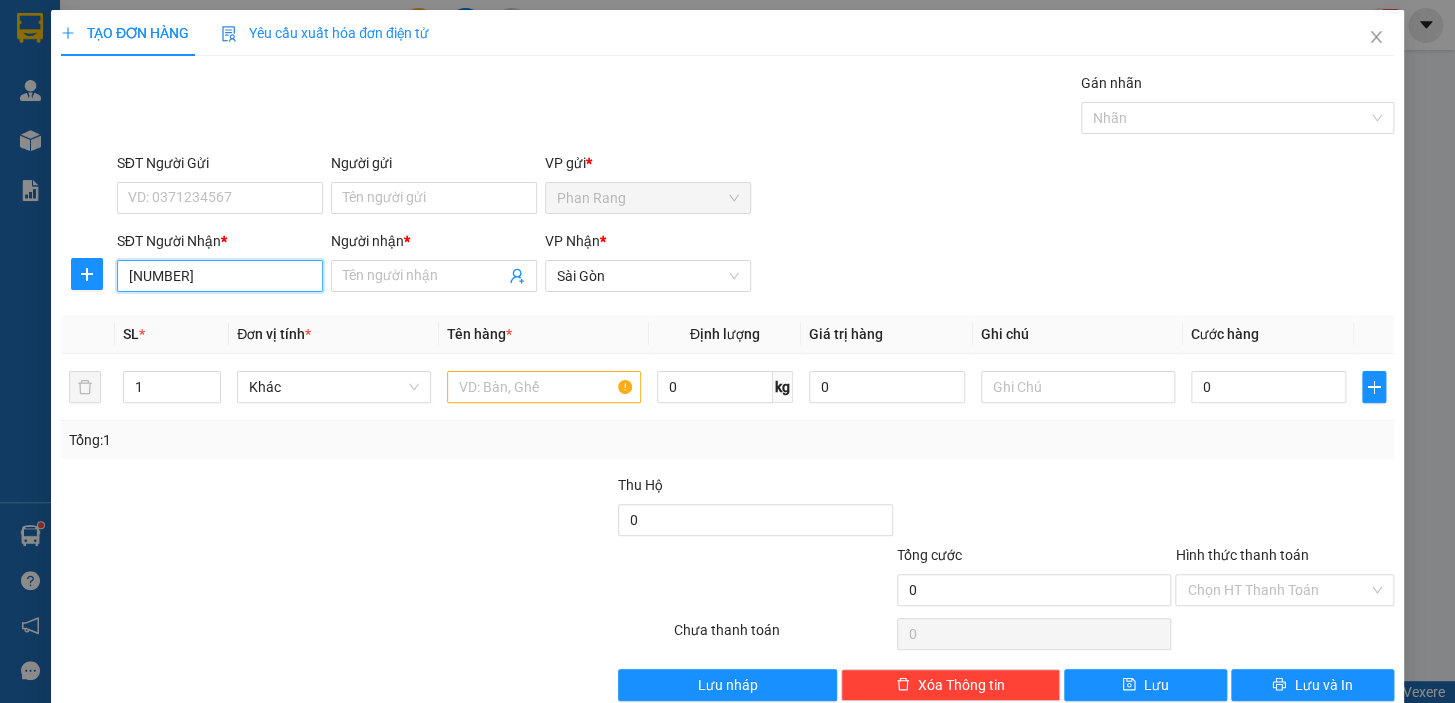 click on "[NUMBER]" at bounding box center [220, 276] 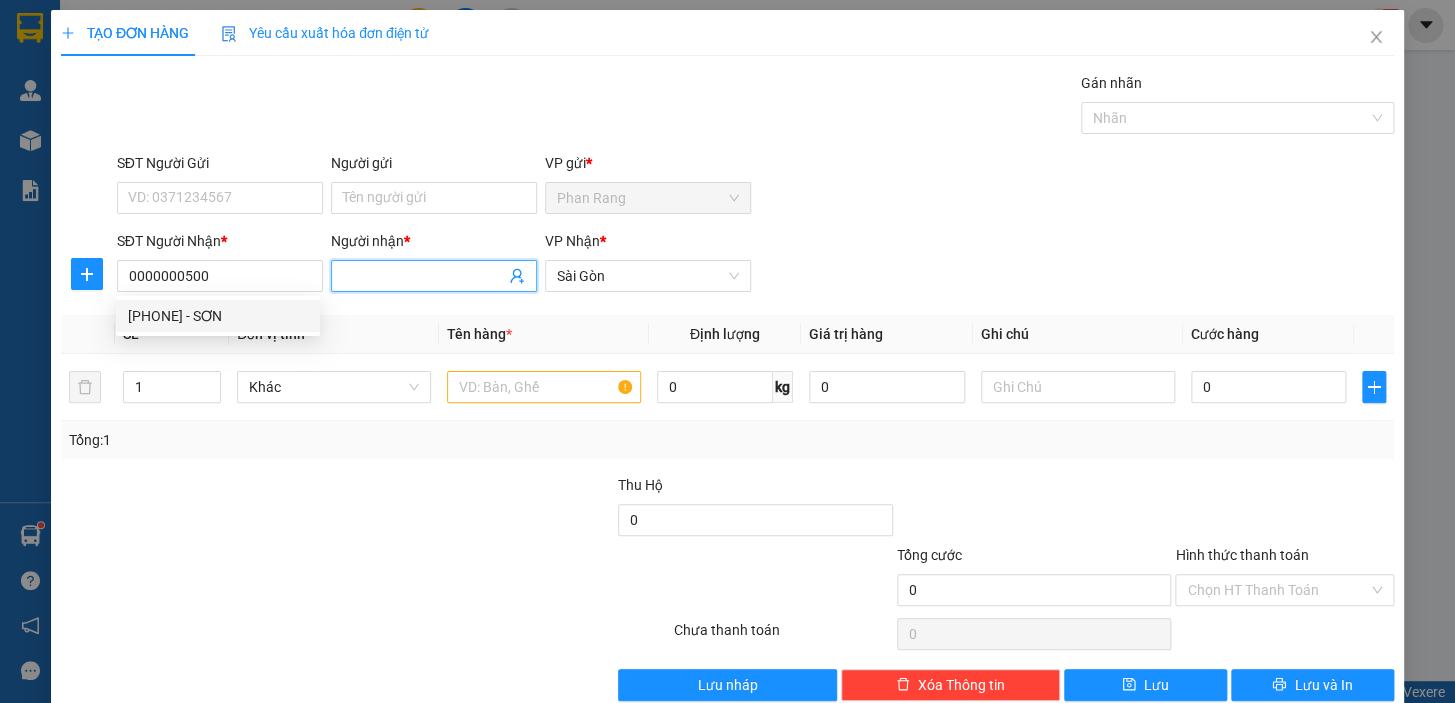 click on "Người nhận  *" at bounding box center (424, 276) 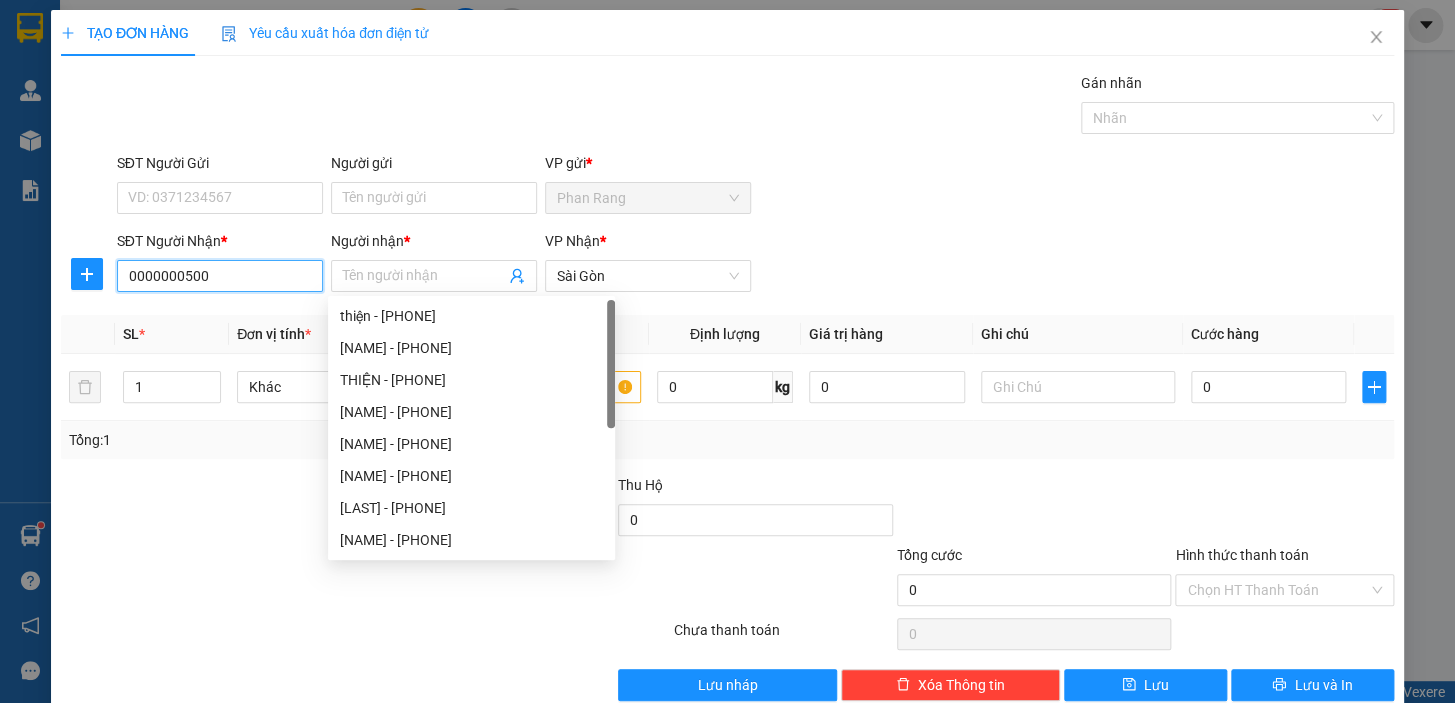 click on "0000000500" at bounding box center [220, 276] 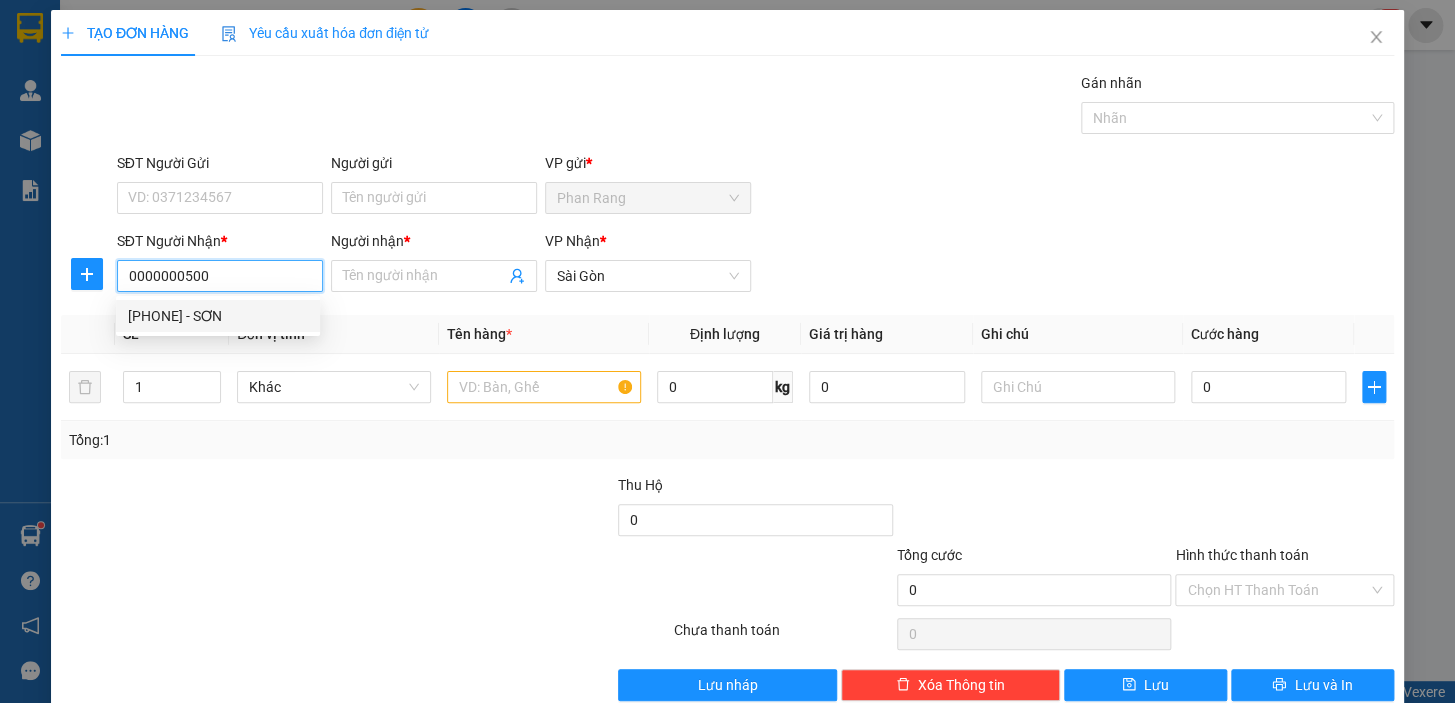 click on "[PHONE] - SƠN" at bounding box center (218, 316) 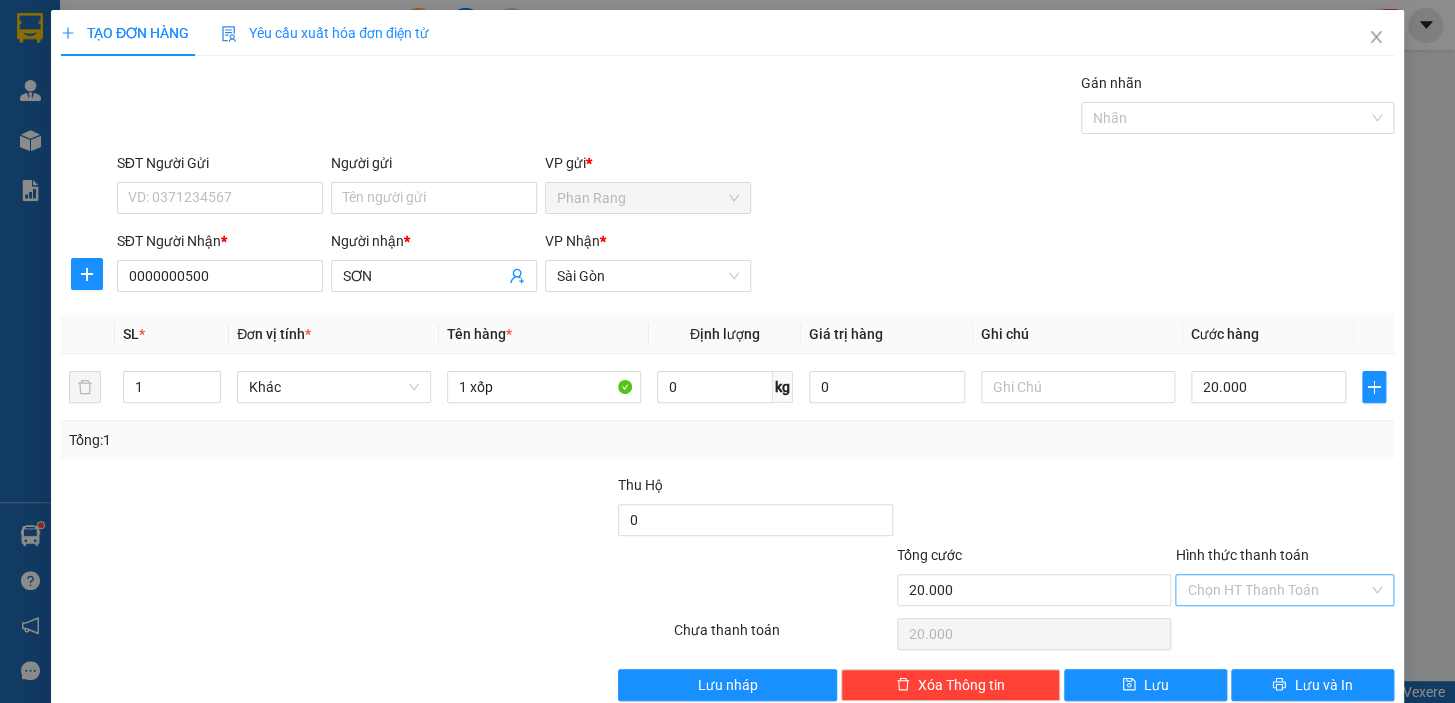 click on "Hình thức thanh toán" at bounding box center [1277, 590] 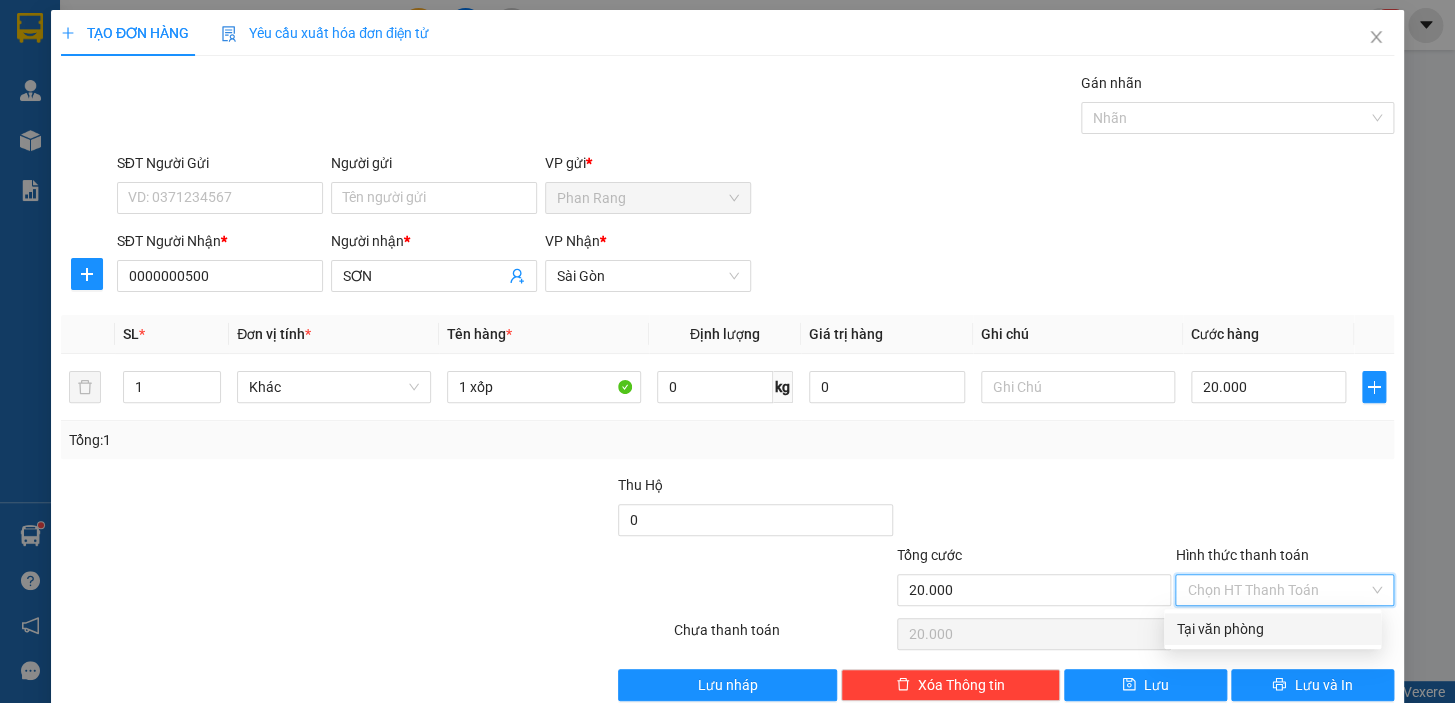 click on "Tại văn phòng" at bounding box center (1272, 629) 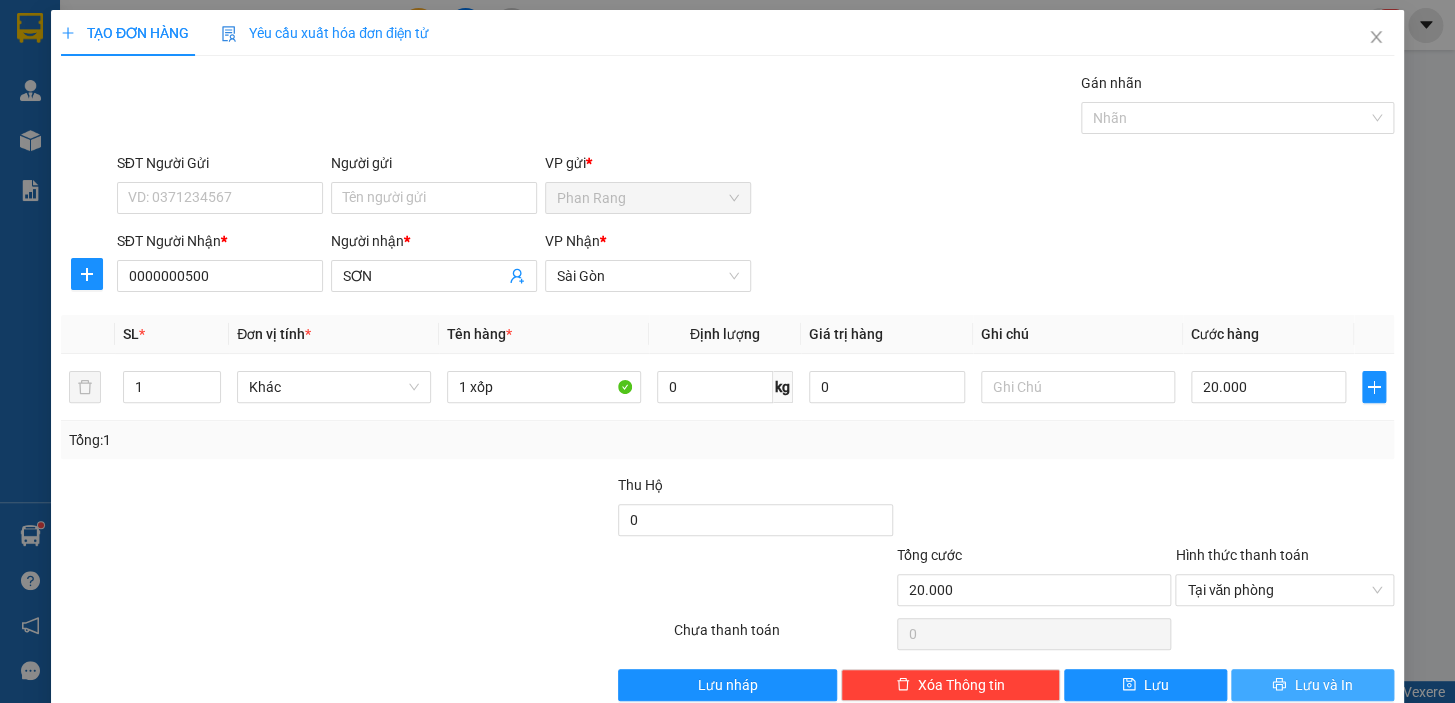 click on "Lưu và In" at bounding box center [1323, 685] 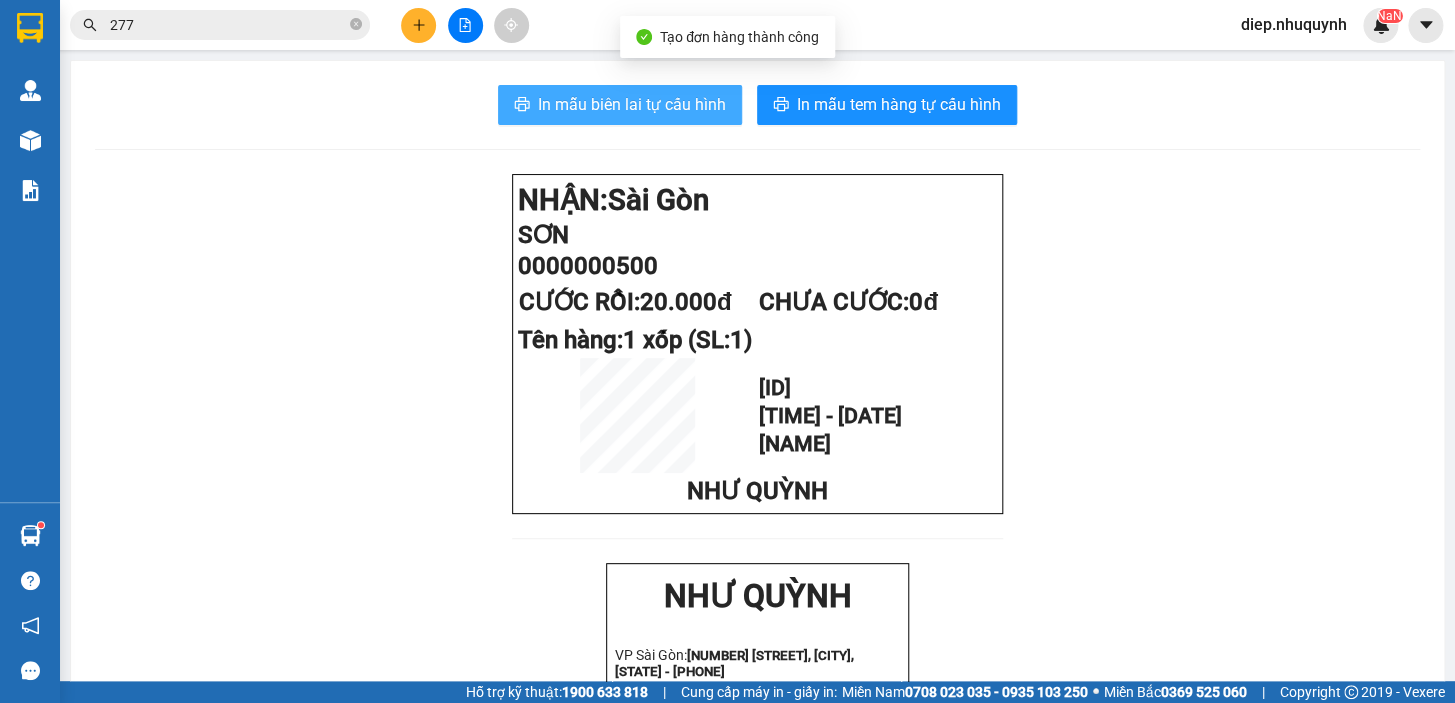 click on "In mẫu biên lai tự cấu hình" at bounding box center [632, 104] 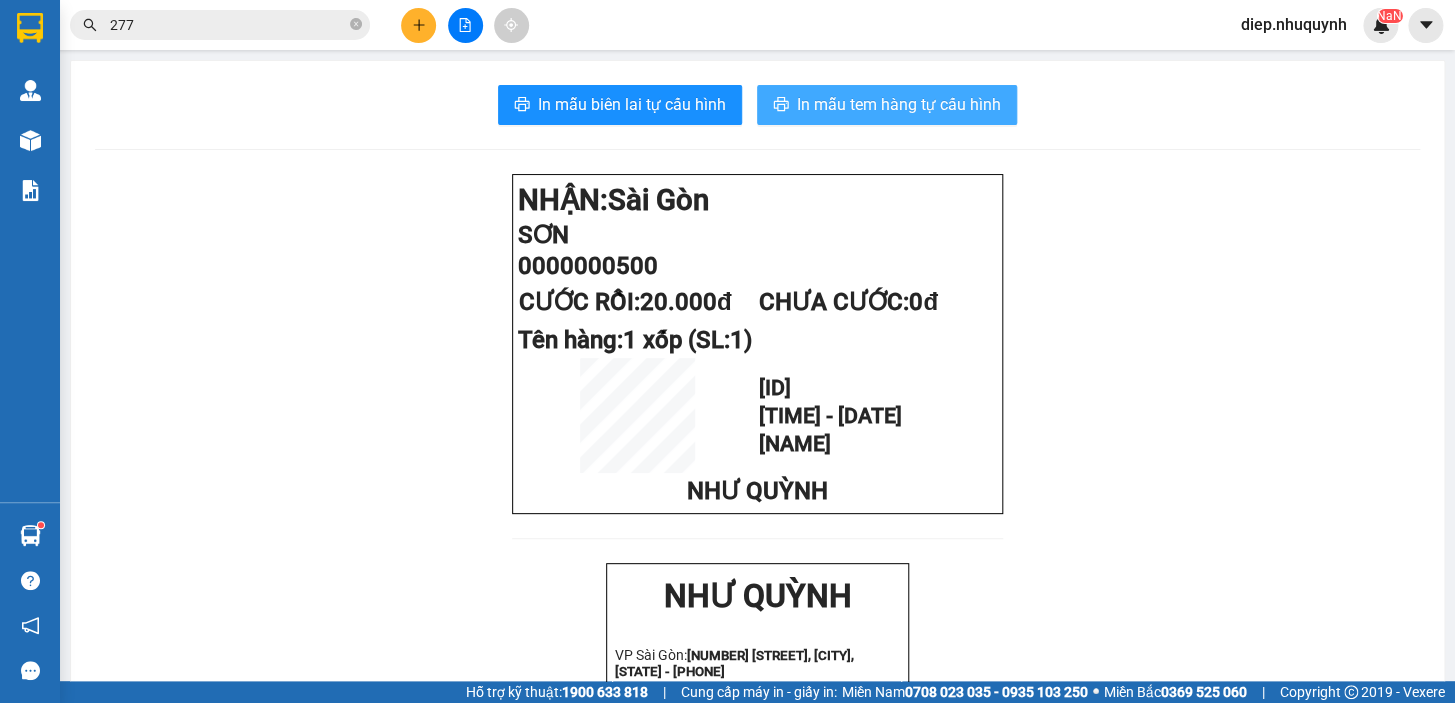 click on "In mẫu tem hàng tự cấu hình" at bounding box center [899, 104] 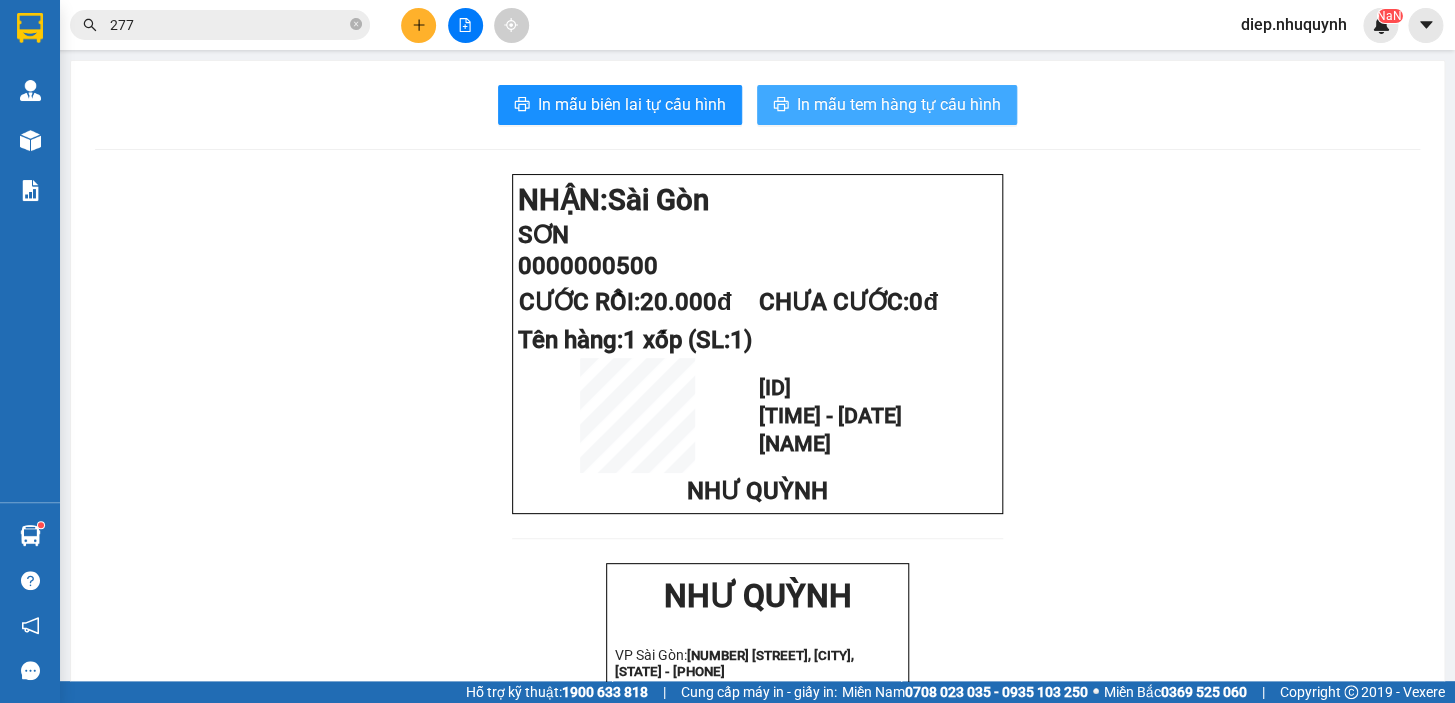 scroll, scrollTop: 0, scrollLeft: 0, axis: both 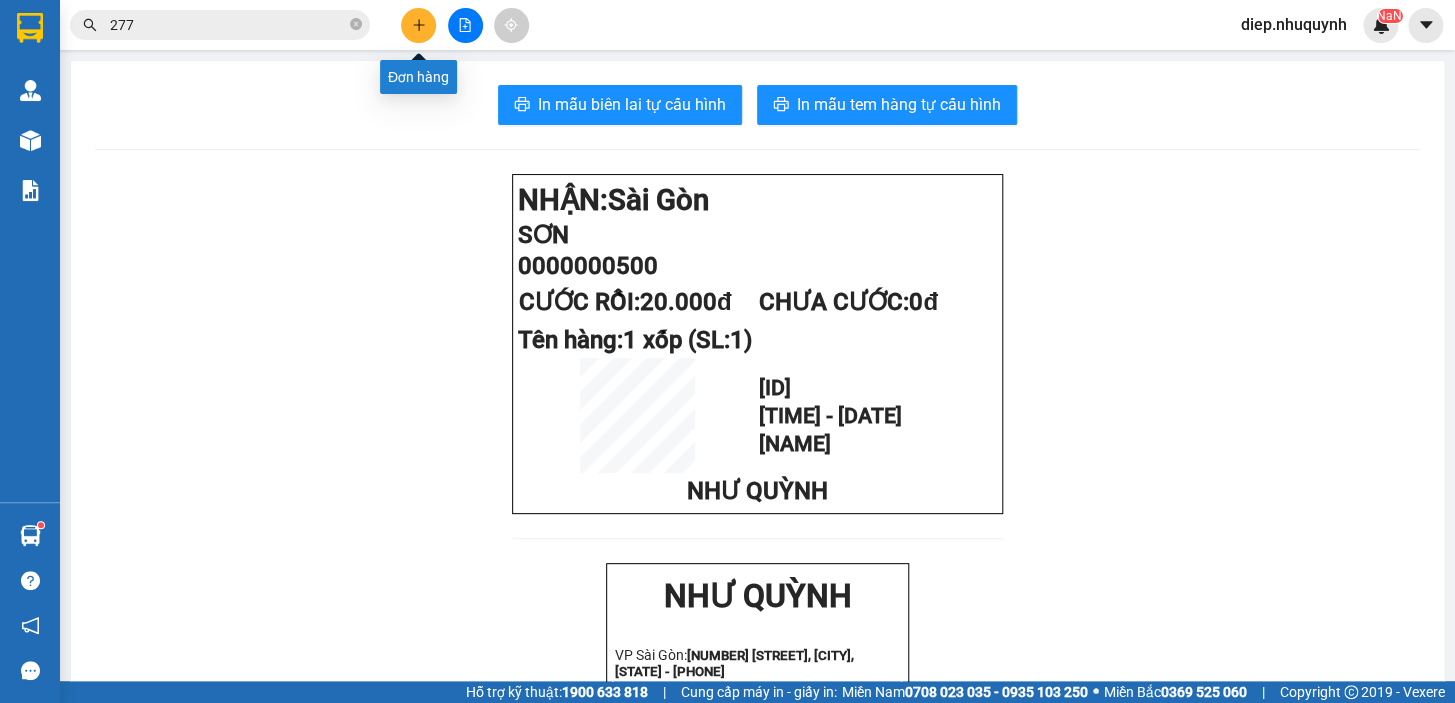 click 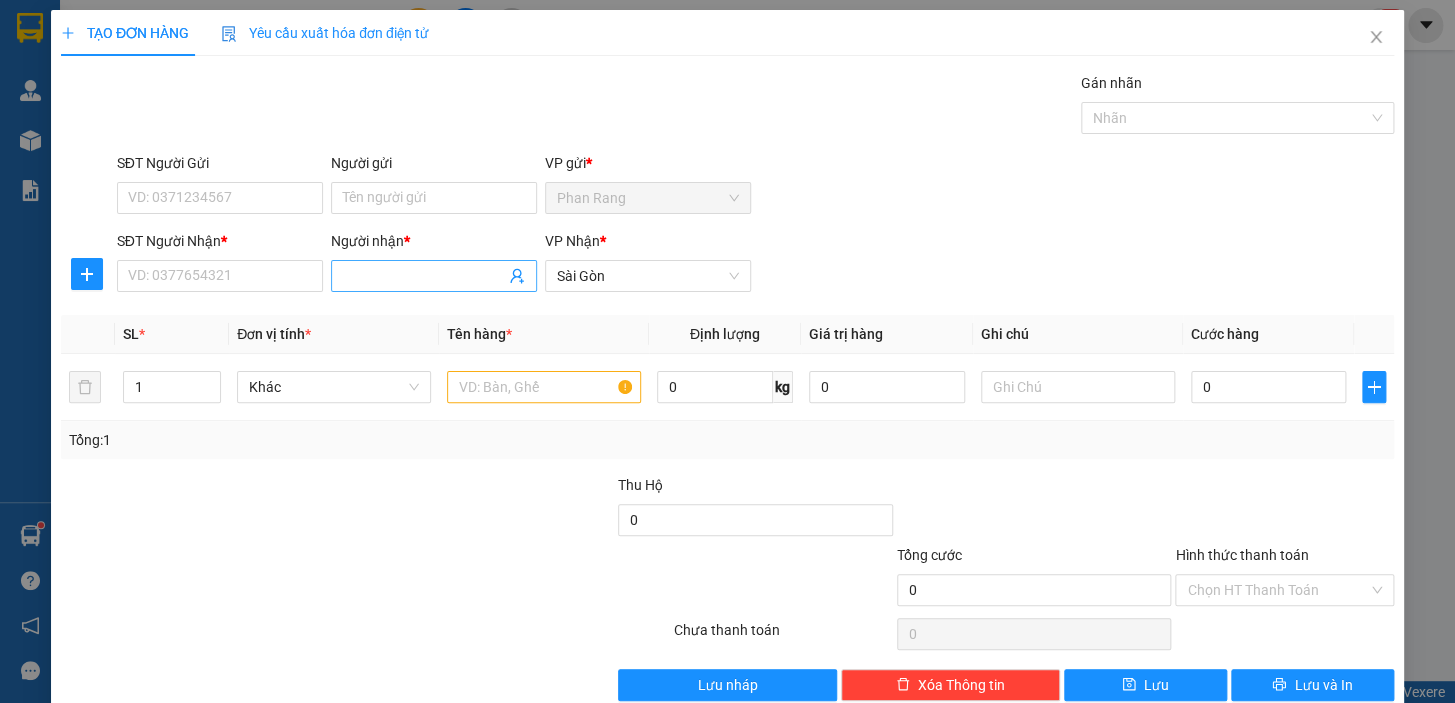 click on "Người nhận  *" at bounding box center (424, 276) 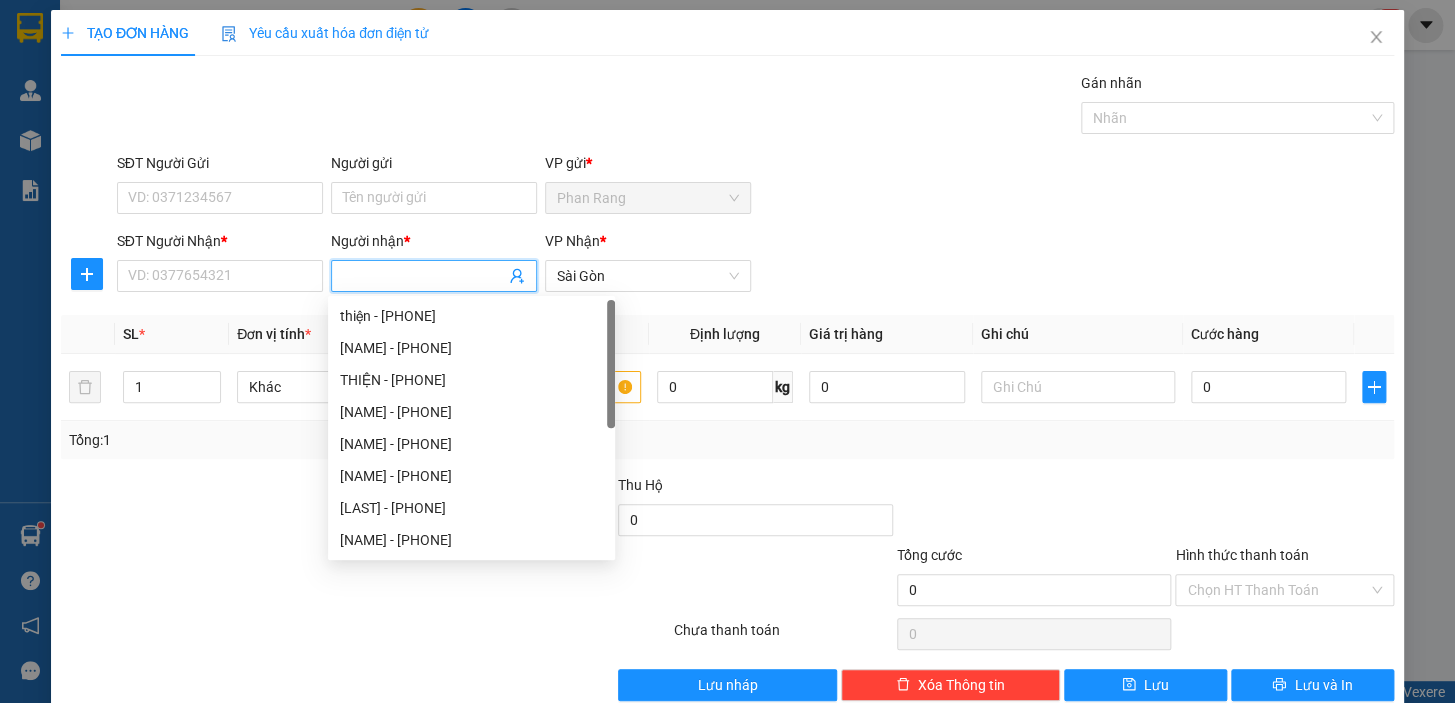 click on "Người nhận  *" at bounding box center [424, 276] 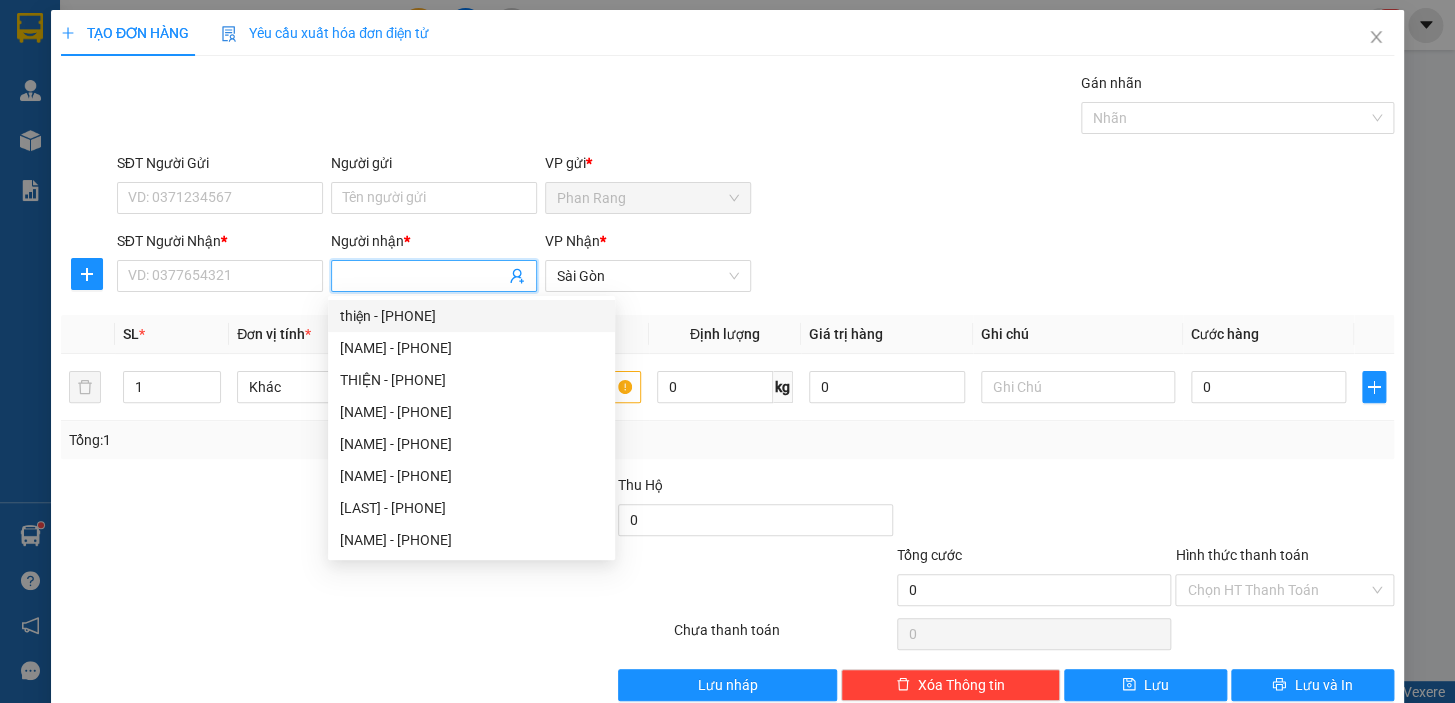 click on "Người nhận  *" at bounding box center [424, 276] 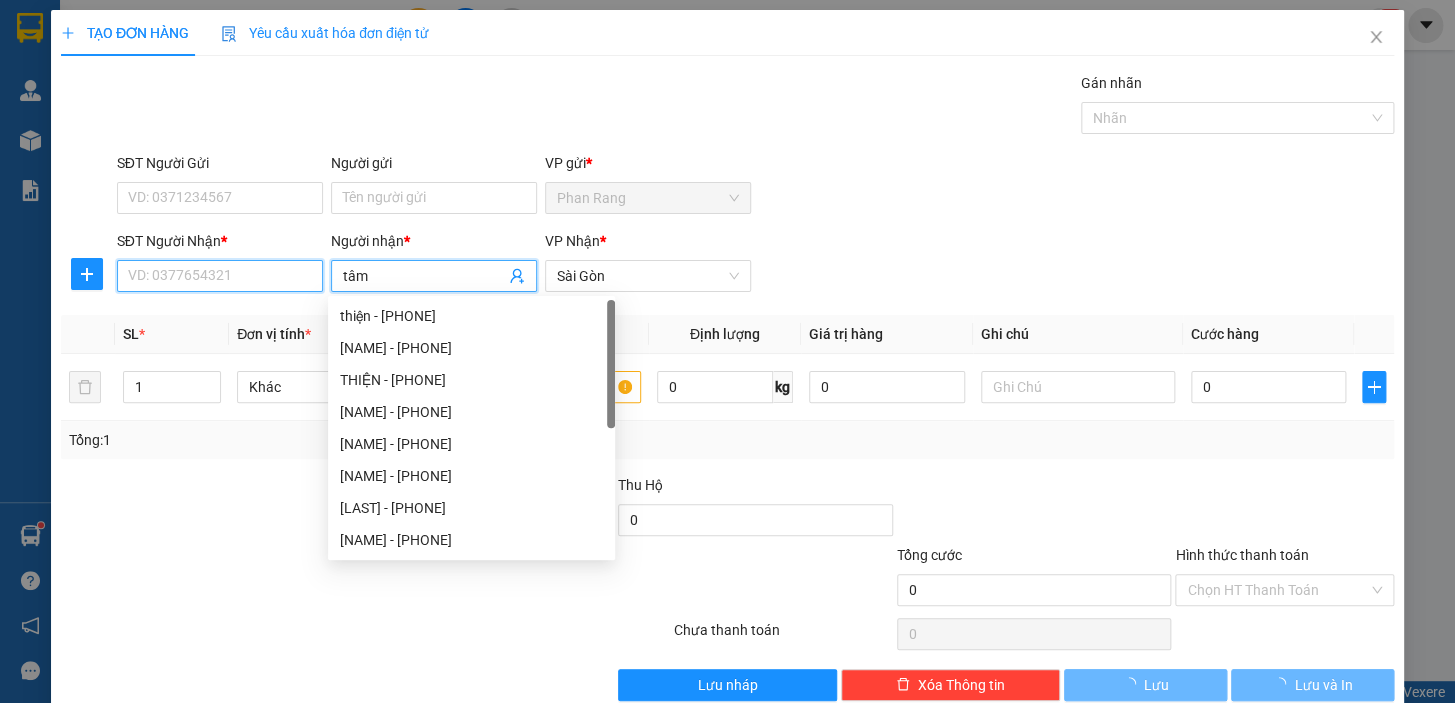 click on "SĐT Người Nhận  *" at bounding box center [220, 276] 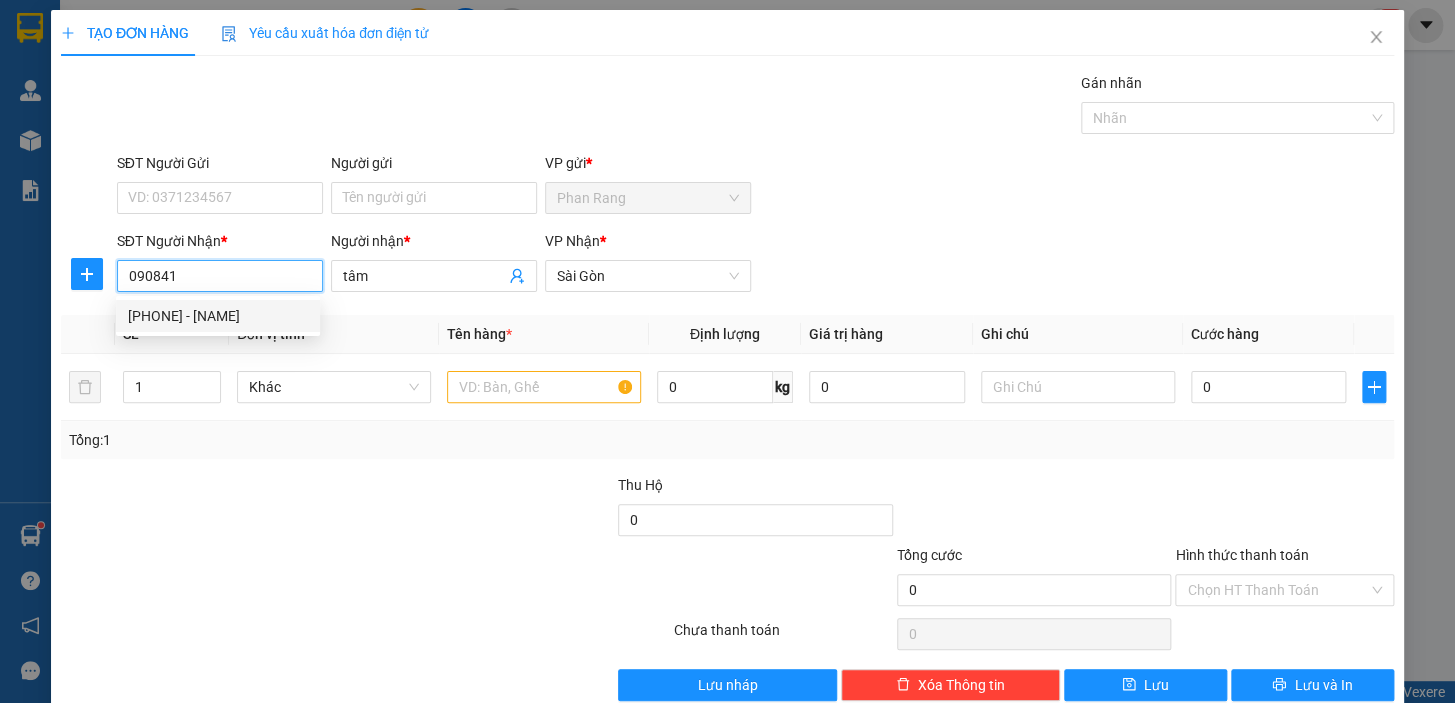click on "[PHONE] - [NAME]" at bounding box center [218, 316] 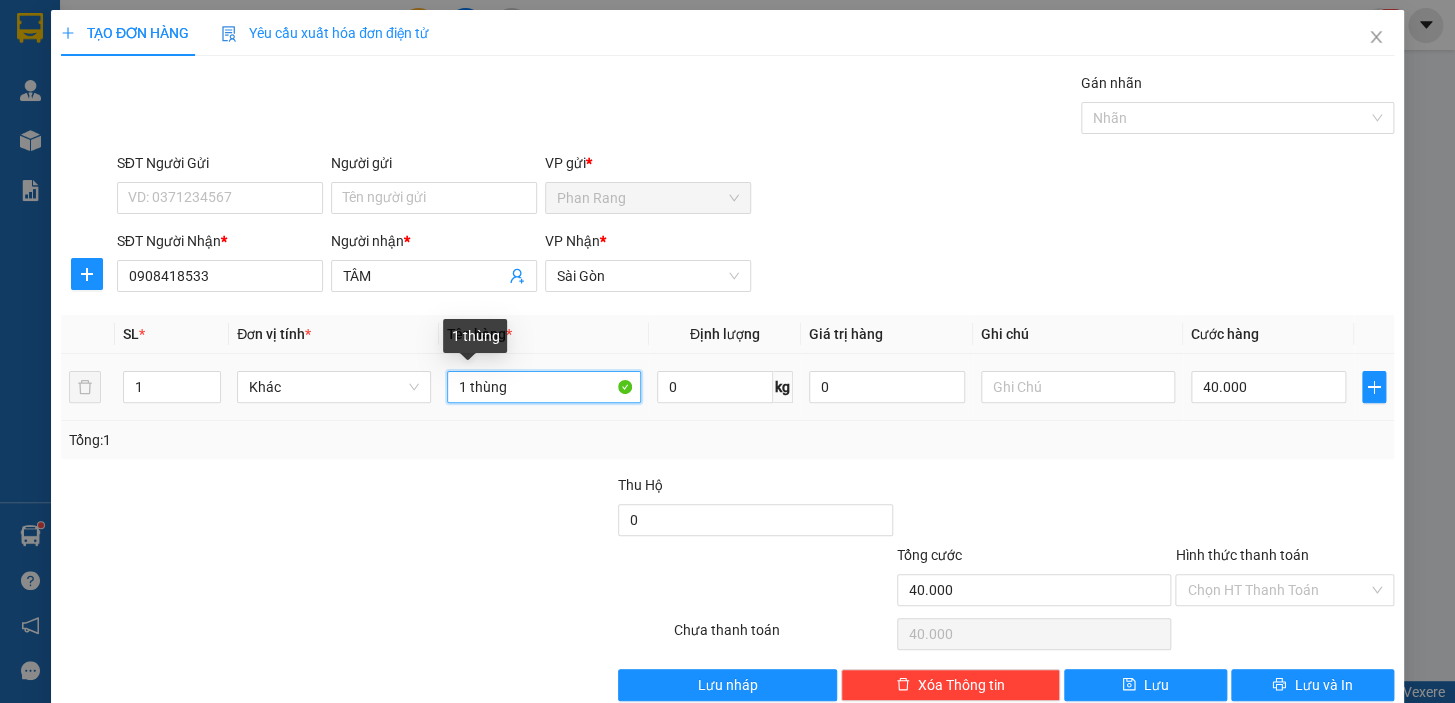 click on "1 thùng" at bounding box center (544, 387) 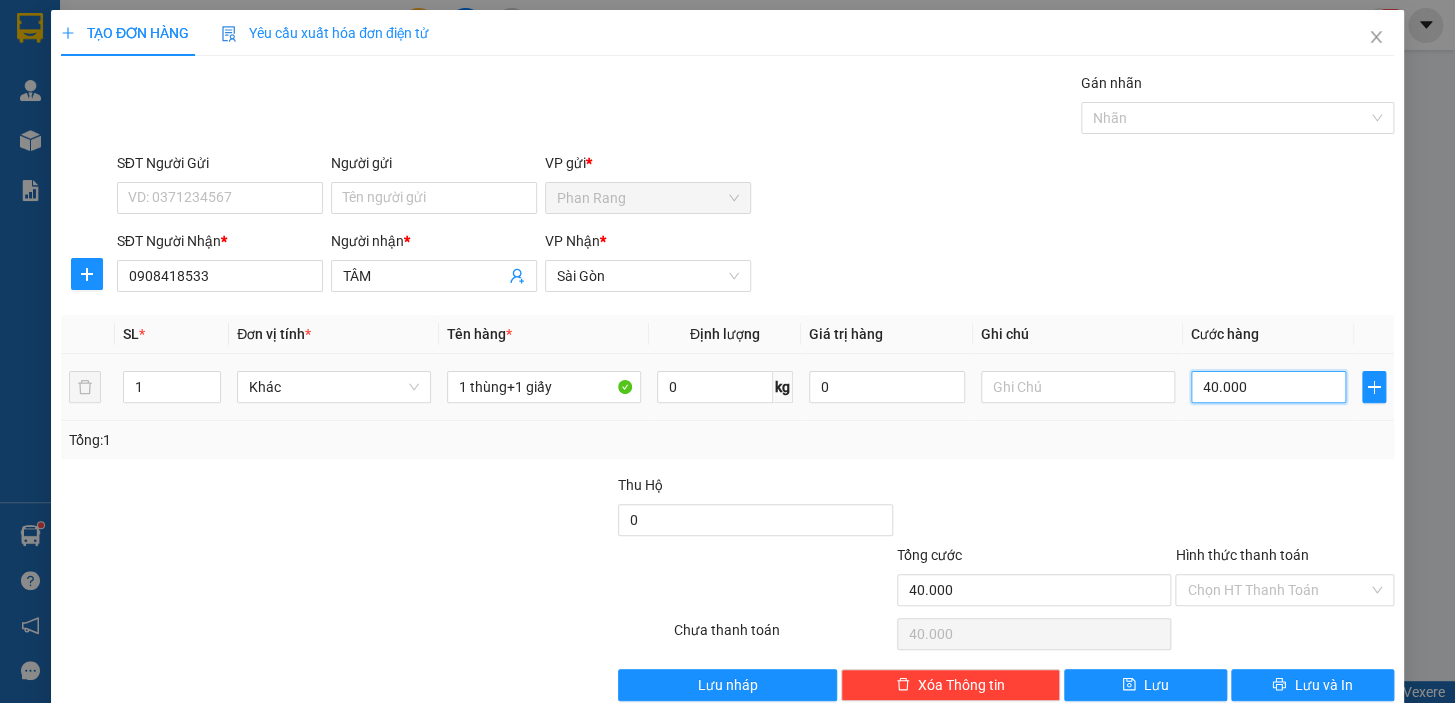 click on "40.000" at bounding box center [1269, 387] 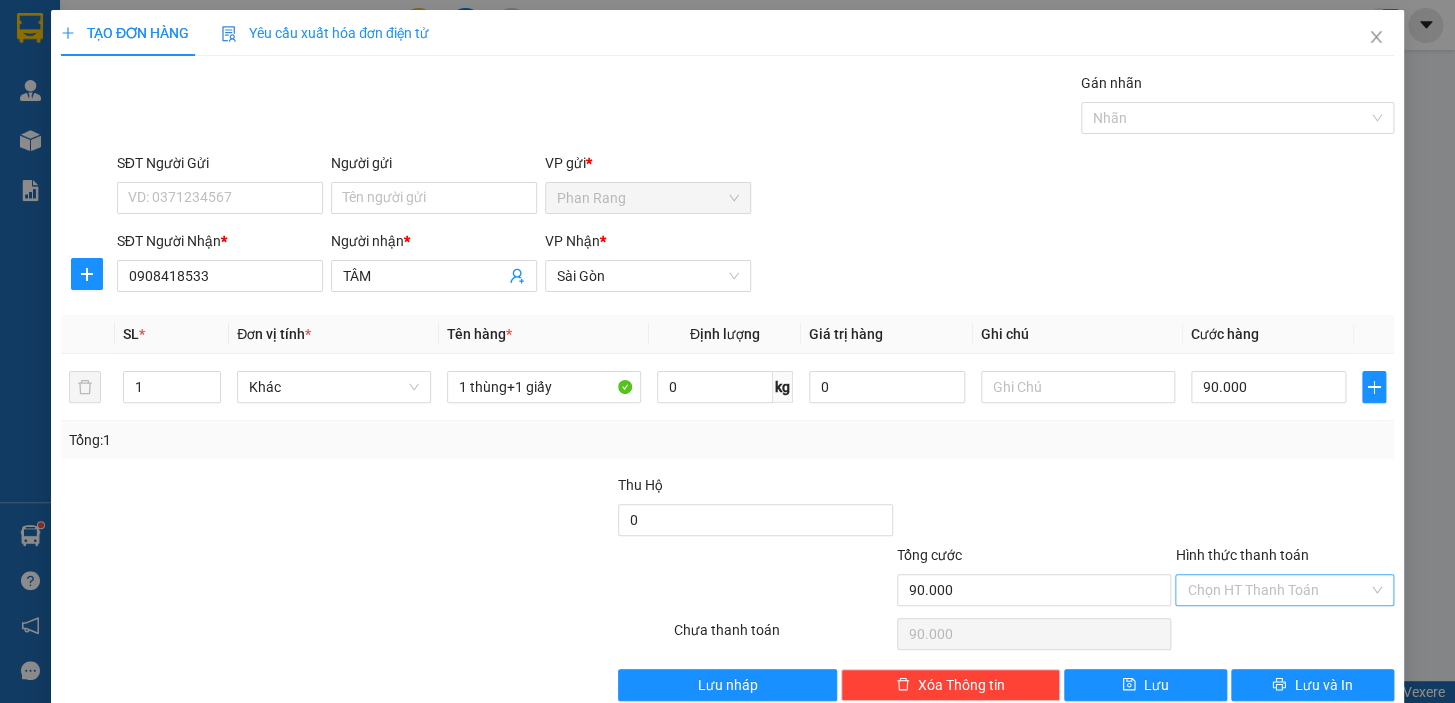 click on "Hình thức thanh toán" at bounding box center [1277, 590] 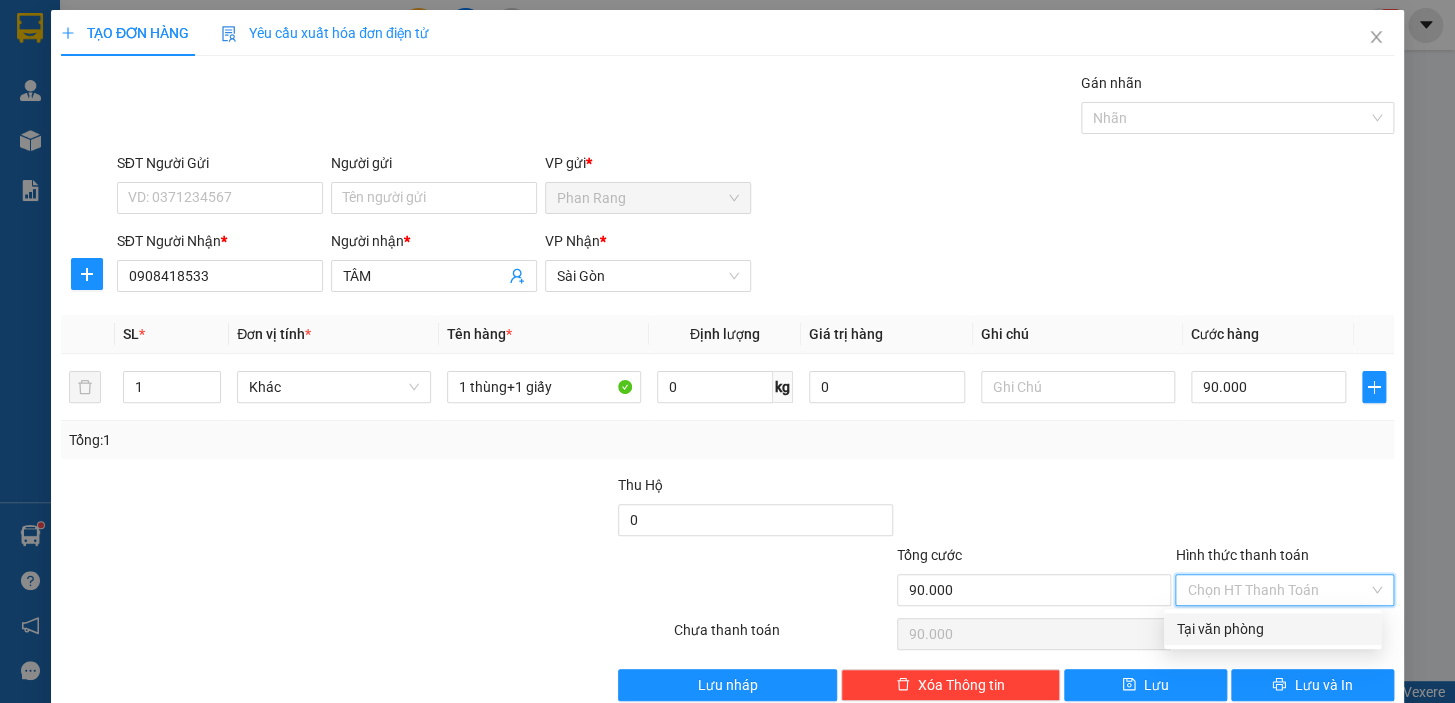 click on "Tại văn phòng" at bounding box center (1272, 629) 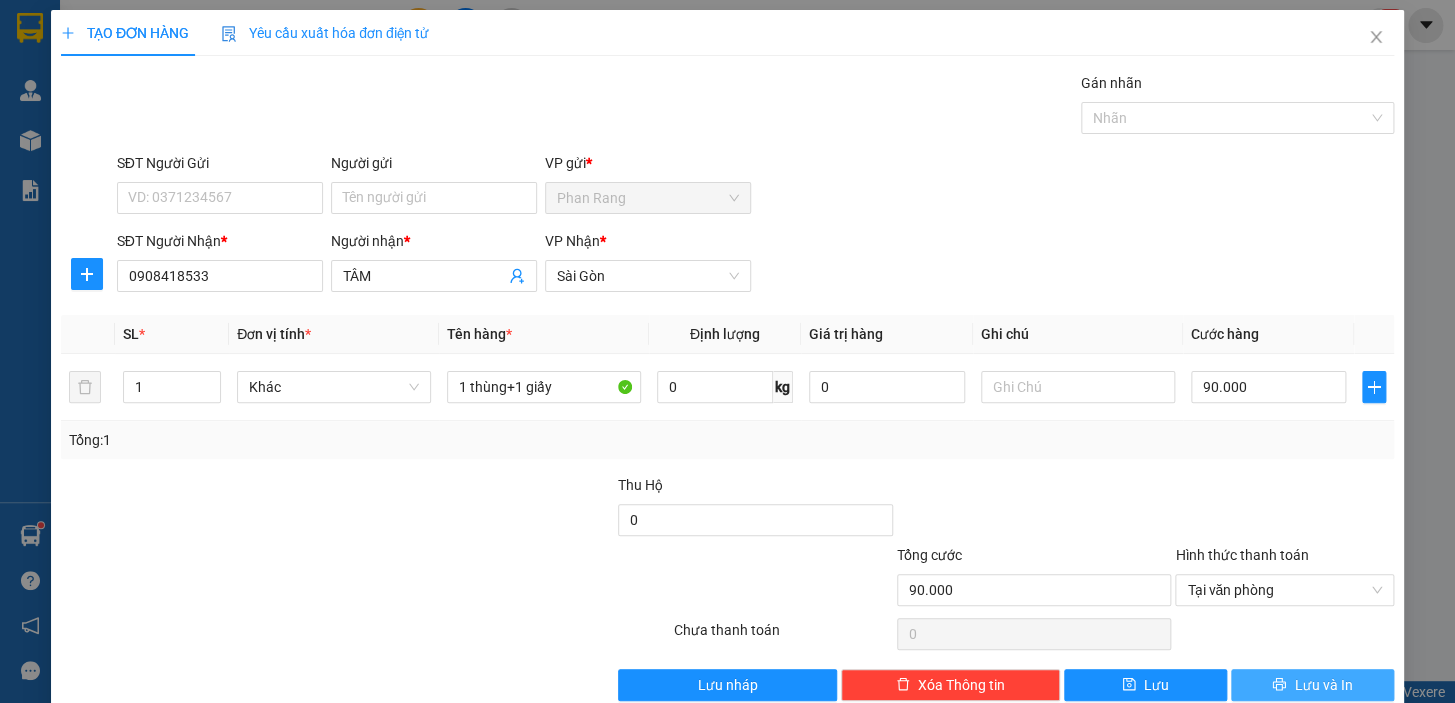 click on "Lưu và In" at bounding box center (1323, 685) 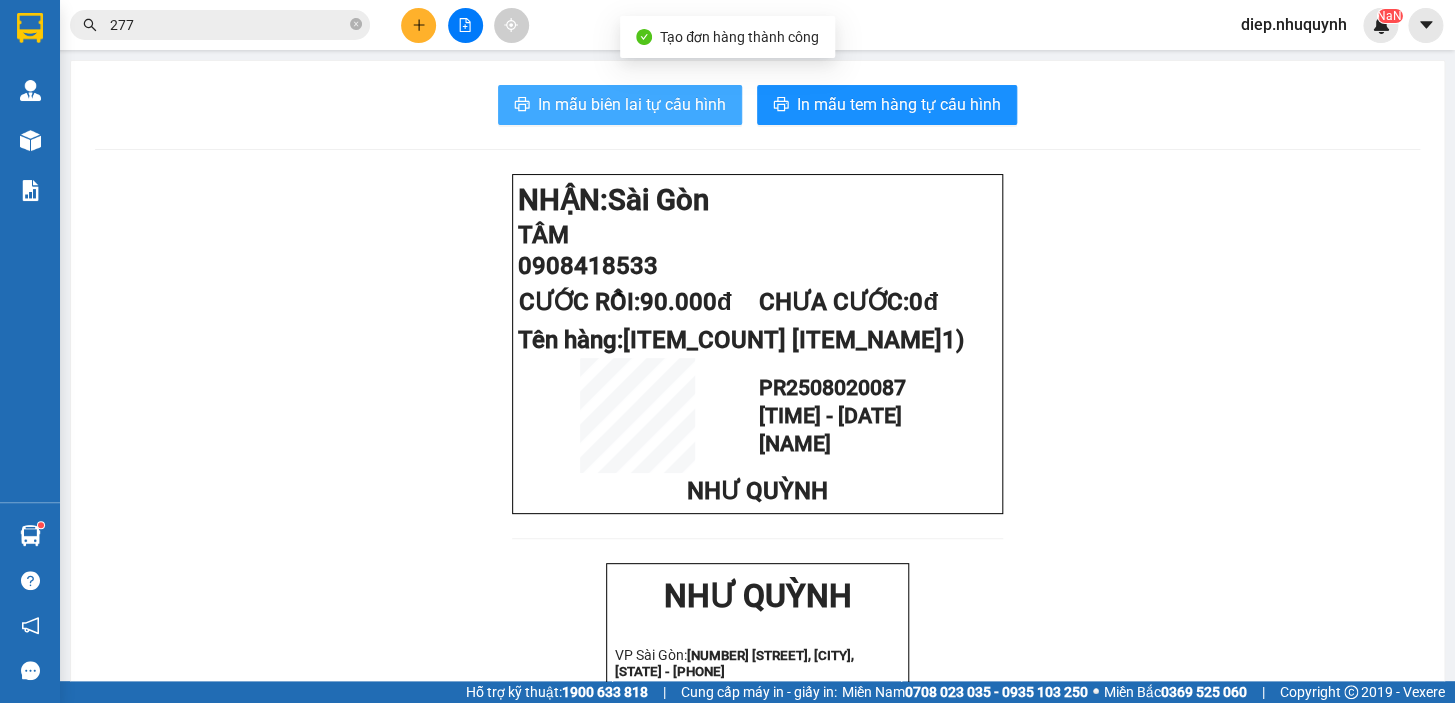 click on "In mẫu biên lai tự cấu hình" at bounding box center (632, 104) 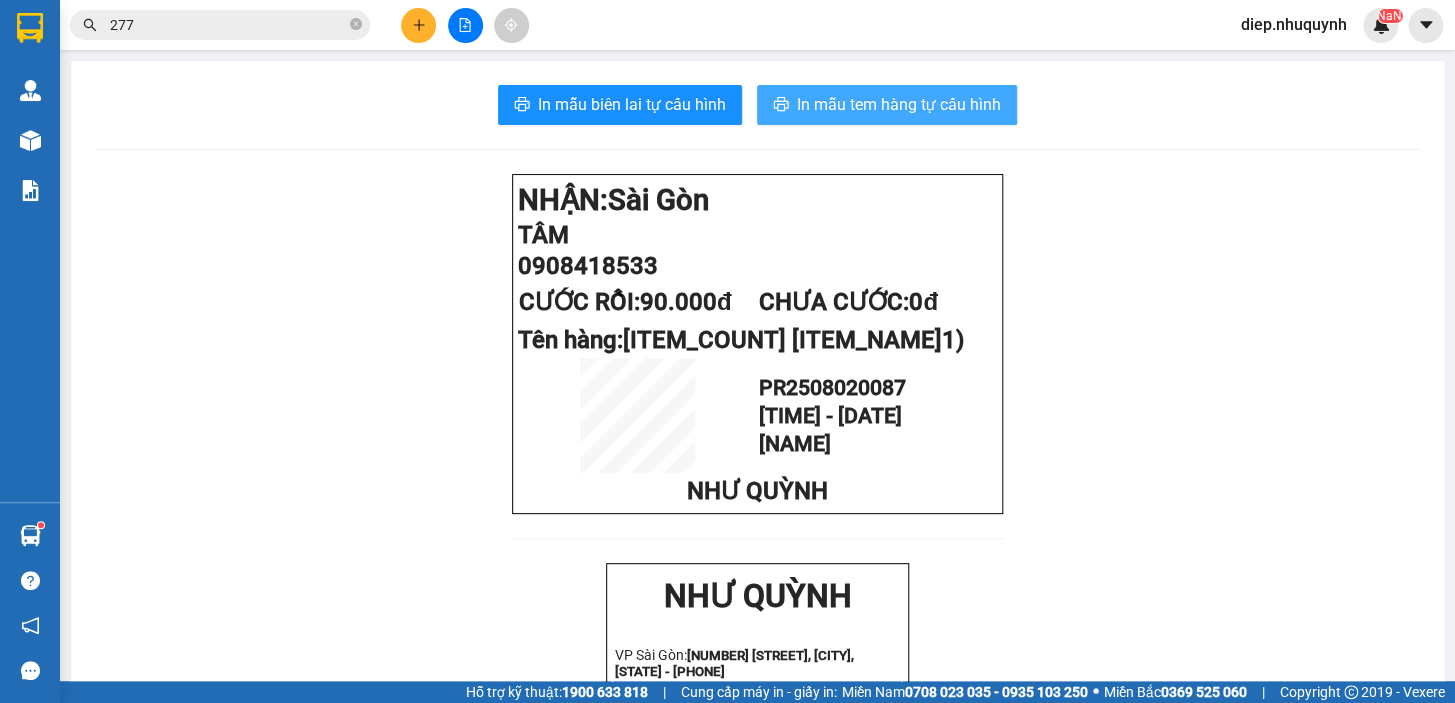click on "In mẫu tem hàng tự cấu hình" at bounding box center (899, 104) 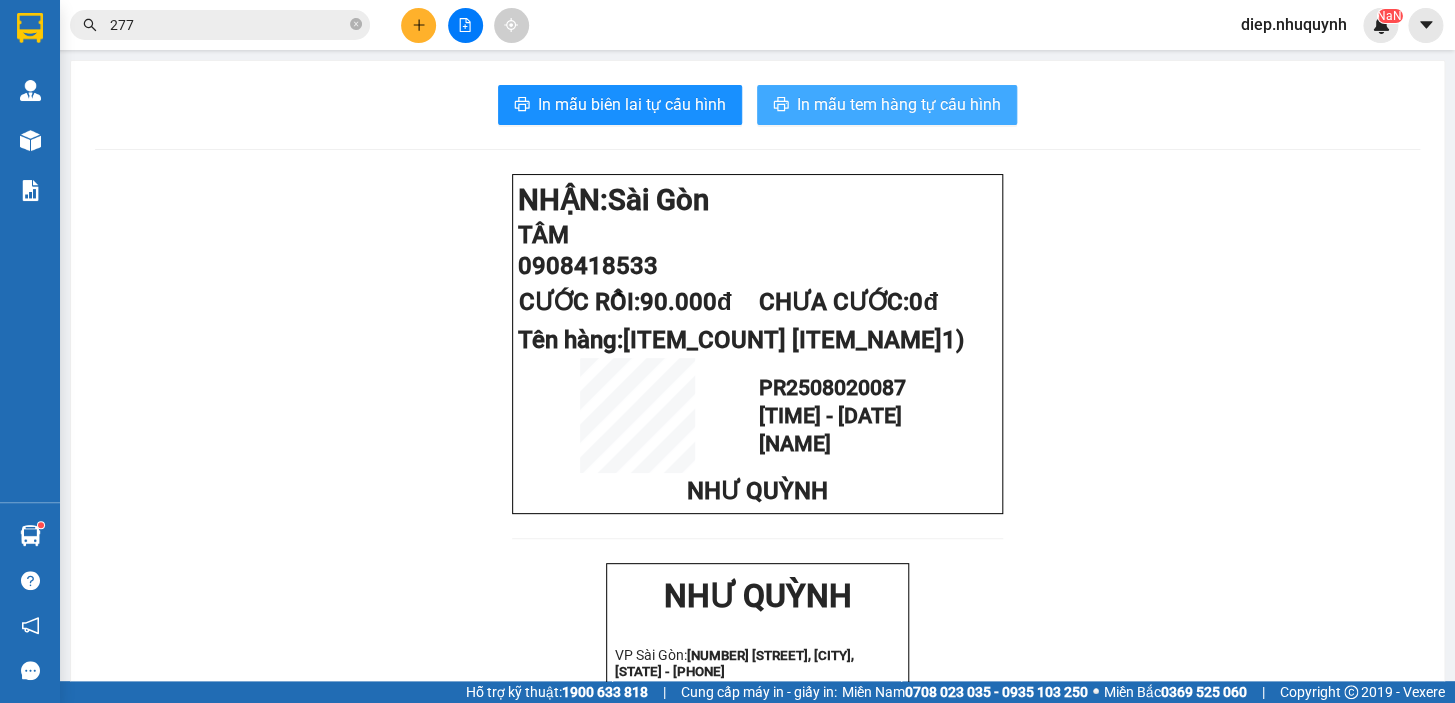 scroll, scrollTop: 0, scrollLeft: 0, axis: both 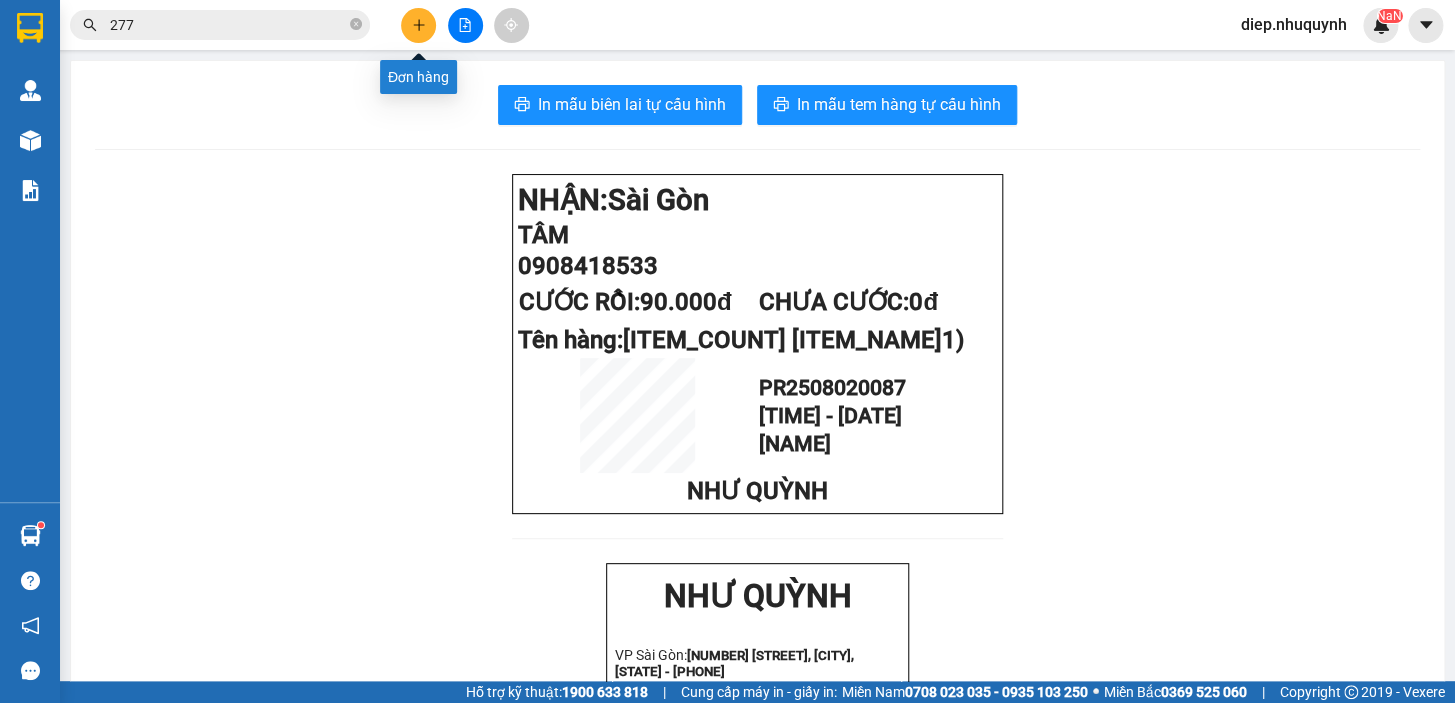click 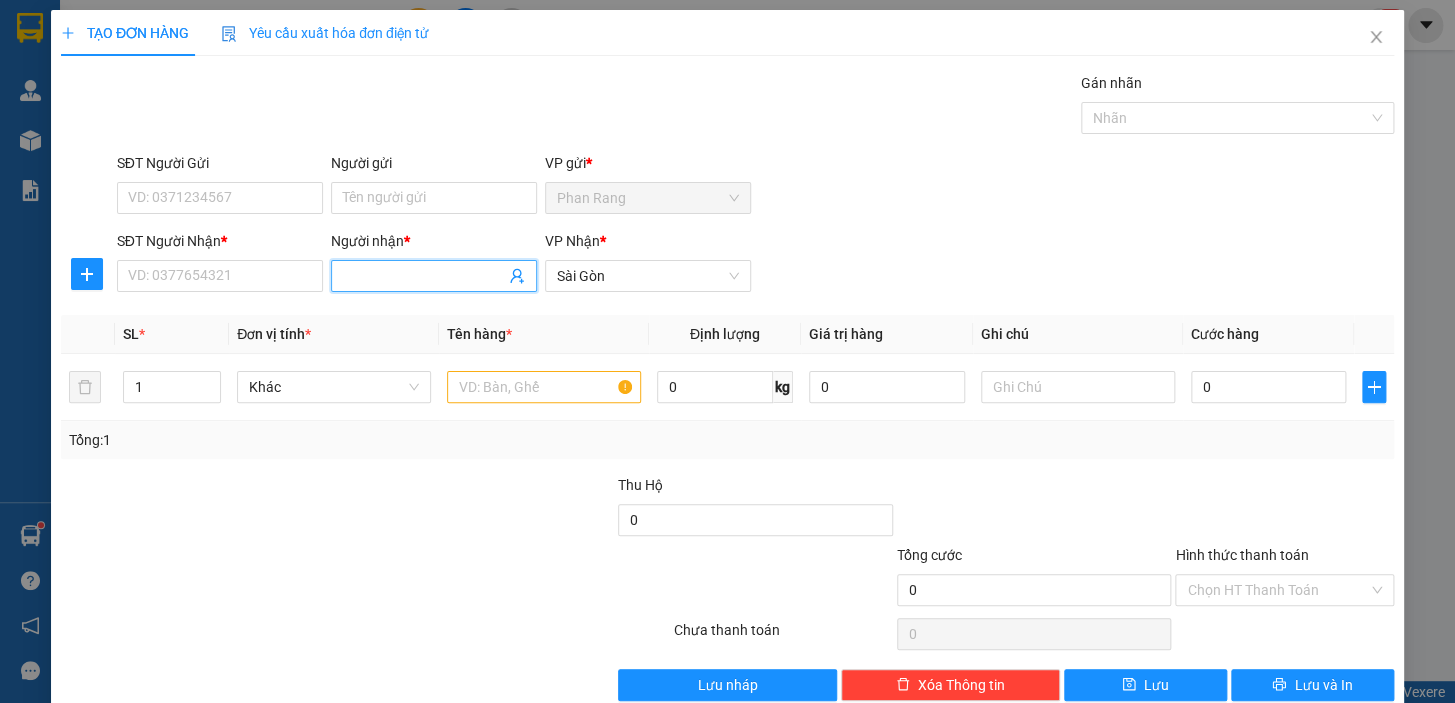 click on "Người nhận  *" at bounding box center (424, 276) 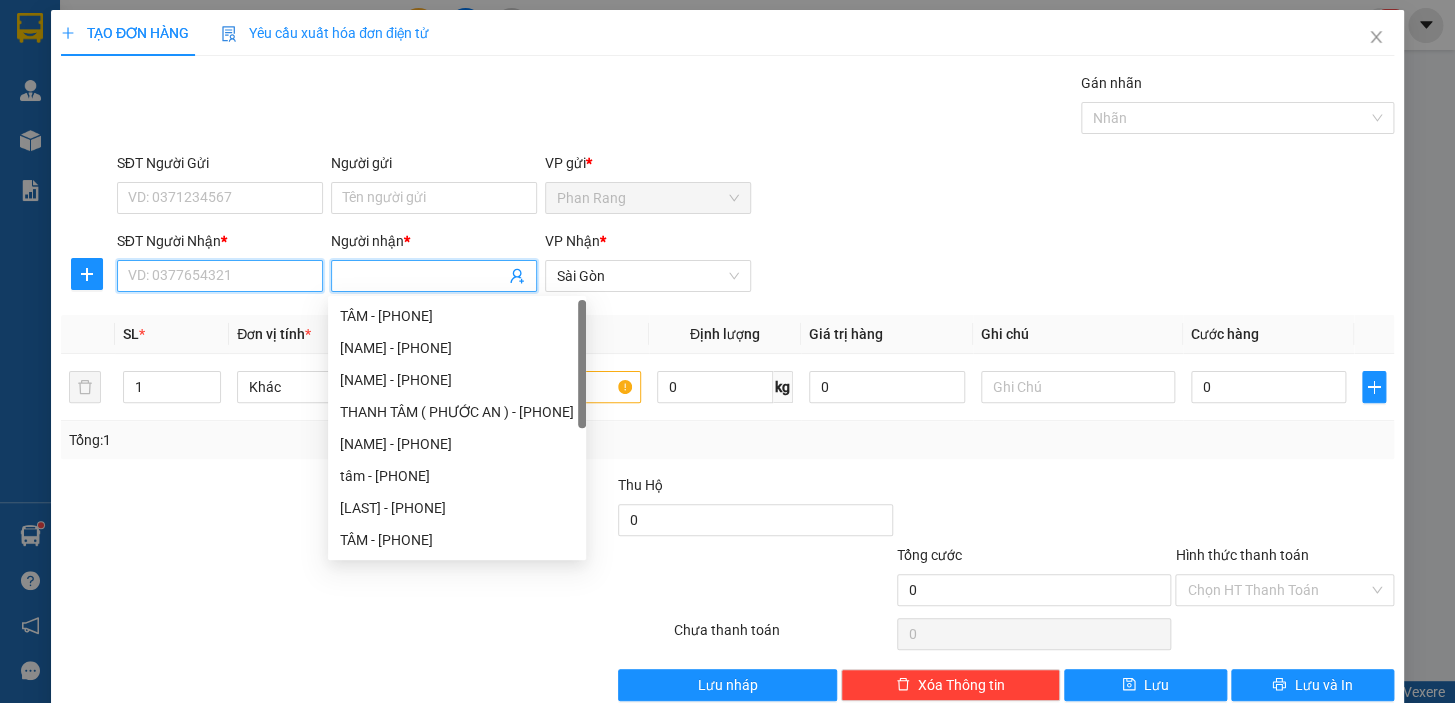 click on "SĐT Người Nhận  *" at bounding box center [220, 276] 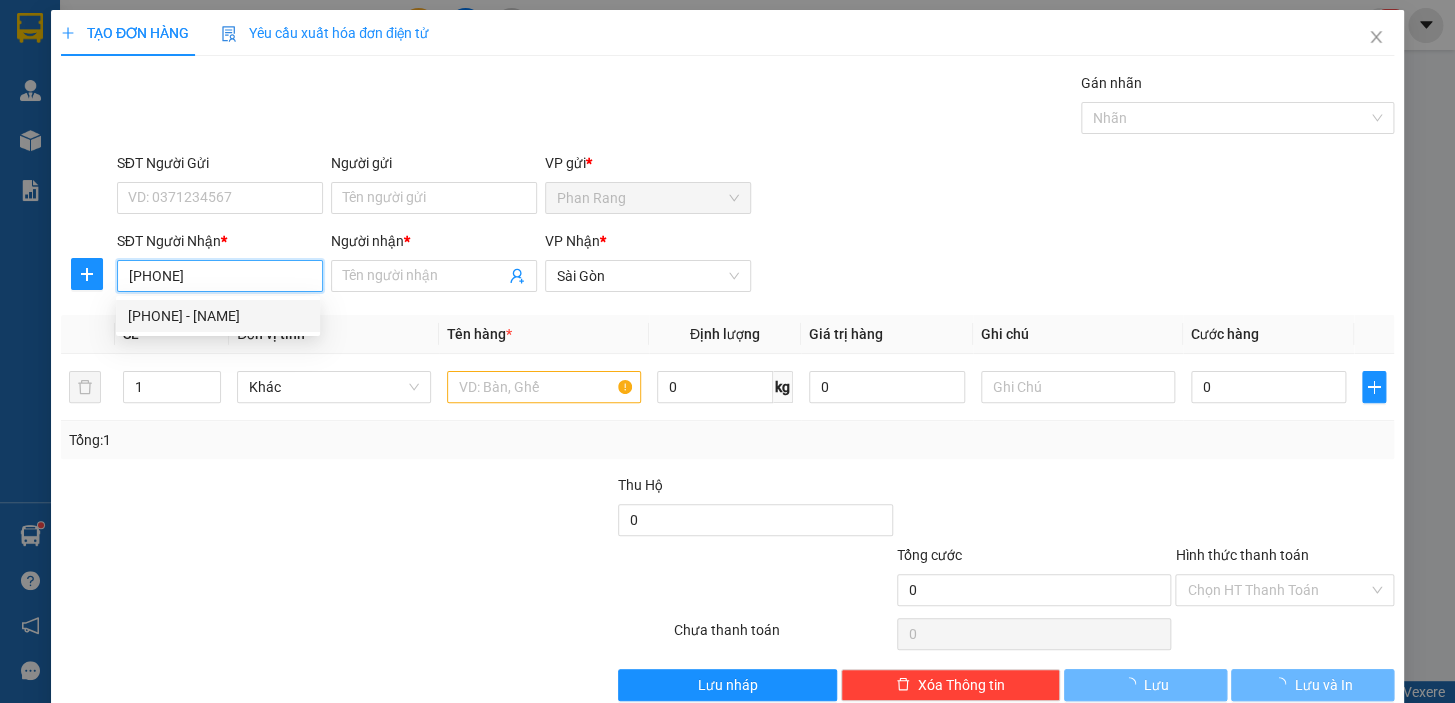 click on "[PHONE] - [NAME]" at bounding box center [218, 316] 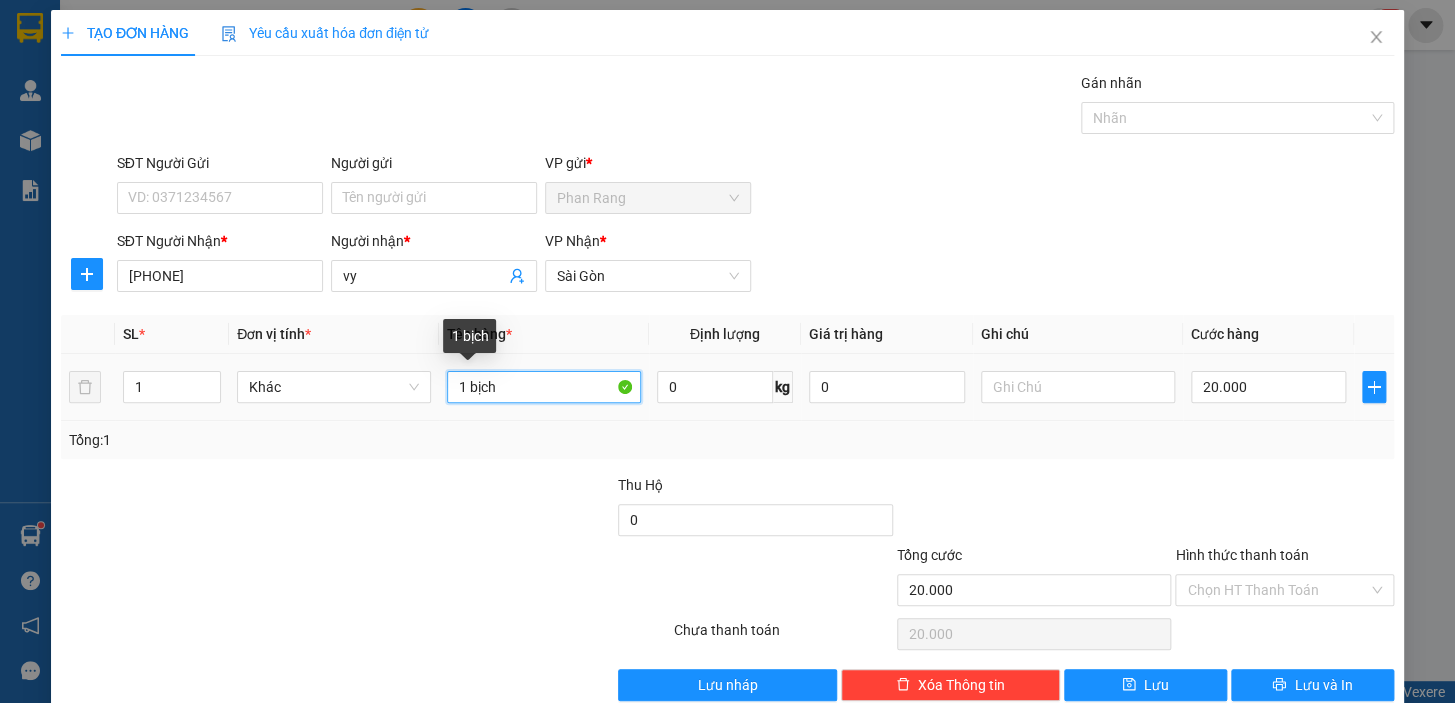 drag, startPoint x: 455, startPoint y: 383, endPoint x: 507, endPoint y: 390, distance: 52.46904 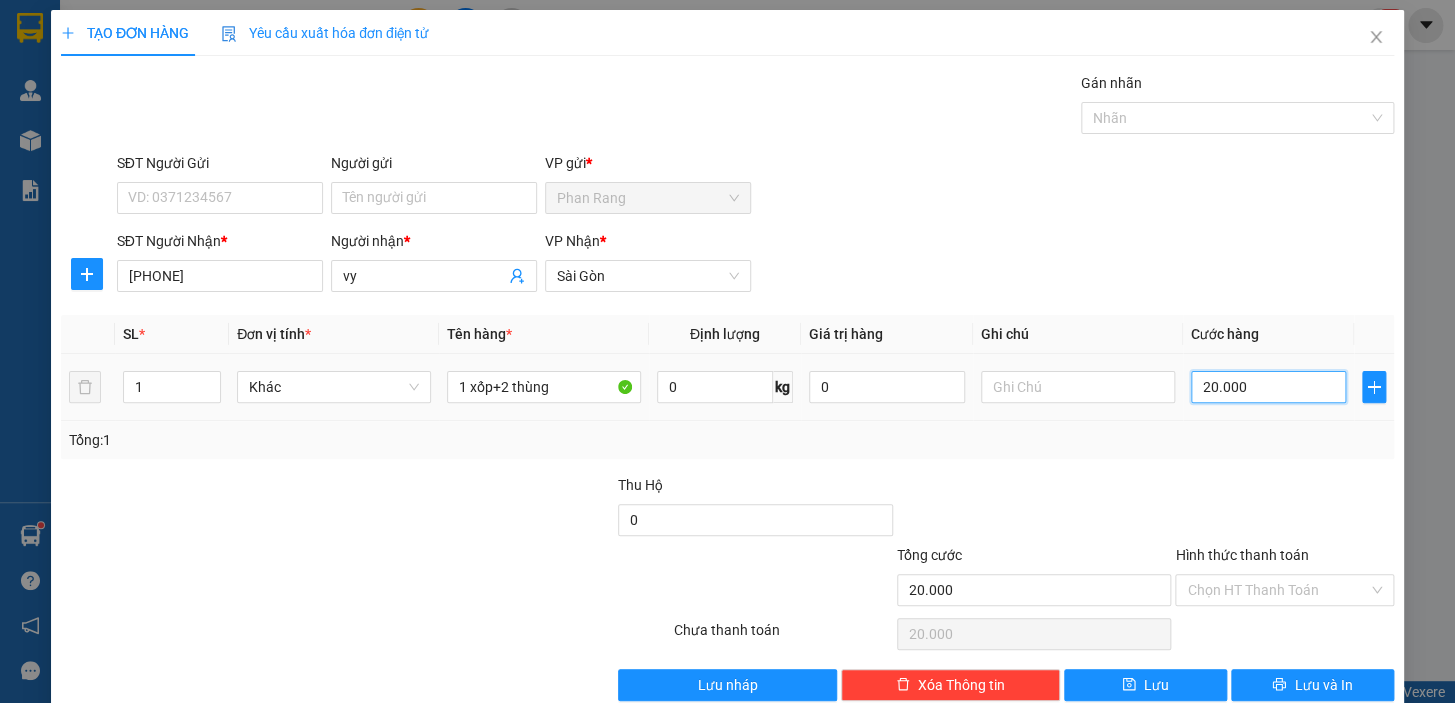 click on "20.000" at bounding box center [1269, 387] 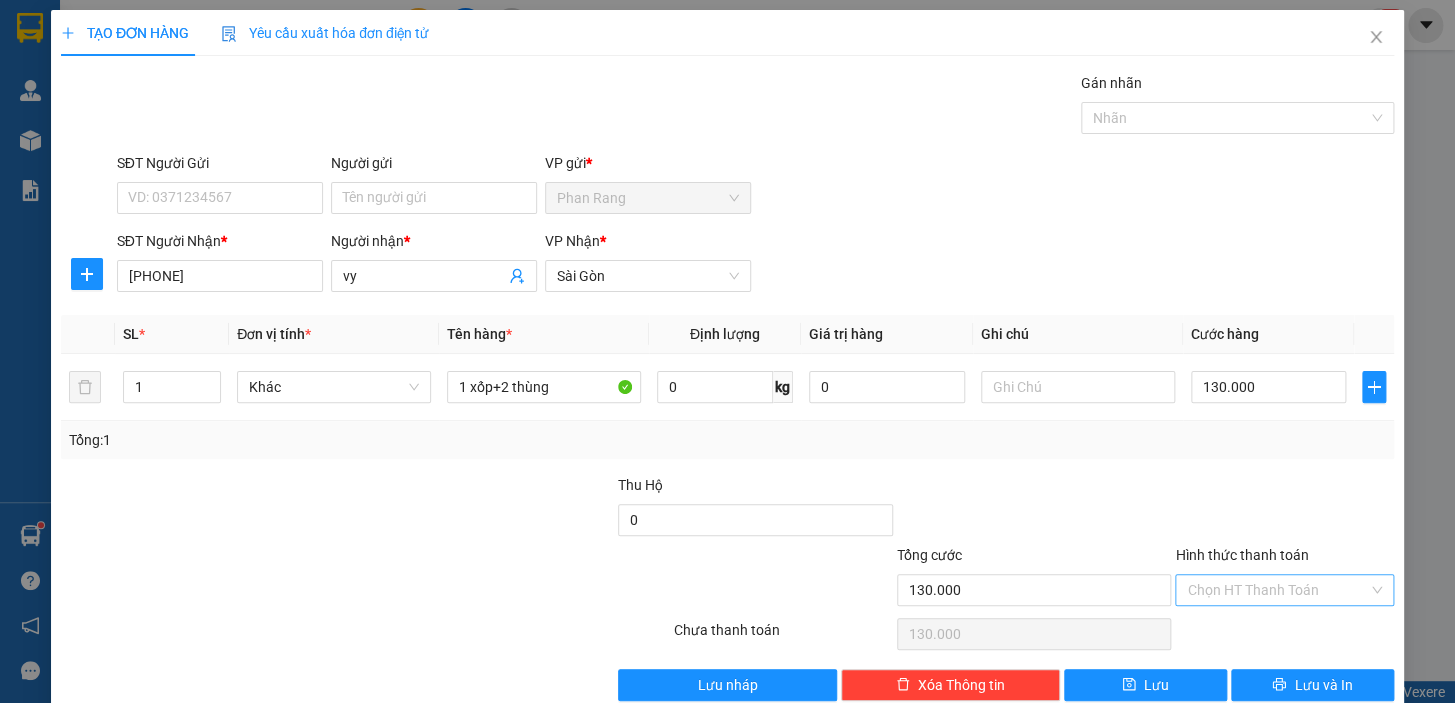 click on "Hình thức thanh toán" at bounding box center (1277, 590) 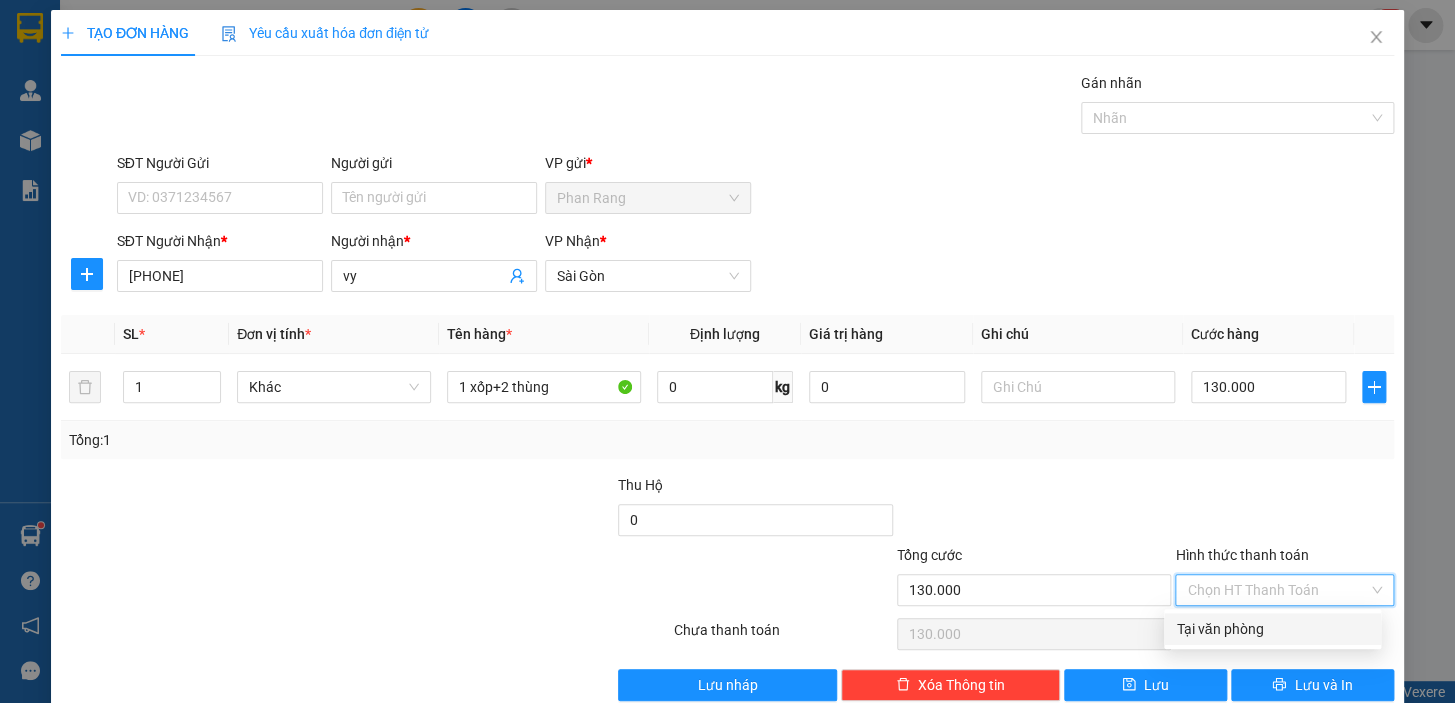 click on "Tại văn phòng" at bounding box center [1272, 629] 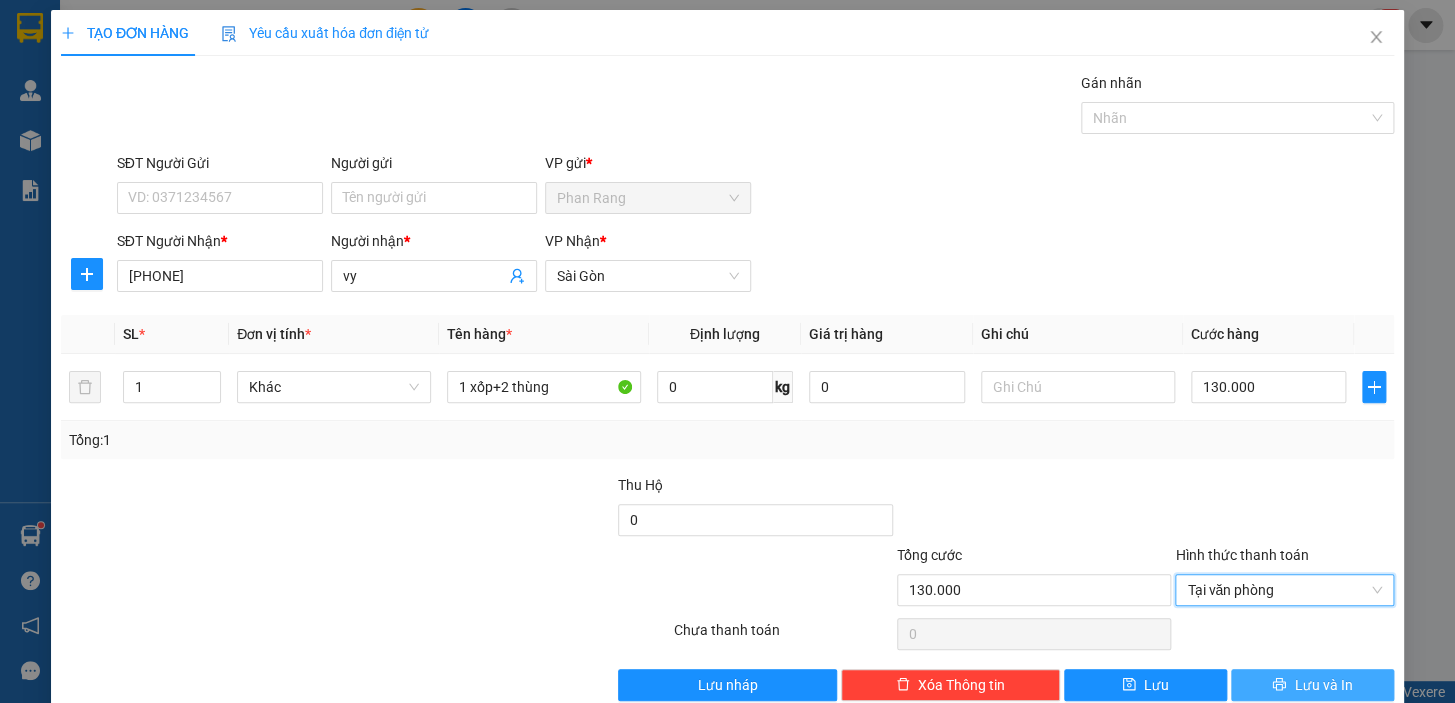 click on "Lưu và In" at bounding box center [1323, 685] 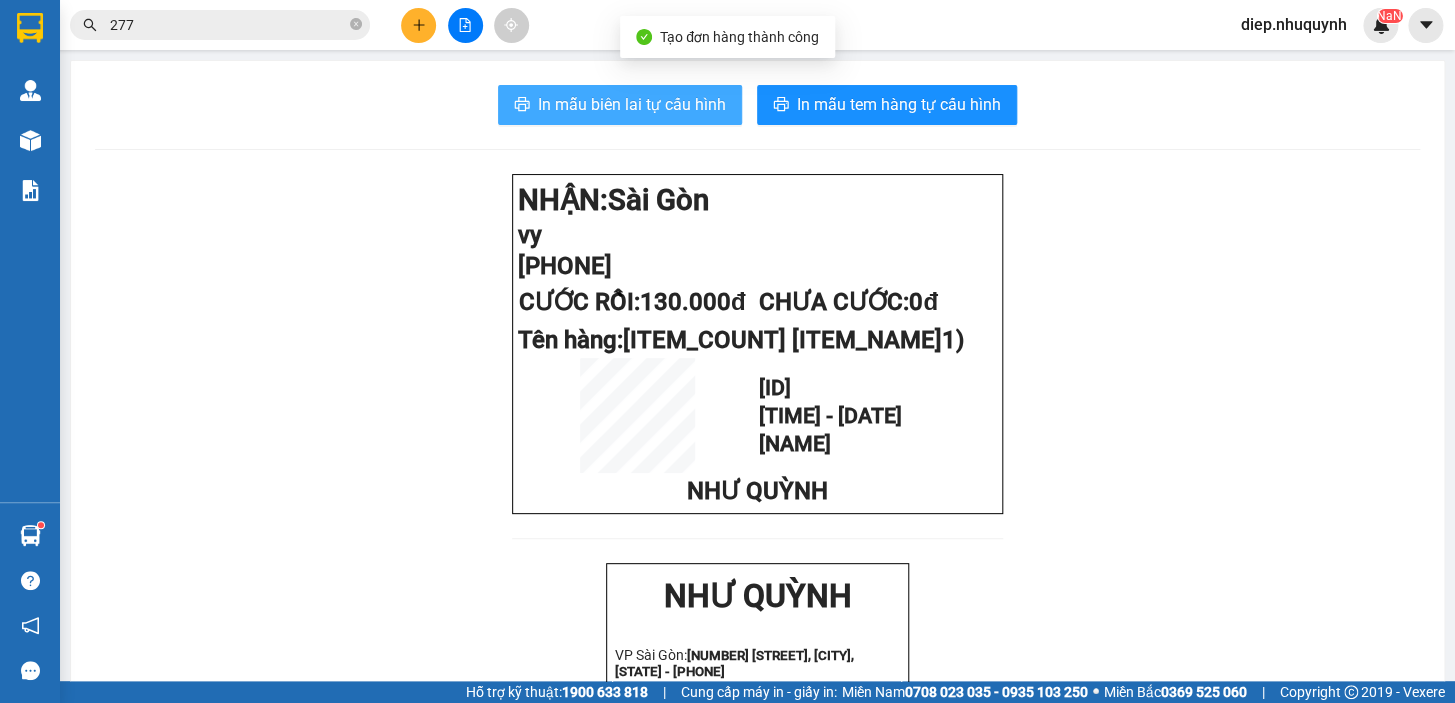 click on "In mẫu biên lai tự cấu hình" at bounding box center (632, 104) 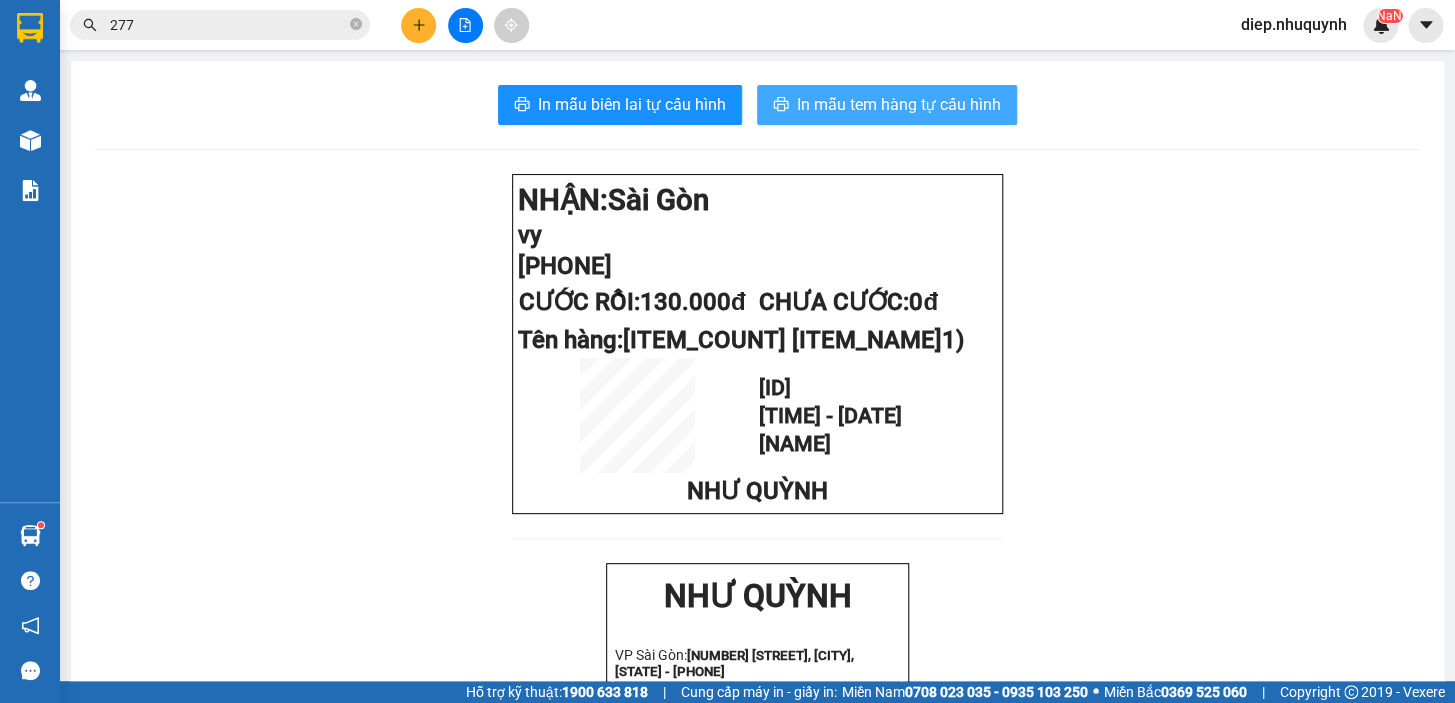 click on "In mẫu tem hàng tự cấu hình" at bounding box center (899, 104) 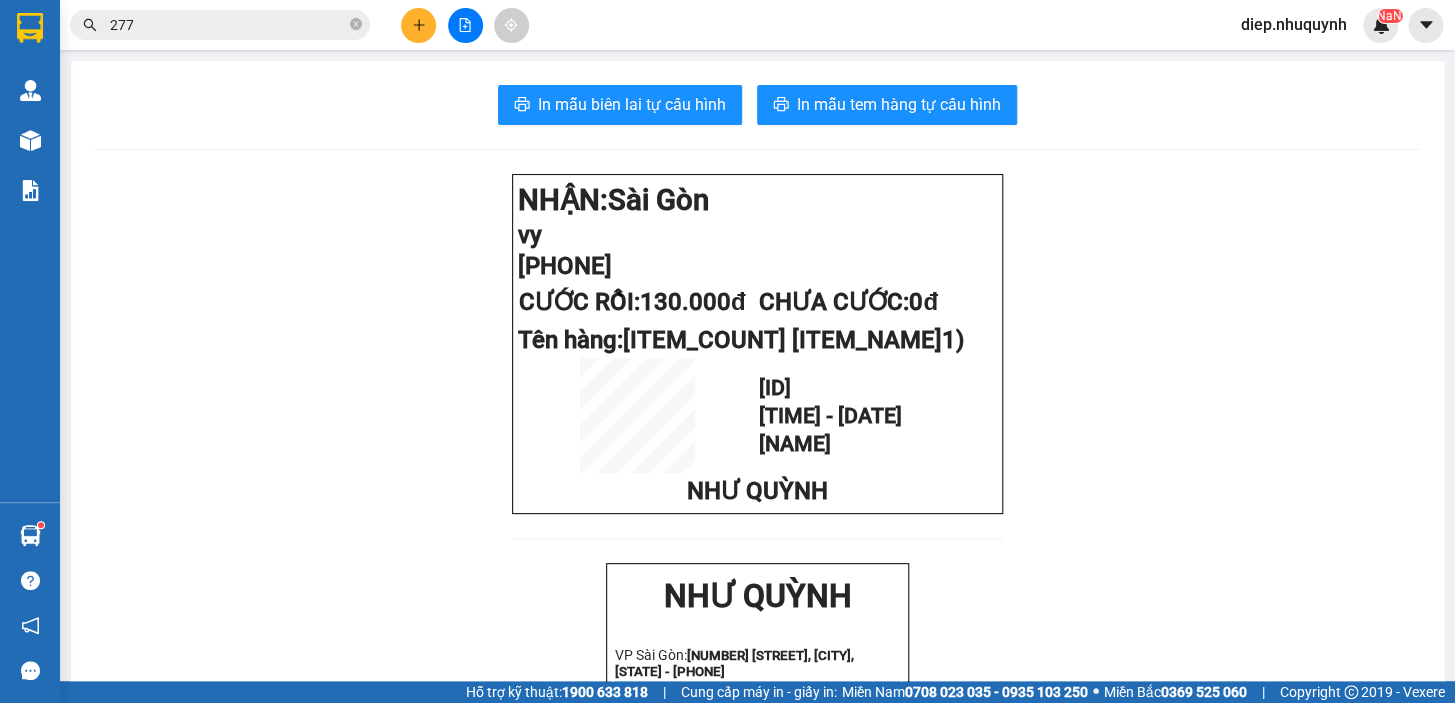 click on "277" at bounding box center [228, 25] 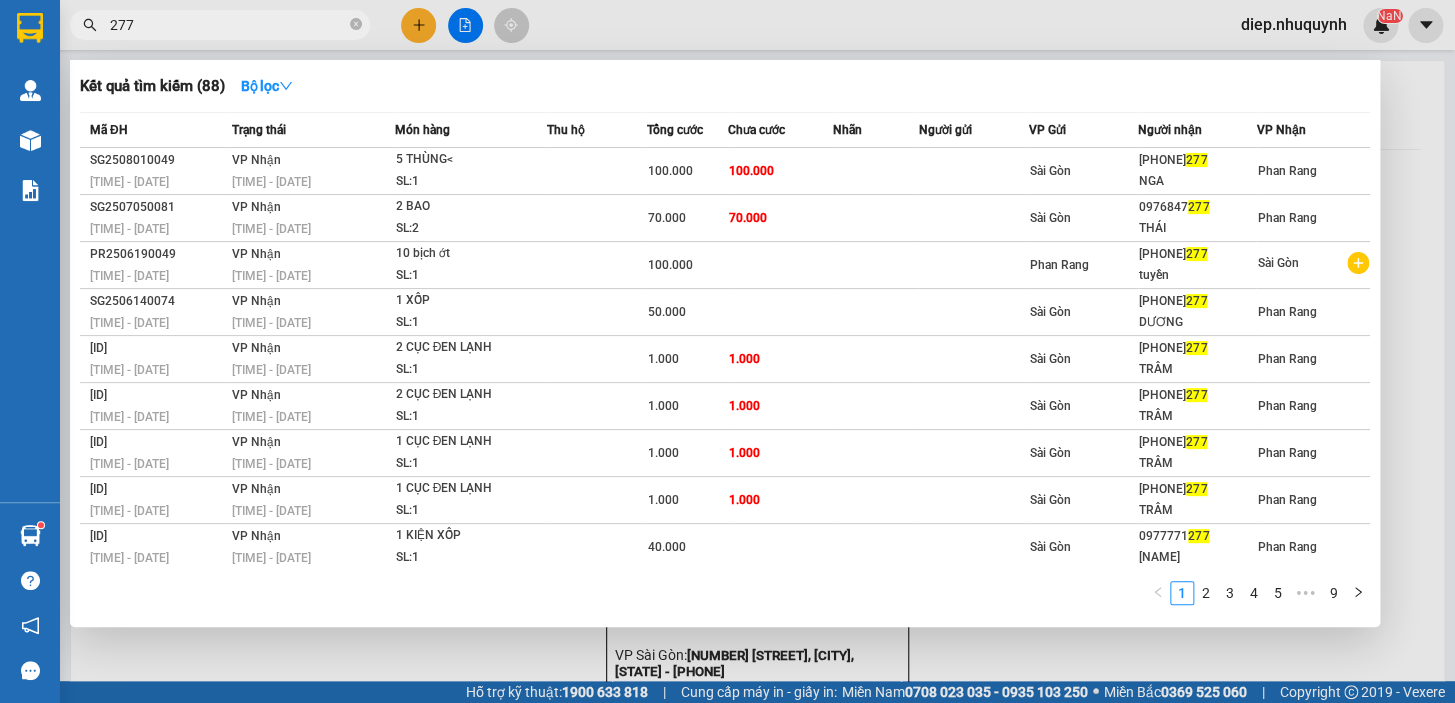 drag, startPoint x: 142, startPoint y: 31, endPoint x: 101, endPoint y: 30, distance: 41.01219 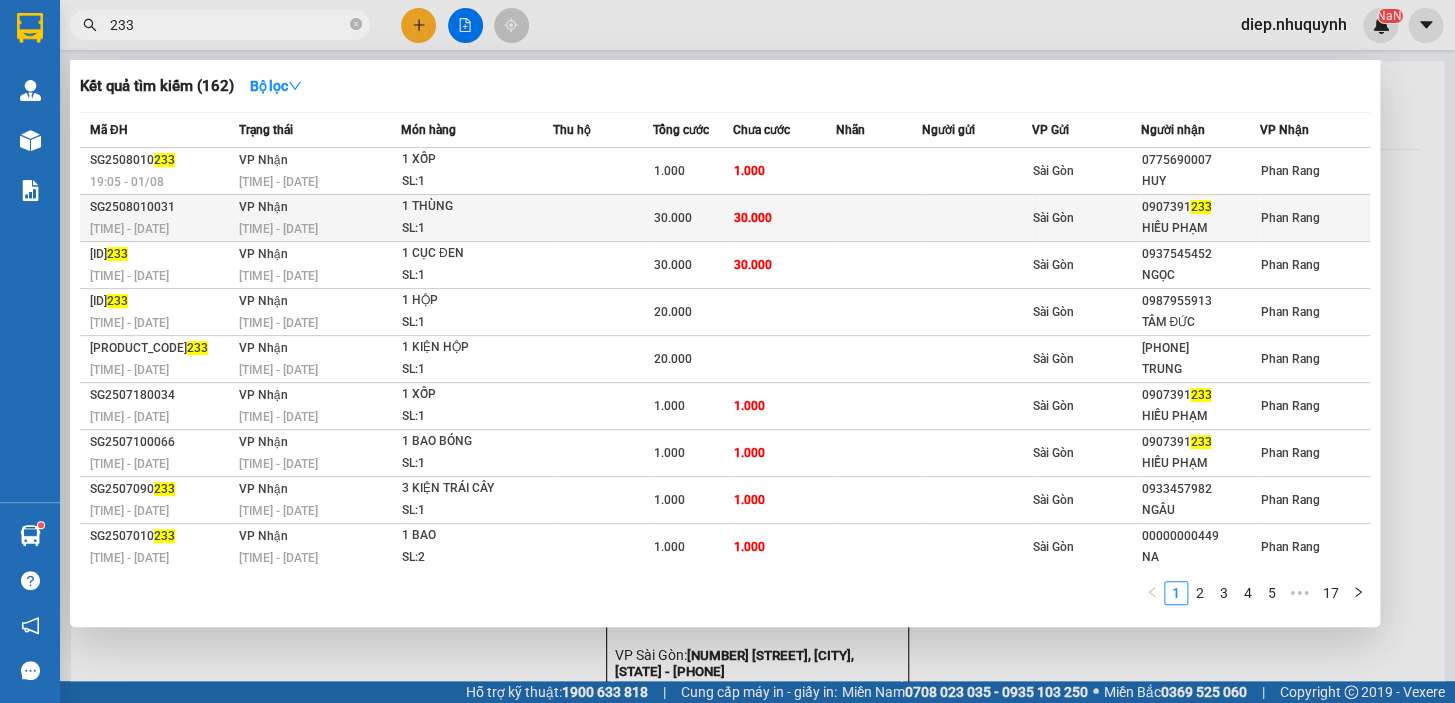 click on "30.000" at bounding box center (693, 218) 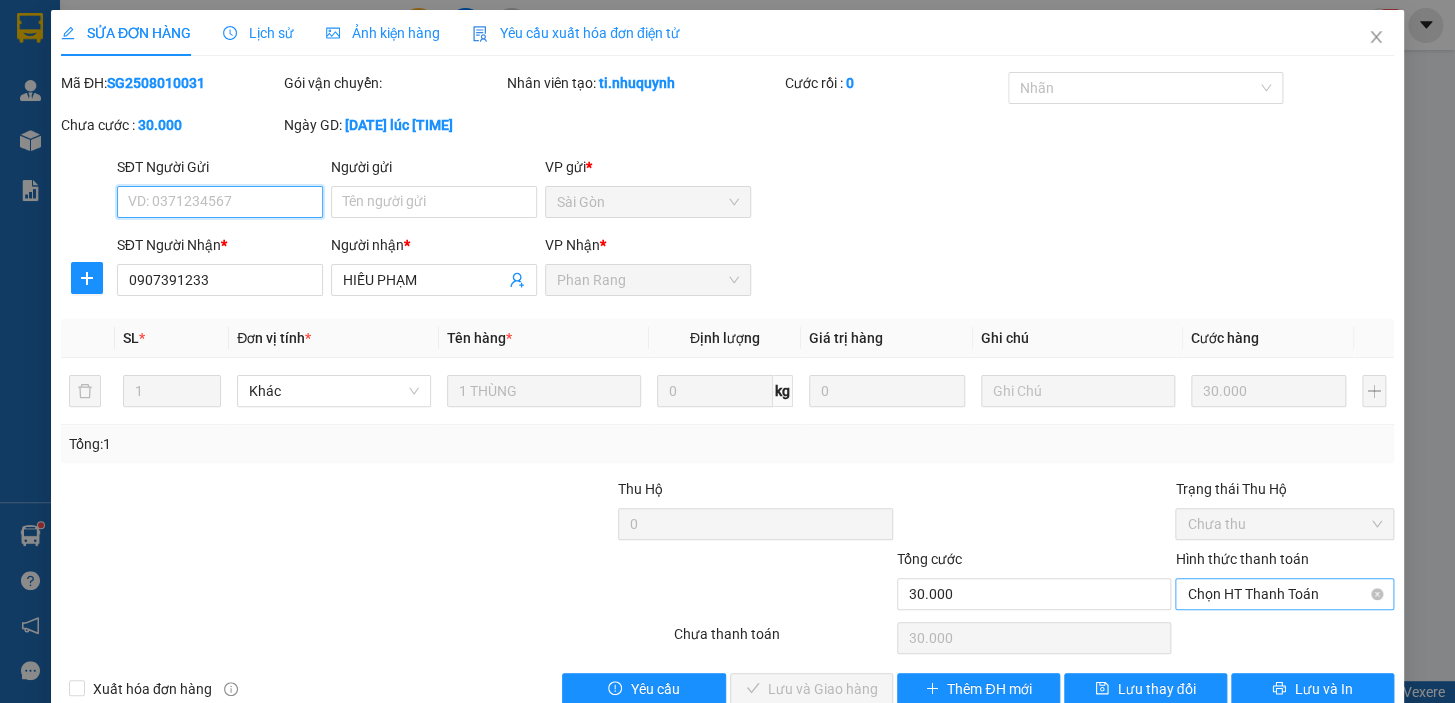 click on "Chọn HT Thanh Toán" at bounding box center [1284, 594] 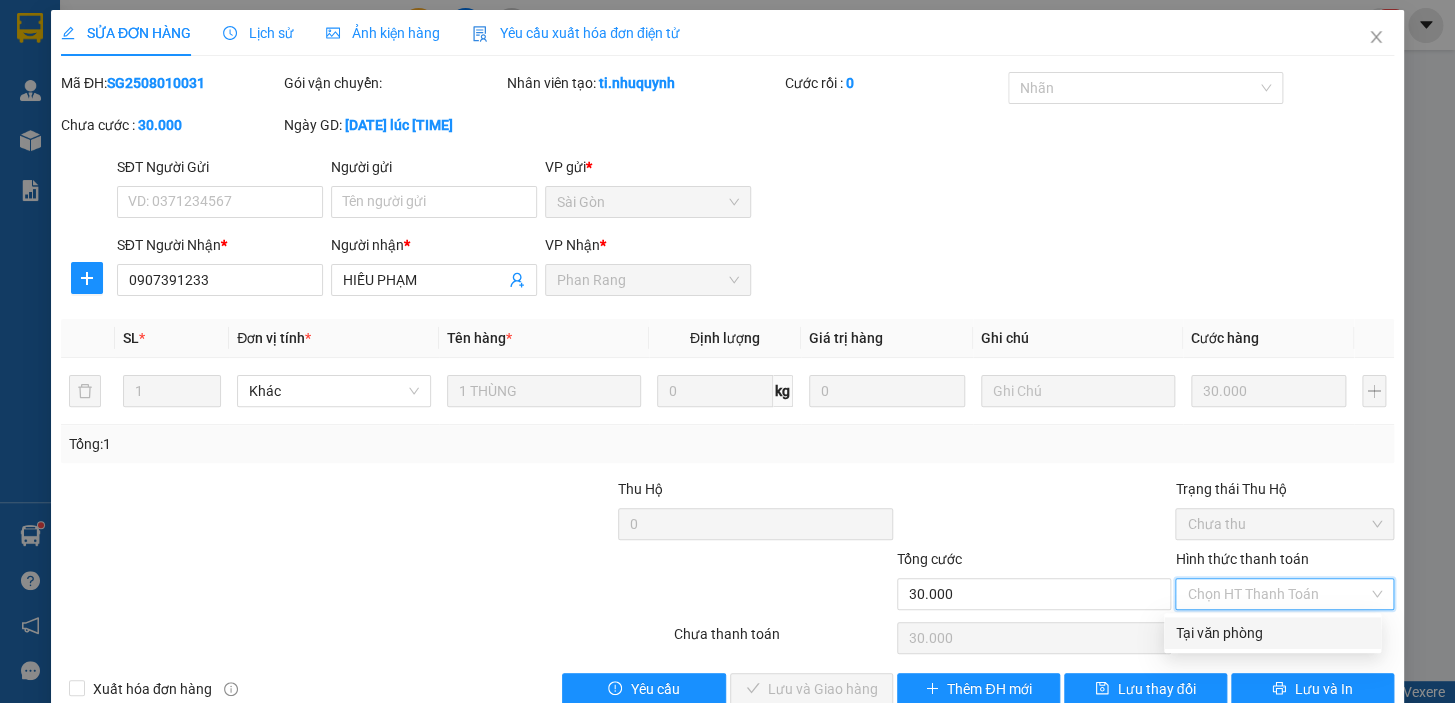 drag, startPoint x: 1249, startPoint y: 630, endPoint x: 1064, endPoint y: 659, distance: 187.25919 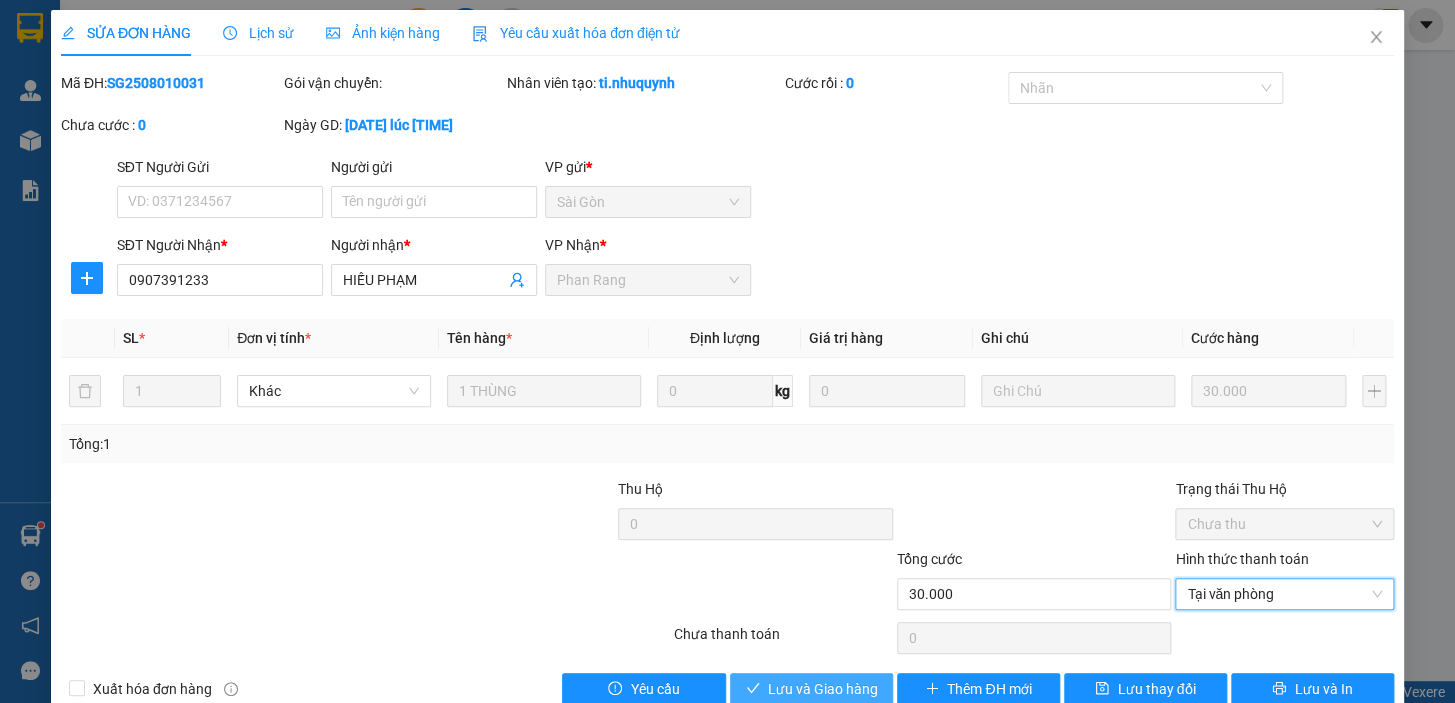 click on "Lưu và Giao hàng" at bounding box center (823, 689) 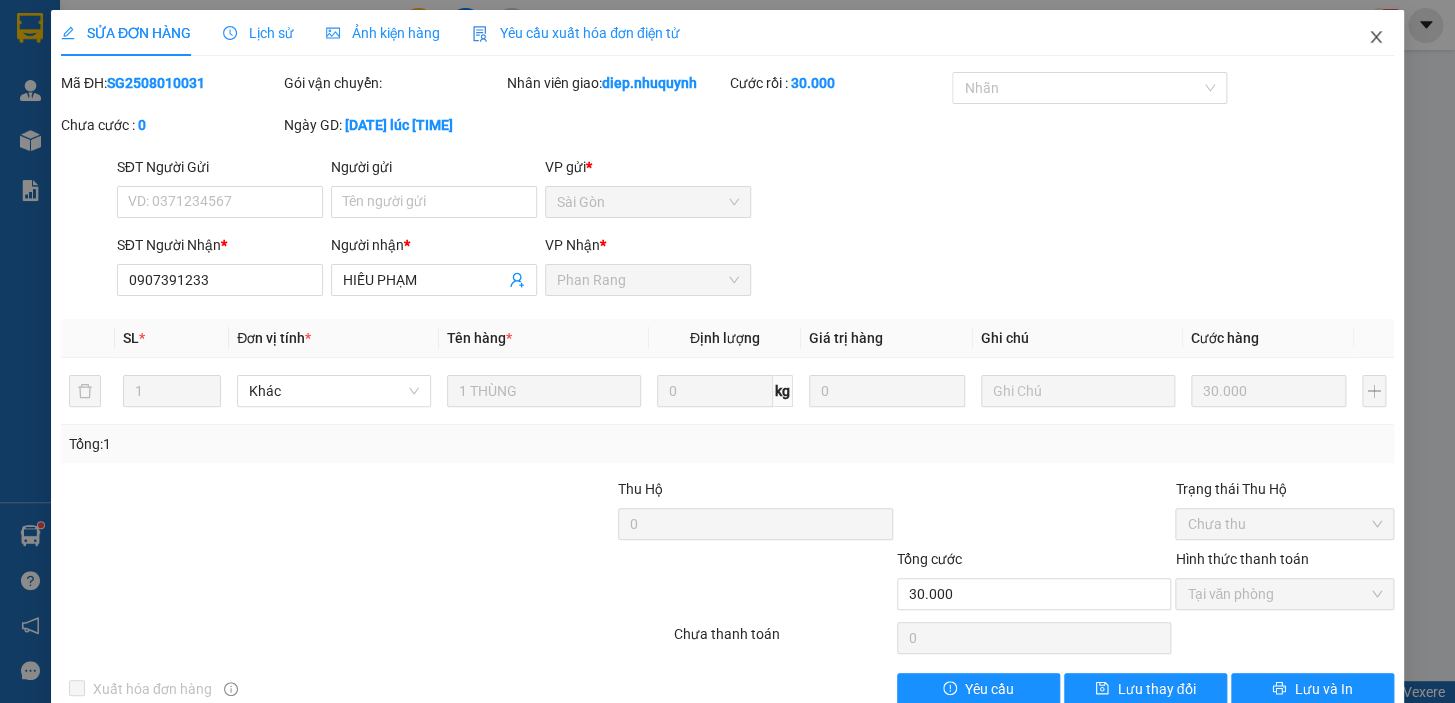 click at bounding box center (1376, 38) 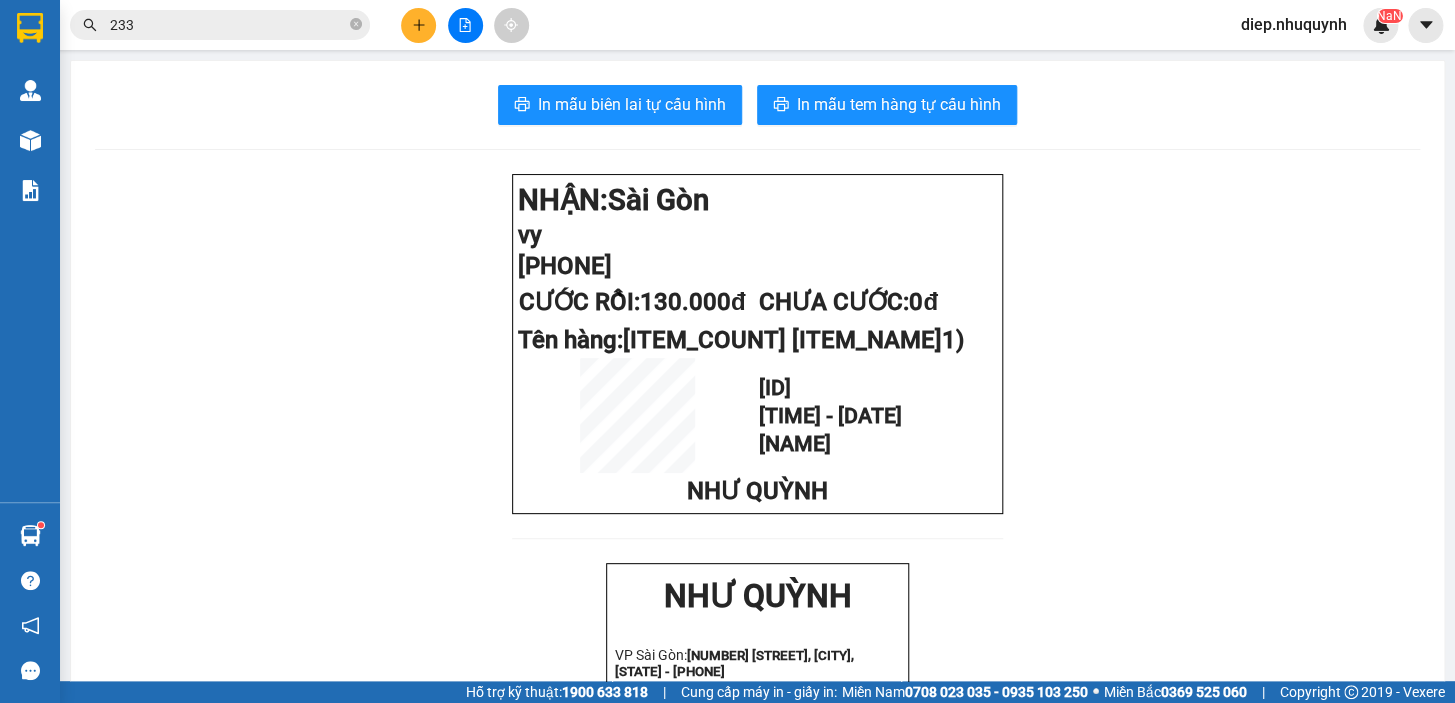 click on "233" at bounding box center [228, 25] 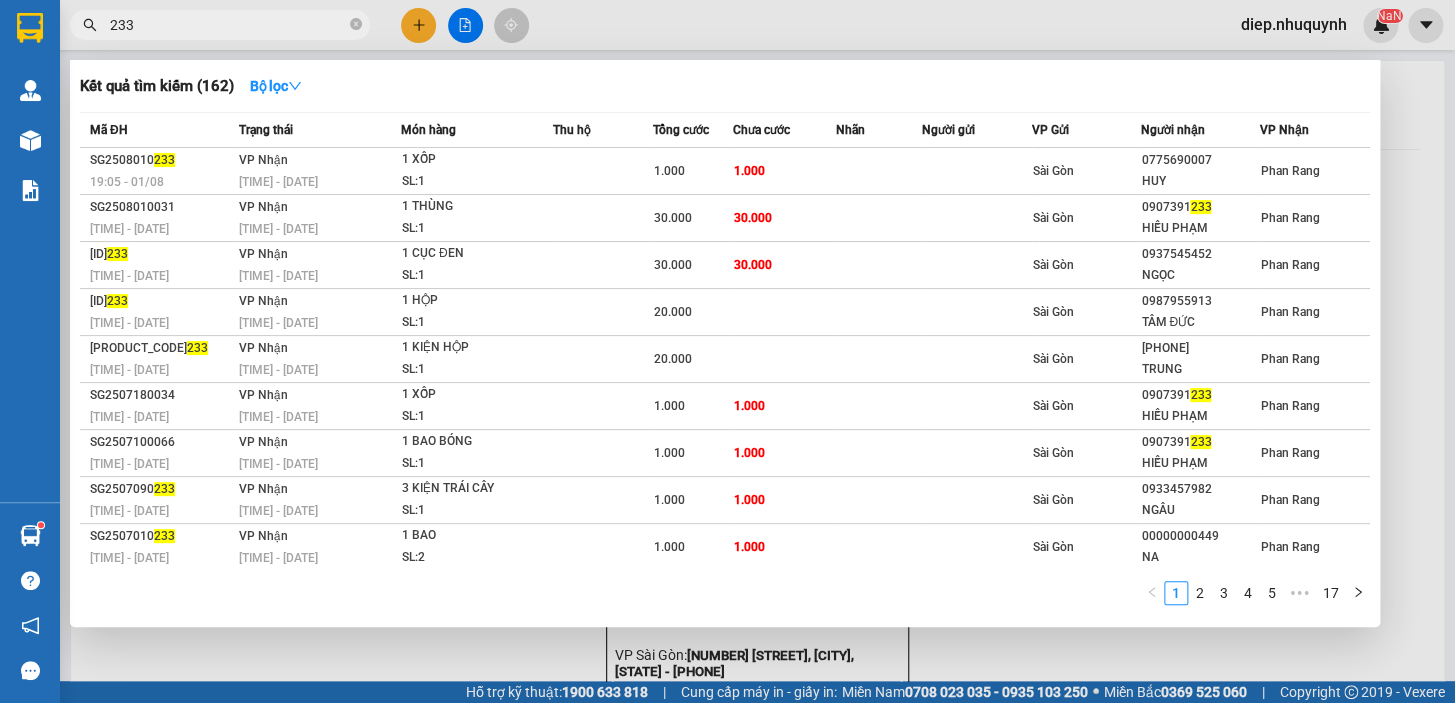click at bounding box center (727, 351) 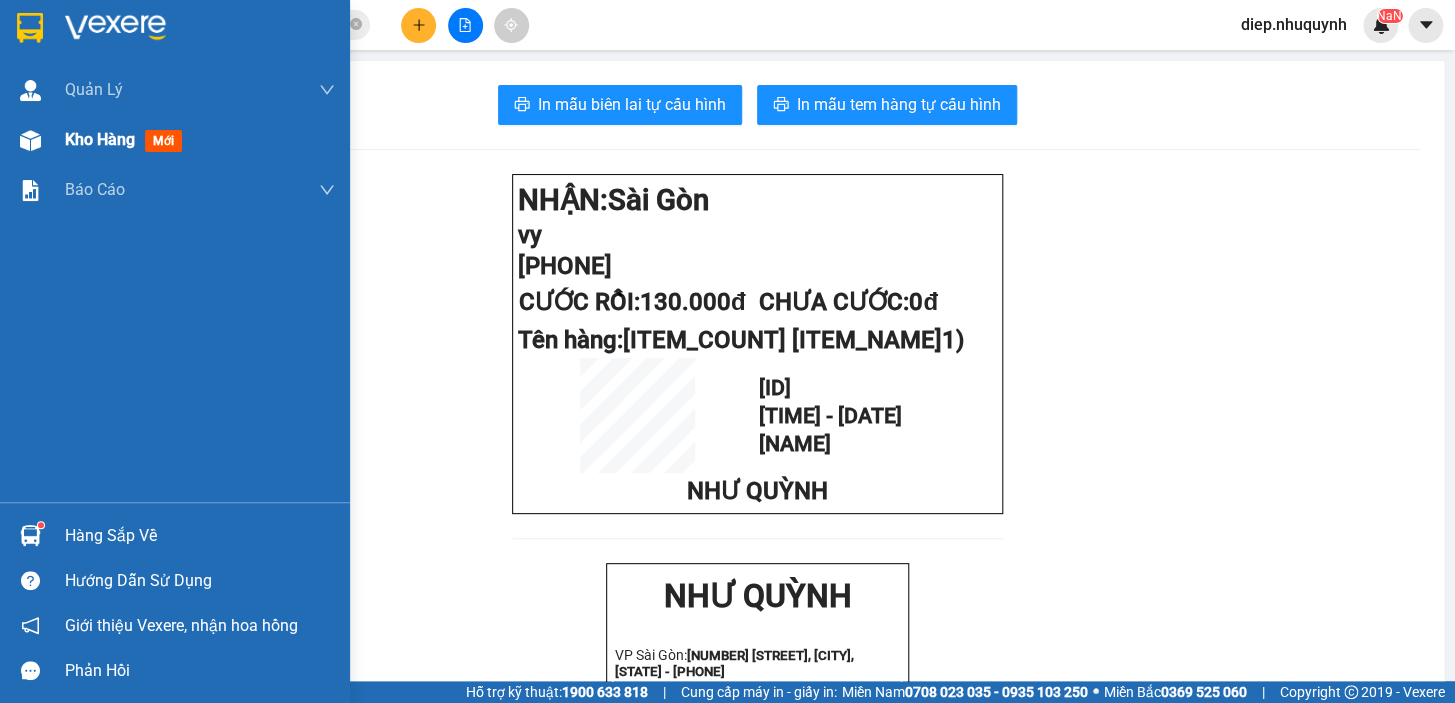 click on "Kho hàng" at bounding box center [100, 139] 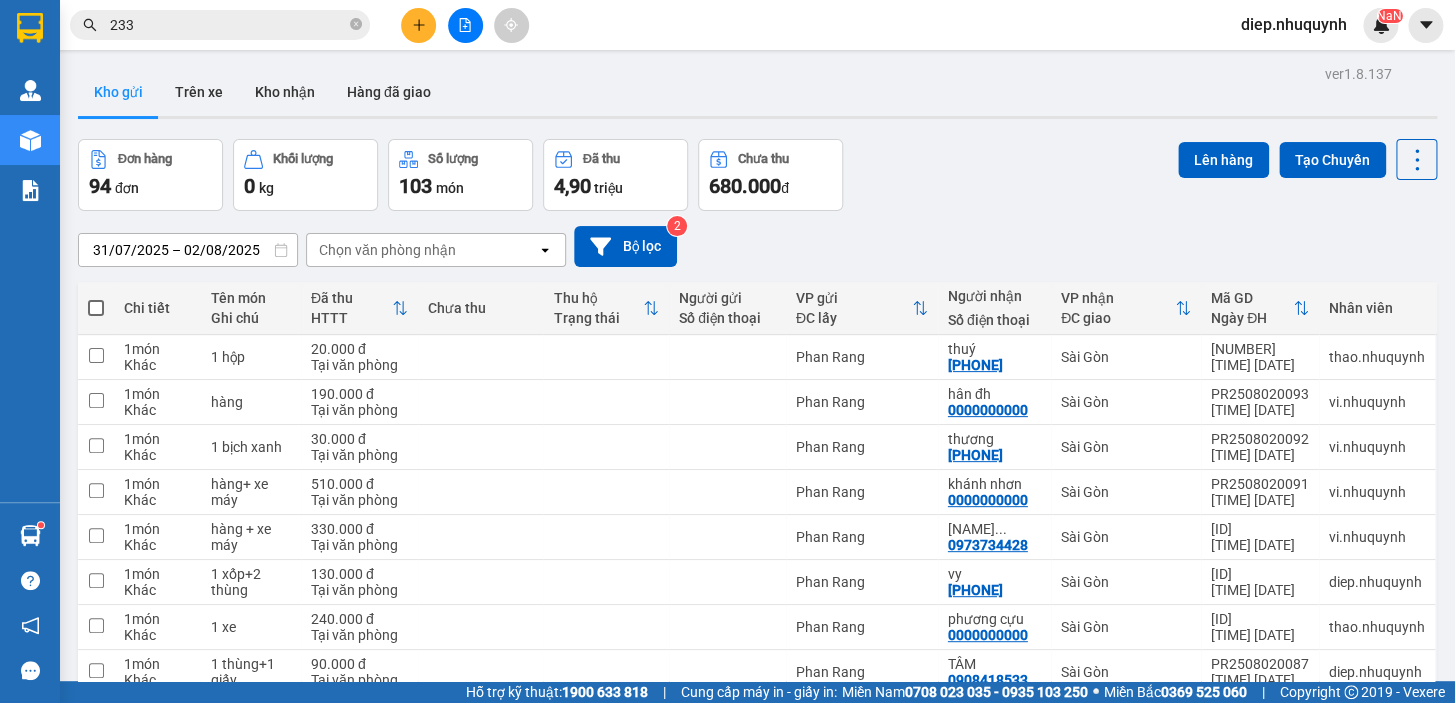 click on "2" at bounding box center [1044, 817] 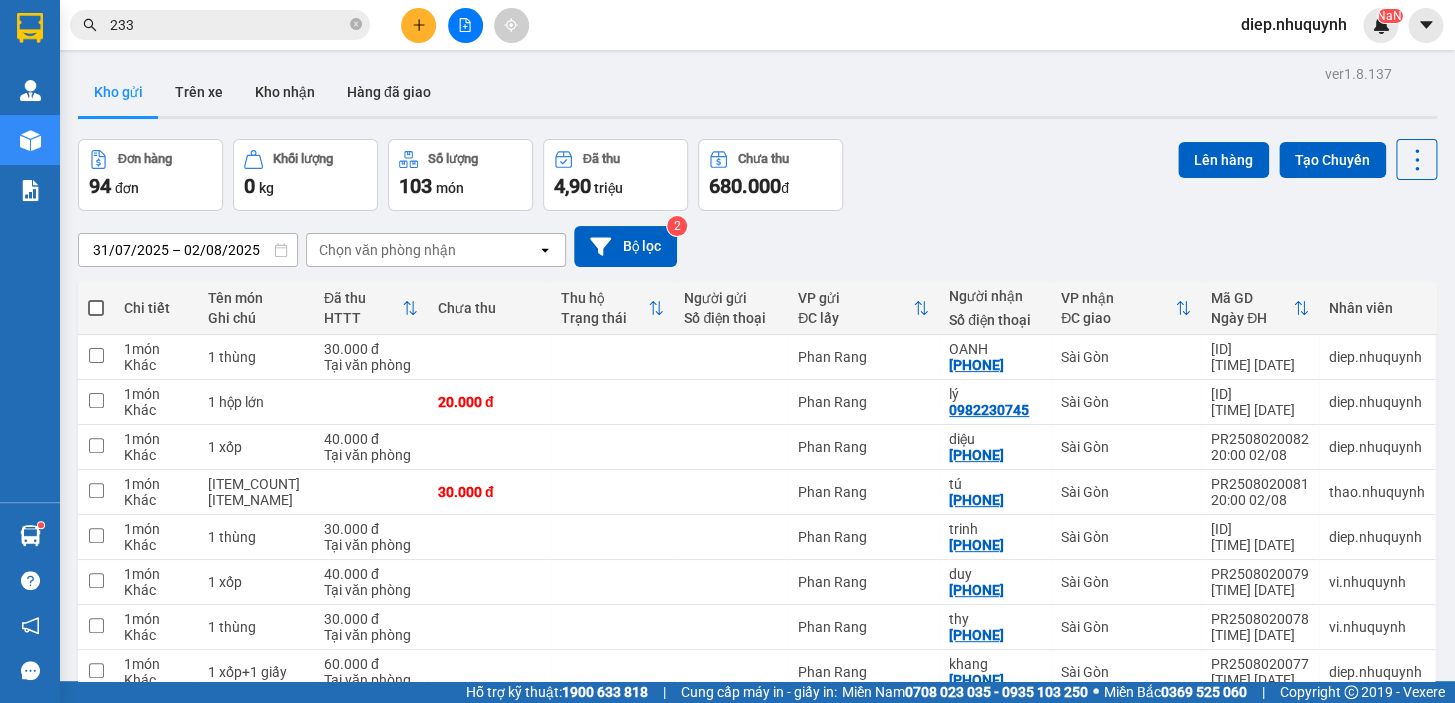 click on "3" at bounding box center (1079, 817) 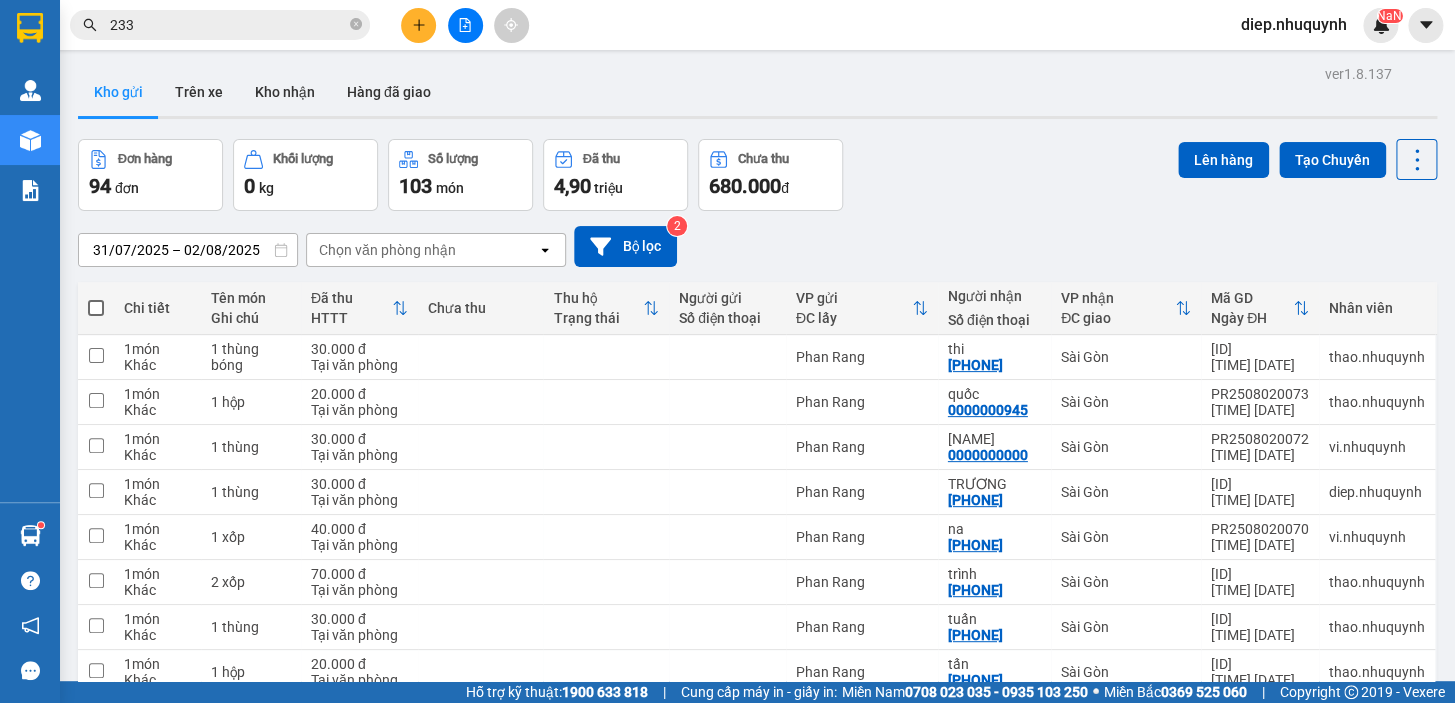 click on "4" at bounding box center (1114, 817) 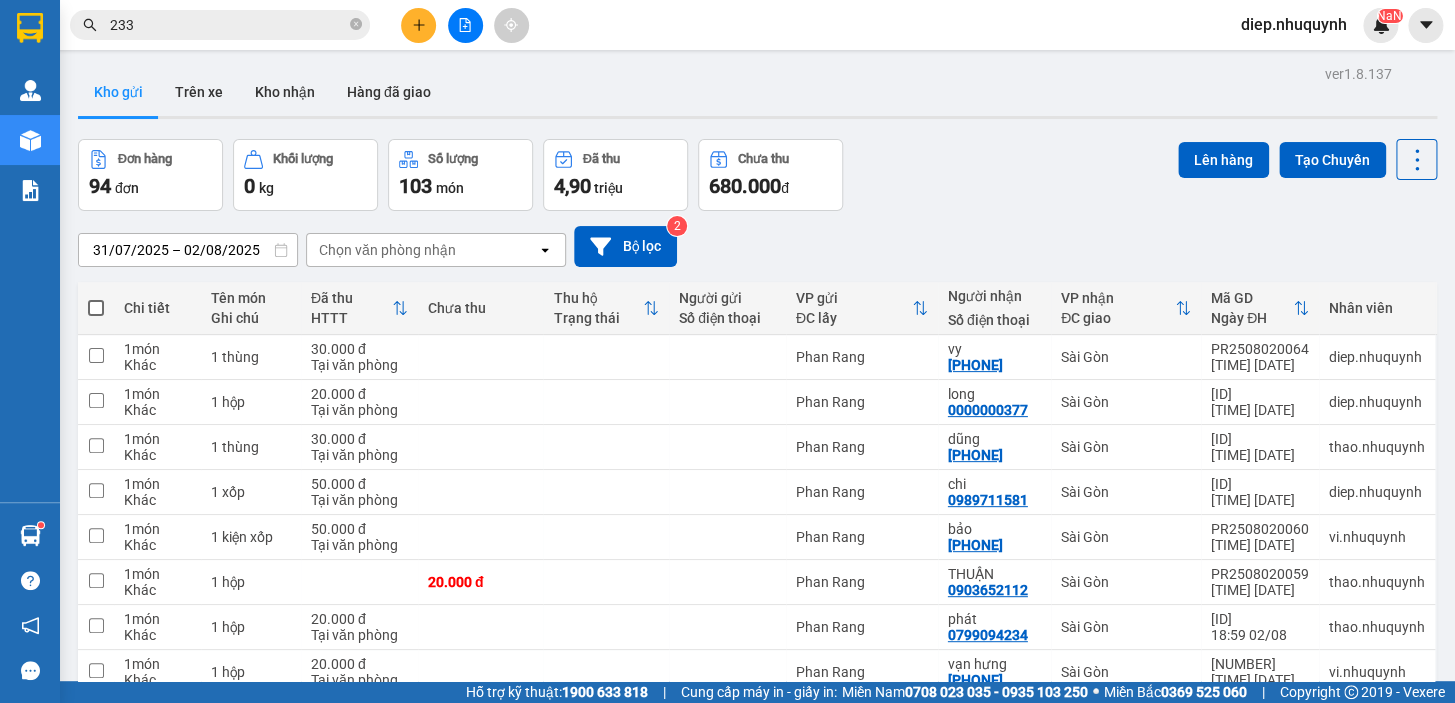 click on "5" at bounding box center (1149, 817) 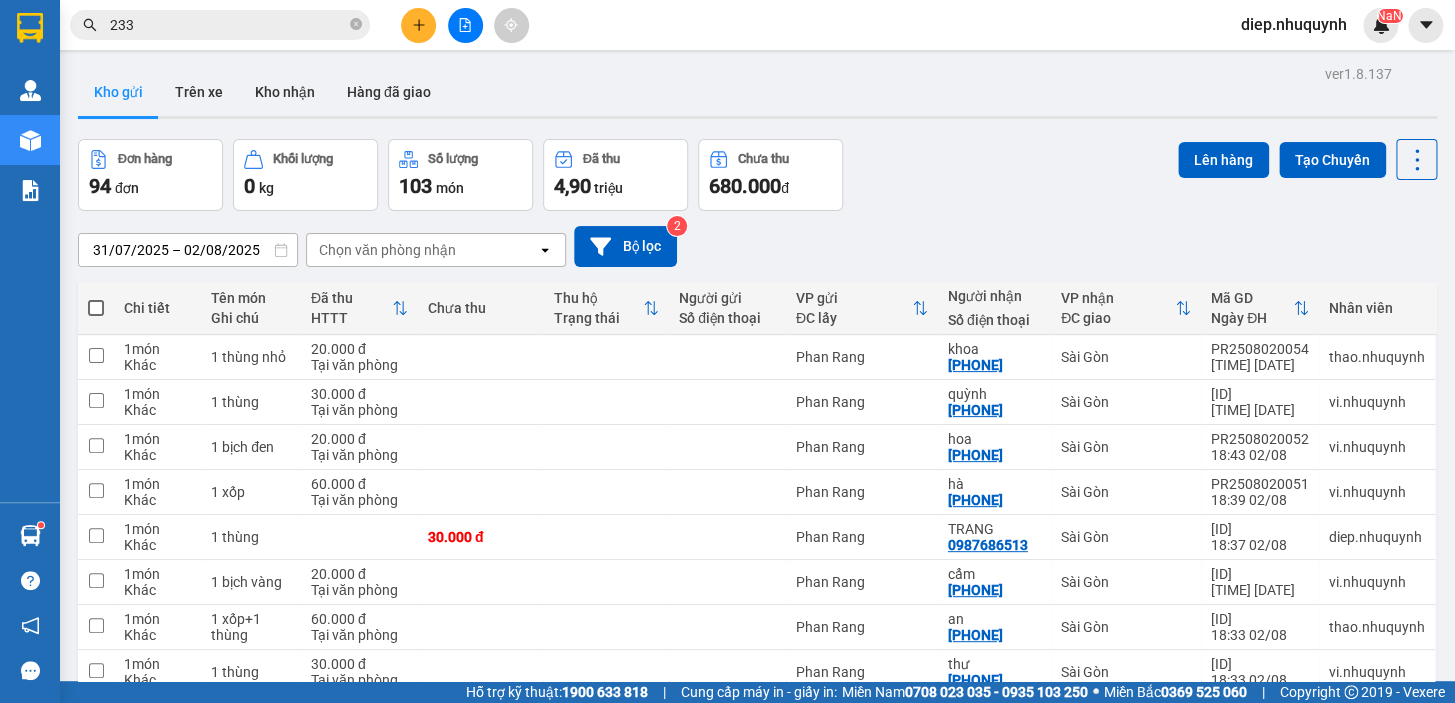 drag, startPoint x: 1198, startPoint y: 628, endPoint x: 1167, endPoint y: 626, distance: 31.06445 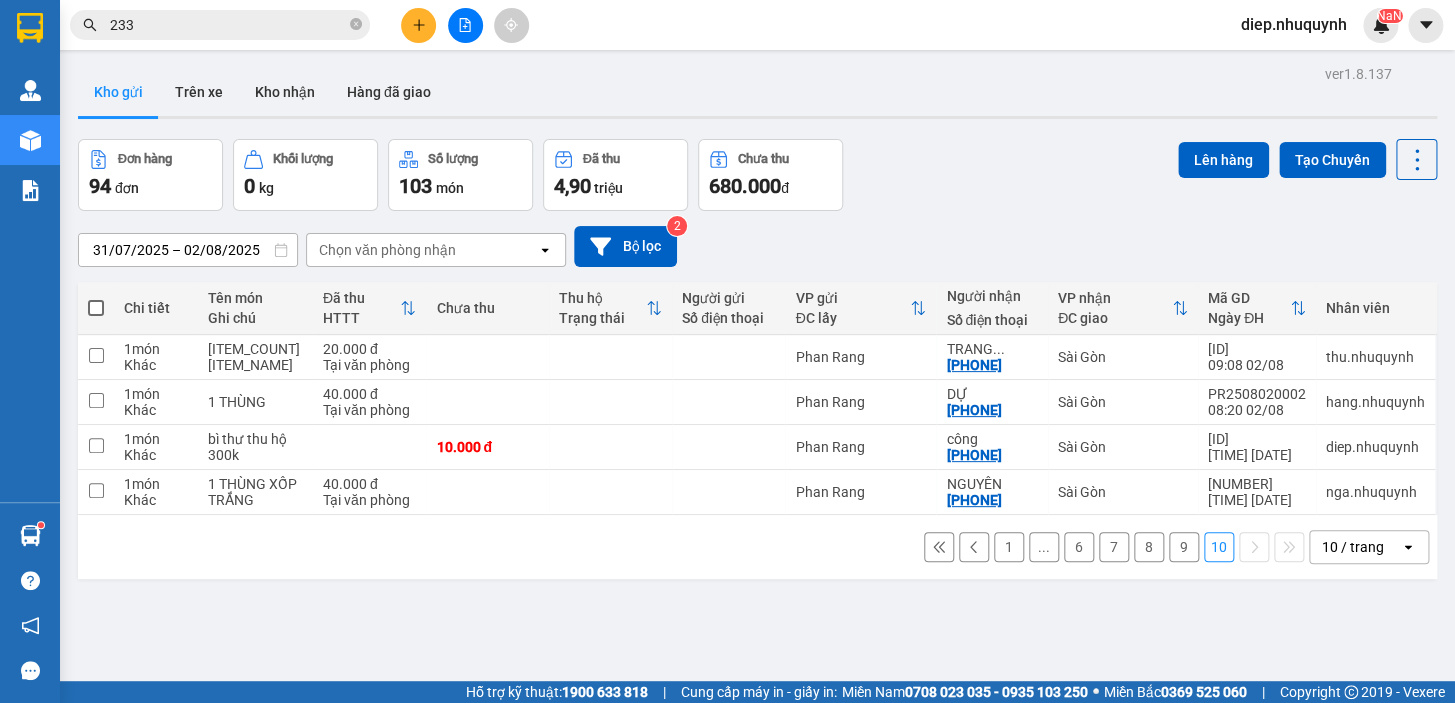 click on "9" at bounding box center [1184, 547] 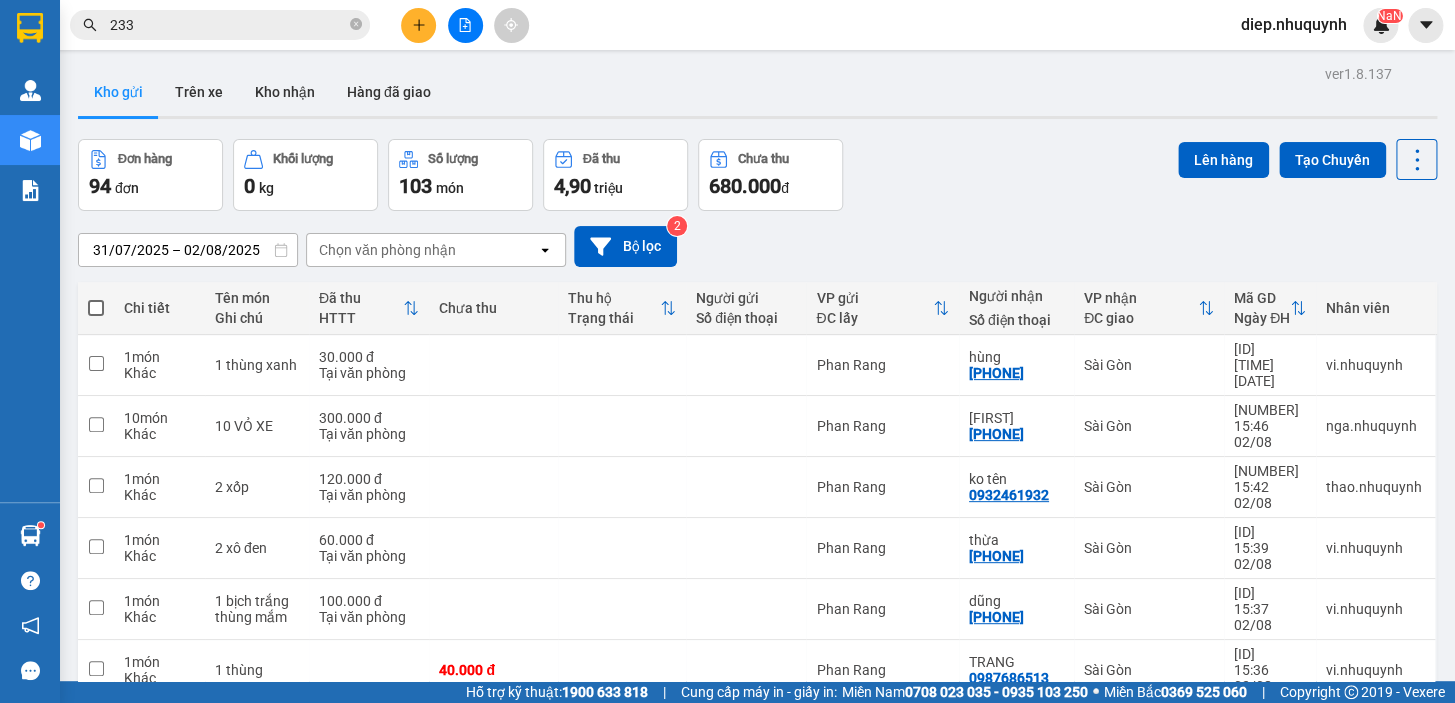 click on "8" at bounding box center [1149, 977] 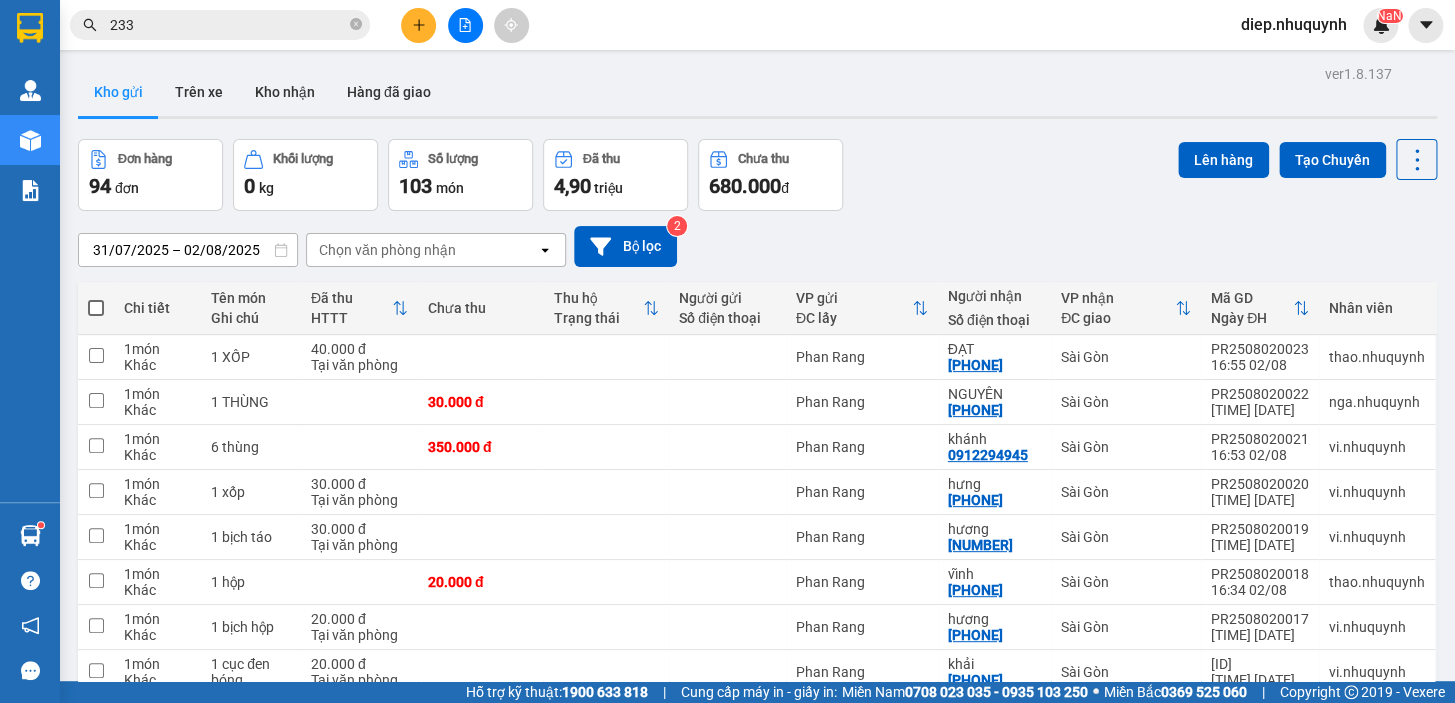 click on "7" at bounding box center [1114, 817] 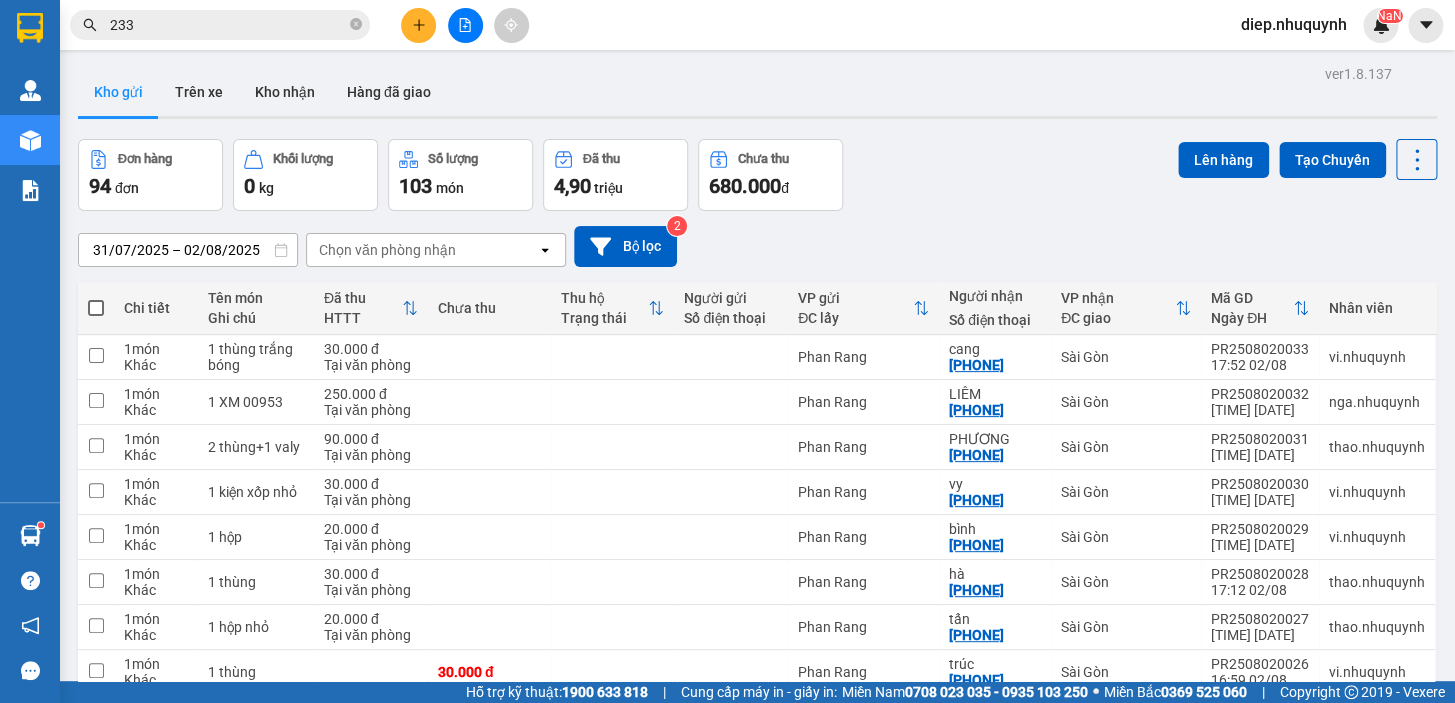click on "6" at bounding box center (1114, 833) 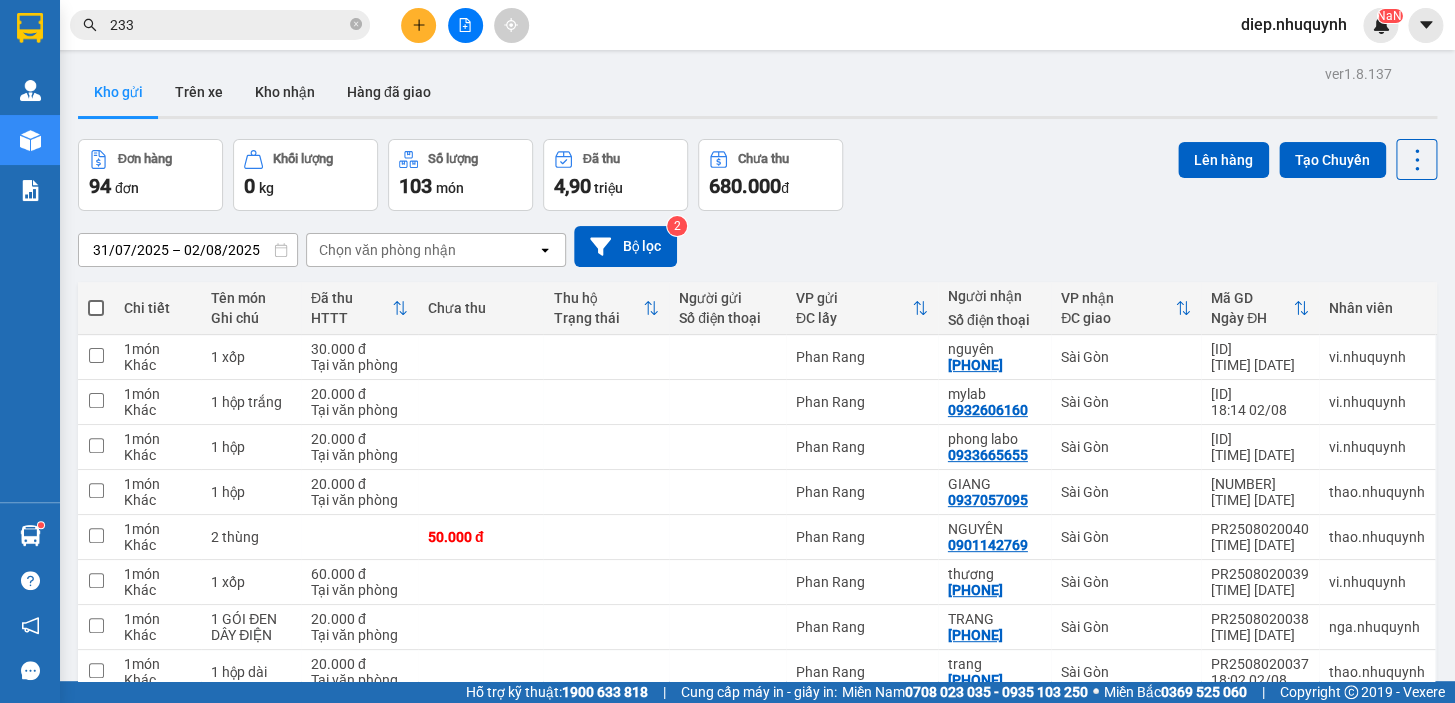 click on "5" at bounding box center [1114, 817] 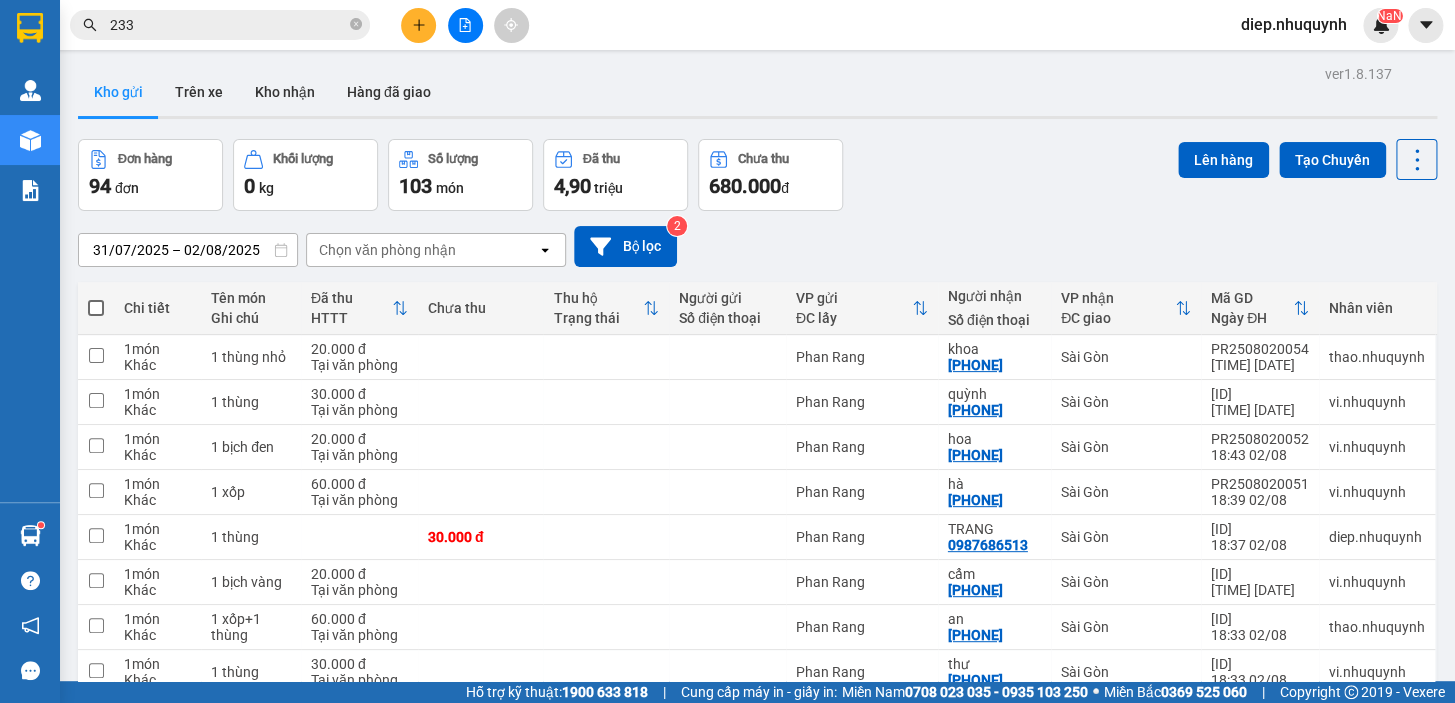 click on "4" at bounding box center [1114, 817] 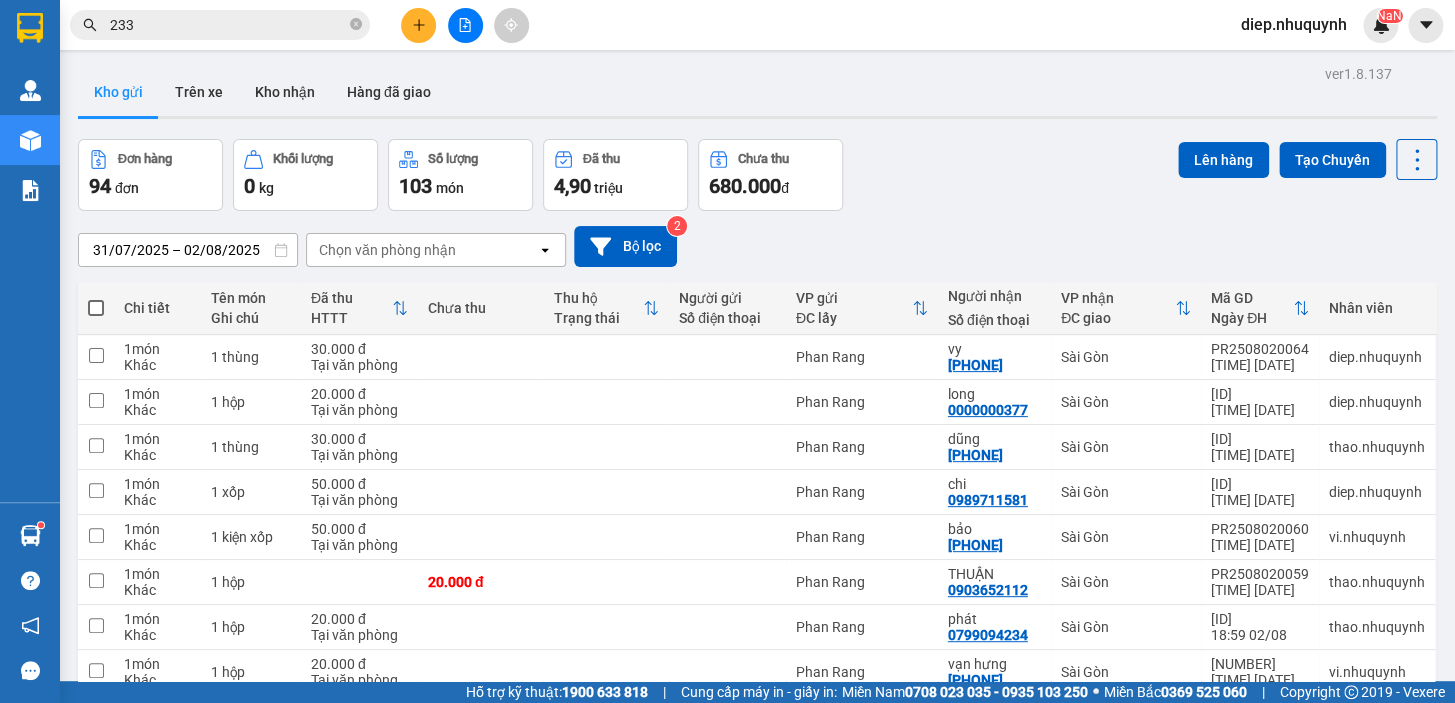 click on "1" at bounding box center (1009, 817) 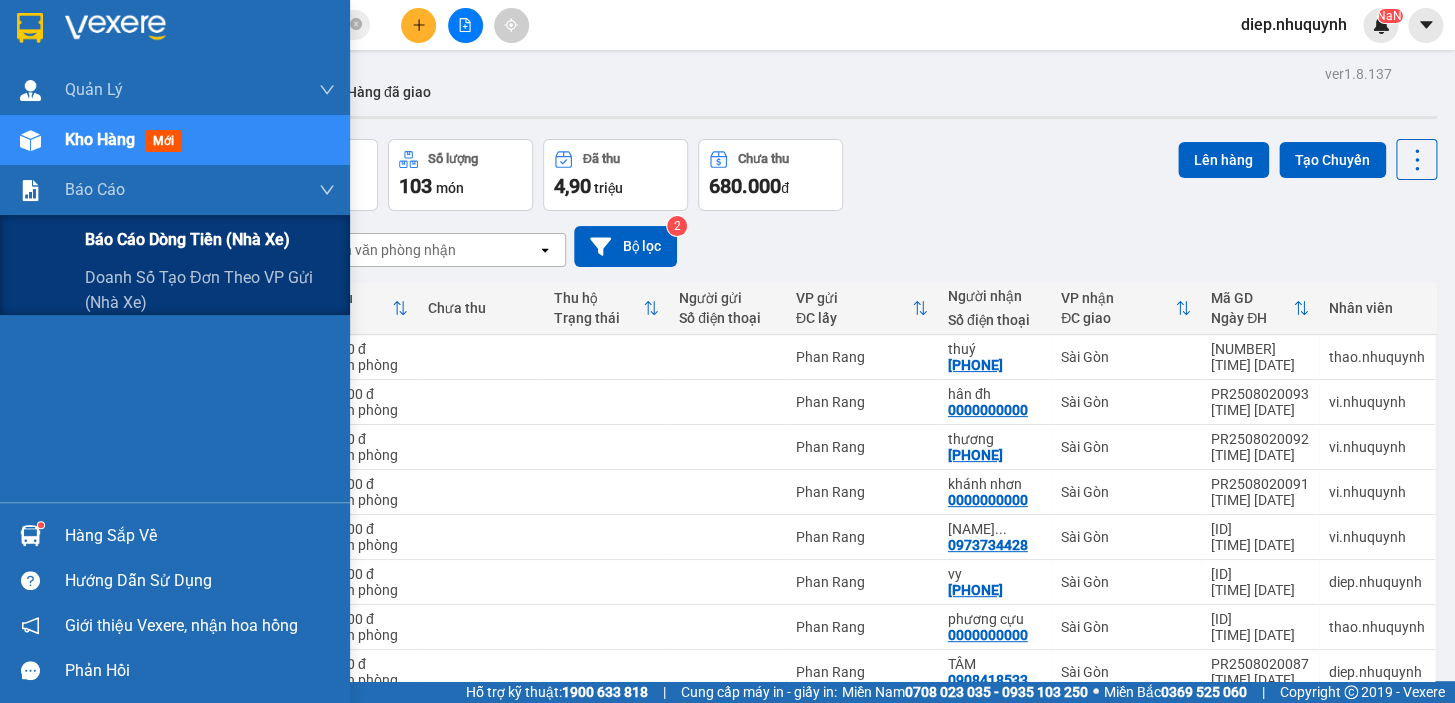 click on "Báo cáo dòng tiền (nhà xe)" at bounding box center (187, 239) 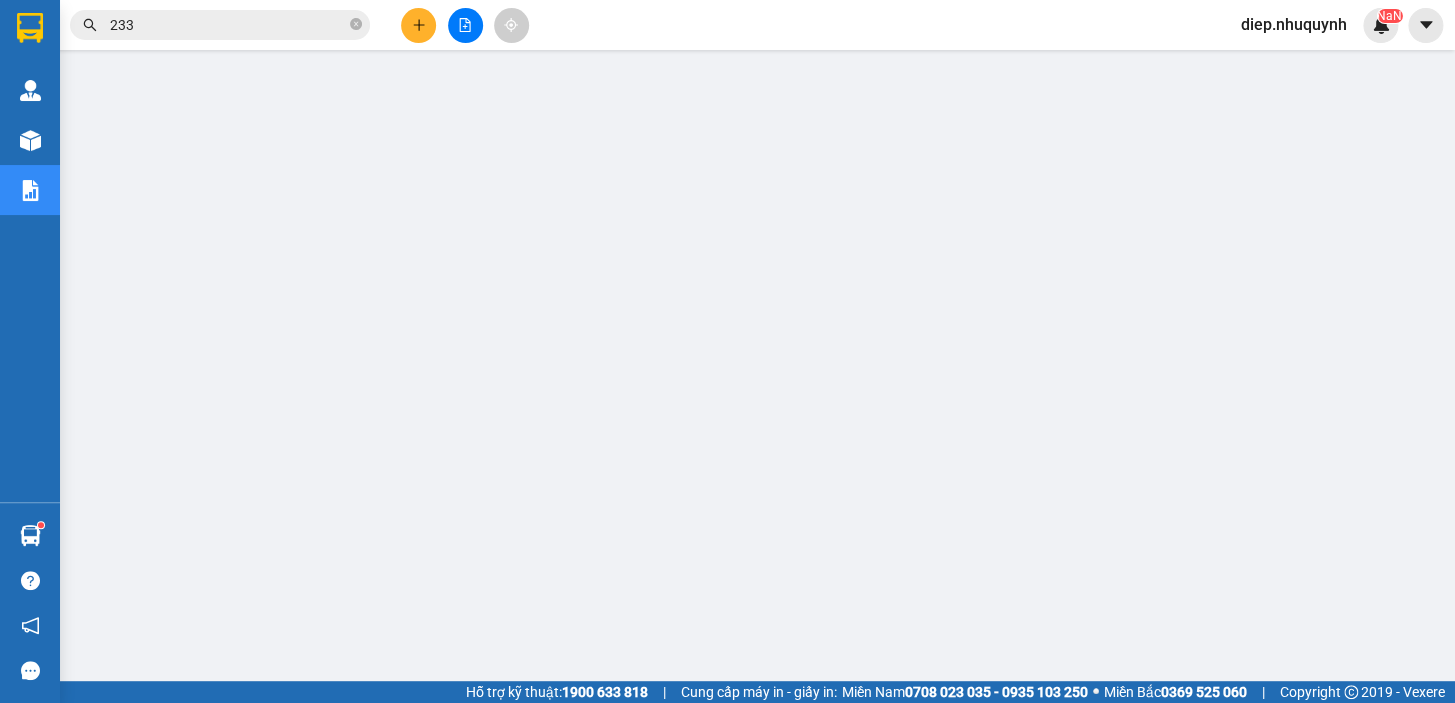 click 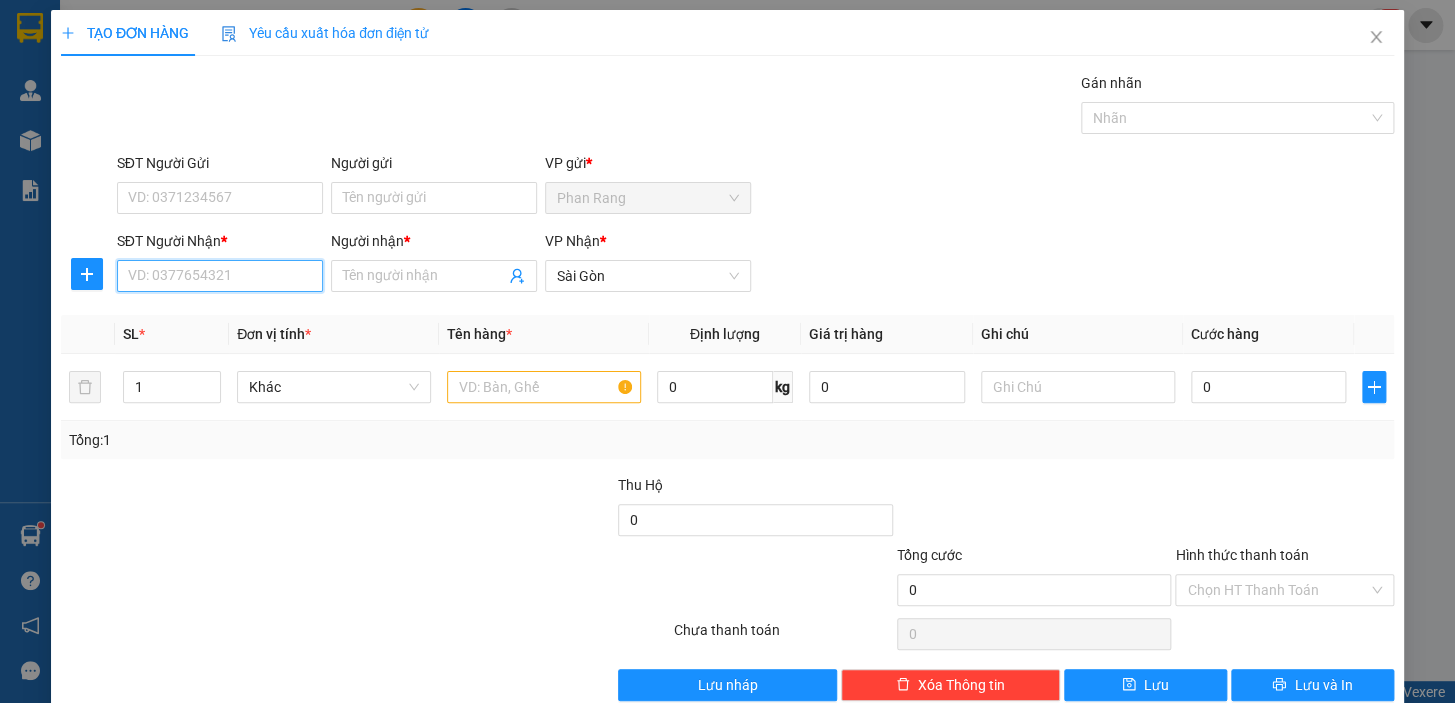 click on "SĐT Người Nhận  *" at bounding box center [220, 276] 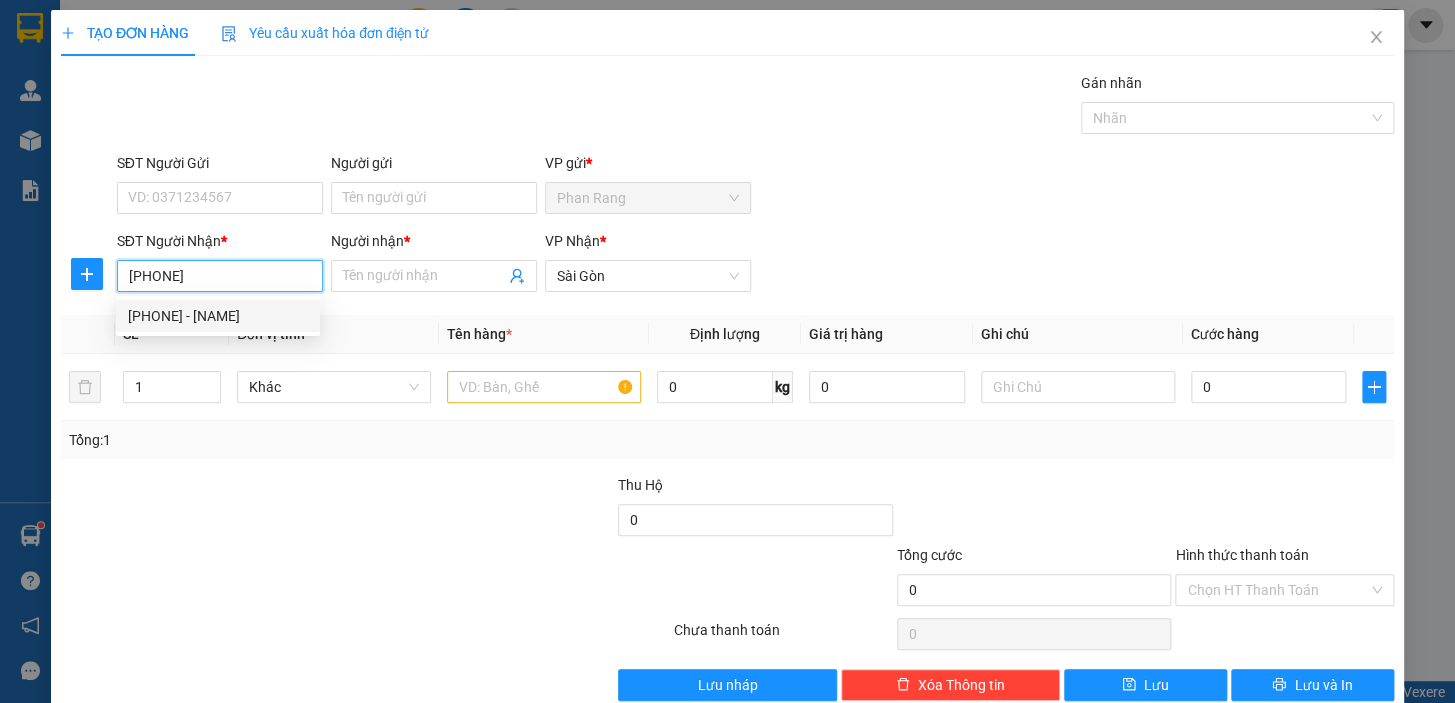 click on "[PHONE] - [NAME]" at bounding box center (218, 316) 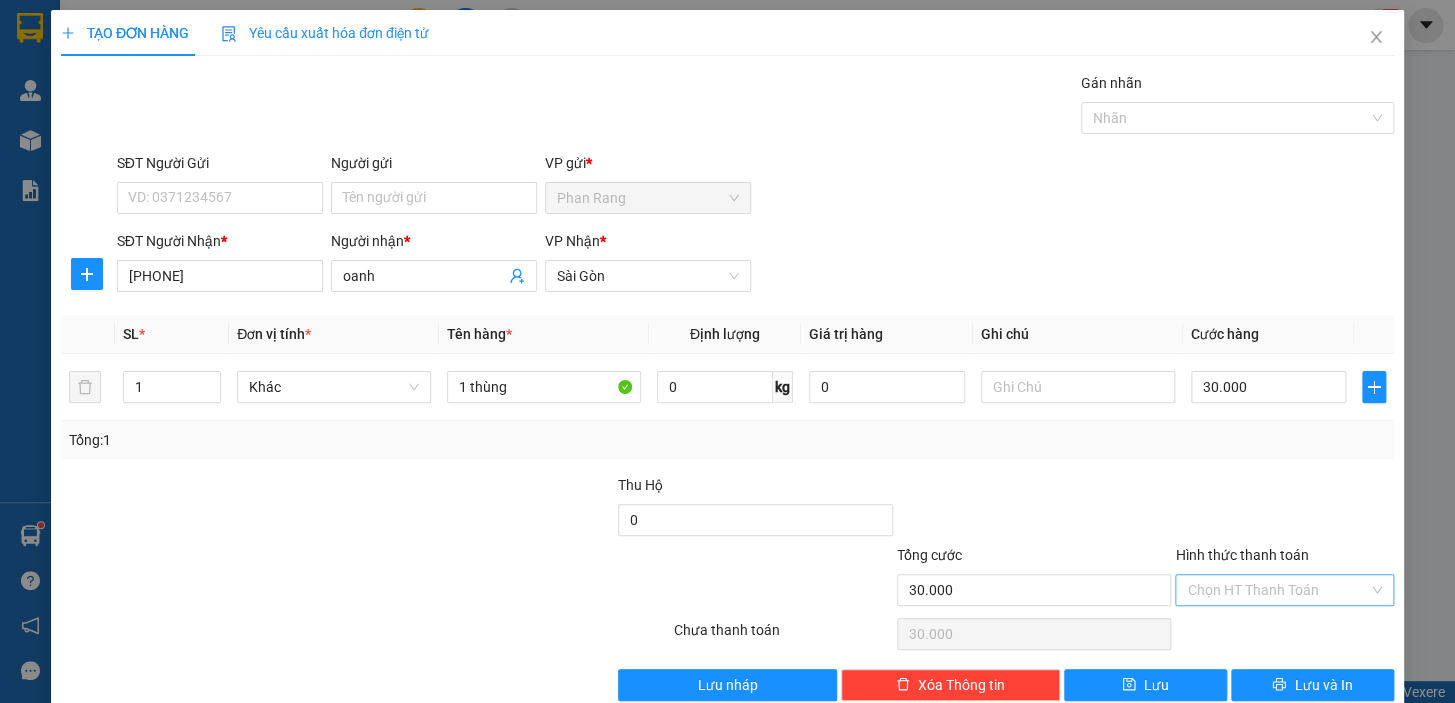 click on "Hình thức thanh toán" at bounding box center (1277, 590) 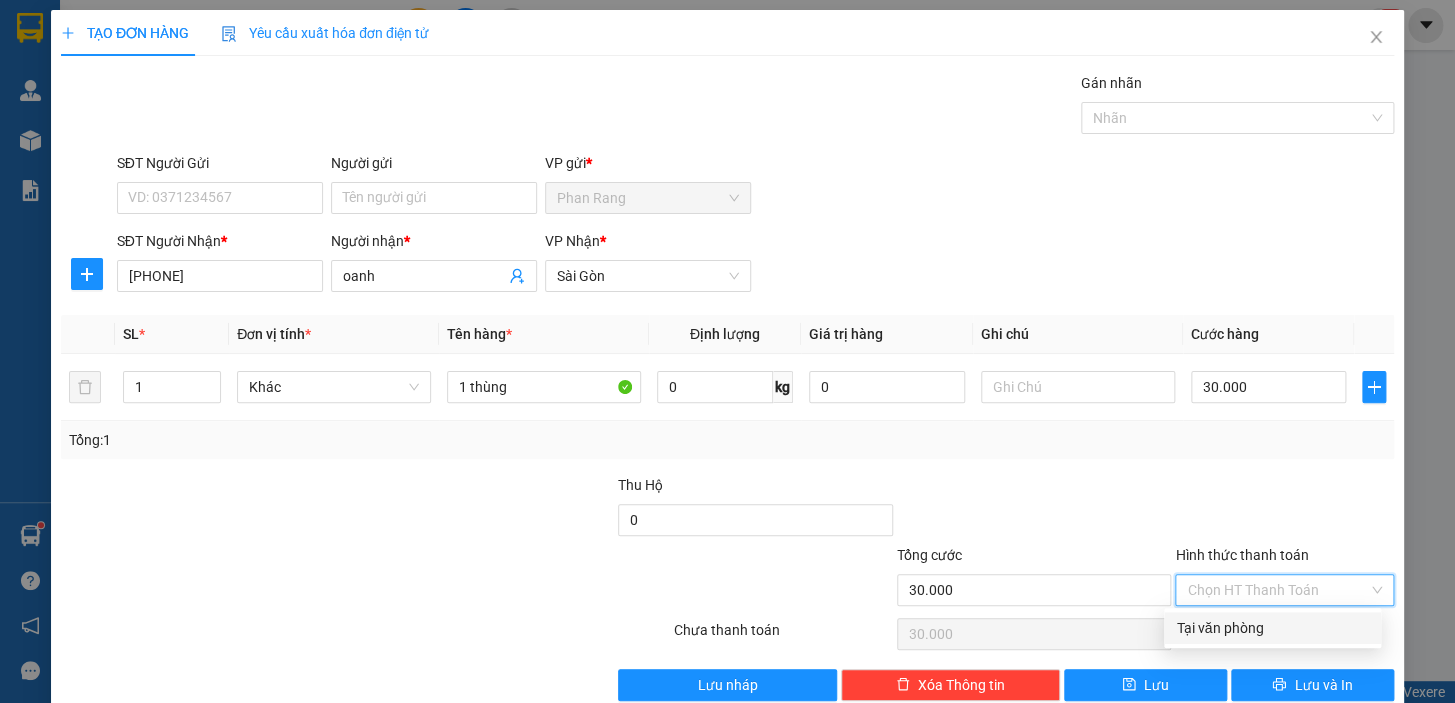 click on "Tại văn phòng" at bounding box center (1272, 628) 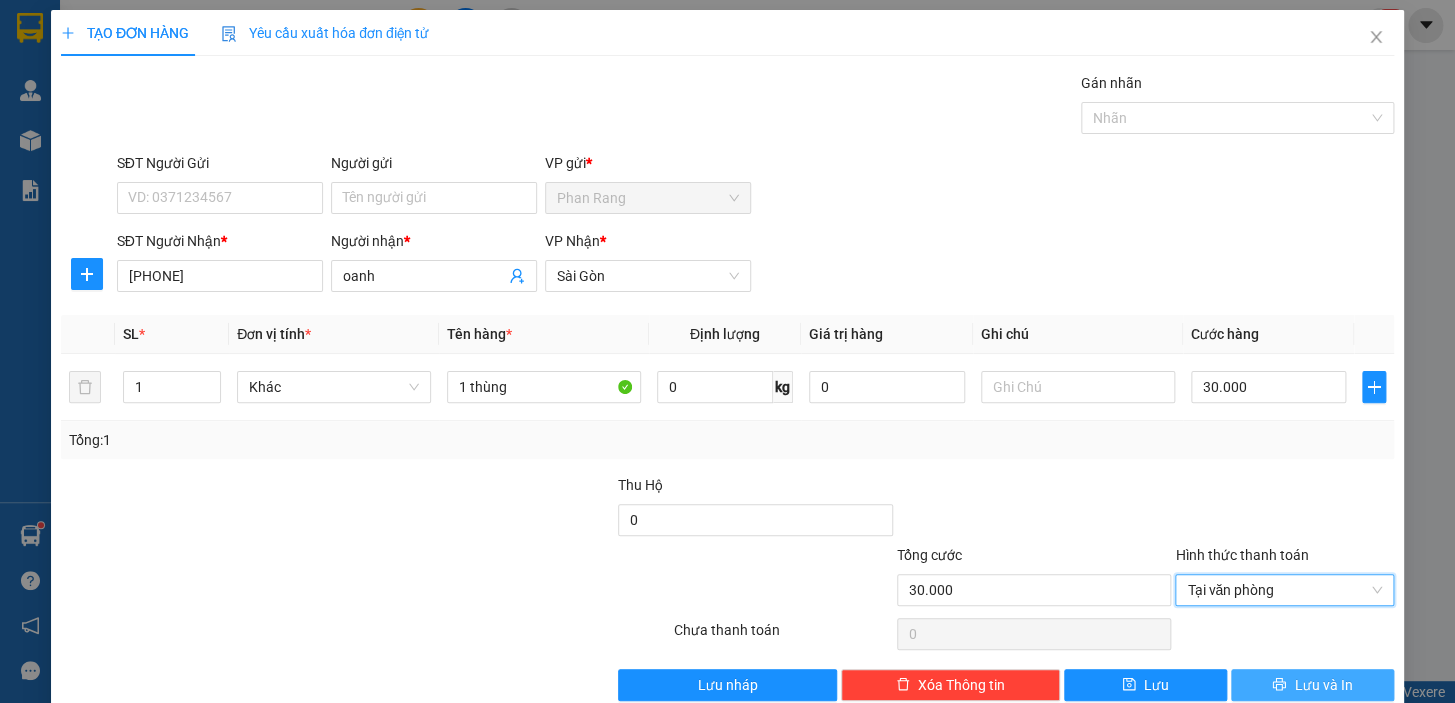 click on "Lưu và In" at bounding box center [1323, 685] 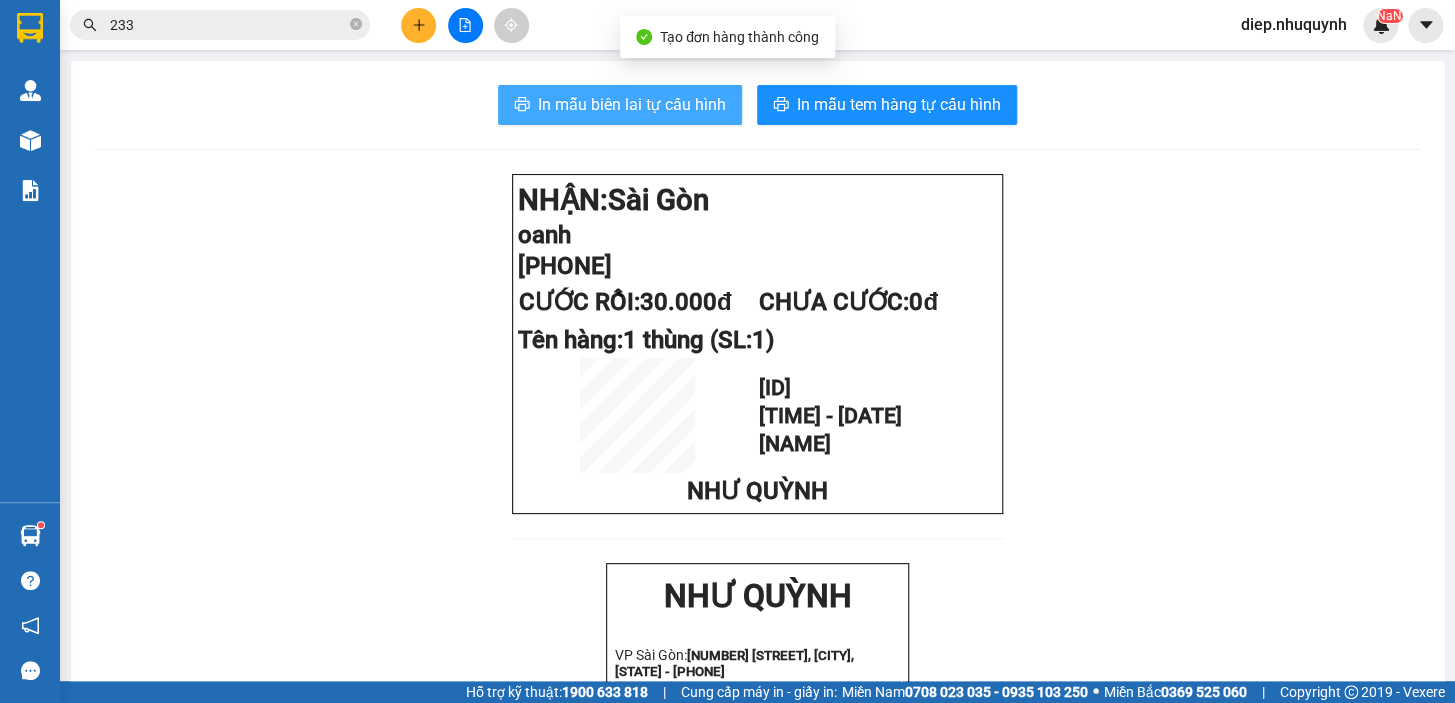 click on "In mẫu biên lai tự cấu hình" at bounding box center (632, 104) 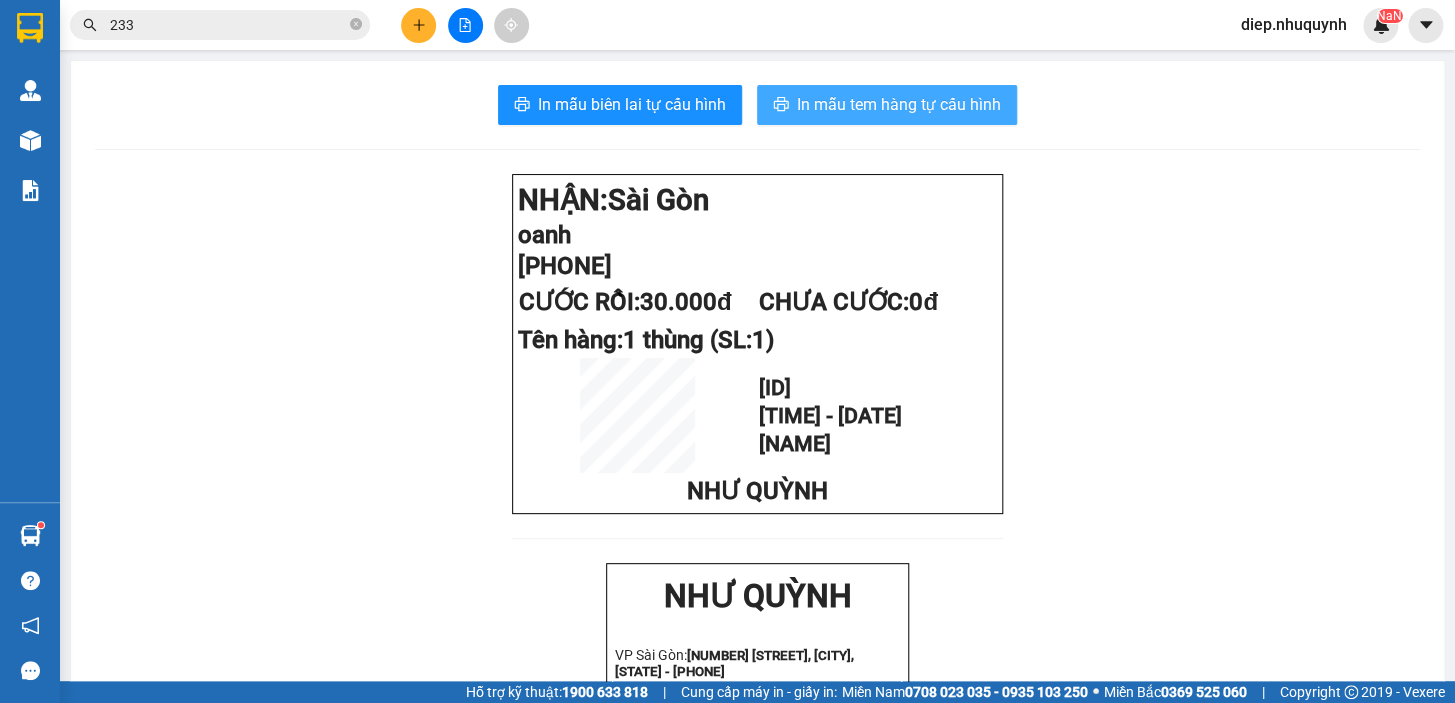 click on "In mẫu tem hàng tự cấu hình" at bounding box center (887, 105) 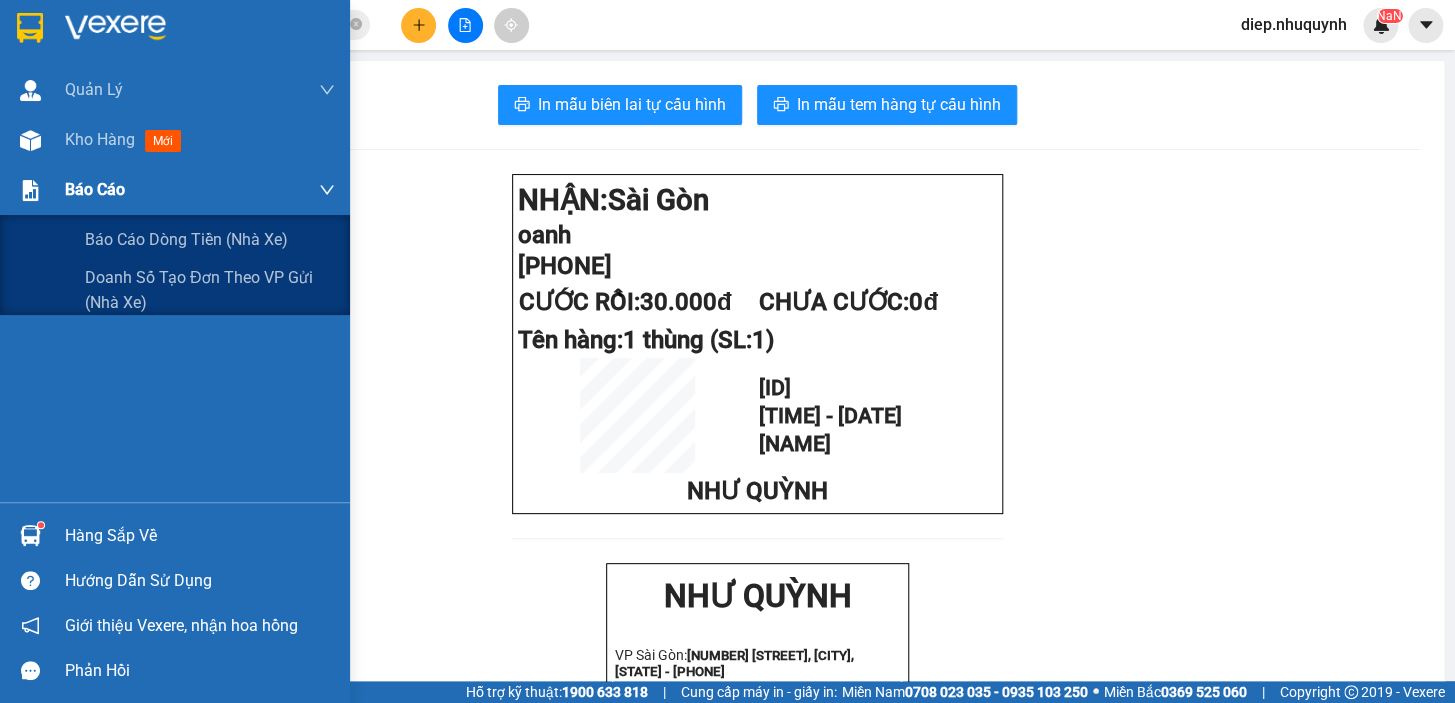 click on "Báo cáo" at bounding box center [95, 189] 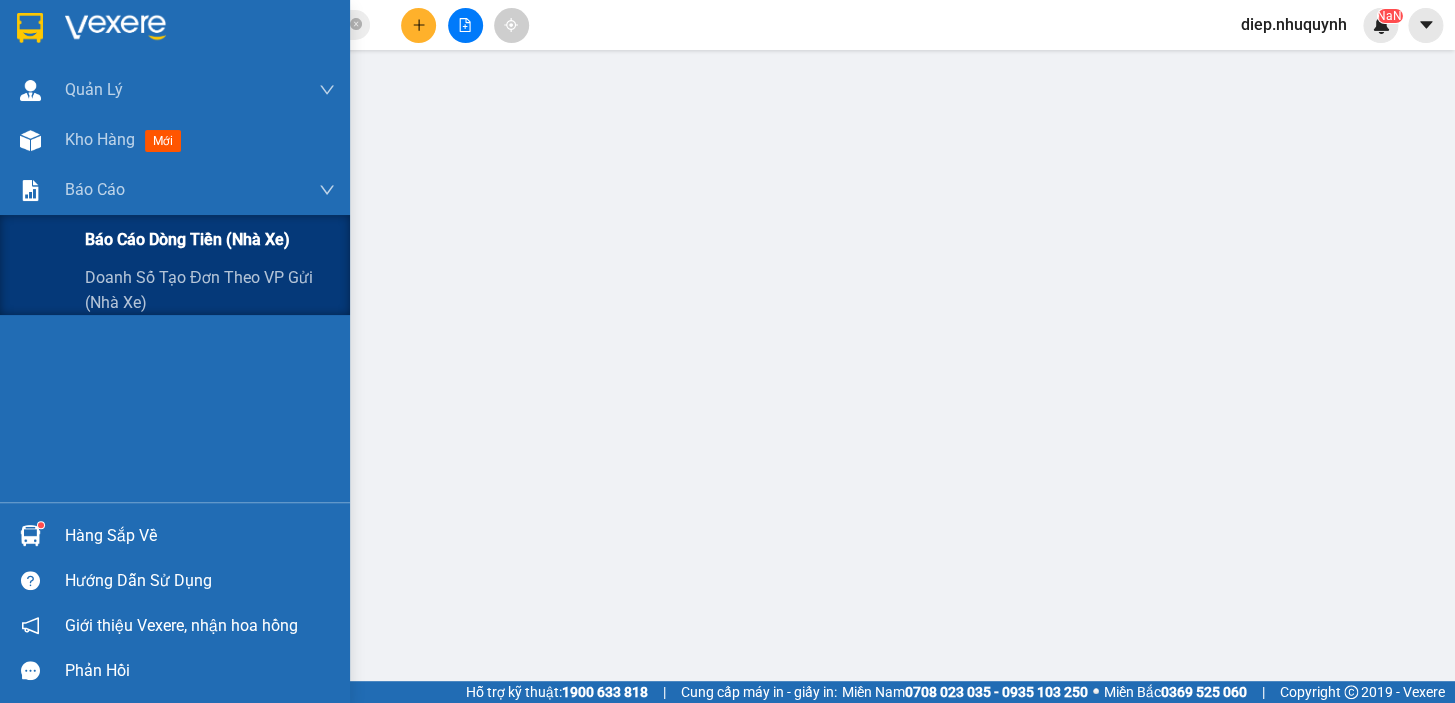 click on "Báo cáo dòng tiền (nhà xe)" at bounding box center (187, 239) 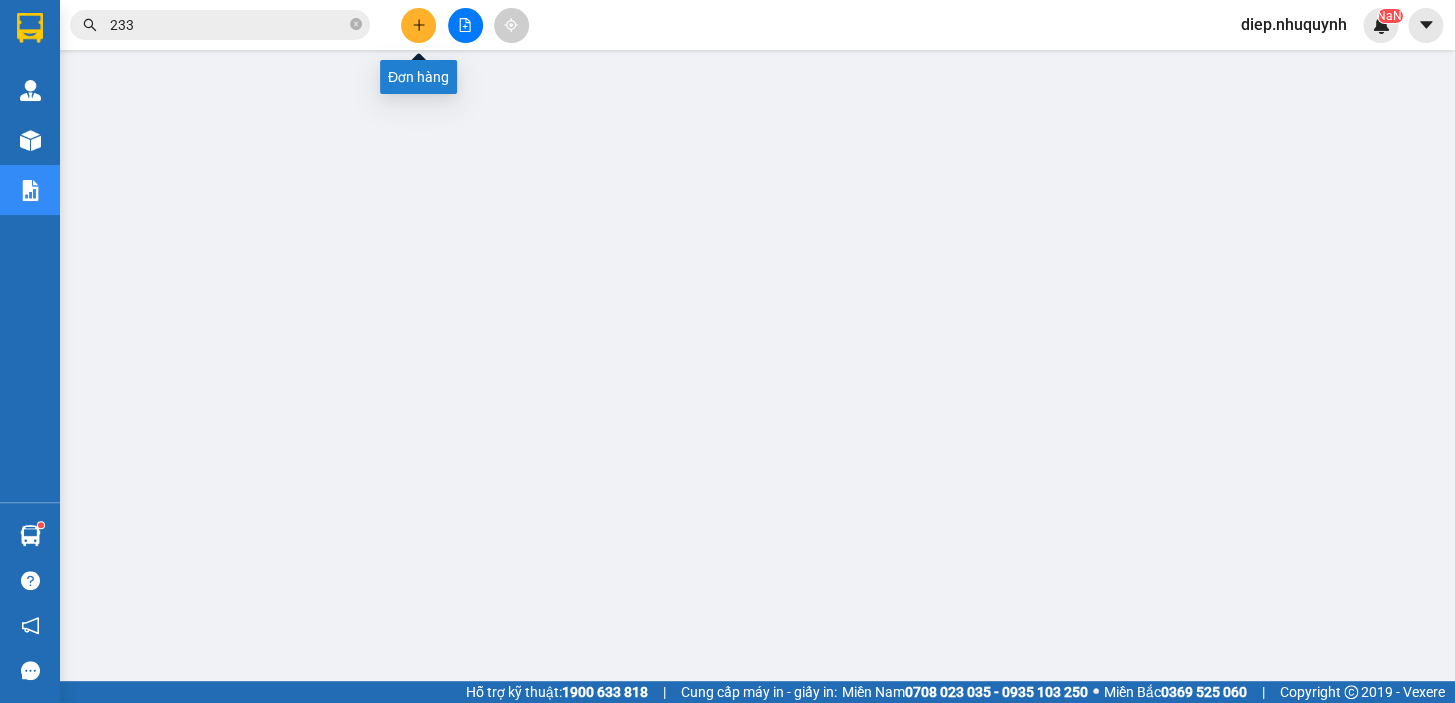 click 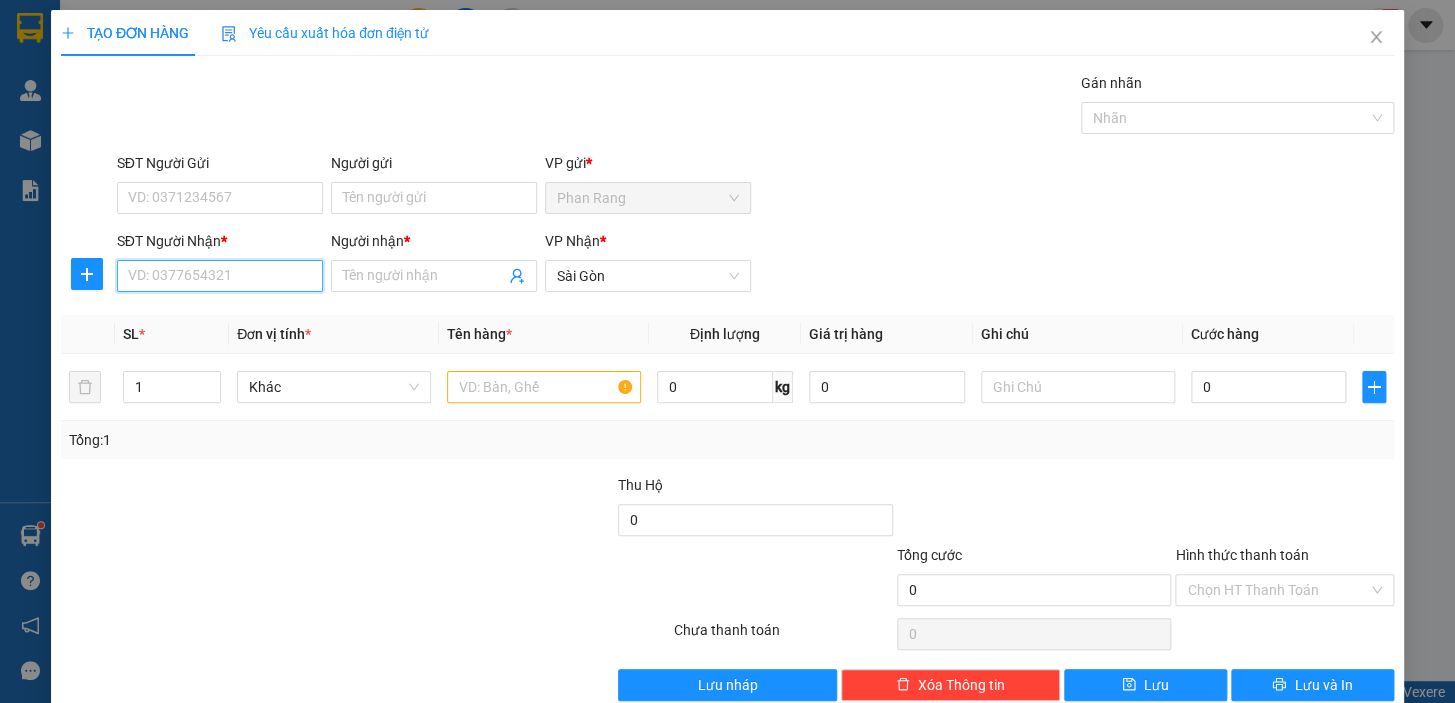 click on "SĐT Người Nhận  *" at bounding box center (220, 276) 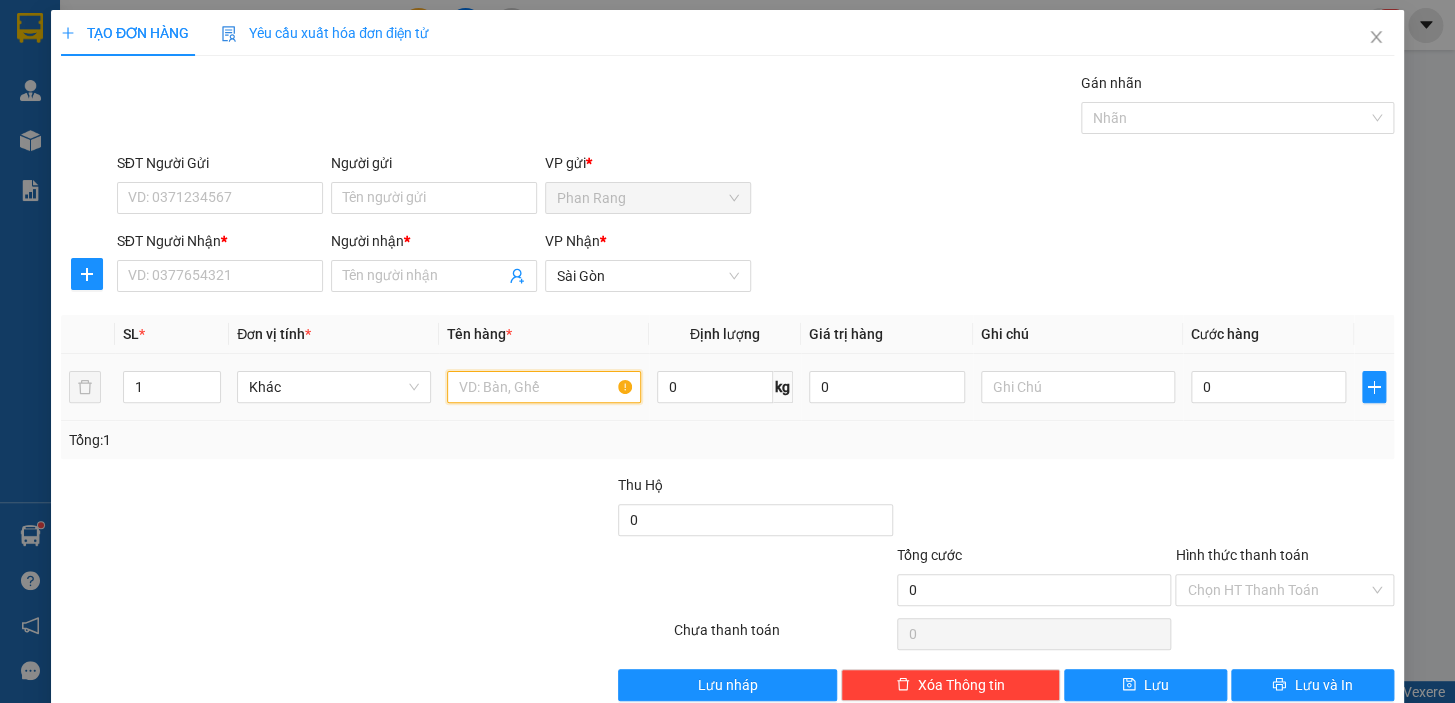 click at bounding box center [544, 387] 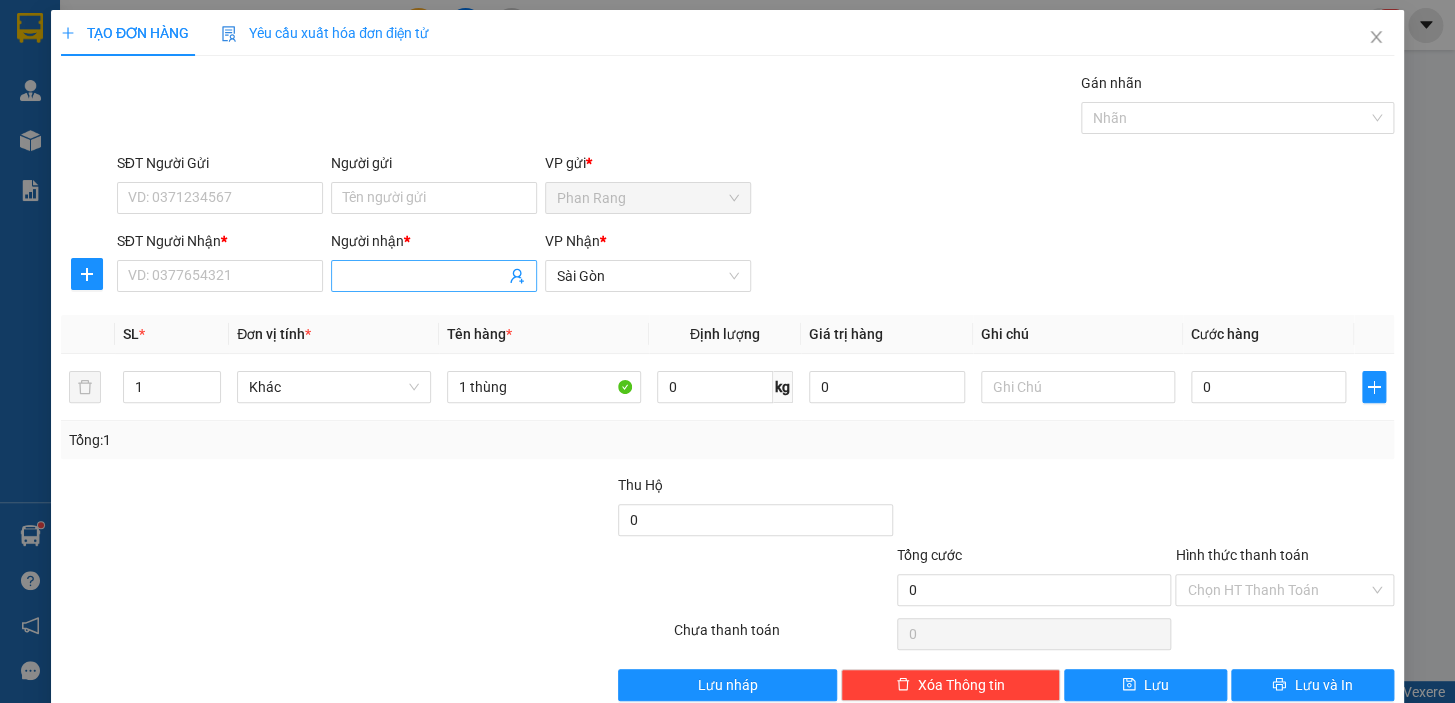 click on "Người nhận  *" at bounding box center [424, 276] 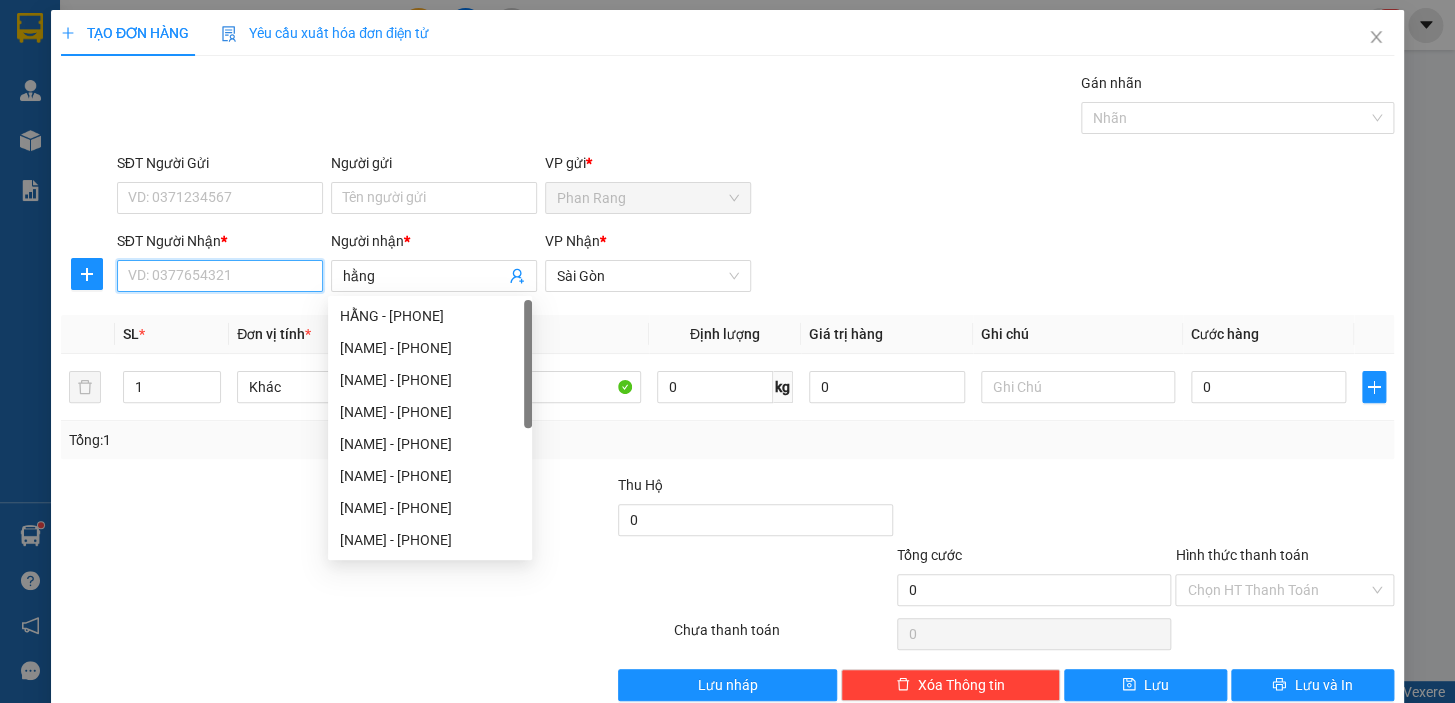 click on "SĐT Người Nhận  *" at bounding box center [220, 276] 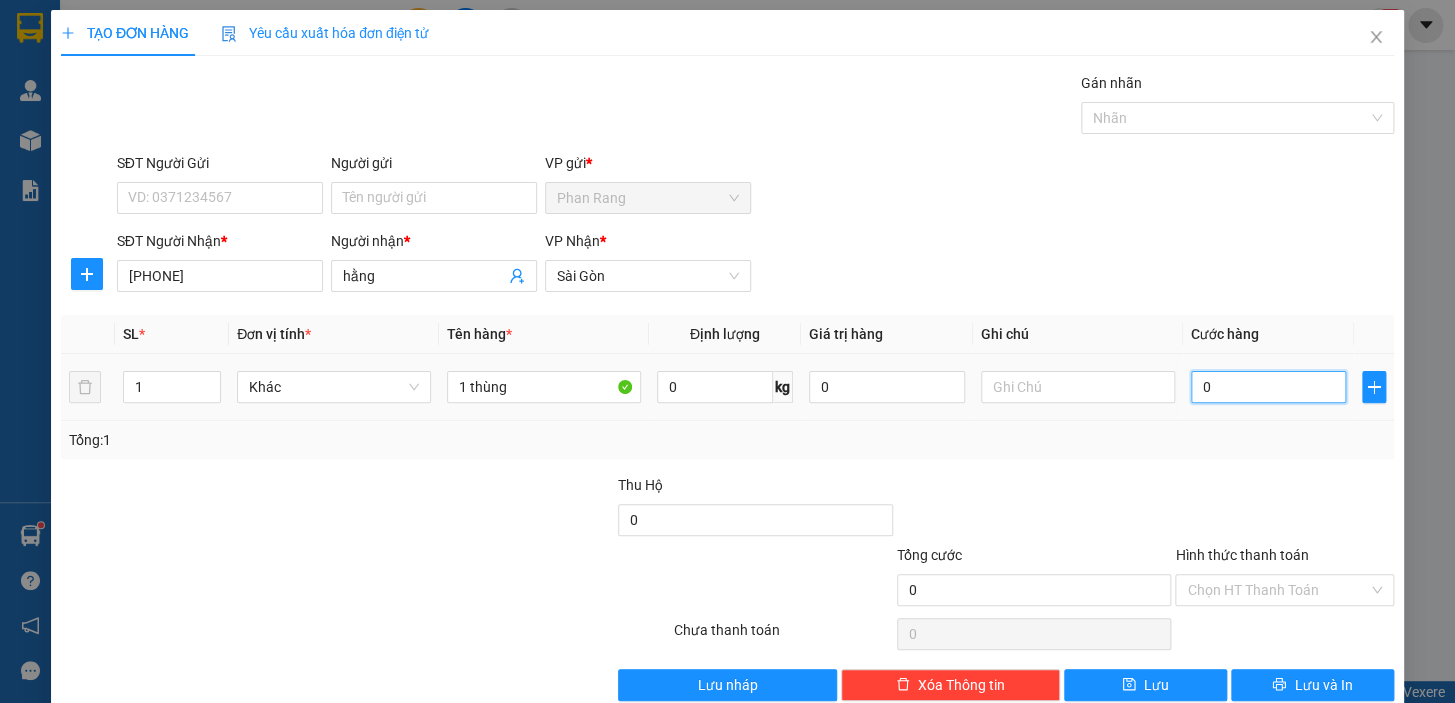click on "0" at bounding box center [1269, 387] 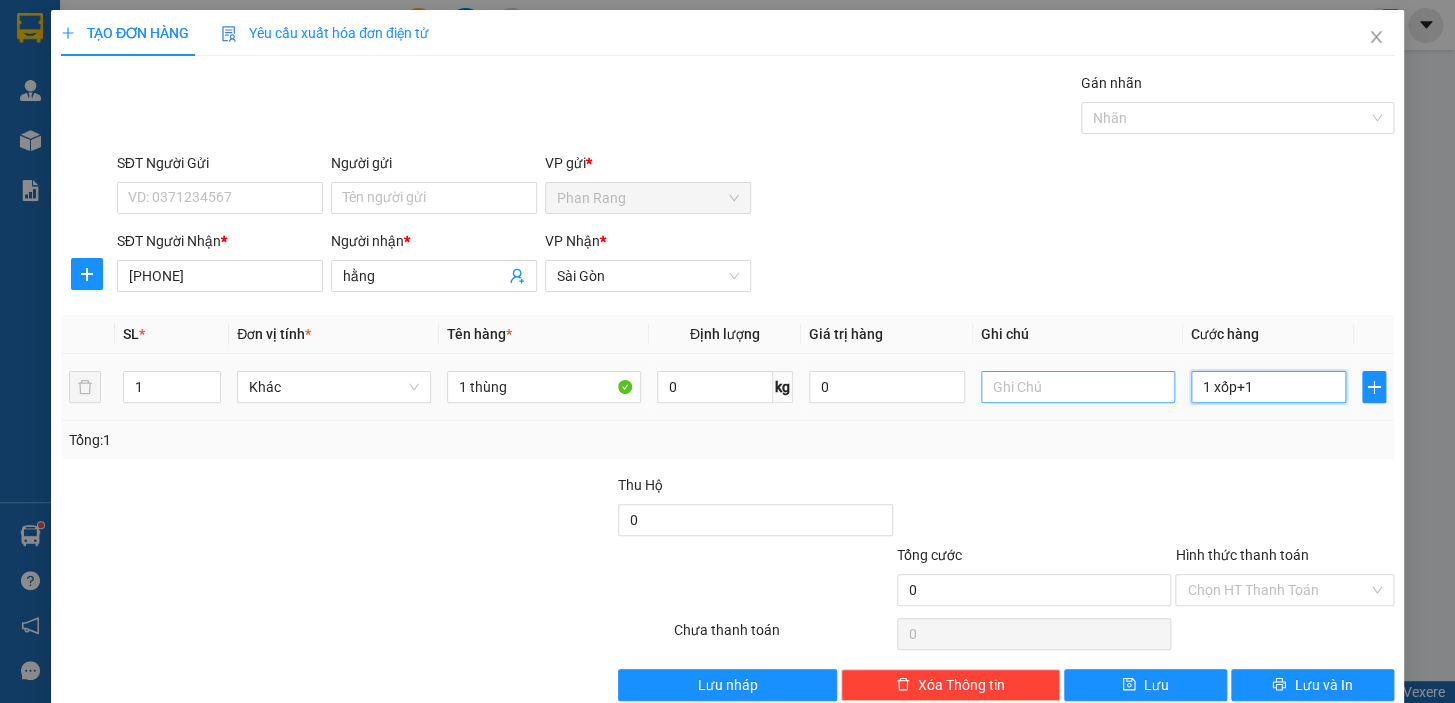 drag, startPoint x: 1269, startPoint y: 393, endPoint x: 1144, endPoint y: 393, distance: 125 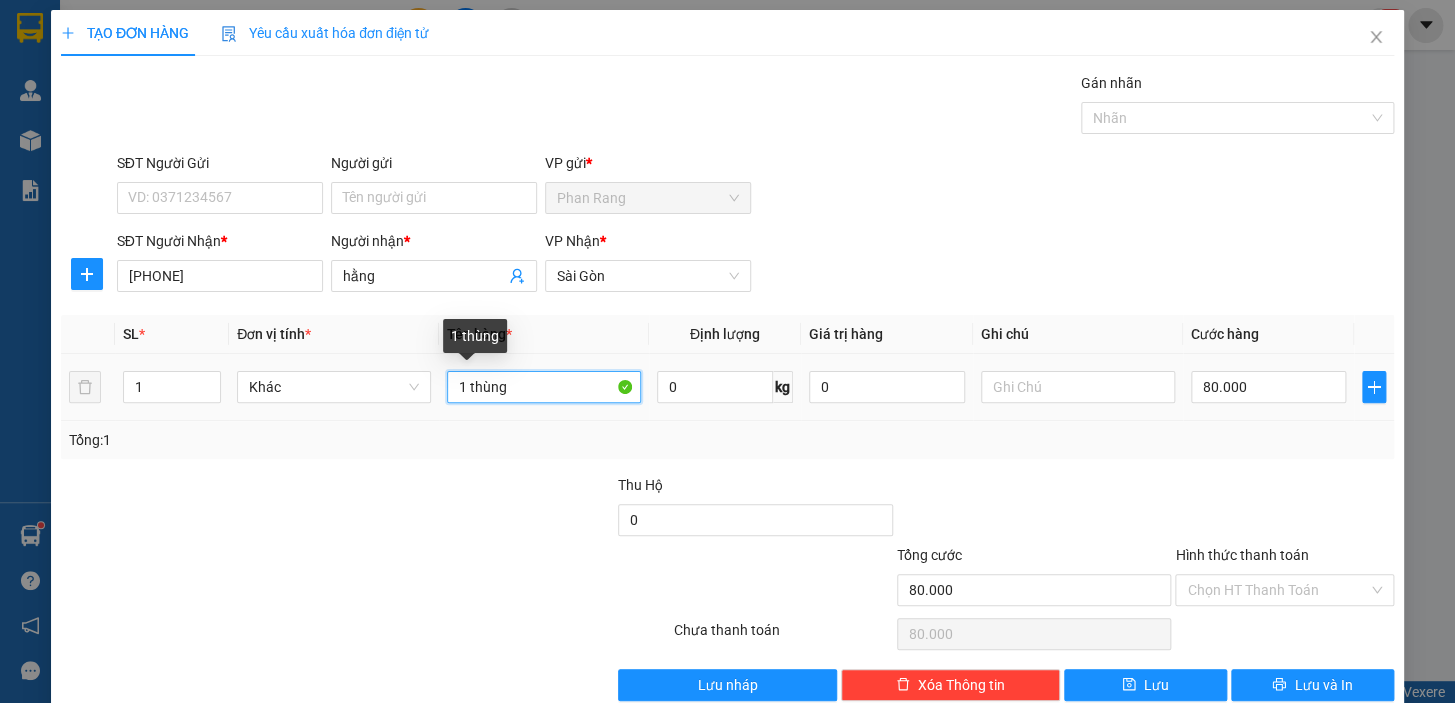 click on "1 thùng" at bounding box center (544, 387) 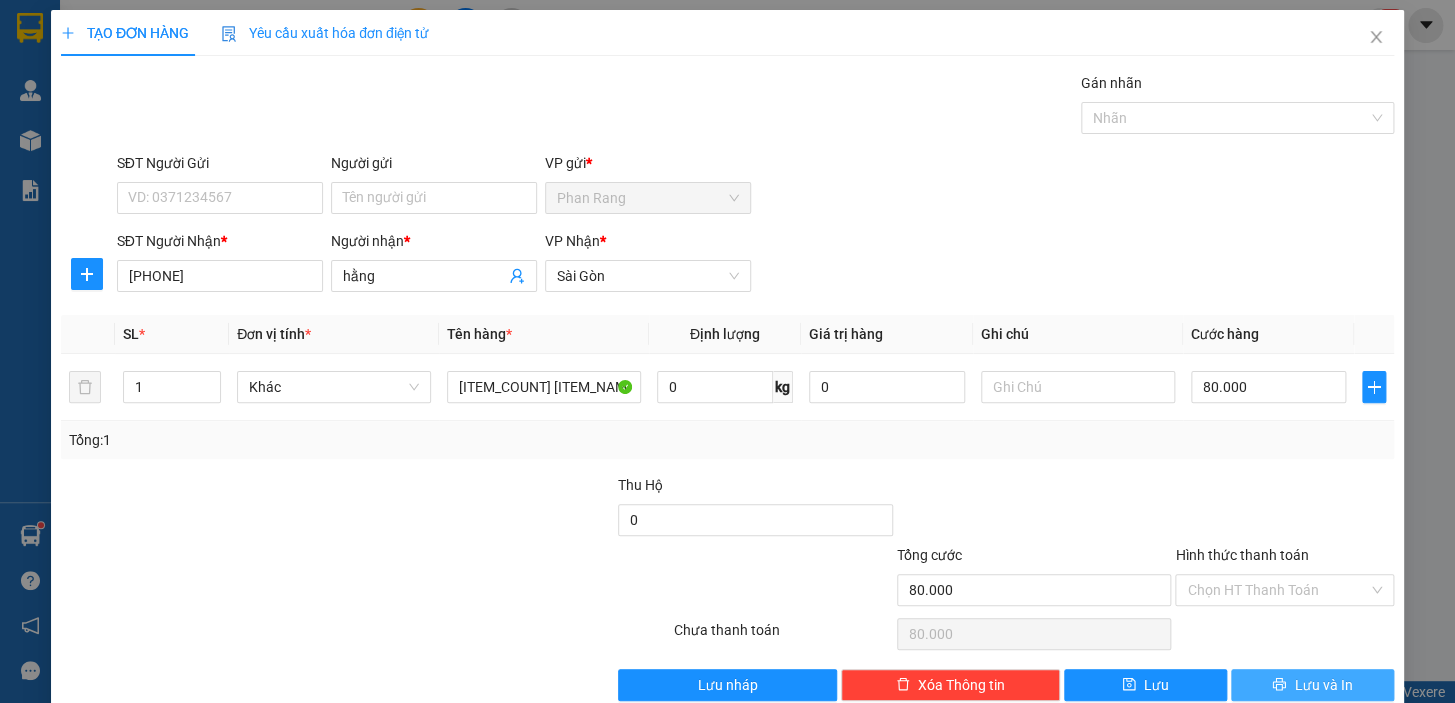 click on "Lưu và In" at bounding box center [1323, 685] 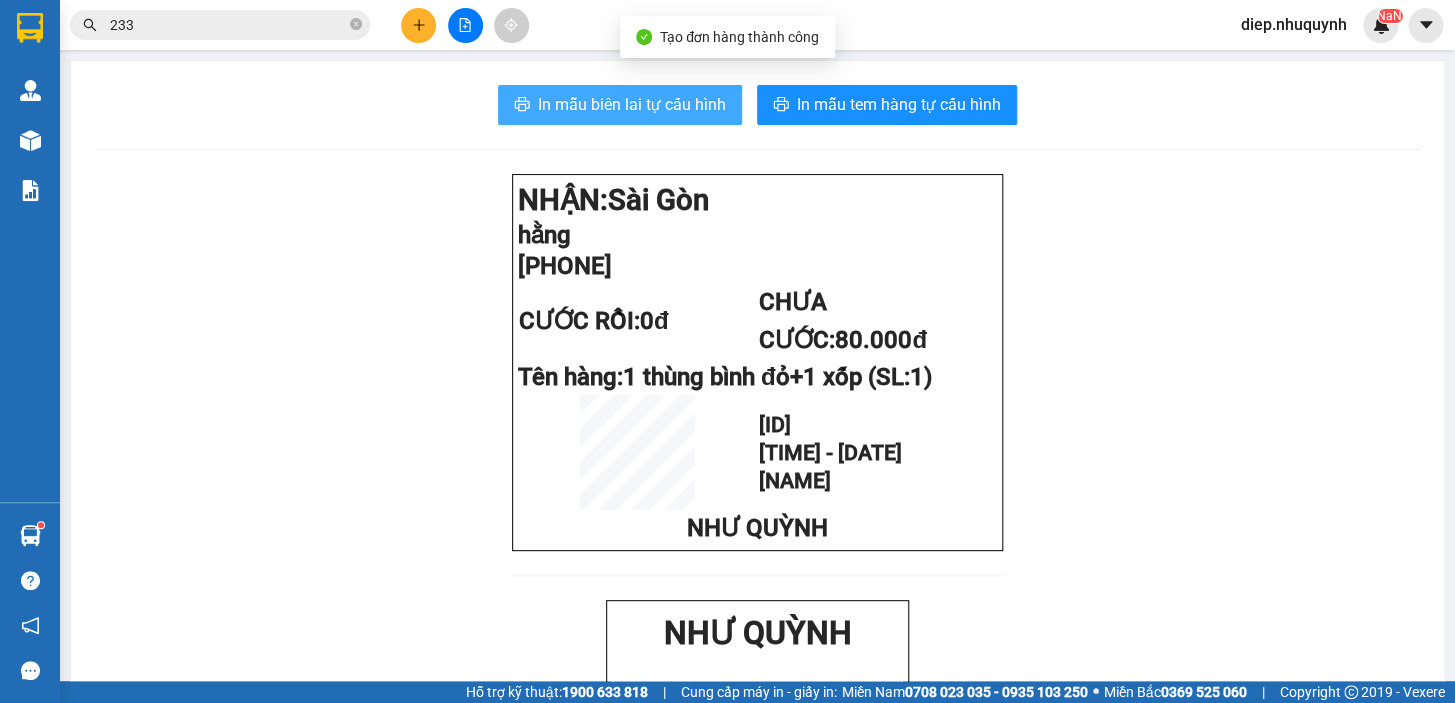 click on "In mẫu biên lai tự cấu hình" at bounding box center (632, 104) 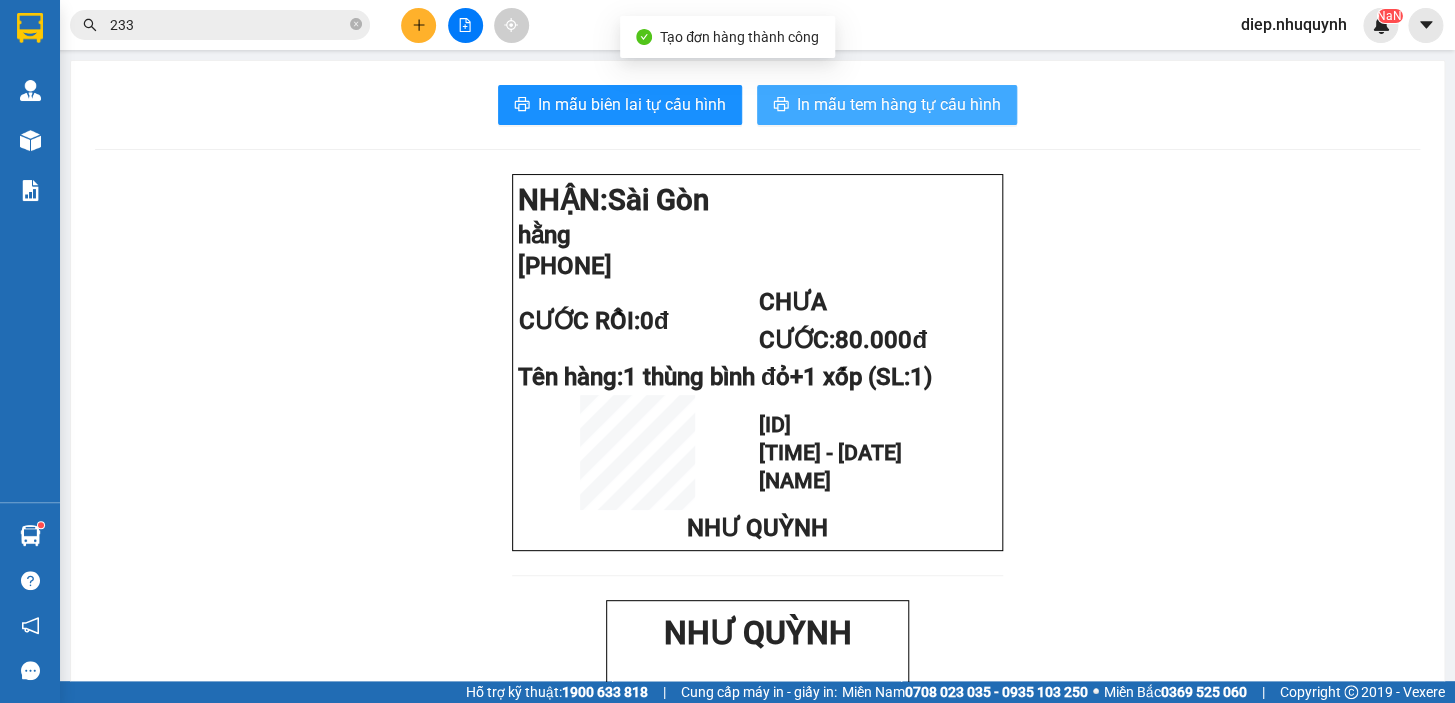 click on "In mẫu tem hàng tự cấu hình" at bounding box center (887, 105) 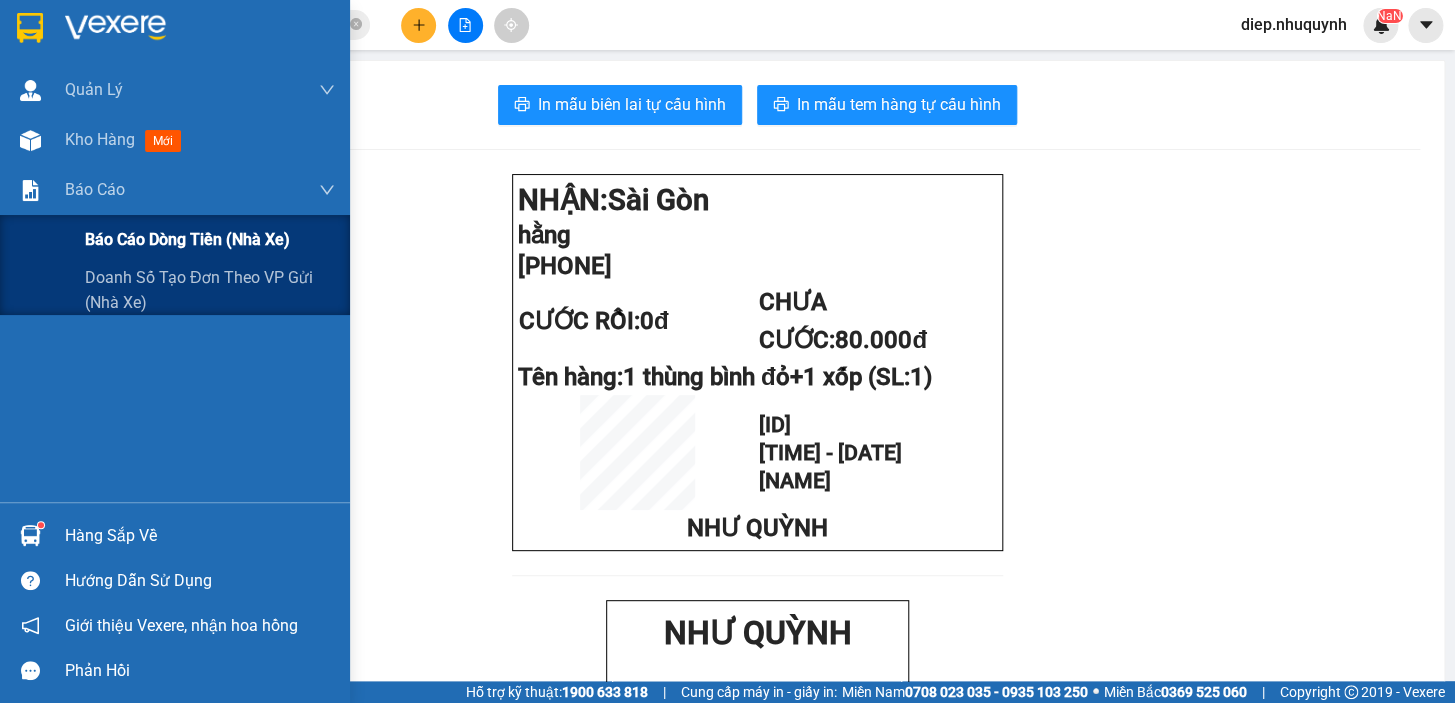 click on "Báo cáo dòng tiền (nhà xe)" at bounding box center (187, 239) 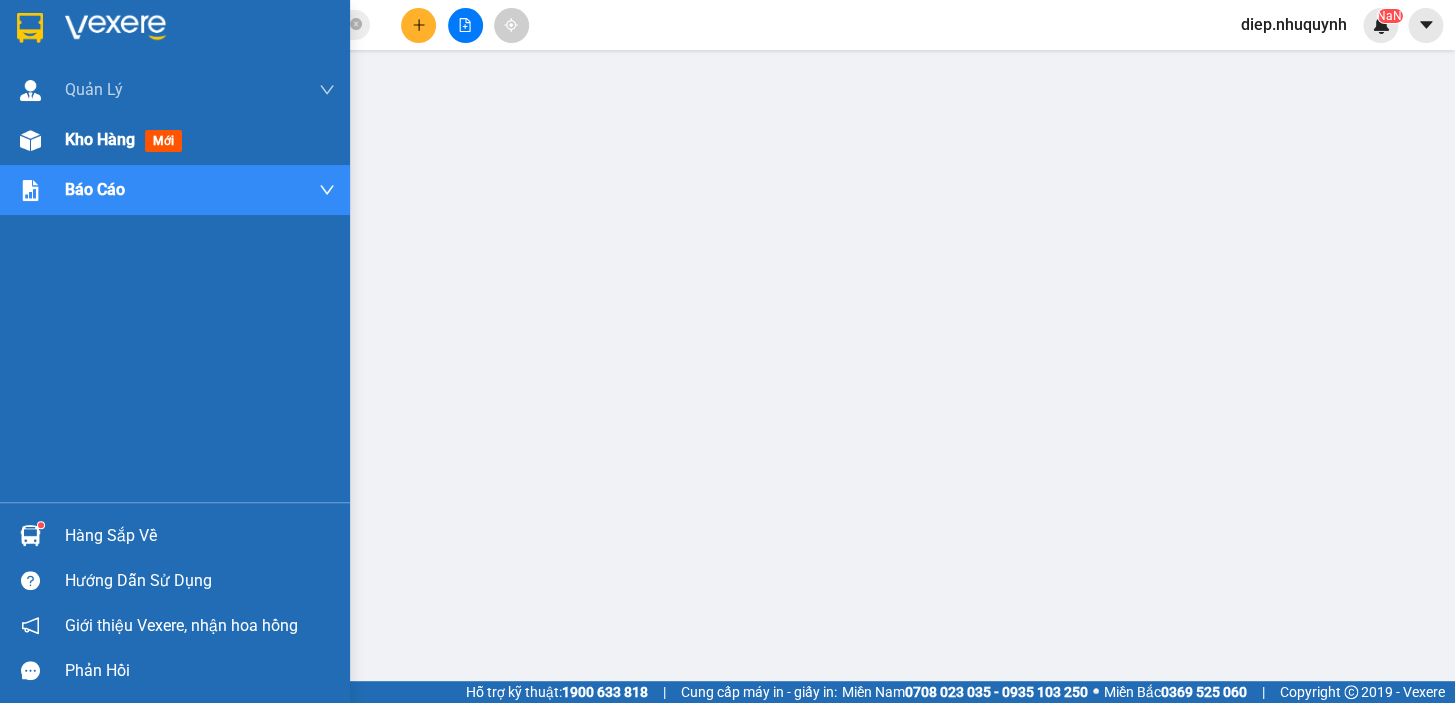 click on "Kho hàng" at bounding box center (100, 139) 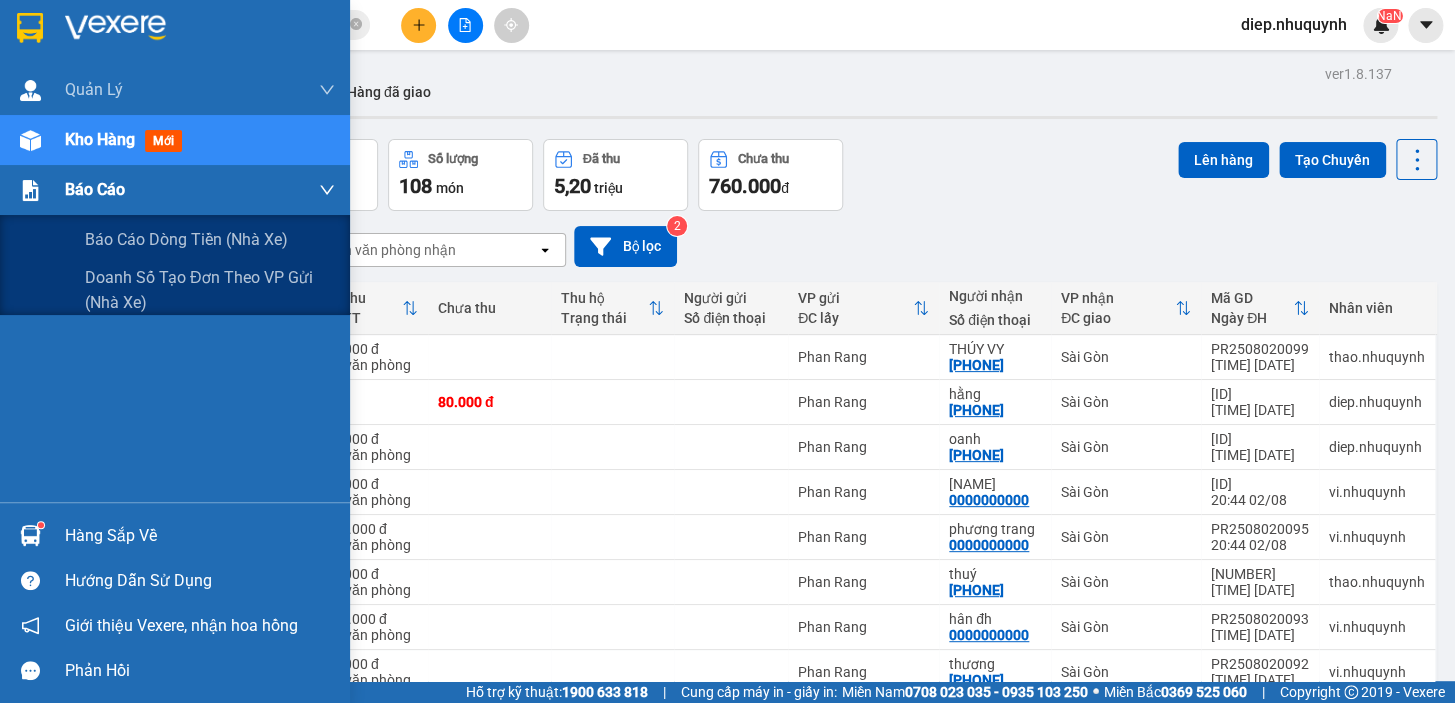click on "Báo cáo" at bounding box center [95, 189] 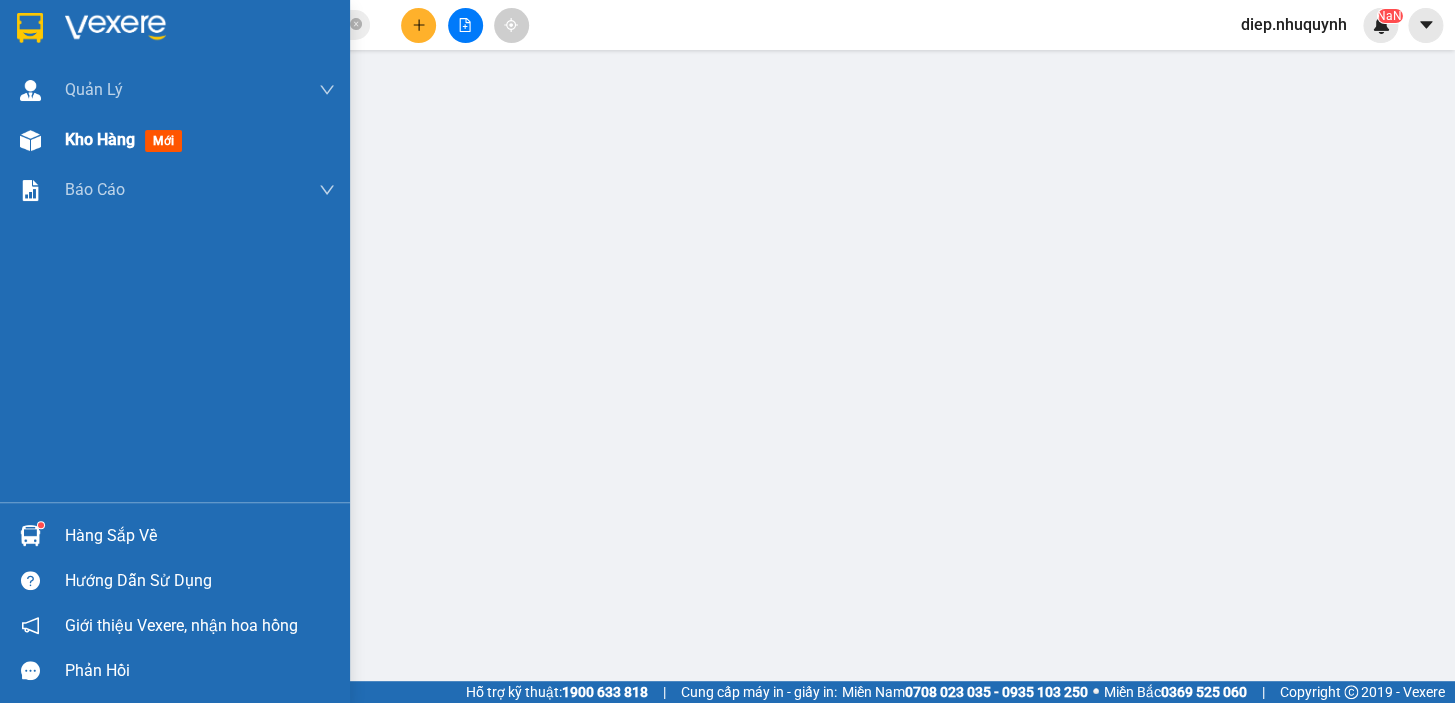 click on "Kho hàng" at bounding box center (100, 139) 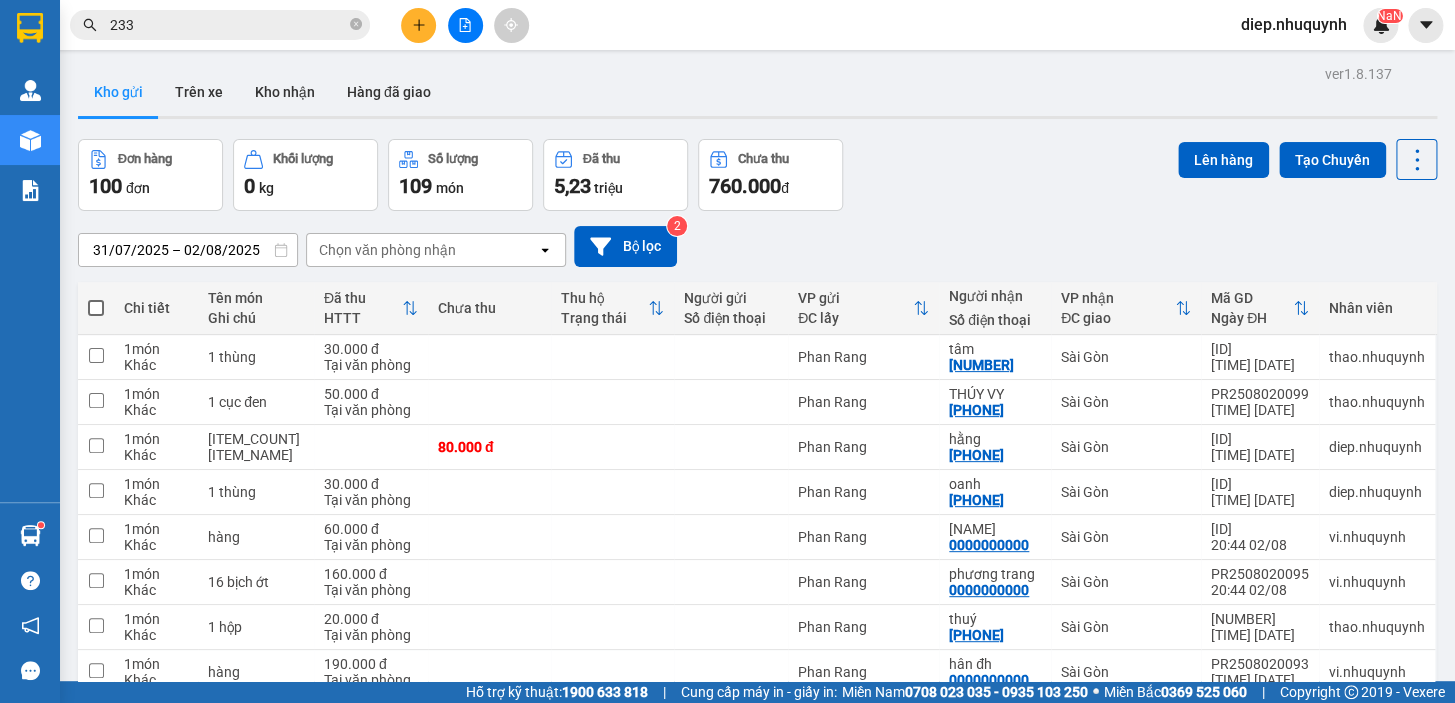 click on "diep.nhuquynh" at bounding box center [1294, 24] 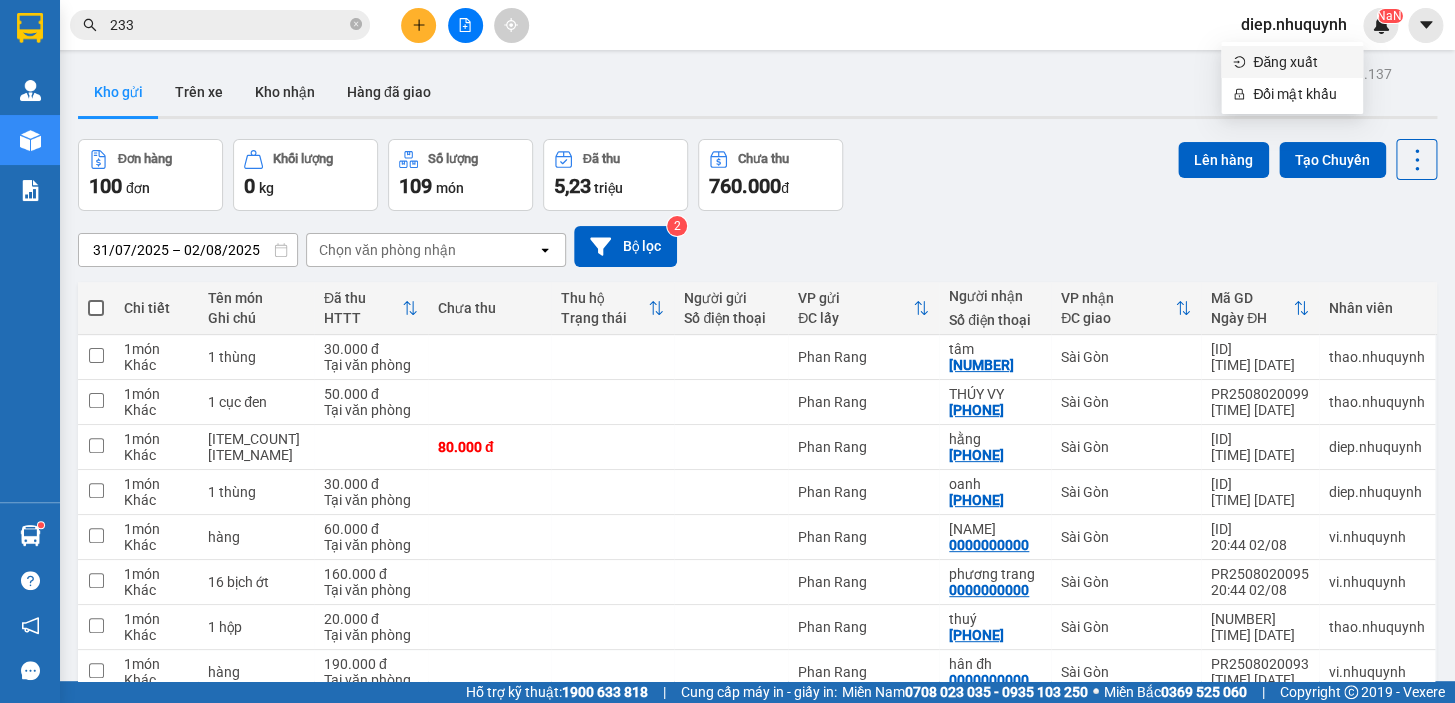 click on "Đăng xuất" at bounding box center (1302, 62) 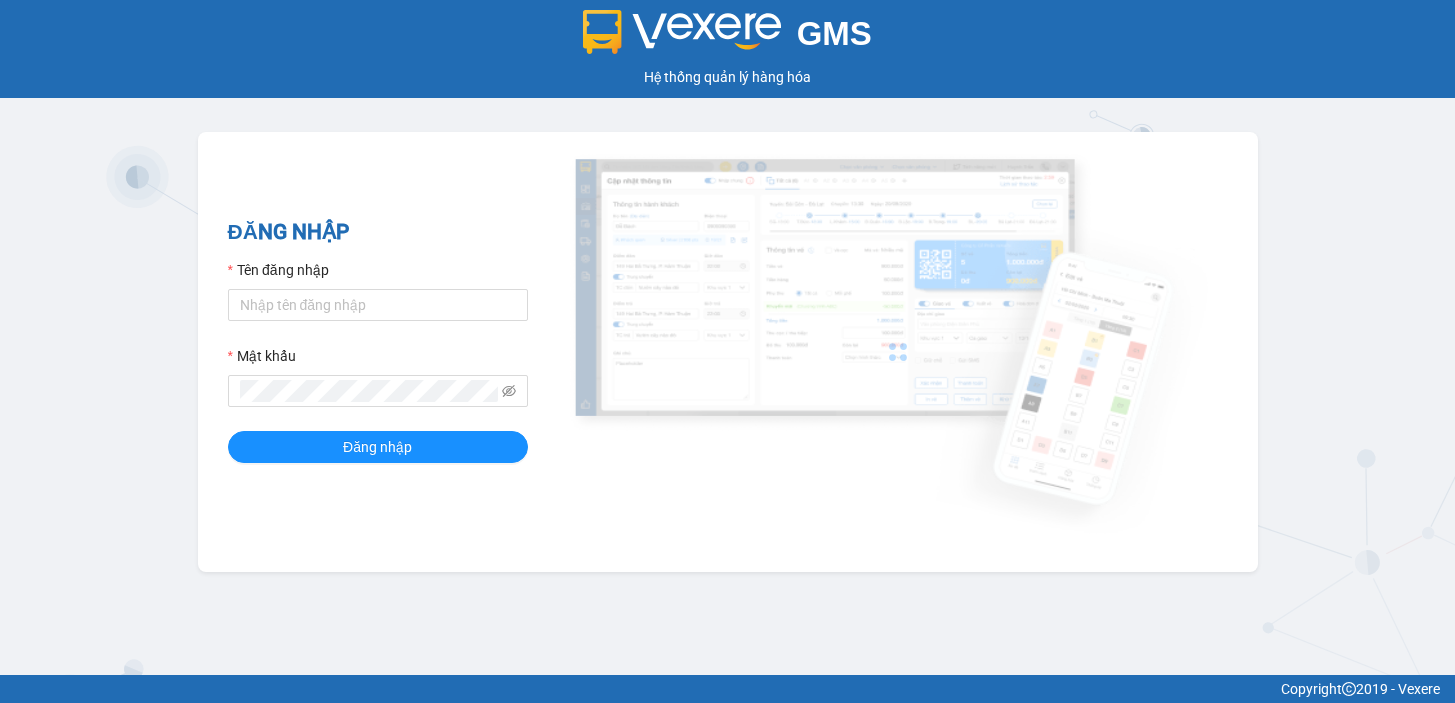 scroll, scrollTop: 0, scrollLeft: 0, axis: both 